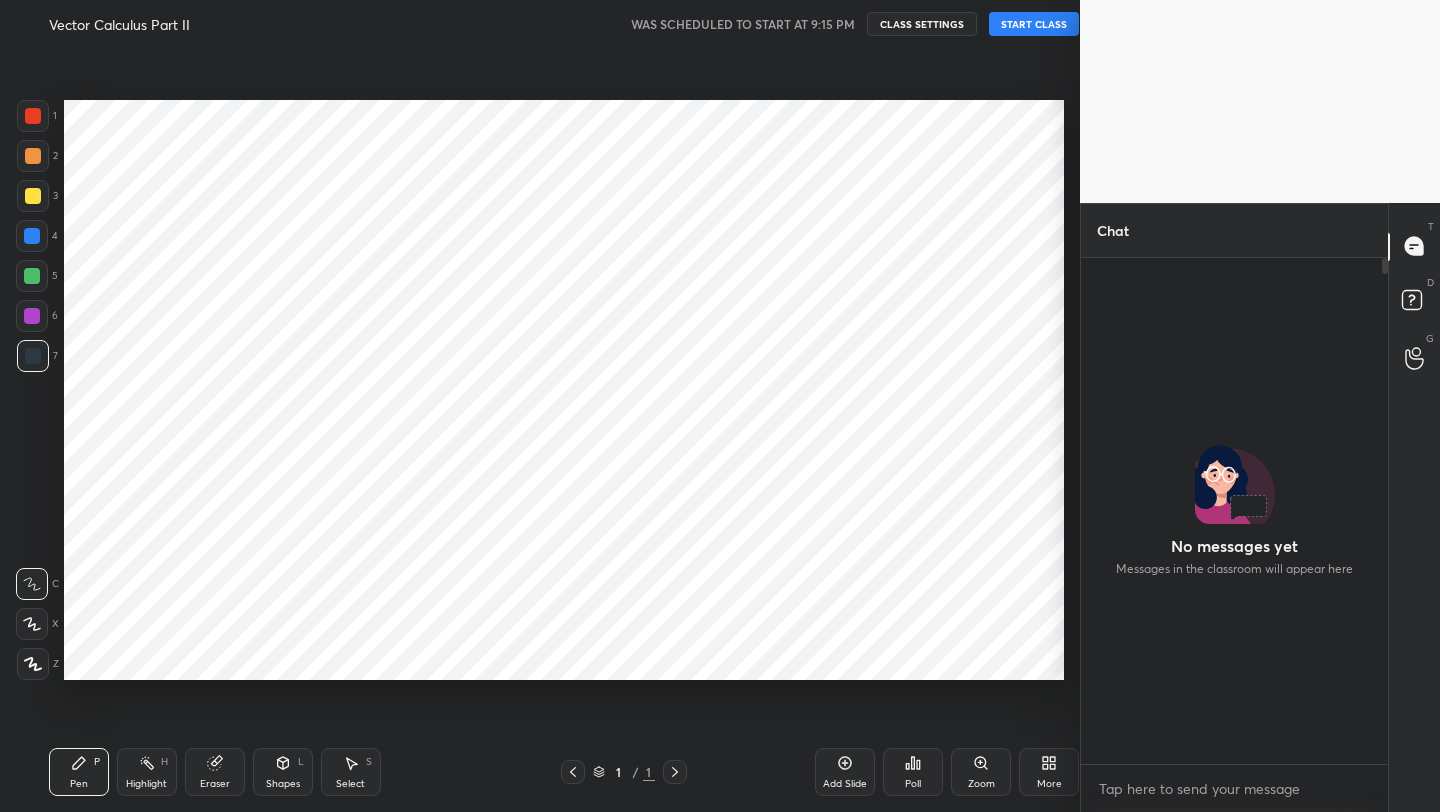 scroll, scrollTop: 0, scrollLeft: 0, axis: both 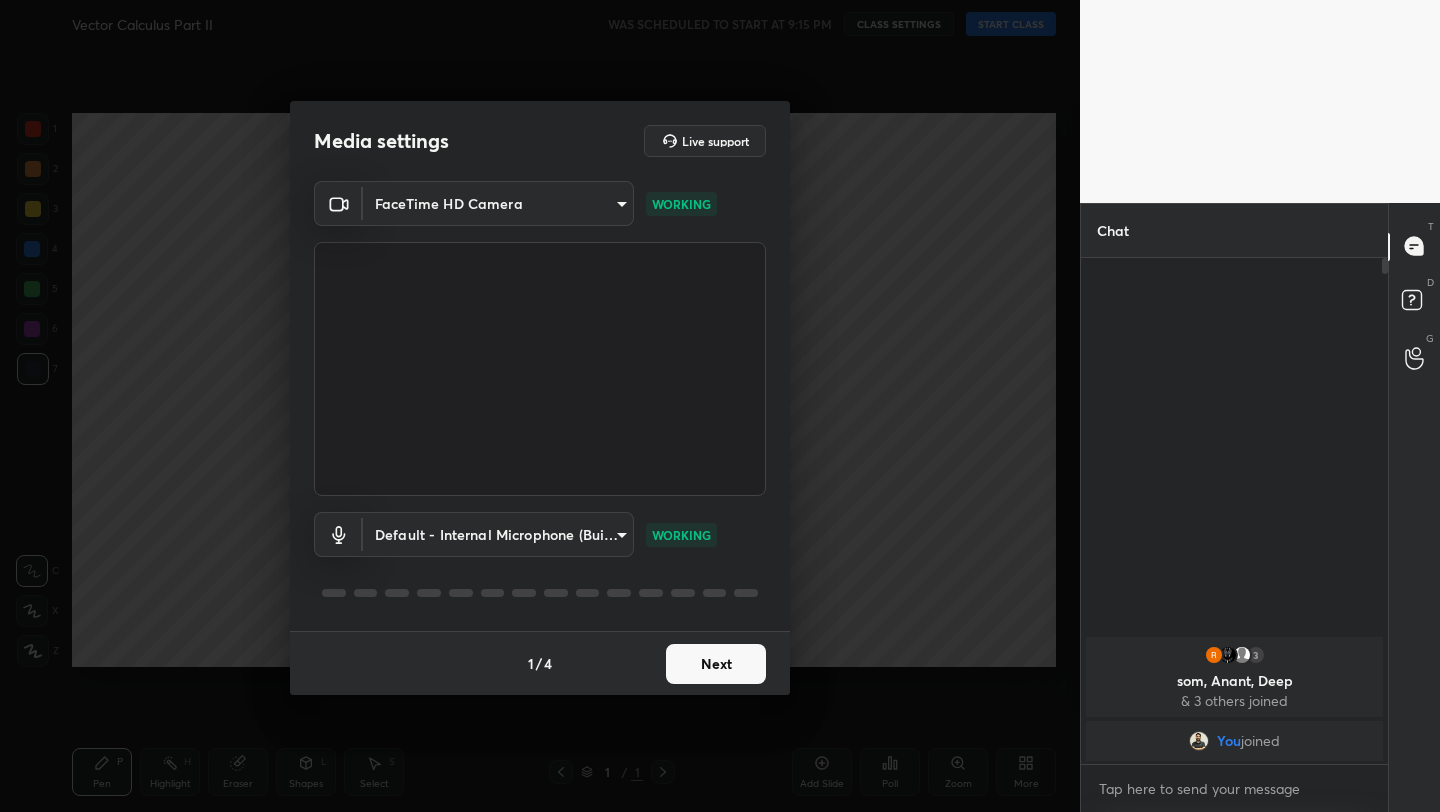 click on "1 / 4 Next" at bounding box center [540, 663] 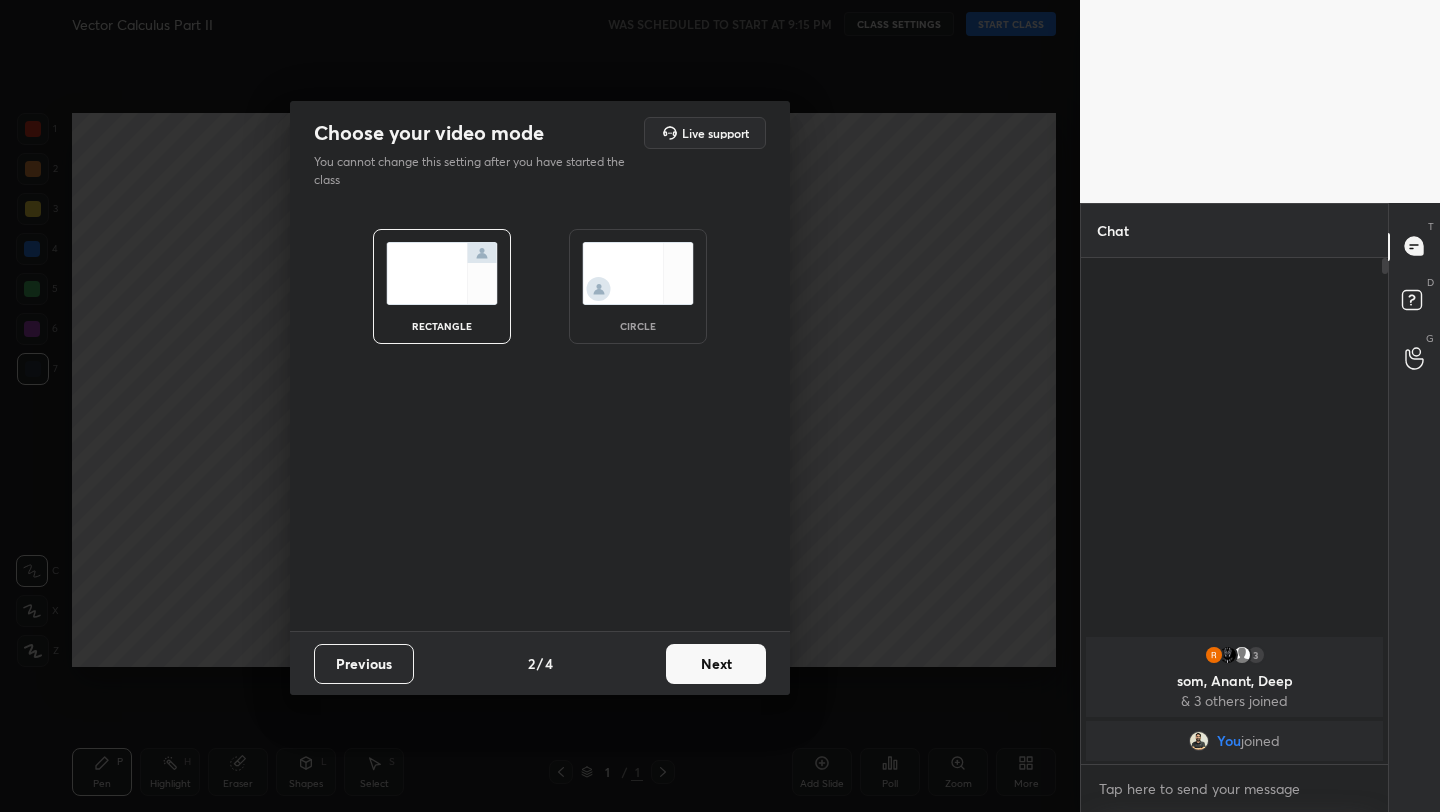click on "Next" at bounding box center [716, 664] 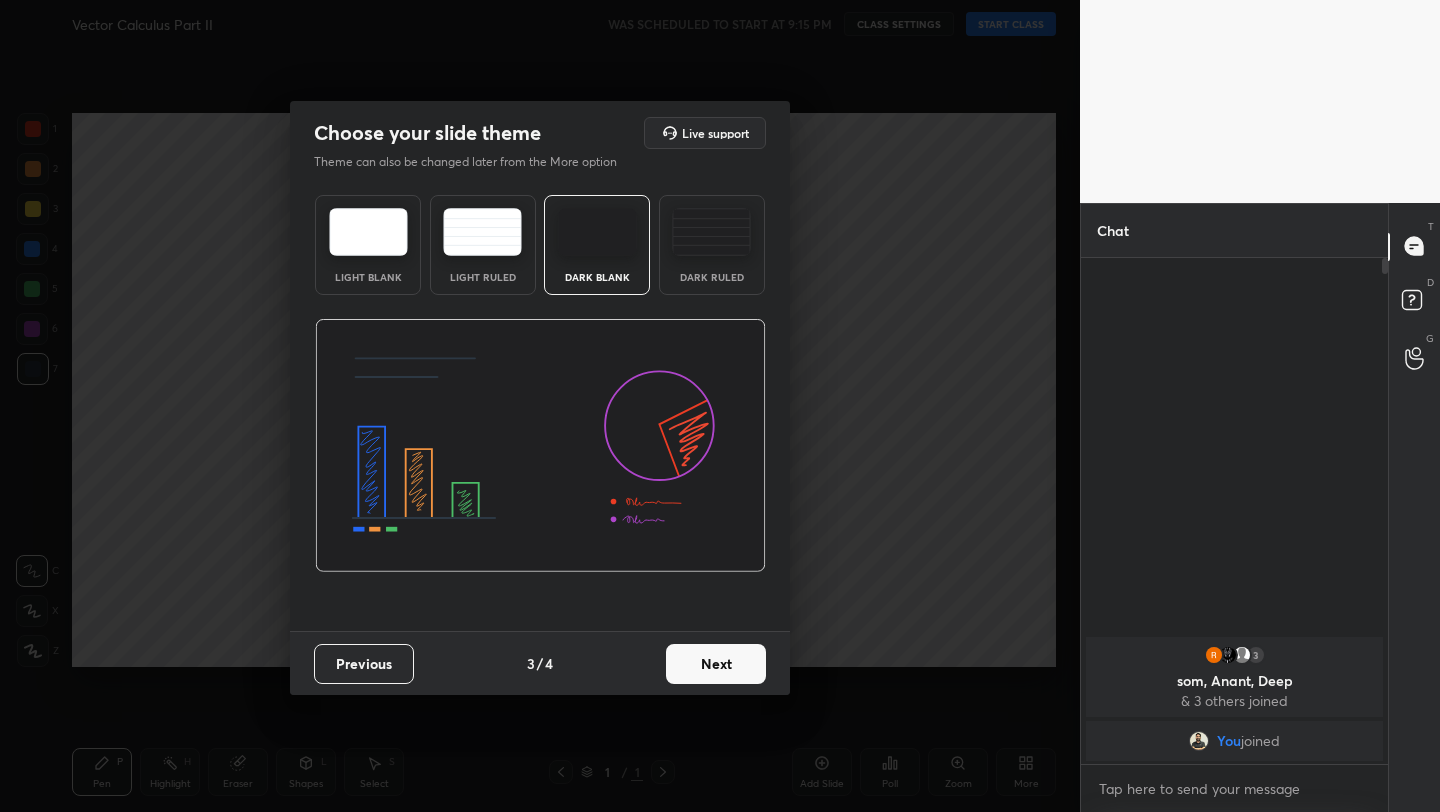 click on "Next" at bounding box center (716, 664) 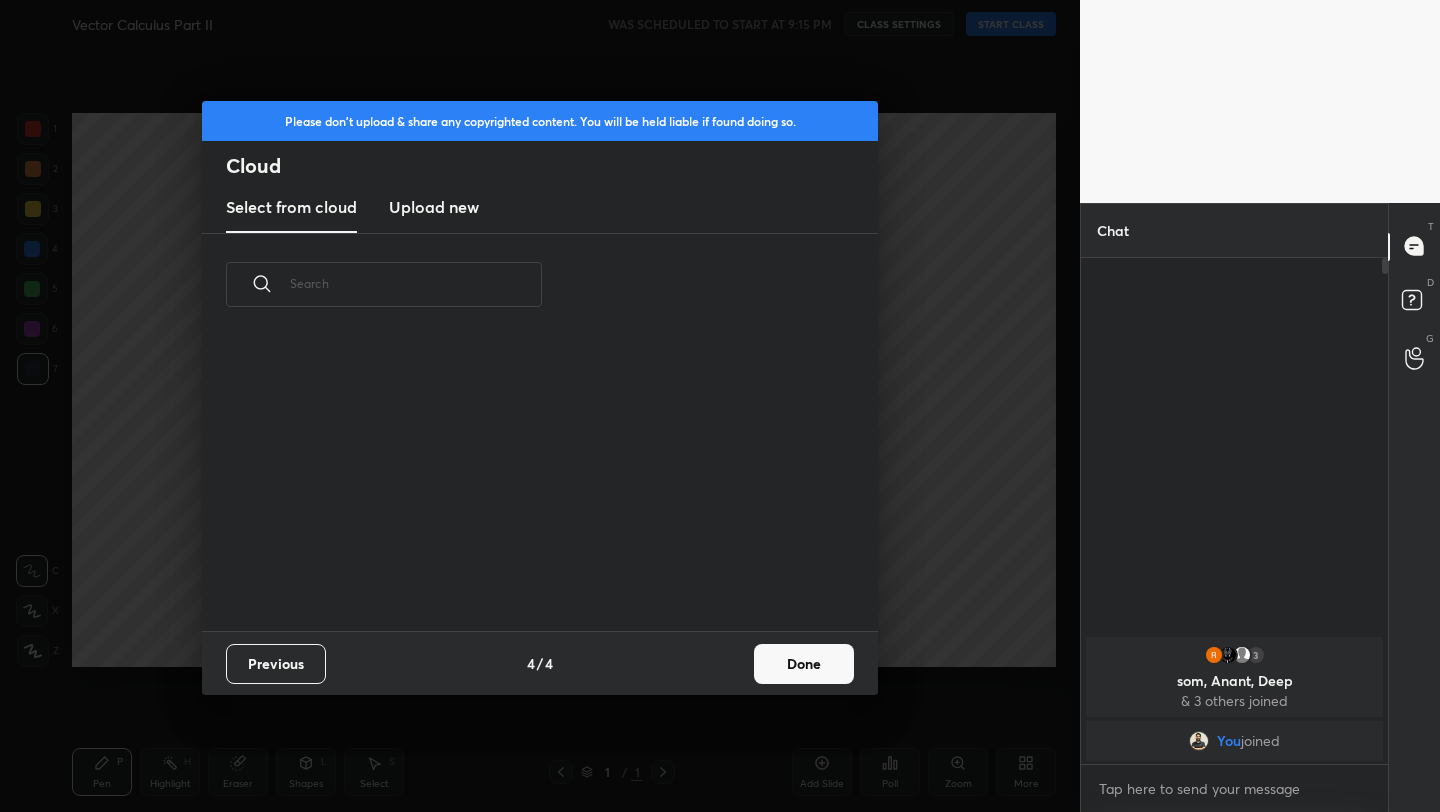 click on "Previous 4 / 4 Done" at bounding box center [540, 663] 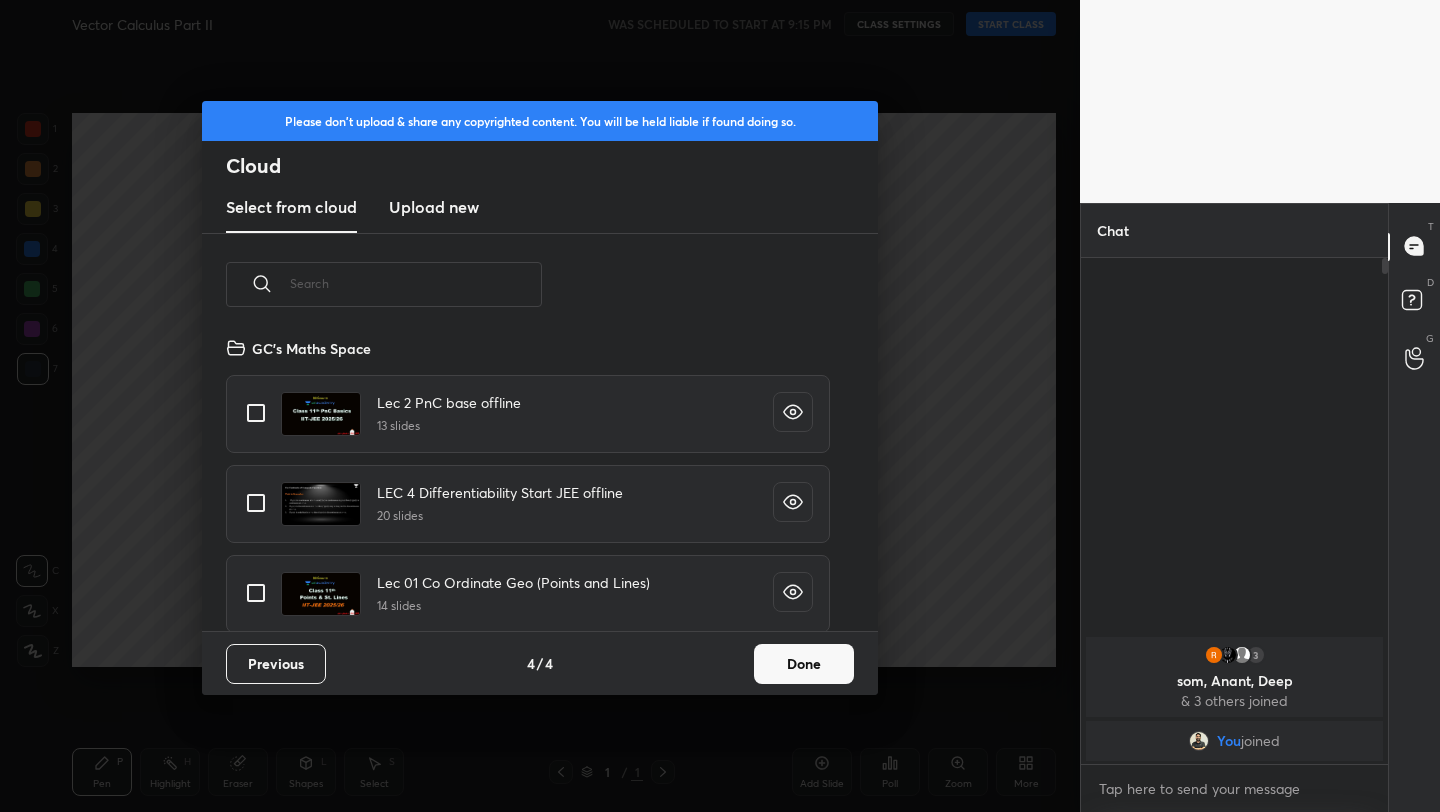 click on "Done" at bounding box center (804, 664) 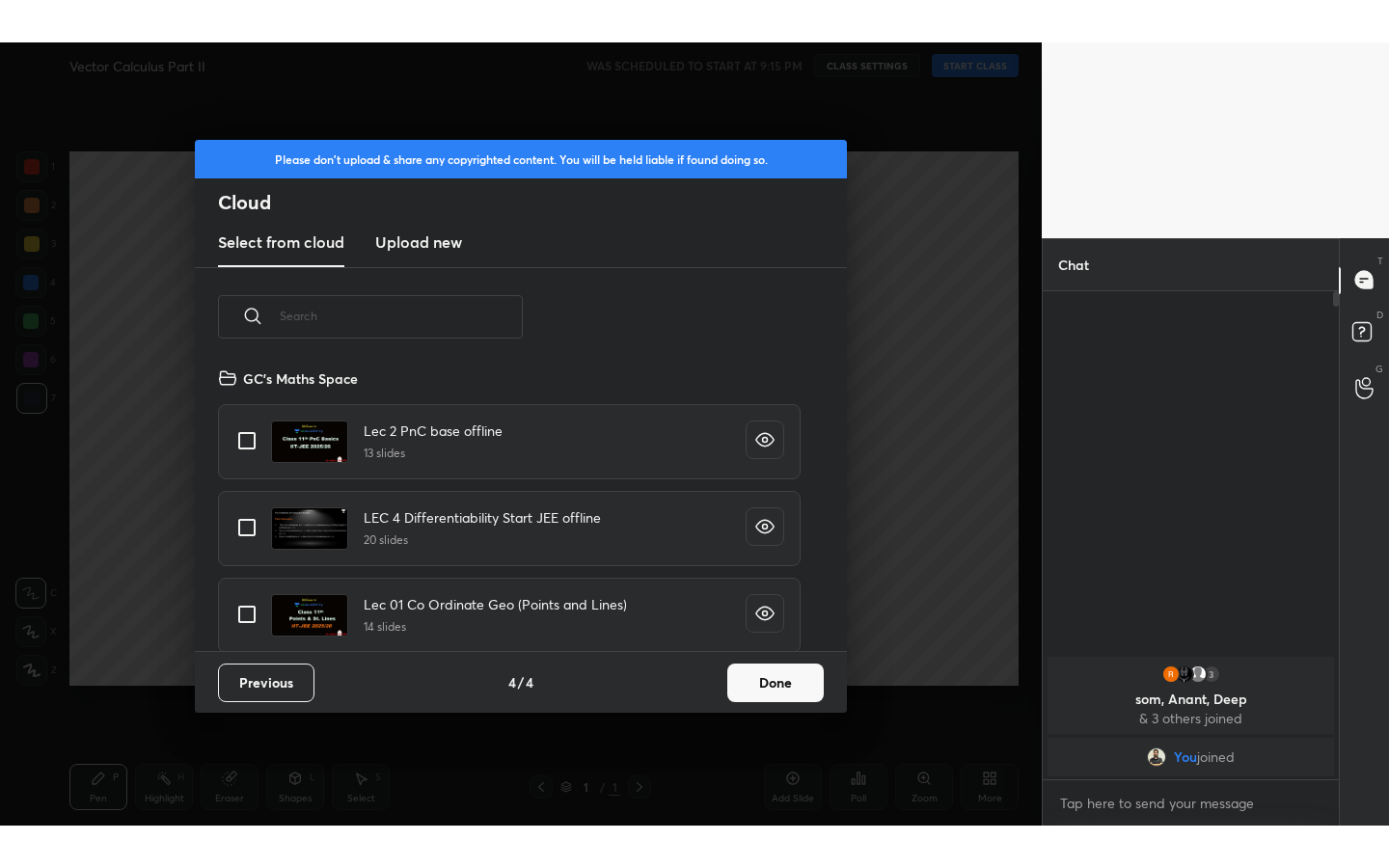 scroll, scrollTop: 285, scrollLeft: 619, axis: both 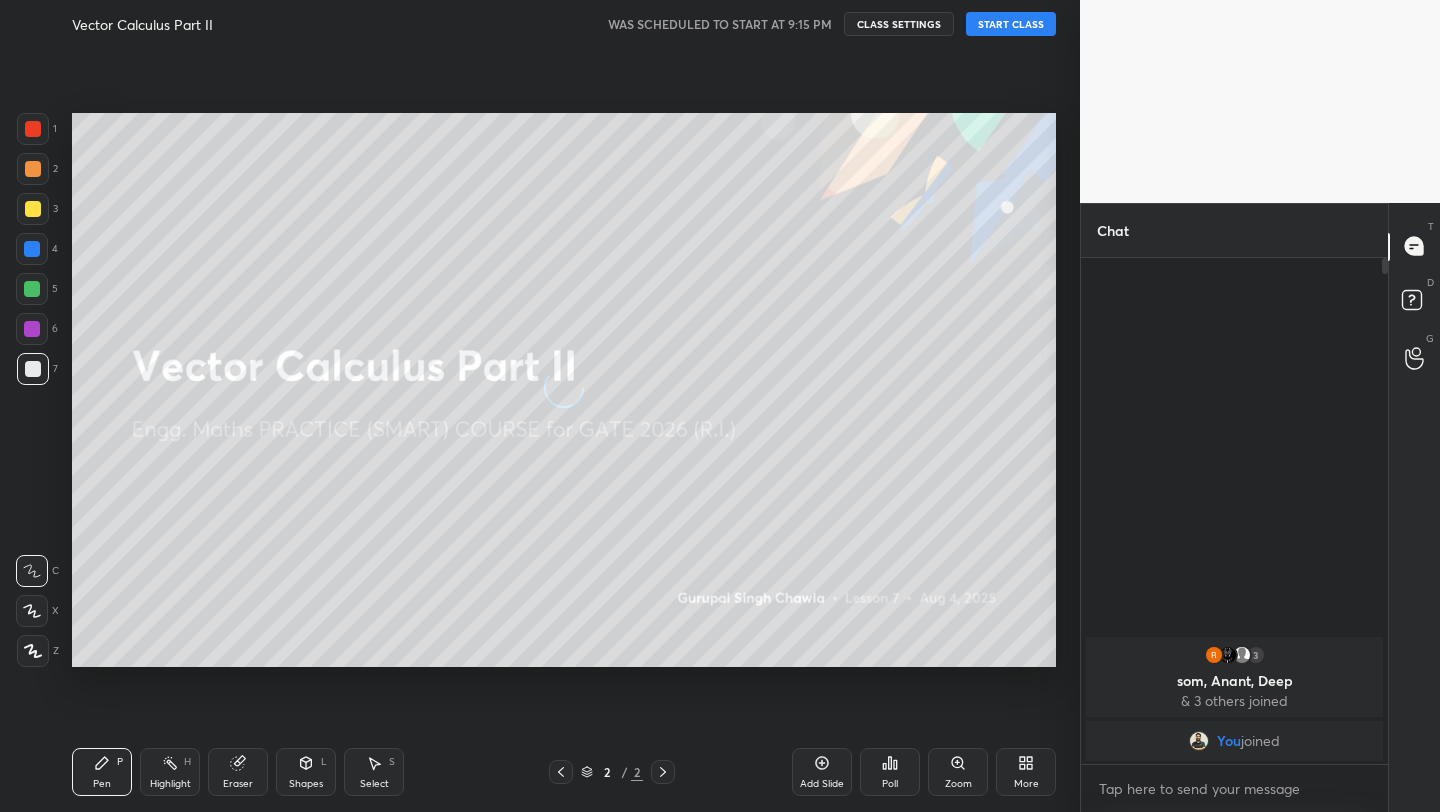 click on "START CLASS" at bounding box center [1011, 24] 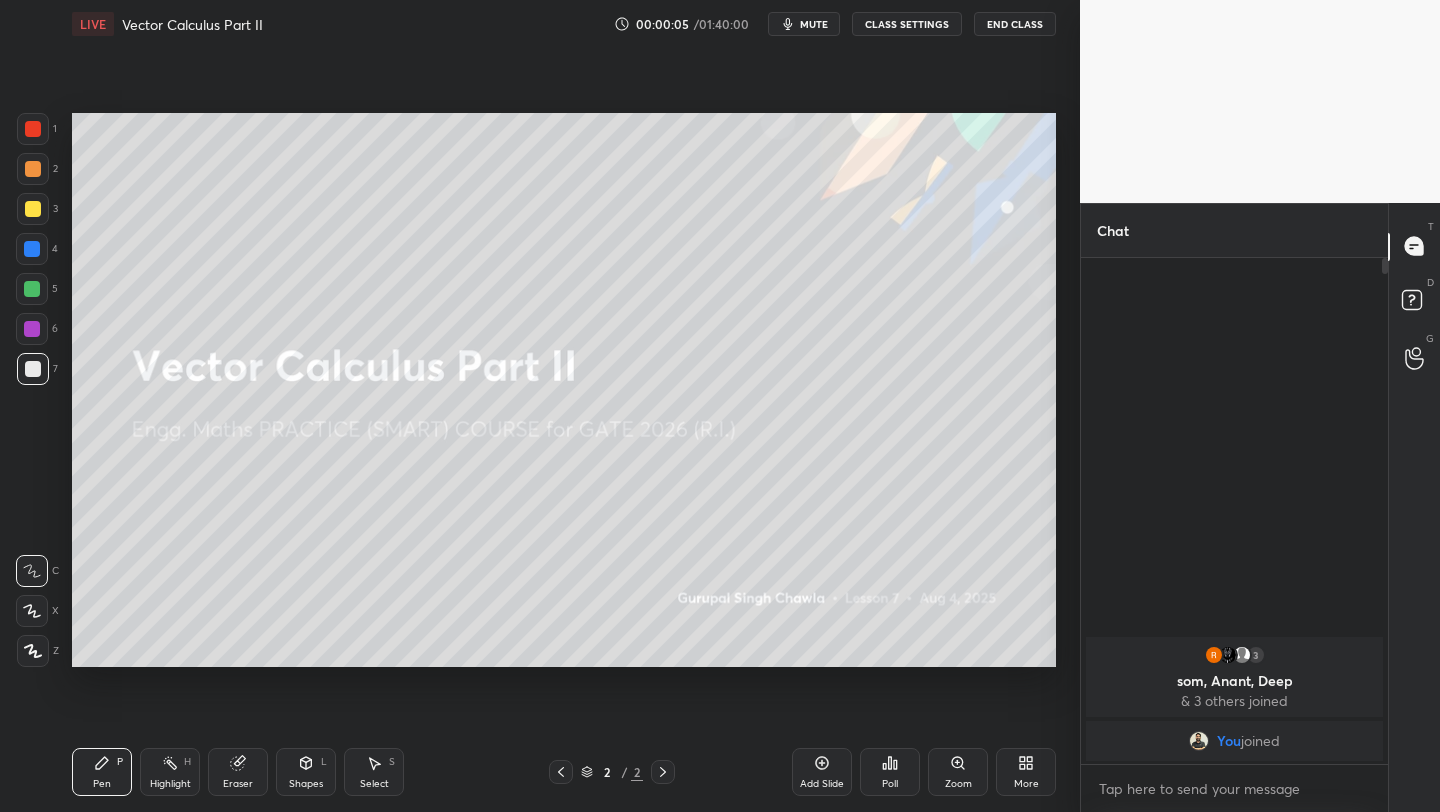 click 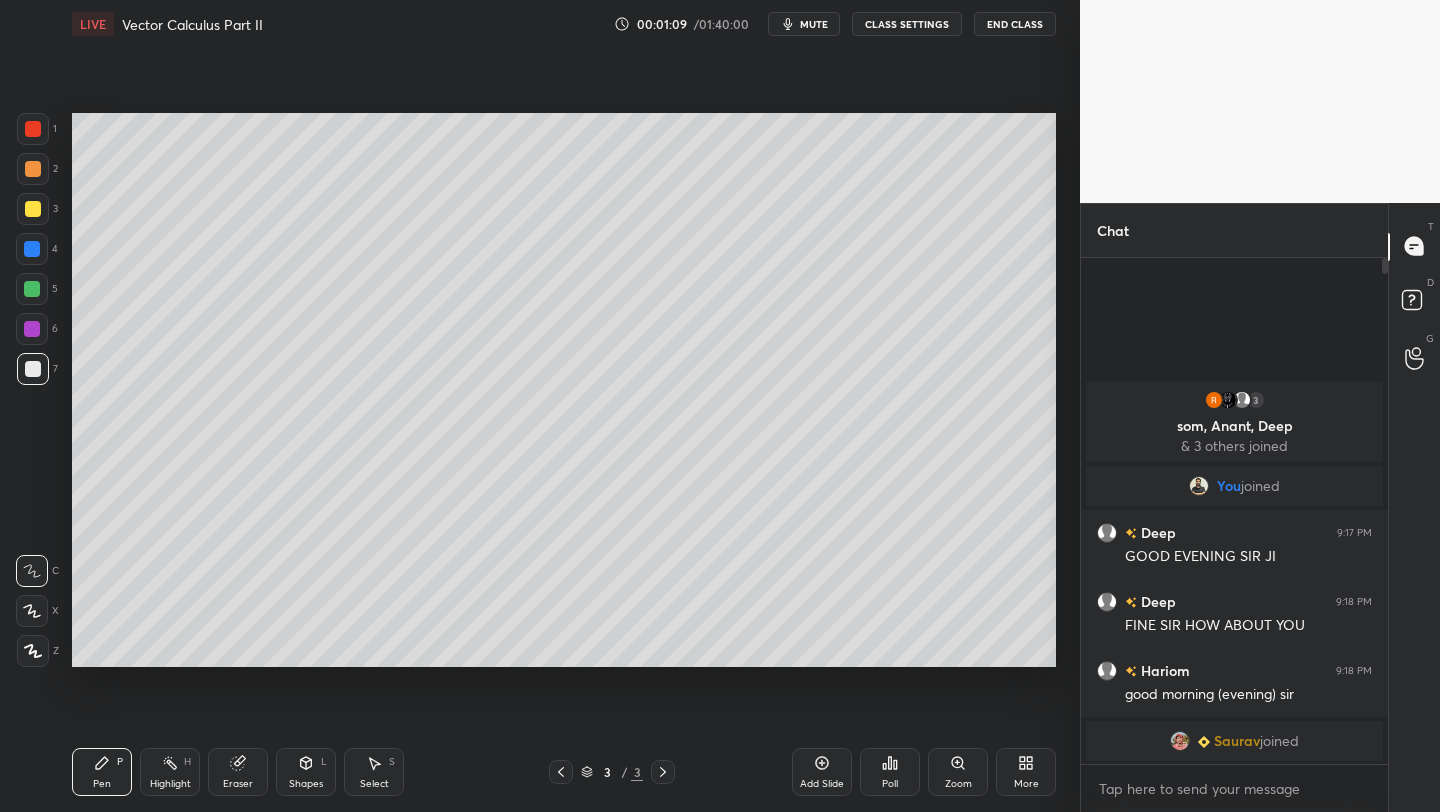 click on "More" at bounding box center [1026, 772] 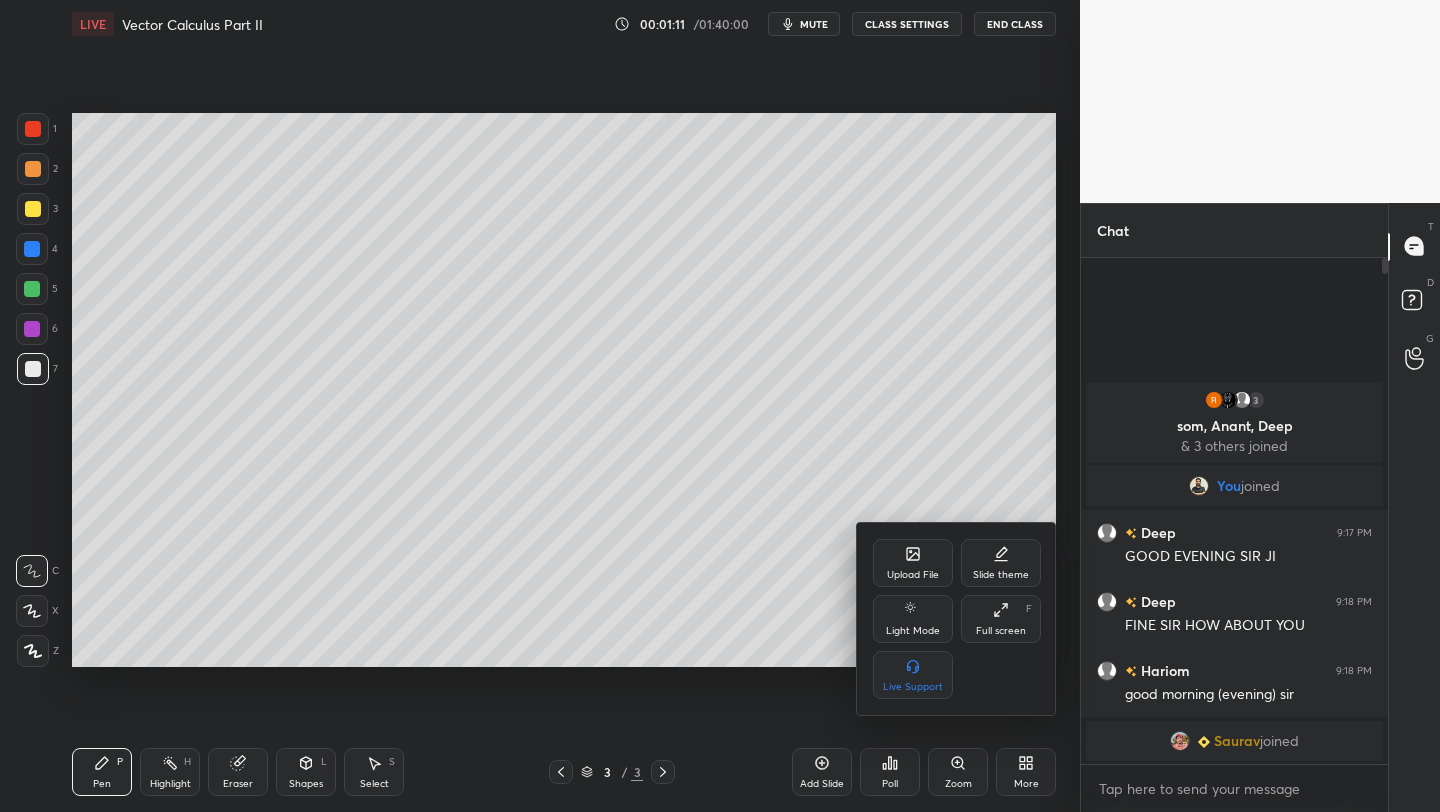 click on "Full screen" at bounding box center (1001, 631) 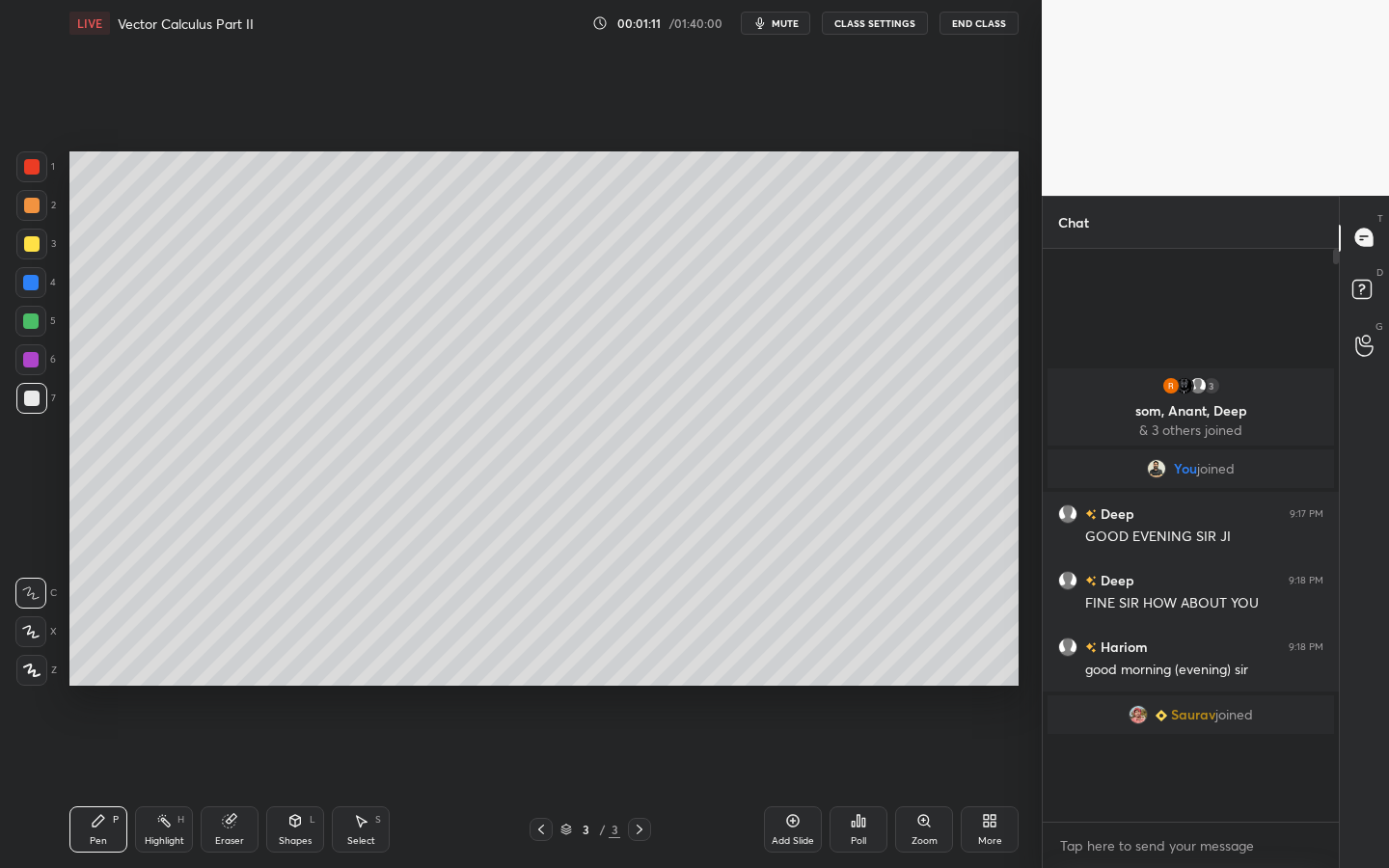 scroll, scrollTop: 95700, scrollLeft: 95494, axis: both 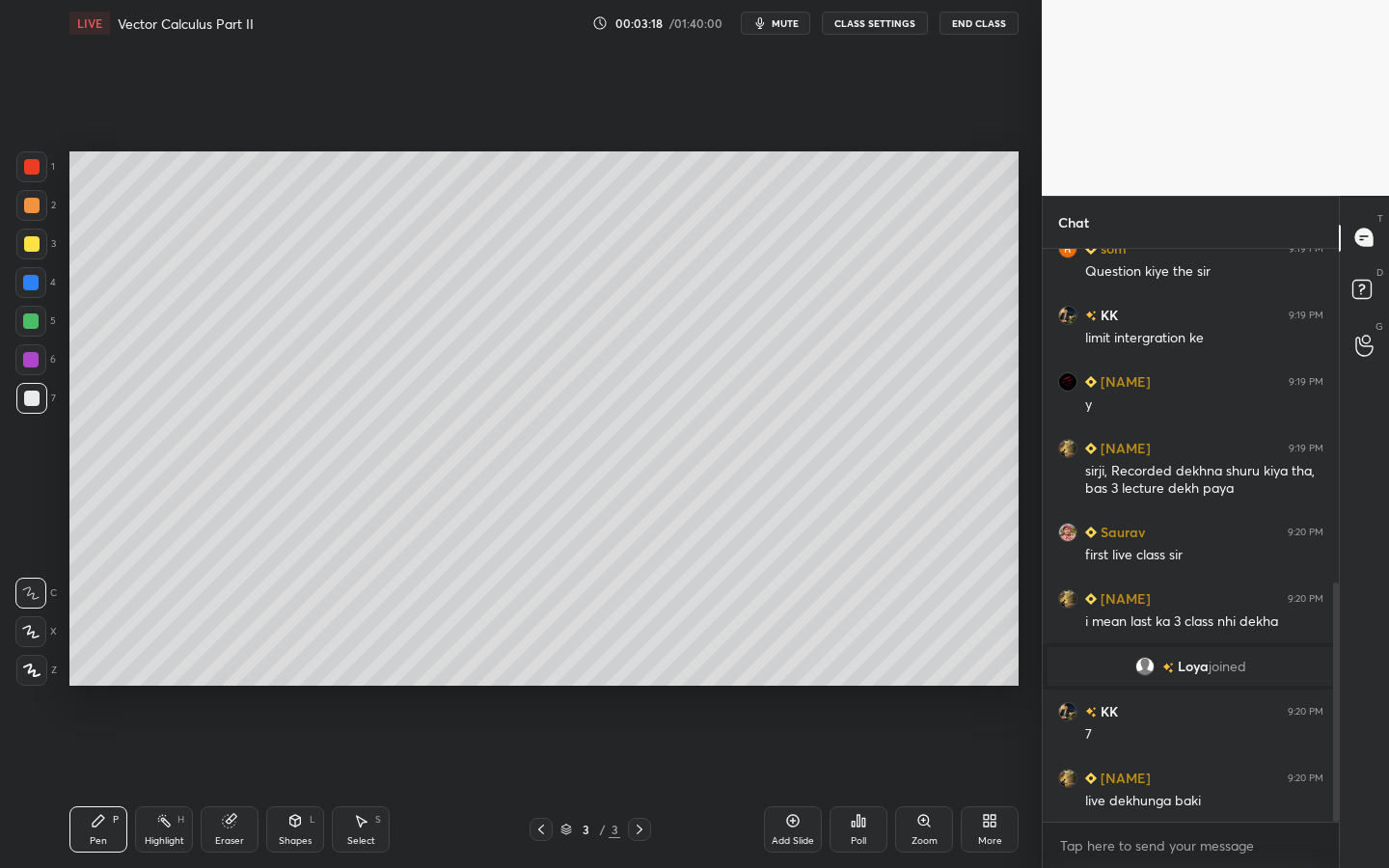 click at bounding box center [31, 321] 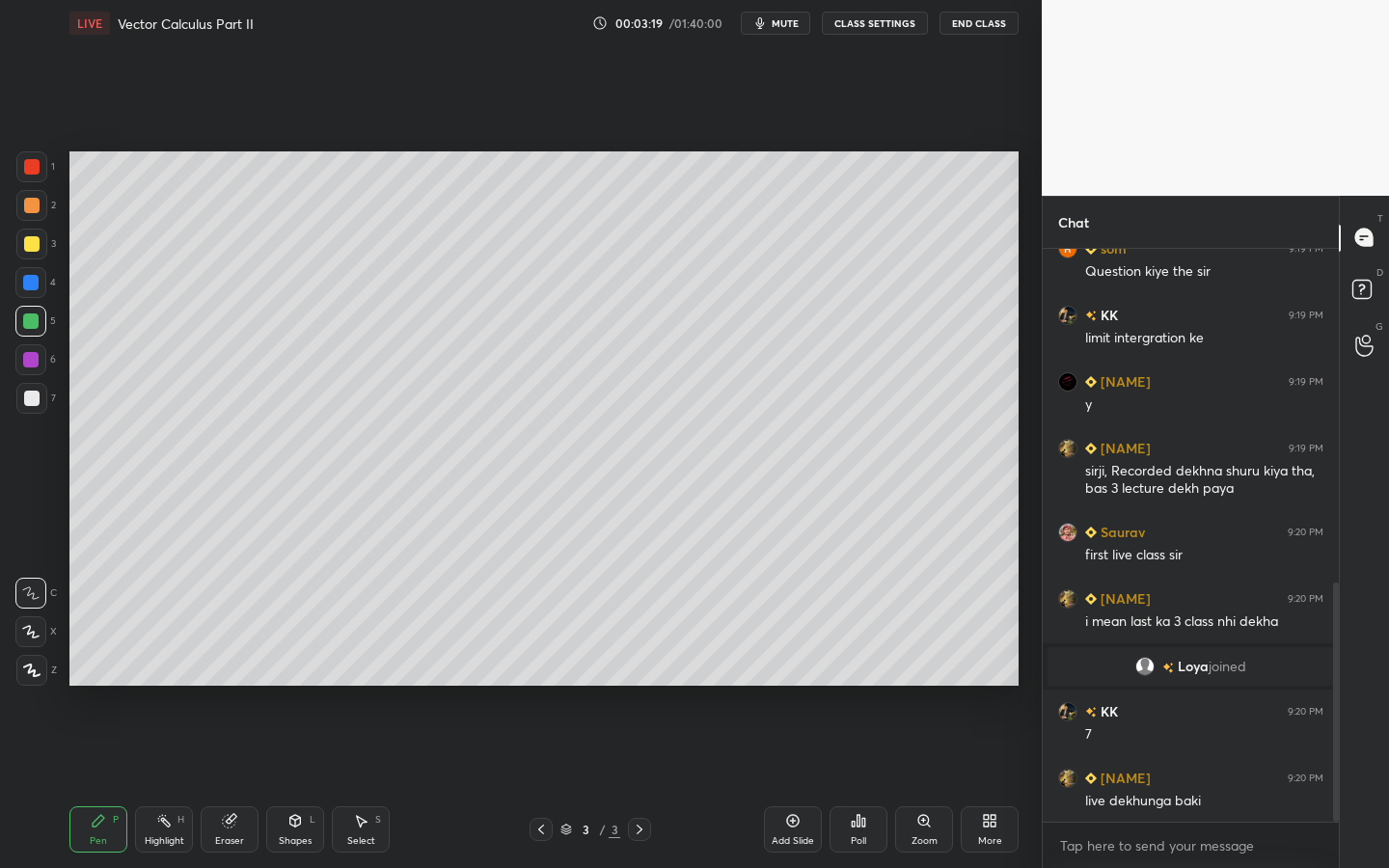 click 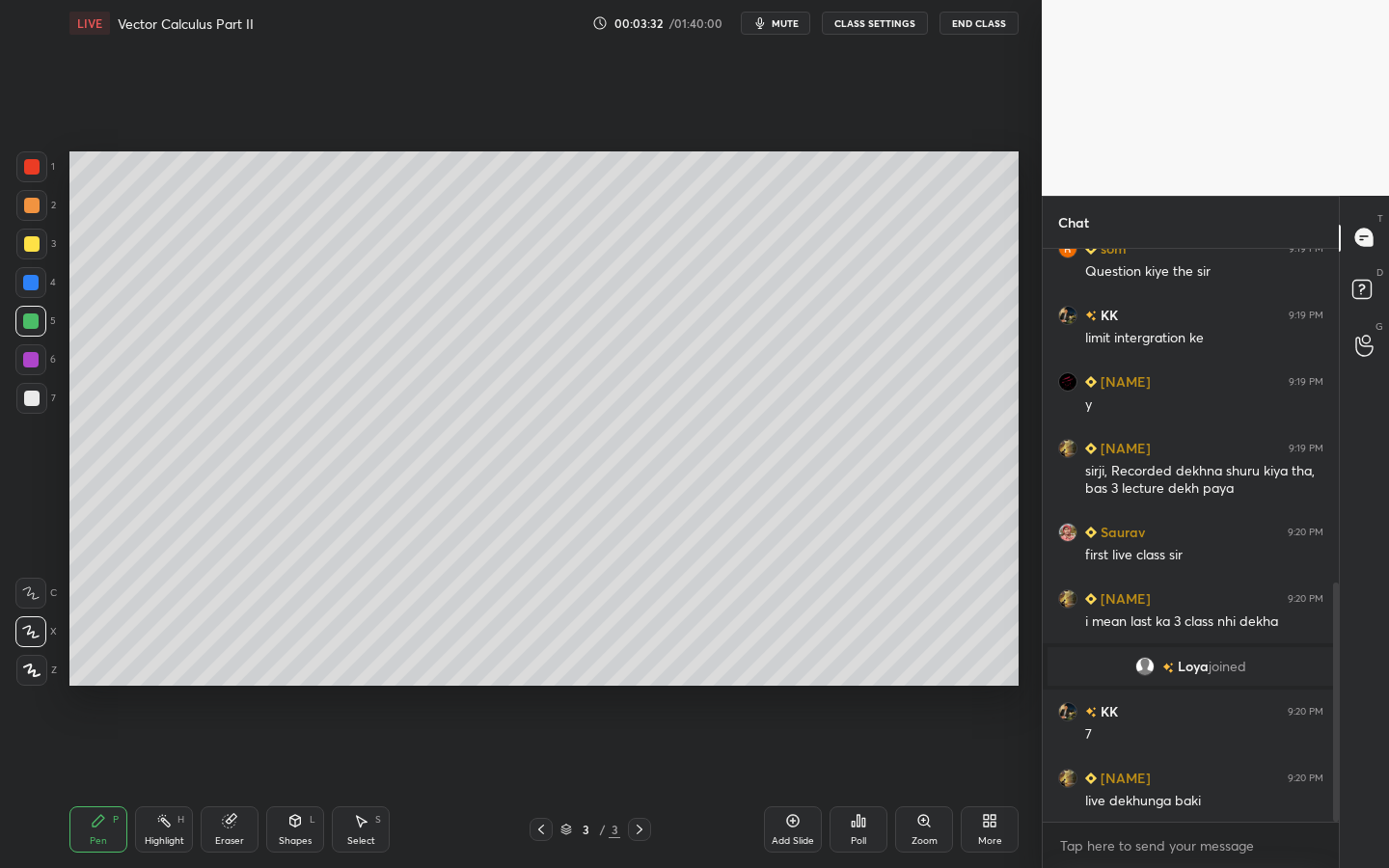 click on "Shapes L" at bounding box center [295, 829] 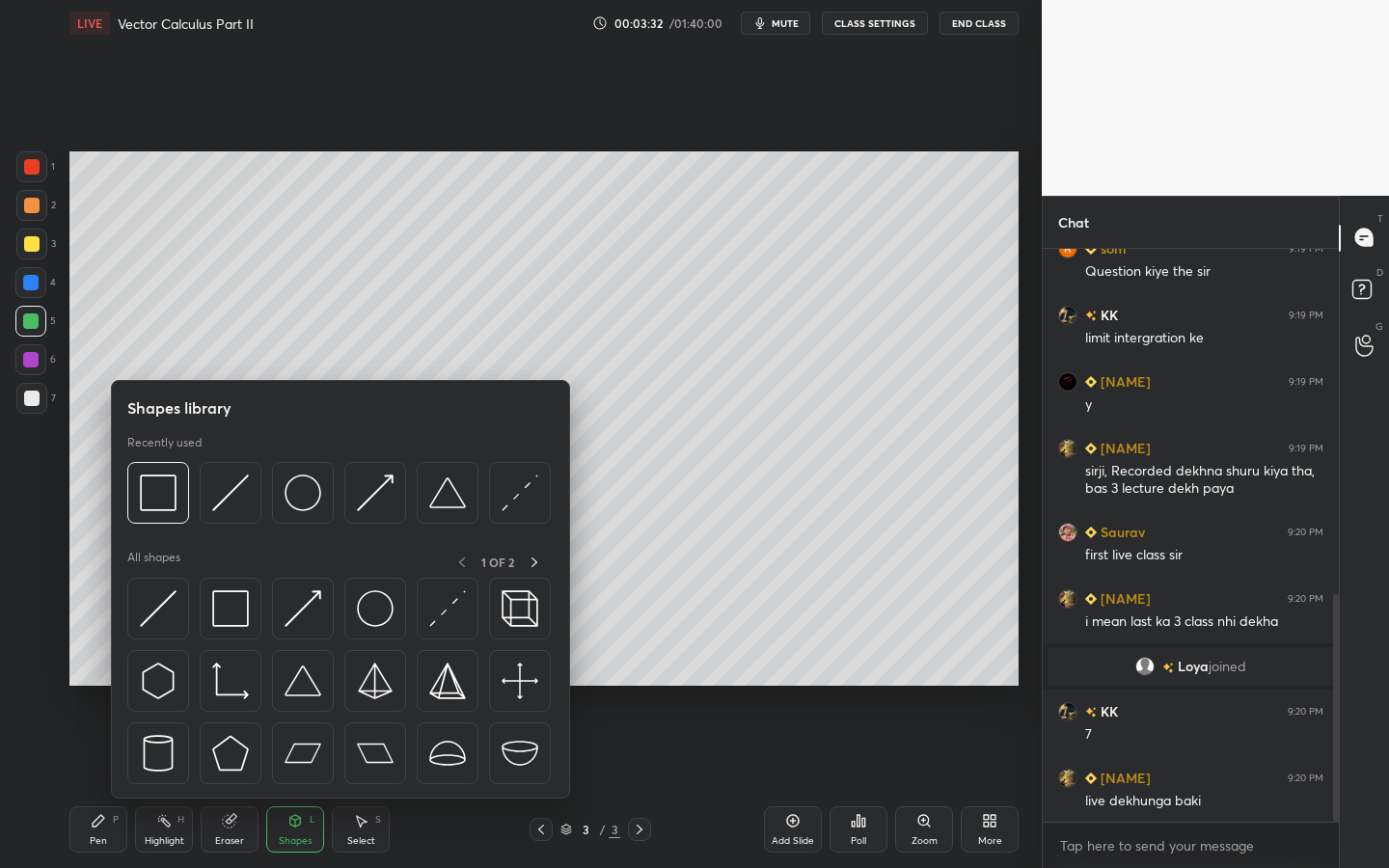scroll, scrollTop: 871, scrollLeft: 0, axis: vertical 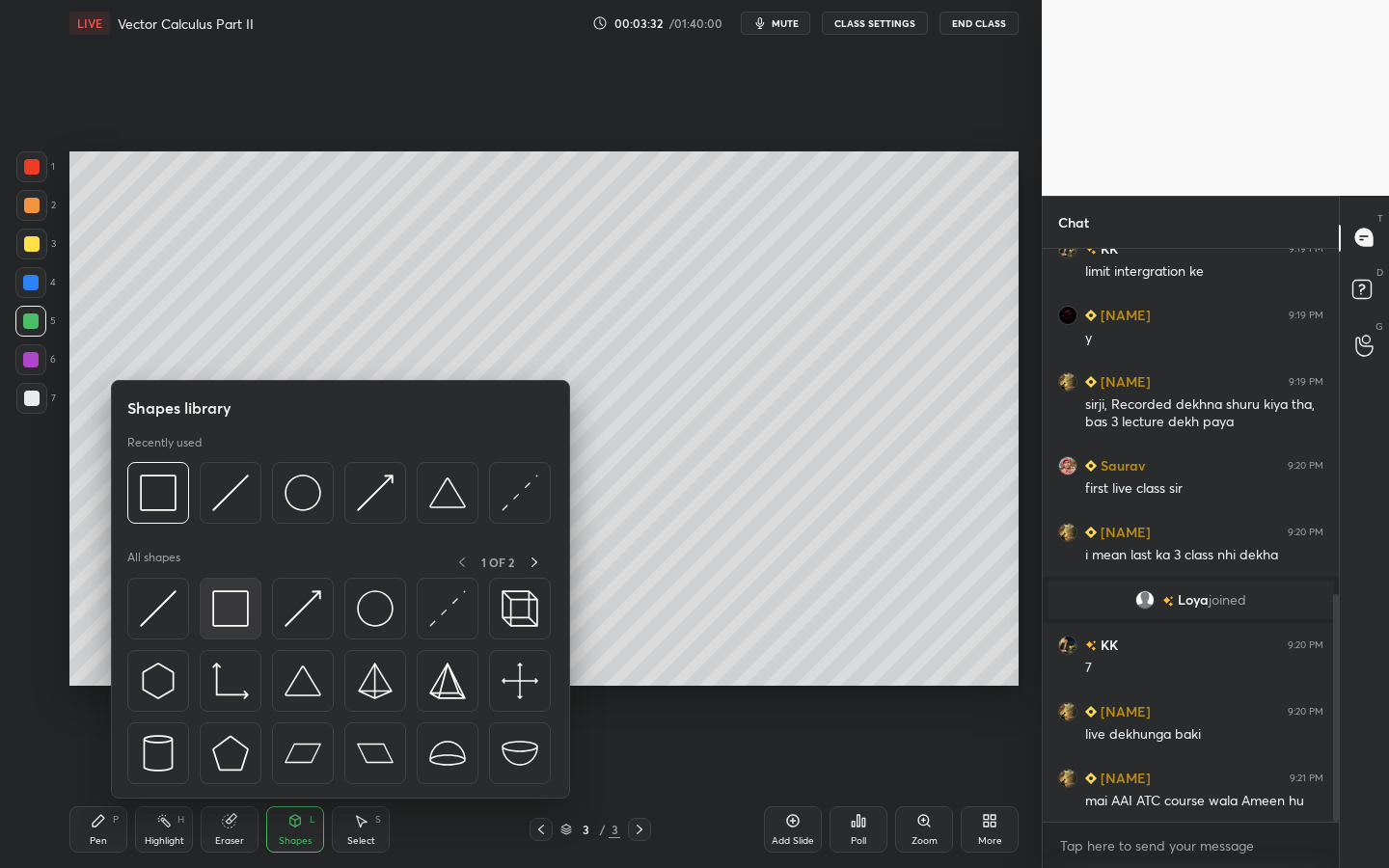 click at bounding box center [231, 609] 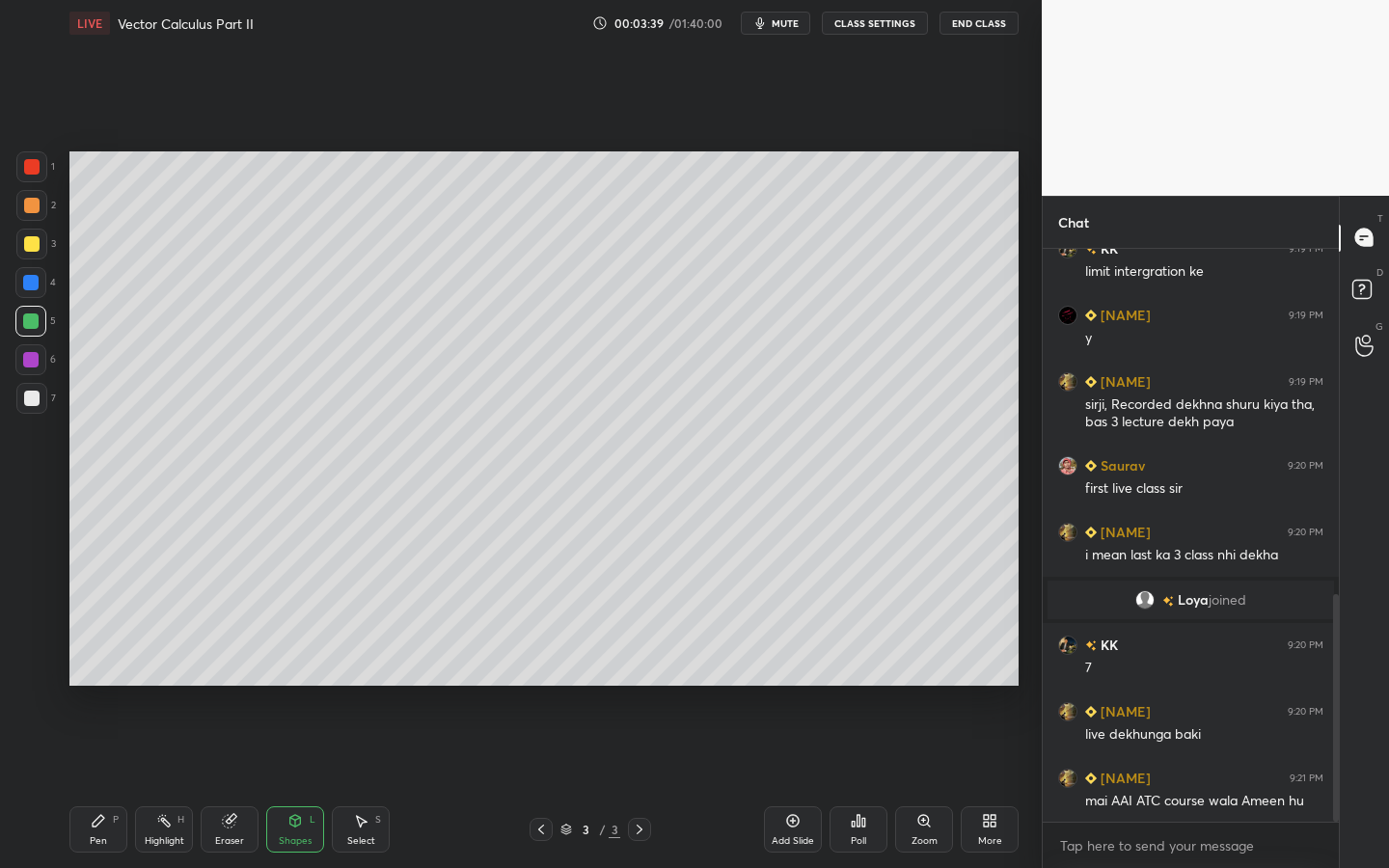 click at bounding box center (32, 244) 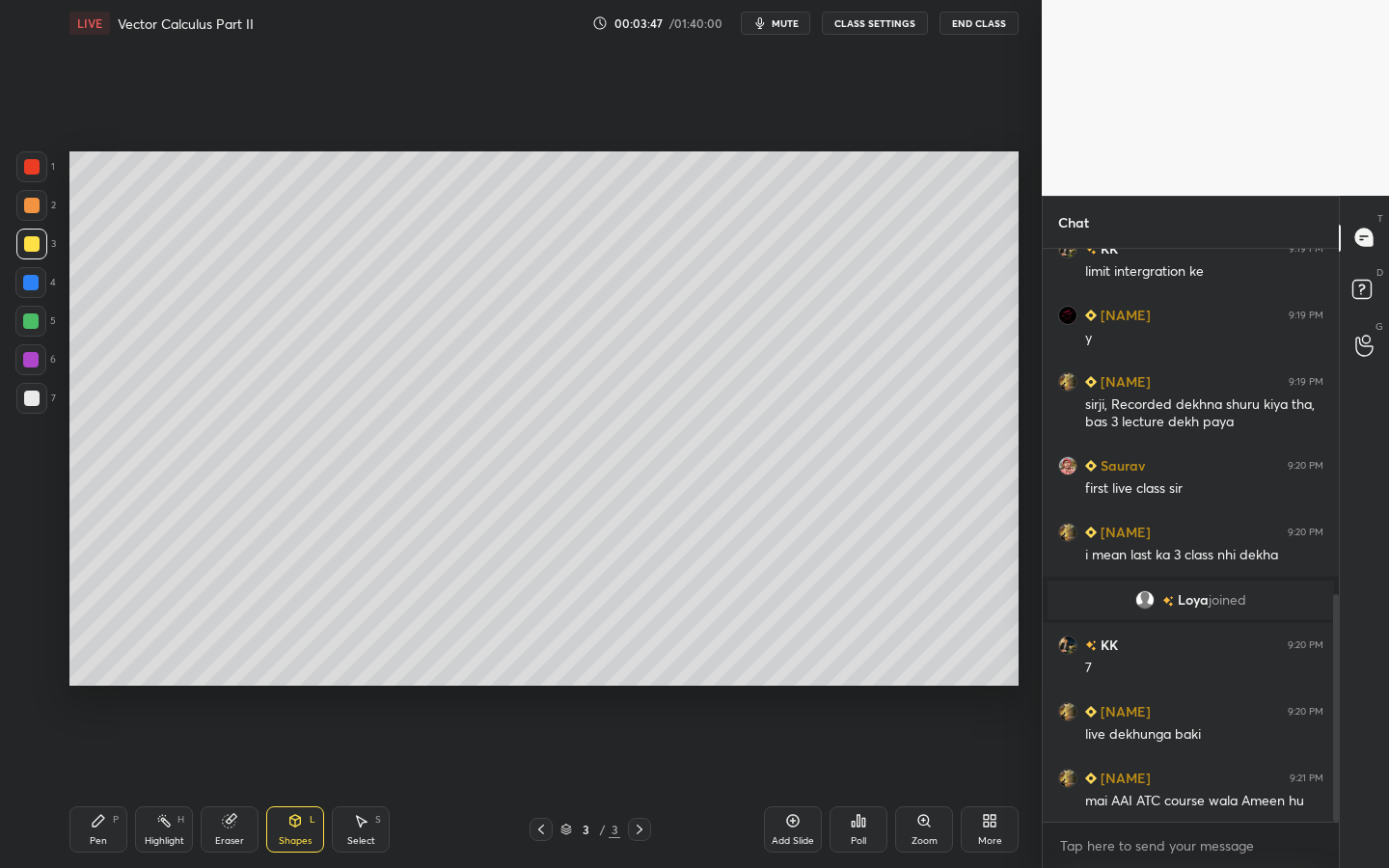 click on "Pen P" at bounding box center [98, 829] 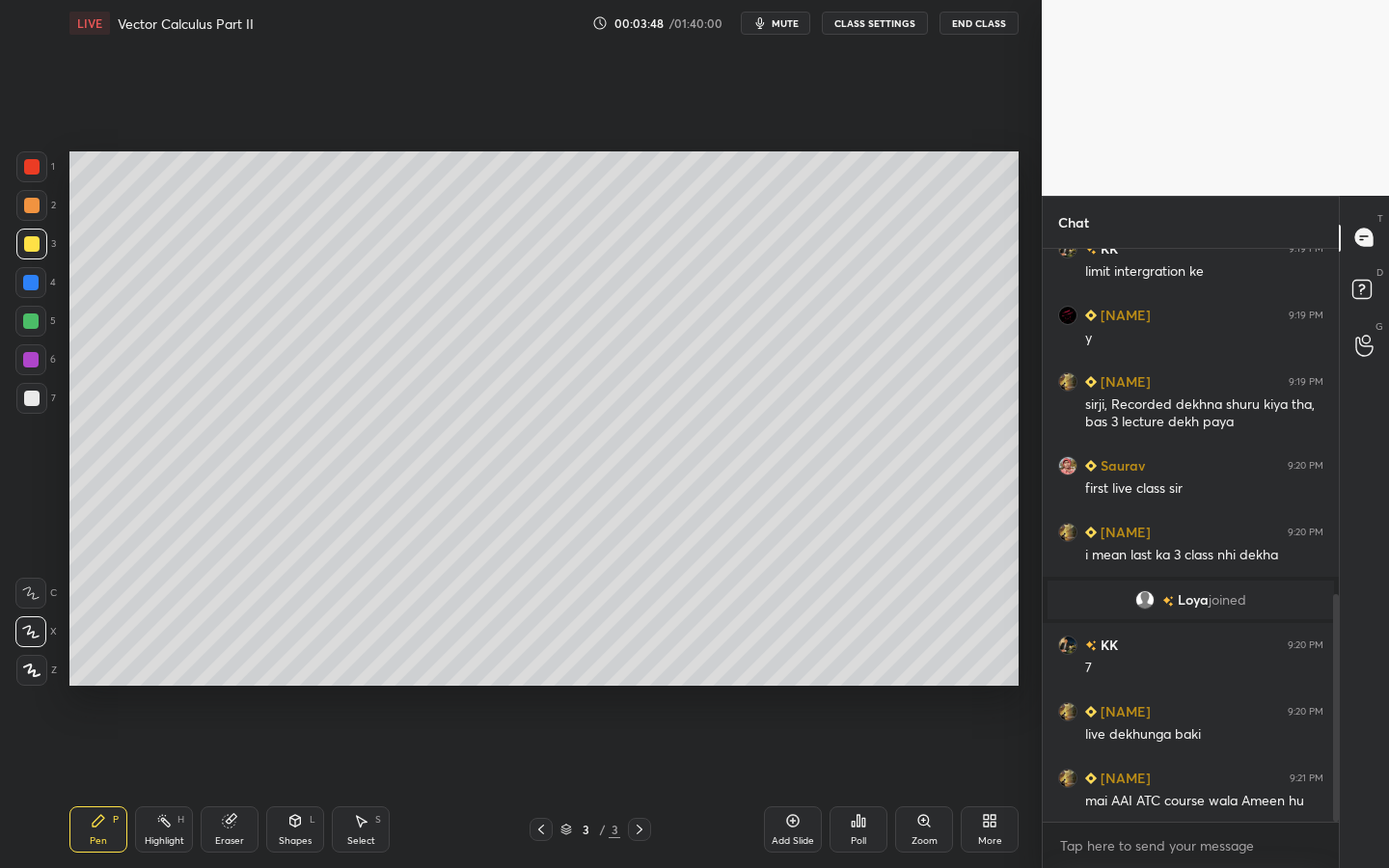 click on "Eraser" at bounding box center (230, 829) 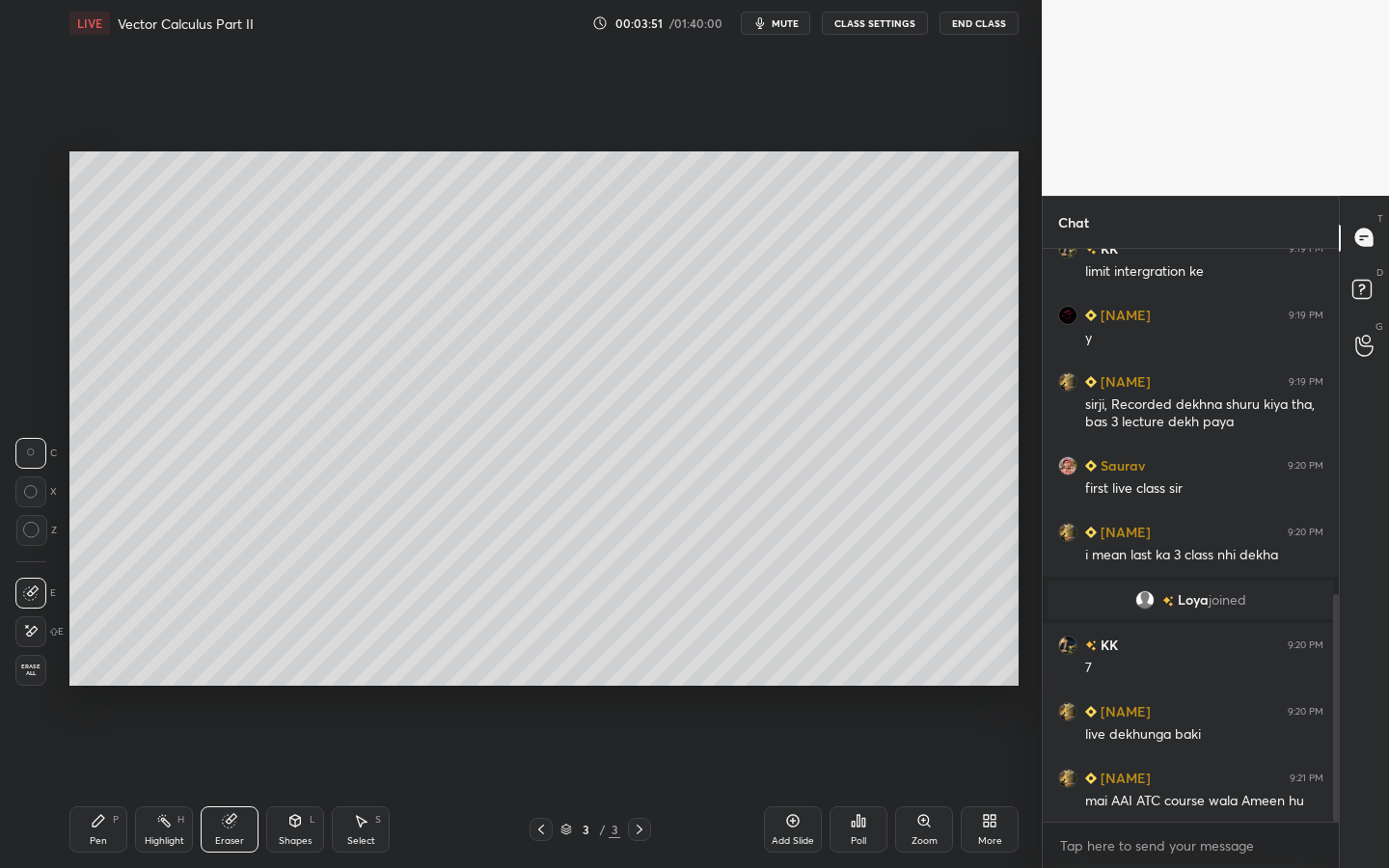 click 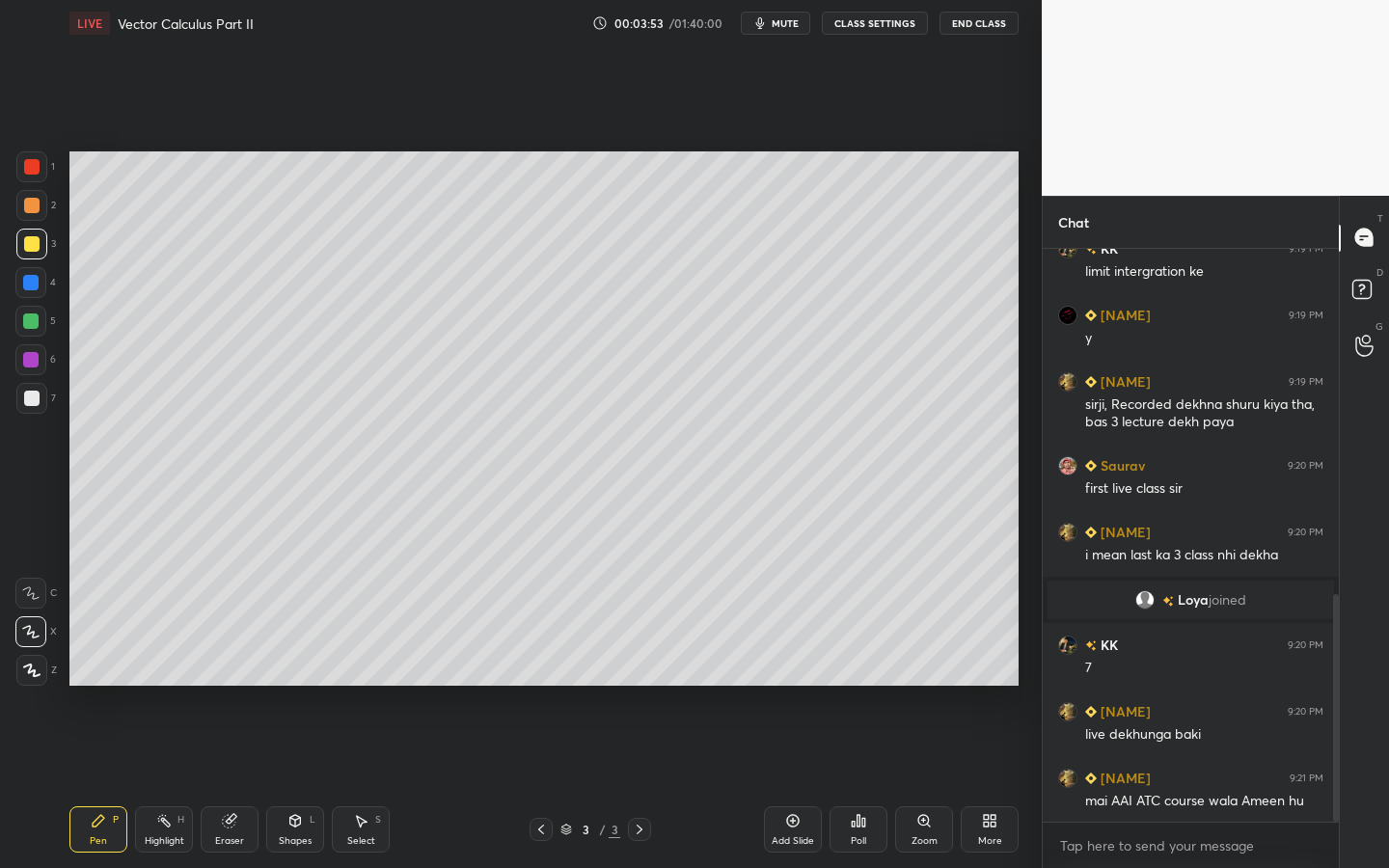 click at bounding box center [32, 167] 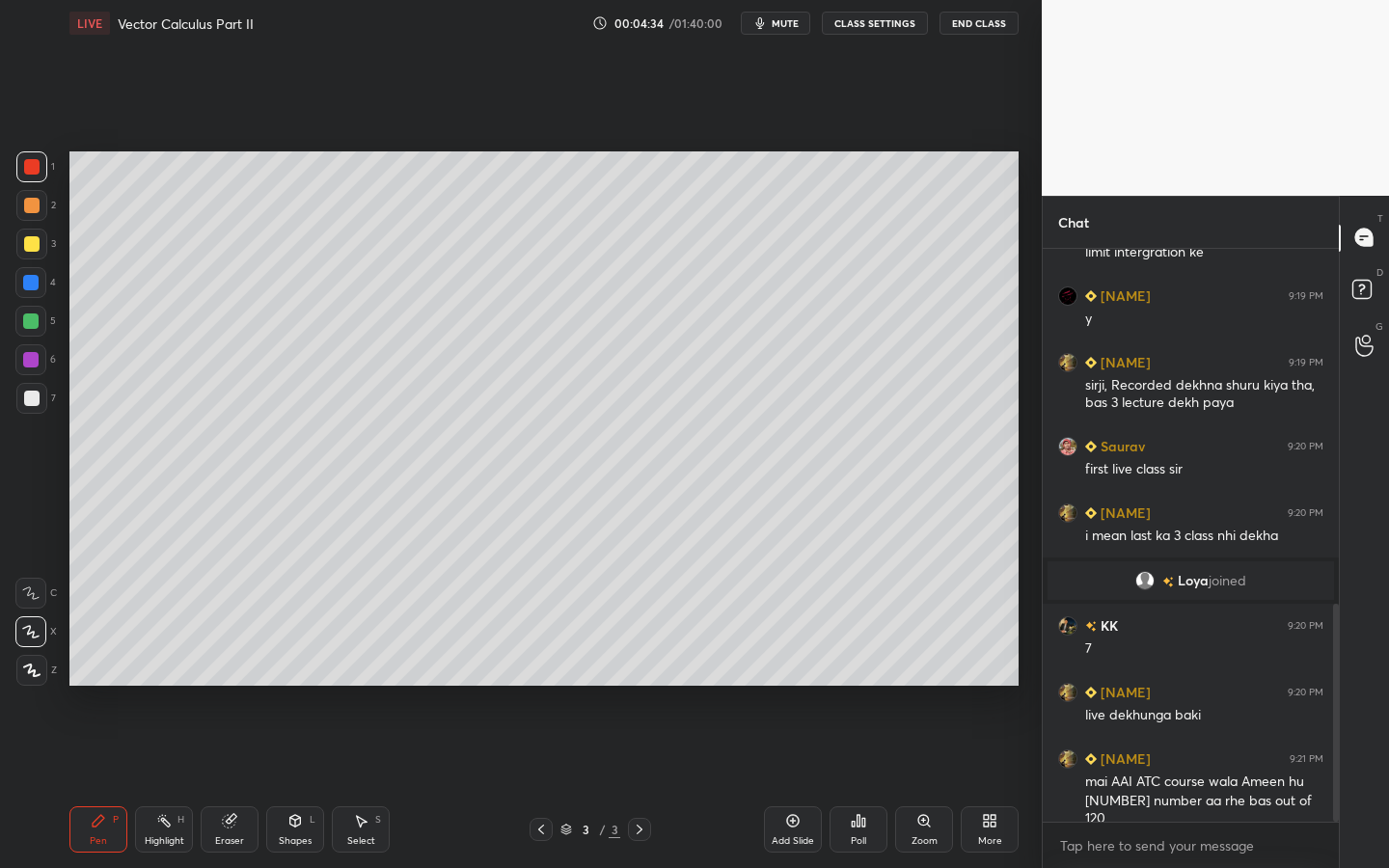 scroll, scrollTop: 936, scrollLeft: 0, axis: vertical 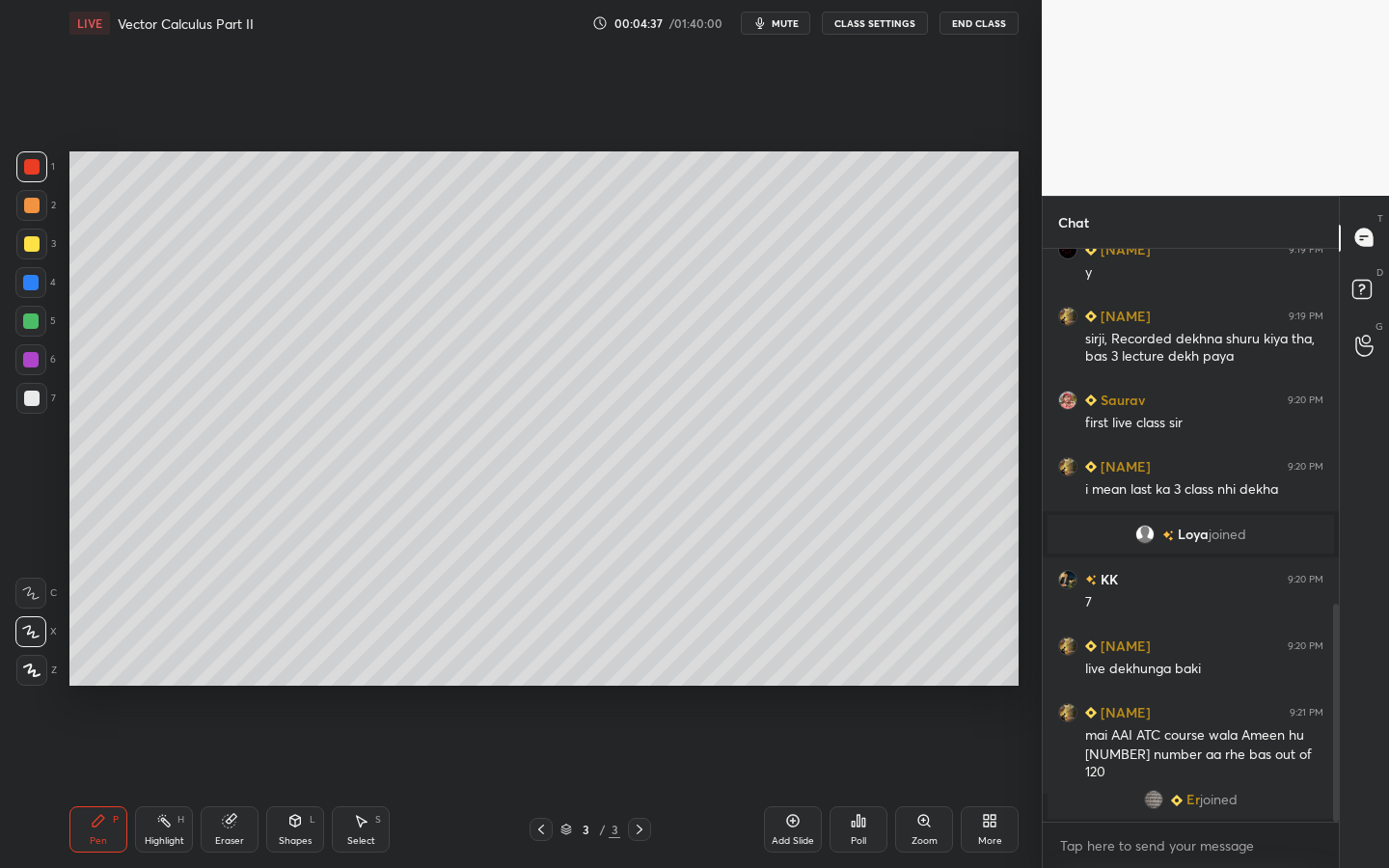 click on "7" at bounding box center (36, 402) 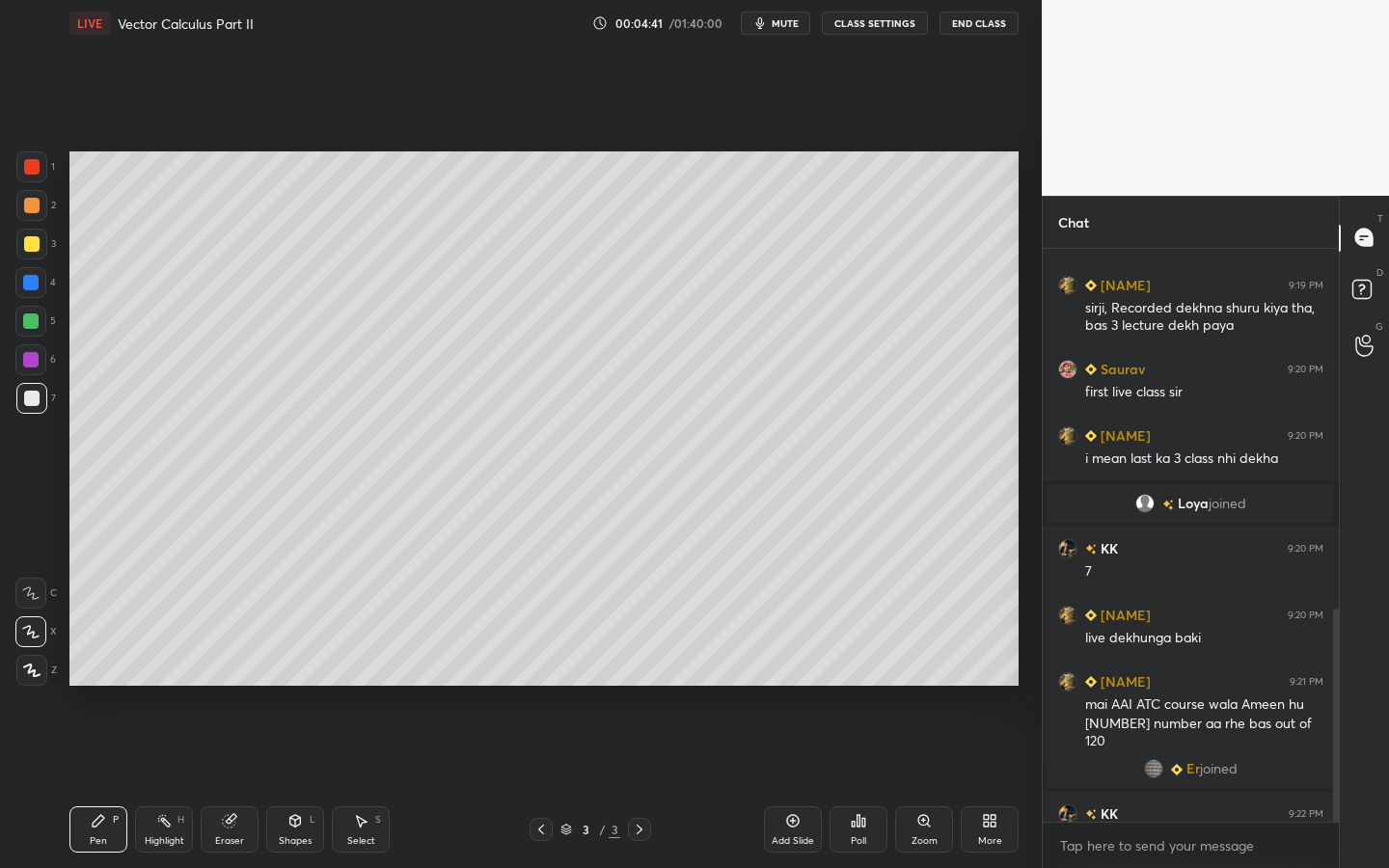 scroll, scrollTop: 972, scrollLeft: 0, axis: vertical 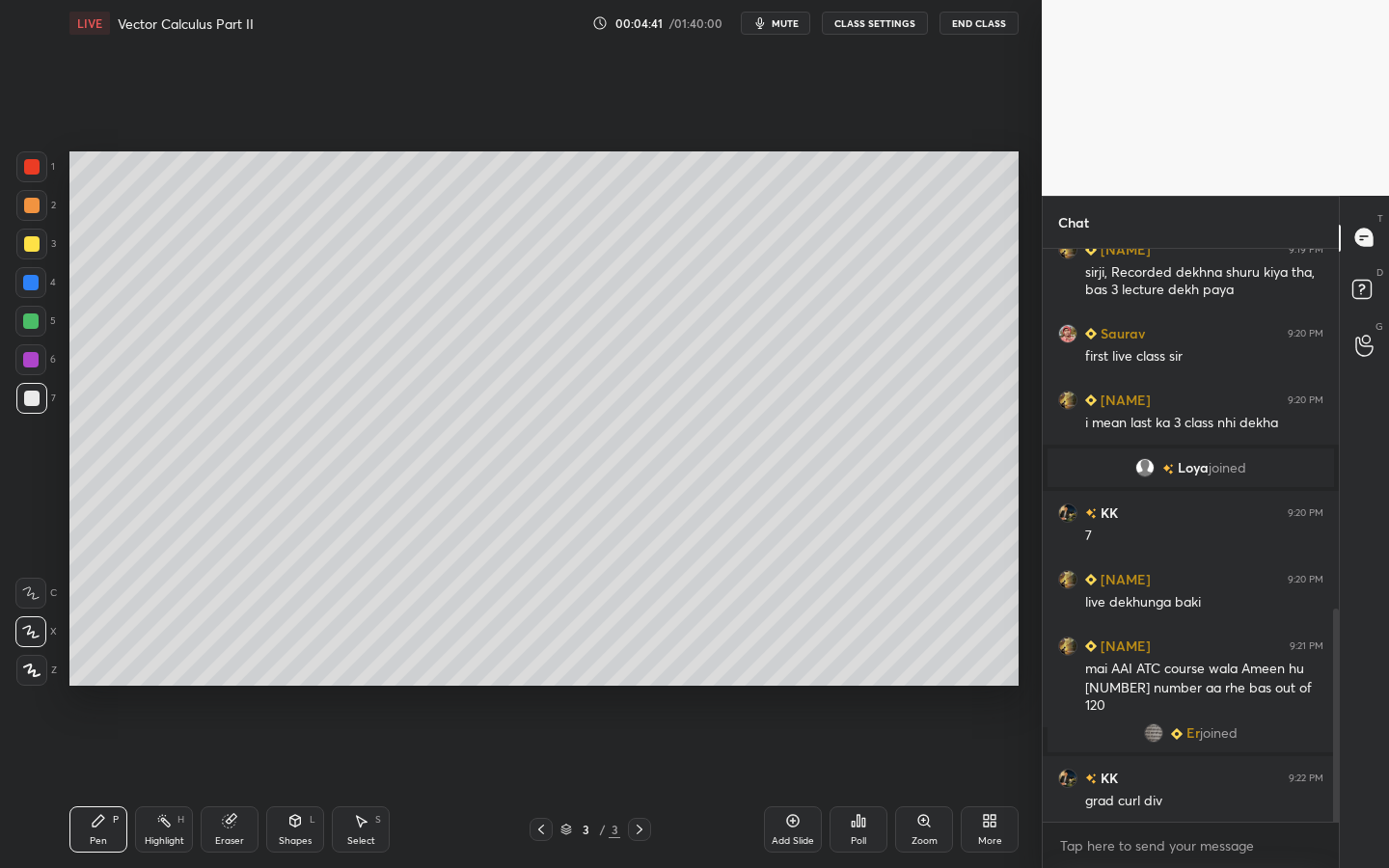 click 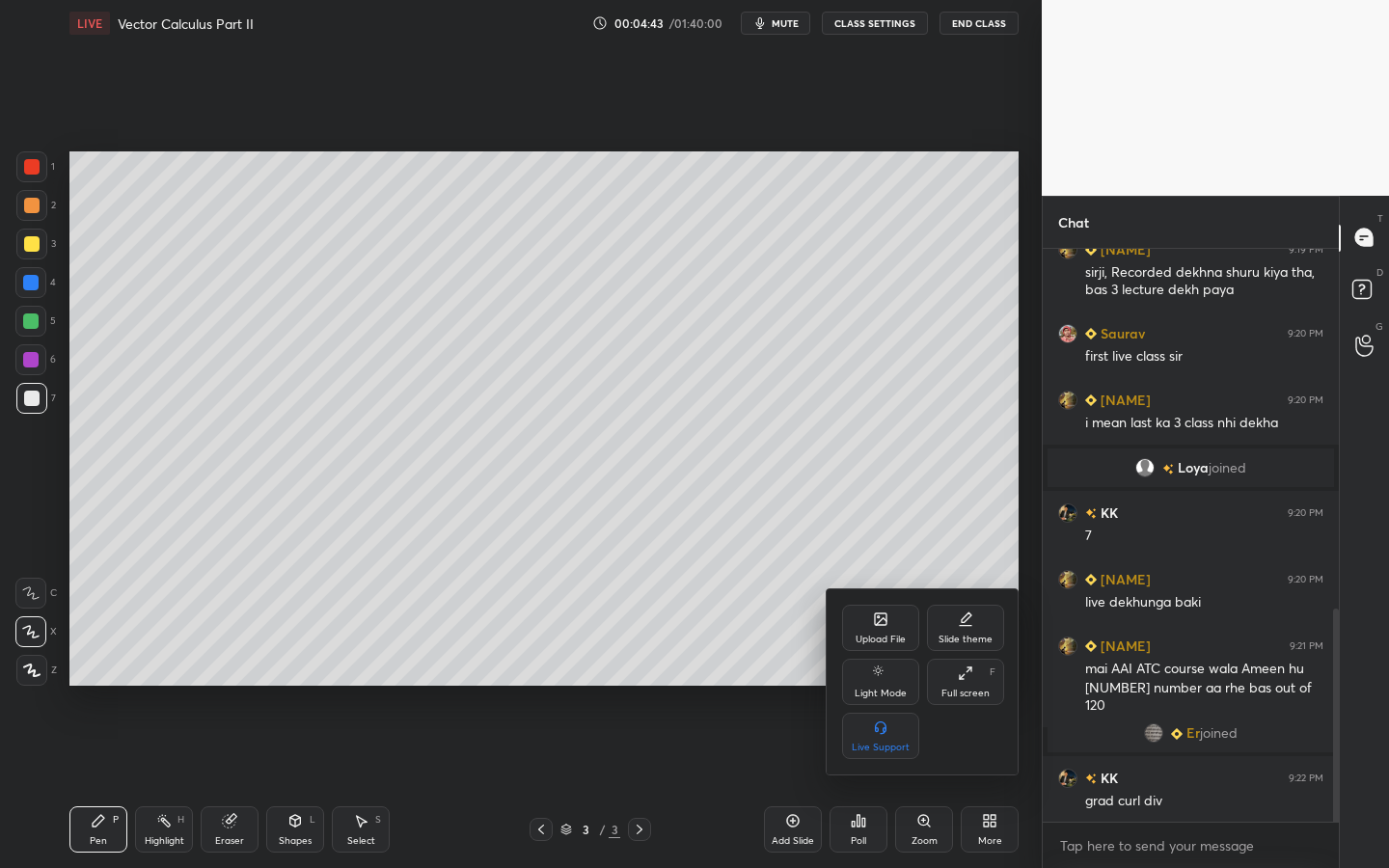click at bounding box center [694, 434] 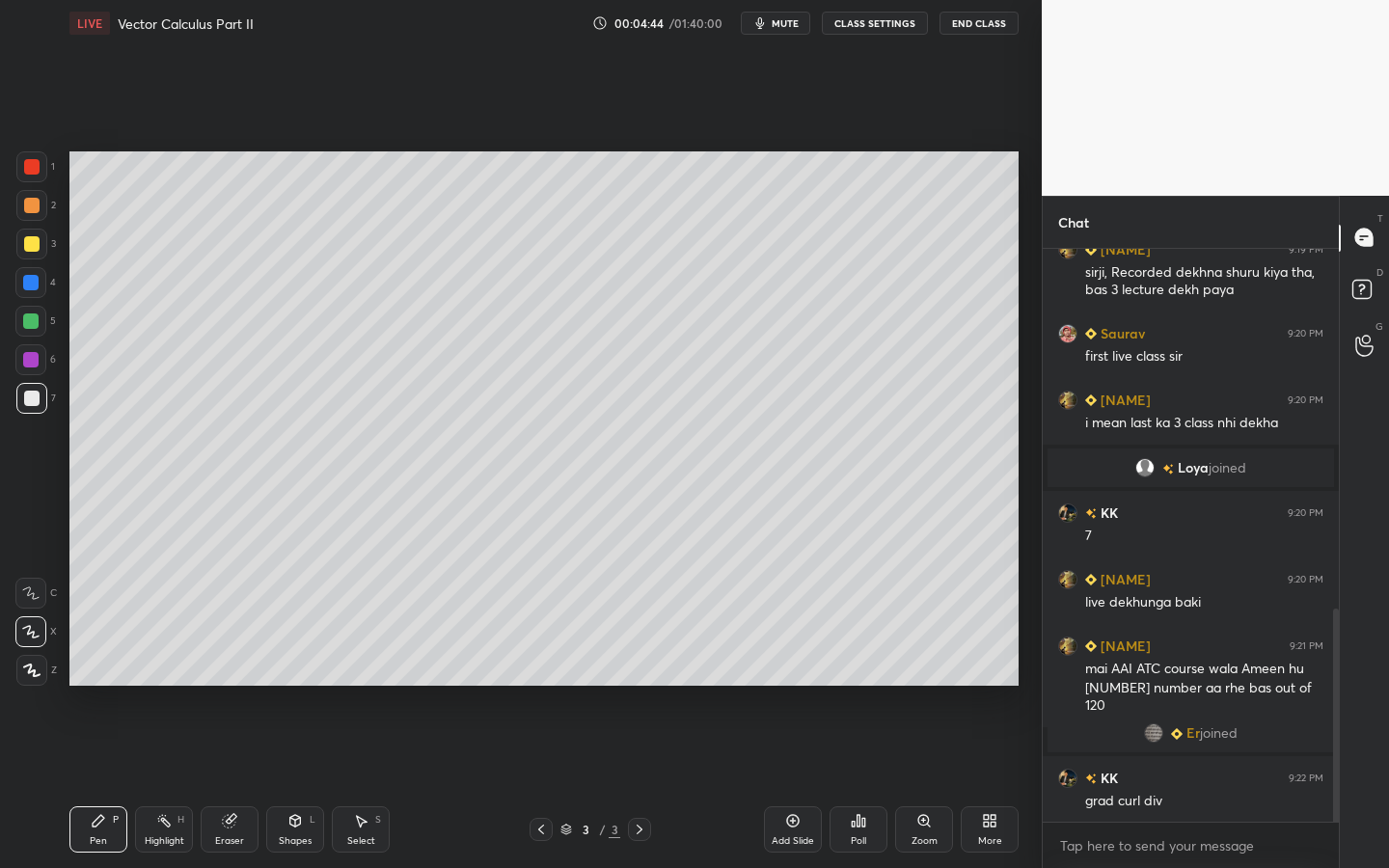click on "More" at bounding box center (990, 841) 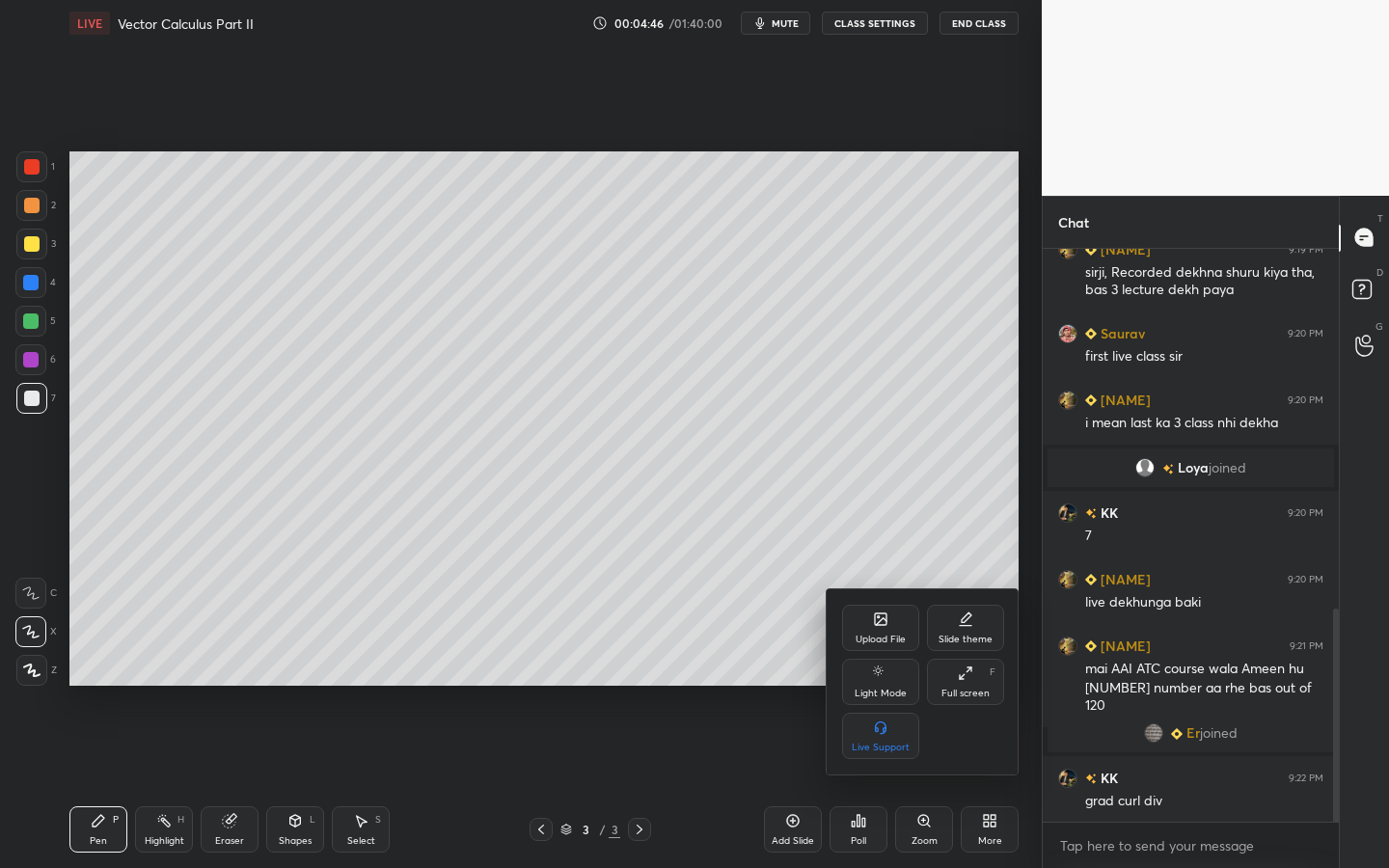 click on "Upload File" at bounding box center (881, 628) 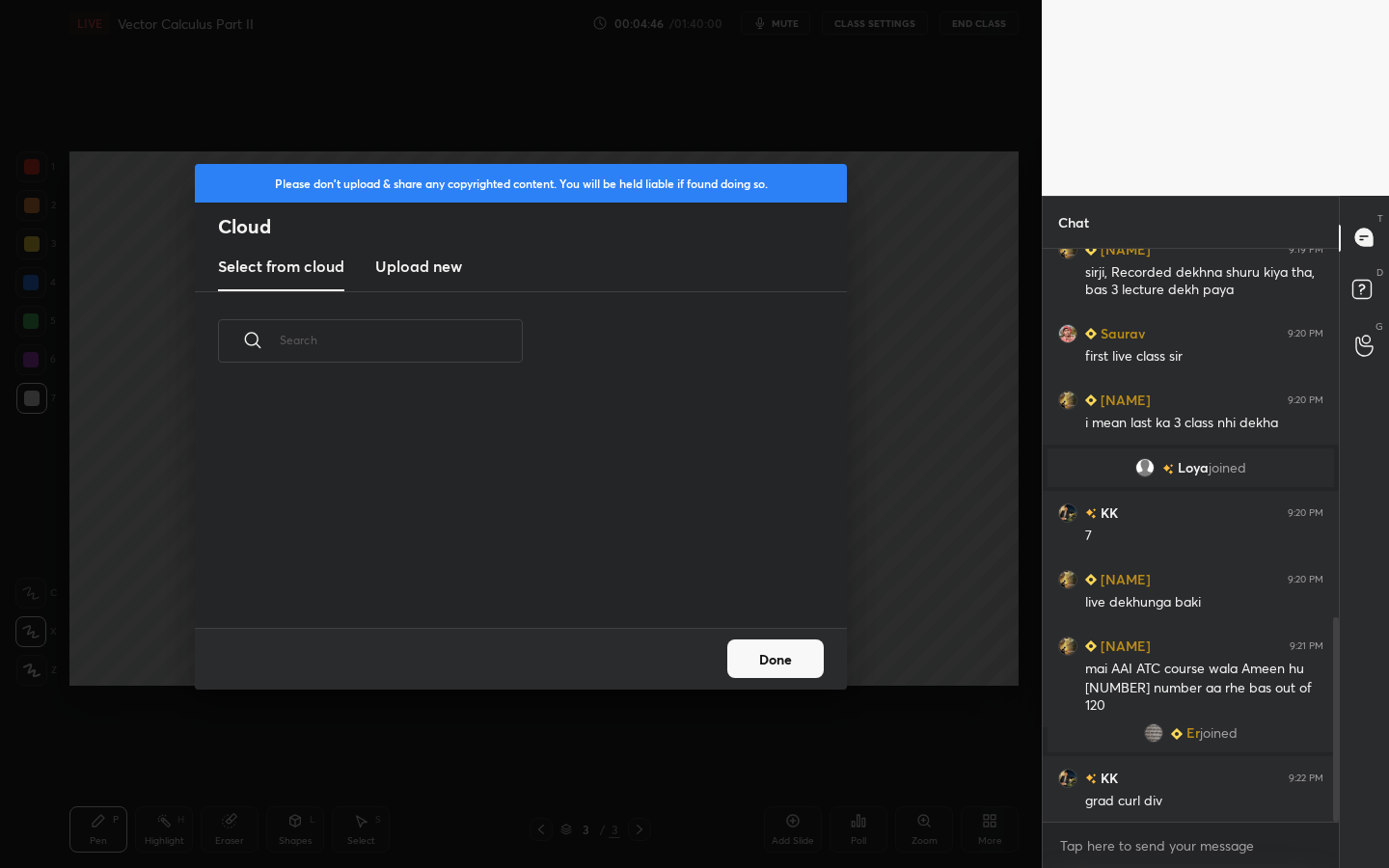 scroll, scrollTop: 1039, scrollLeft: 0, axis: vertical 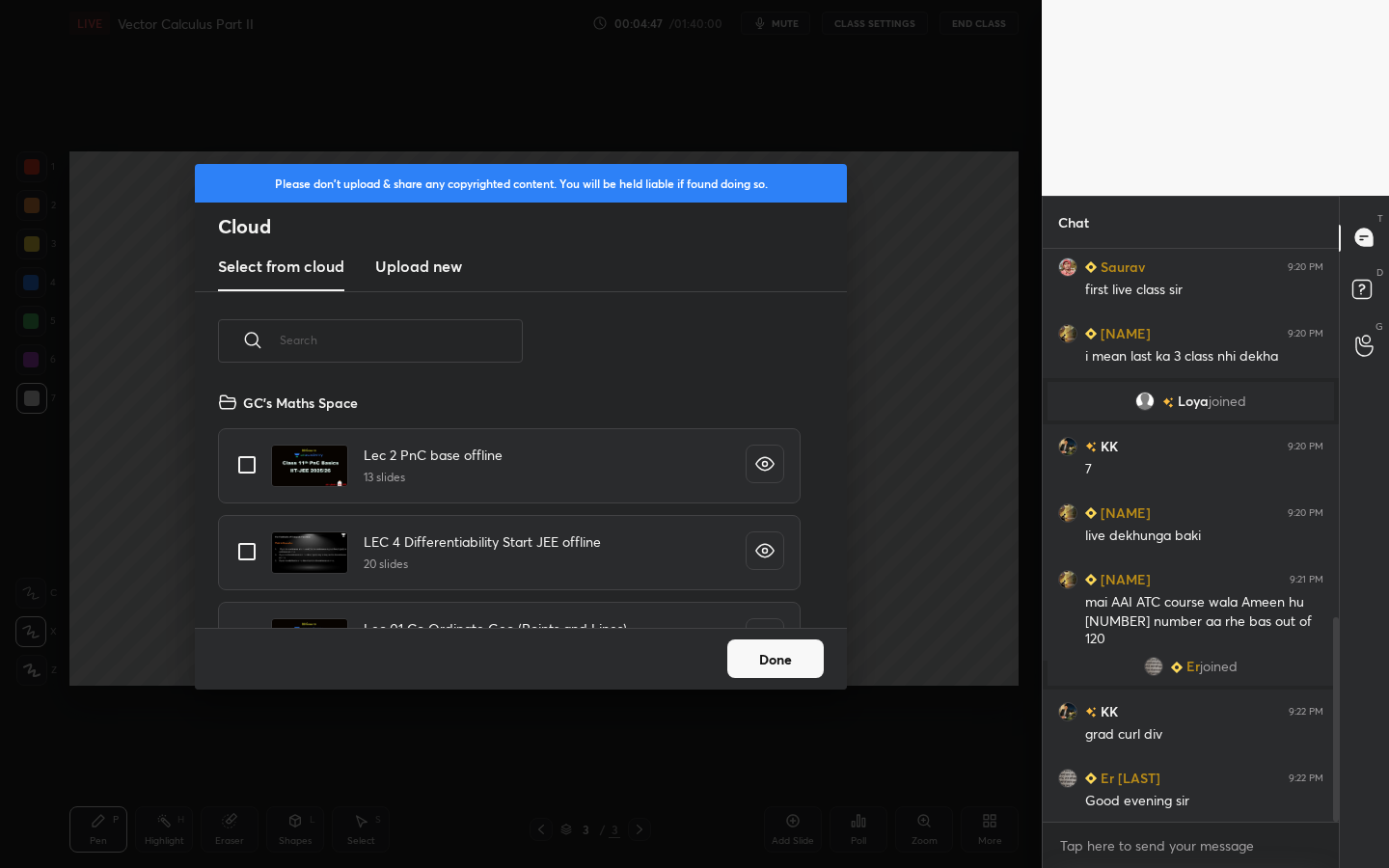 click on "Upload new" at bounding box center (419, 266) 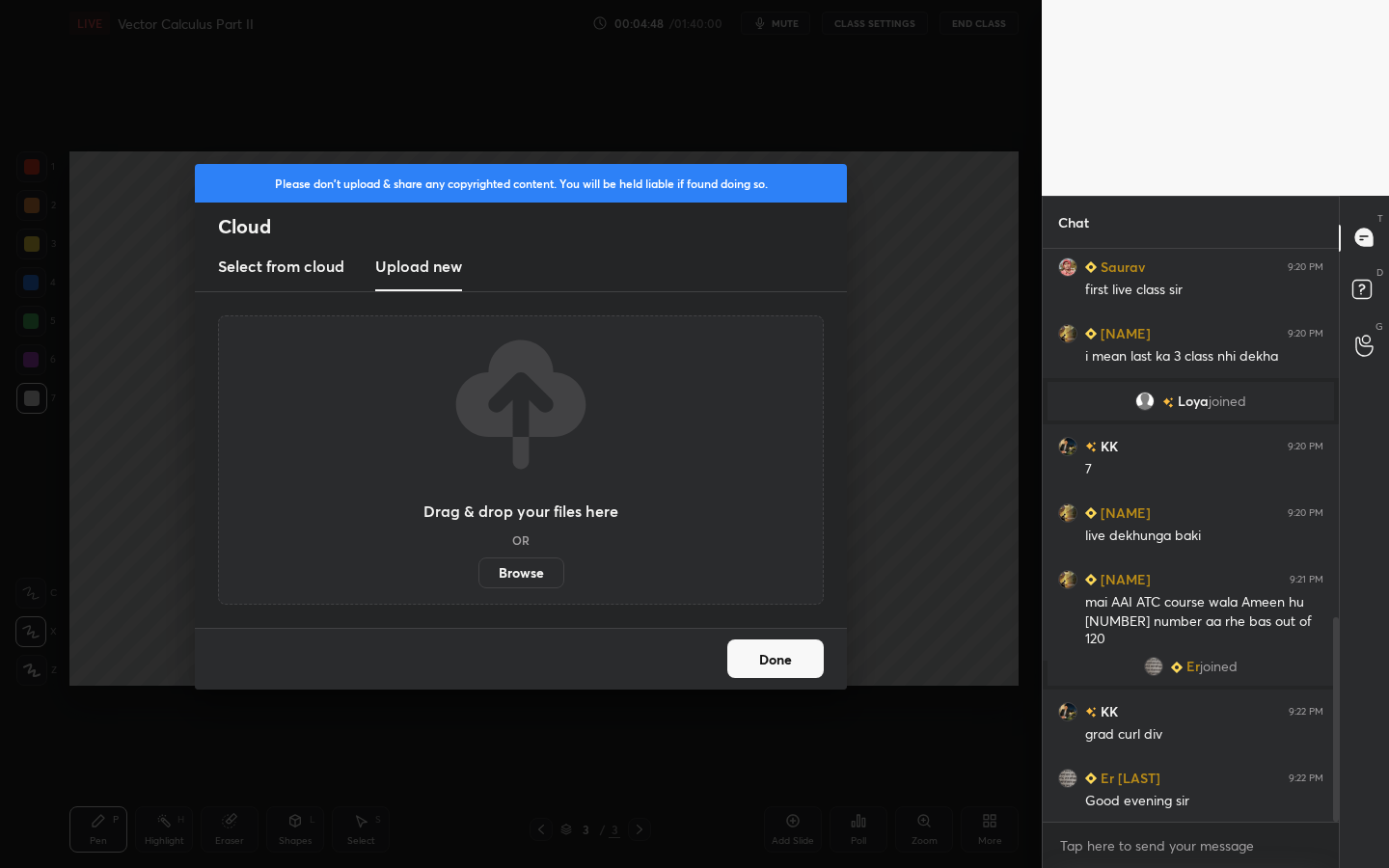click on "Browse" at bounding box center [521, 573] 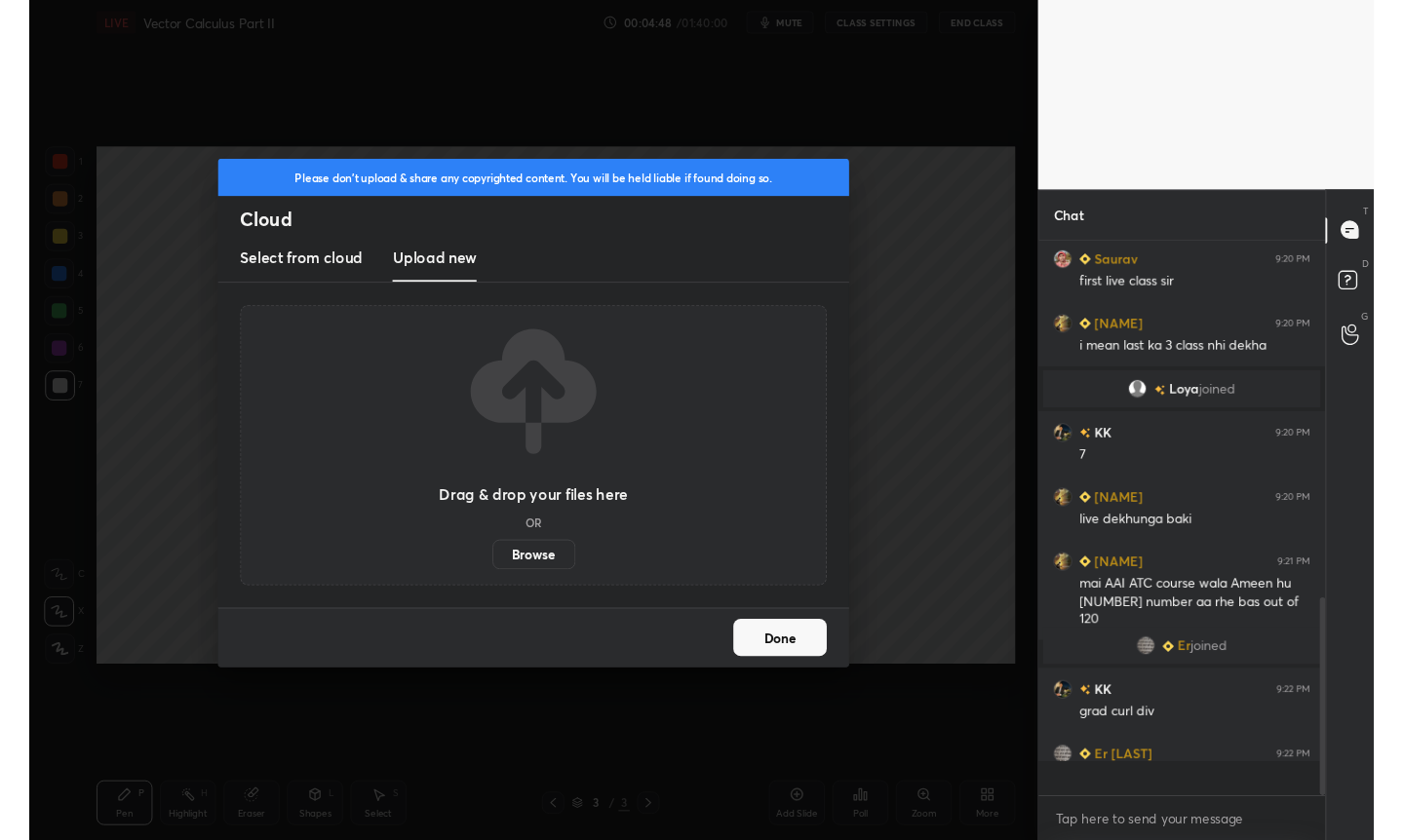 scroll, scrollTop: 715, scrollLeft: 975, axis: both 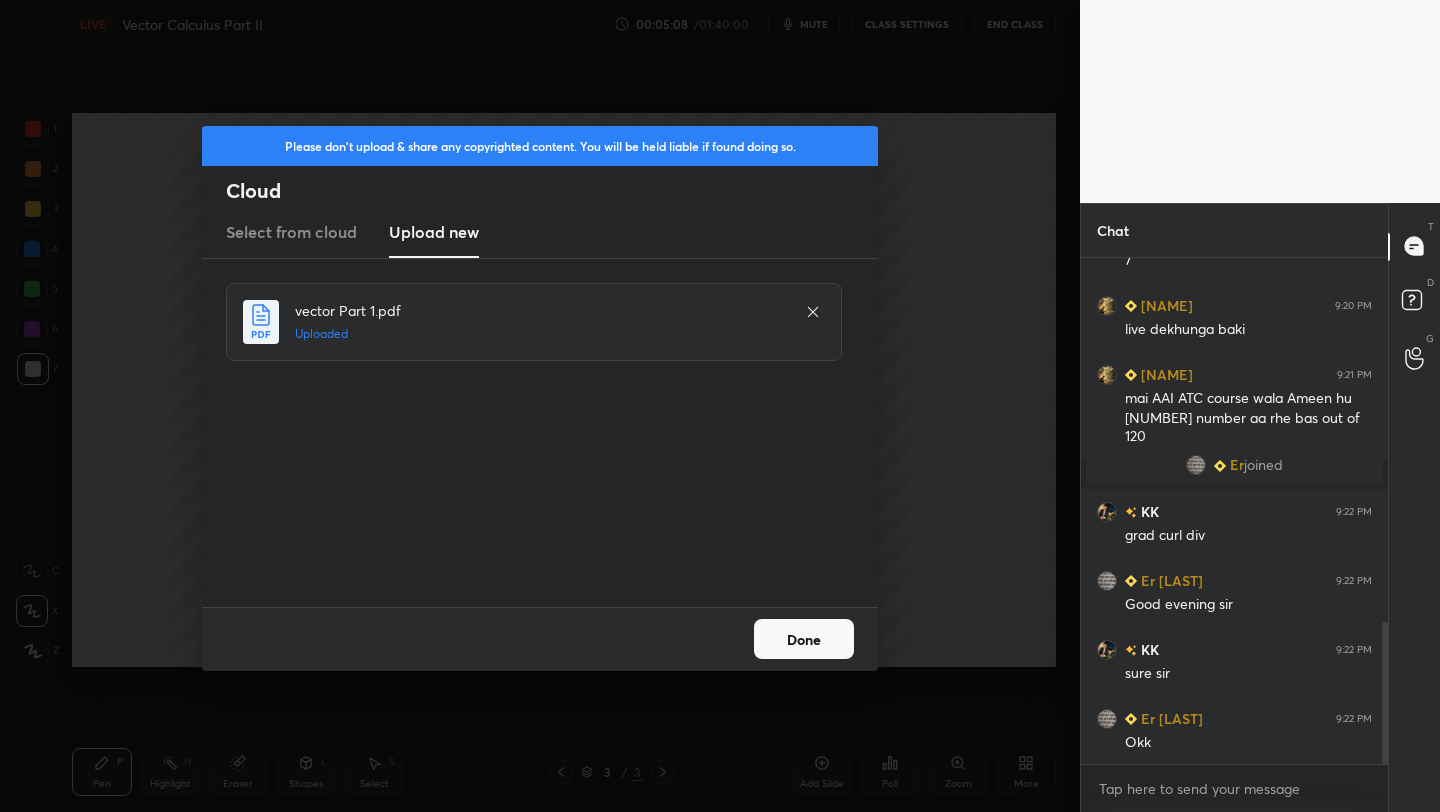 click on "Done" at bounding box center [804, 639] 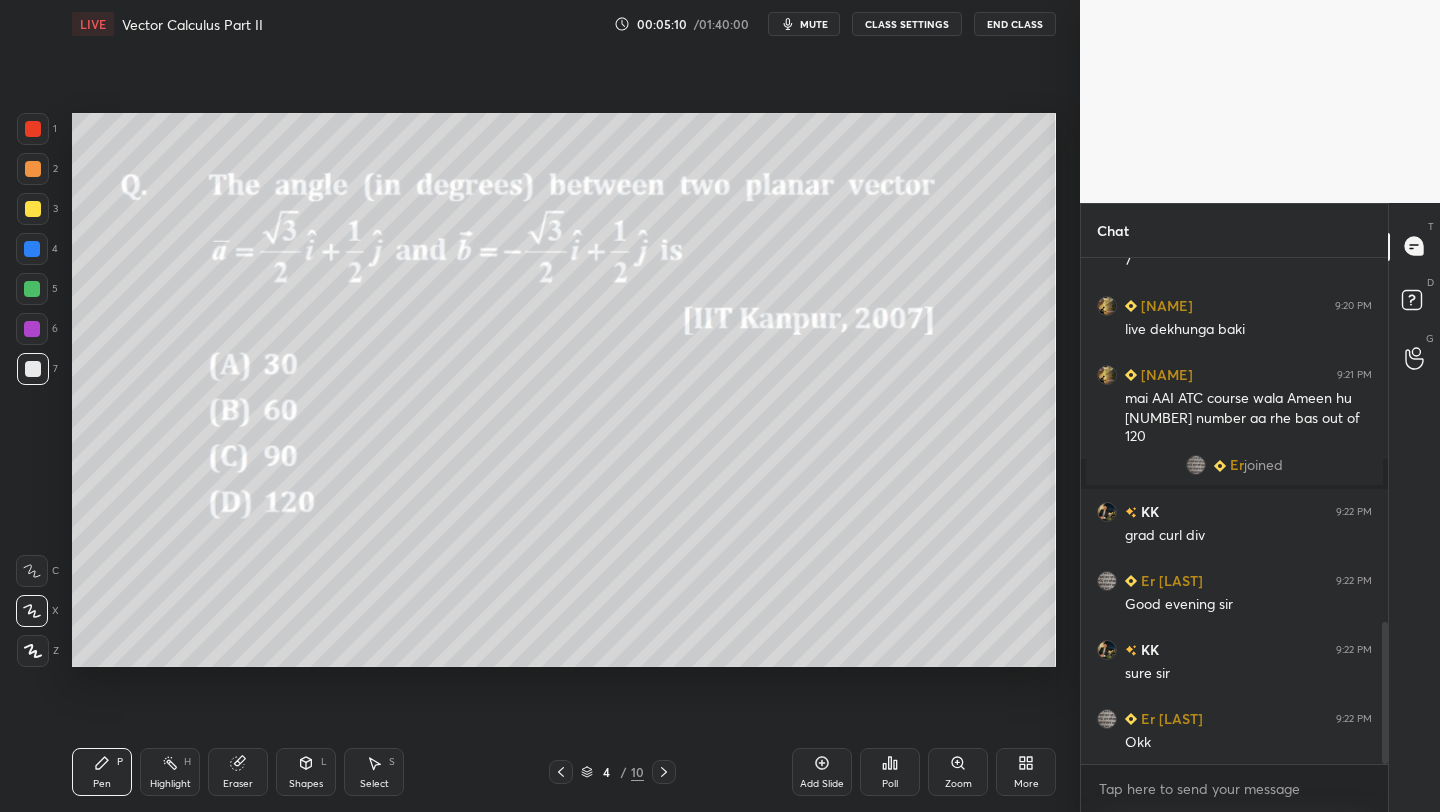 click at bounding box center (33, 129) 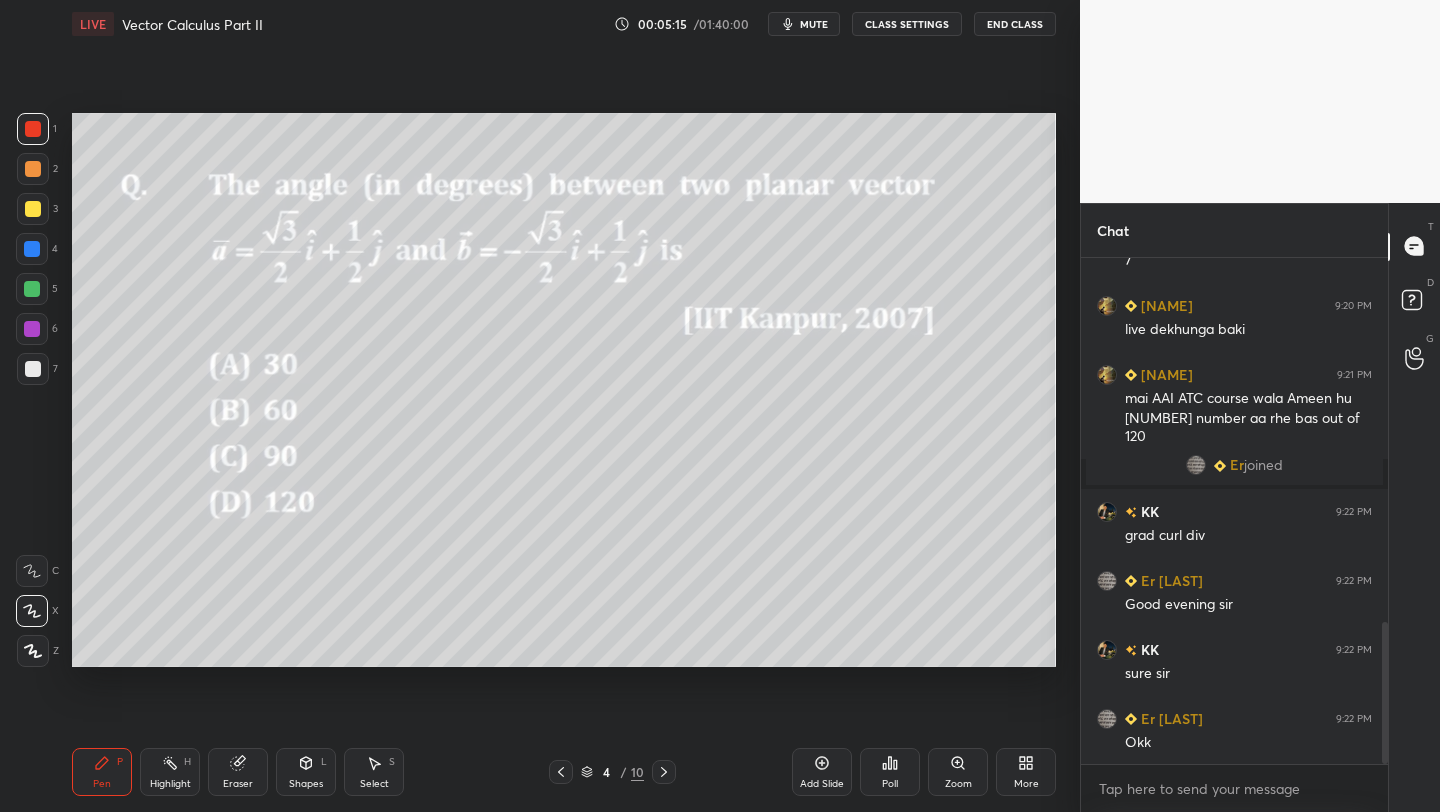 click on "More" at bounding box center [1026, 772] 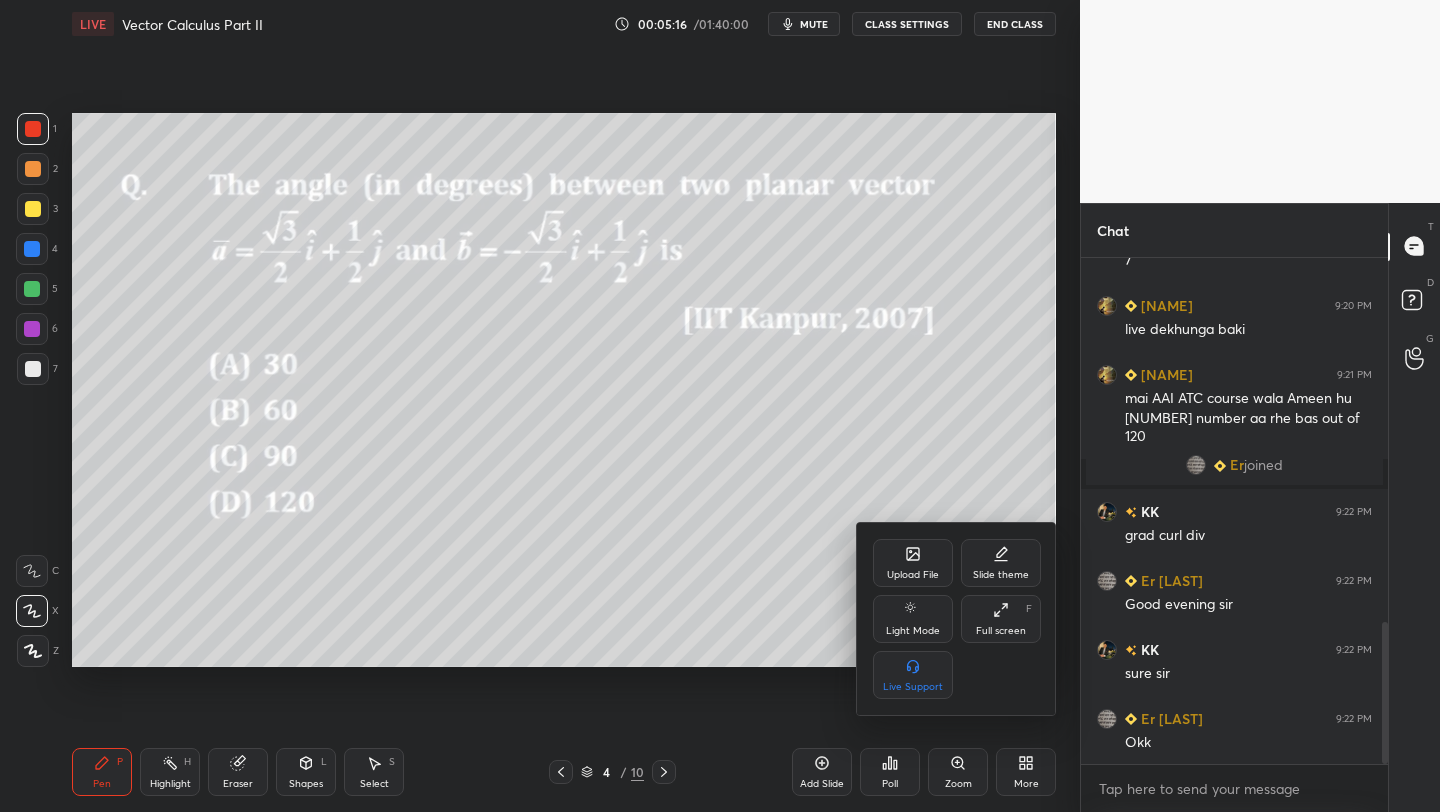 click on "Full screen F" at bounding box center [1001, 619] 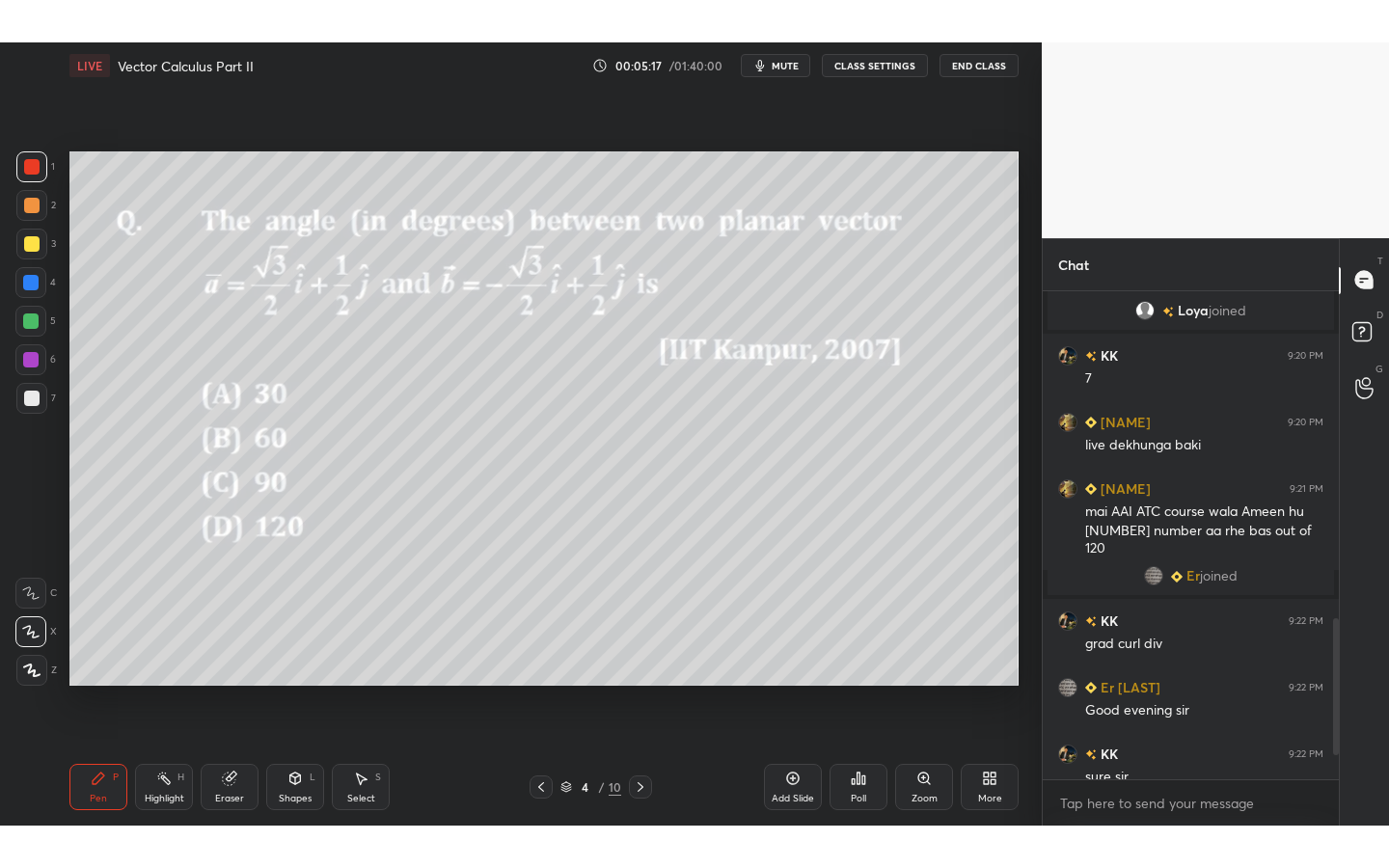 scroll, scrollTop: 95700, scrollLeft: 95494, axis: both 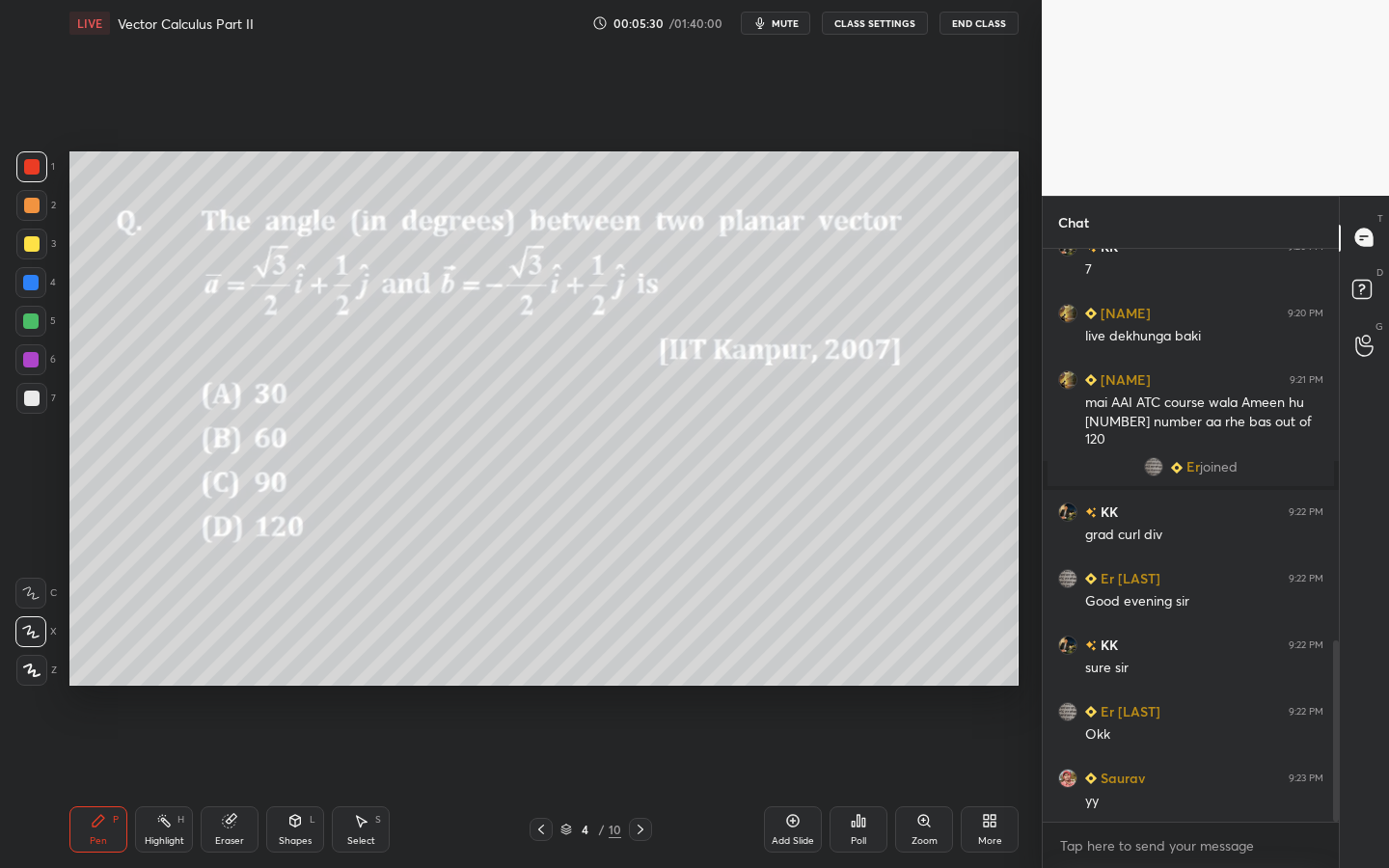 drag, startPoint x: 43, startPoint y: 398, endPoint x: 59, endPoint y: 387, distance: 19 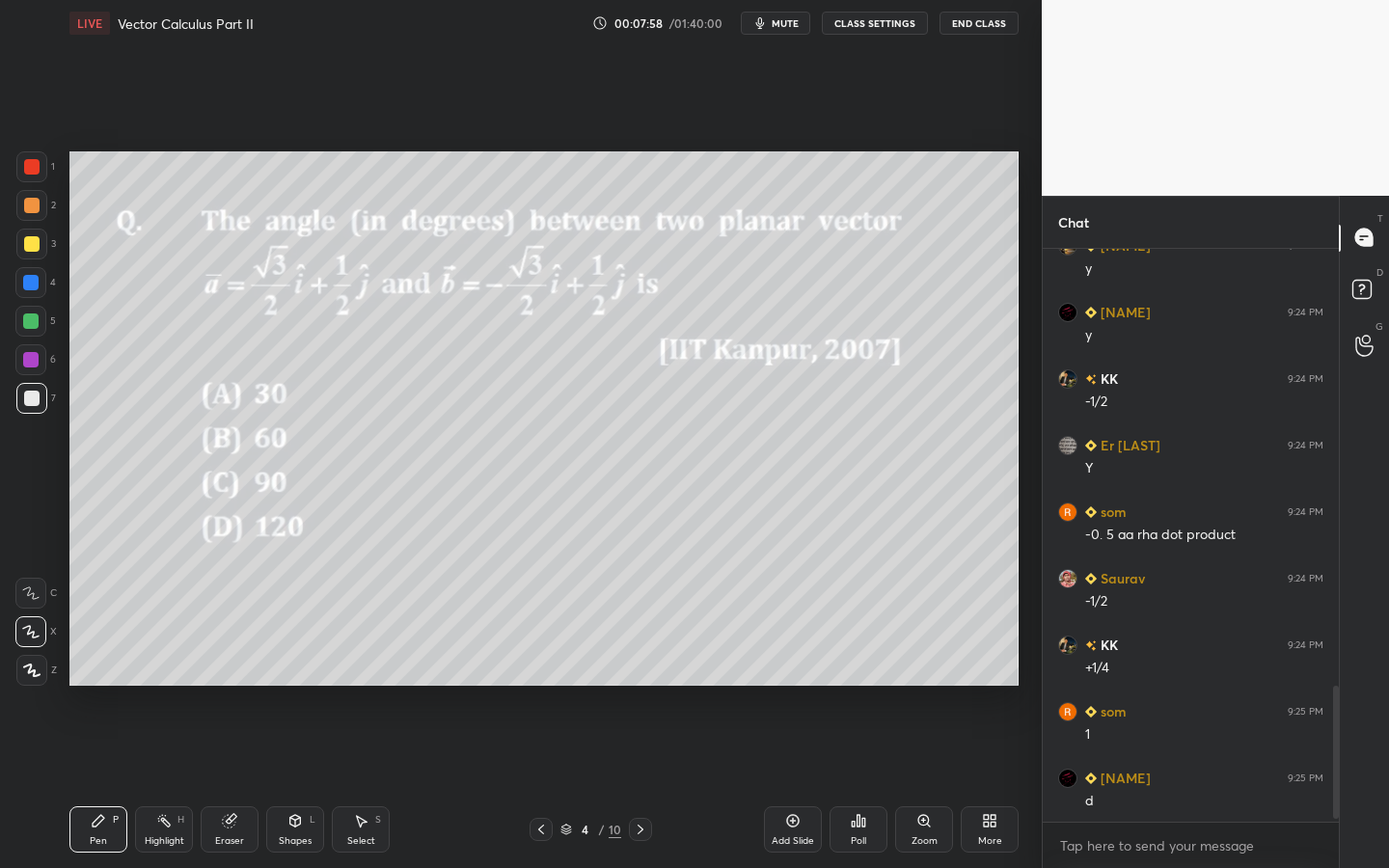 scroll, scrollTop: 1904, scrollLeft: 0, axis: vertical 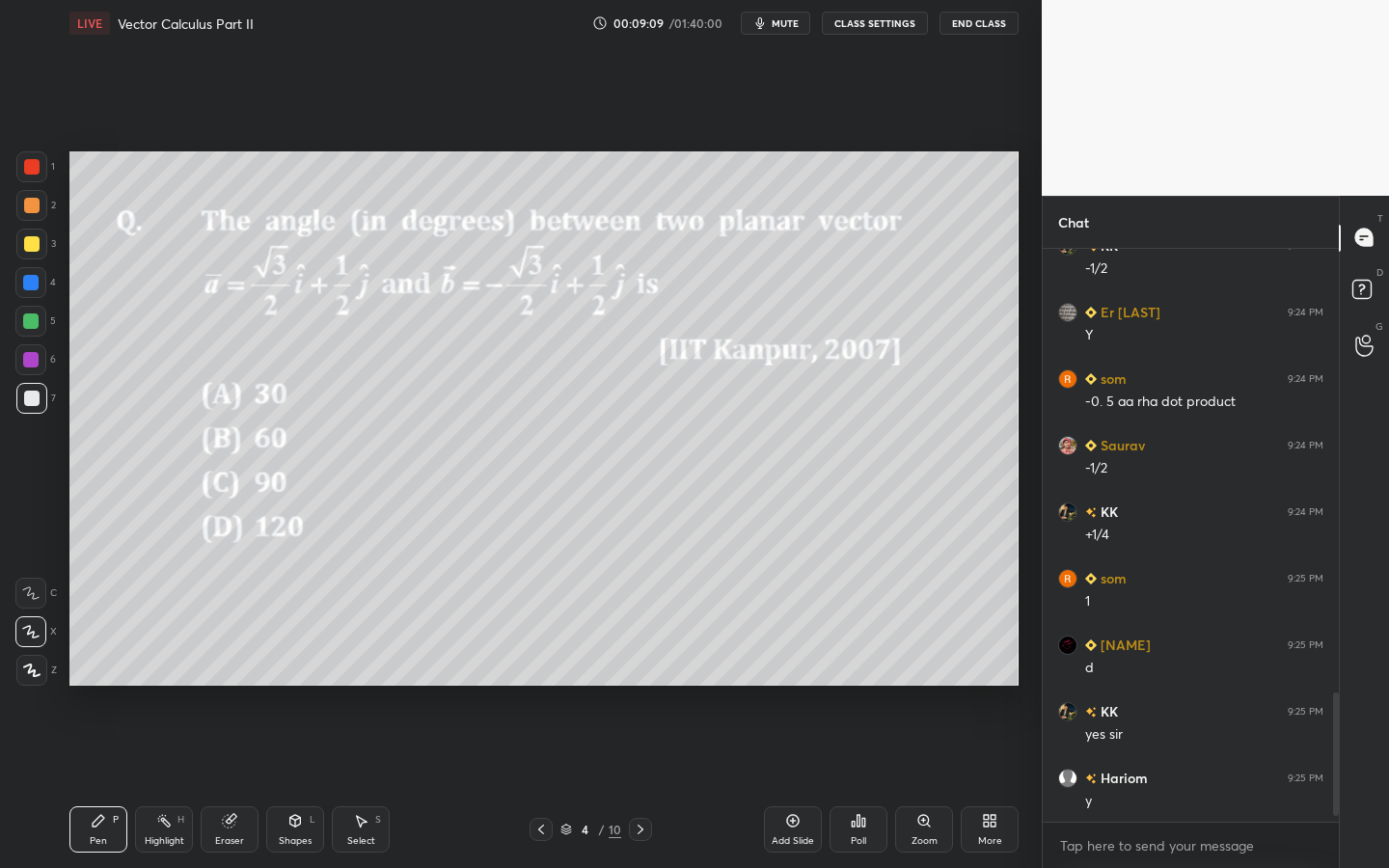 click 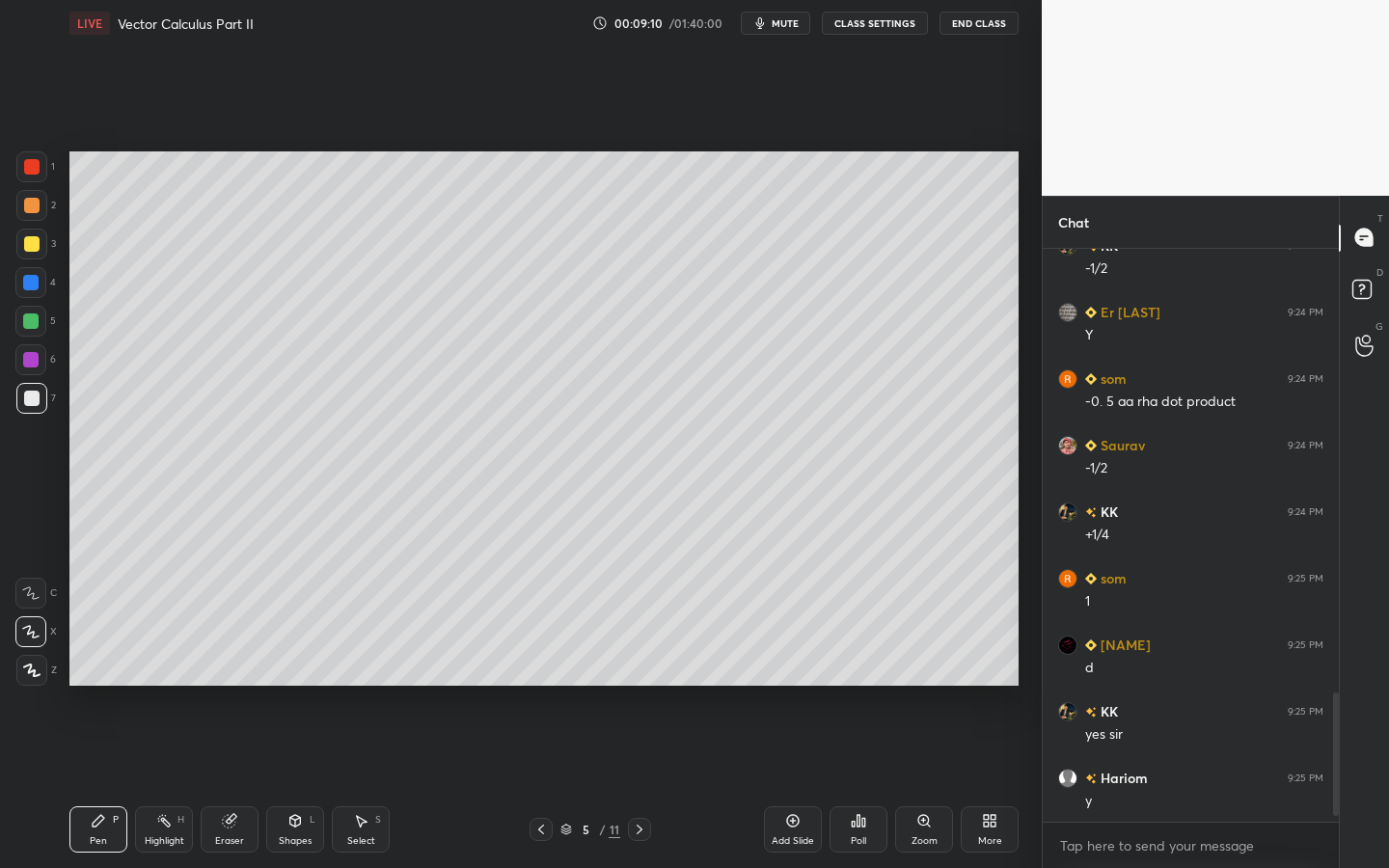 scroll, scrollTop: 2037, scrollLeft: 0, axis: vertical 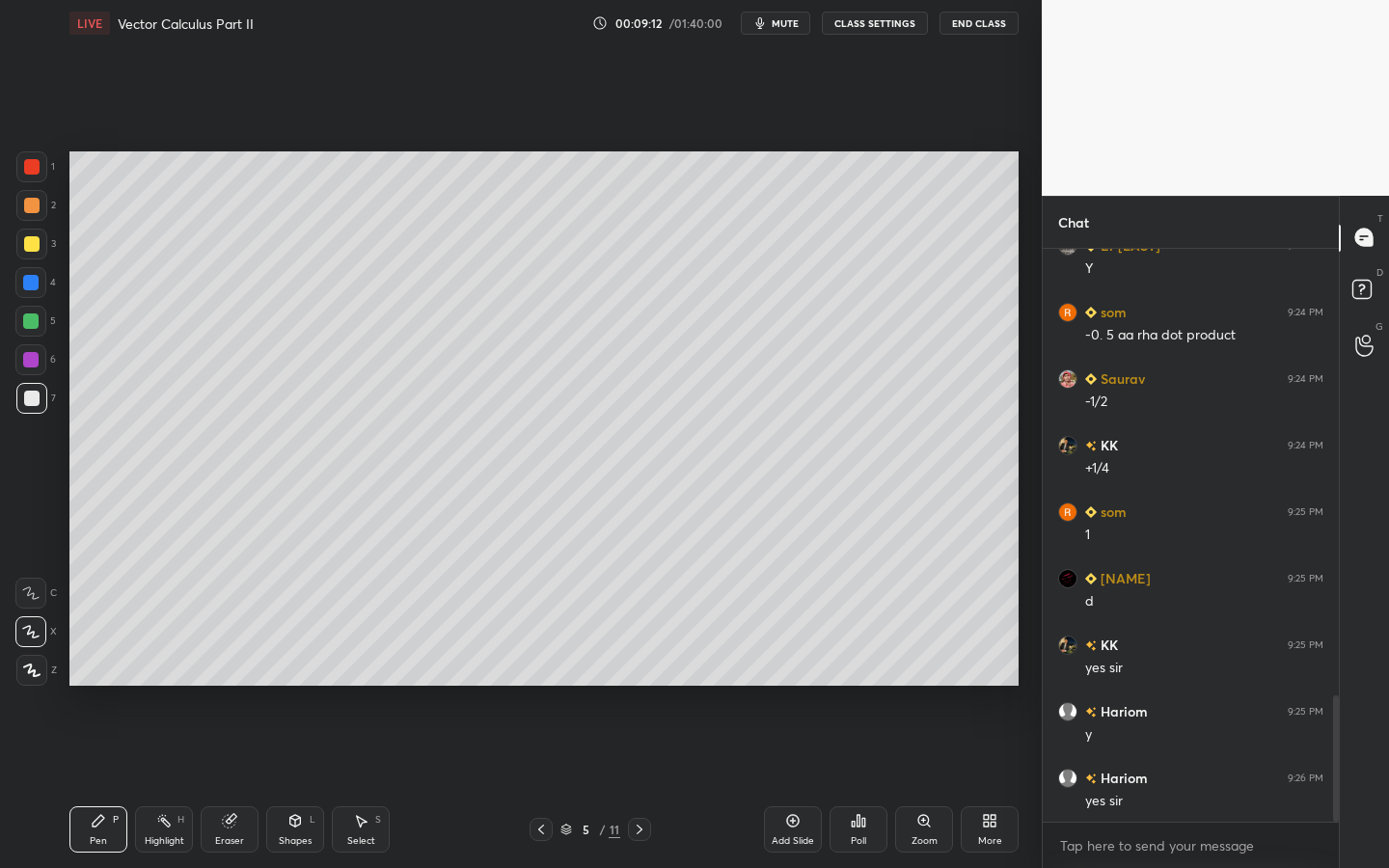 click at bounding box center [31, 283] 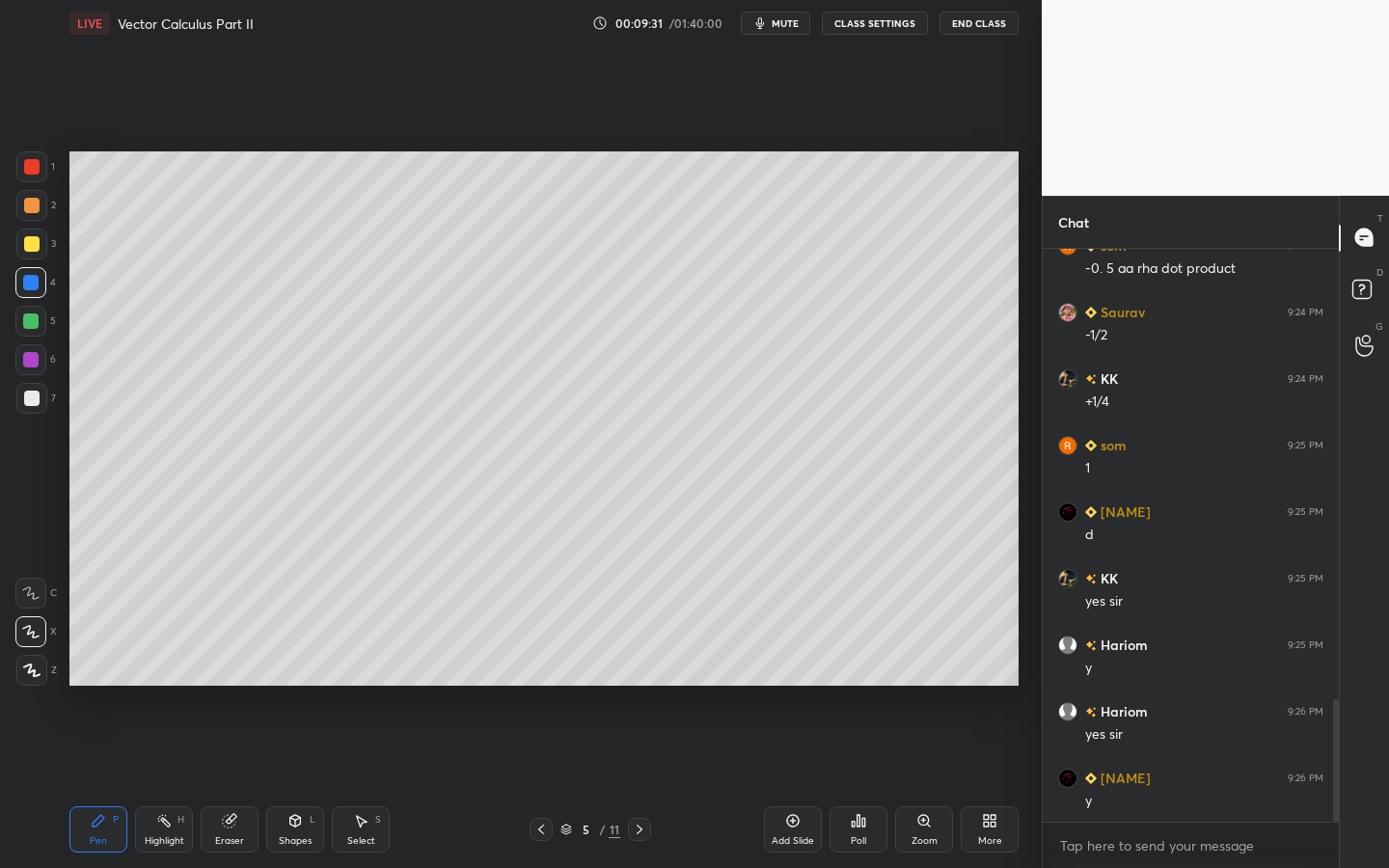 scroll, scrollTop: 2187, scrollLeft: 0, axis: vertical 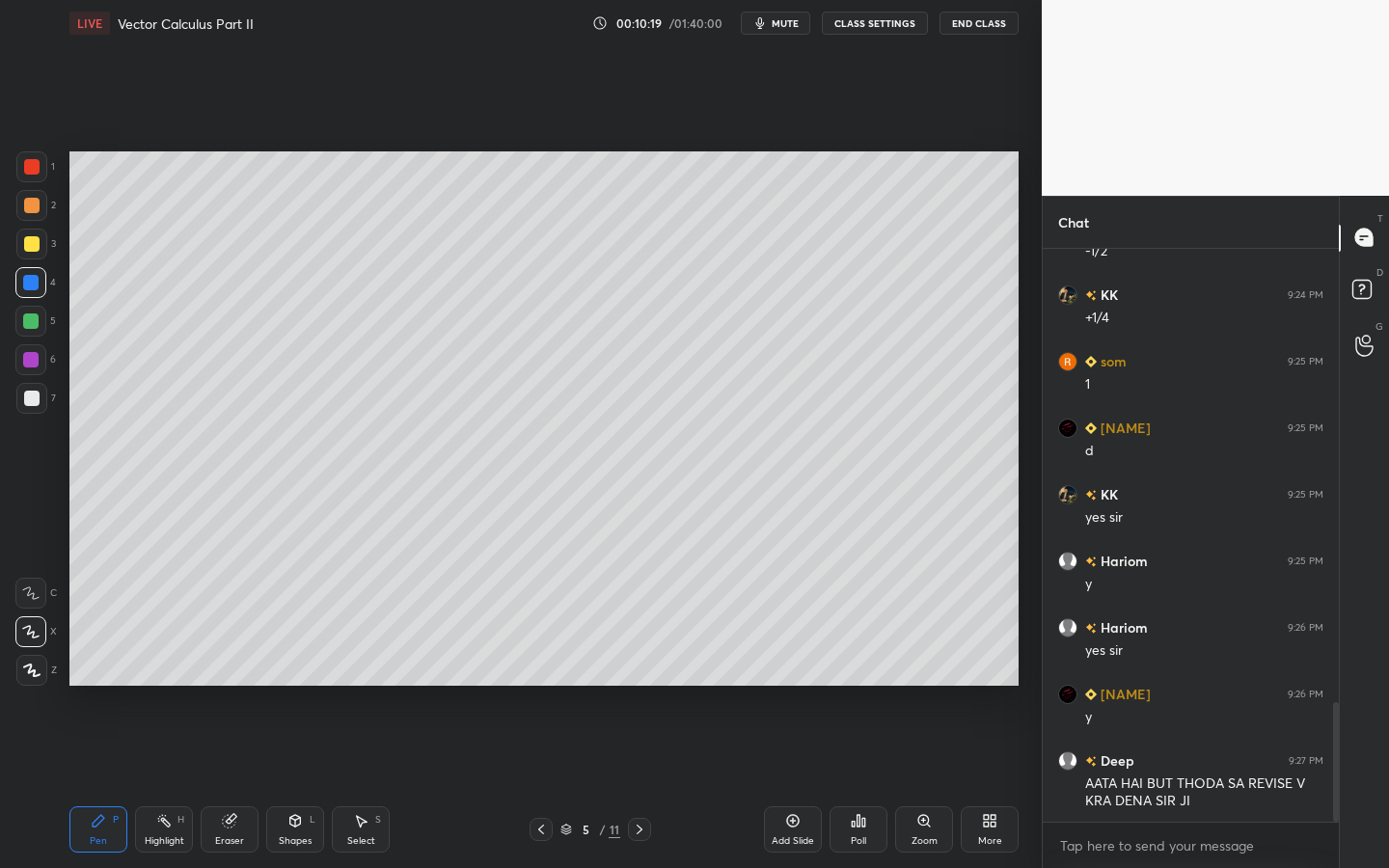 click at bounding box center [31, 283] 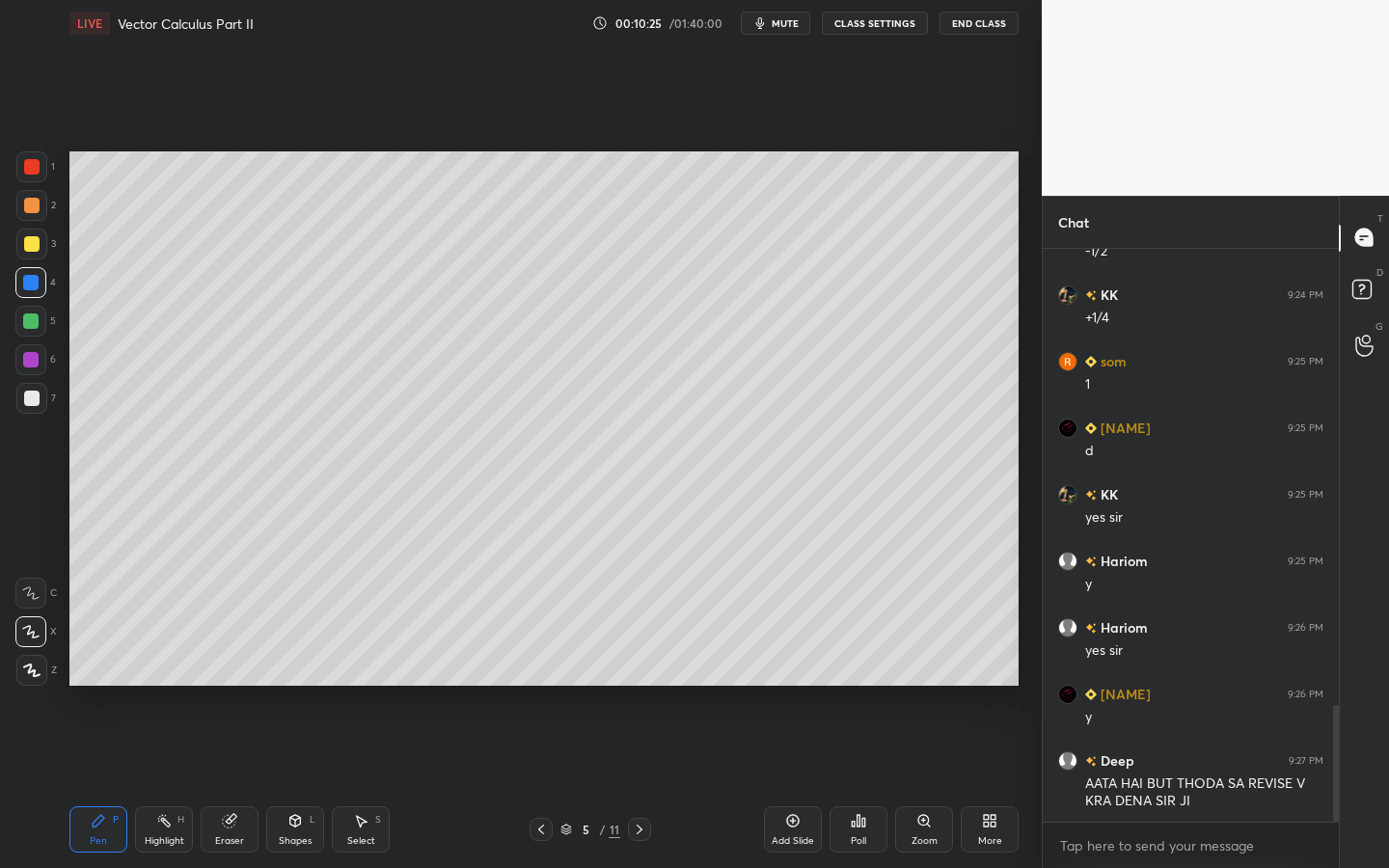 scroll, scrollTop: 2254, scrollLeft: 0, axis: vertical 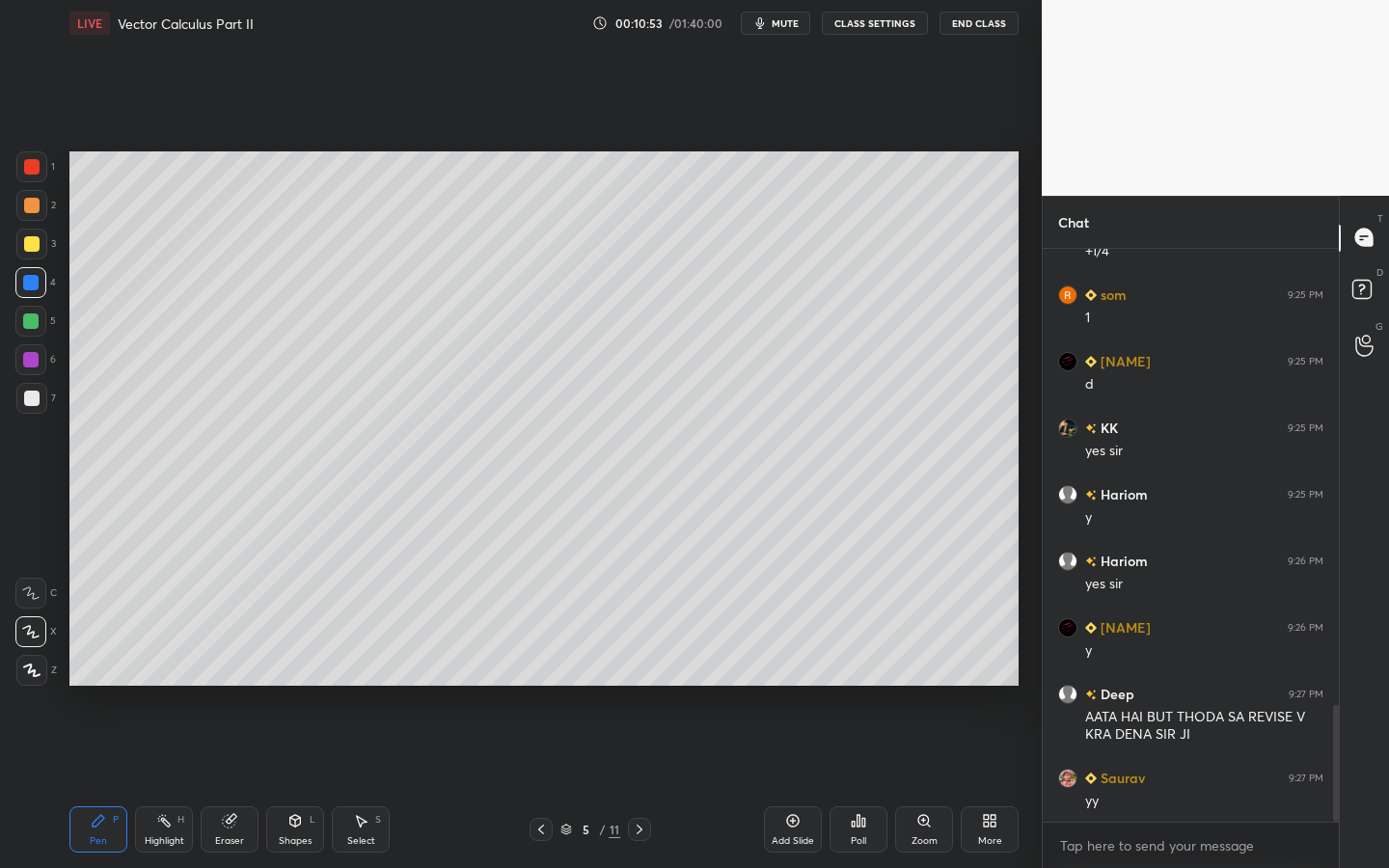 drag, startPoint x: 41, startPoint y: 231, endPoint x: 67, endPoint y: 233, distance: 26.07681 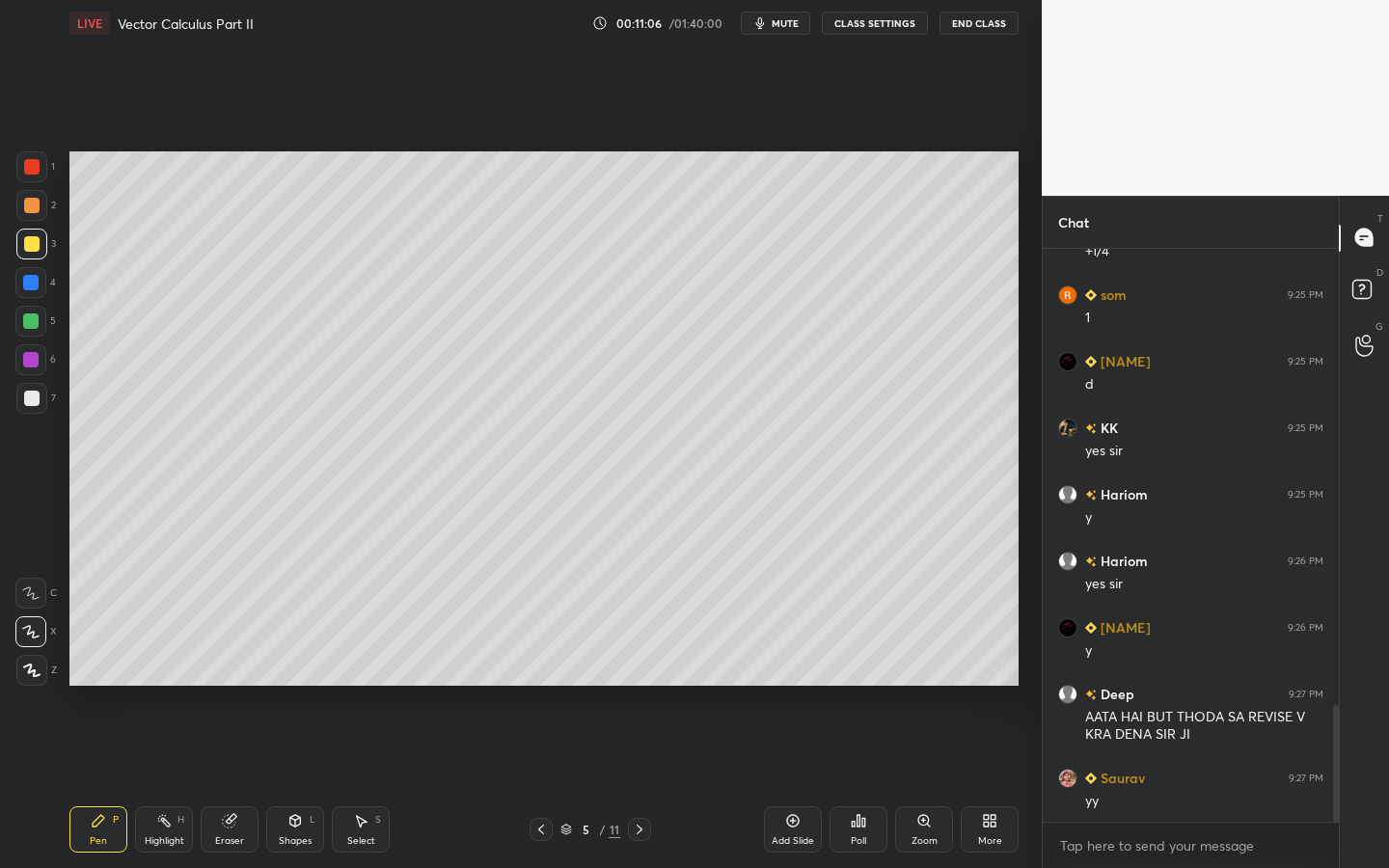 click on "7" at bounding box center [36, 398] 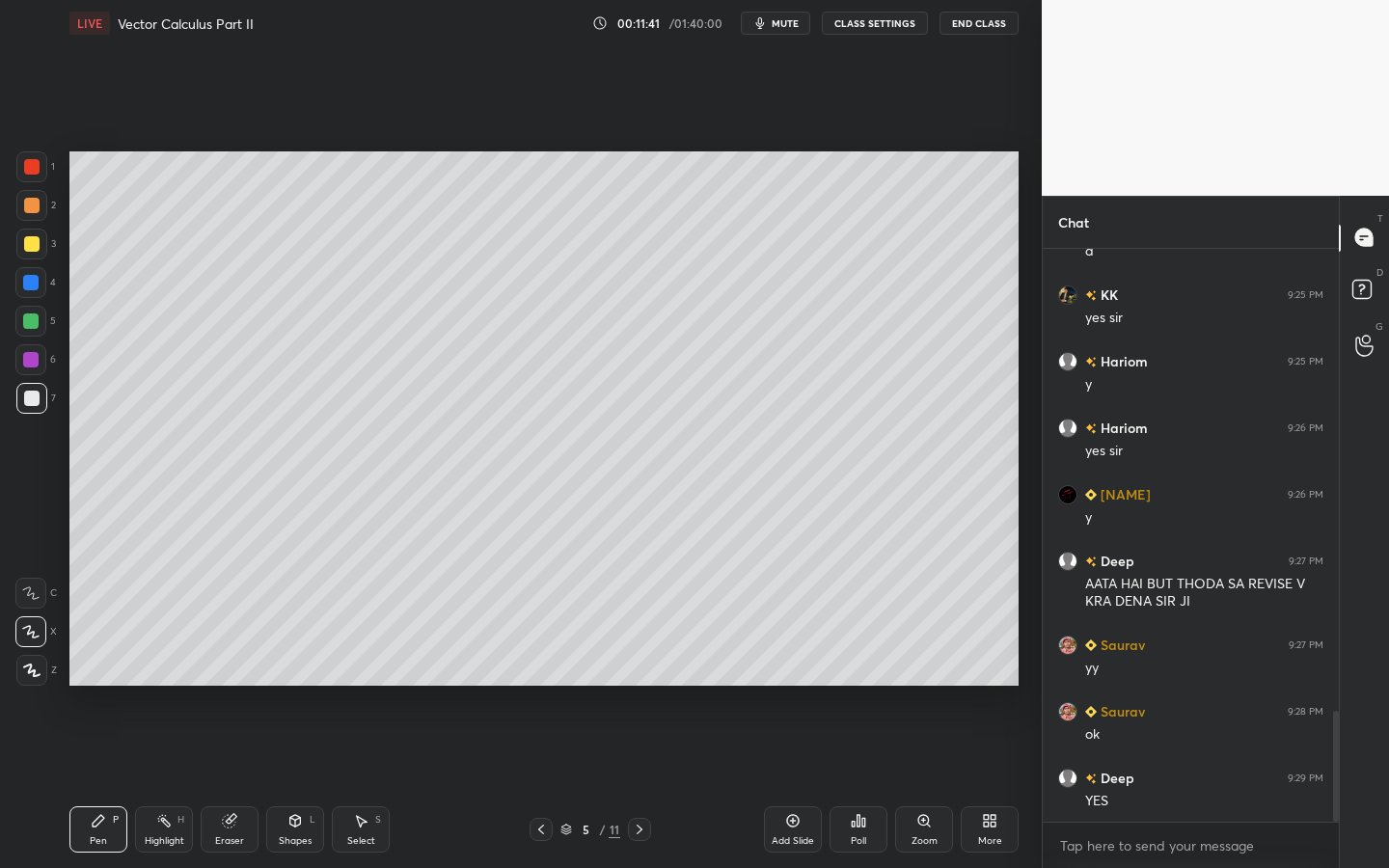 scroll, scrollTop: 2454, scrollLeft: 0, axis: vertical 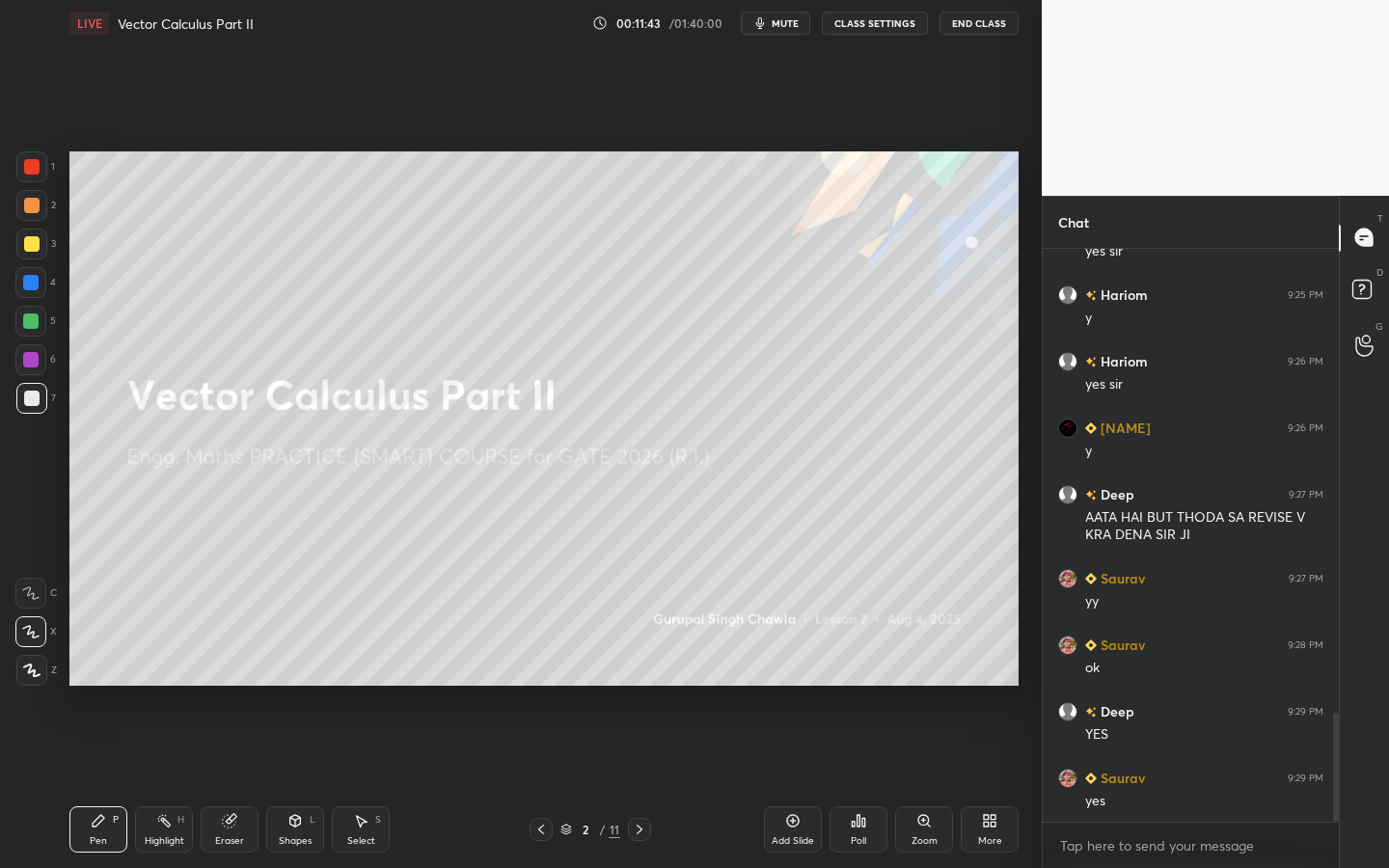 click on "Shapes" at bounding box center [295, 841] 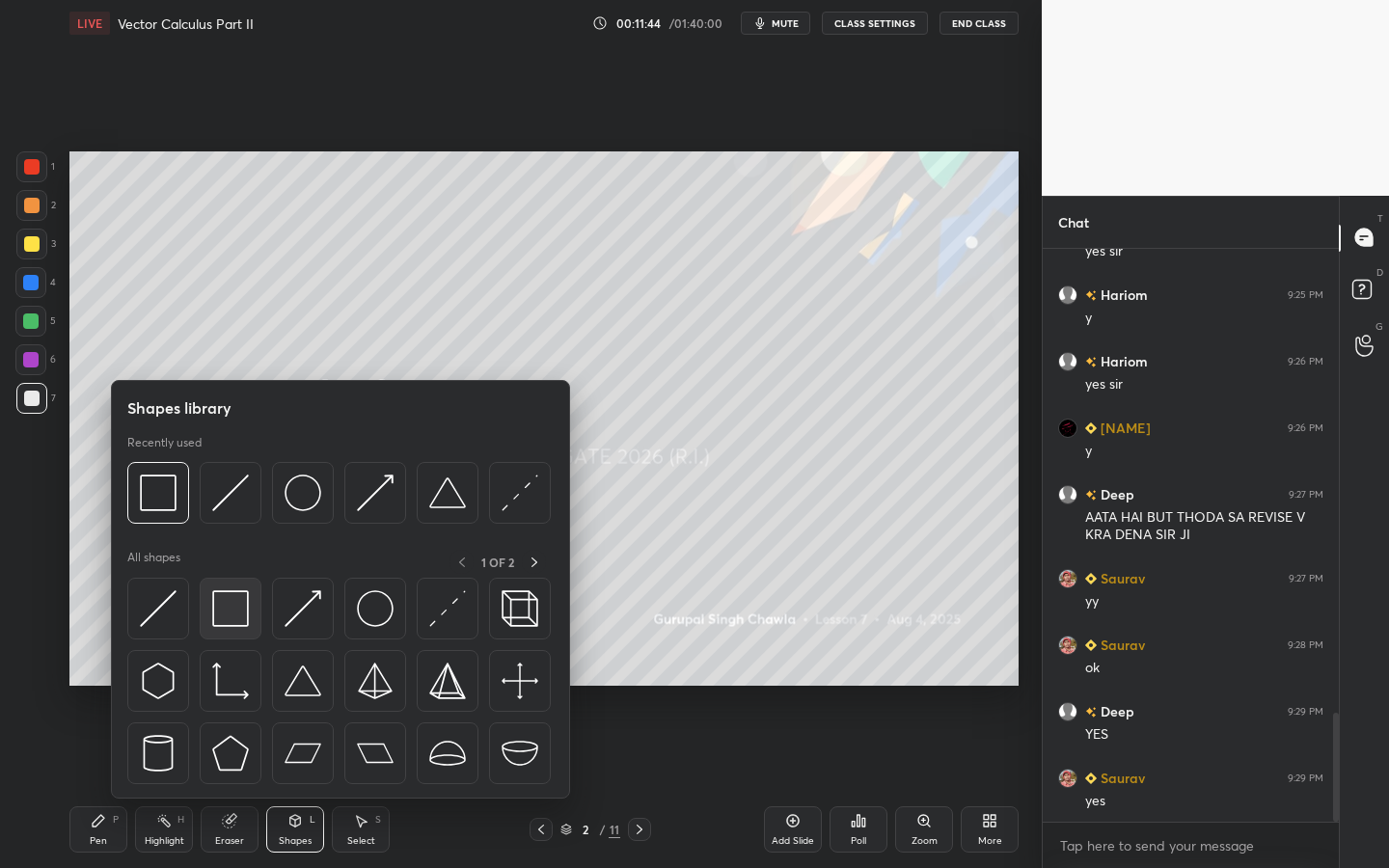 click at bounding box center [231, 609] 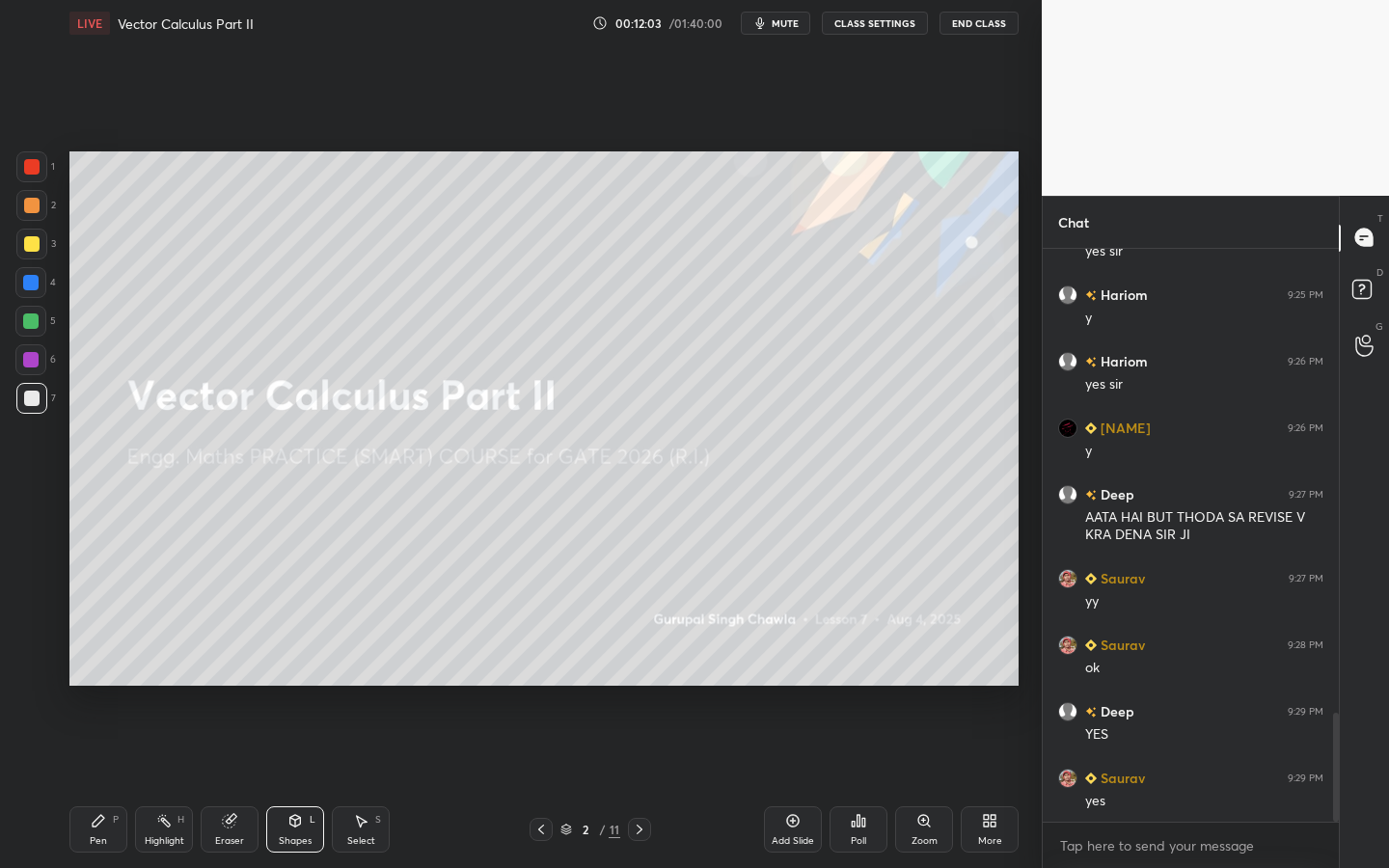 click on "Pen P" at bounding box center (98, 829) 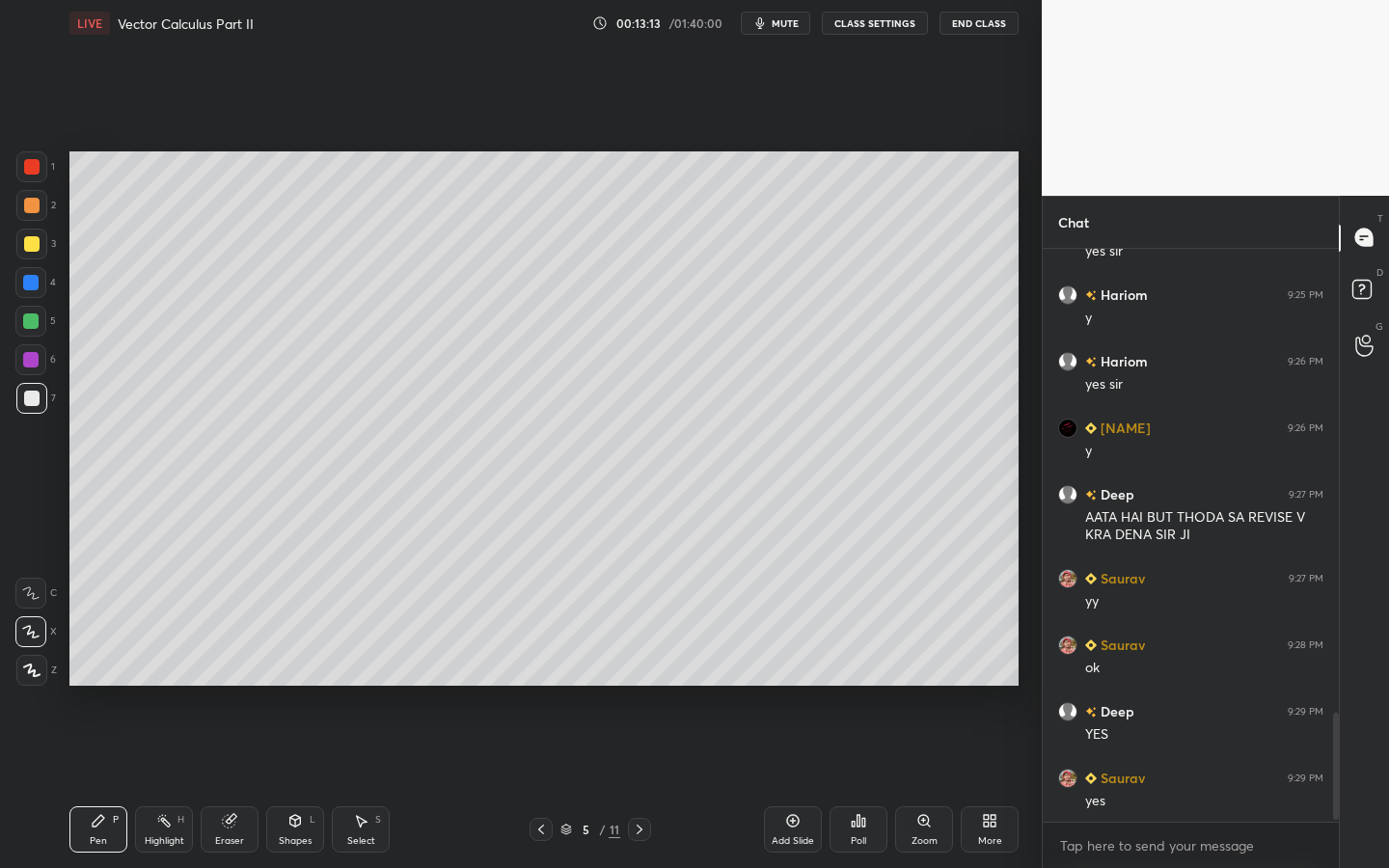 scroll, scrollTop: 2520, scrollLeft: 0, axis: vertical 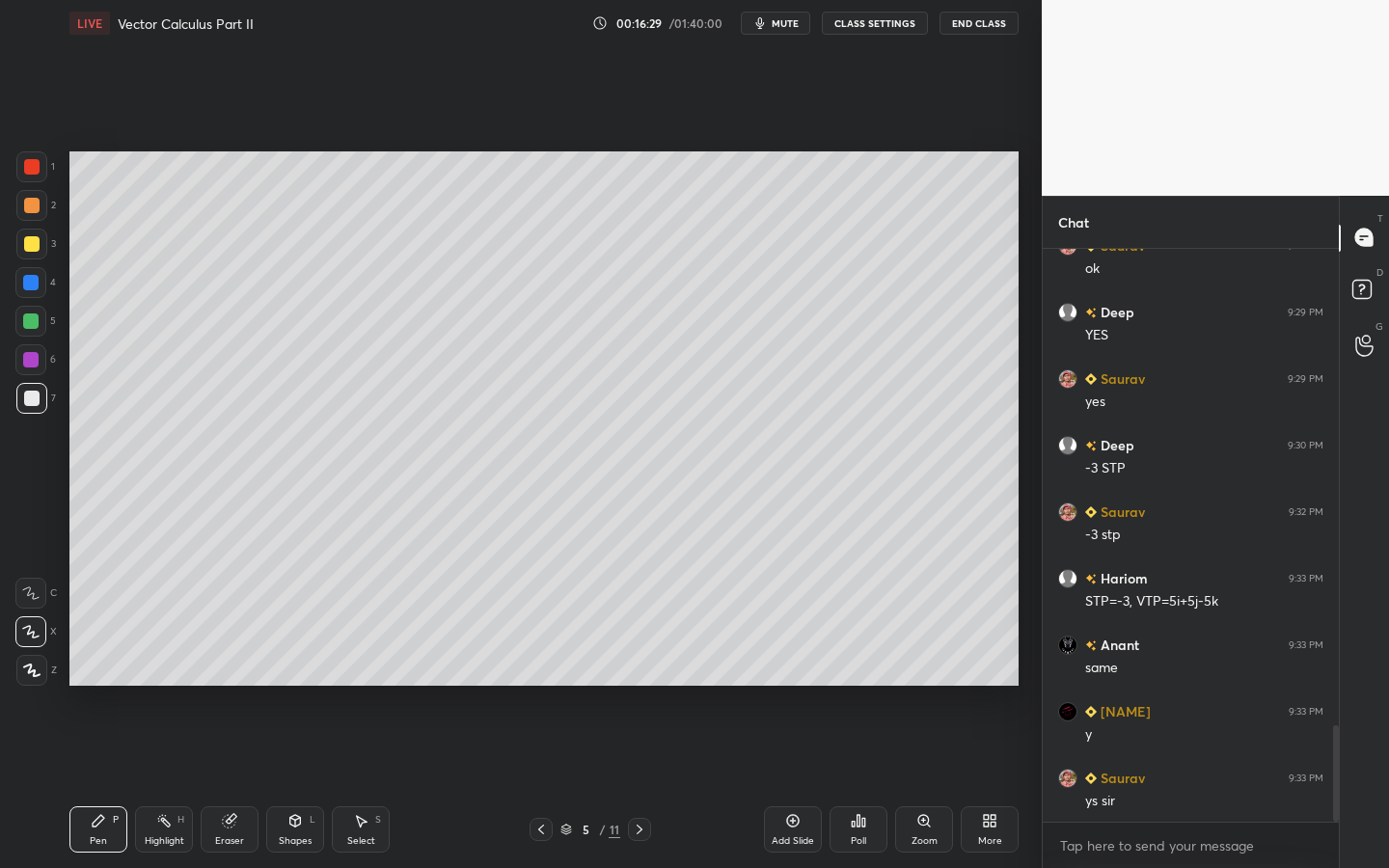 drag, startPoint x: 788, startPoint y: 818, endPoint x: 778, endPoint y: 763, distance: 55.901699 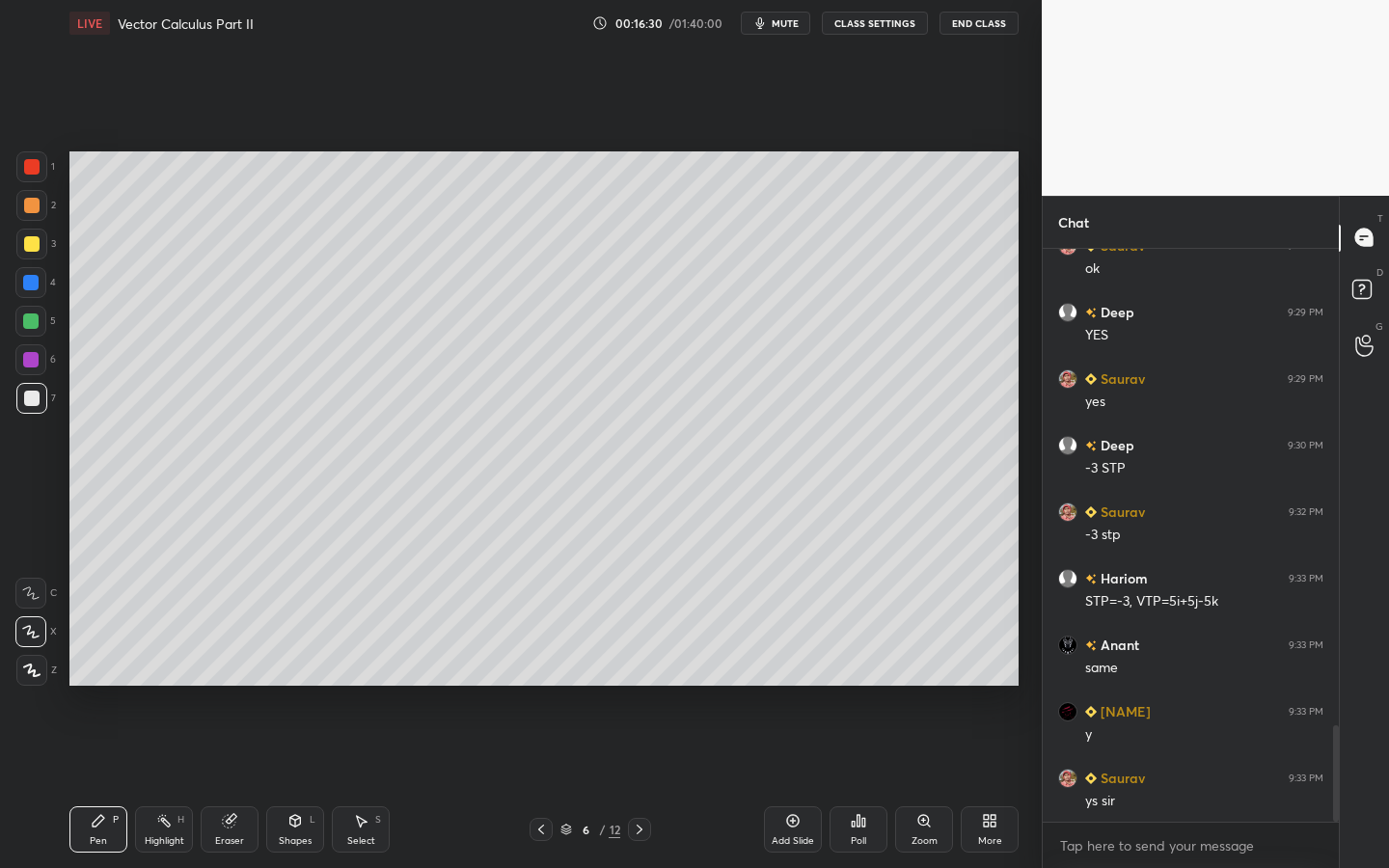 drag, startPoint x: 34, startPoint y: 283, endPoint x: 59, endPoint y: 283, distance: 25 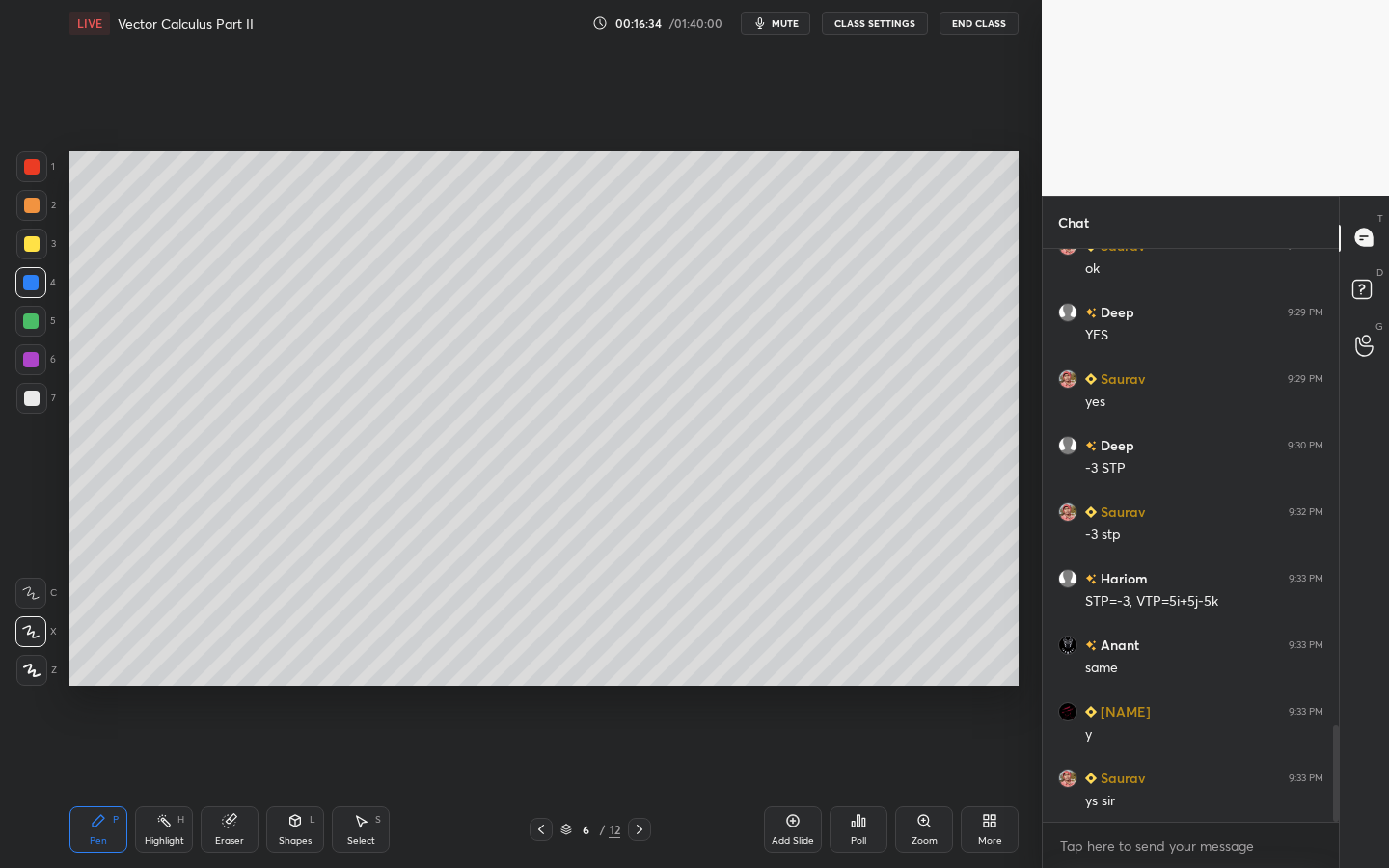drag, startPoint x: 33, startPoint y: 317, endPoint x: 58, endPoint y: 313, distance: 25.317978 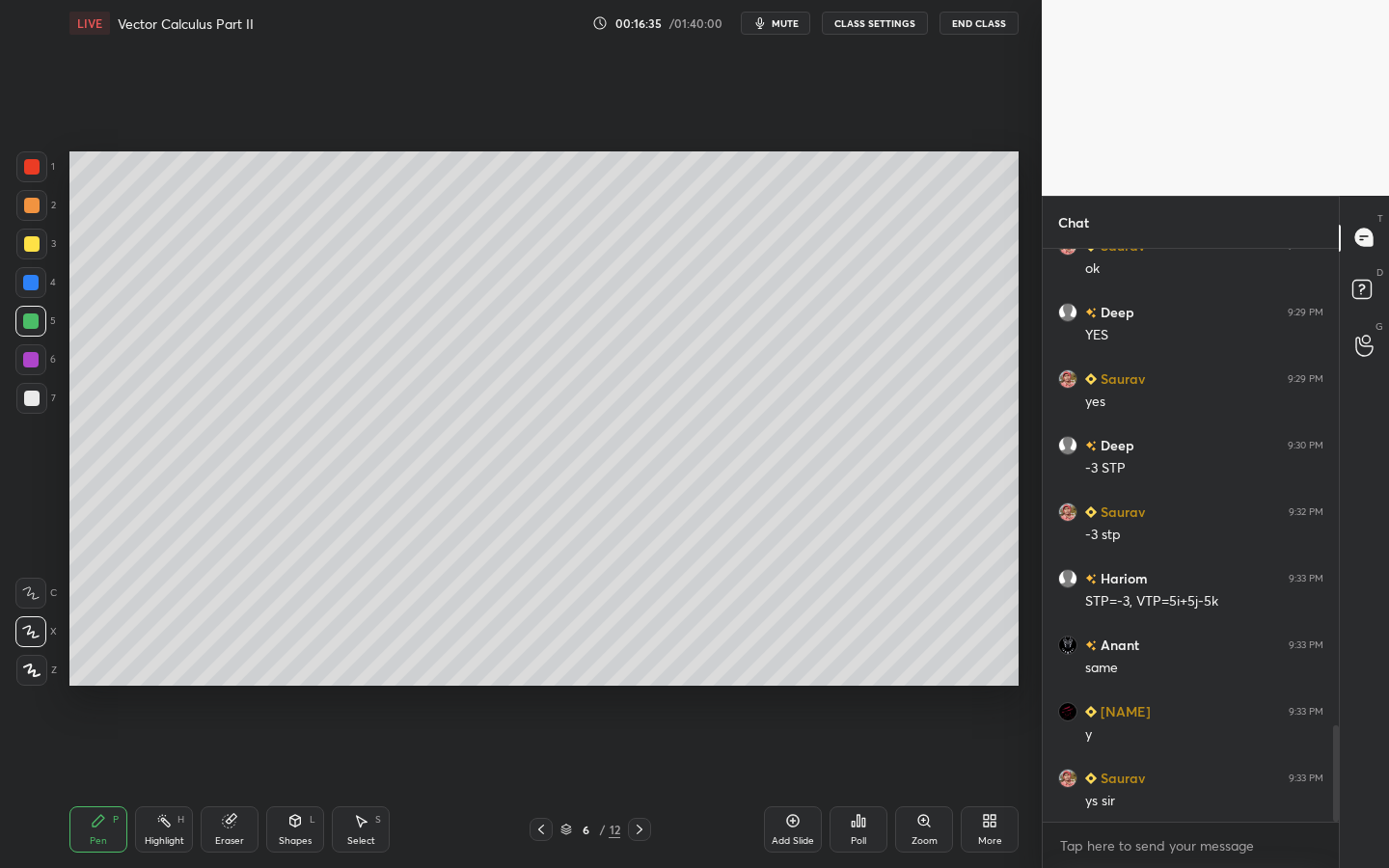click on "Shapes" at bounding box center [295, 841] 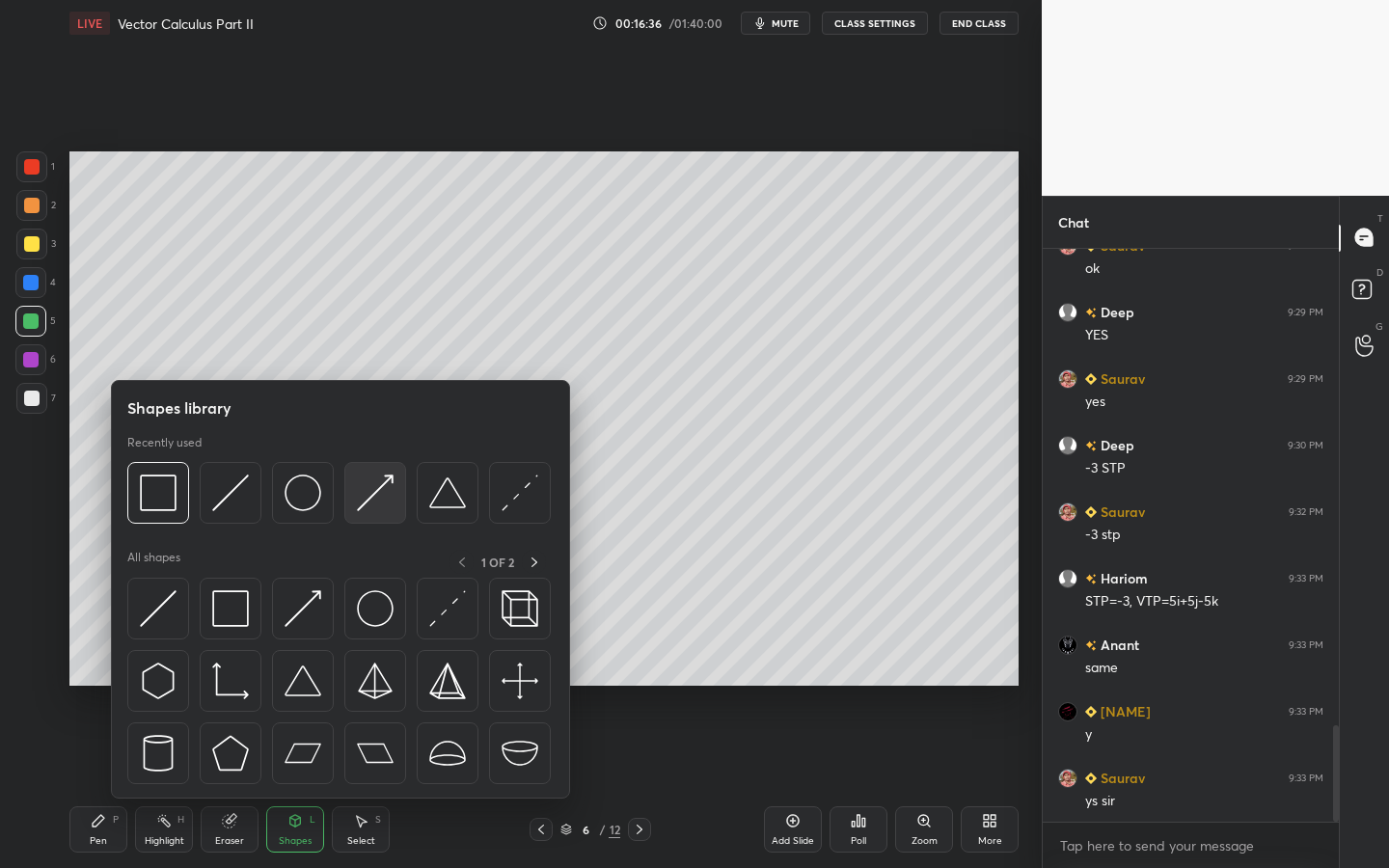 click at bounding box center (375, 493) 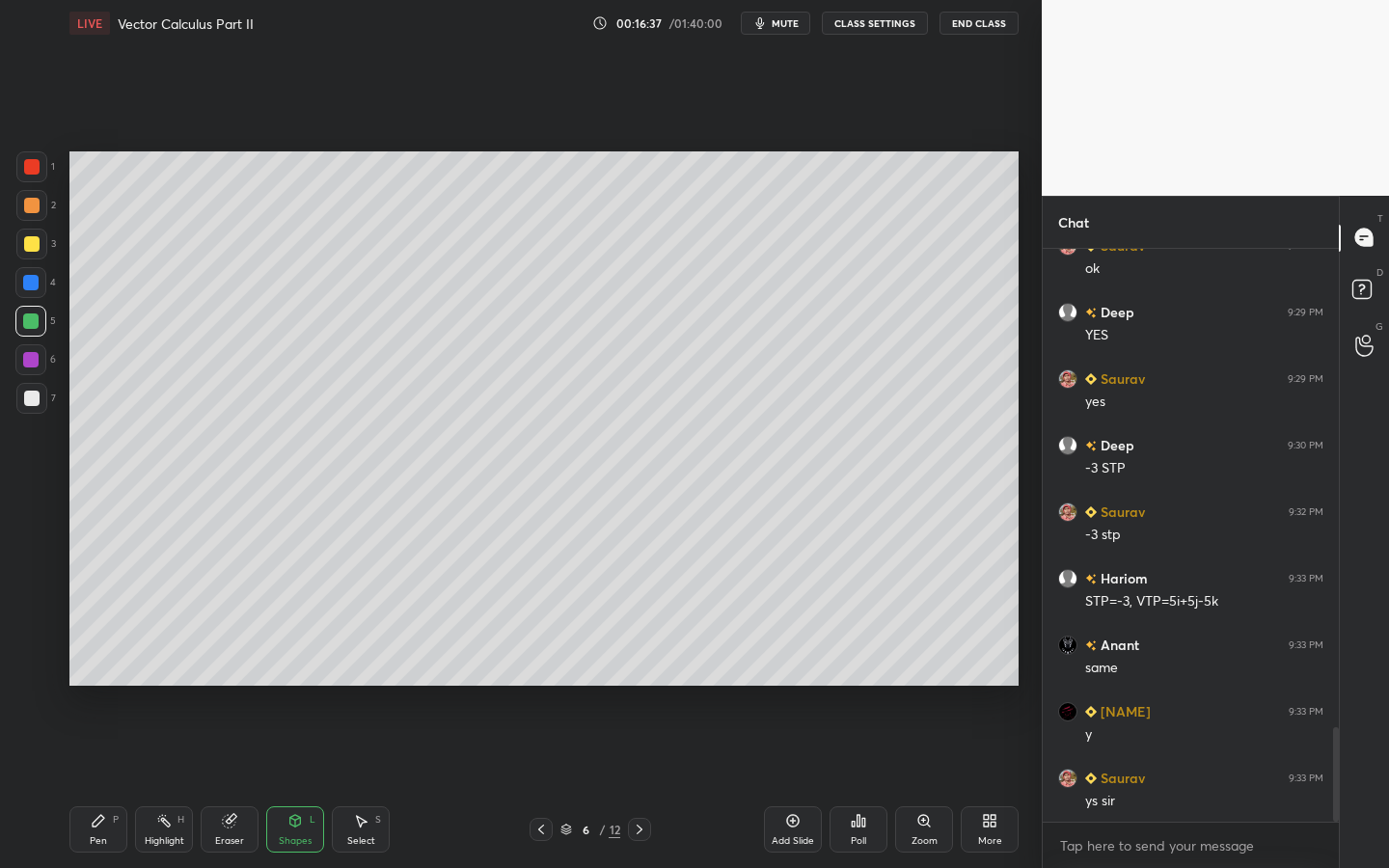 scroll, scrollTop: 2919, scrollLeft: 0, axis: vertical 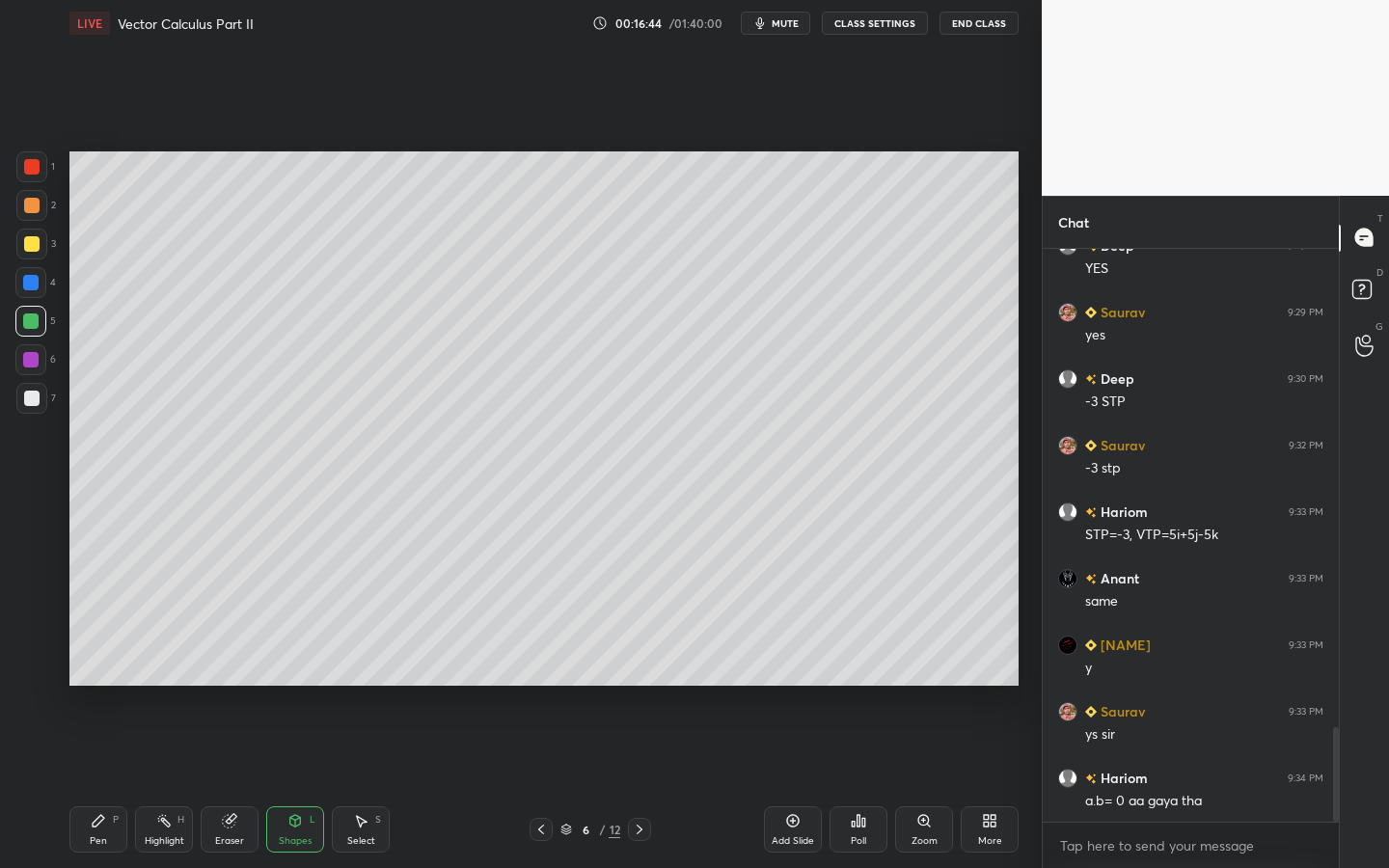 drag, startPoint x: 22, startPoint y: 239, endPoint x: 50, endPoint y: 237, distance: 28.071338 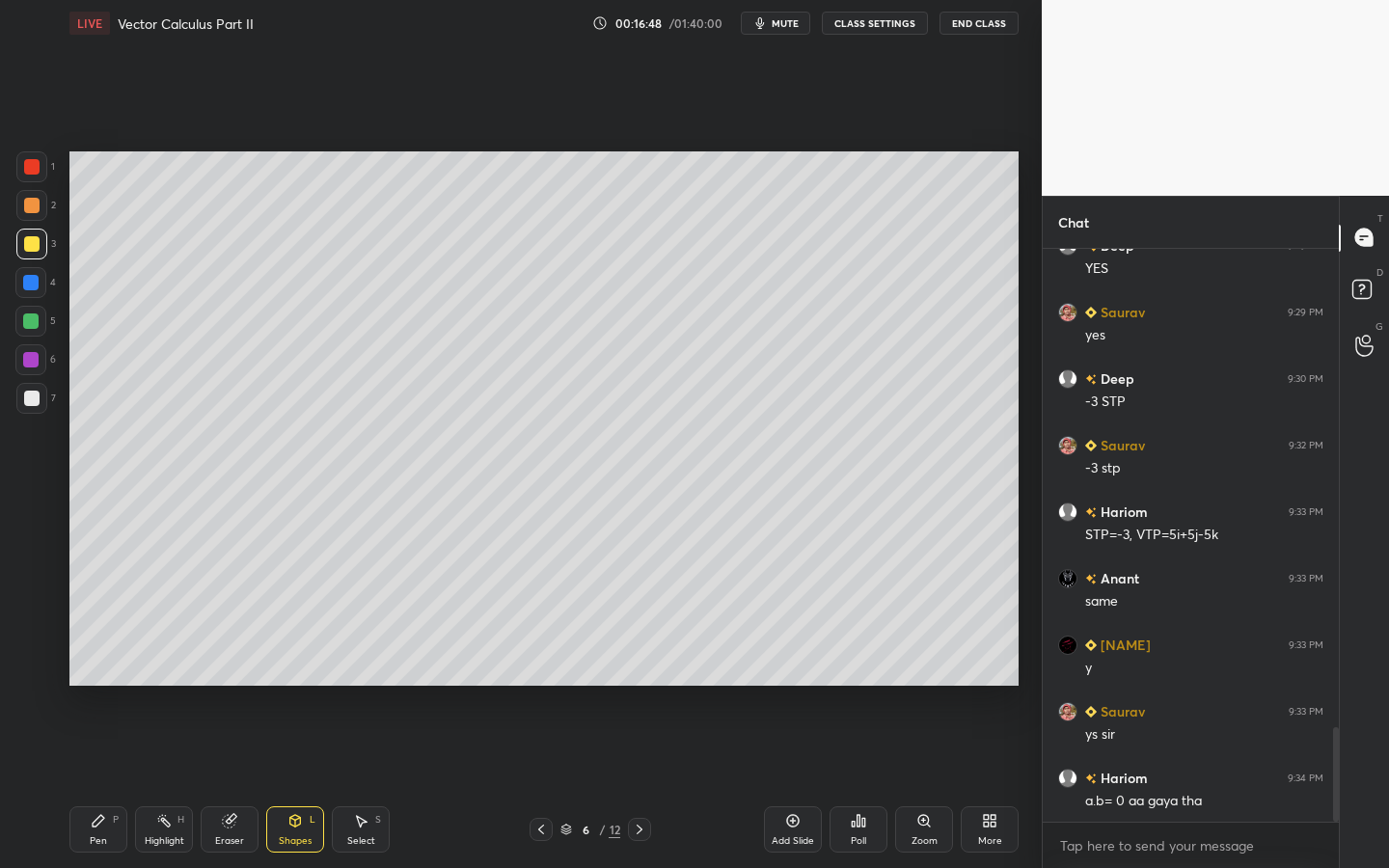 click at bounding box center (32, 167) 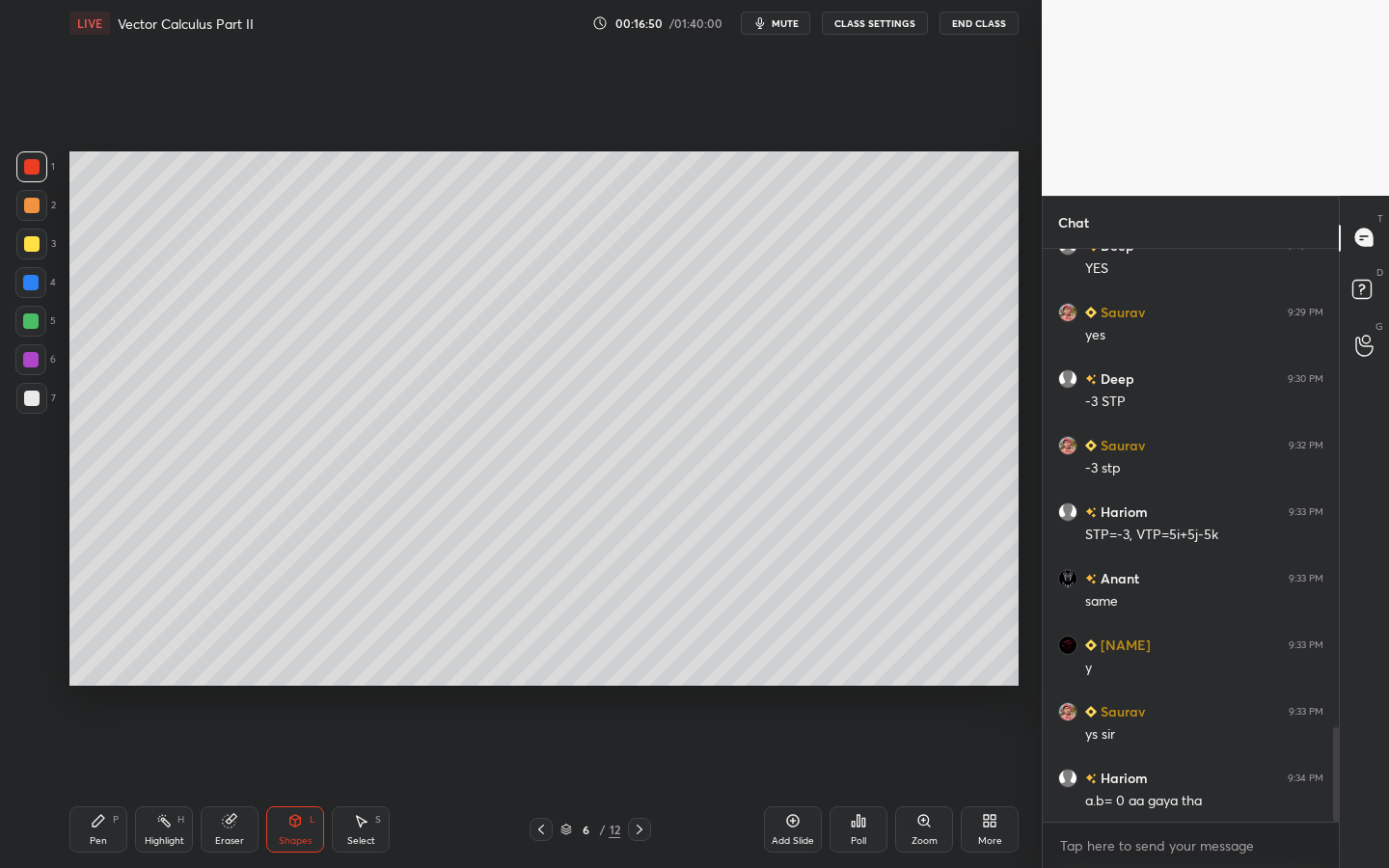 click on "Pen P" at bounding box center [98, 829] 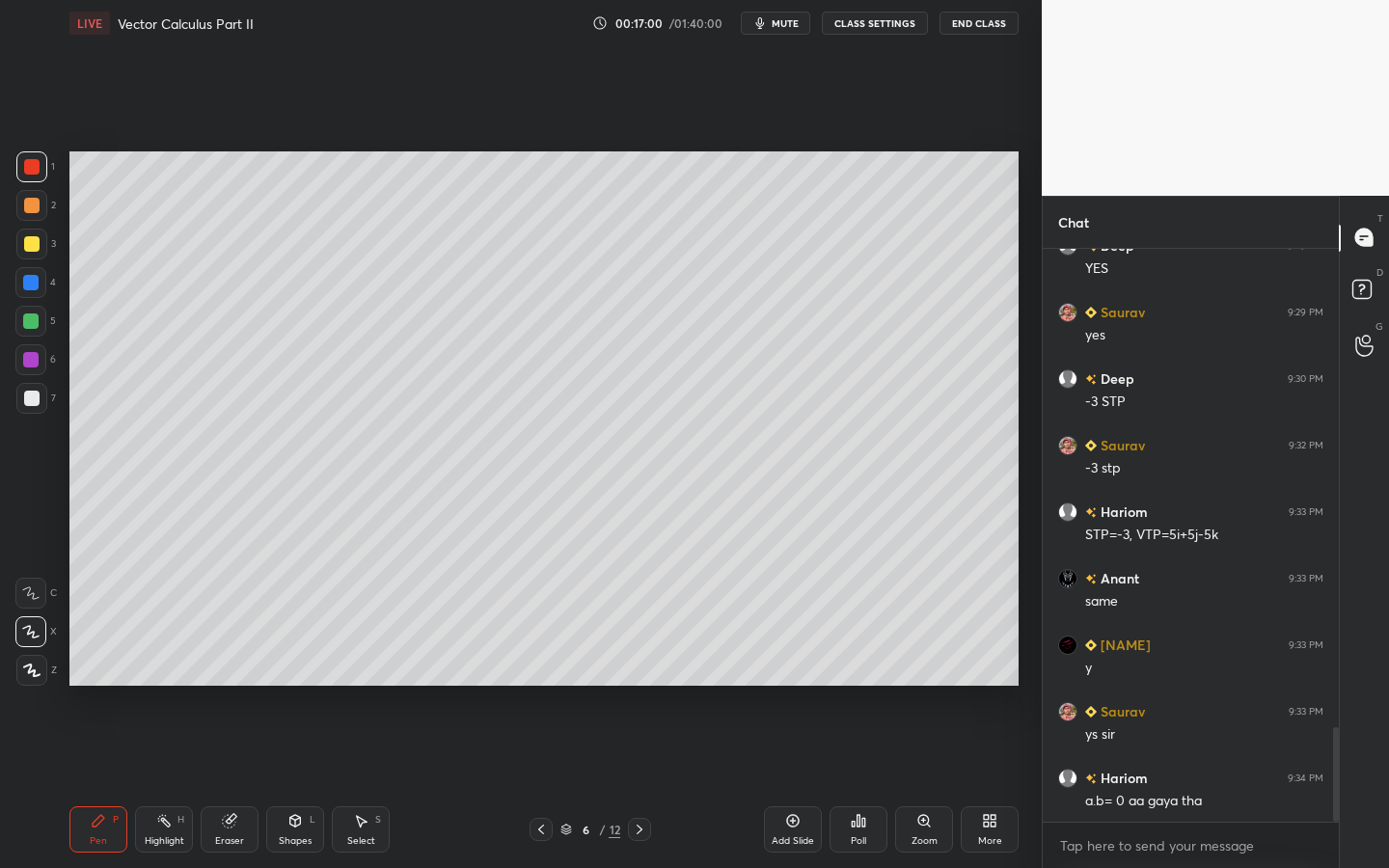 click on "Shapes L" at bounding box center [295, 829] 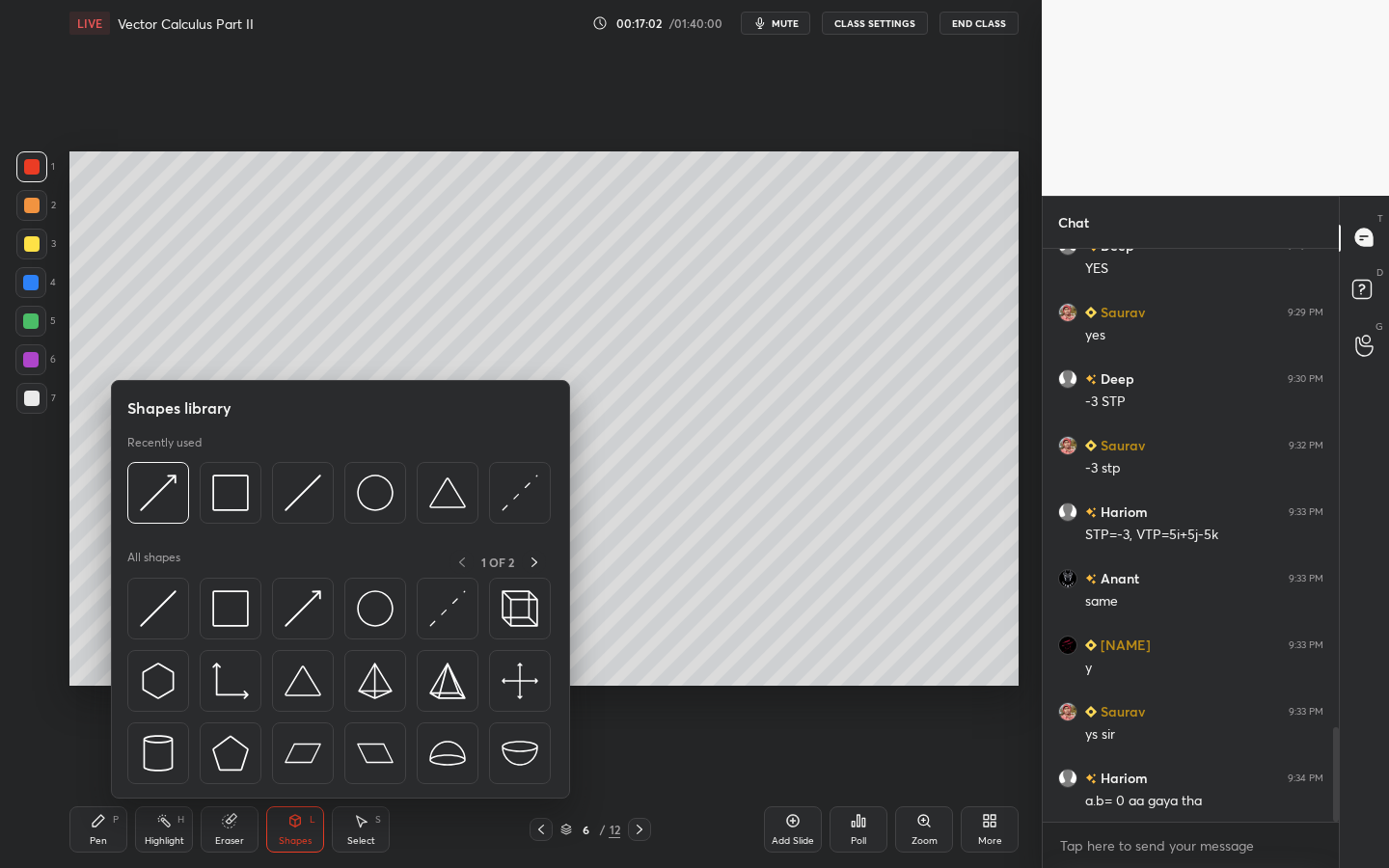 click 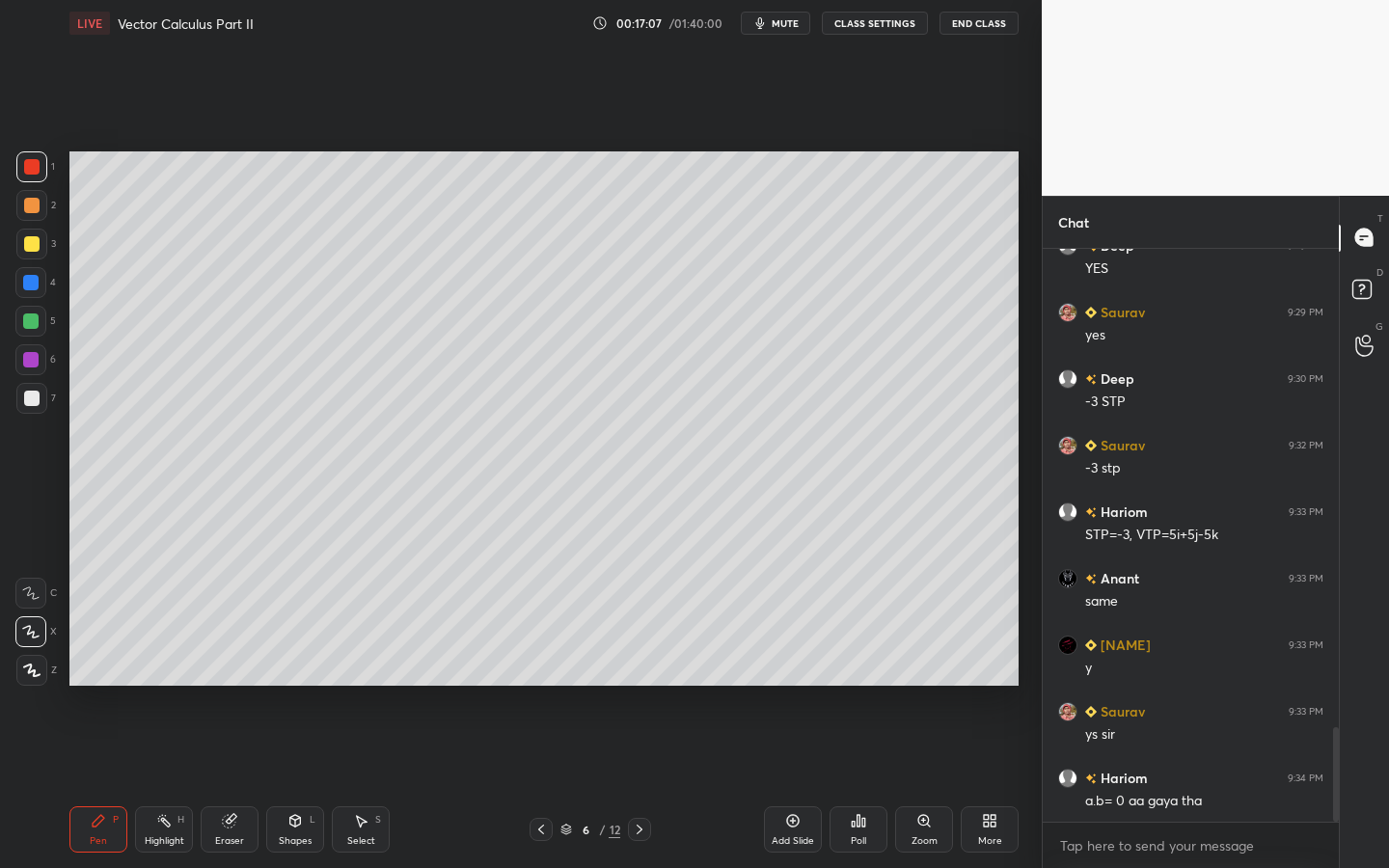 click on "Shapes" at bounding box center [295, 841] 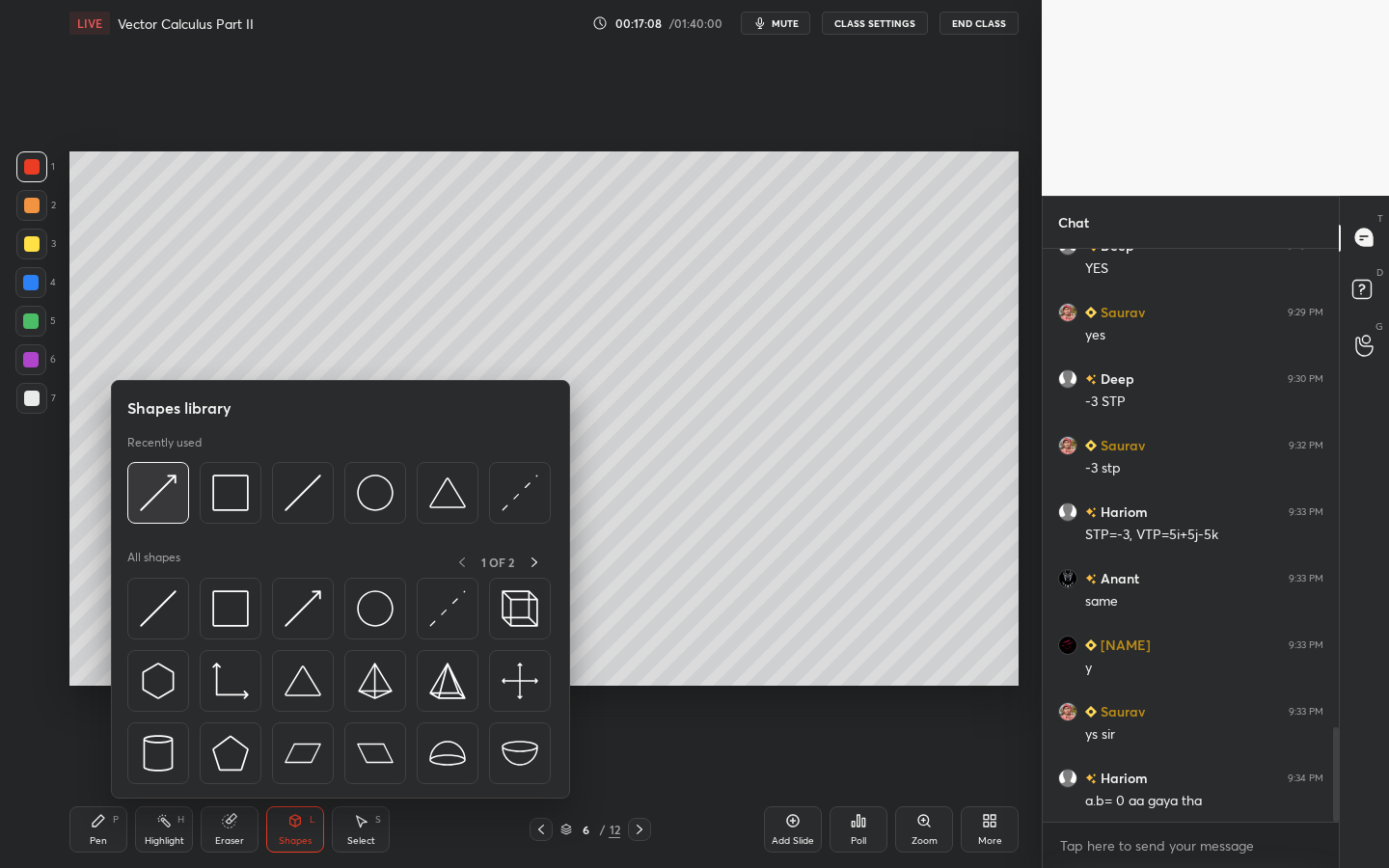 click at bounding box center [158, 493] 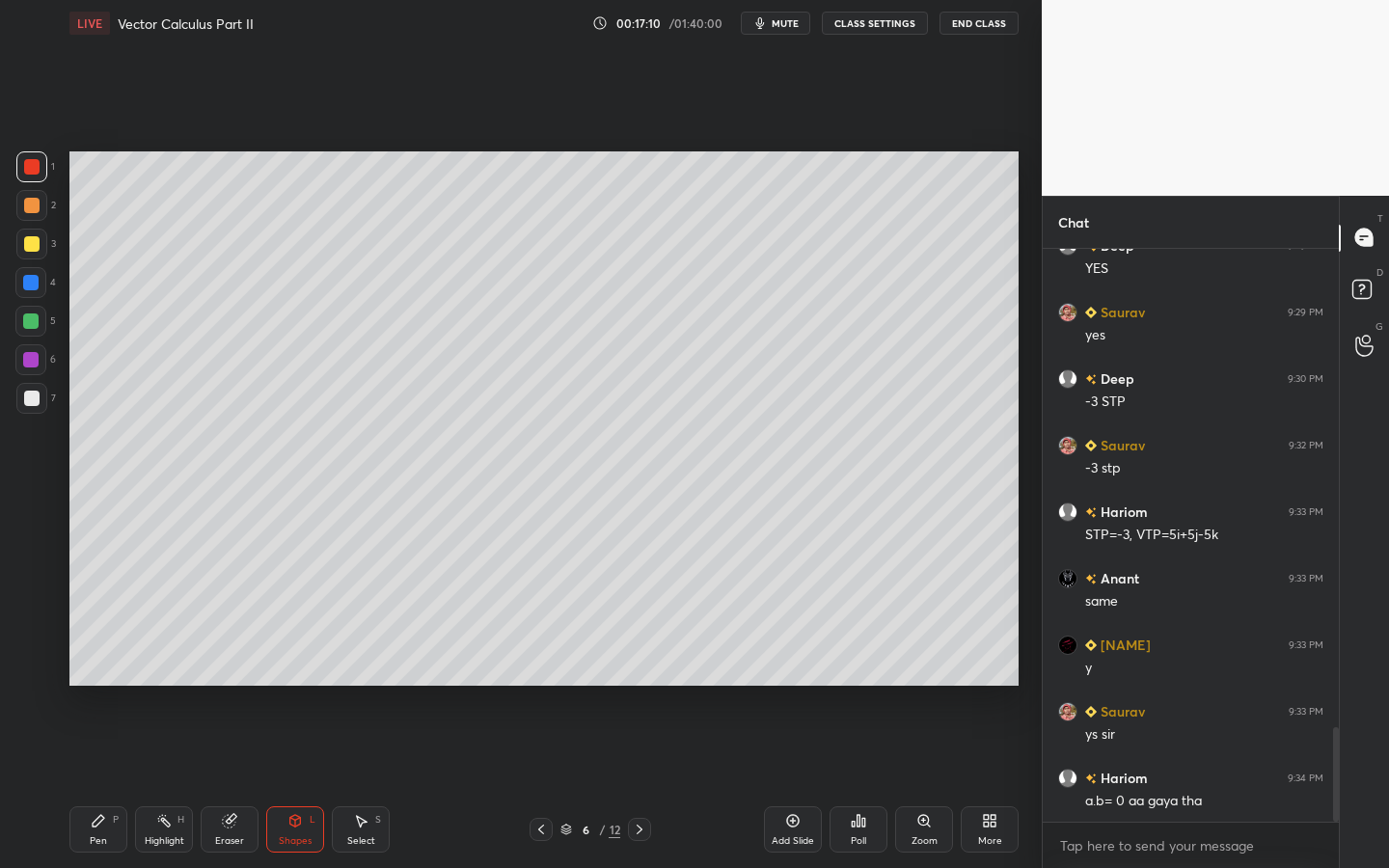 drag, startPoint x: 32, startPoint y: 237, endPoint x: 51, endPoint y: 231, distance: 19.924859 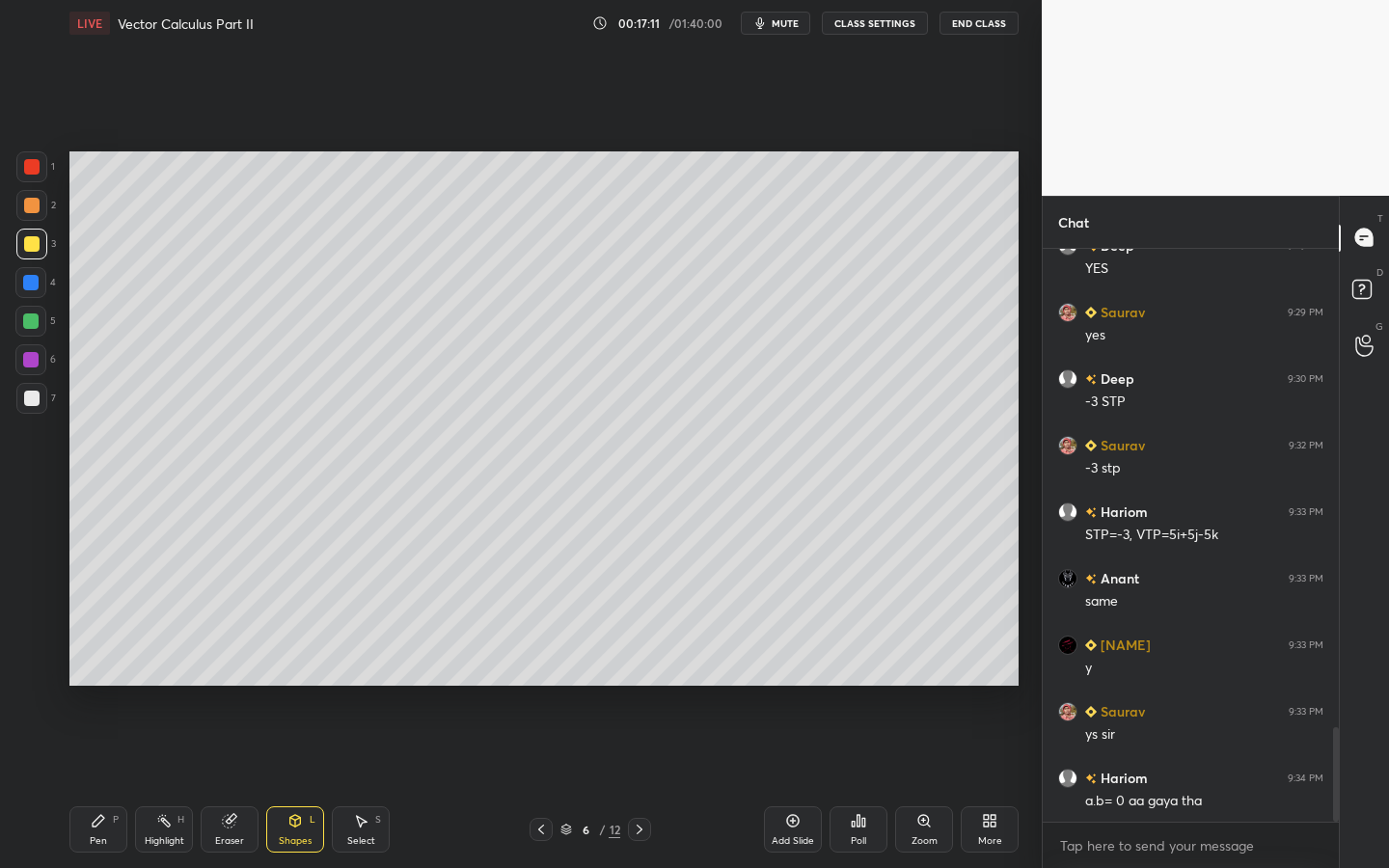 drag, startPoint x: 45, startPoint y: 169, endPoint x: 66, endPoint y: 167, distance: 21.095023 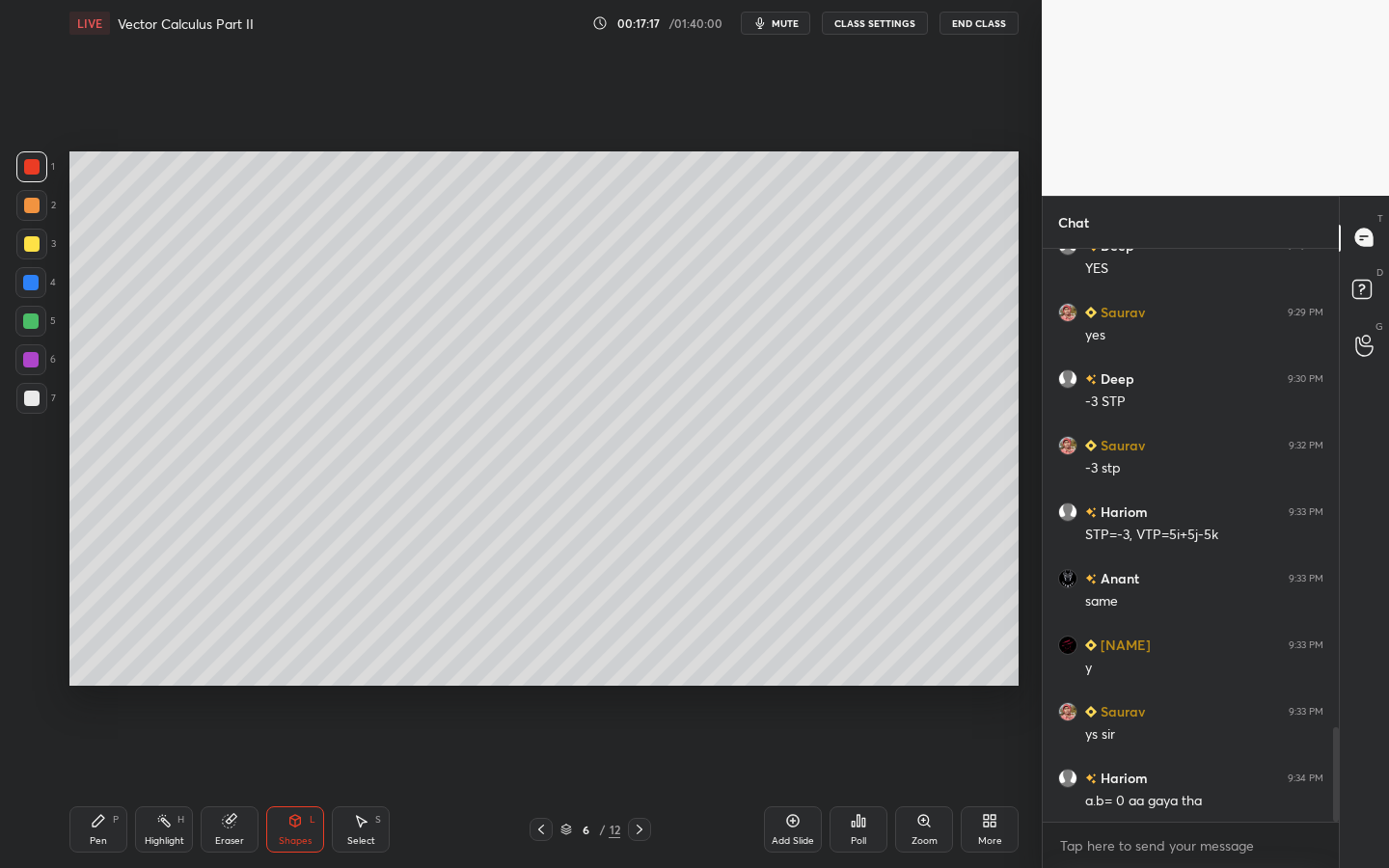 click on "Pen" at bounding box center [98, 841] 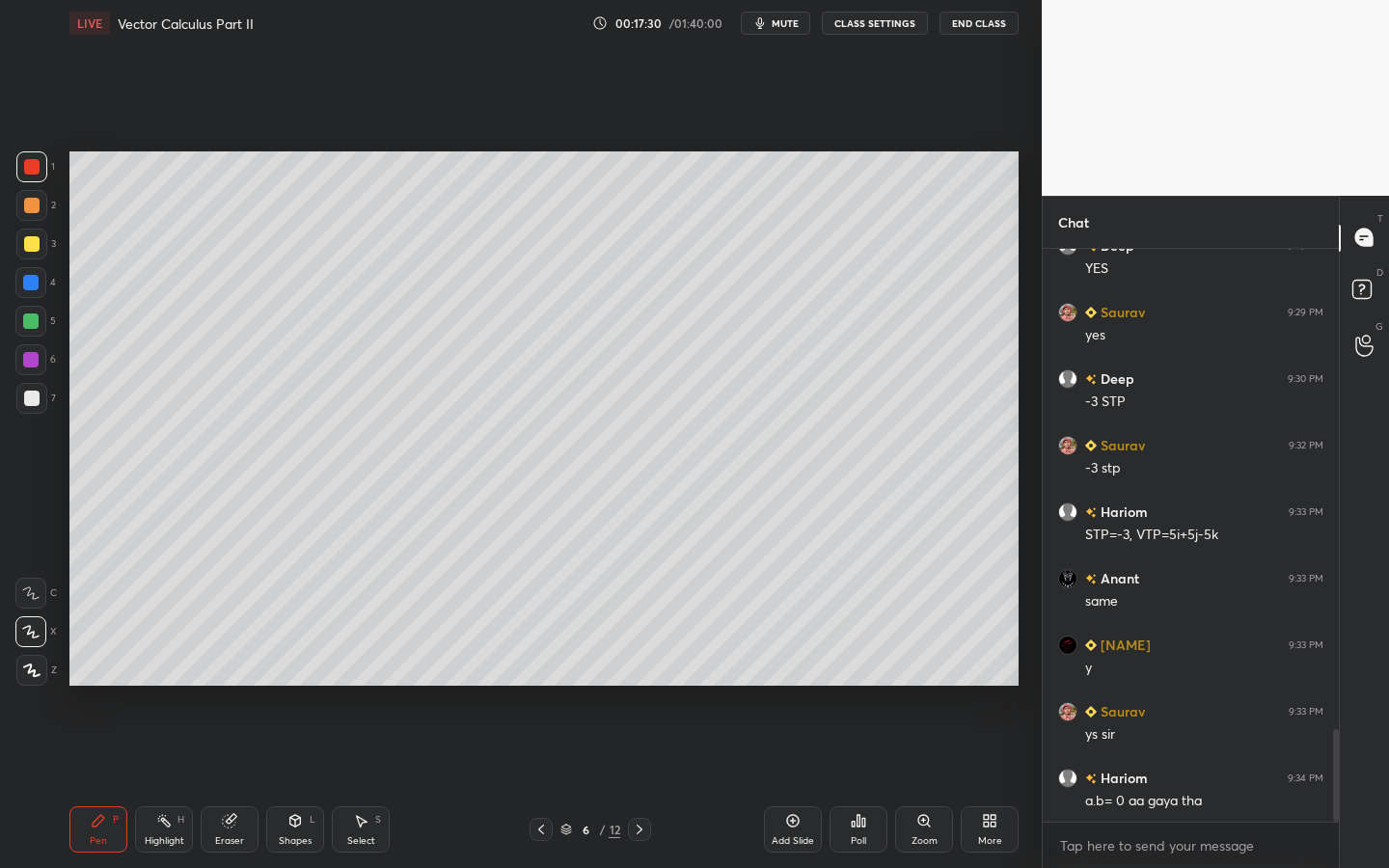 scroll, scrollTop: 2986, scrollLeft: 0, axis: vertical 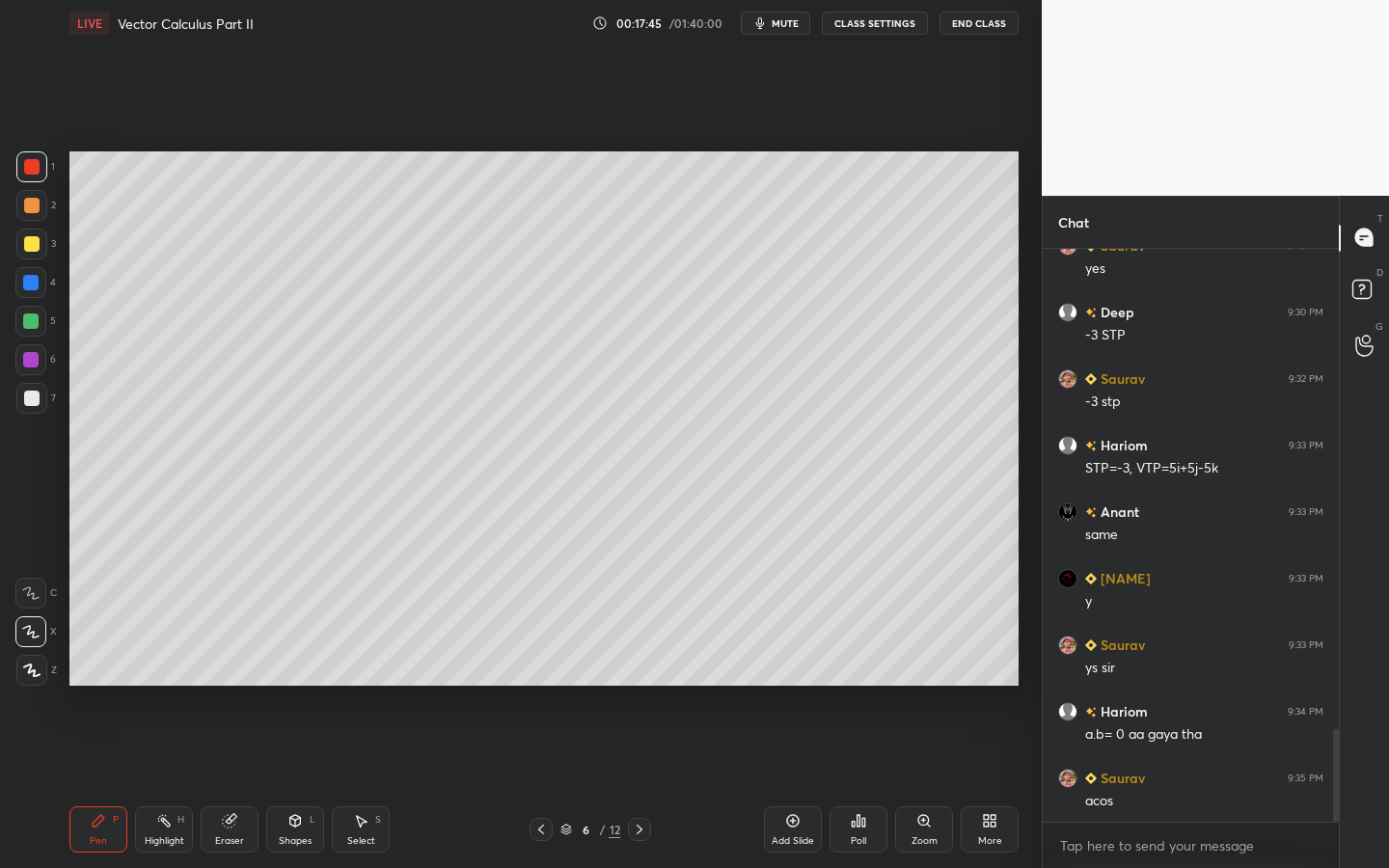click on "Eraser" at bounding box center (230, 829) 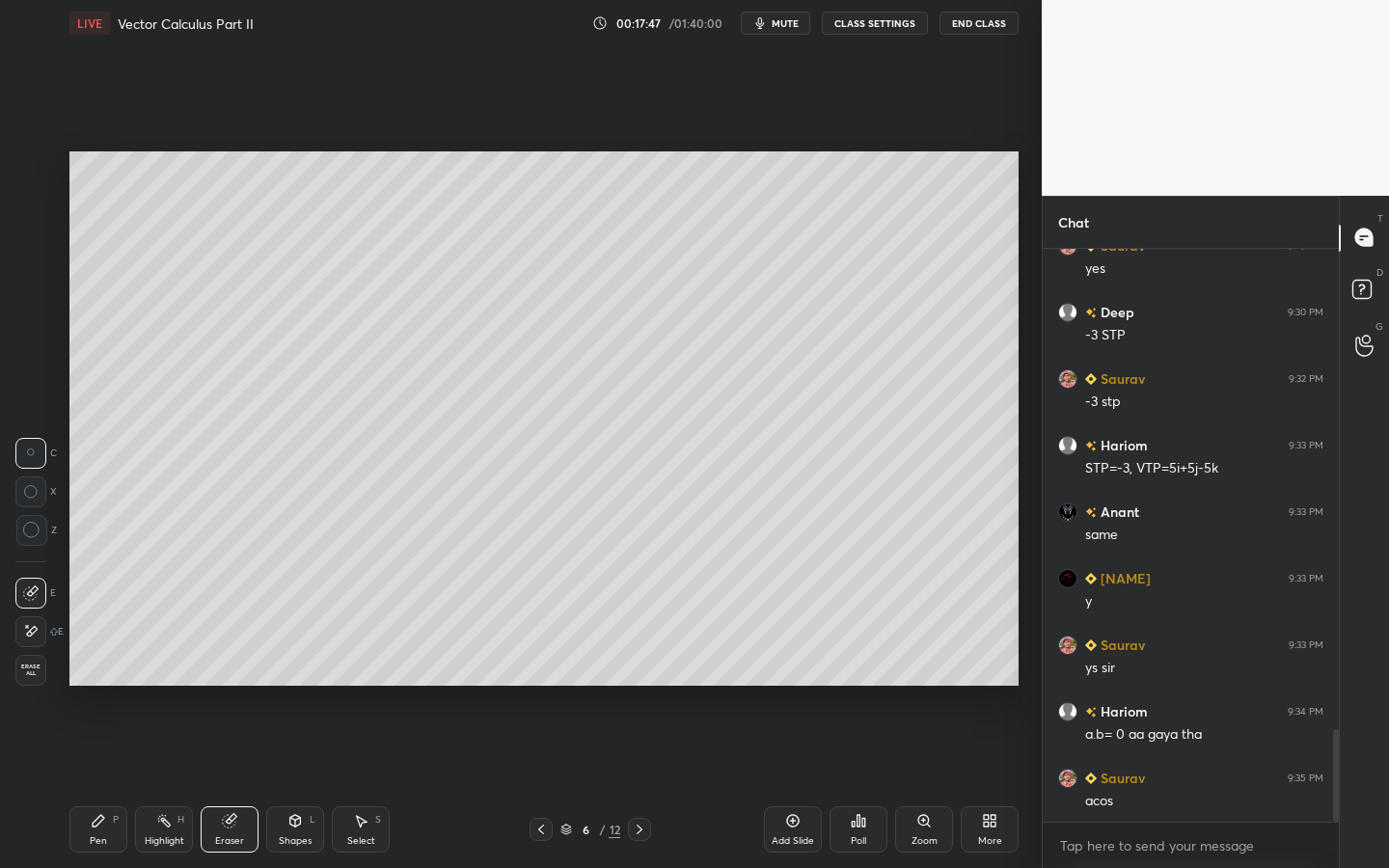 click on "Pen P" at bounding box center [98, 829] 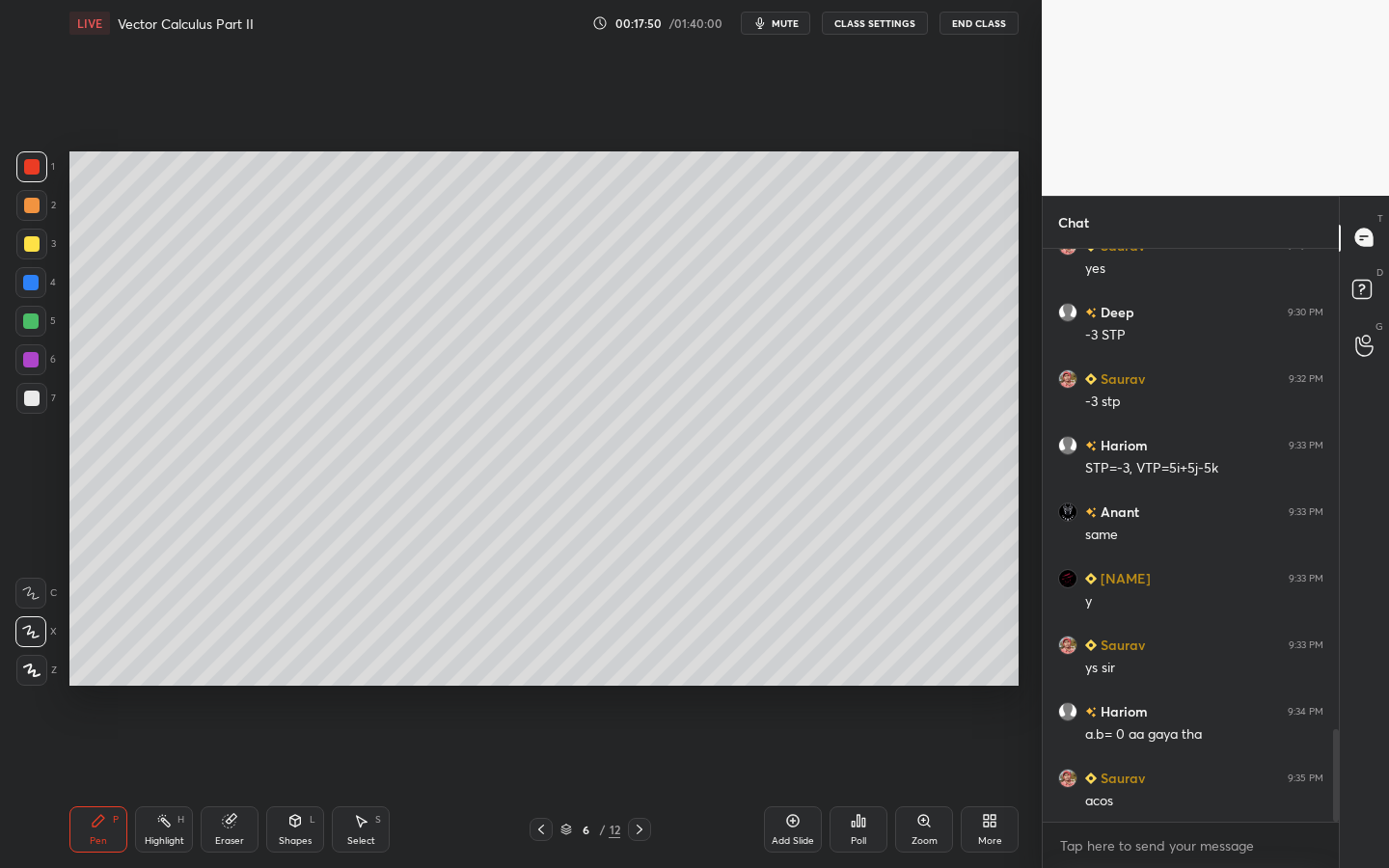drag, startPoint x: 362, startPoint y: 832, endPoint x: 409, endPoint y: 733, distance: 109.590146 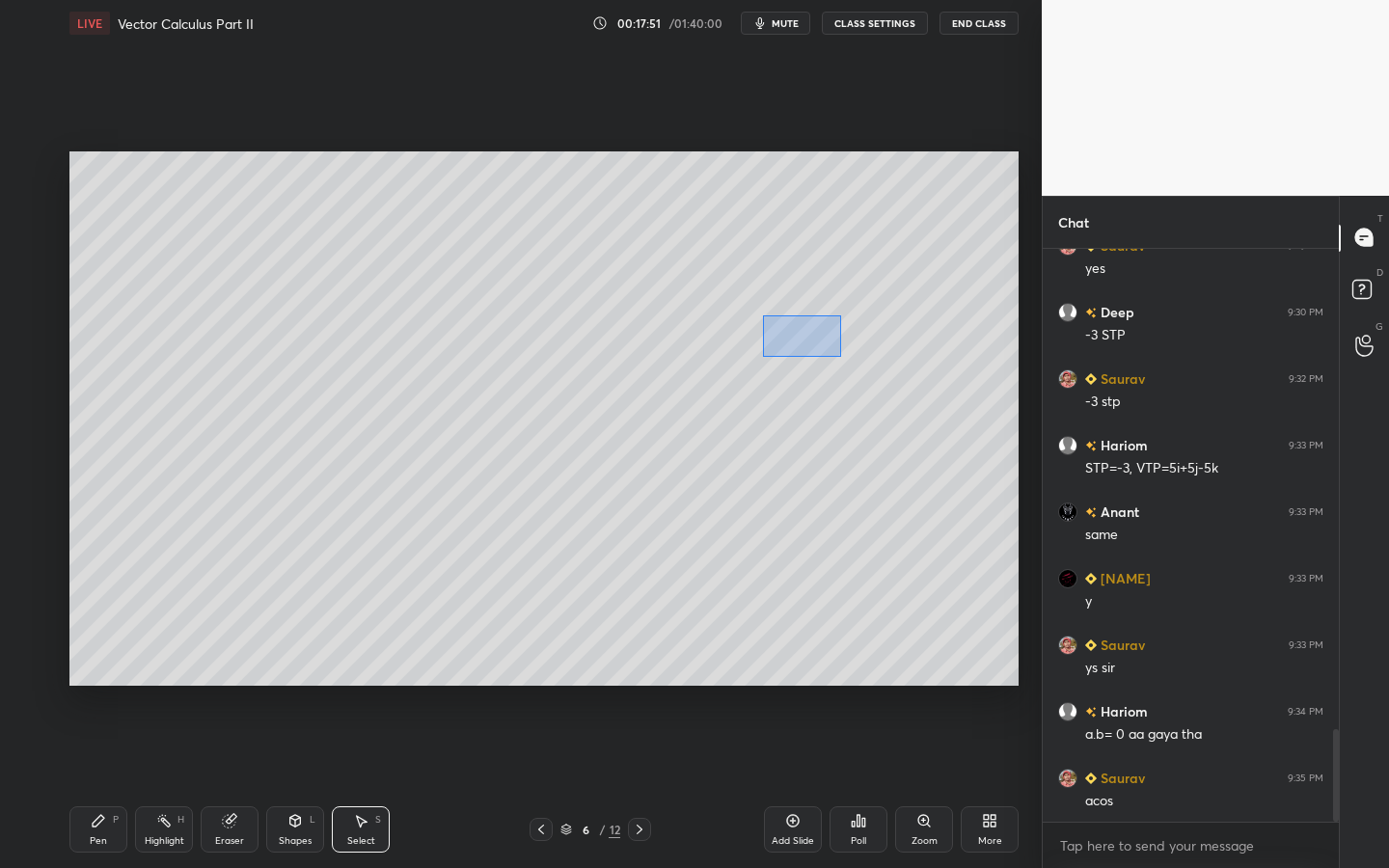 drag, startPoint x: 773, startPoint y: 330, endPoint x: 888, endPoint y: 357, distance: 118.12705 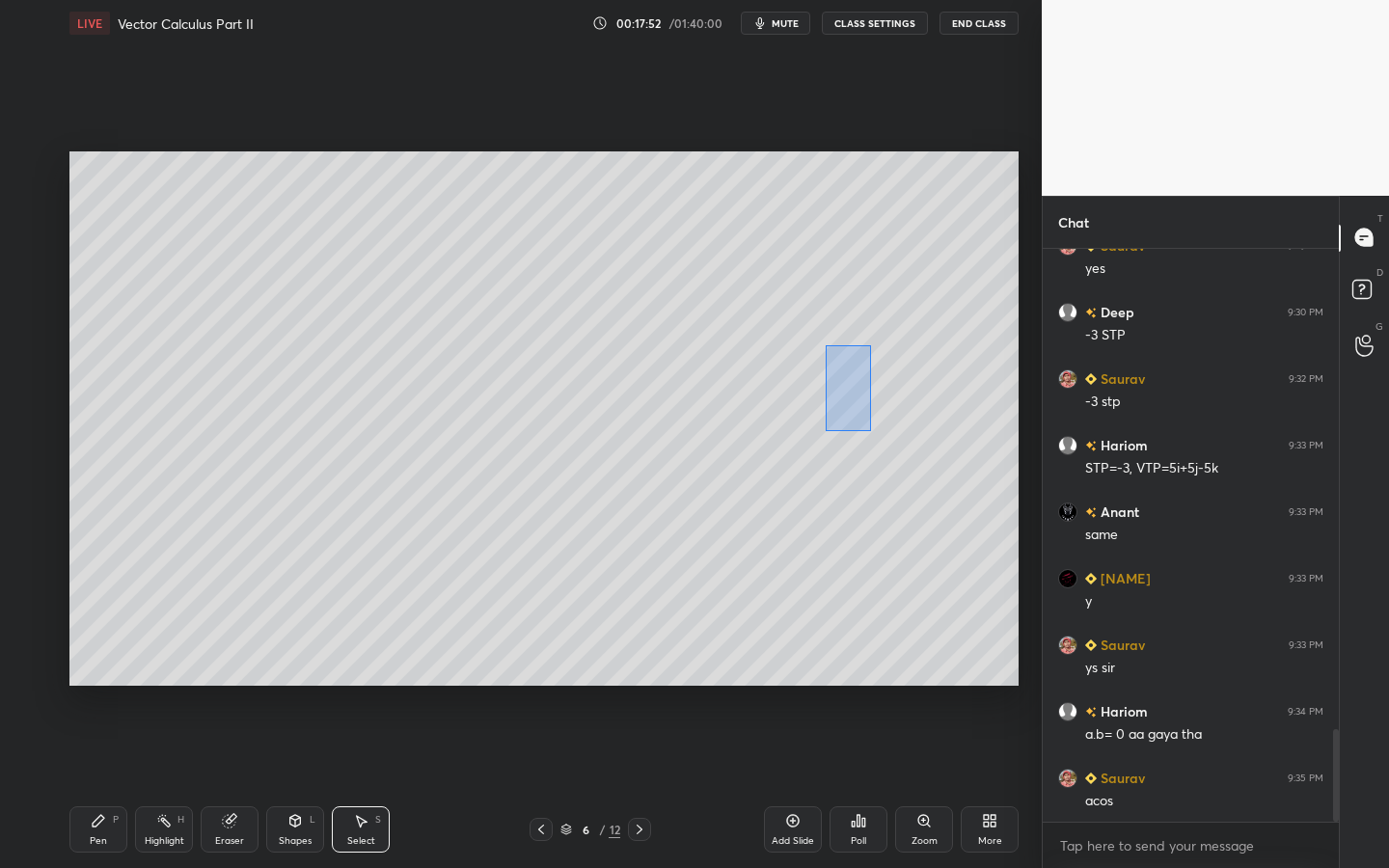 drag, startPoint x: 827, startPoint y: 346, endPoint x: 810, endPoint y: 362, distance: 23.345235 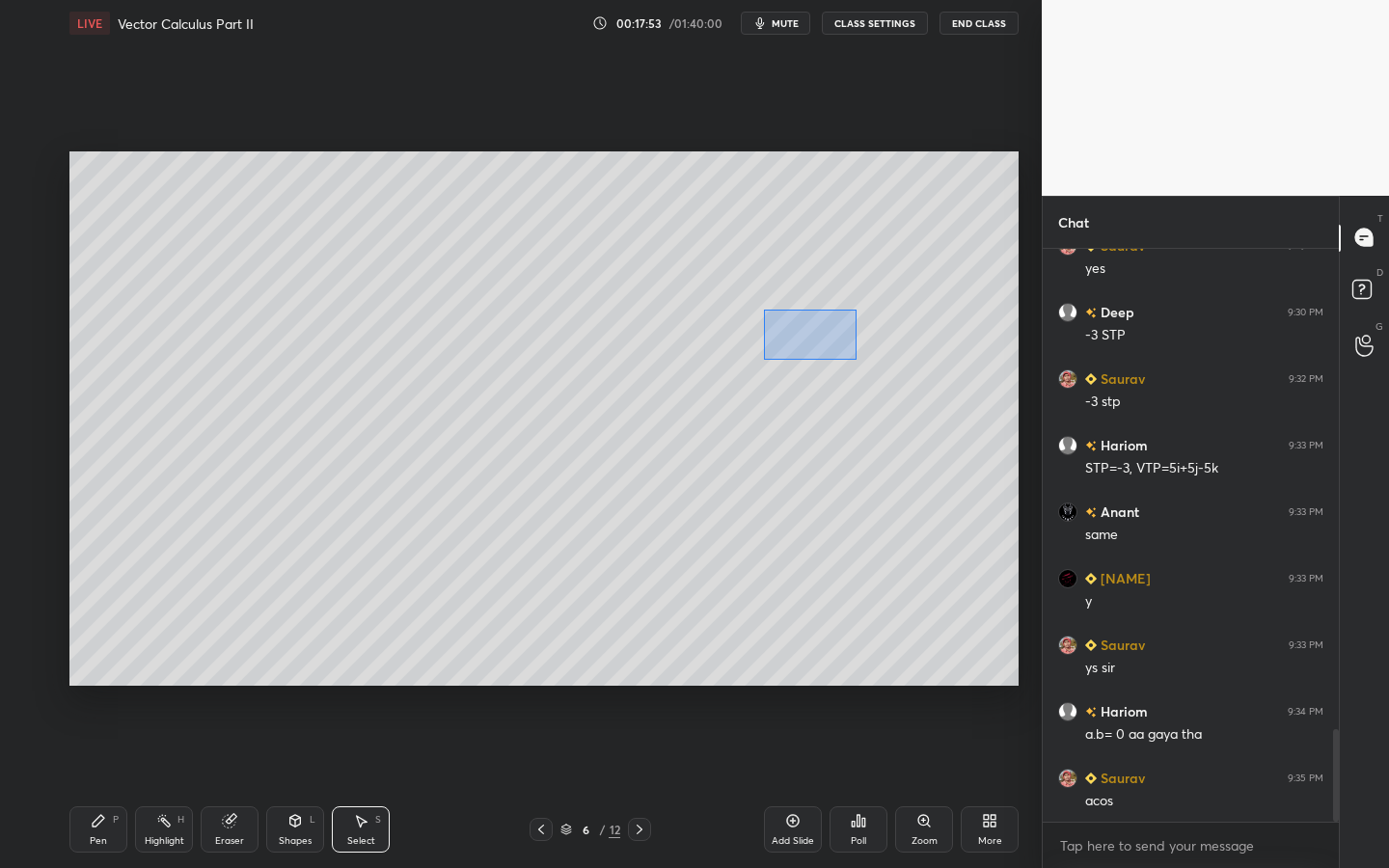 drag, startPoint x: 782, startPoint y: 330, endPoint x: 915, endPoint y: 369, distance: 138.6001 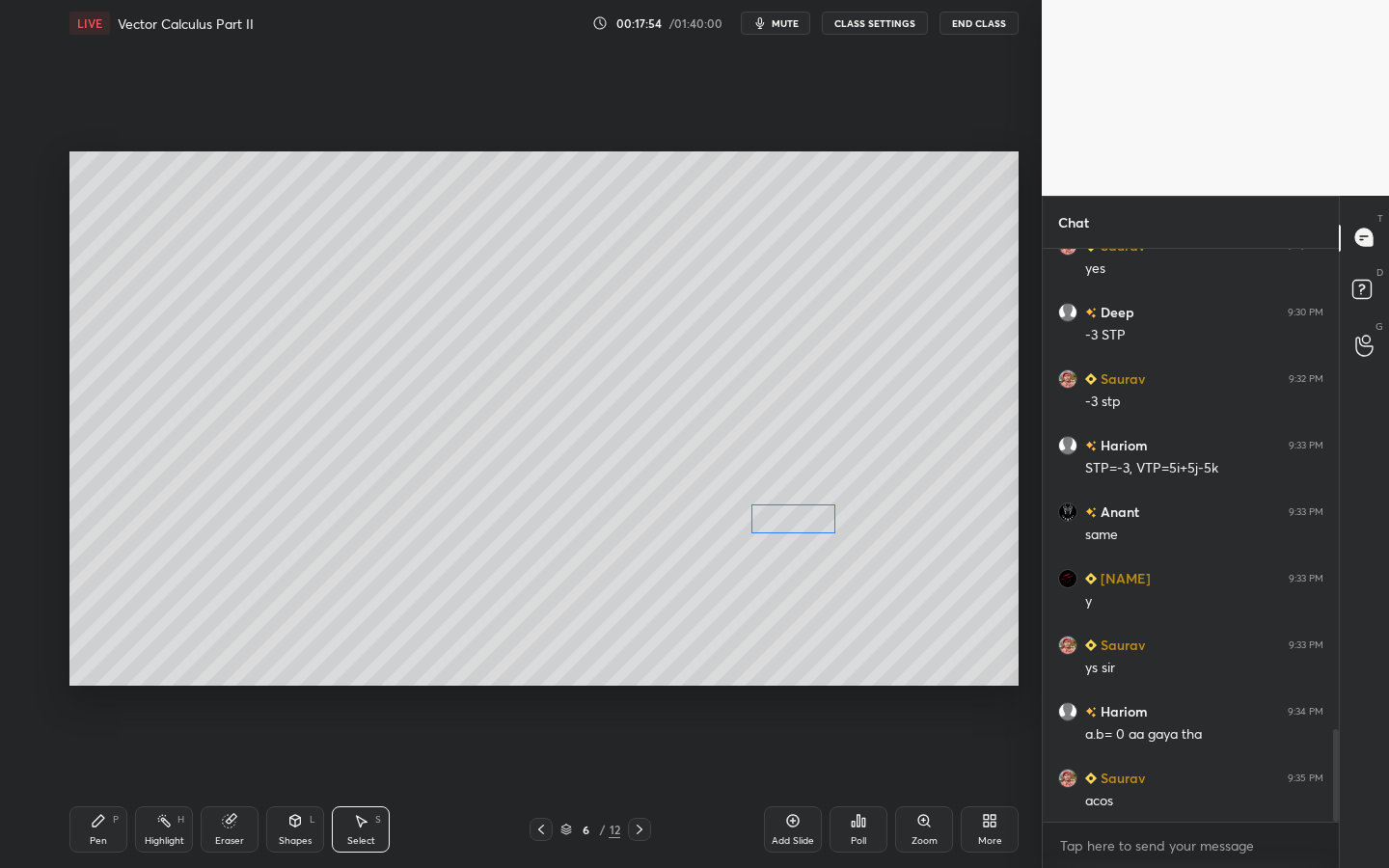 drag, startPoint x: 812, startPoint y: 337, endPoint x: 751, endPoint y: 542, distance: 213.88315 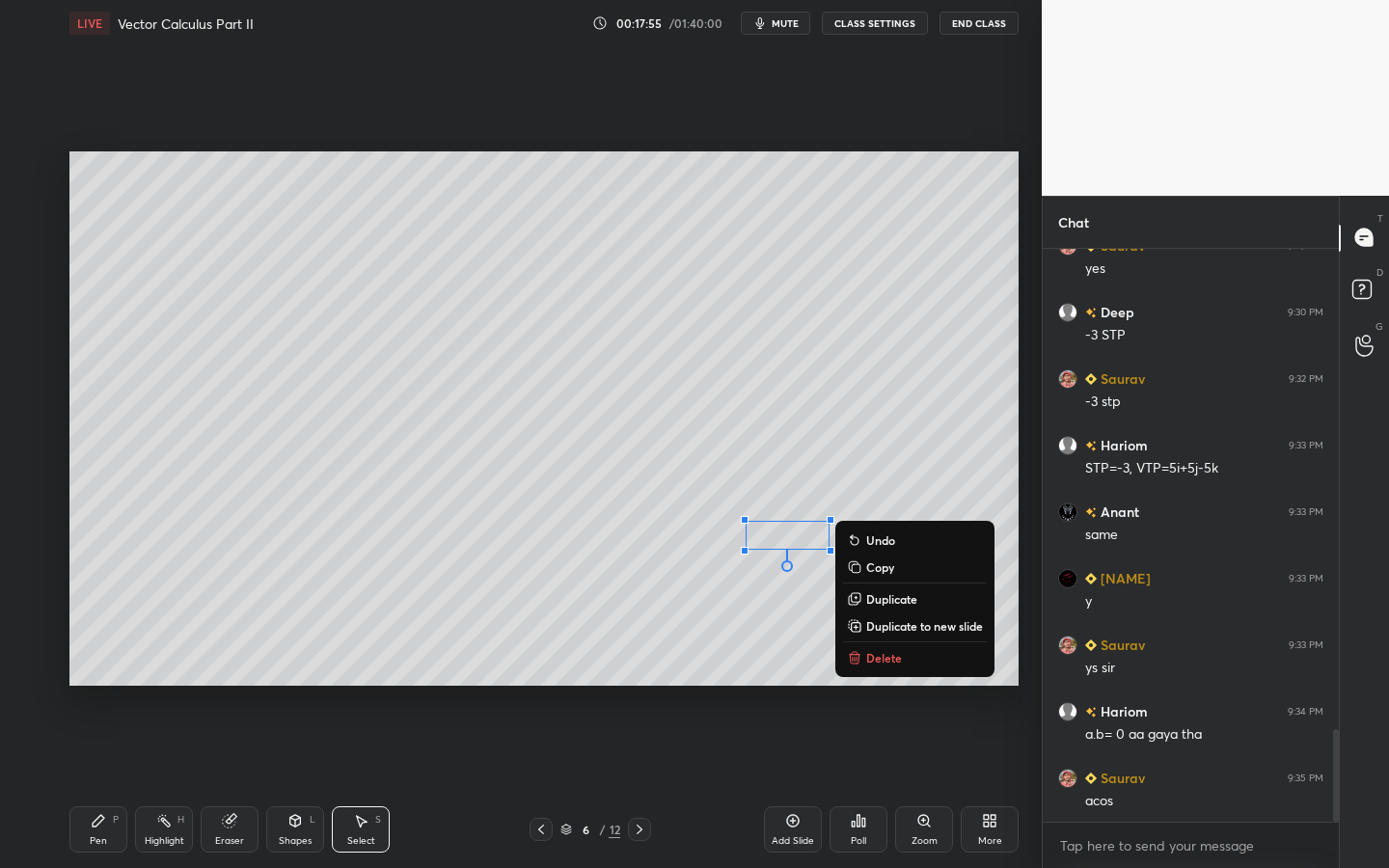 drag, startPoint x: 95, startPoint y: 835, endPoint x: 132, endPoint y: 789, distance: 59.033889 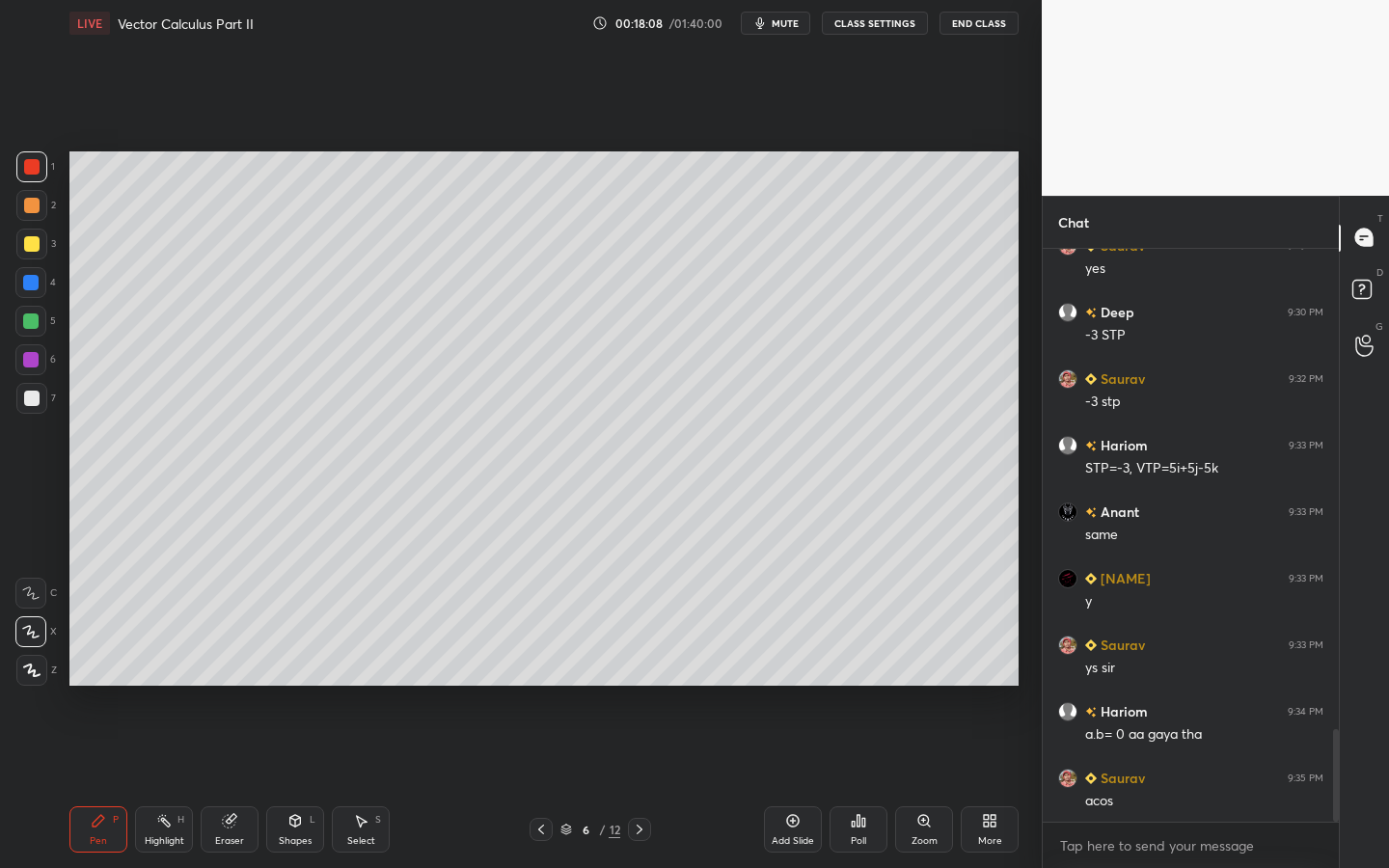 click on "Select S" at bounding box center (361, 829) 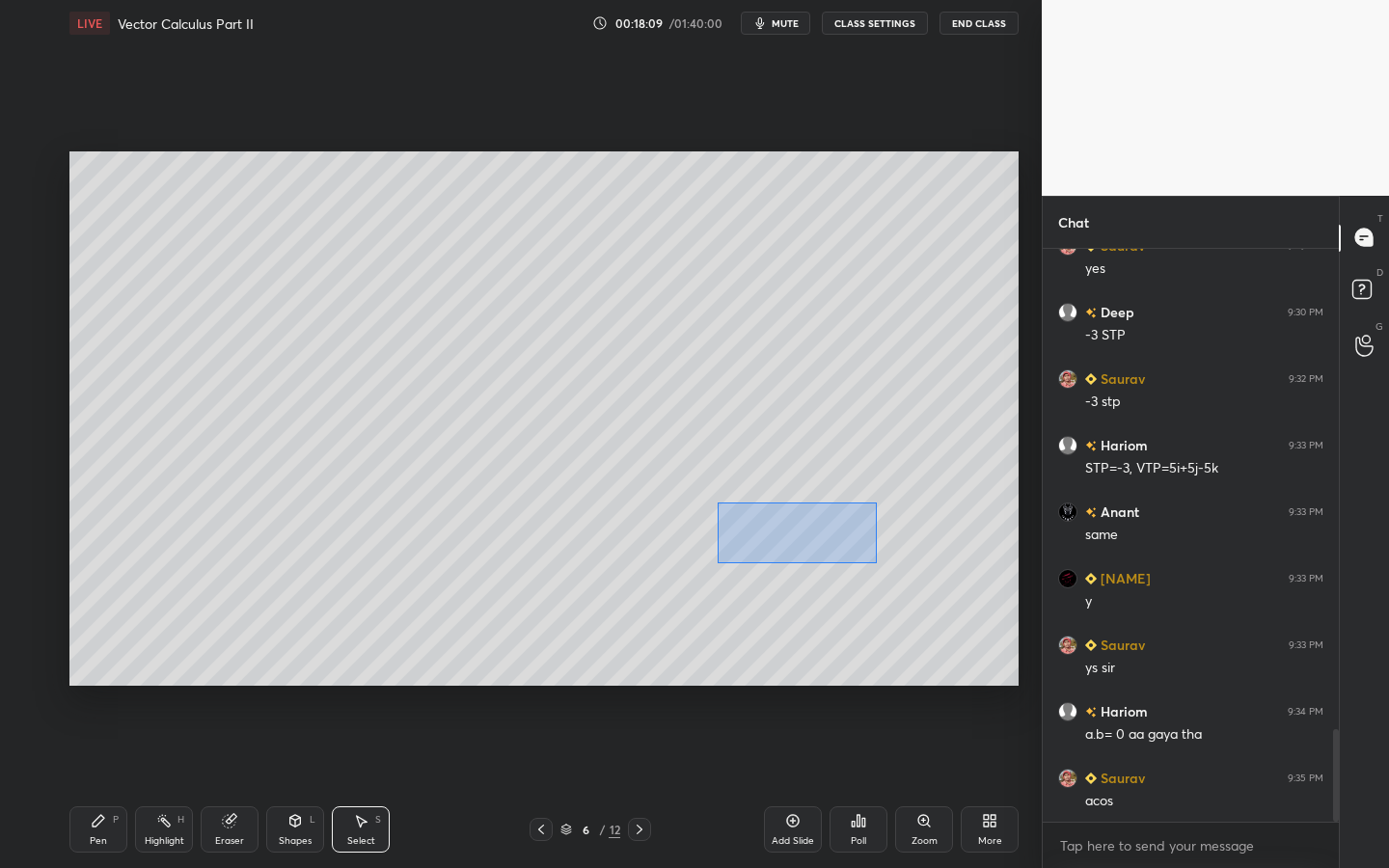 drag, startPoint x: 719, startPoint y: 502, endPoint x: 887, endPoint y: 559, distance: 177.4063 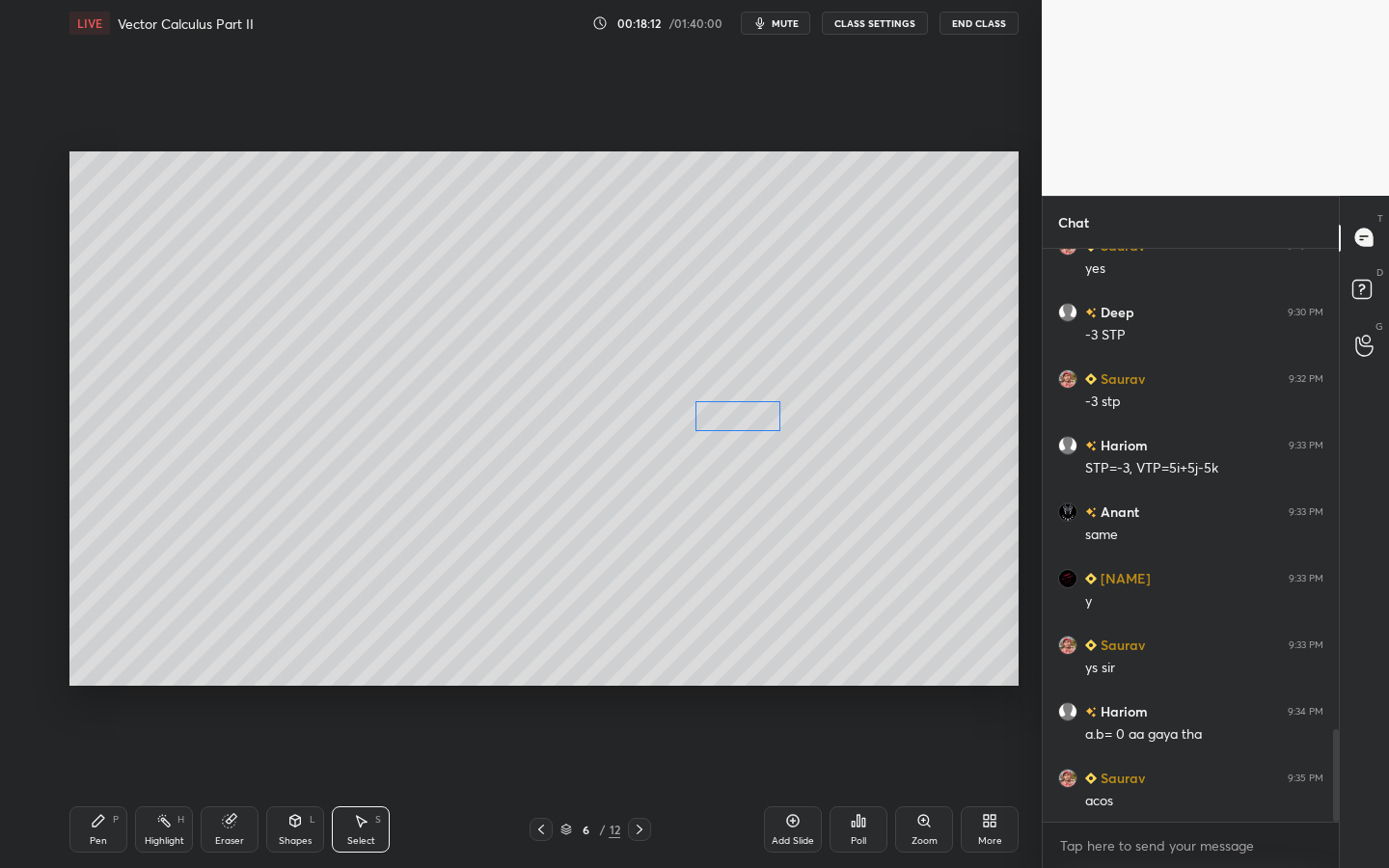 drag, startPoint x: 788, startPoint y: 535, endPoint x: 728, endPoint y: 434, distance: 117.47766 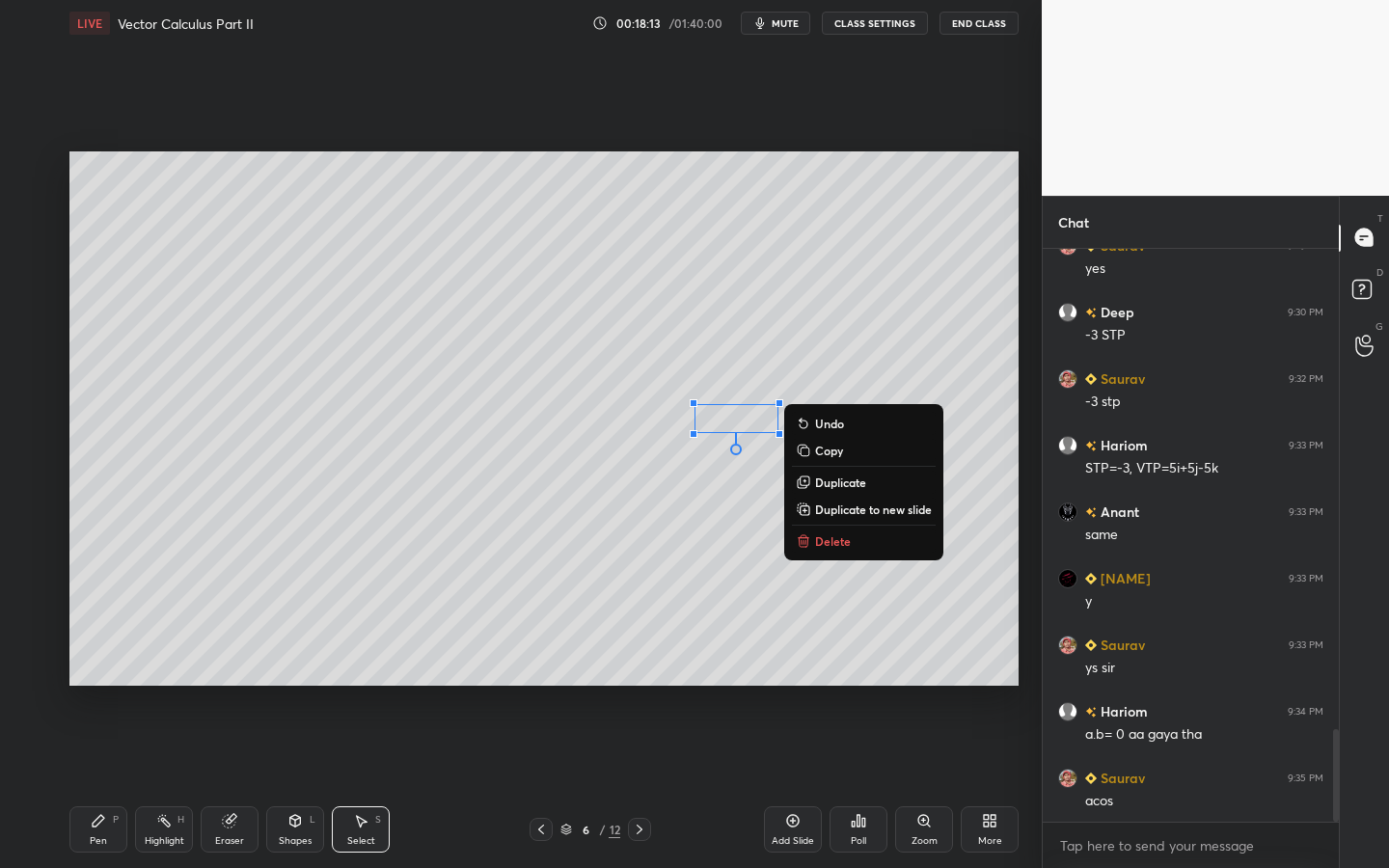click on "Pen P Highlight H Eraser Shapes L Select S 6 / 12 Add Slide Poll Zoom More" at bounding box center (544, 829) 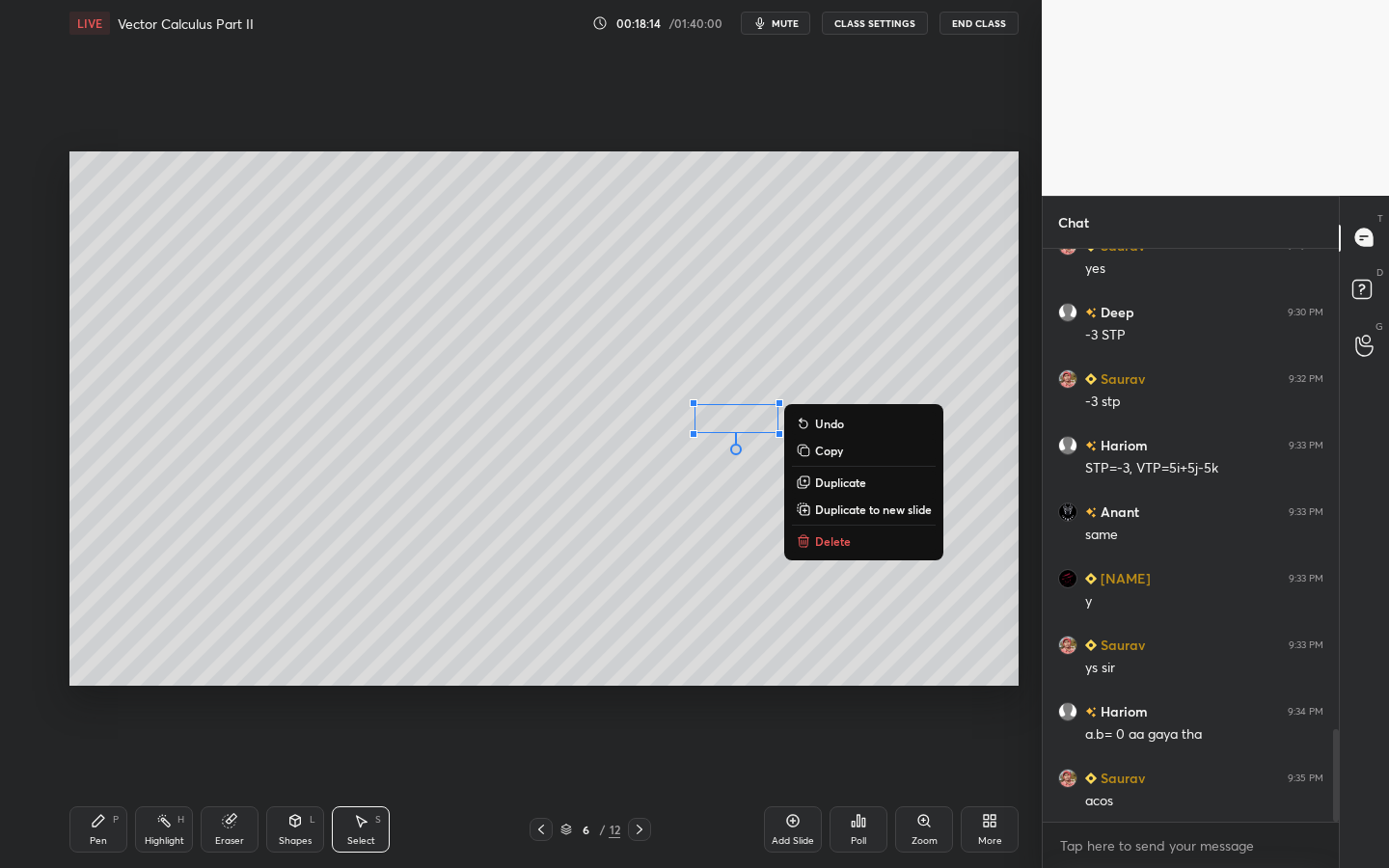 drag, startPoint x: 106, startPoint y: 827, endPoint x: 143, endPoint y: 790, distance: 52.325902 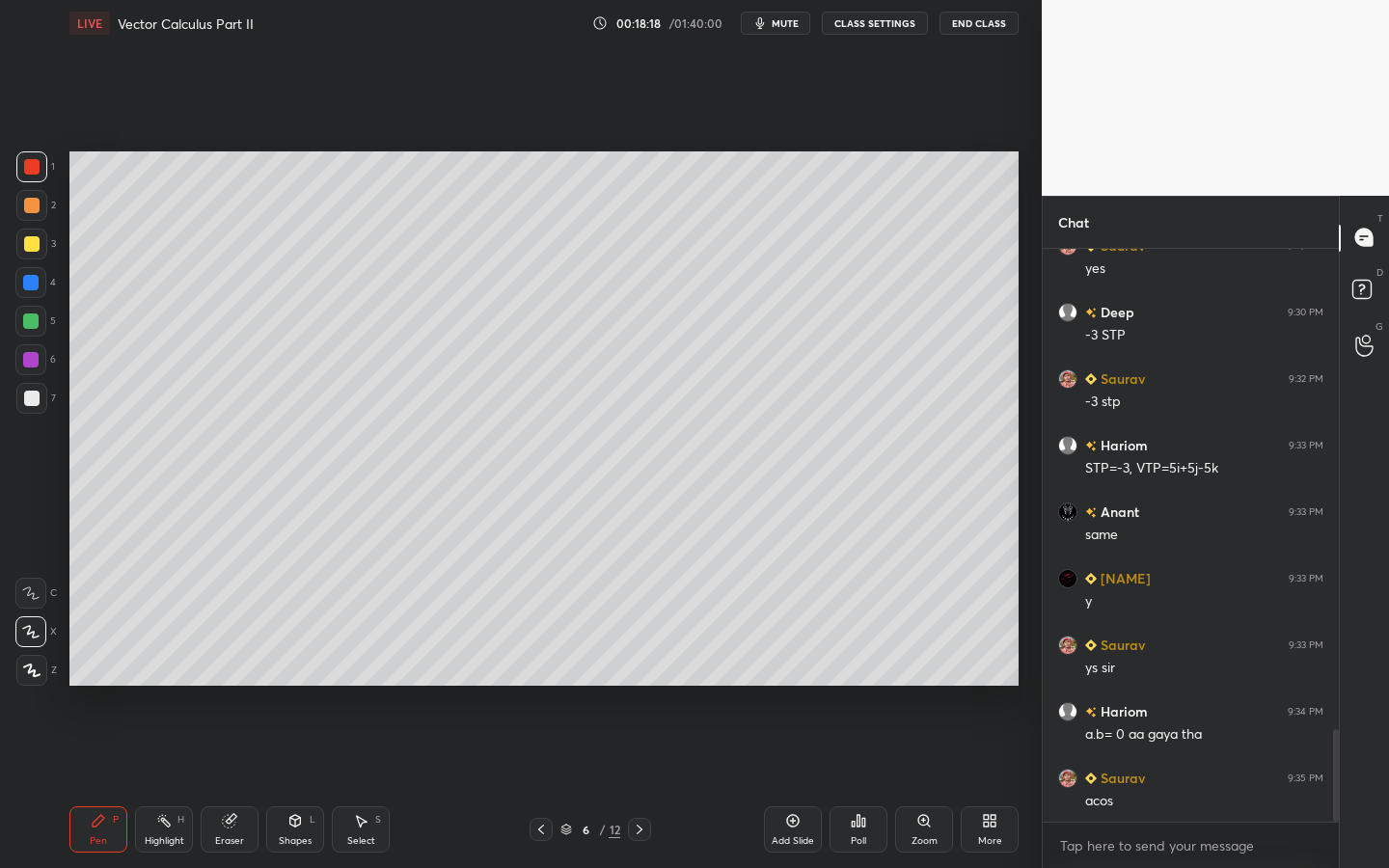 drag, startPoint x: 277, startPoint y: 844, endPoint x: 285, endPoint y: 800, distance: 44.72136 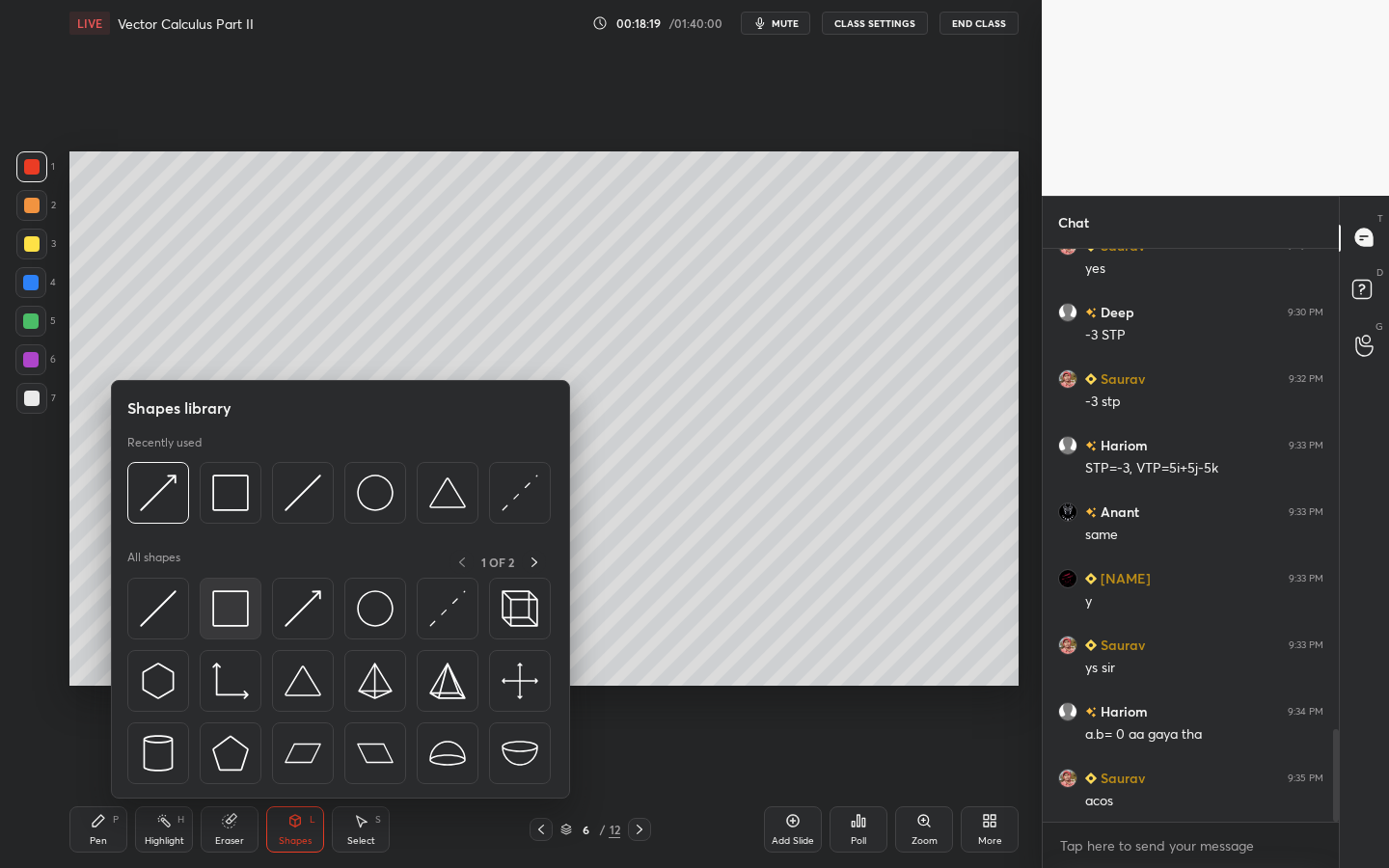 click at bounding box center (231, 609) 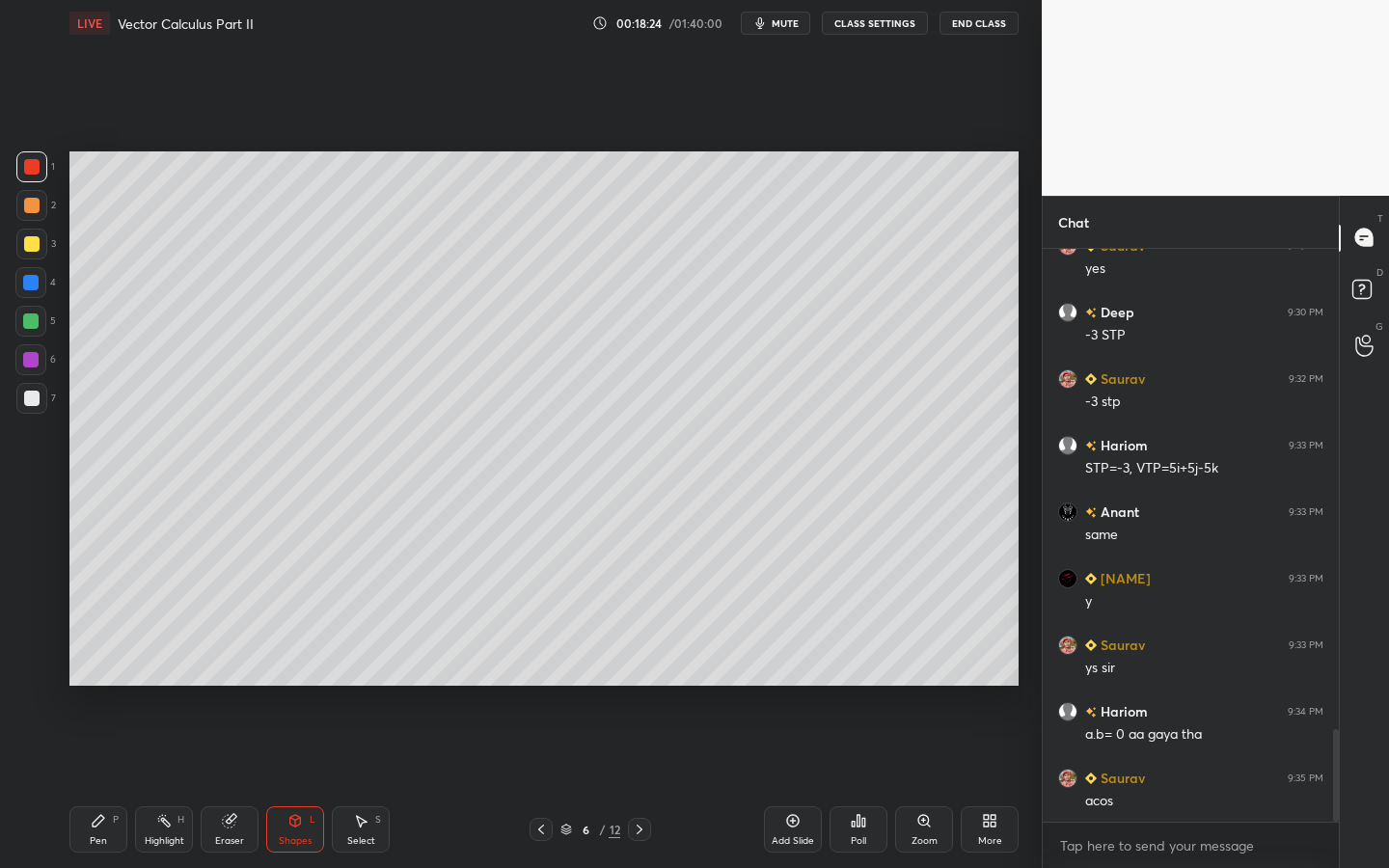 drag, startPoint x: 54, startPoint y: 867, endPoint x: 68, endPoint y: 867, distance: 14 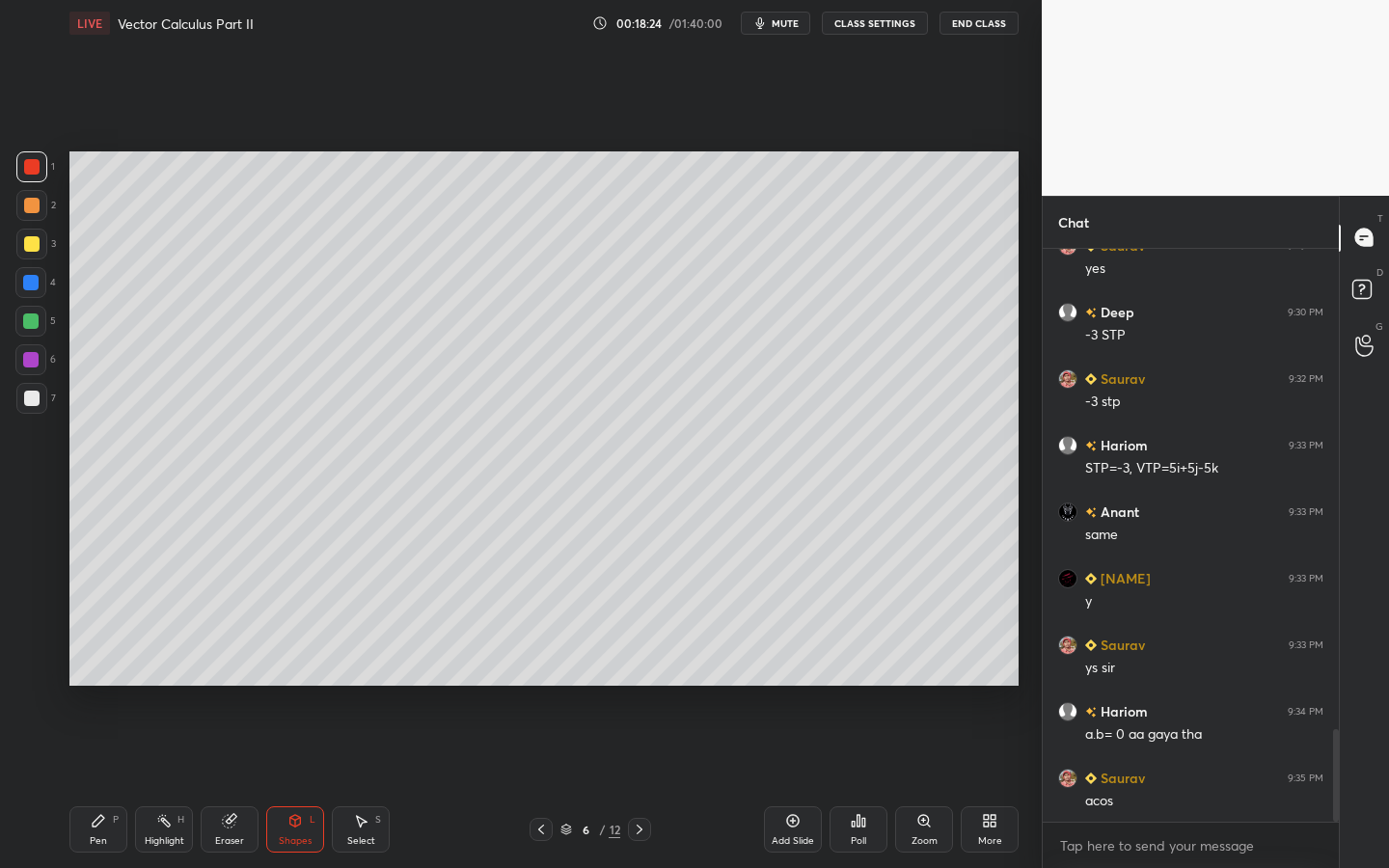 click on "1 2 3 4 5 6 7 C X Z C X Z E E Erase all   H H LIVE Vector Calculus Part II 00:18:24 /  01:40:00 mute CLASS SETTINGS End Class Setting up your live class Poll for   secs No correct answer Start poll Back Vector Calculus Part II • L7 of Engg. Maths PRACTICE (SMART) COURSE for GATE 2026 (R.I.) [NAME] Pen P Highlight H Eraser Shapes L Select S 6 / 12 Add Slide Poll Zoom More" at bounding box center [513, 434] 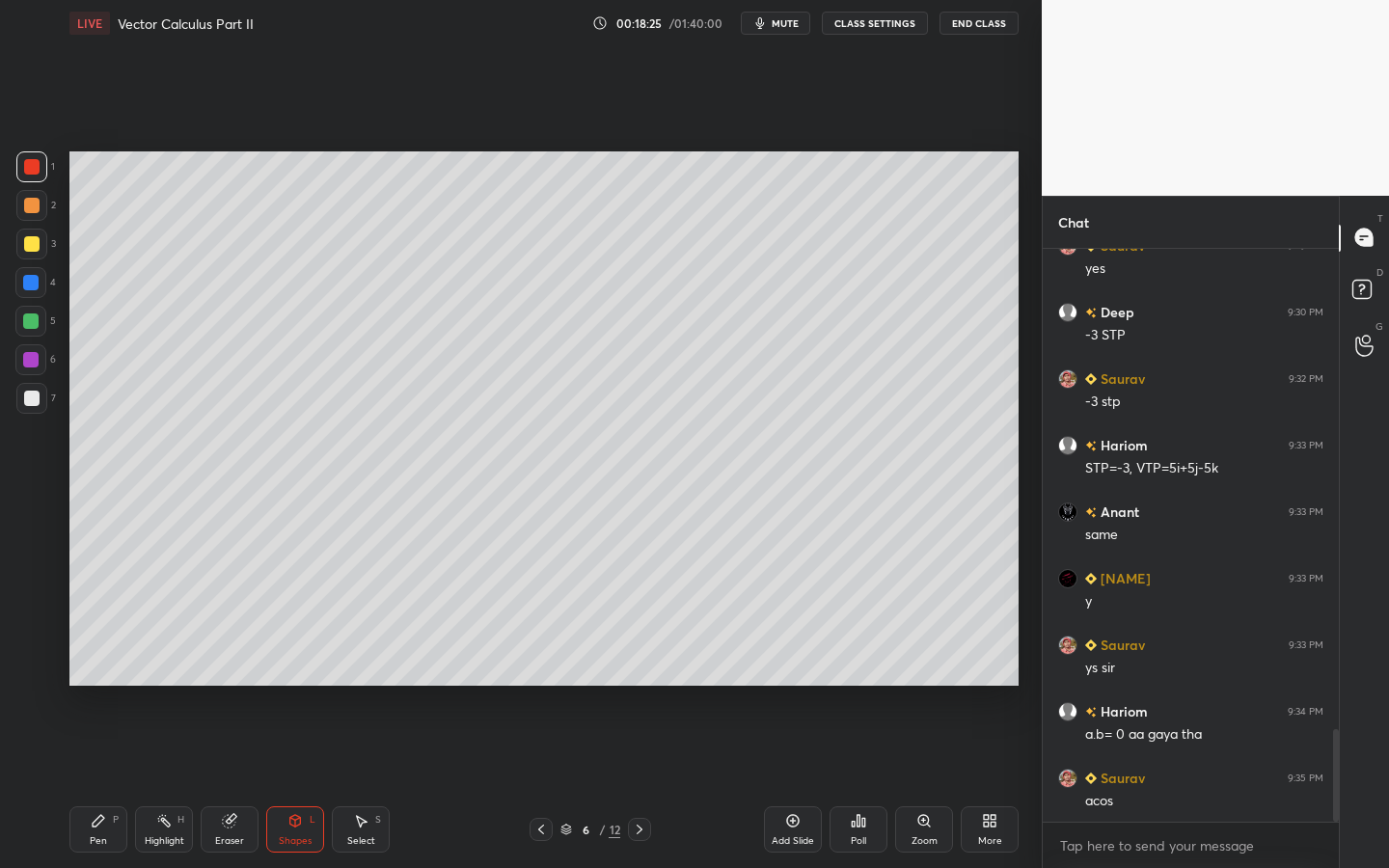 drag, startPoint x: 88, startPoint y: 861, endPoint x: 106, endPoint y: 834, distance: 32.44996 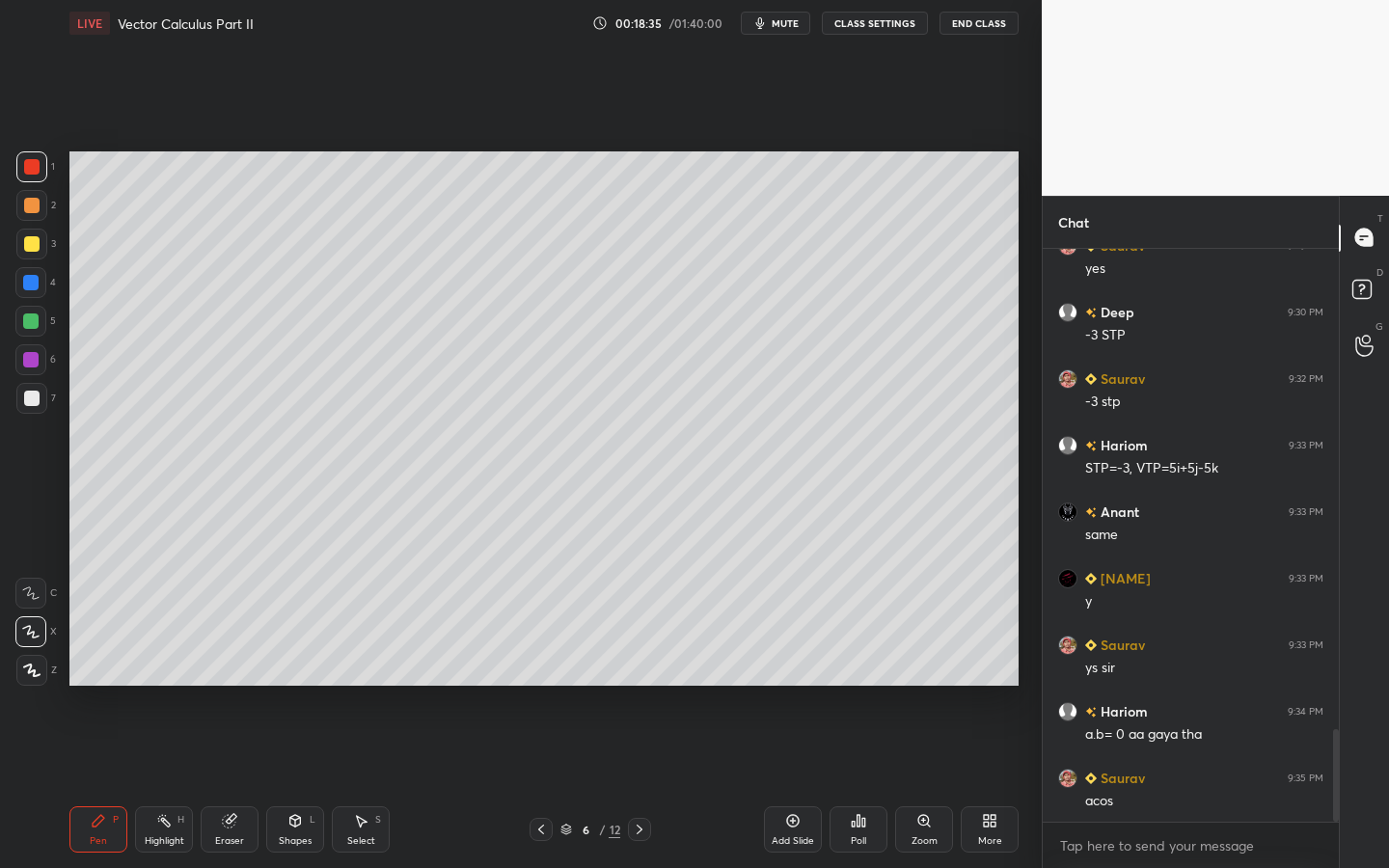 click at bounding box center [32, 398] 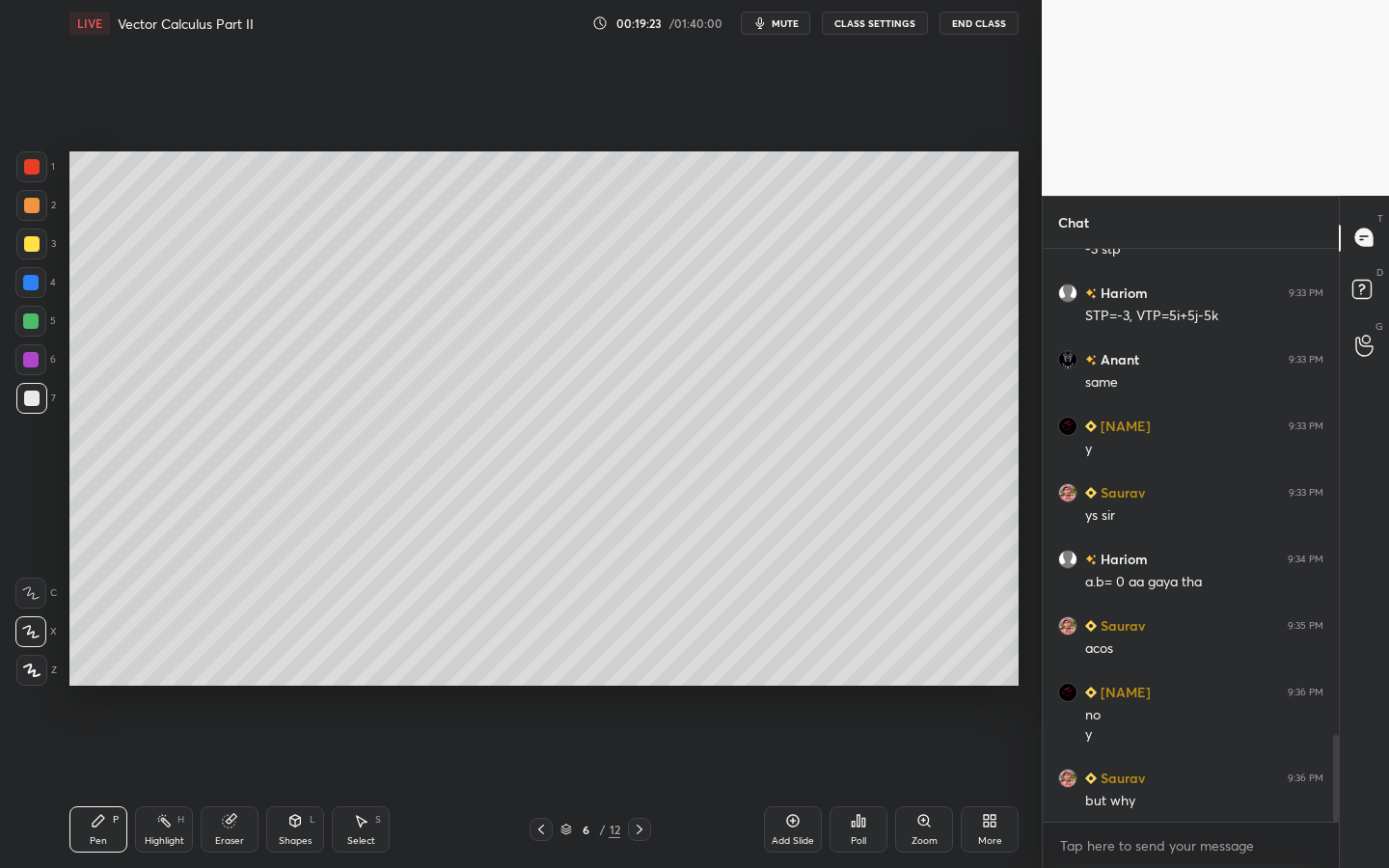 scroll, scrollTop: 3205, scrollLeft: 0, axis: vertical 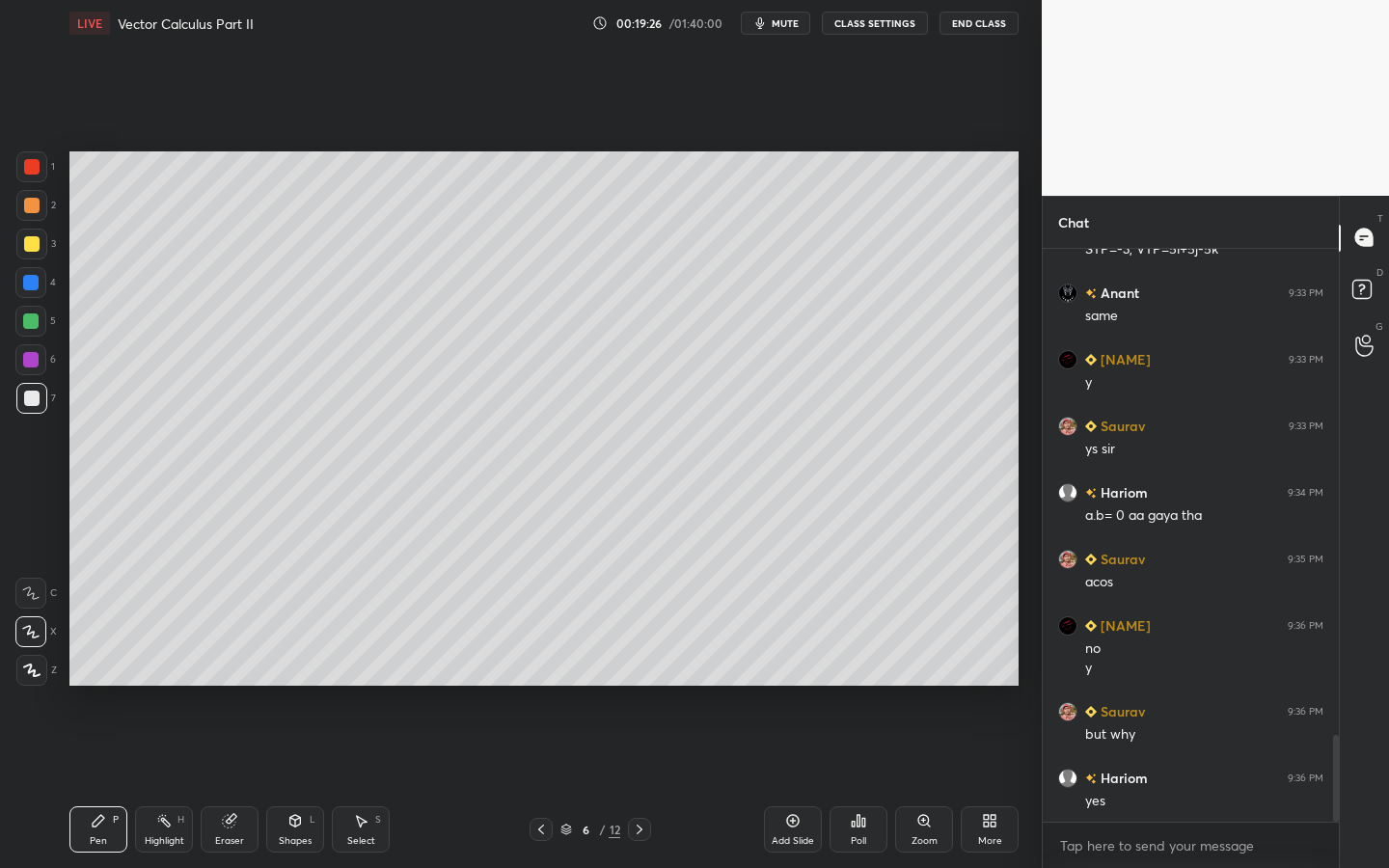 drag, startPoint x: 368, startPoint y: 831, endPoint x: 396, endPoint y: 786, distance: 53 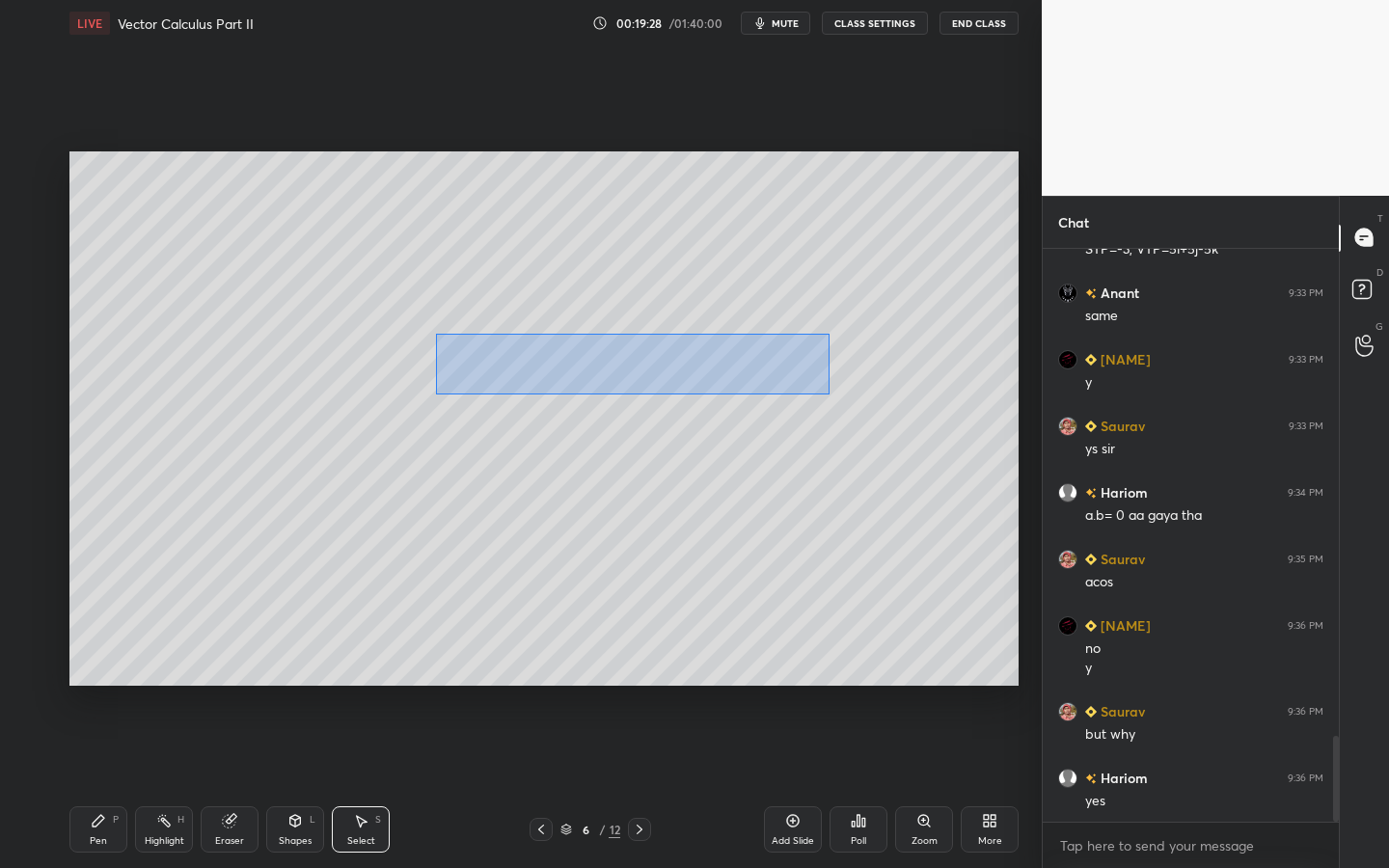 scroll, scrollTop: 3271, scrollLeft: 0, axis: vertical 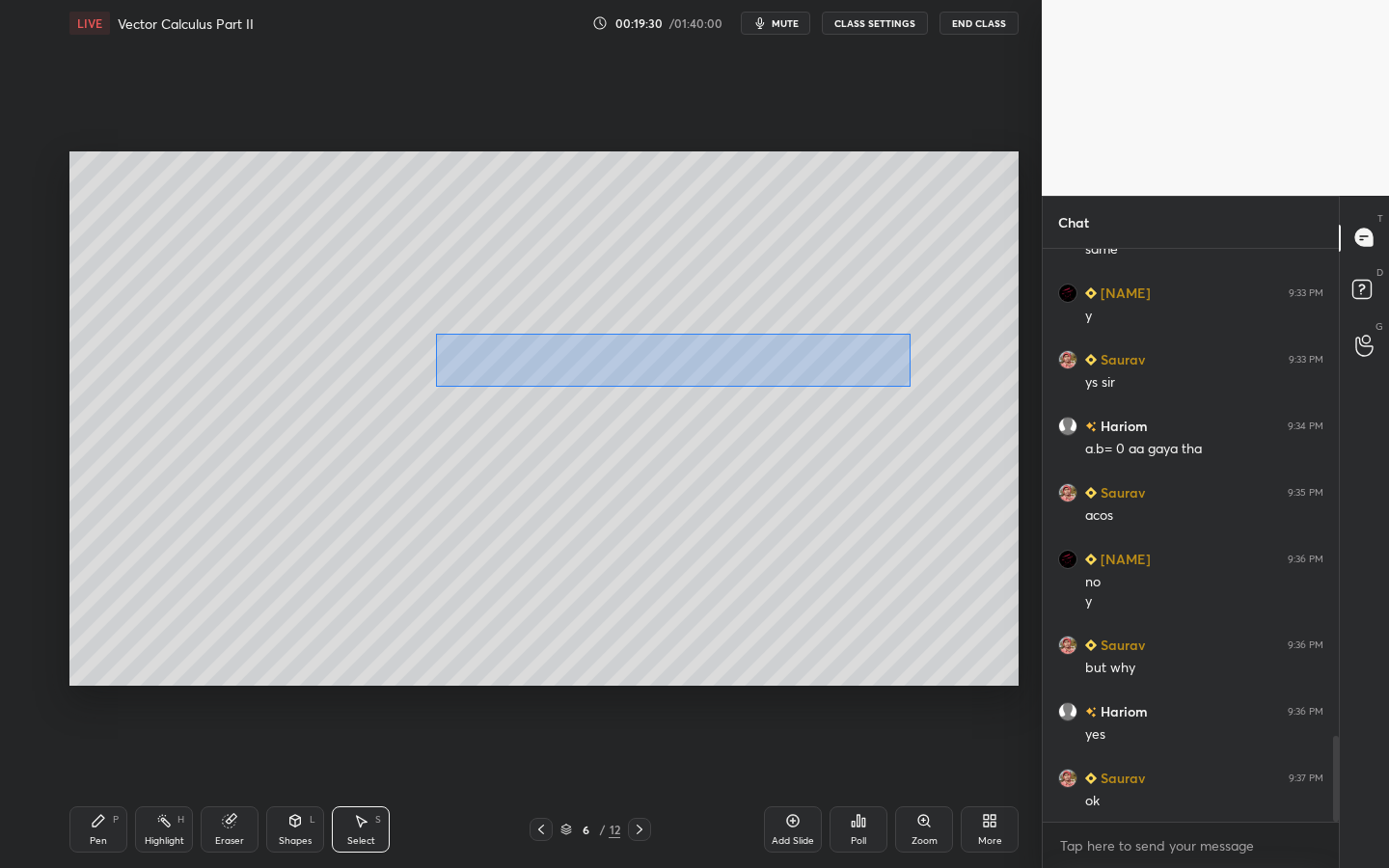 drag, startPoint x: 436, startPoint y: 334, endPoint x: 909, endPoint y: 379, distance: 475.13577 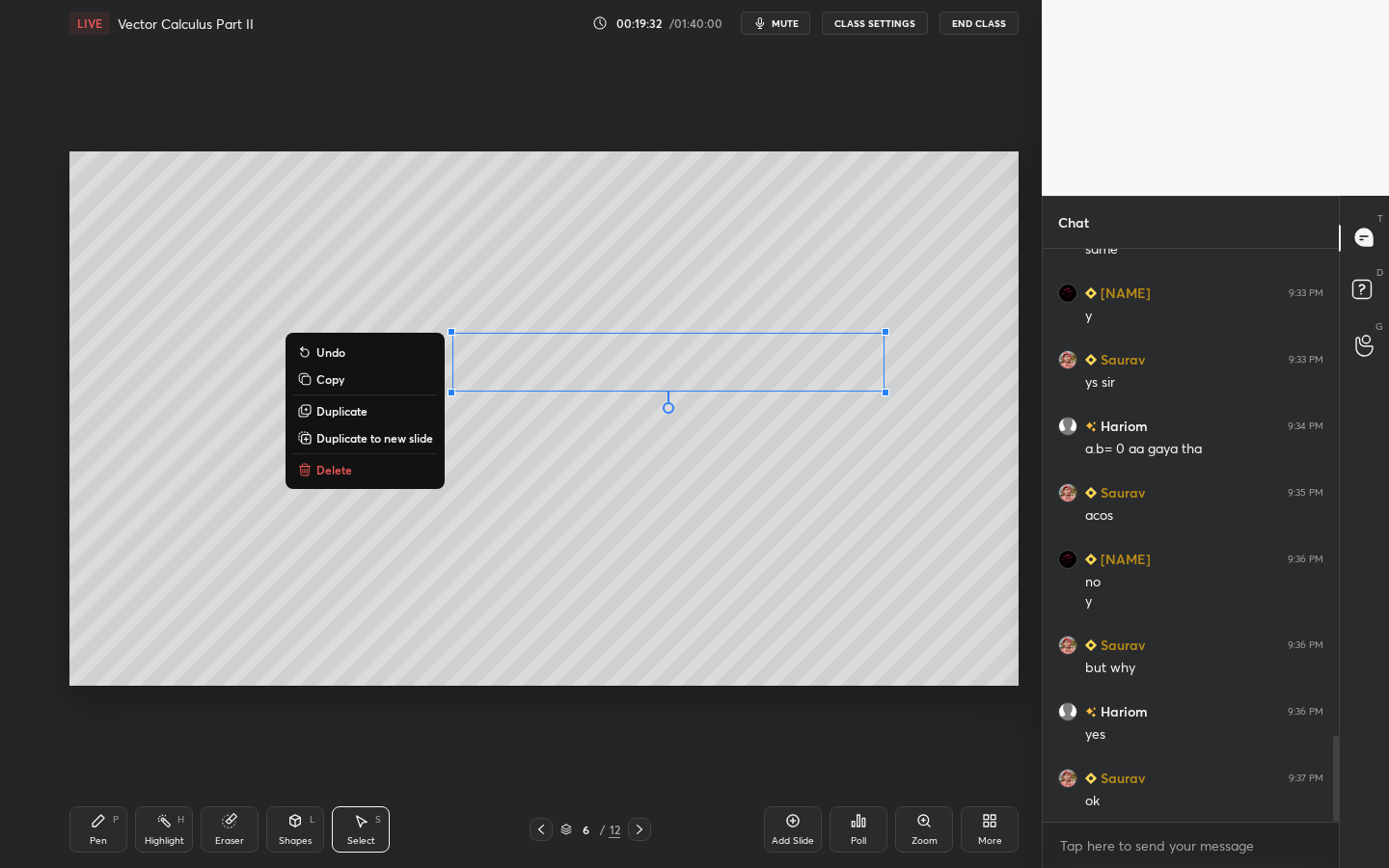 click on "Duplicate" at bounding box center [341, 411] 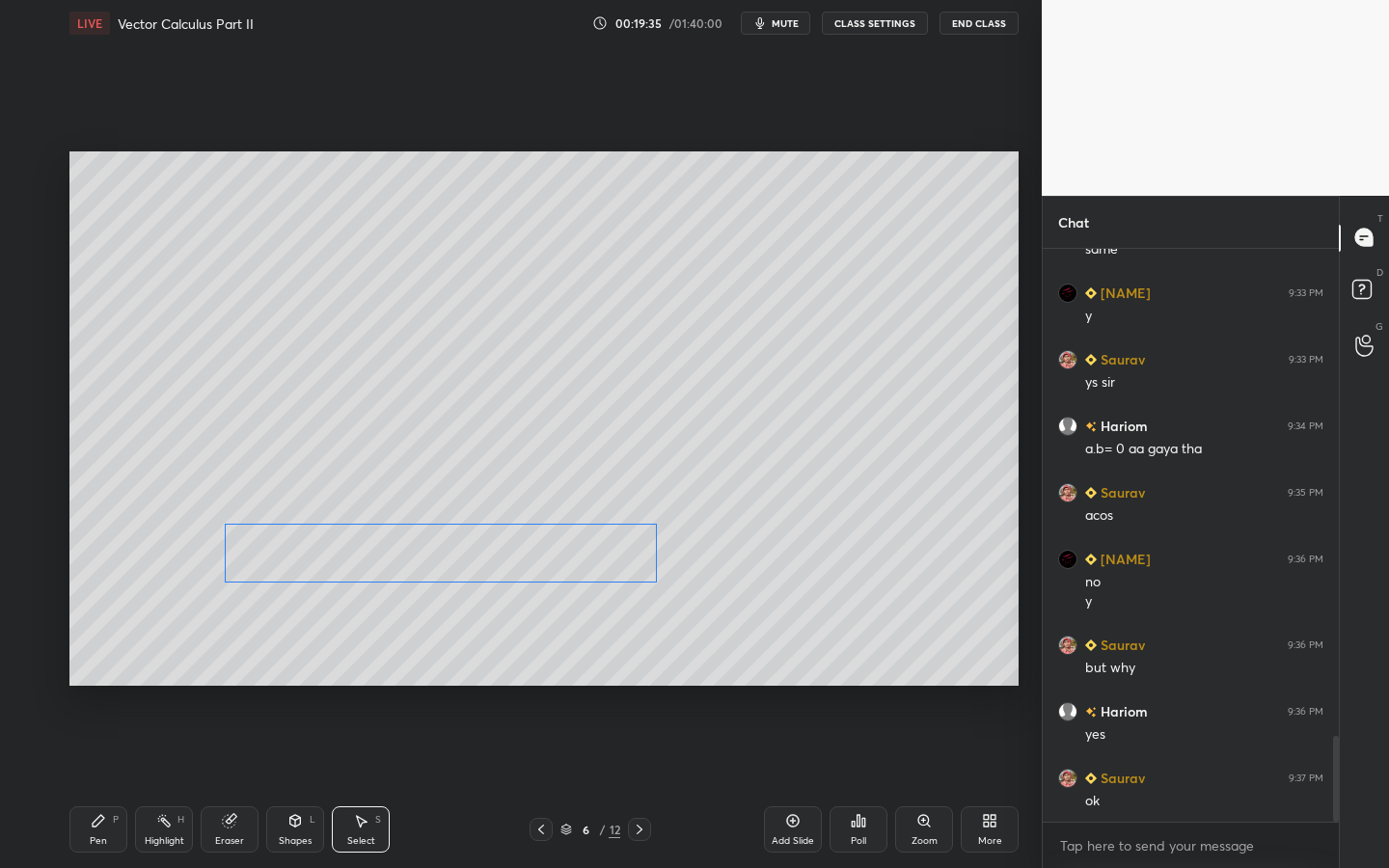 drag, startPoint x: 475, startPoint y: 427, endPoint x: 313, endPoint y: 549, distance: 202.80039 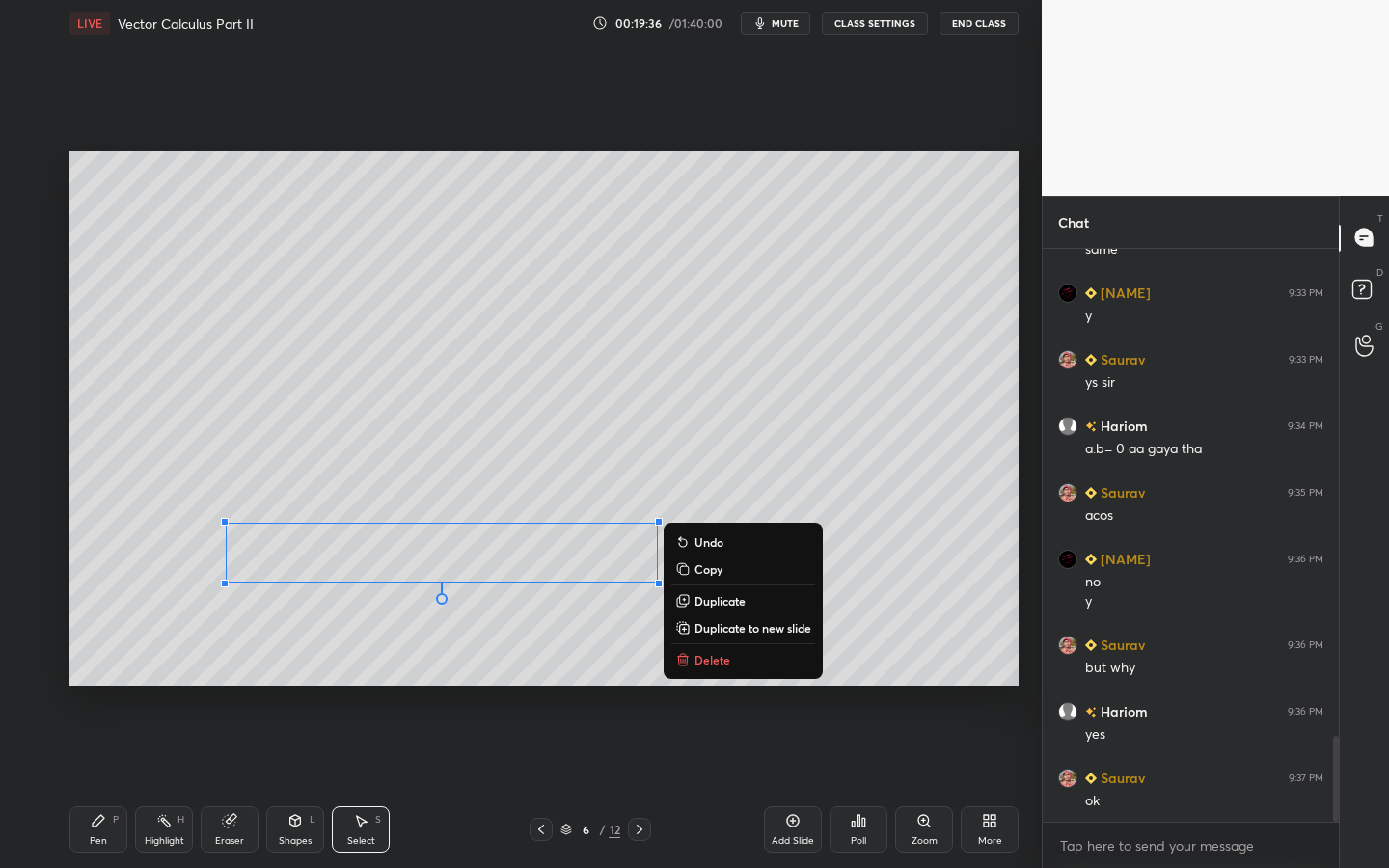 click on "Shapes L" at bounding box center [295, 829] 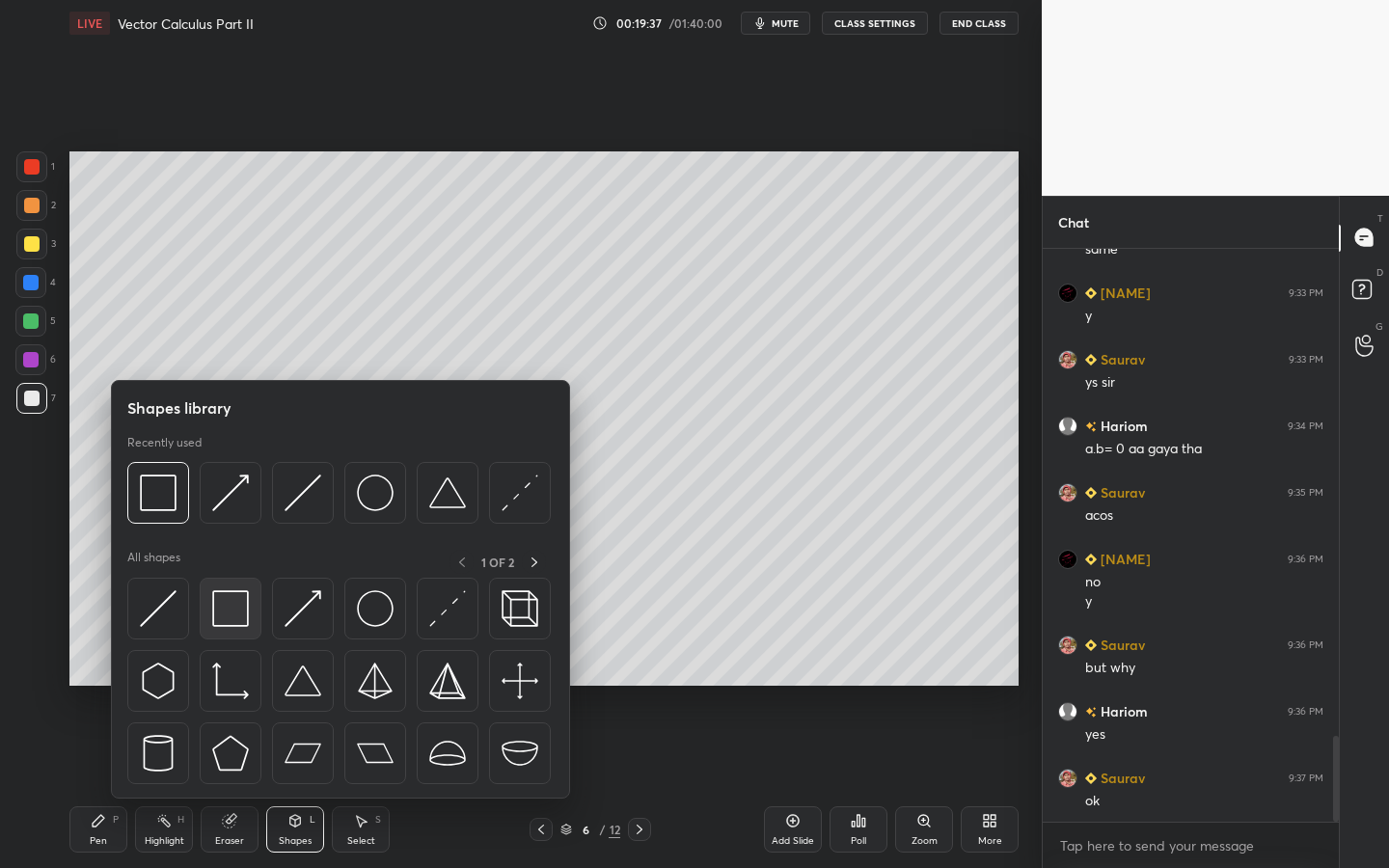 click at bounding box center [231, 609] 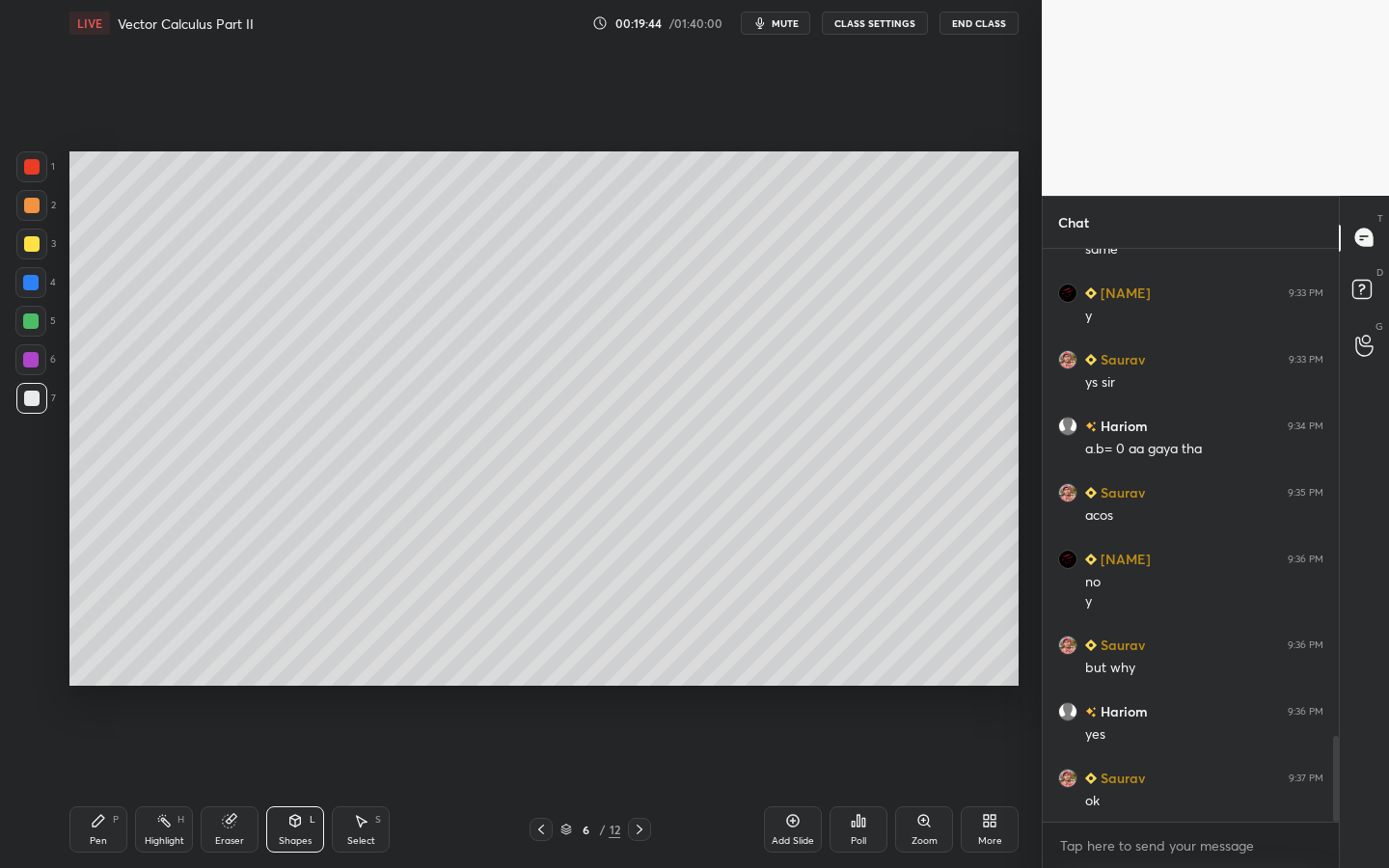 scroll, scrollTop: 3338, scrollLeft: 0, axis: vertical 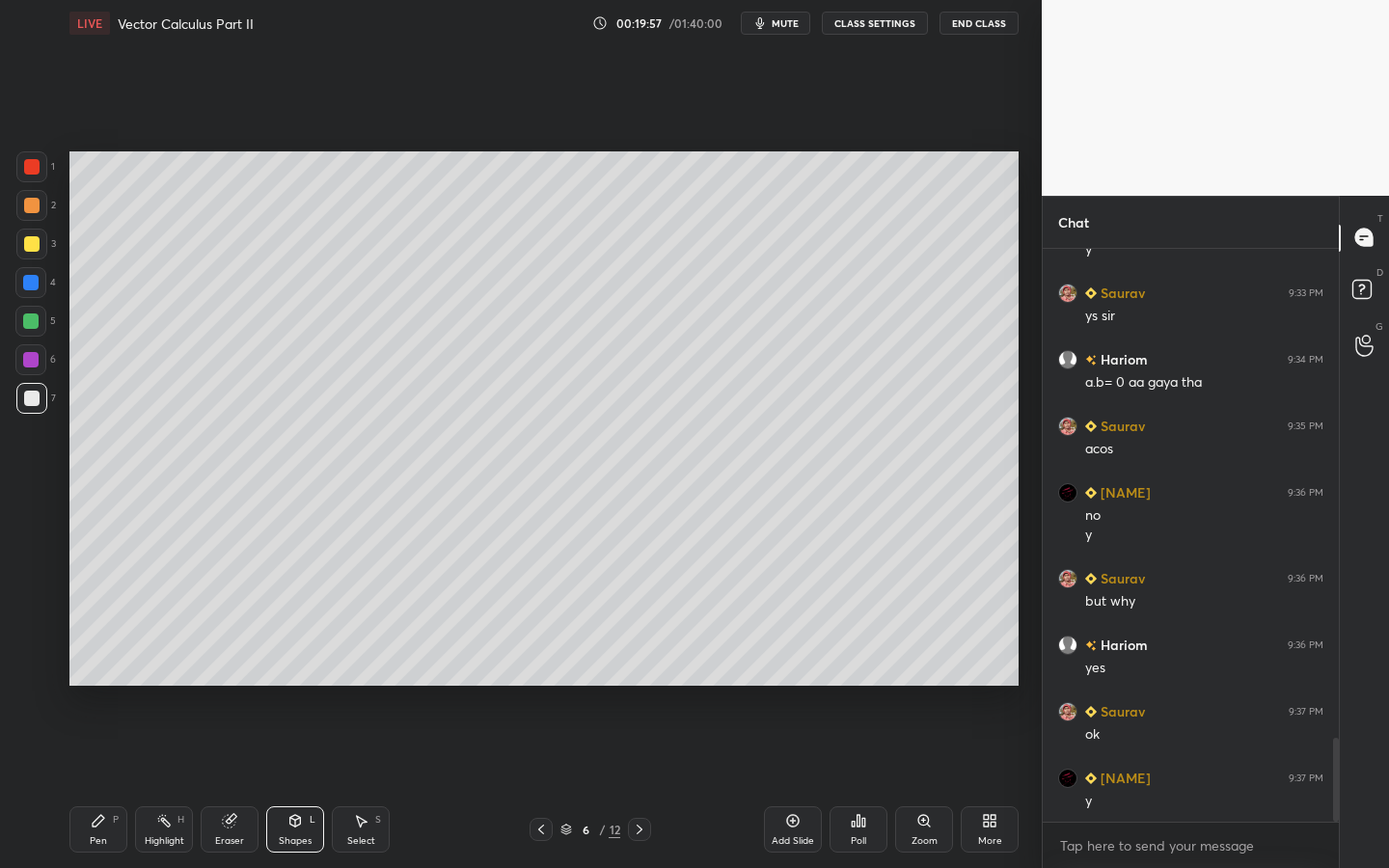 click on "Pen P" at bounding box center (98, 829) 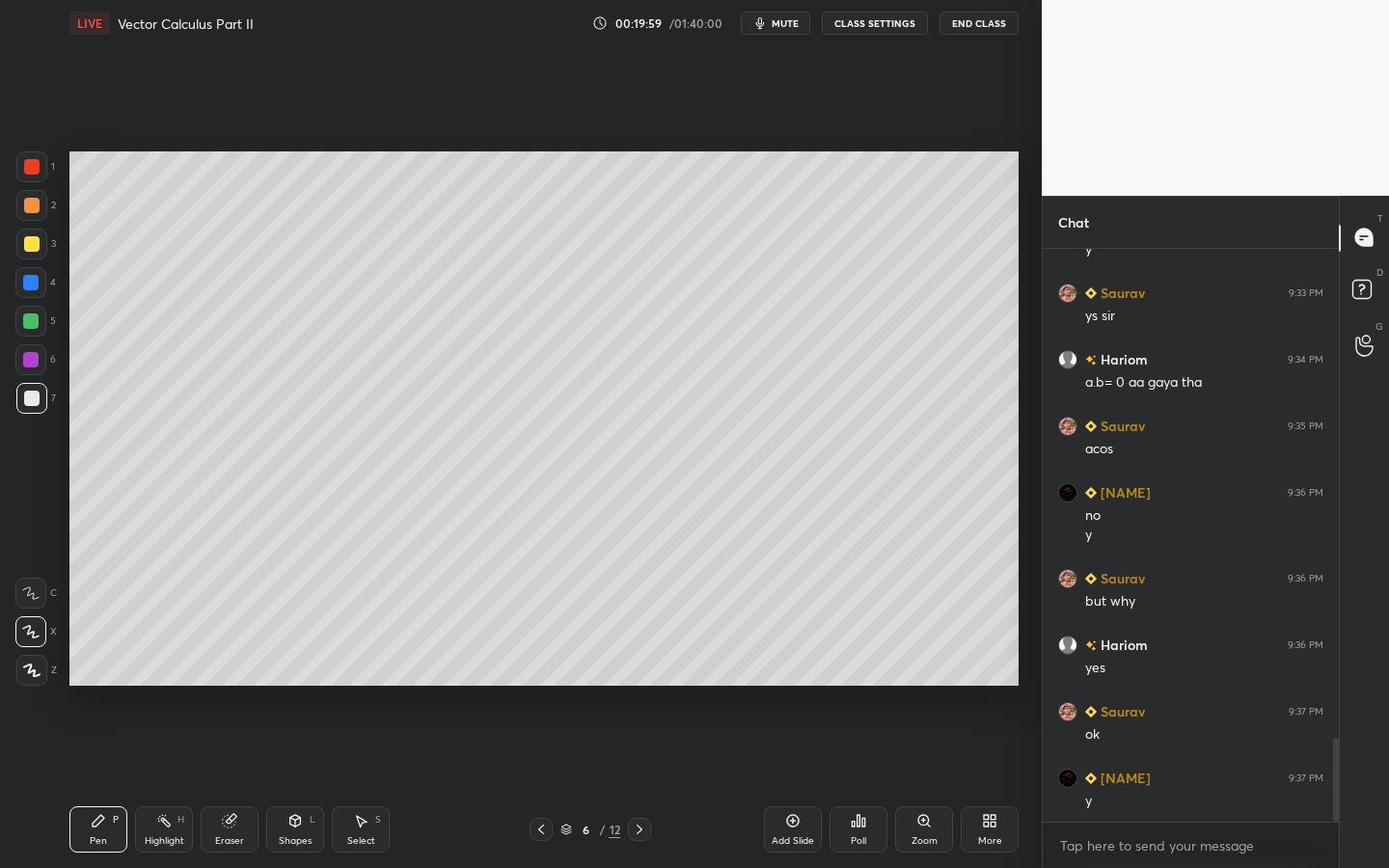 click at bounding box center (31, 360) 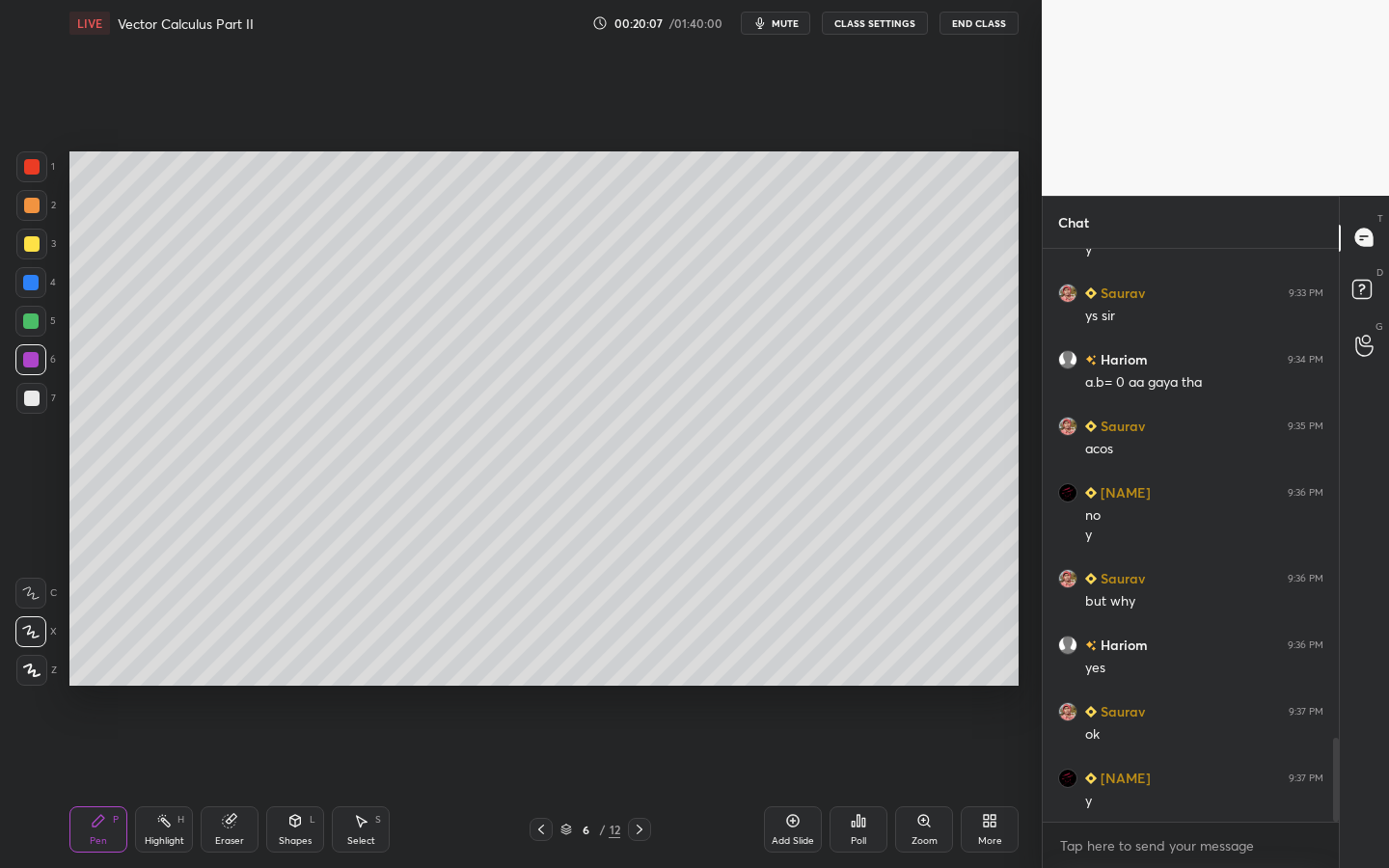 click 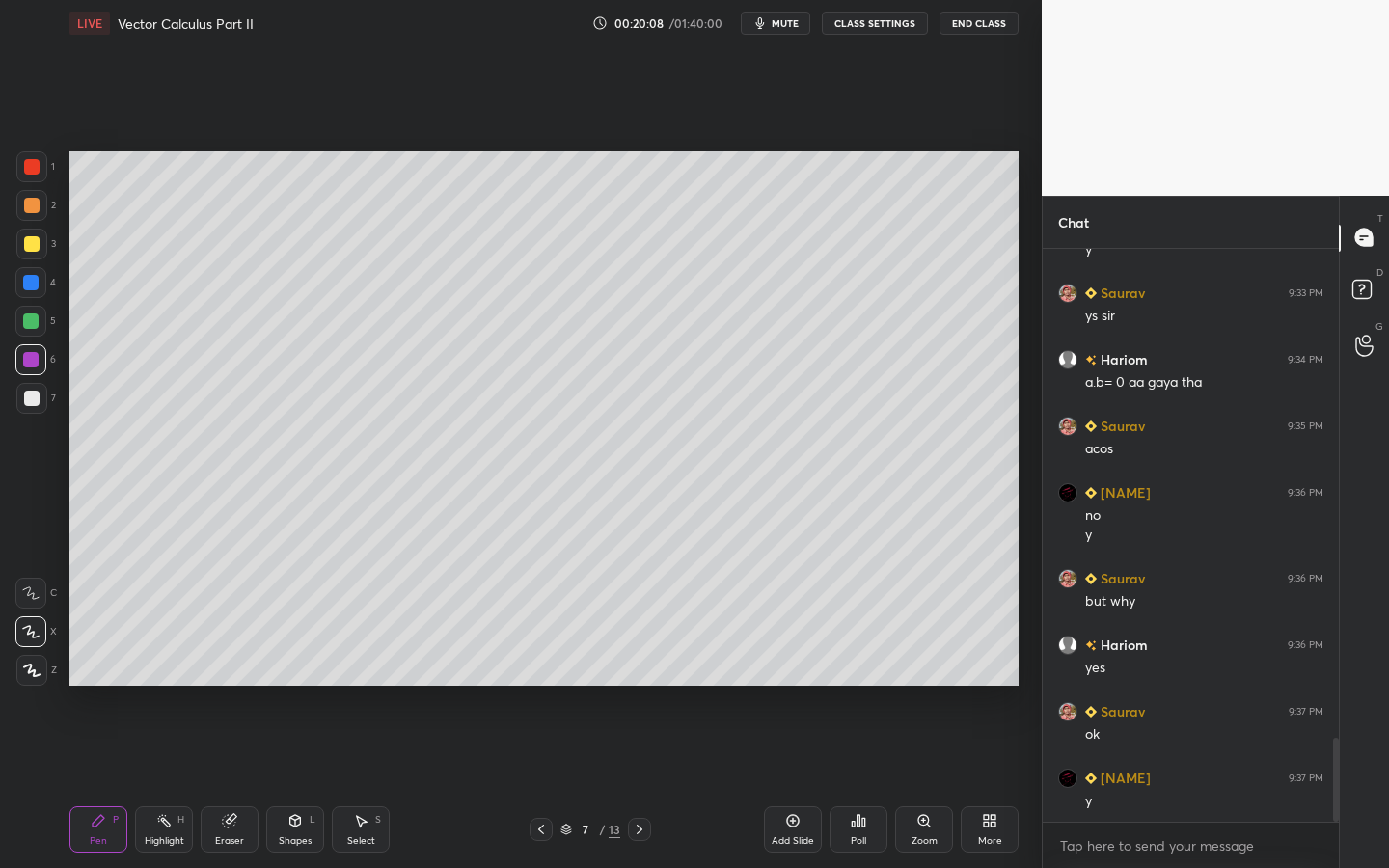 drag, startPoint x: 44, startPoint y: 320, endPoint x: 64, endPoint y: 312, distance: 21.540659 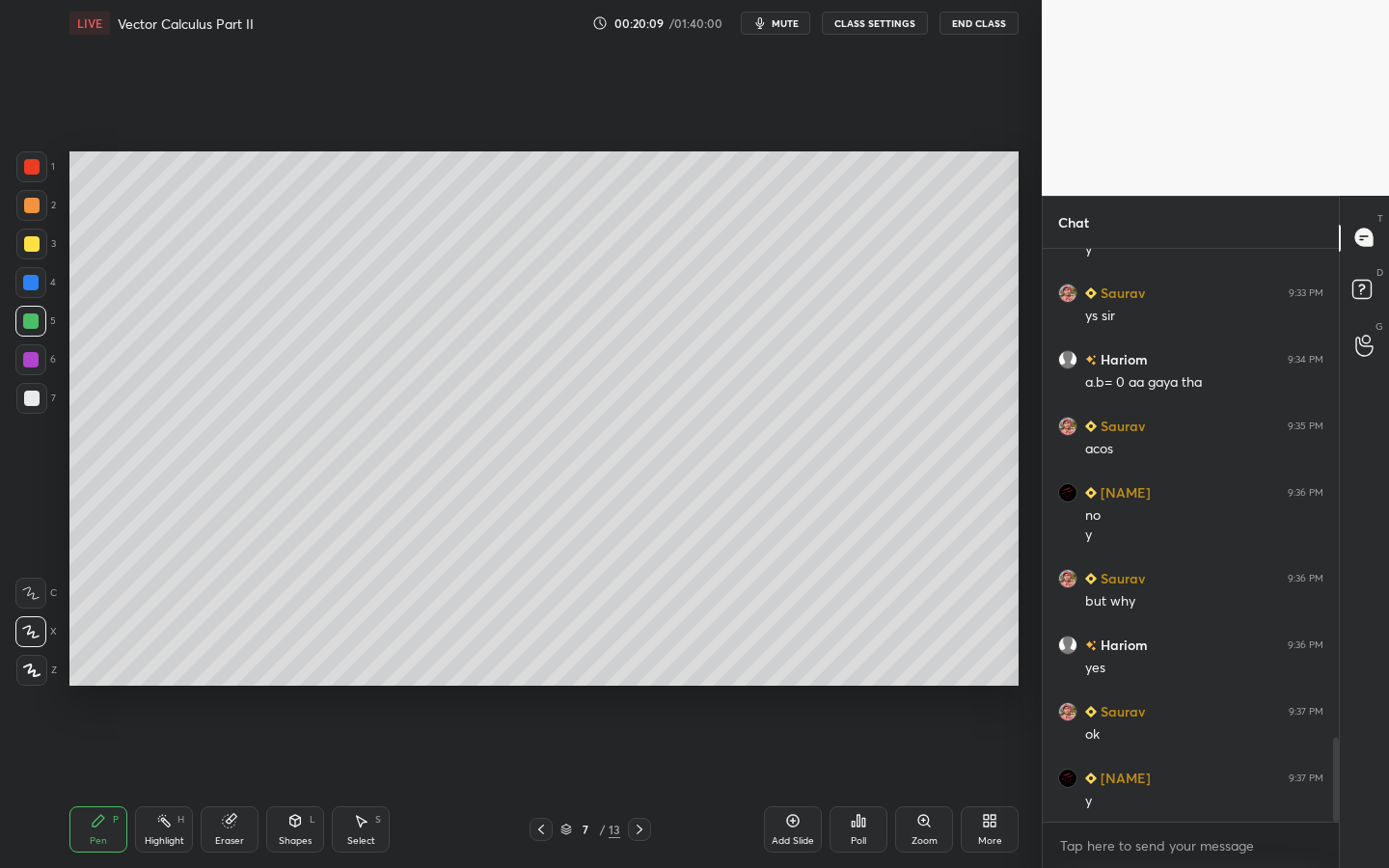 click 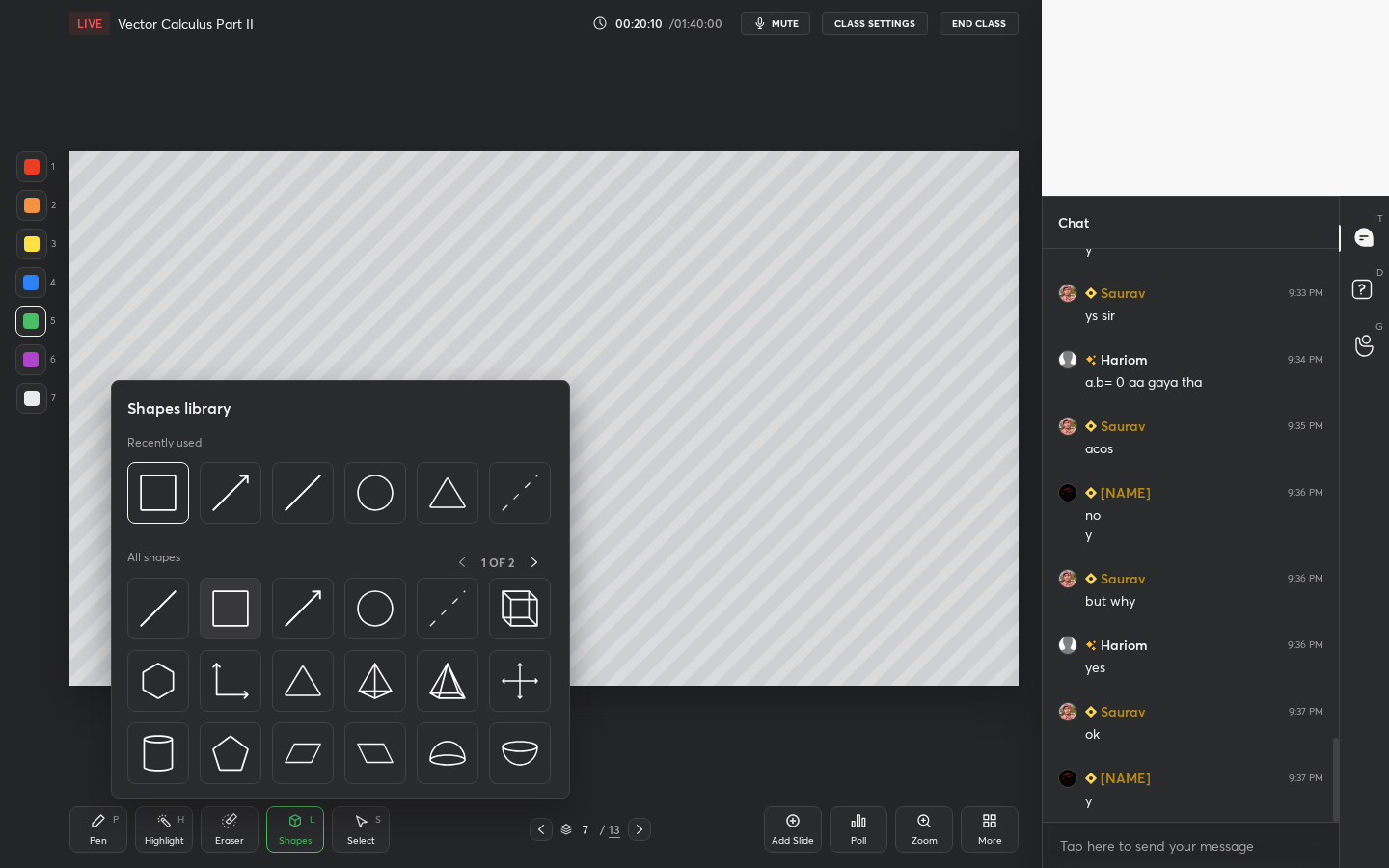 click at bounding box center [231, 609] 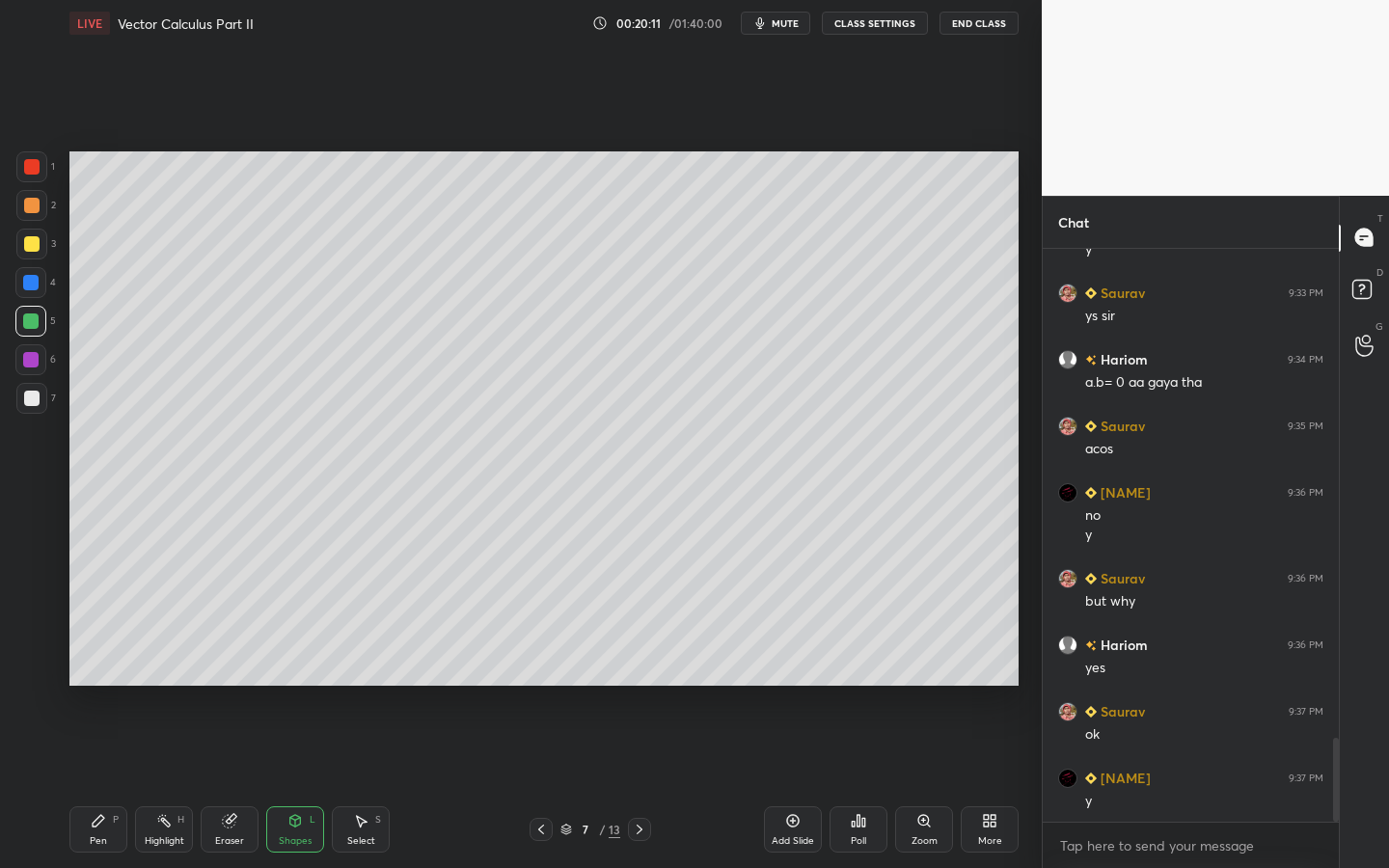 click on "Shapes L" at bounding box center (295, 829) 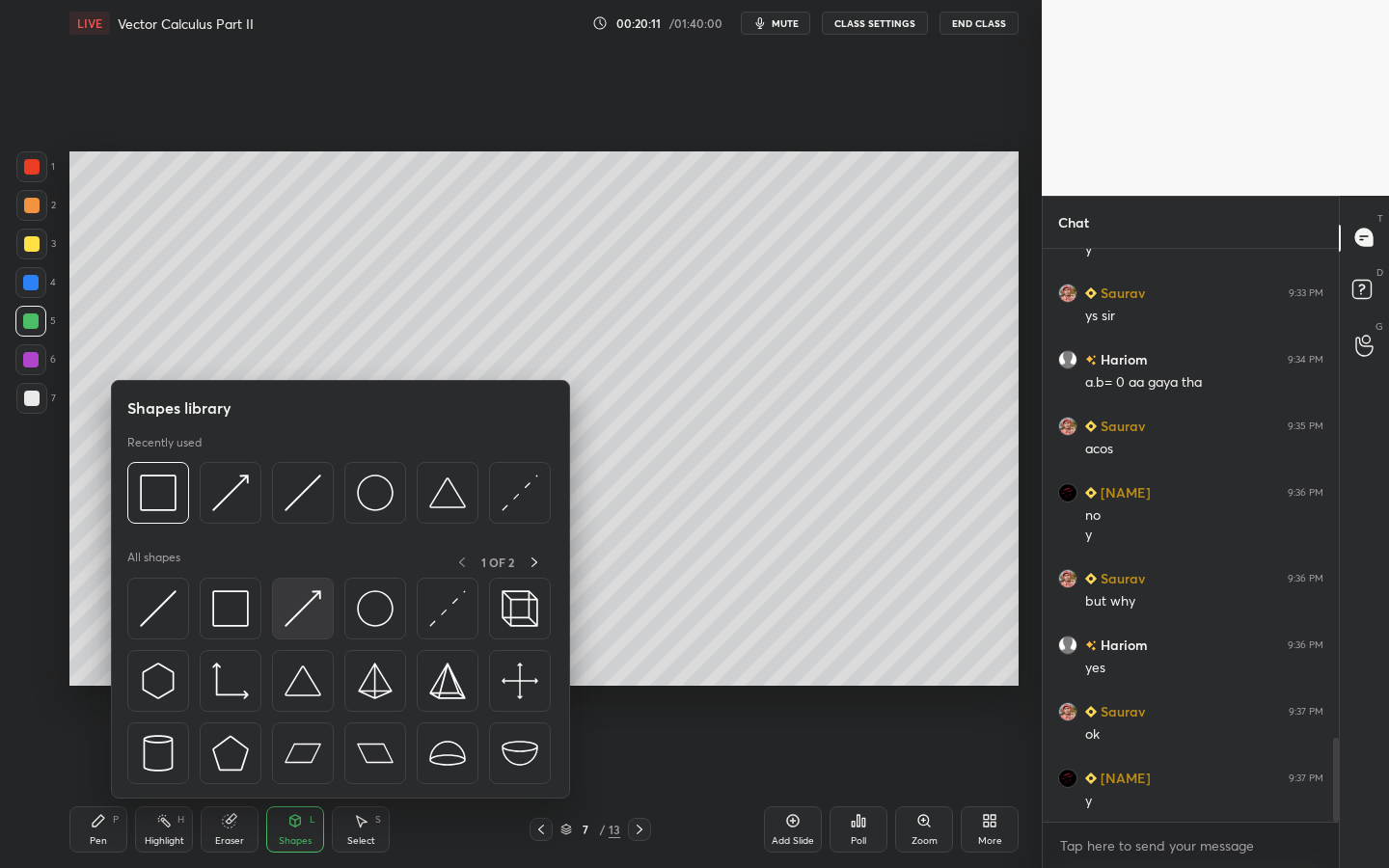 click at bounding box center (303, 609) 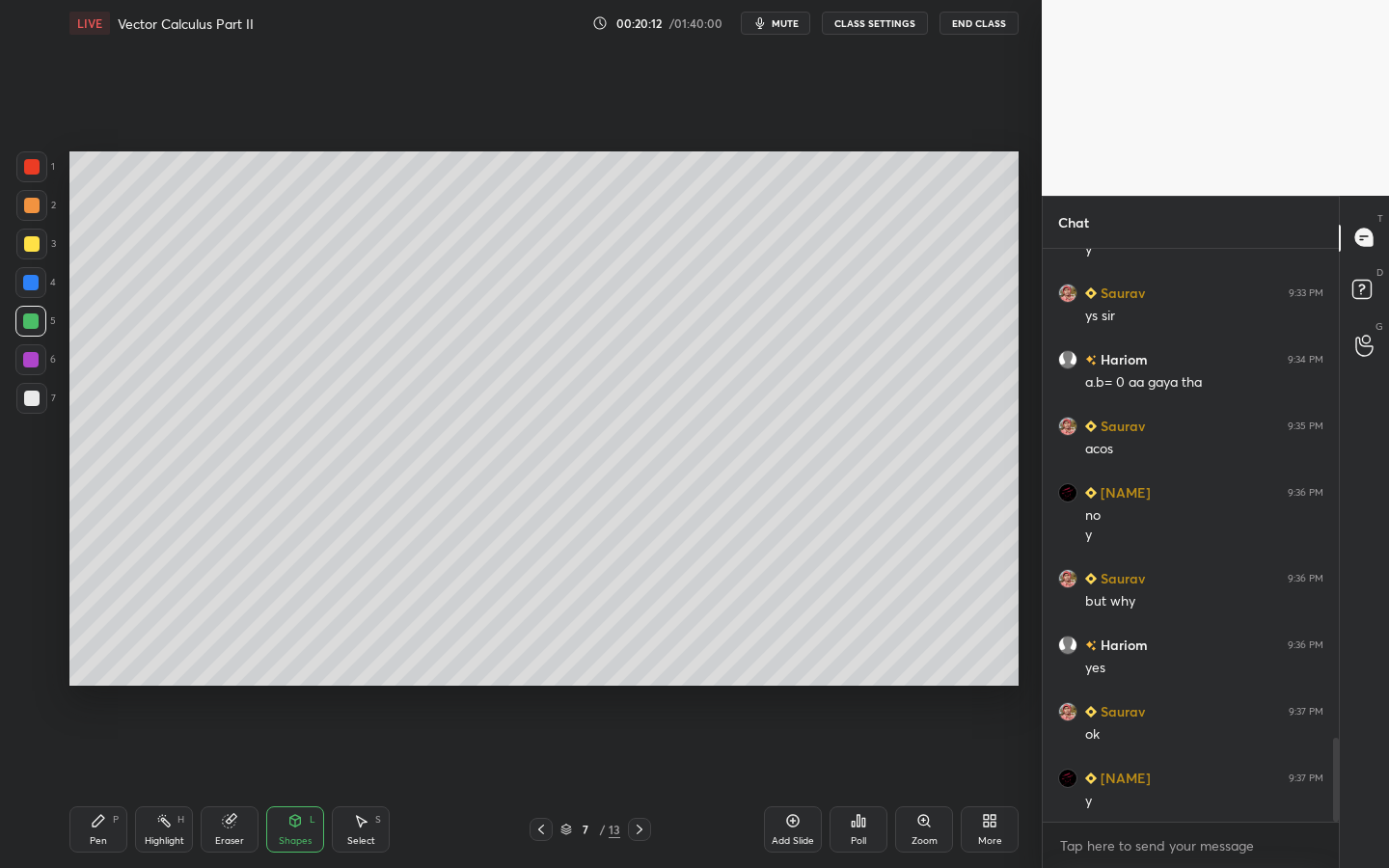 click 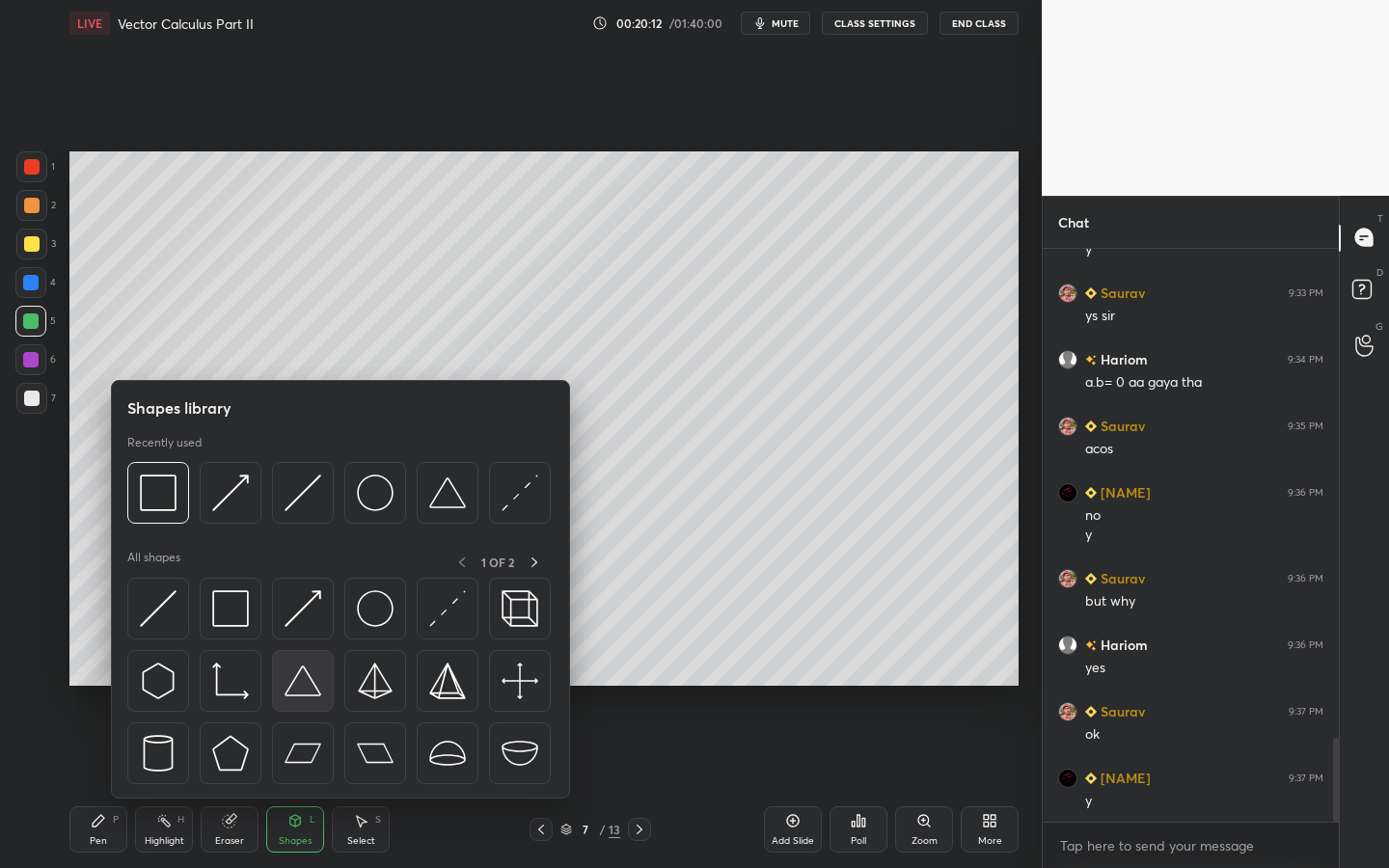 click at bounding box center (303, 681) 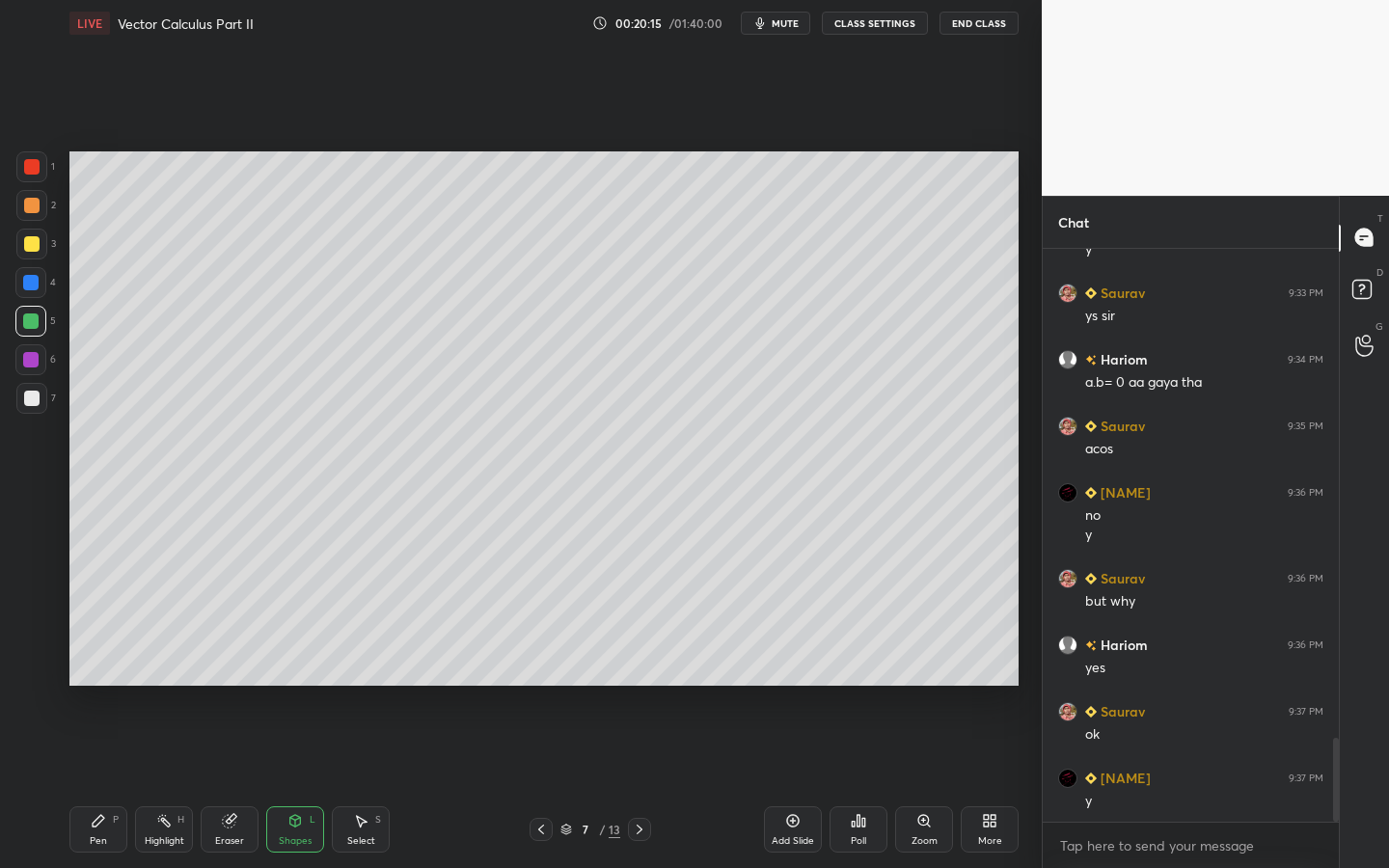 click on "P" at bounding box center (116, 820) 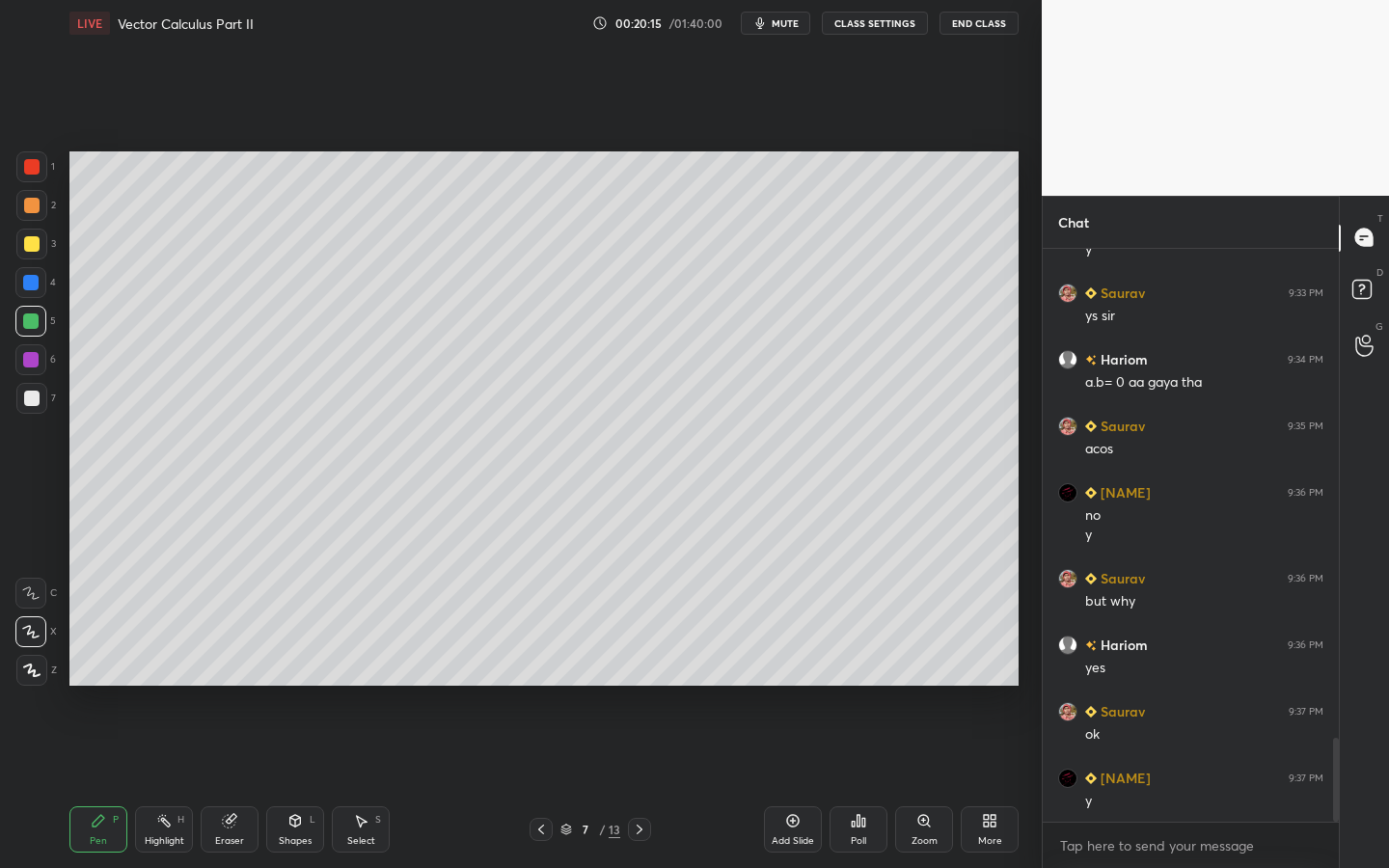 drag, startPoint x: 291, startPoint y: 826, endPoint x: 290, endPoint y: 807, distance: 19.026298 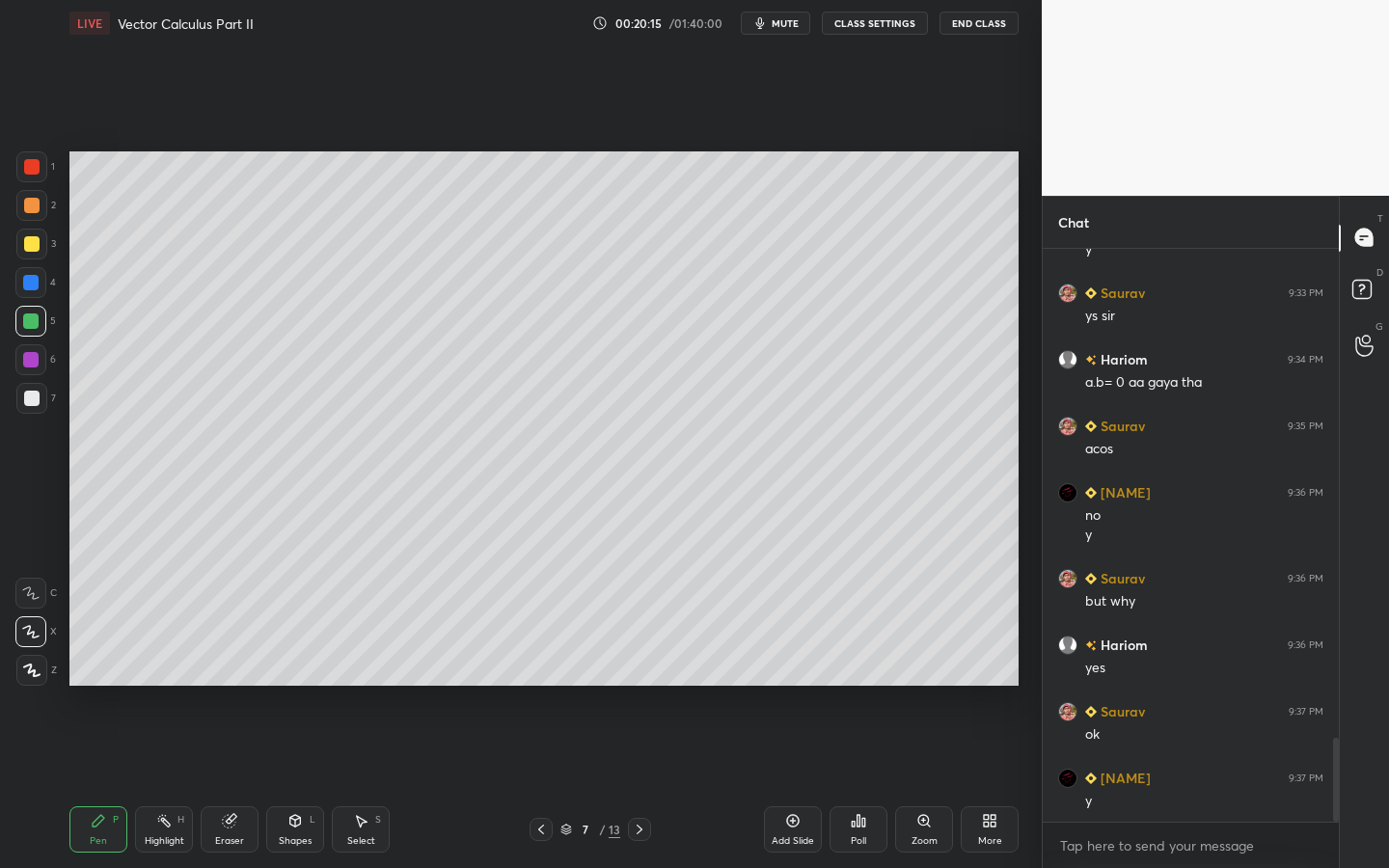 click 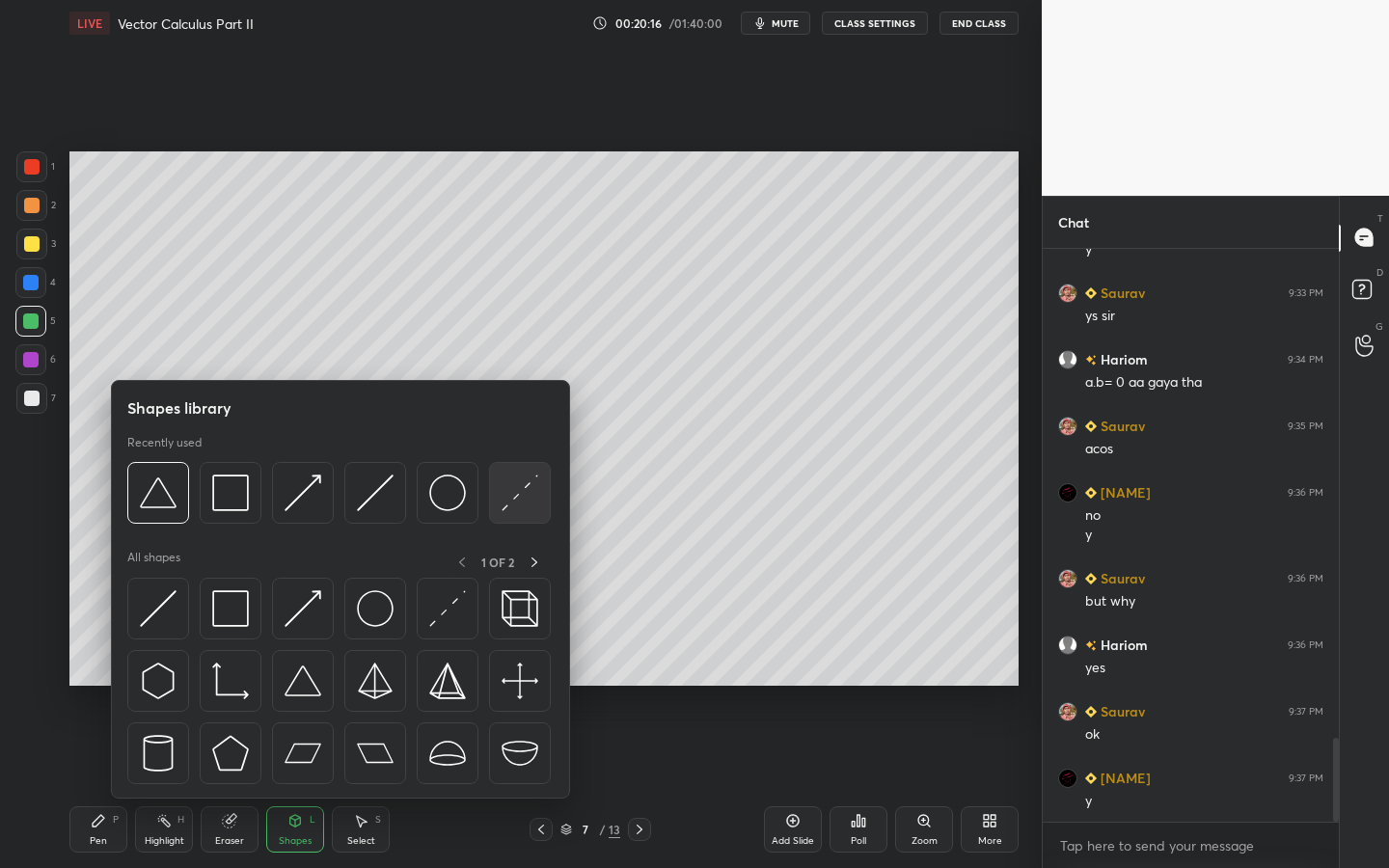 click at bounding box center [520, 493] 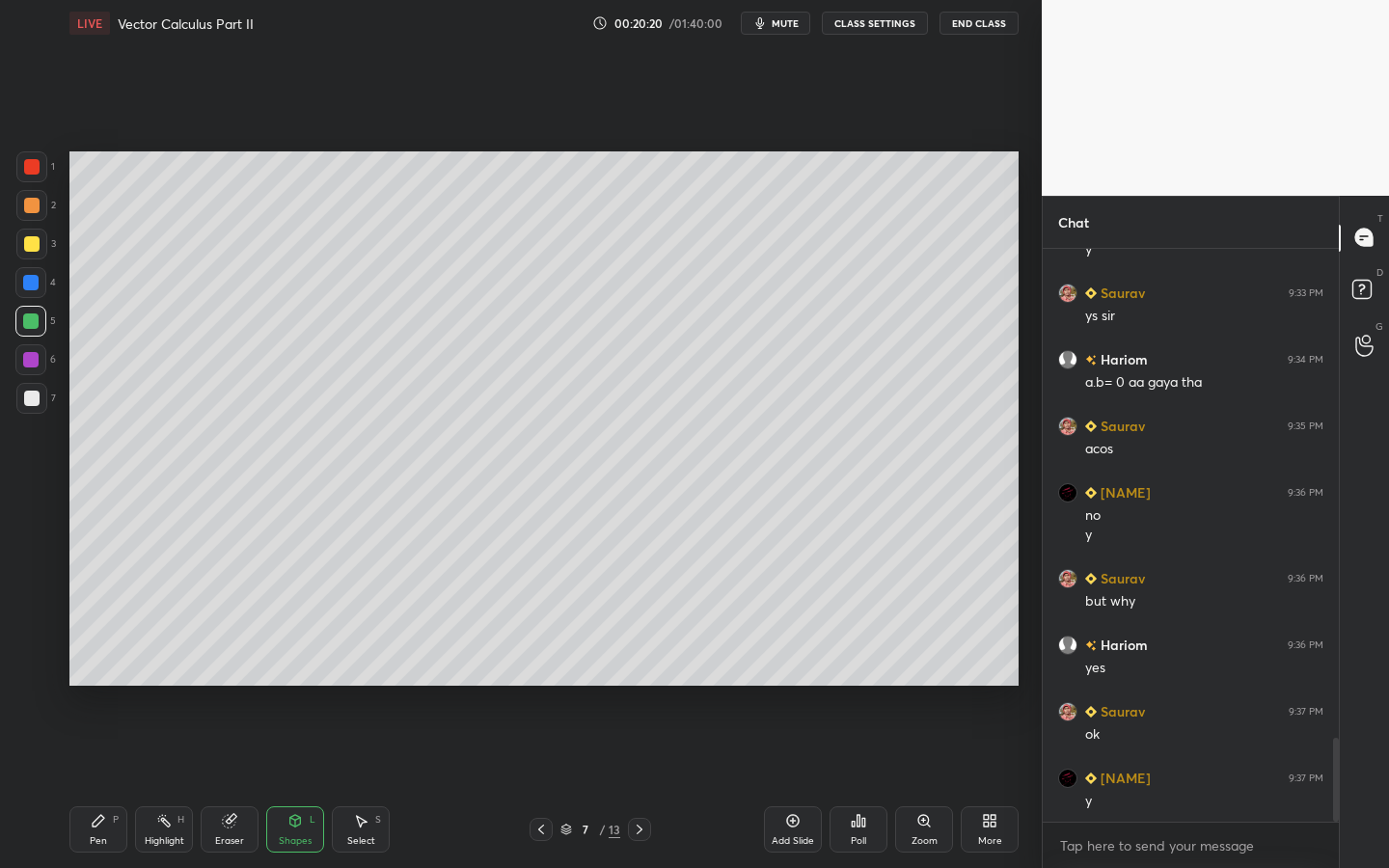 click 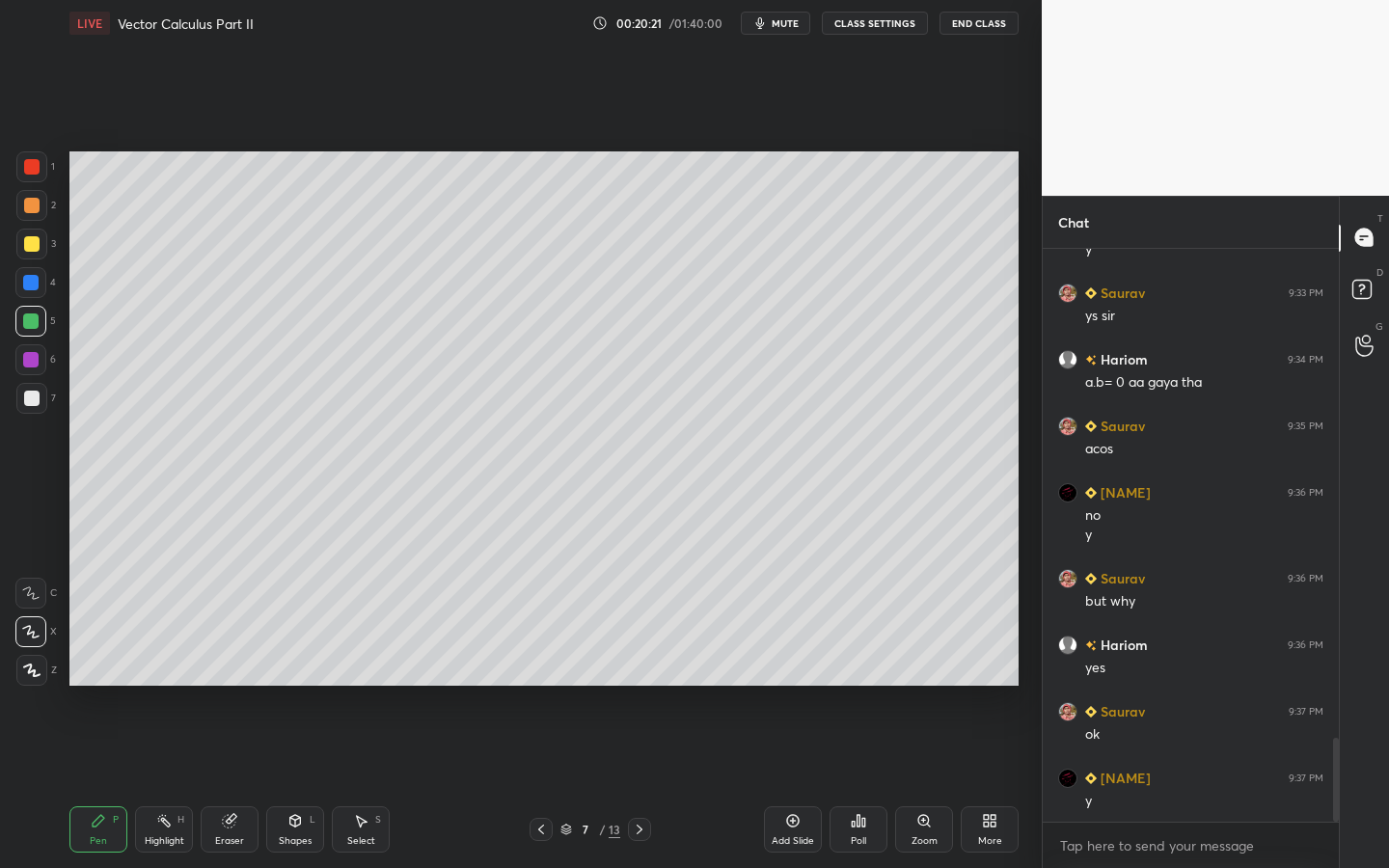 drag, startPoint x: 40, startPoint y: 402, endPoint x: 67, endPoint y: 387, distance: 30.88689 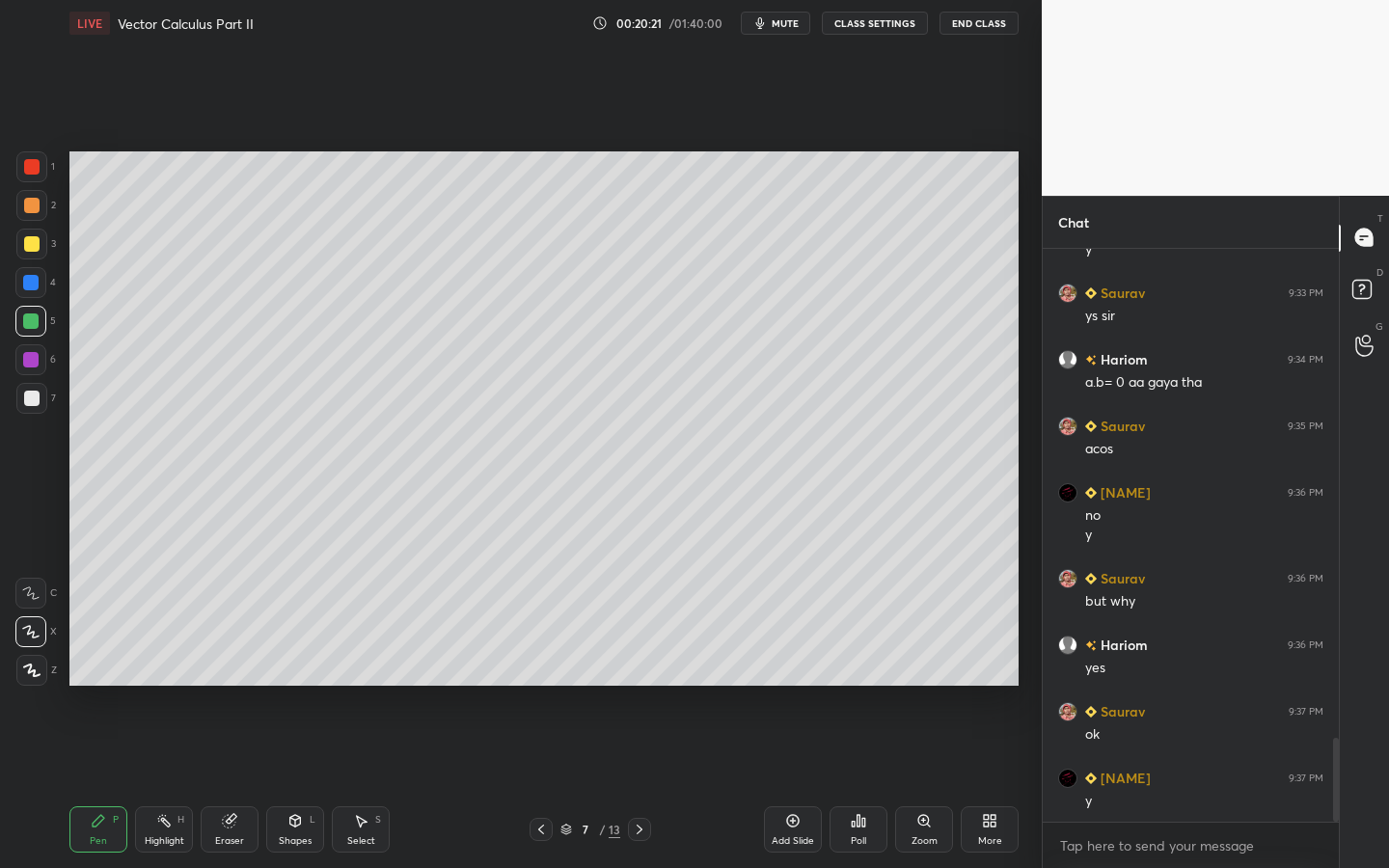 click at bounding box center [32, 398] 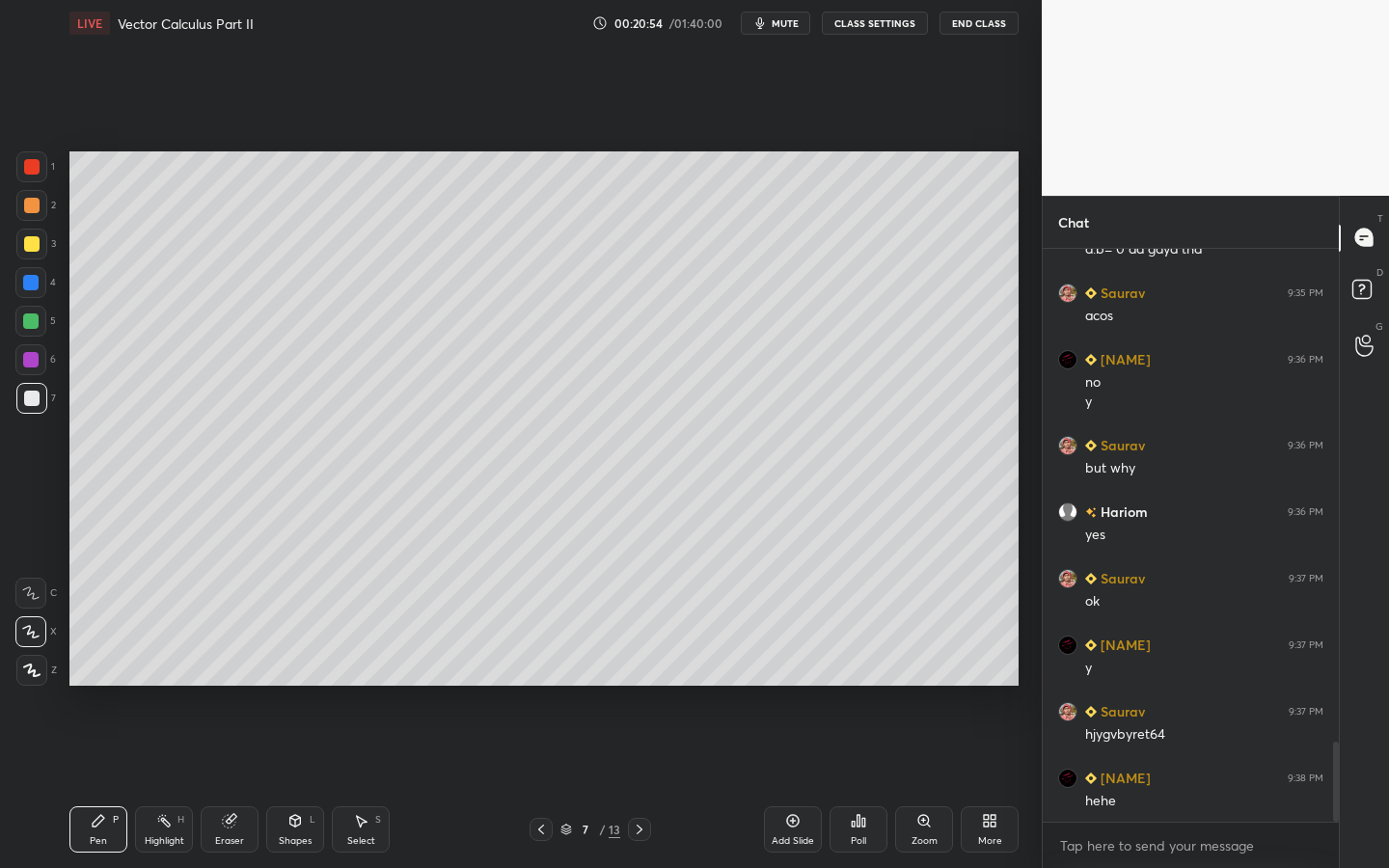scroll, scrollTop: 3538, scrollLeft: 0, axis: vertical 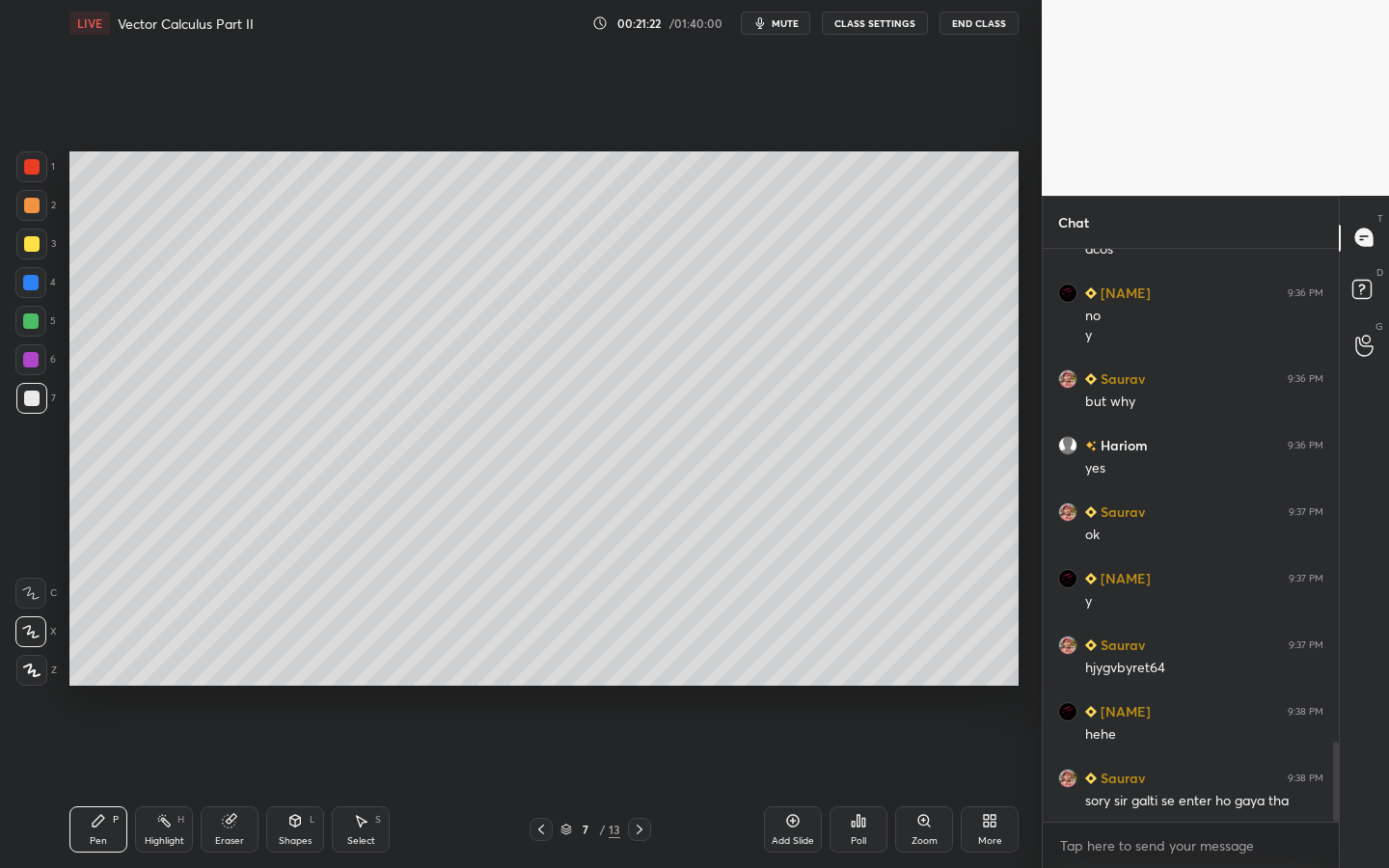 click on "Select S" at bounding box center (361, 829) 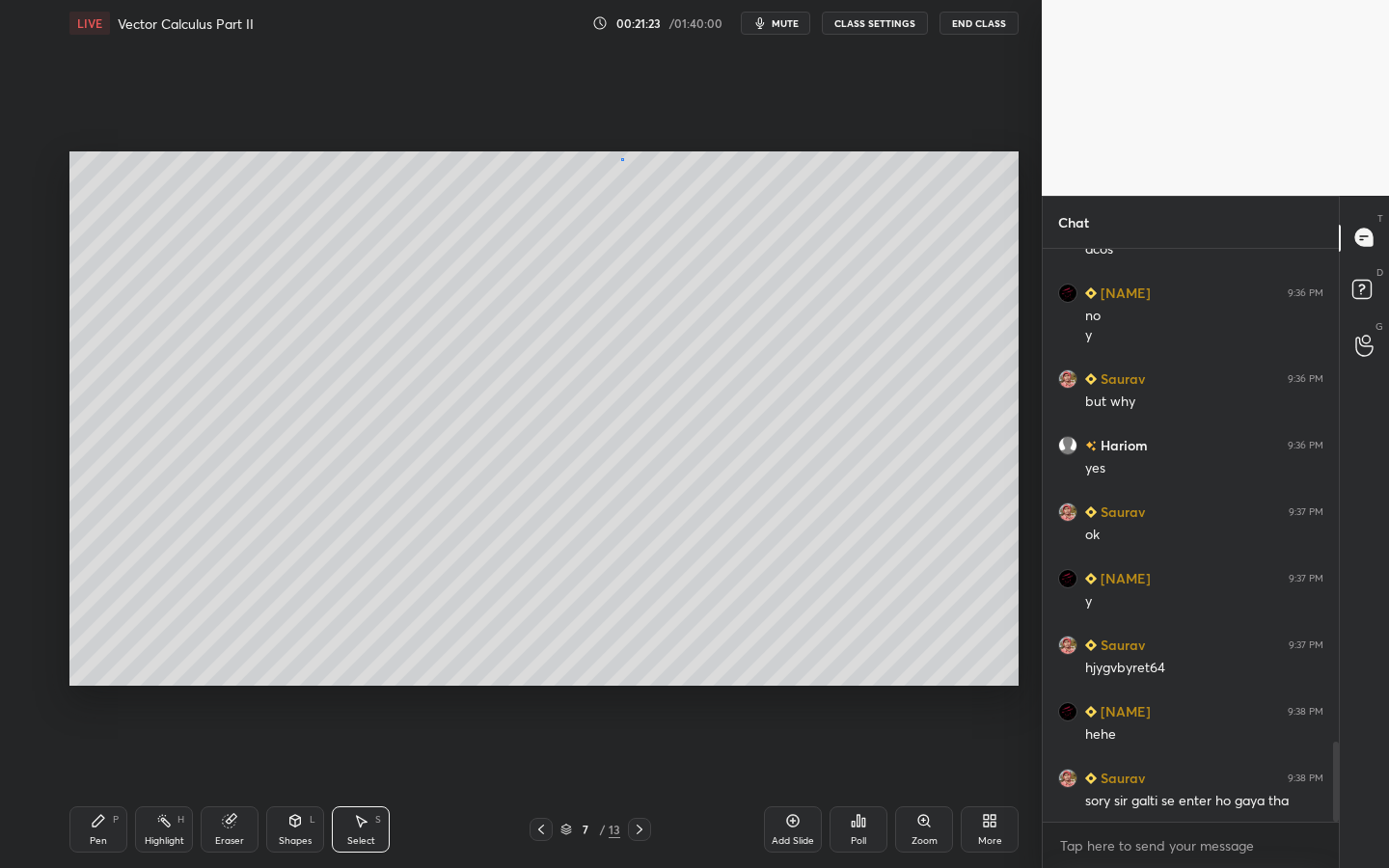 drag, startPoint x: 621, startPoint y: 158, endPoint x: 610, endPoint y: 166, distance: 13.601471 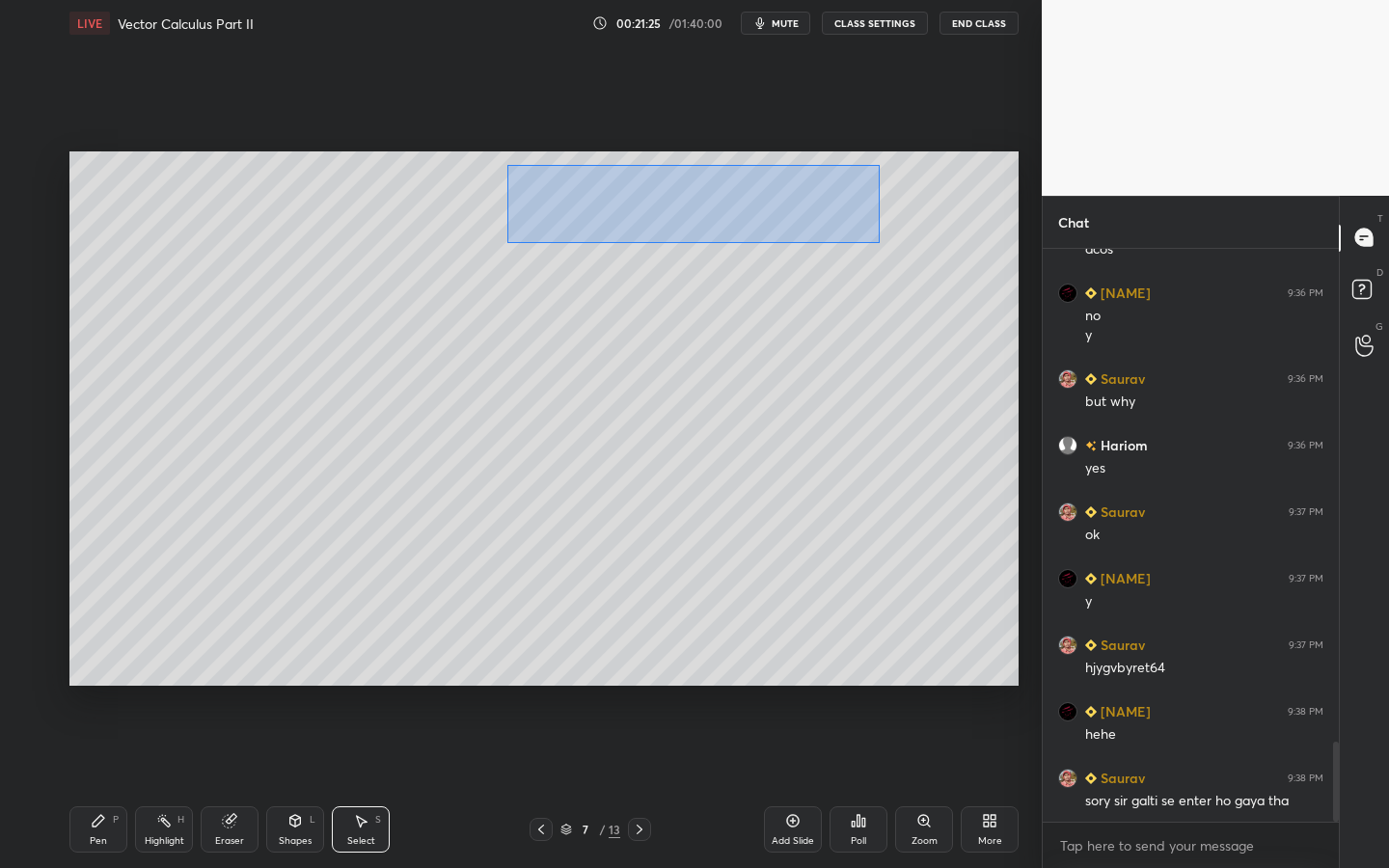 drag, startPoint x: 531, startPoint y: 184, endPoint x: 865, endPoint y: 238, distance: 338.3371 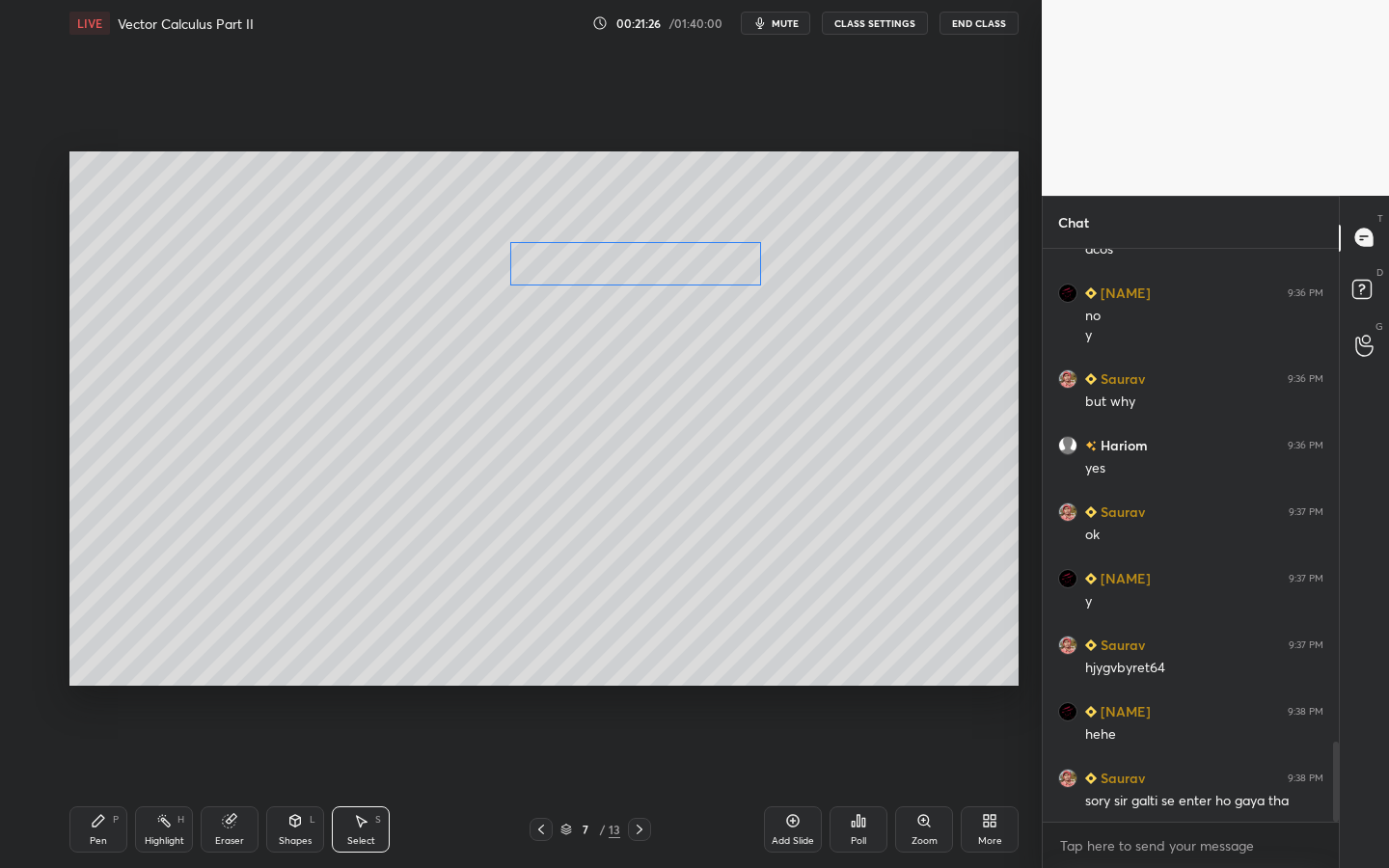 drag, startPoint x: 683, startPoint y: 197, endPoint x: 674, endPoint y: 258, distance: 61.66036 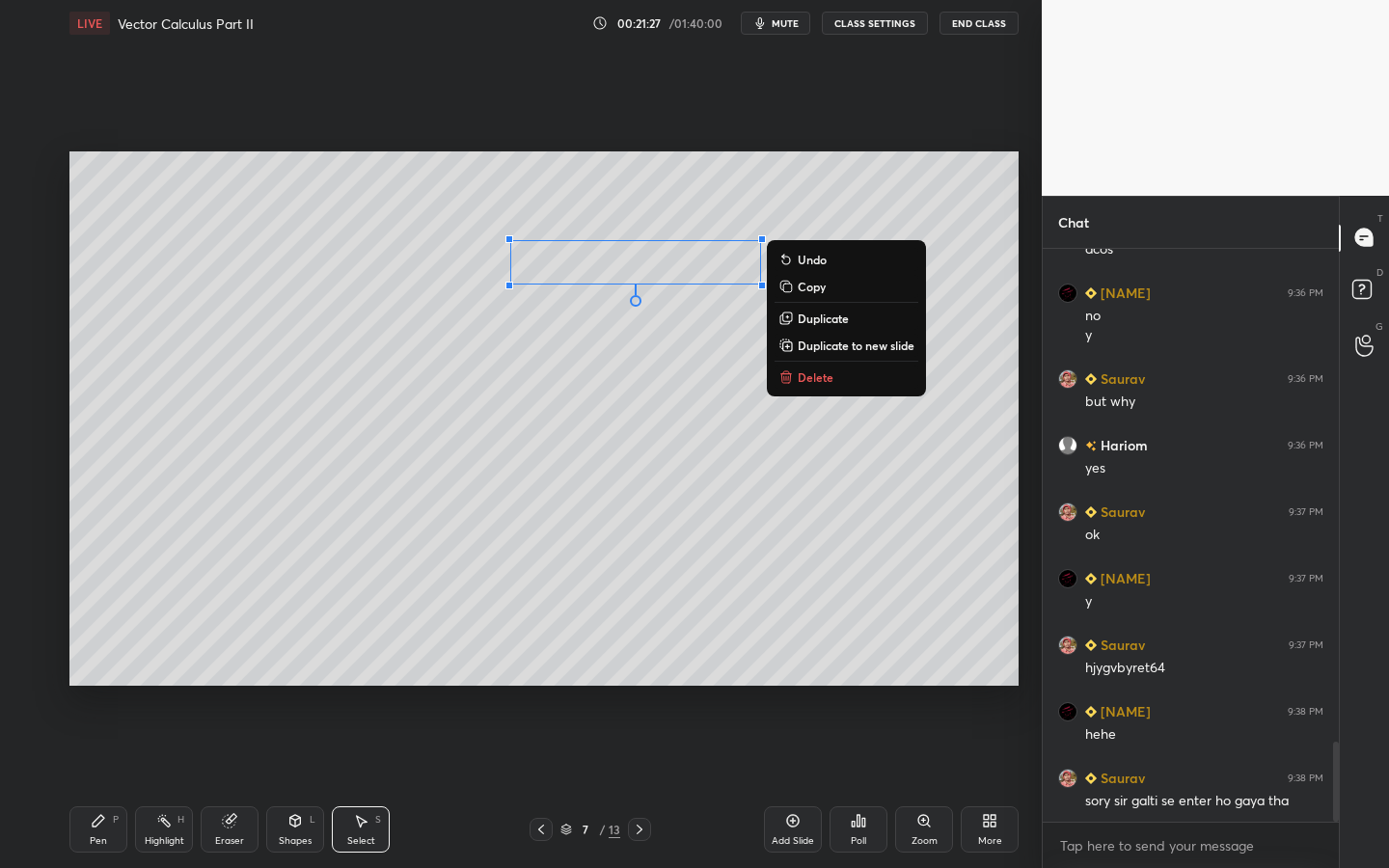 click on "Shapes" at bounding box center [295, 841] 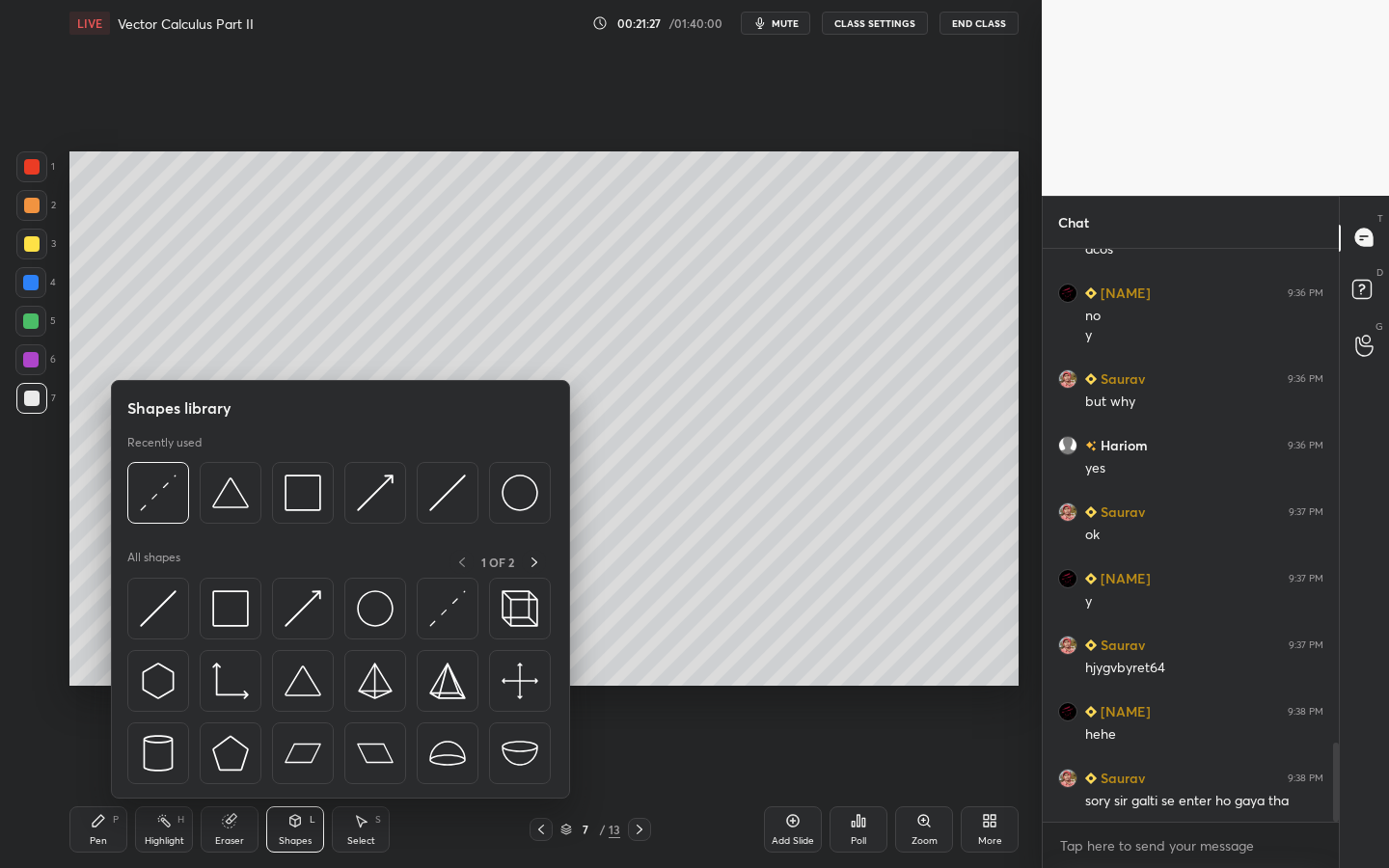 scroll, scrollTop: 3604, scrollLeft: 0, axis: vertical 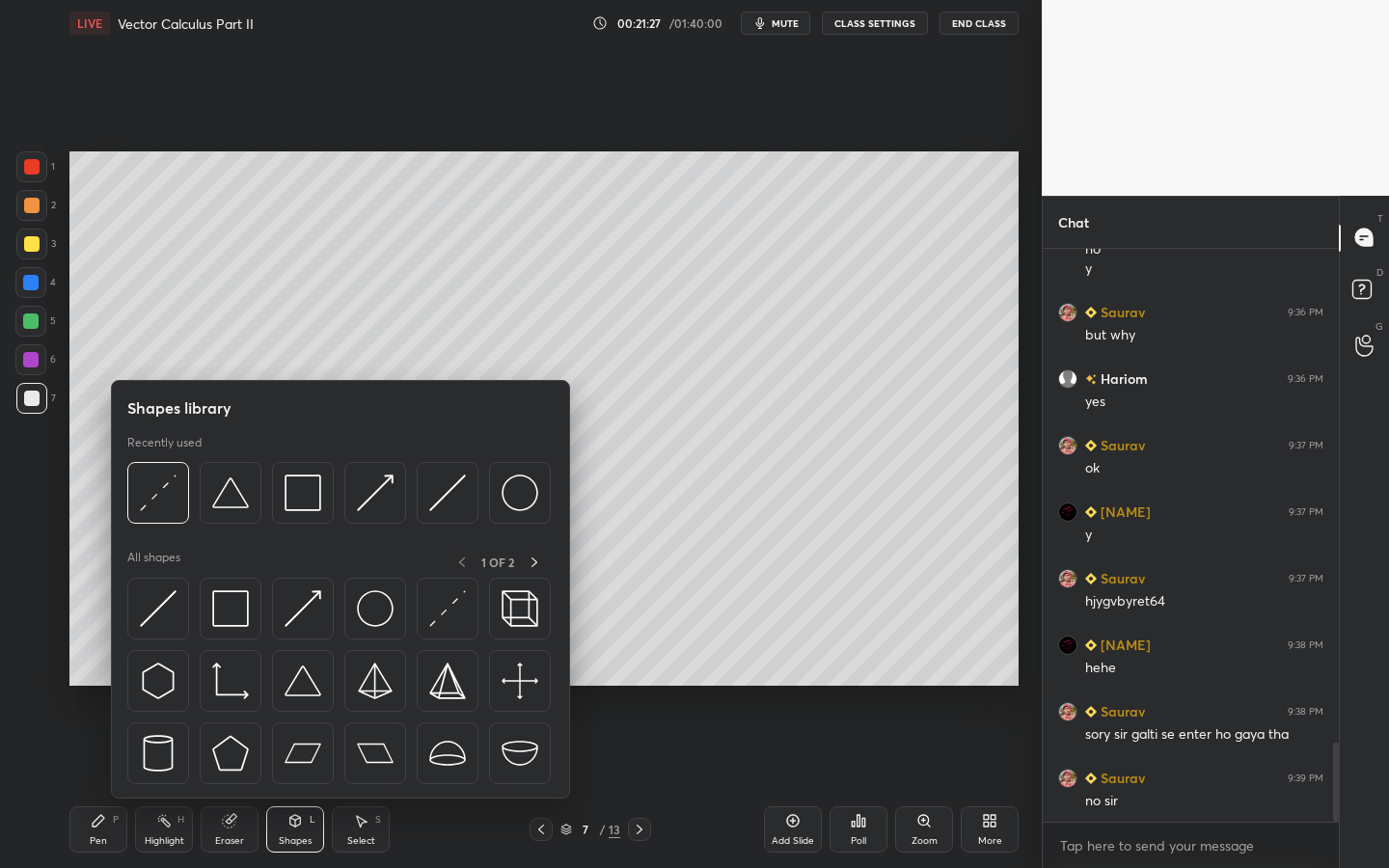 click on "Eraser" at bounding box center (230, 829) 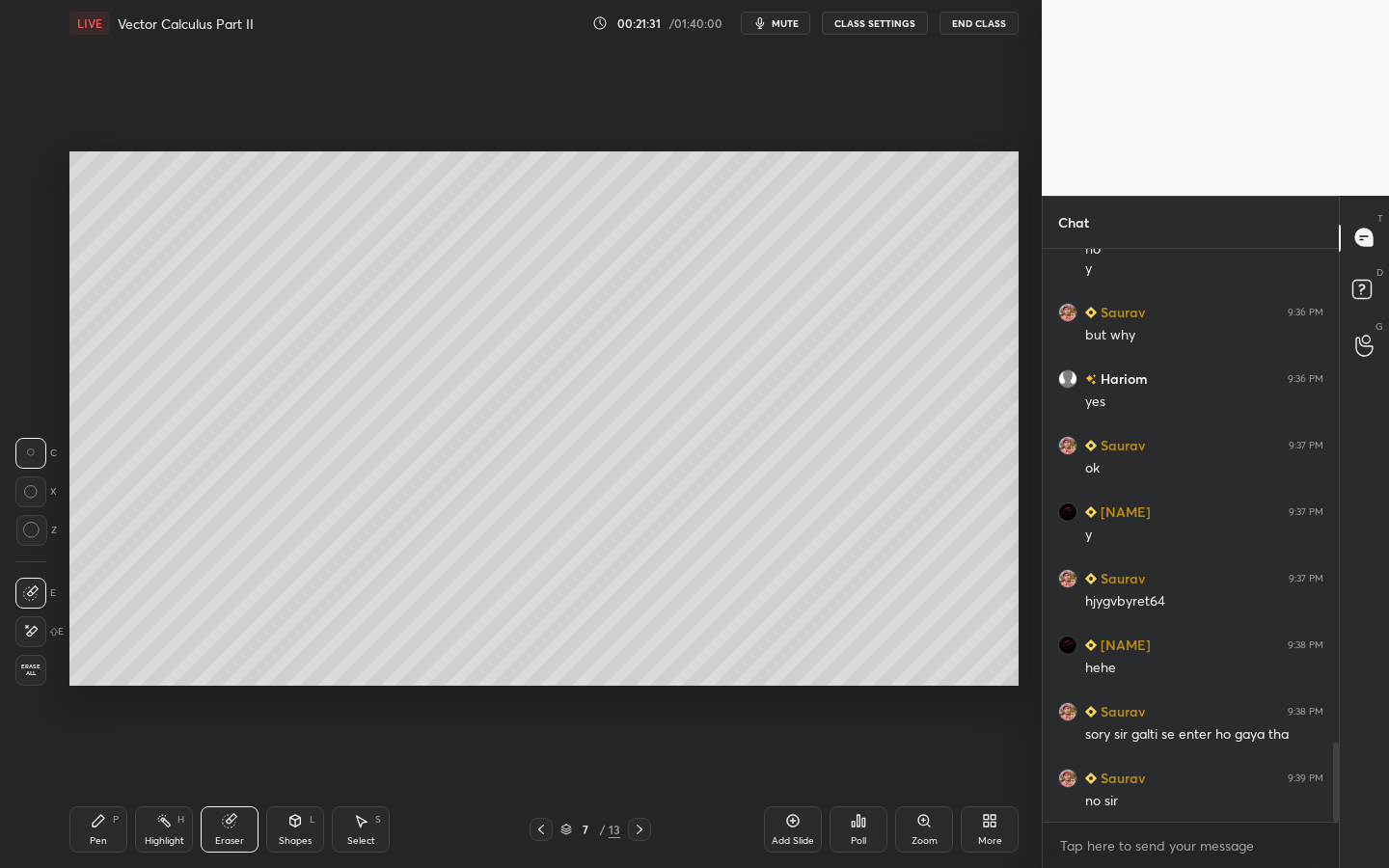 drag, startPoint x: 126, startPoint y: 802, endPoint x: 121, endPoint y: 820, distance: 18.681542 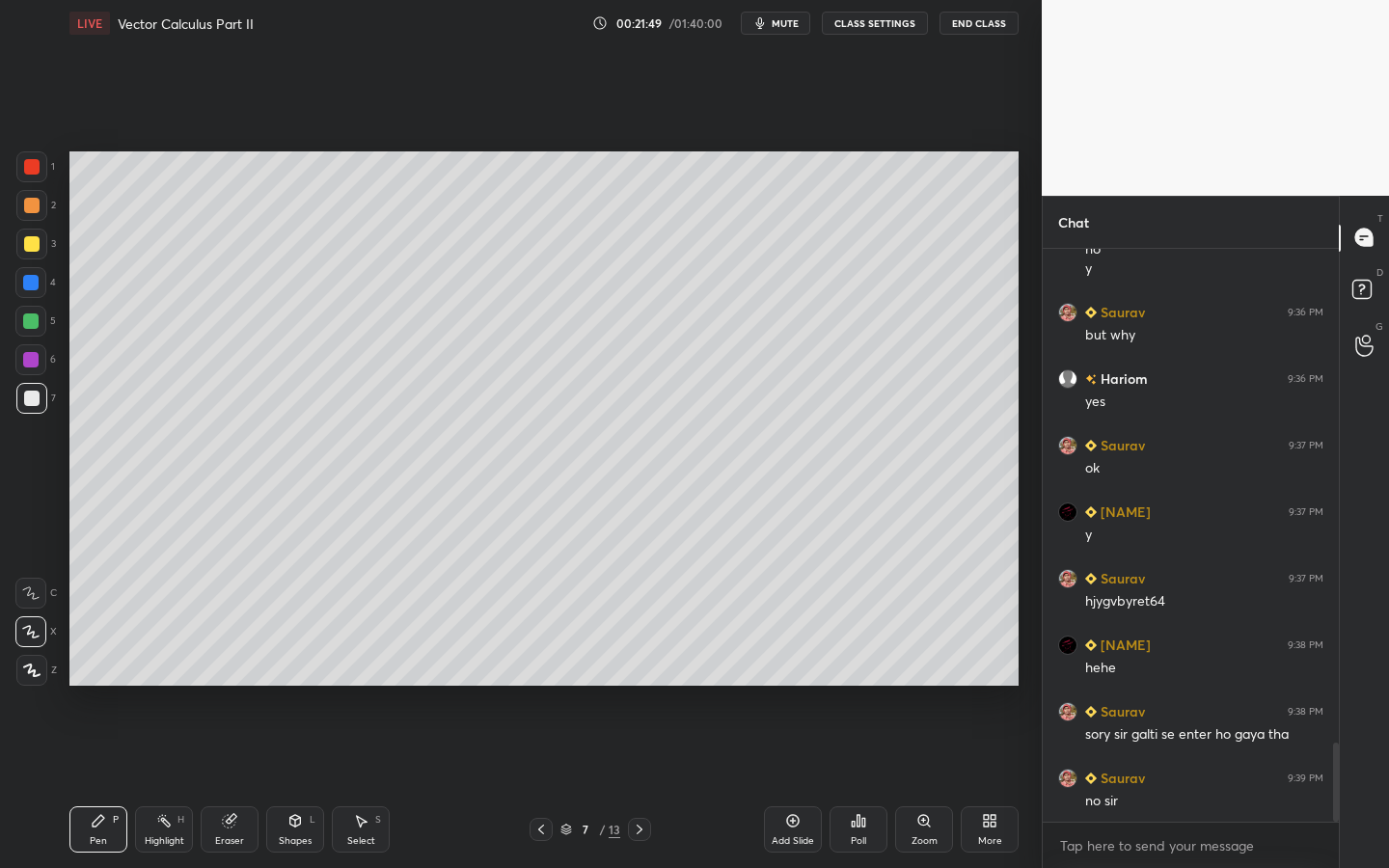 scroll, scrollTop: 3623, scrollLeft: 0, axis: vertical 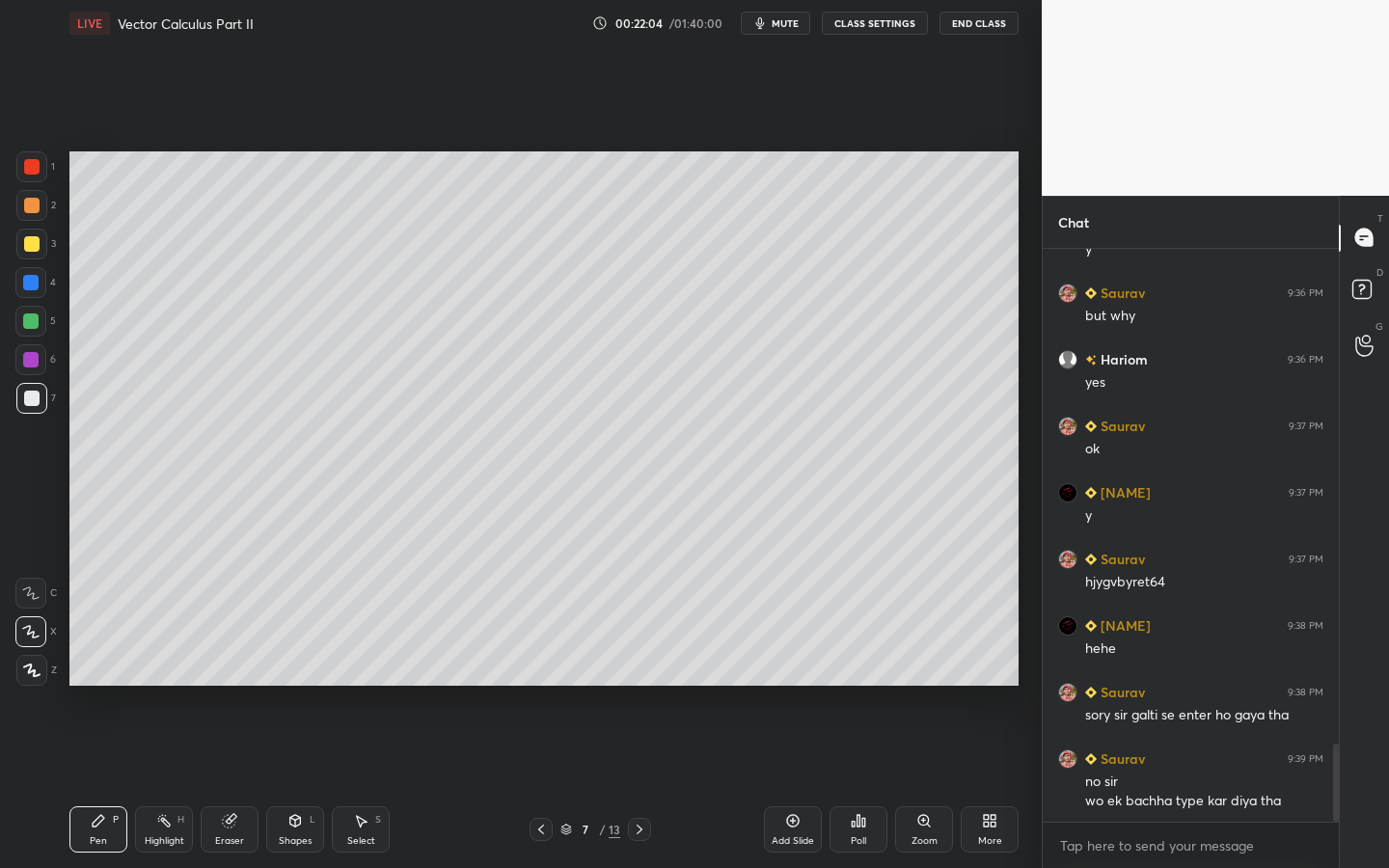 click on "Shapes L" at bounding box center [295, 829] 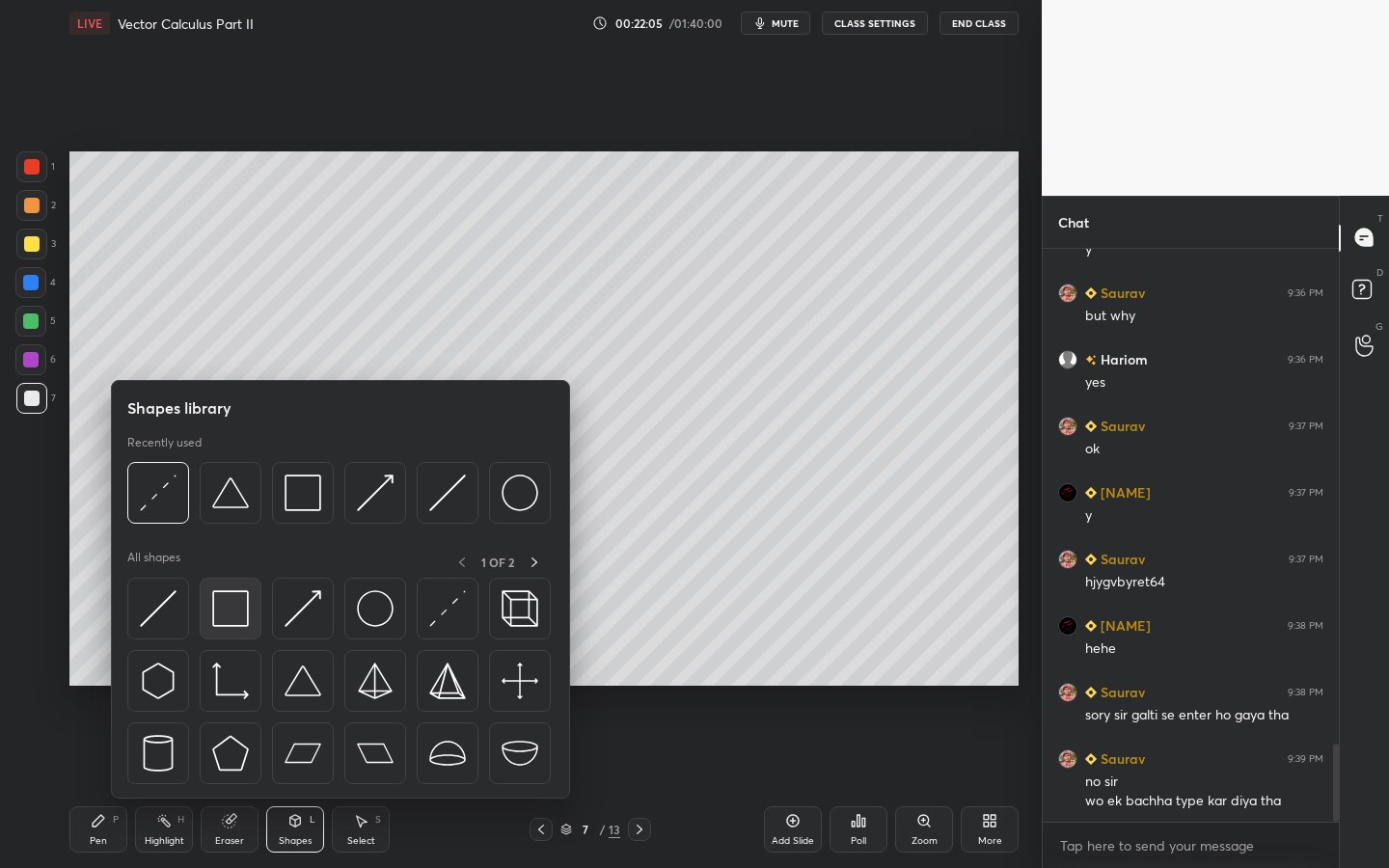 click at bounding box center (231, 609) 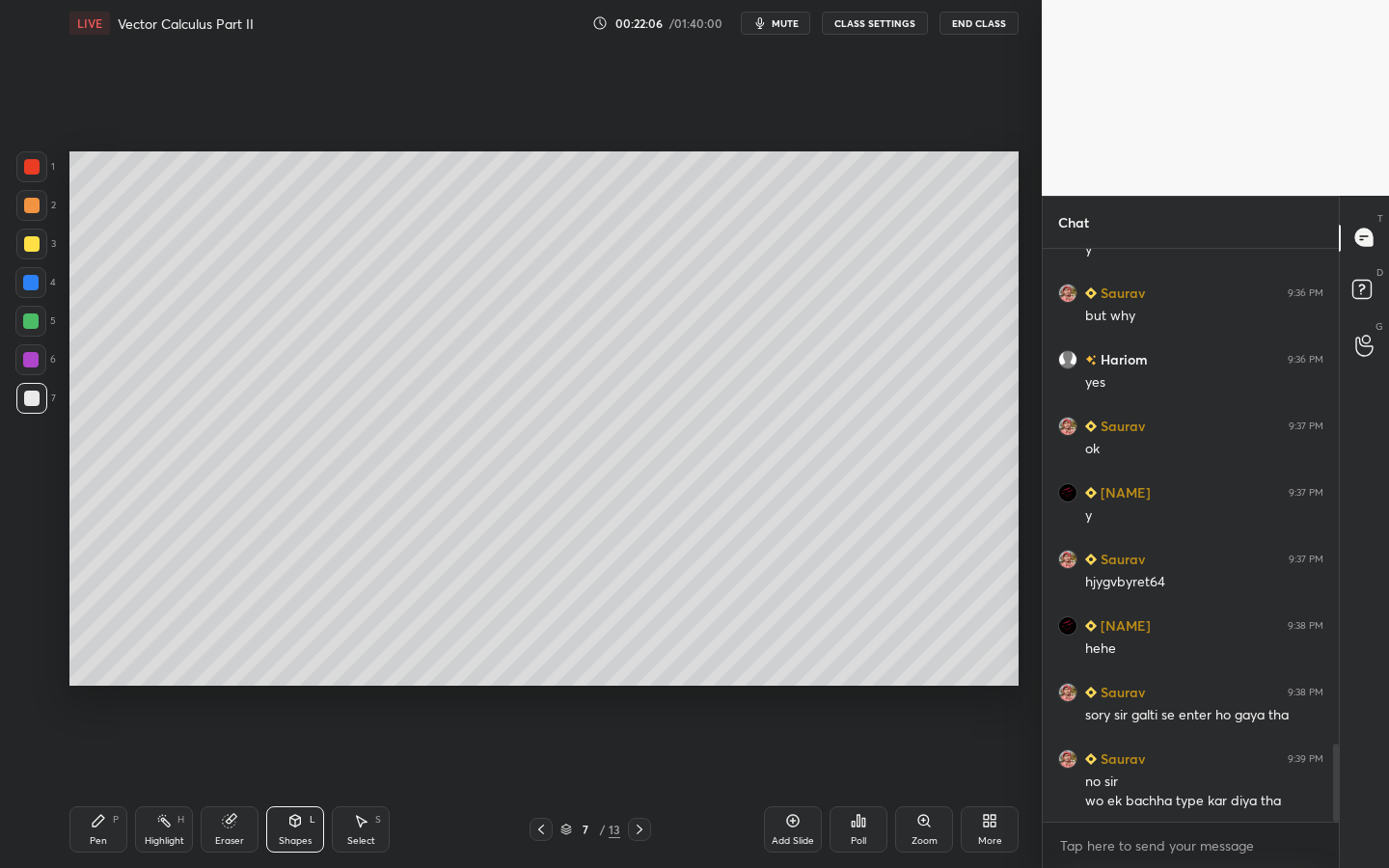 click at bounding box center [31, 360] 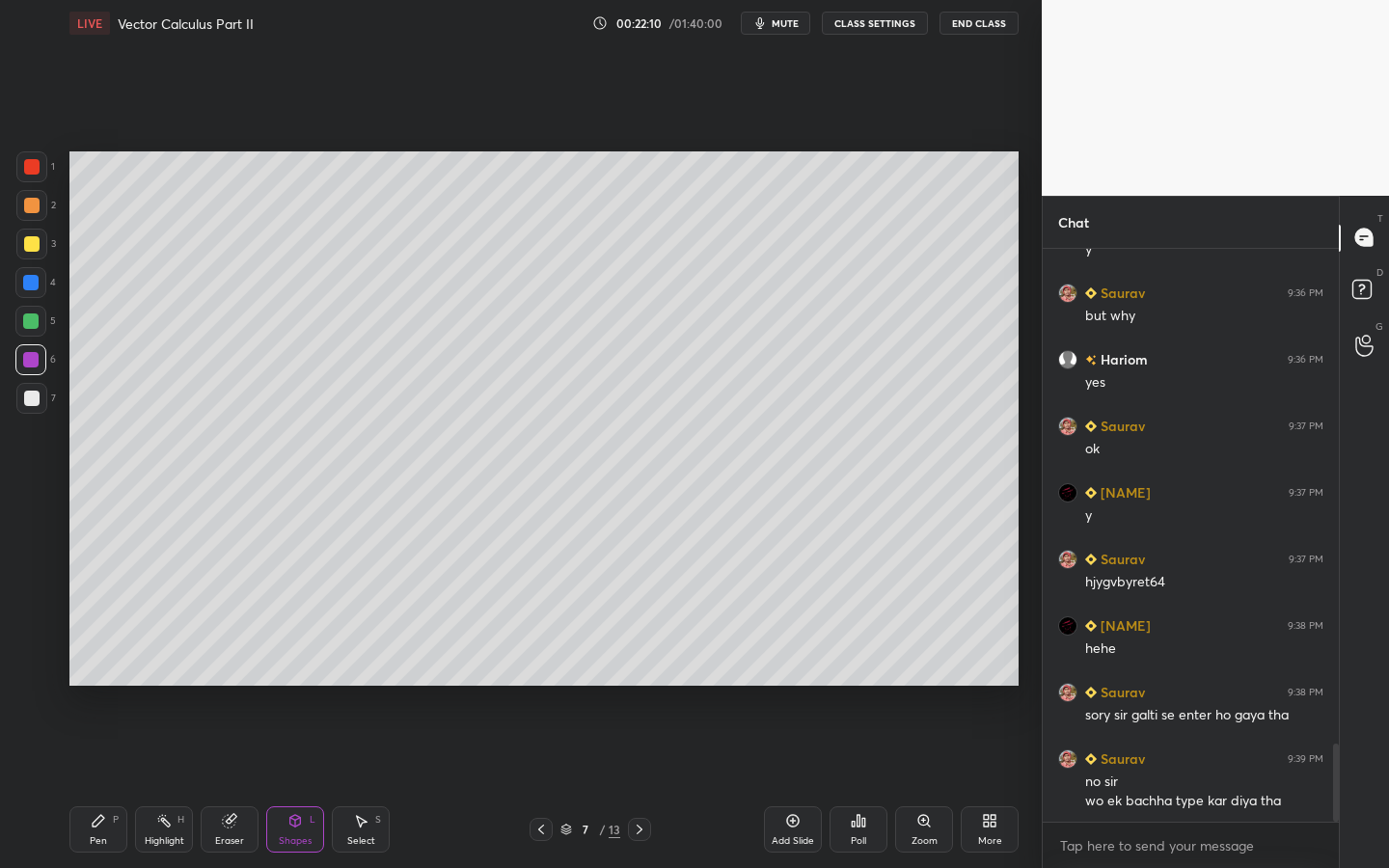 click on "Pen P" at bounding box center [98, 829] 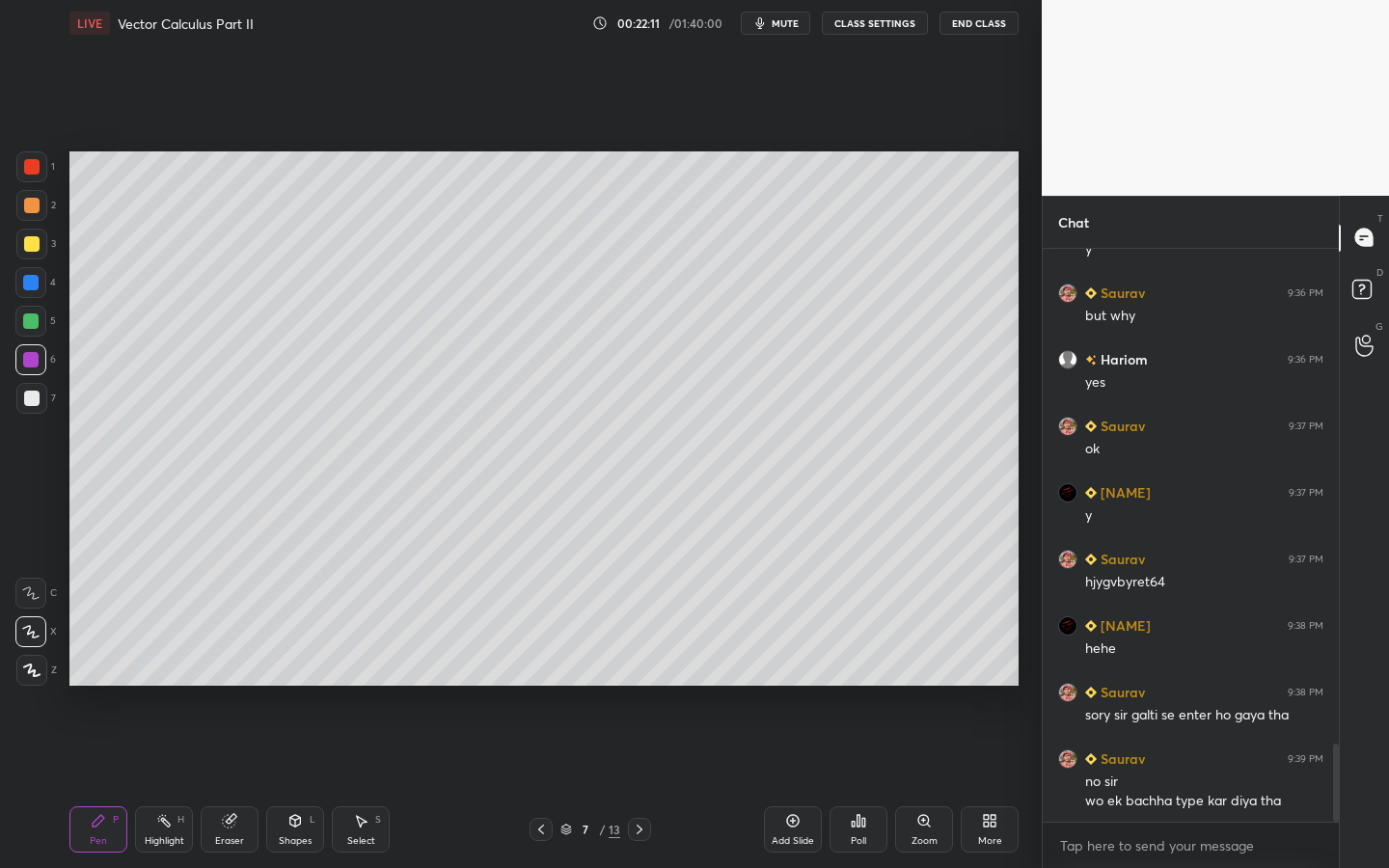 scroll, scrollTop: 3643, scrollLeft: 0, axis: vertical 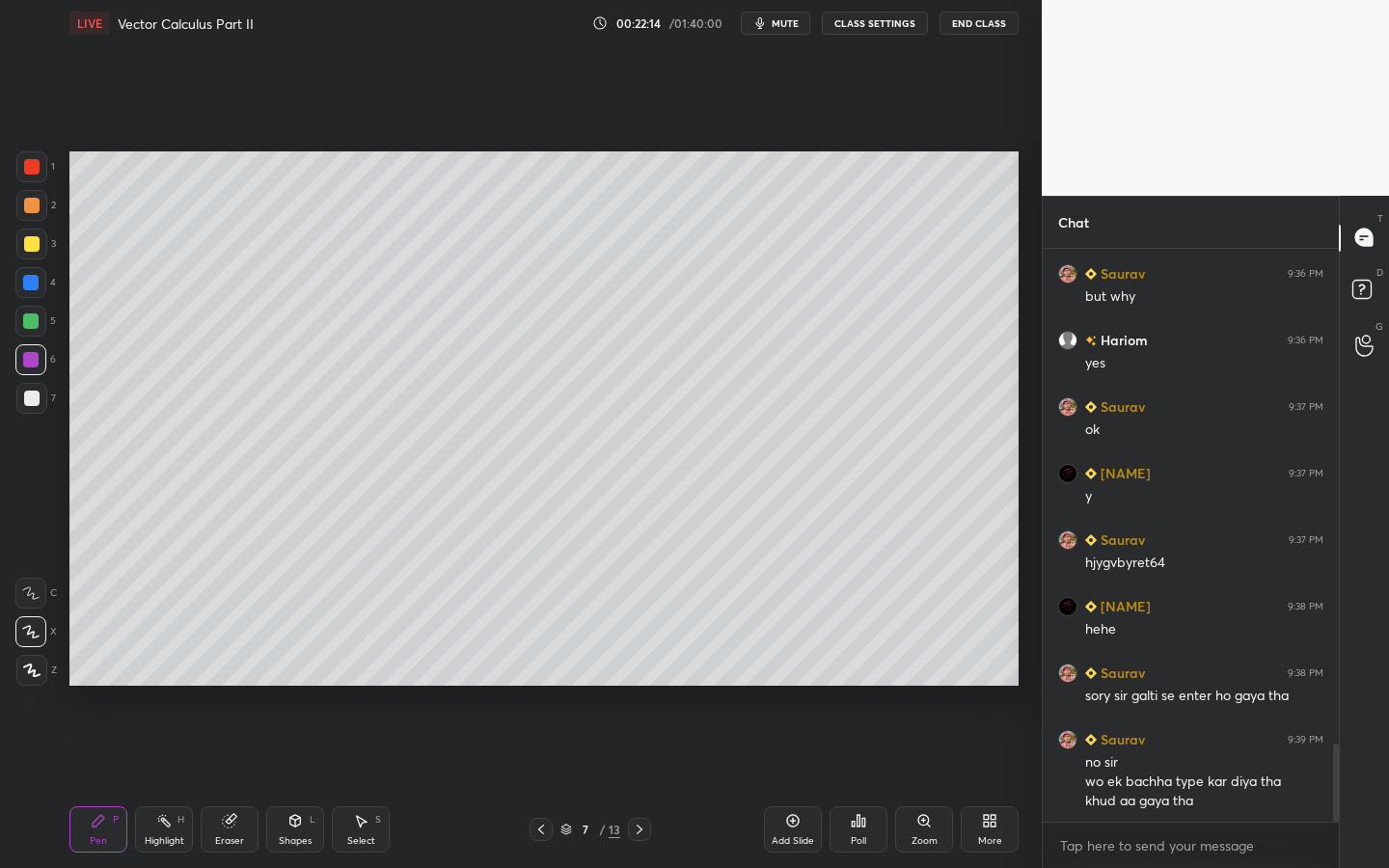 drag, startPoint x: 24, startPoint y: 322, endPoint x: 62, endPoint y: 307, distance: 40.853396 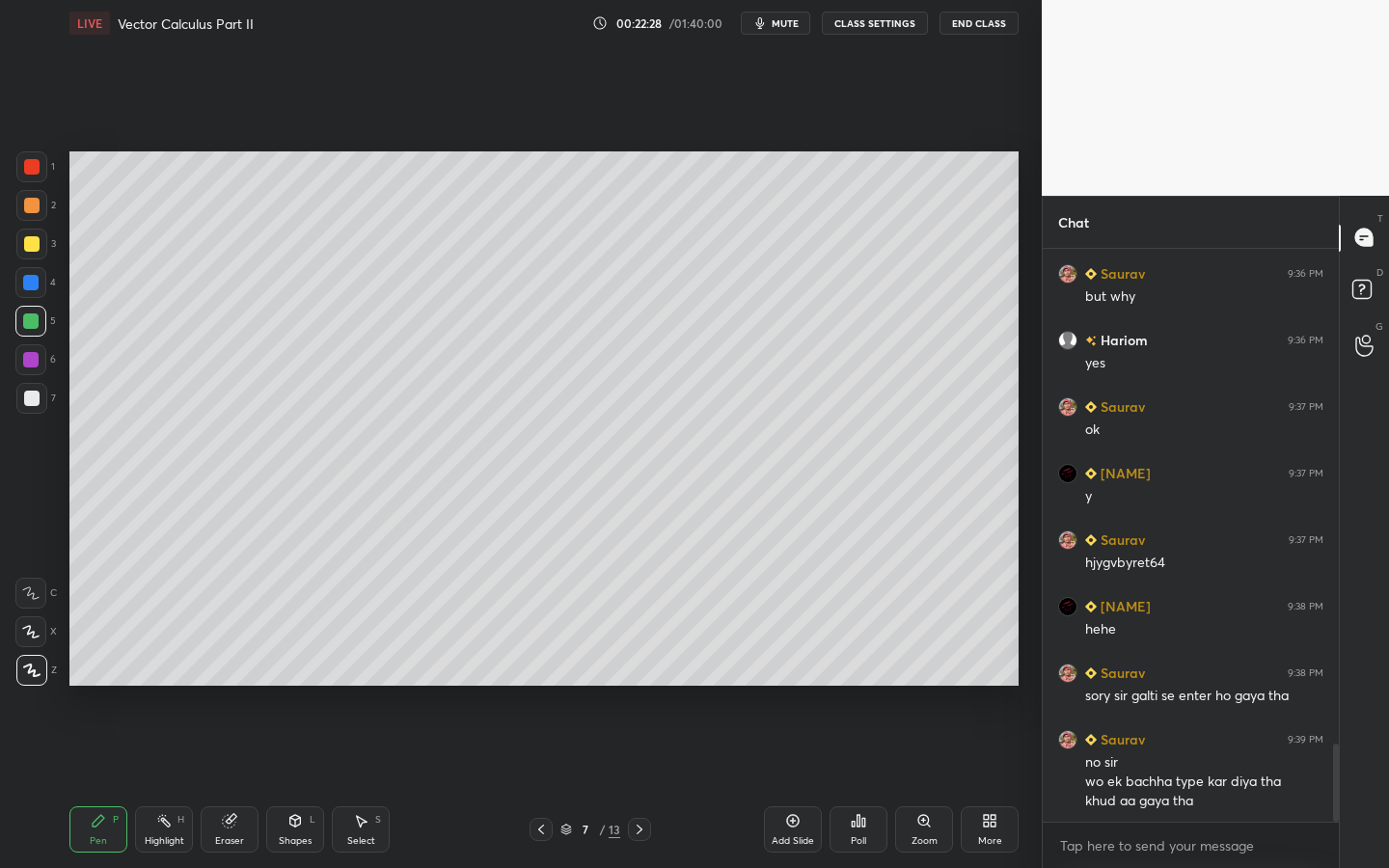 drag, startPoint x: 18, startPoint y: 632, endPoint x: 36, endPoint y: 636, distance: 18.439089 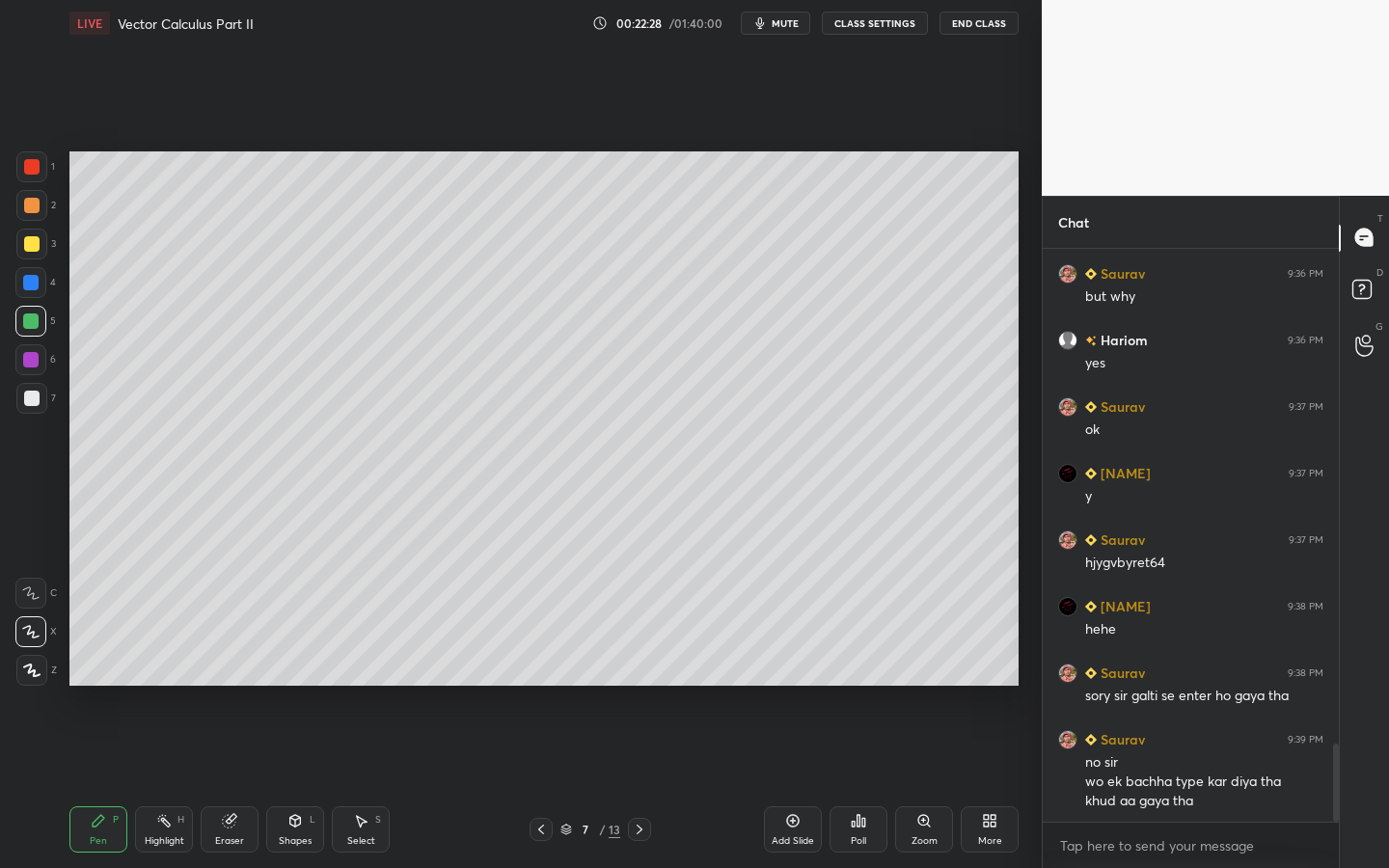 drag, startPoint x: 96, startPoint y: 822, endPoint x: 107, endPoint y: 815, distance: 13.038405 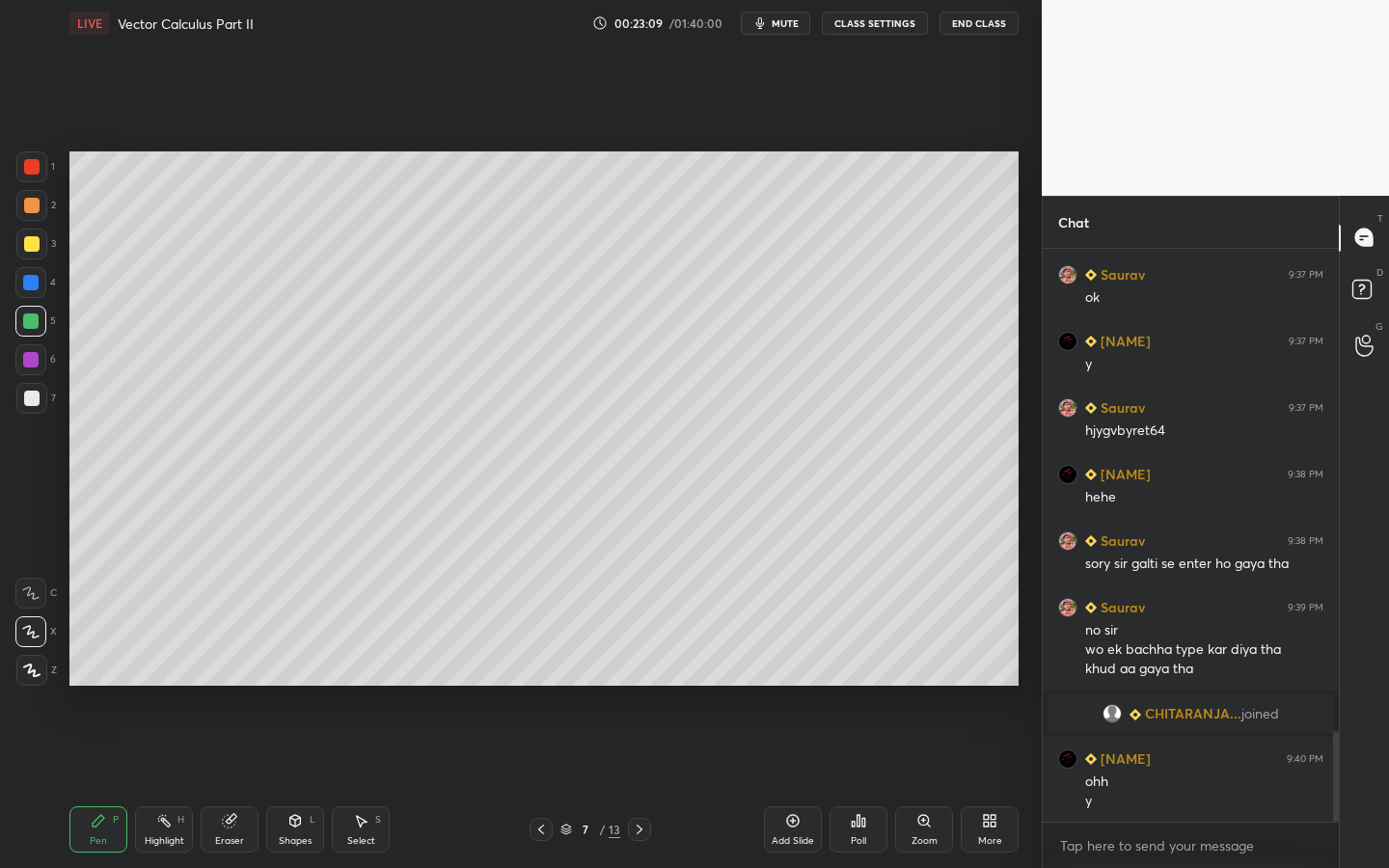 scroll, scrollTop: 3117, scrollLeft: 0, axis: vertical 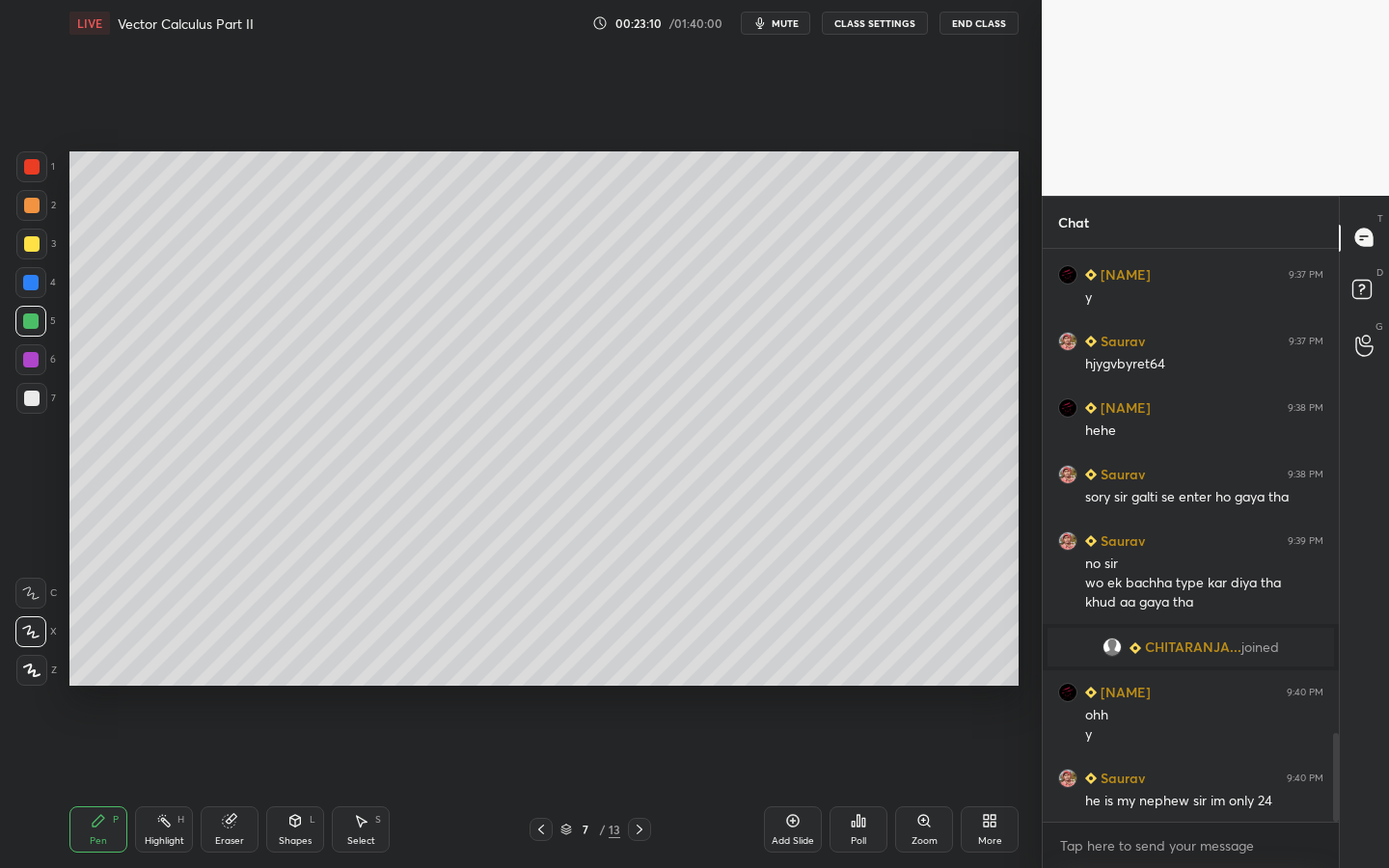 click on "Select S" at bounding box center (361, 829) 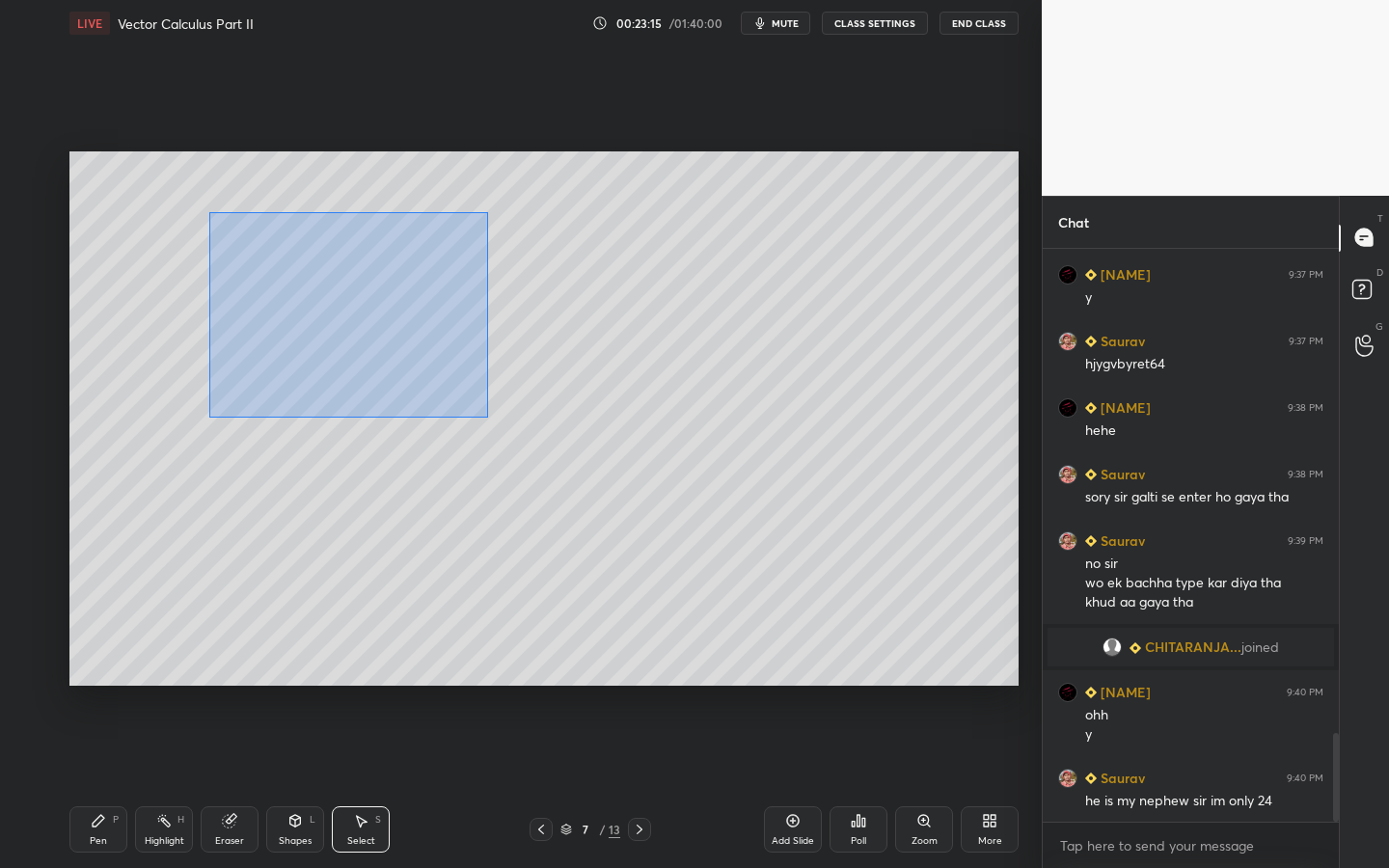 drag, startPoint x: 209, startPoint y: 211, endPoint x: 480, endPoint y: 411, distance: 336.81 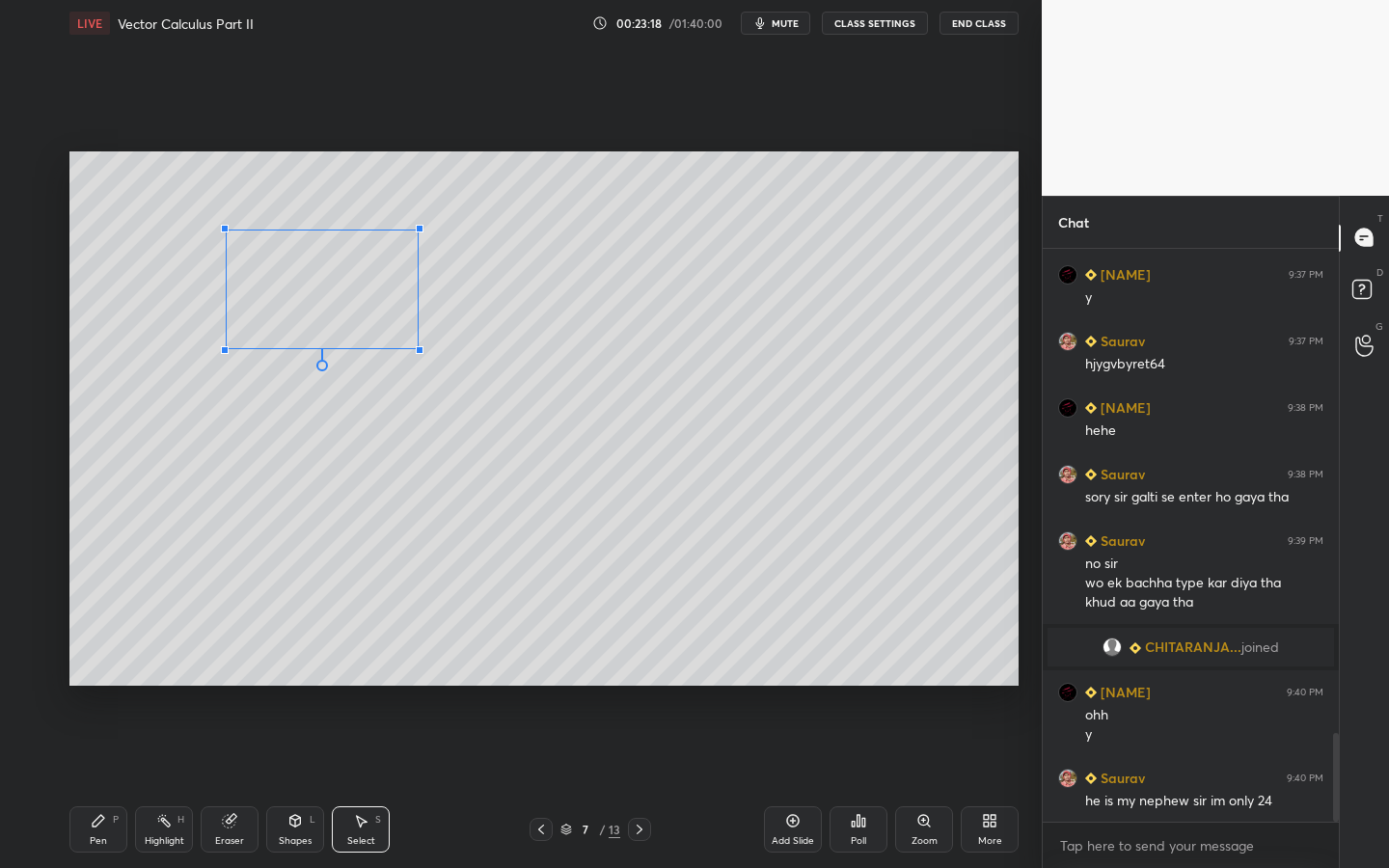 drag, startPoint x: 477, startPoint y: 390, endPoint x: 400, endPoint y: 335, distance: 94.625578 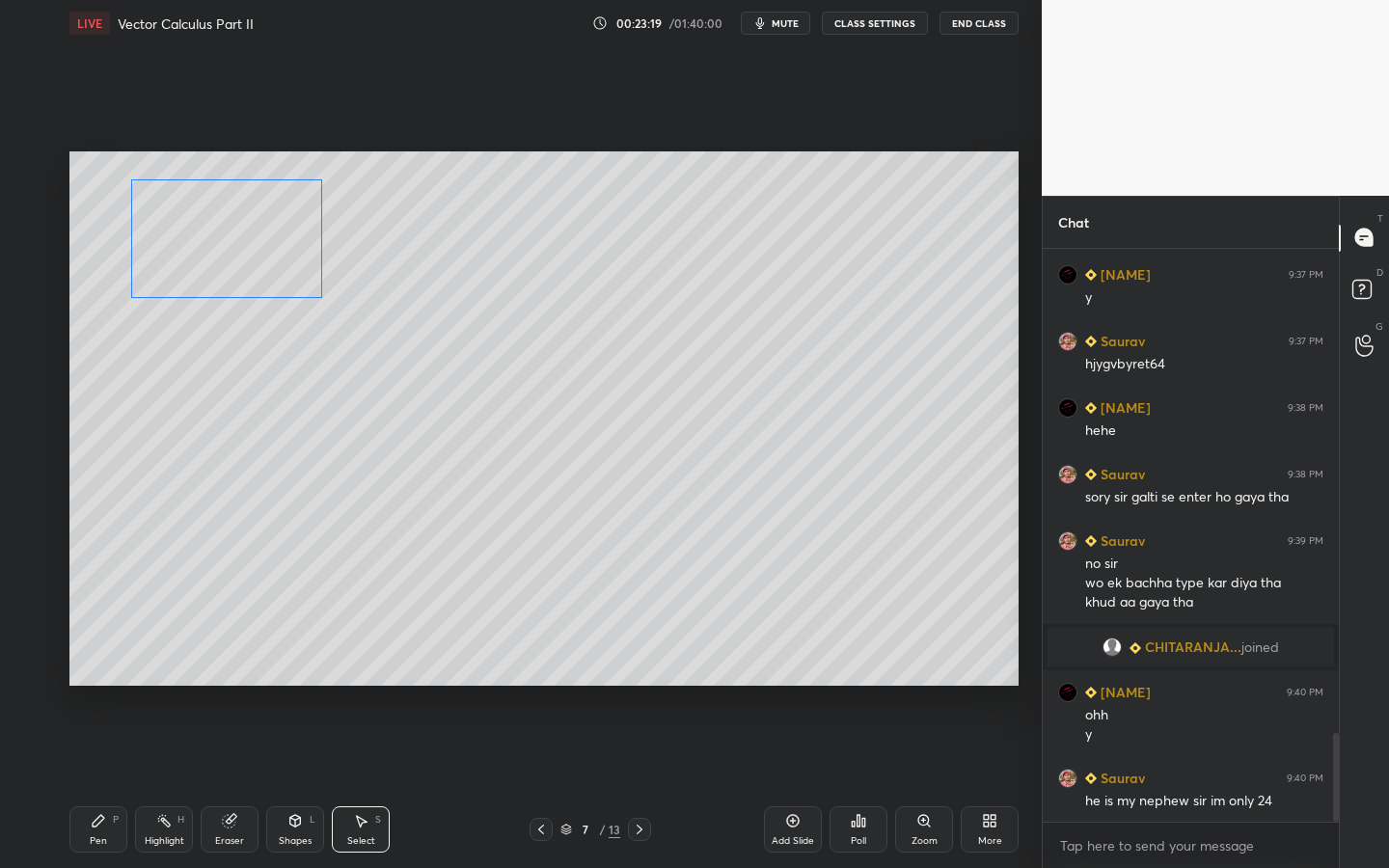 drag, startPoint x: 321, startPoint y: 278, endPoint x: 259, endPoint y: 233, distance: 76.6094 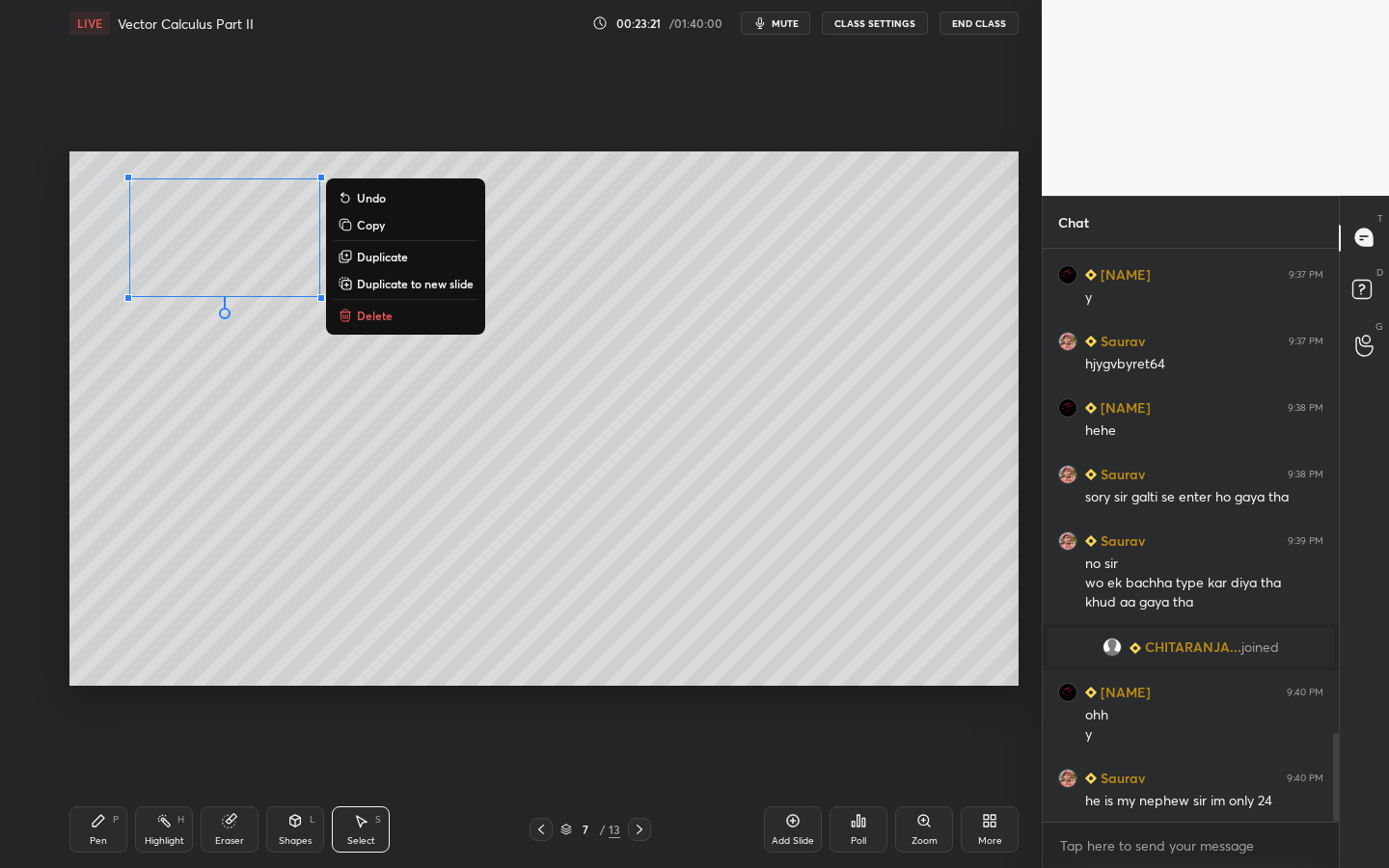 click on "Duplicate" at bounding box center [382, 257] 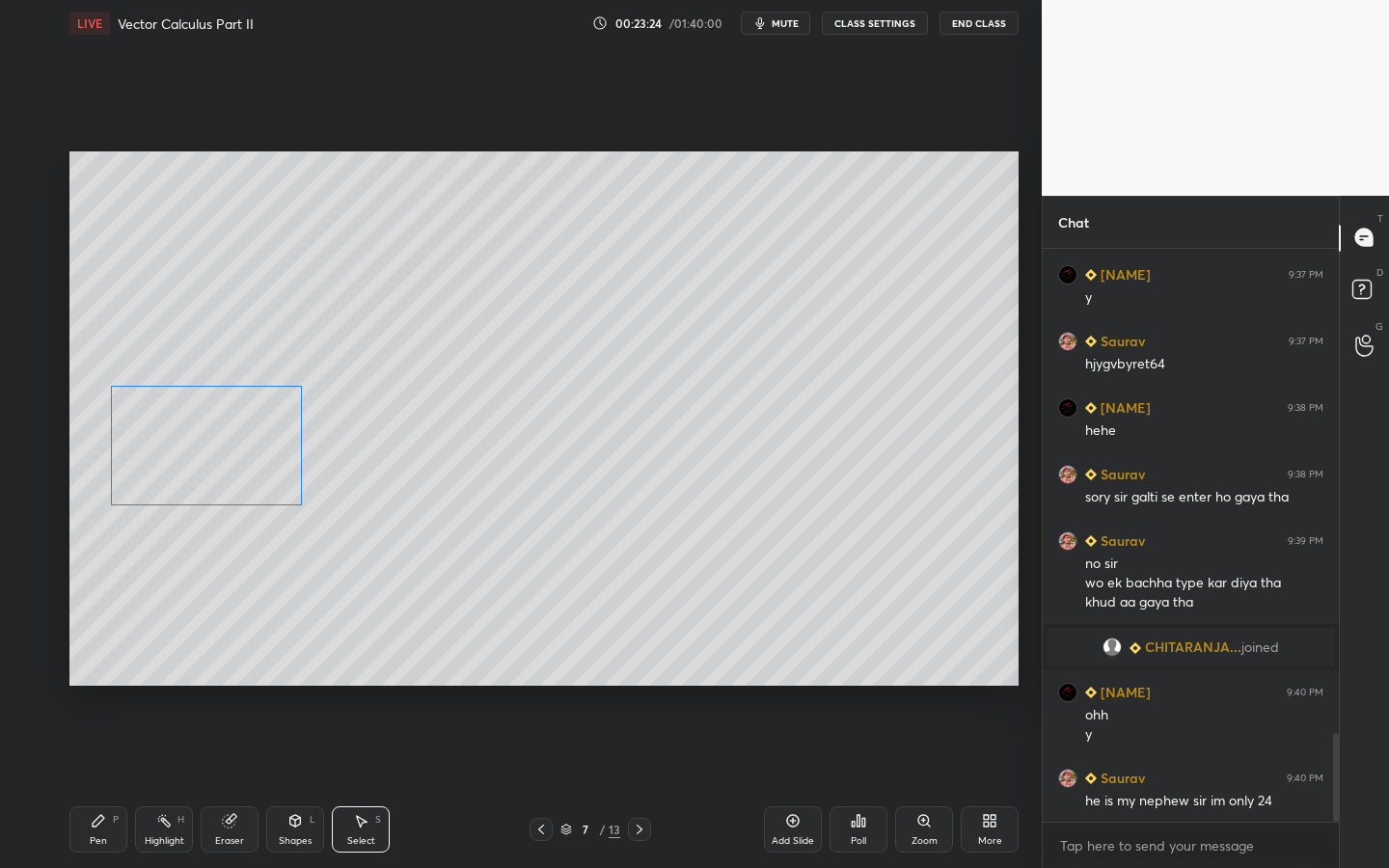 drag, startPoint x: 300, startPoint y: 350, endPoint x: 249, endPoint y: 494, distance: 152.76452 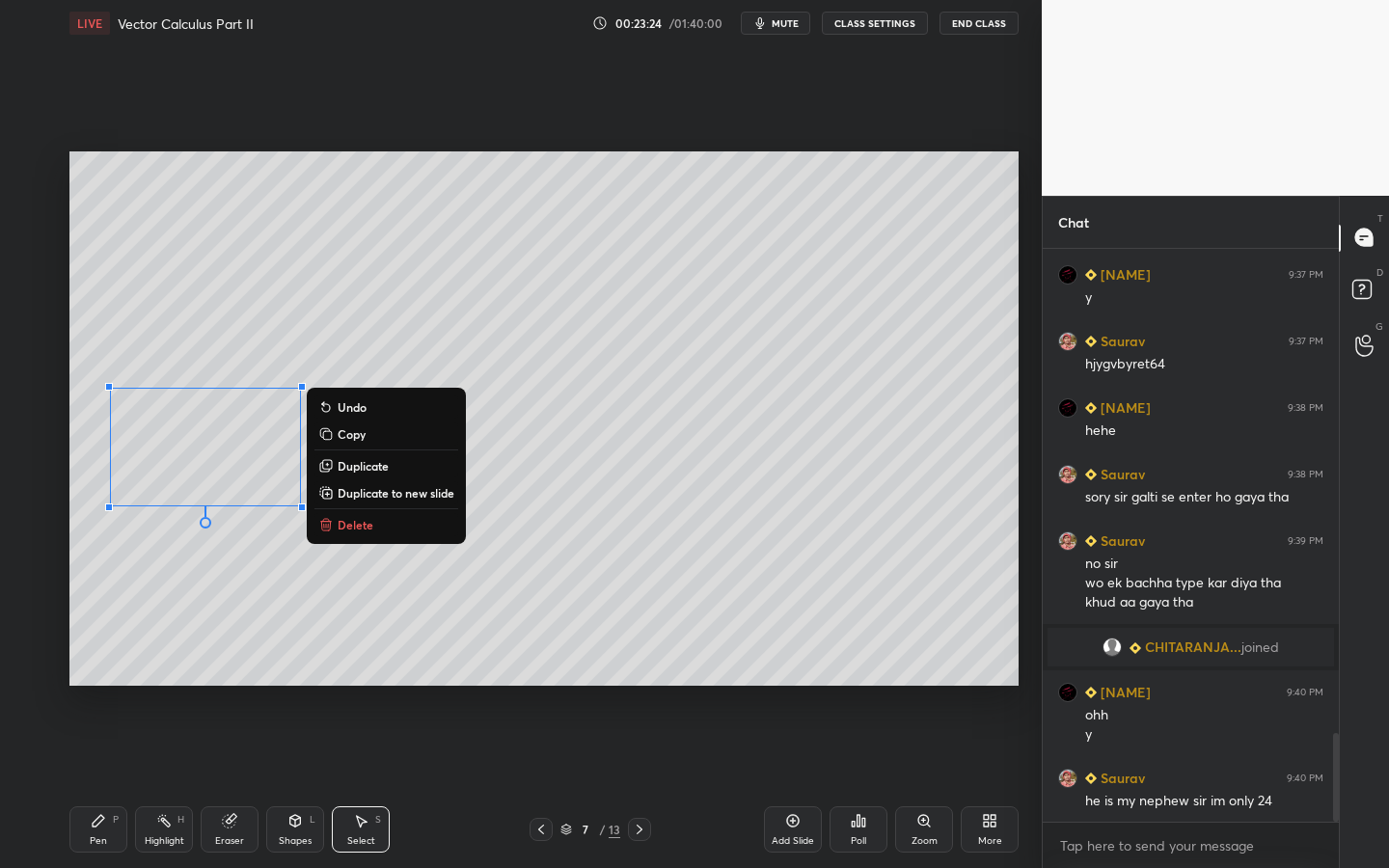 drag, startPoint x: 227, startPoint y: 674, endPoint x: 235, endPoint y: 632, distance: 42.755117 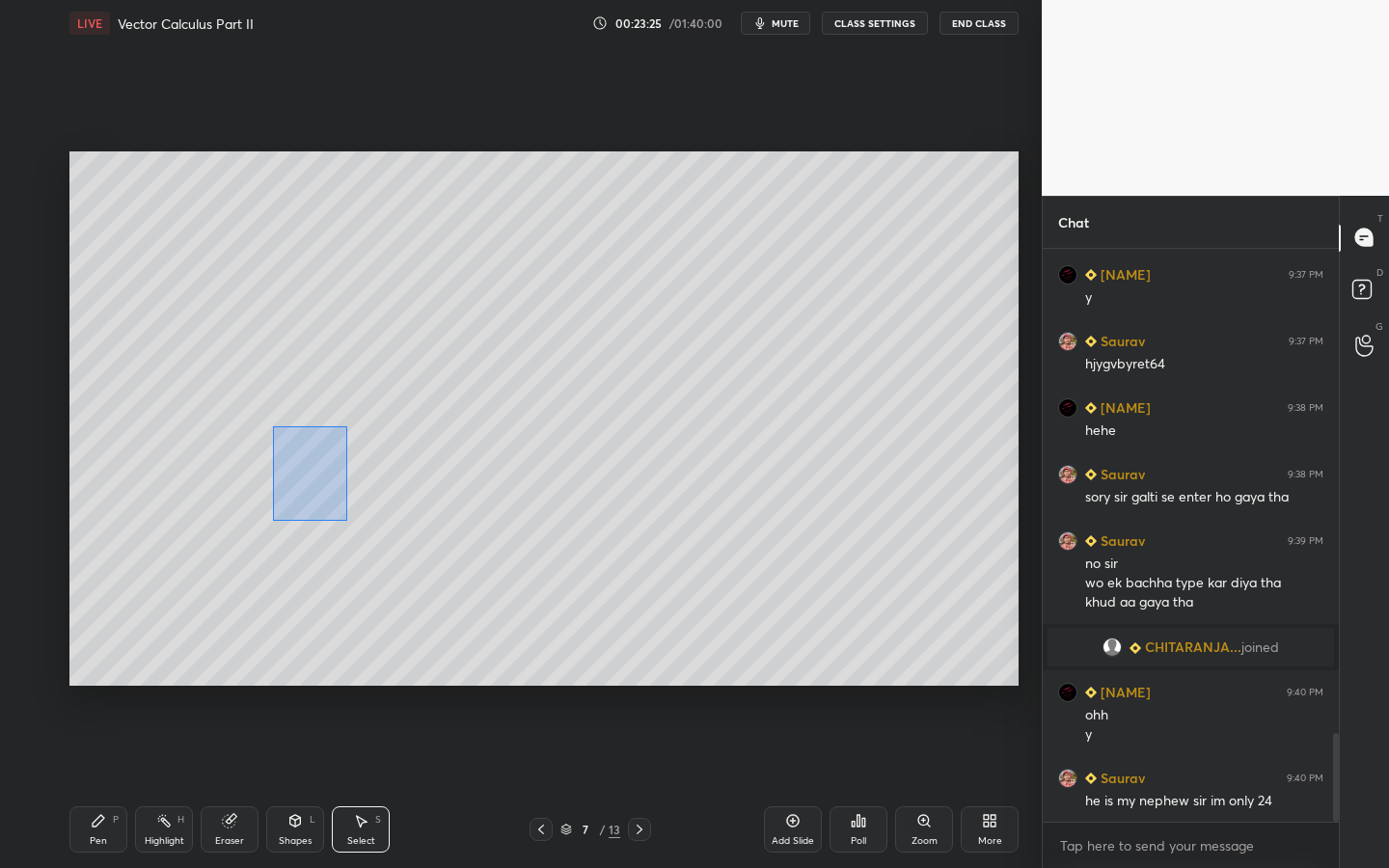 drag, startPoint x: 272, startPoint y: 426, endPoint x: 372, endPoint y: 529, distance: 143.55835 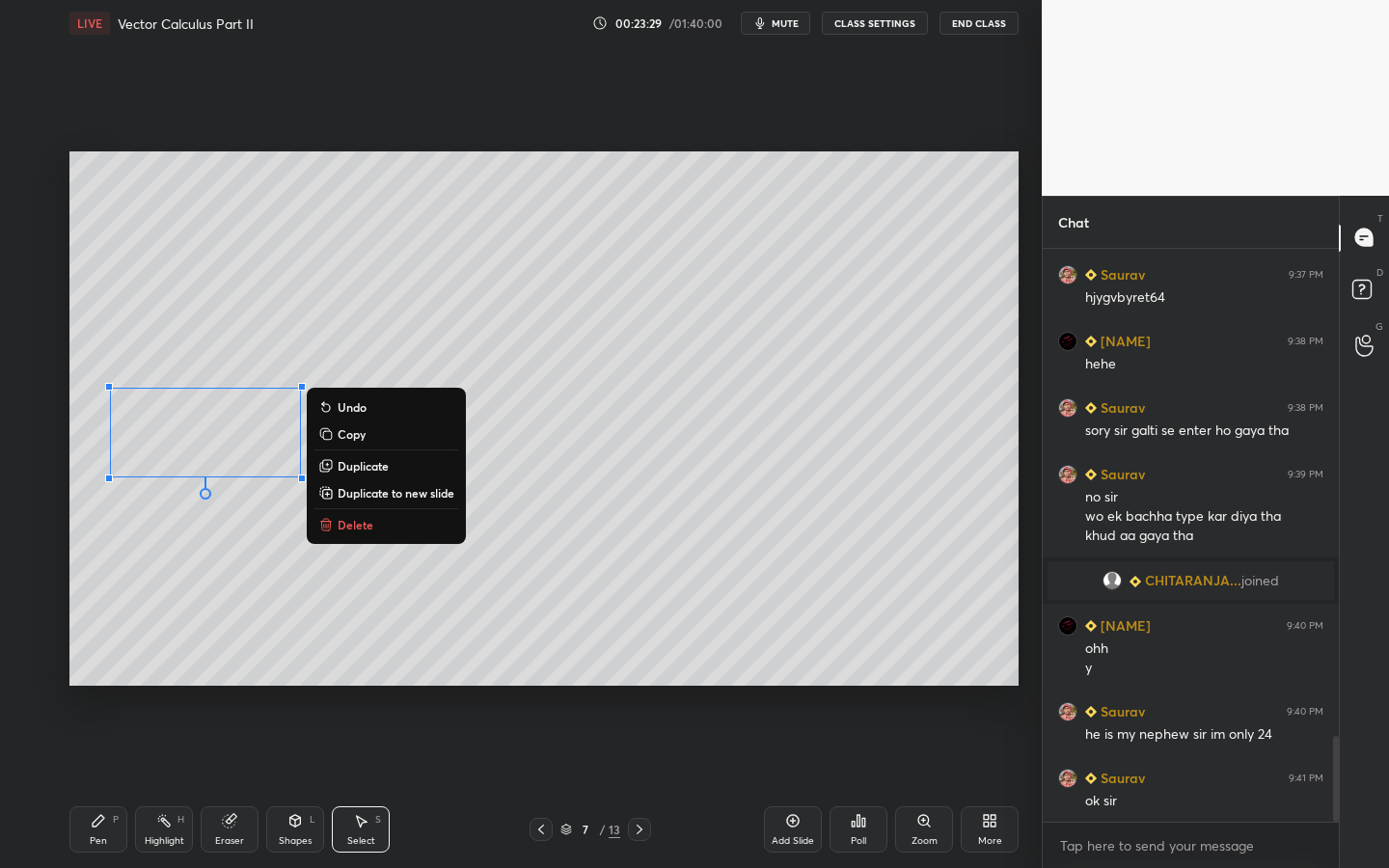scroll, scrollTop: 3250, scrollLeft: 0, axis: vertical 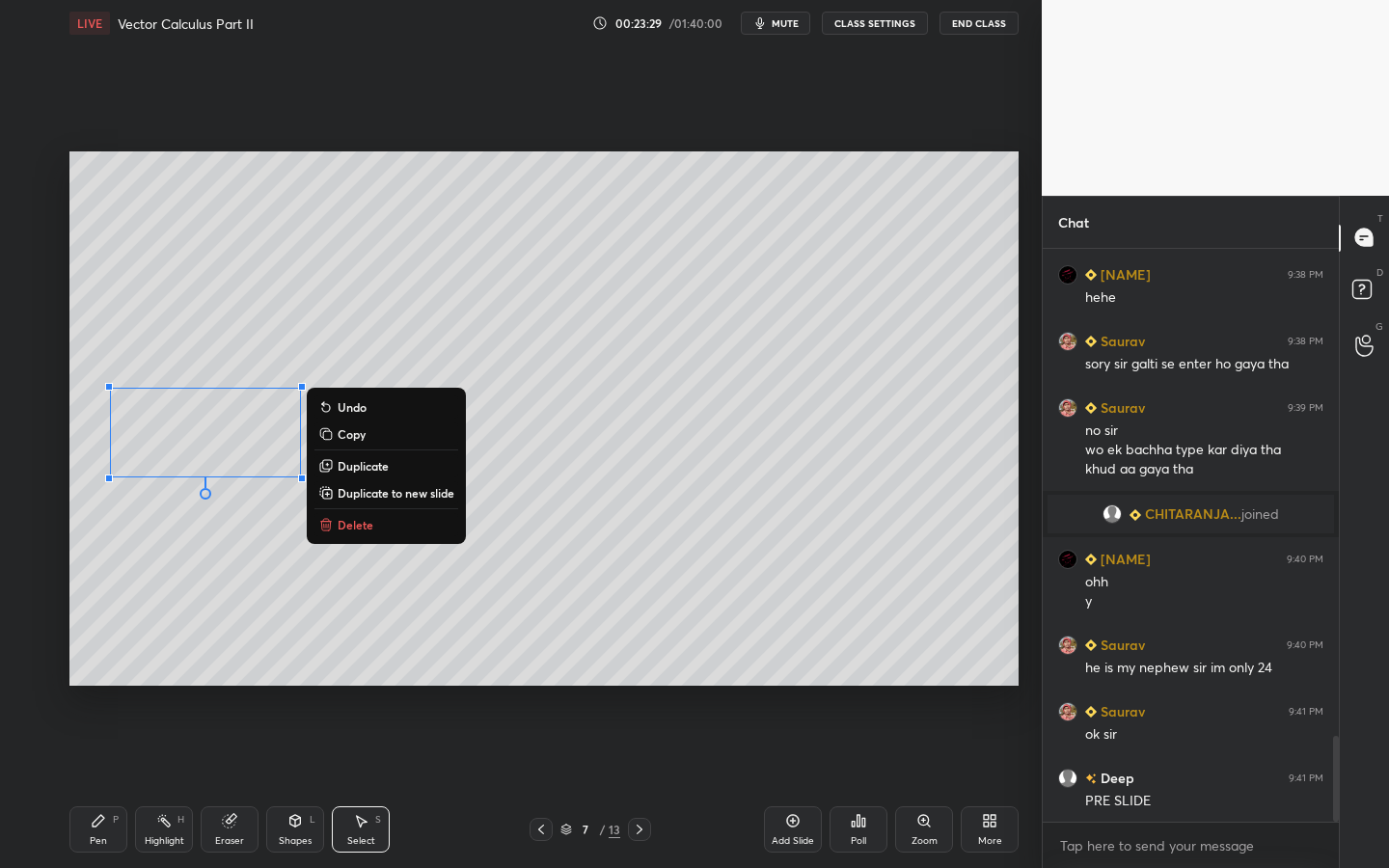 click on "Duplicate" at bounding box center (386, 466) 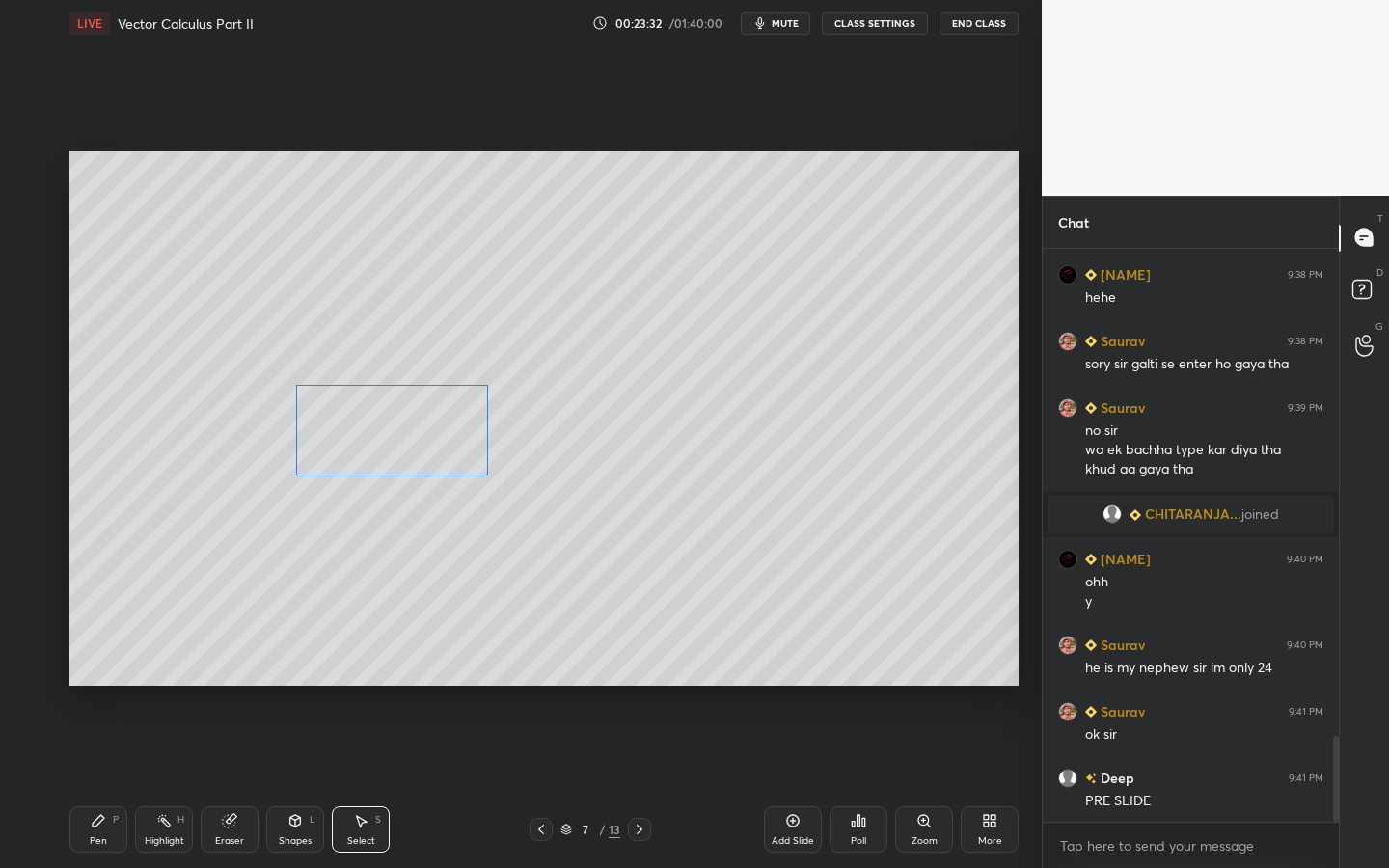 drag, startPoint x: 279, startPoint y: 460, endPoint x: 467, endPoint y: 447, distance: 188.44893 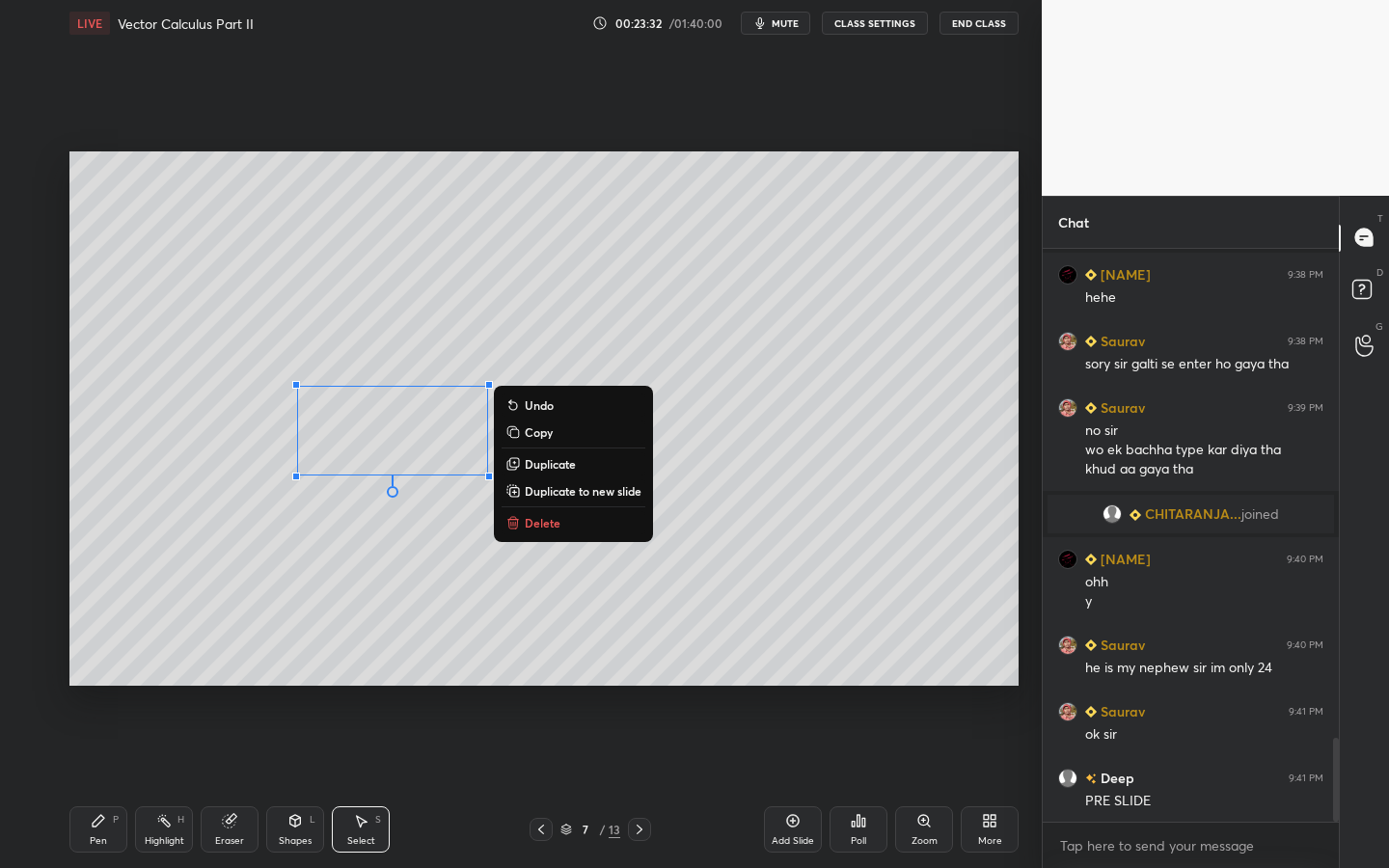 scroll, scrollTop: 3334, scrollLeft: 0, axis: vertical 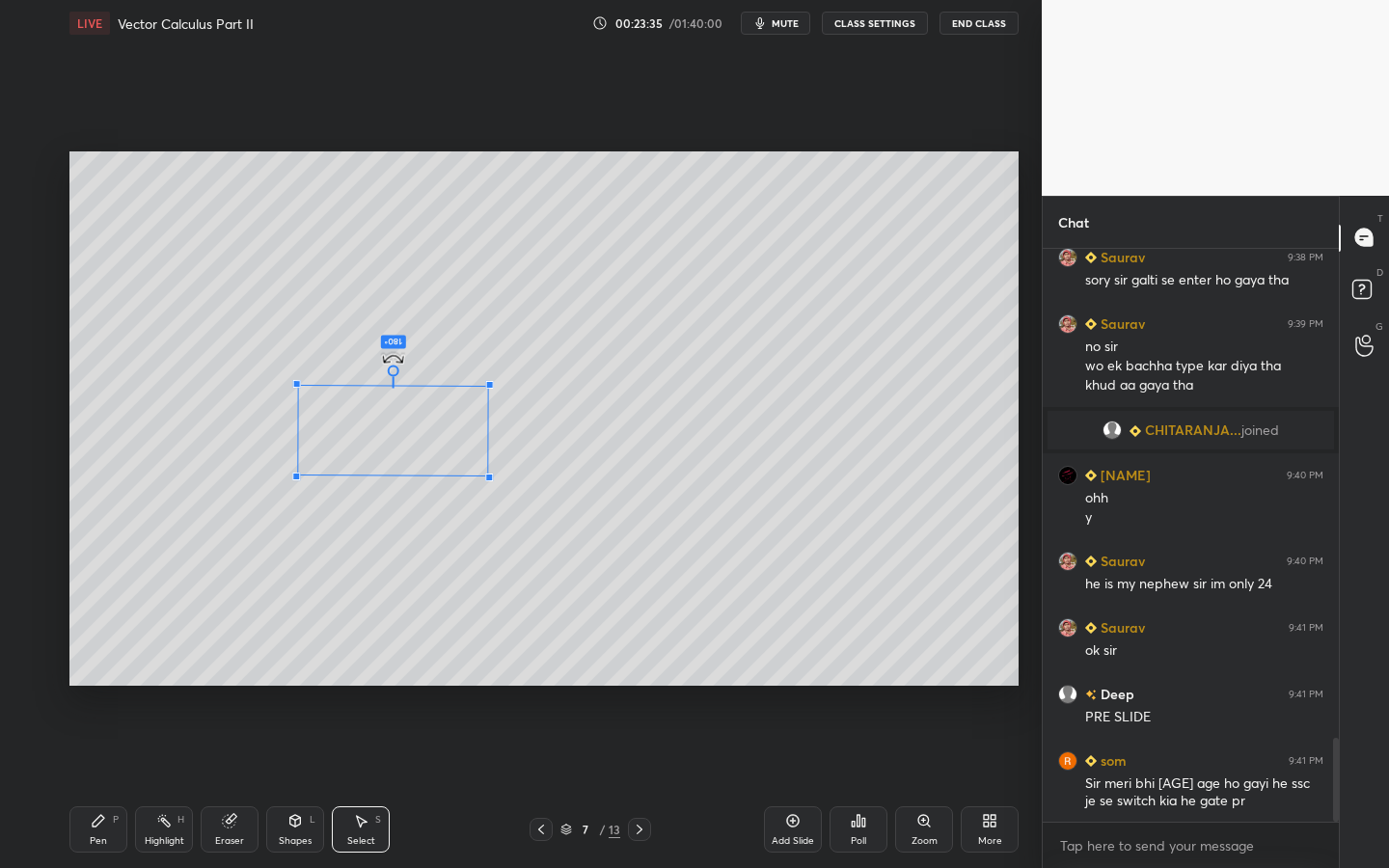 drag, startPoint x: 392, startPoint y: 492, endPoint x: 398, endPoint y: 366, distance: 126.14278 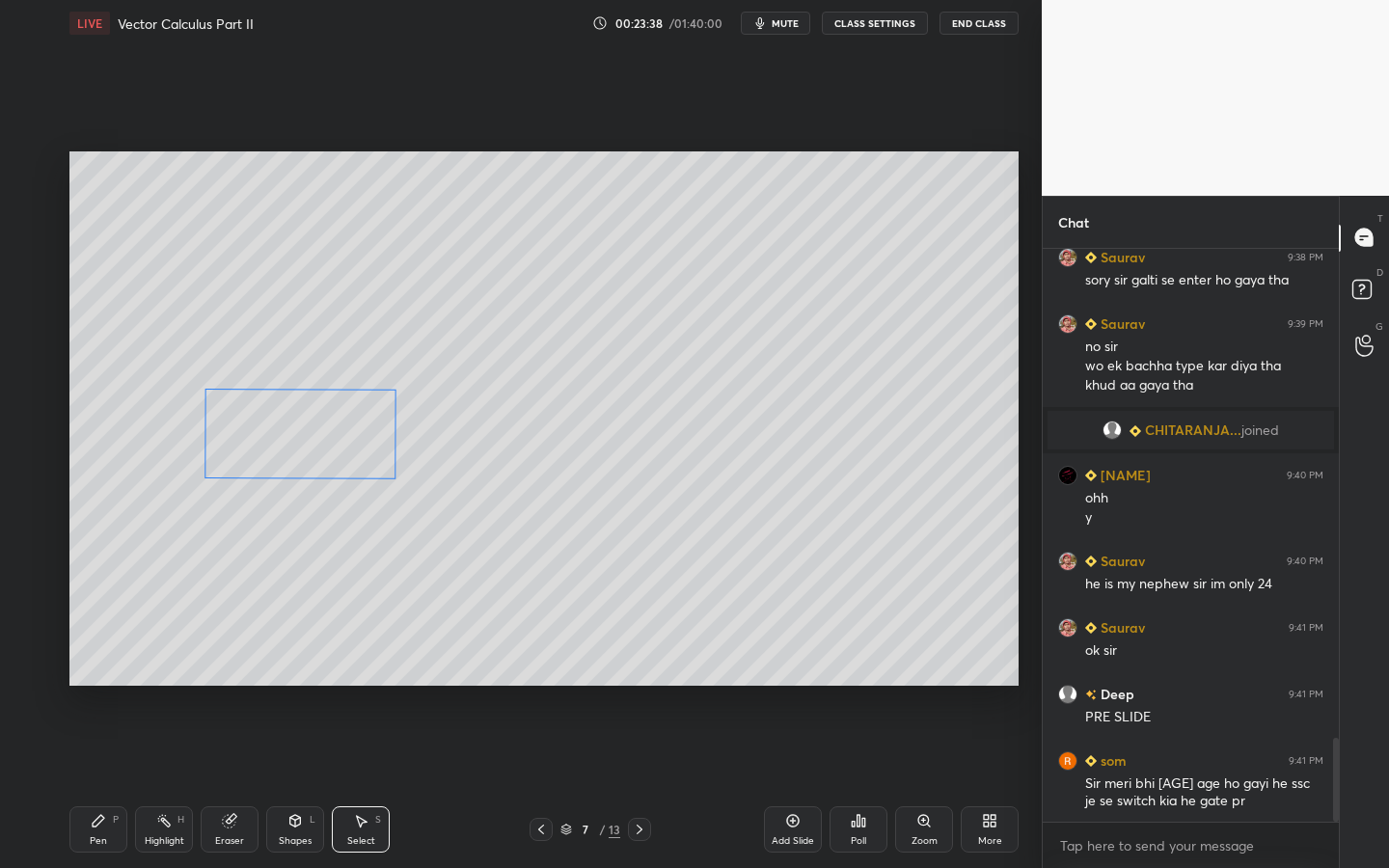 drag, startPoint x: 387, startPoint y: 410, endPoint x: 310, endPoint y: 422, distance: 77.92946 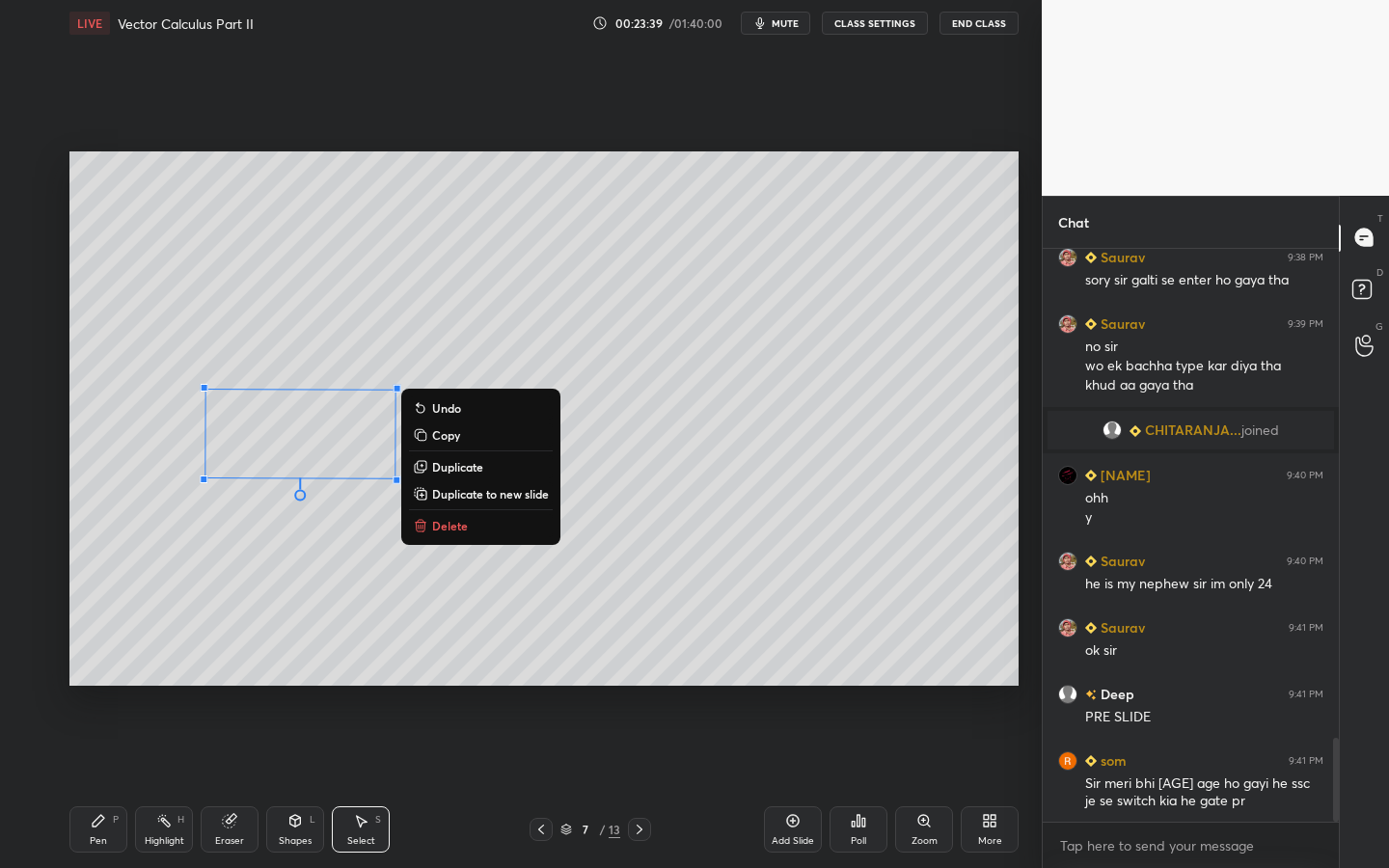 click 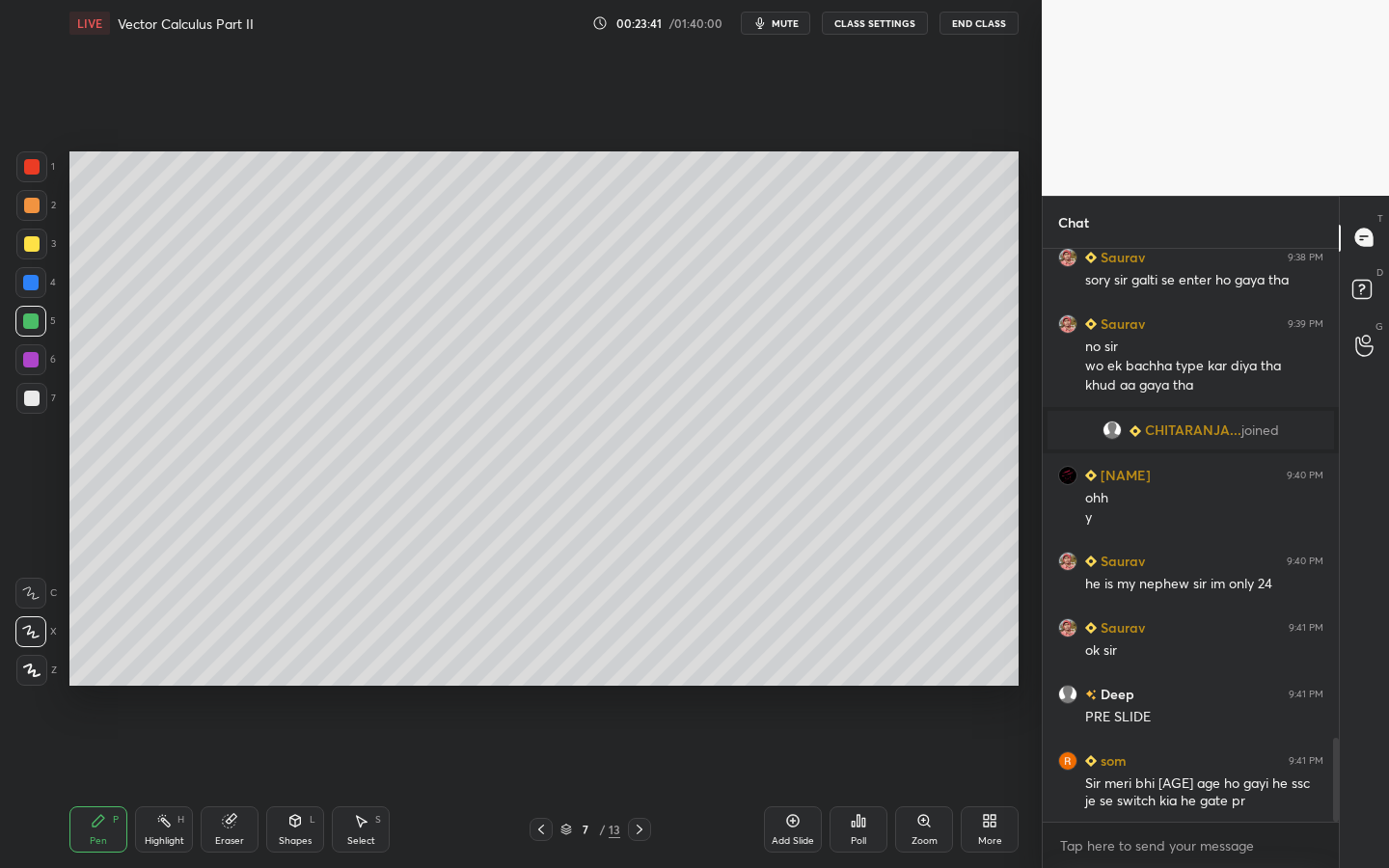 drag, startPoint x: 357, startPoint y: 820, endPoint x: 362, endPoint y: 811, distance: 10.29563 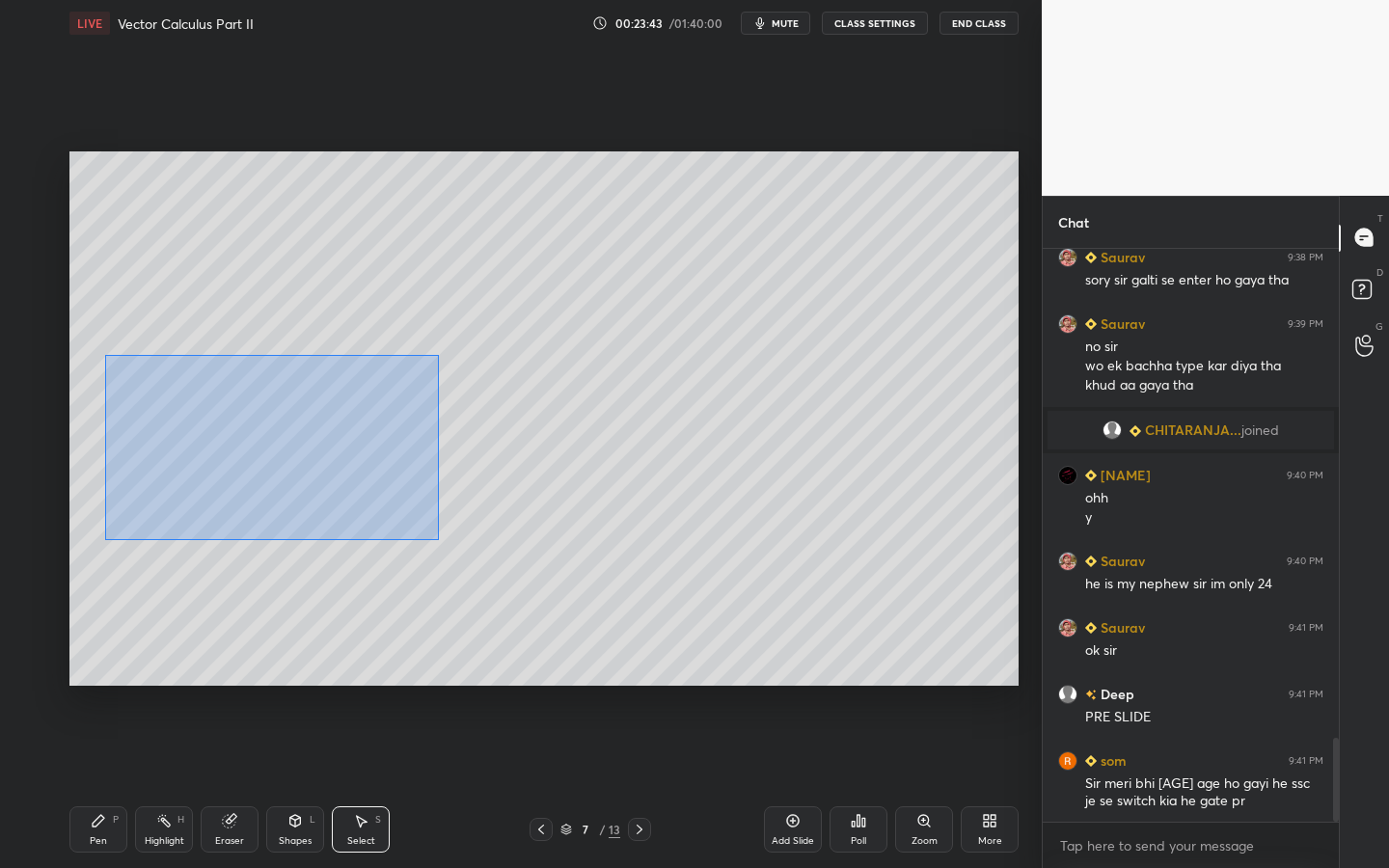 drag, startPoint x: 113, startPoint y: 389, endPoint x: 425, endPoint y: 537, distance: 345.32304 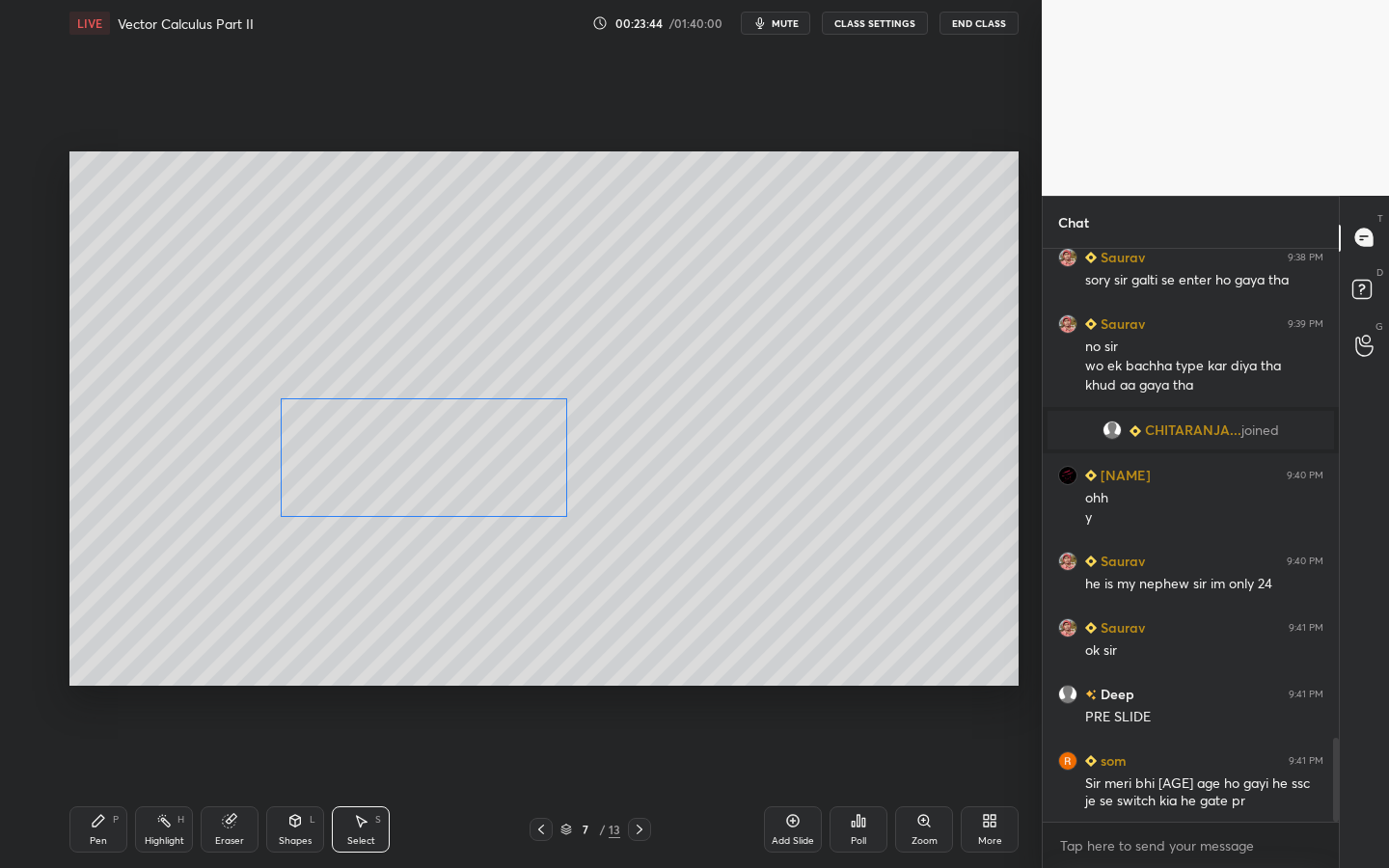 drag, startPoint x: 295, startPoint y: 448, endPoint x: 440, endPoint y: 448, distance: 145 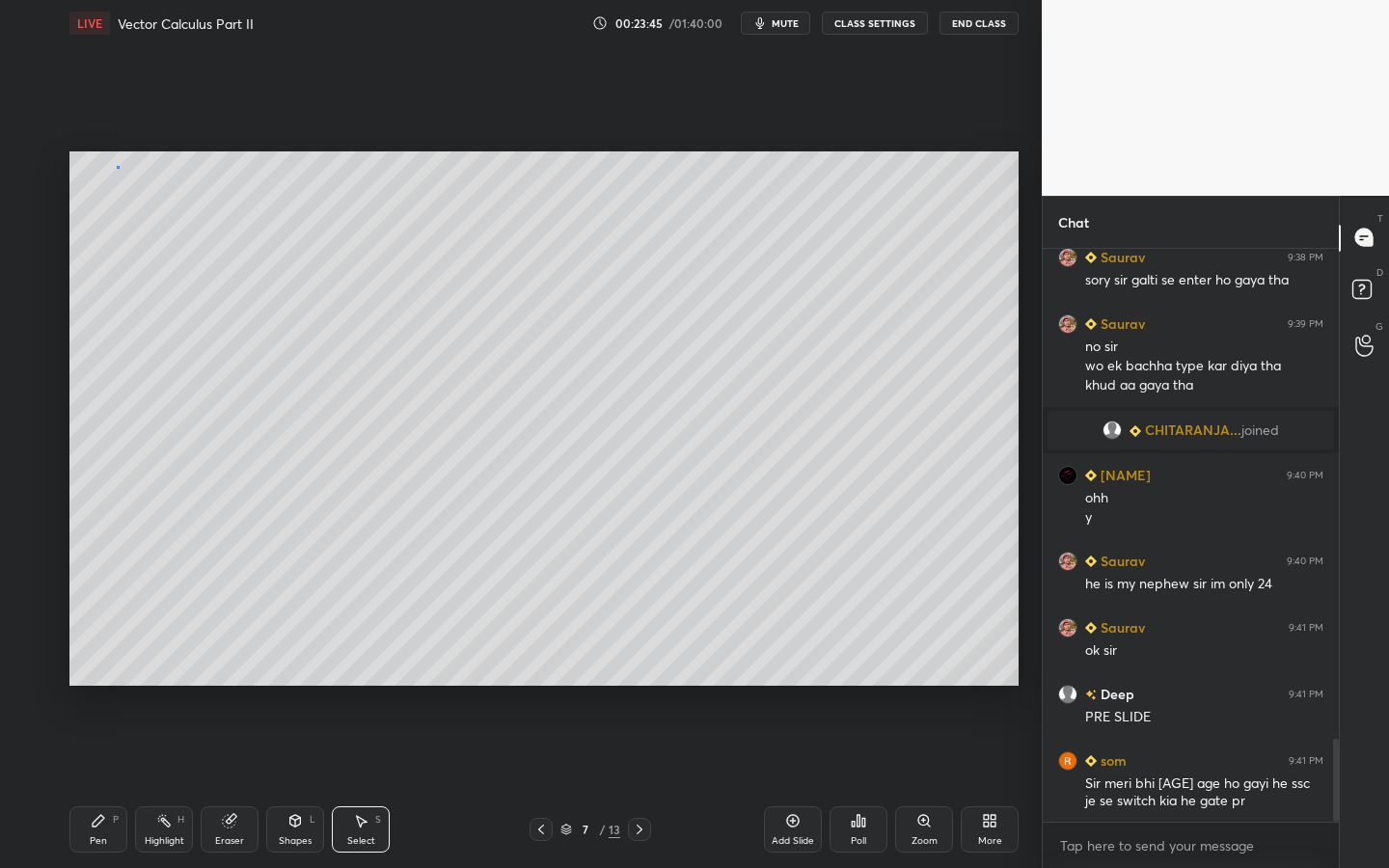 scroll, scrollTop: 3401, scrollLeft: 0, axis: vertical 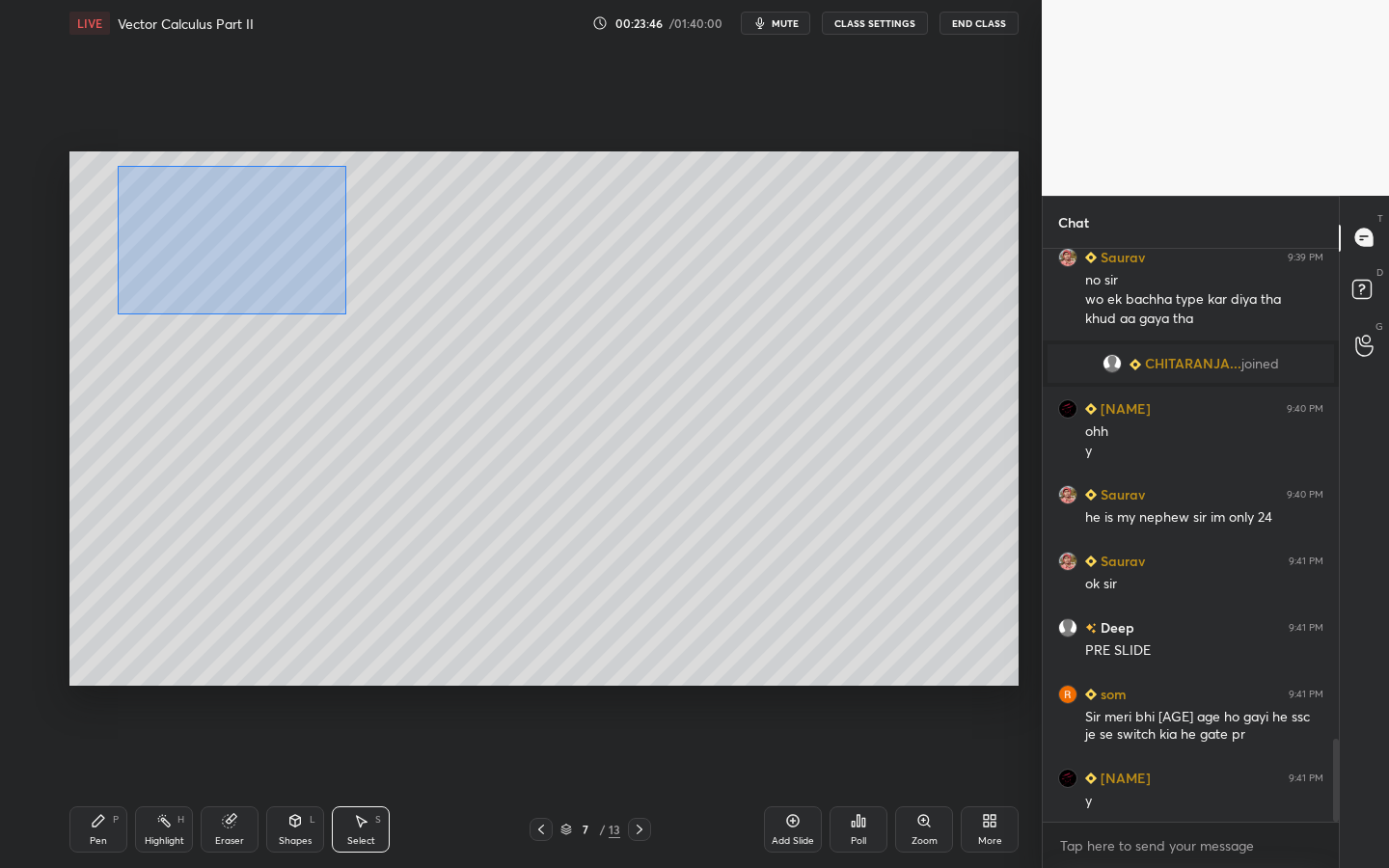 drag, startPoint x: 116, startPoint y: 168, endPoint x: 342, endPoint y: 300, distance: 261.72505 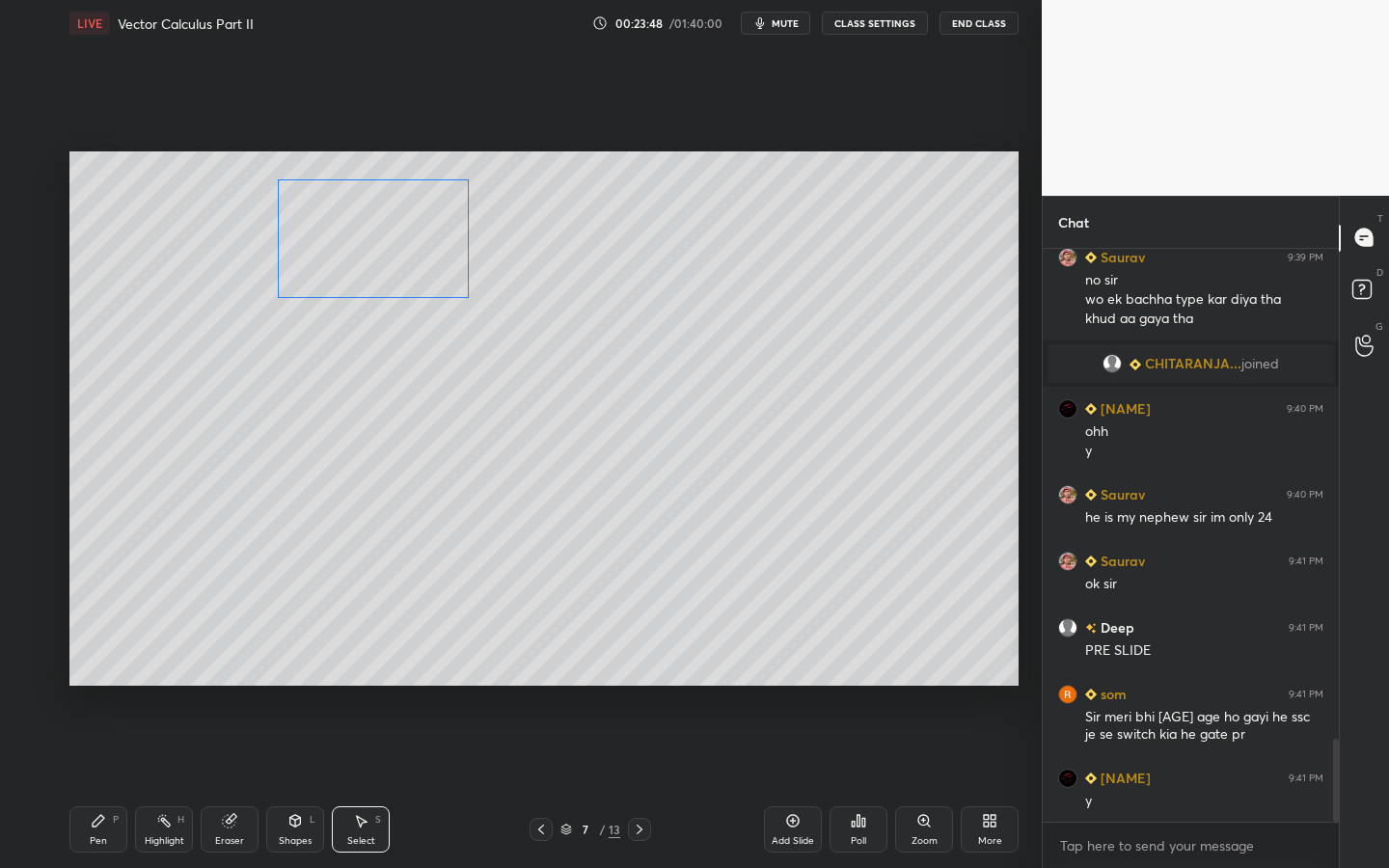 drag, startPoint x: 276, startPoint y: 236, endPoint x: 372, endPoint y: 242, distance: 96.18732 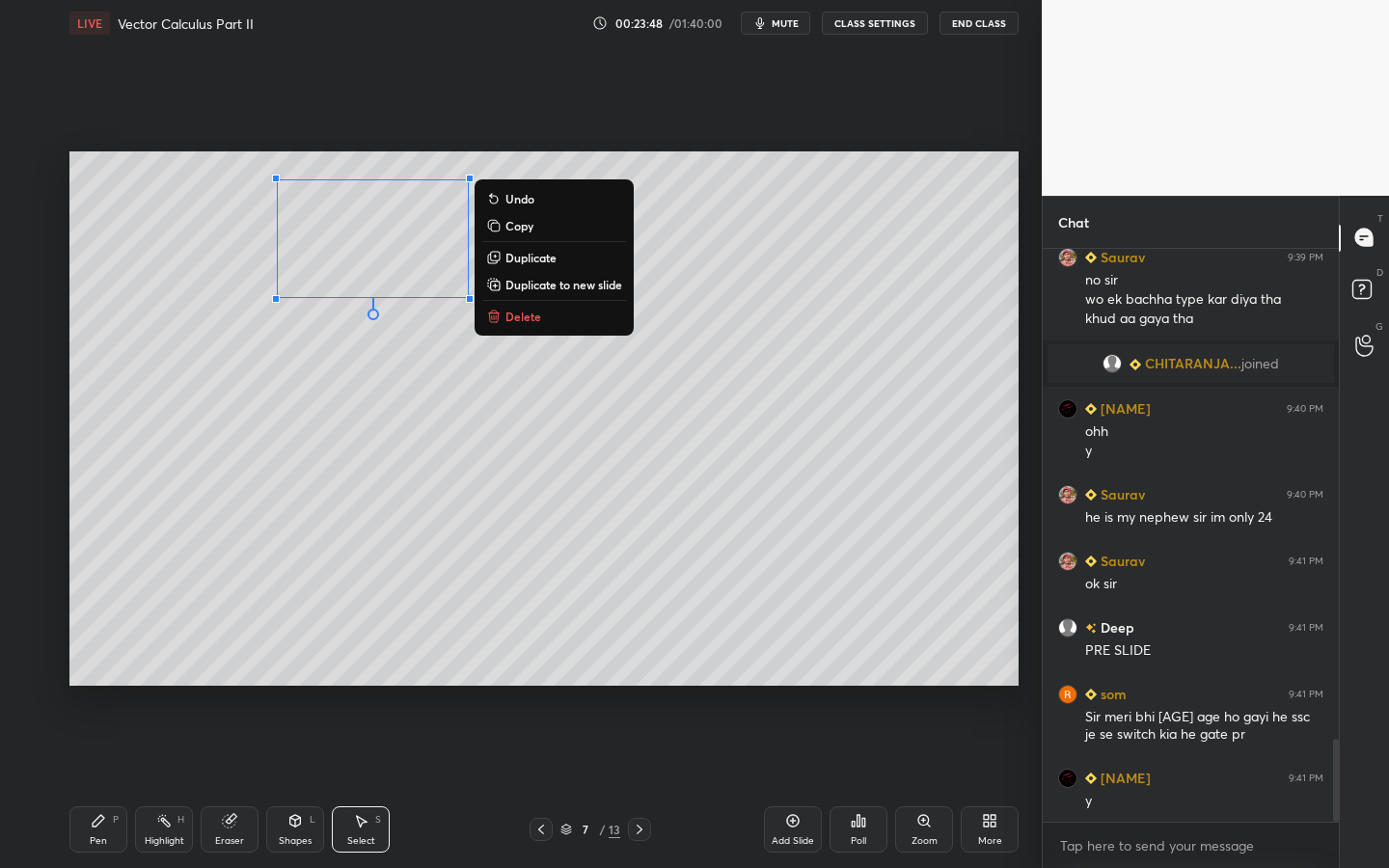 drag, startPoint x: 77, startPoint y: 832, endPoint x: 82, endPoint y: 824, distance: 9.43398 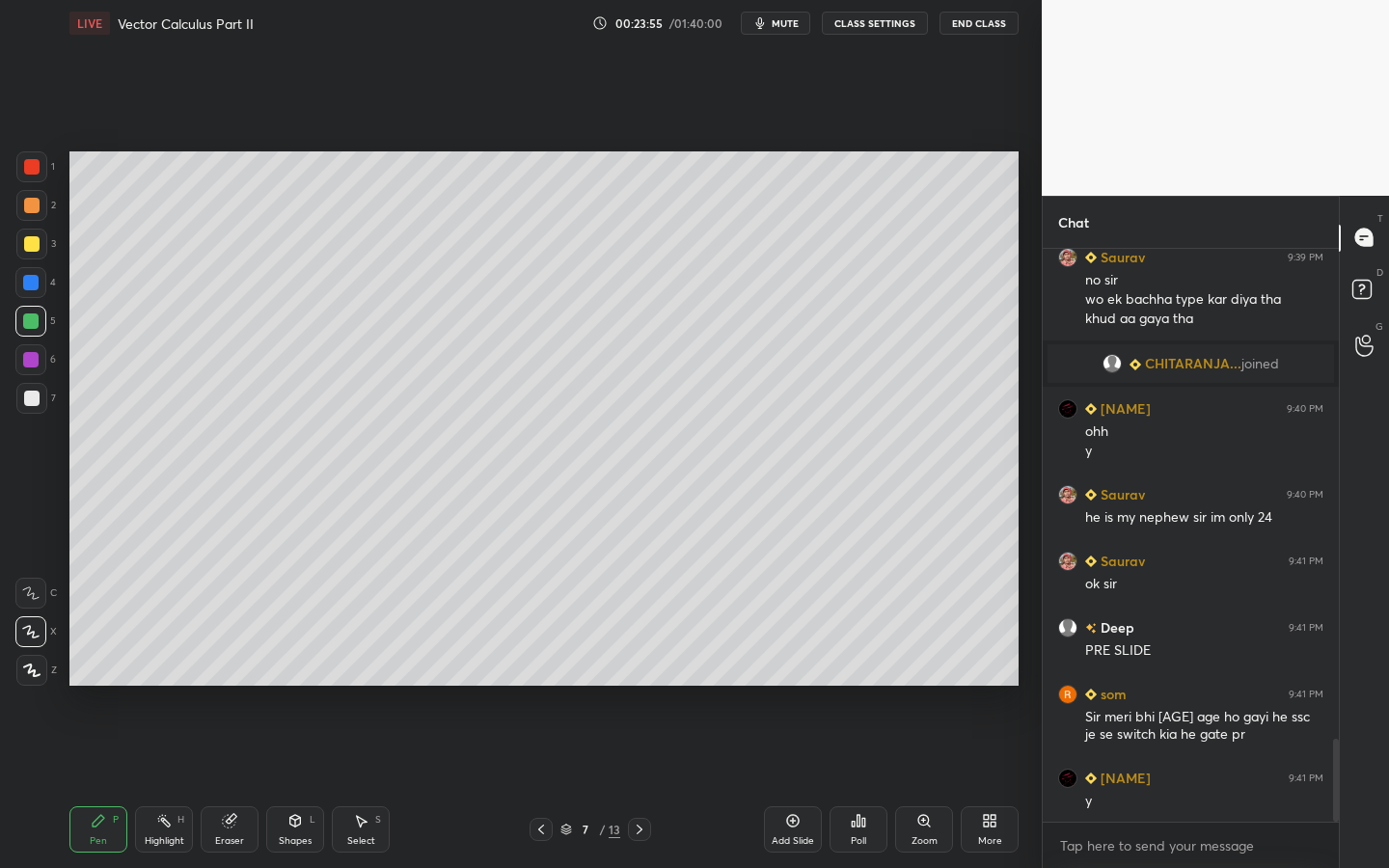 click 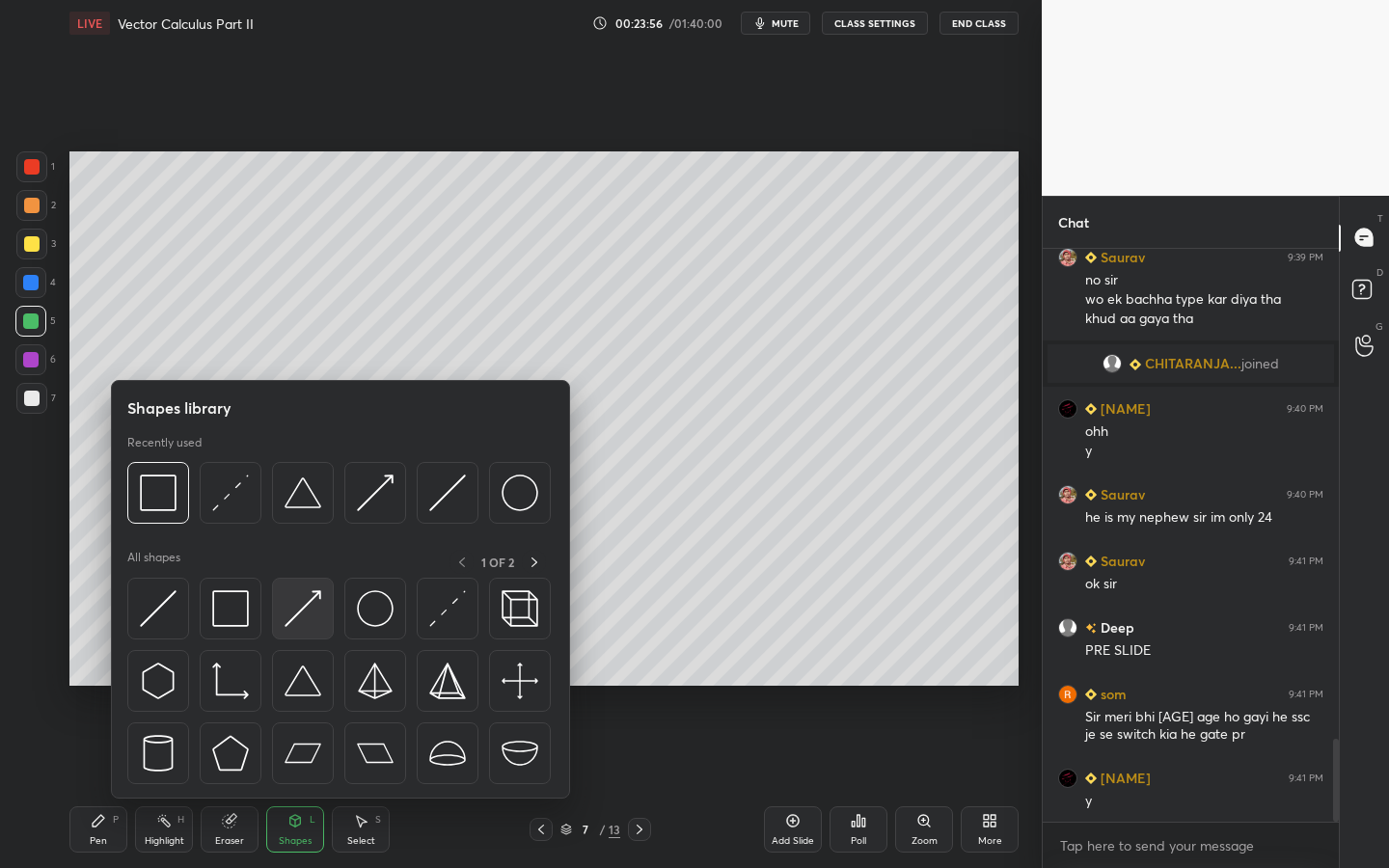 click at bounding box center [303, 609] 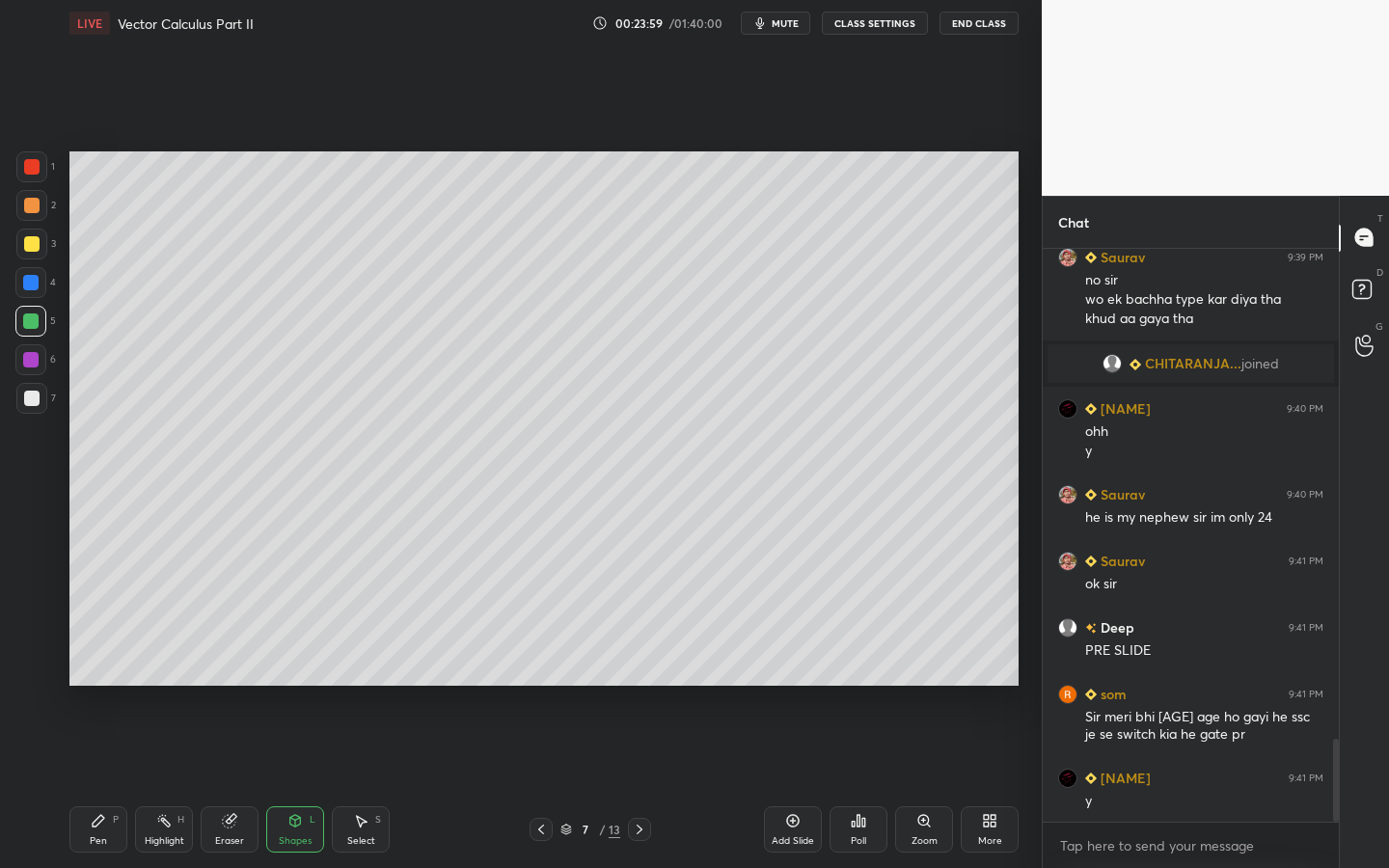 drag, startPoint x: 75, startPoint y: 820, endPoint x: 111, endPoint y: 801, distance: 40.70626 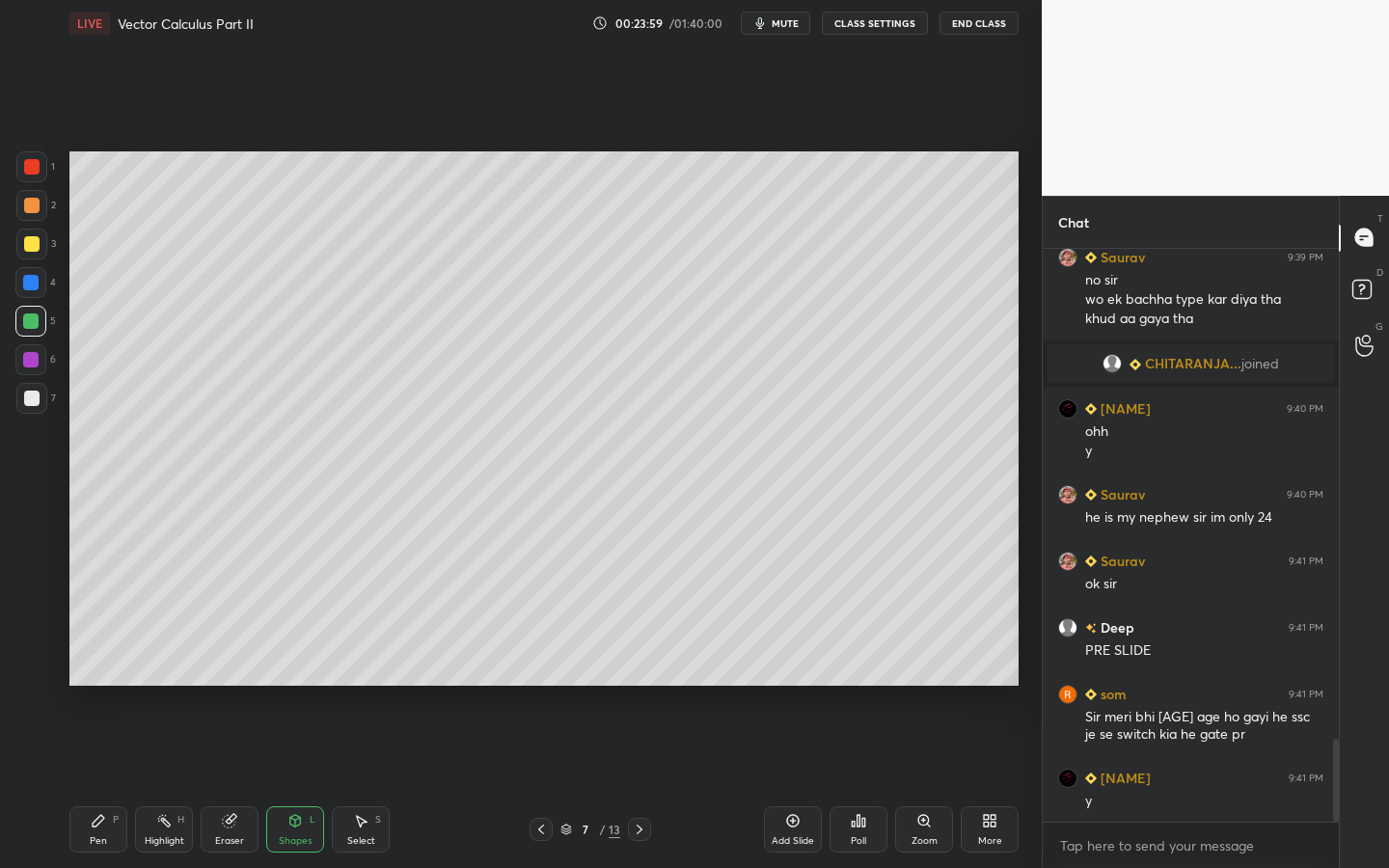 click on "Pen P" at bounding box center [98, 829] 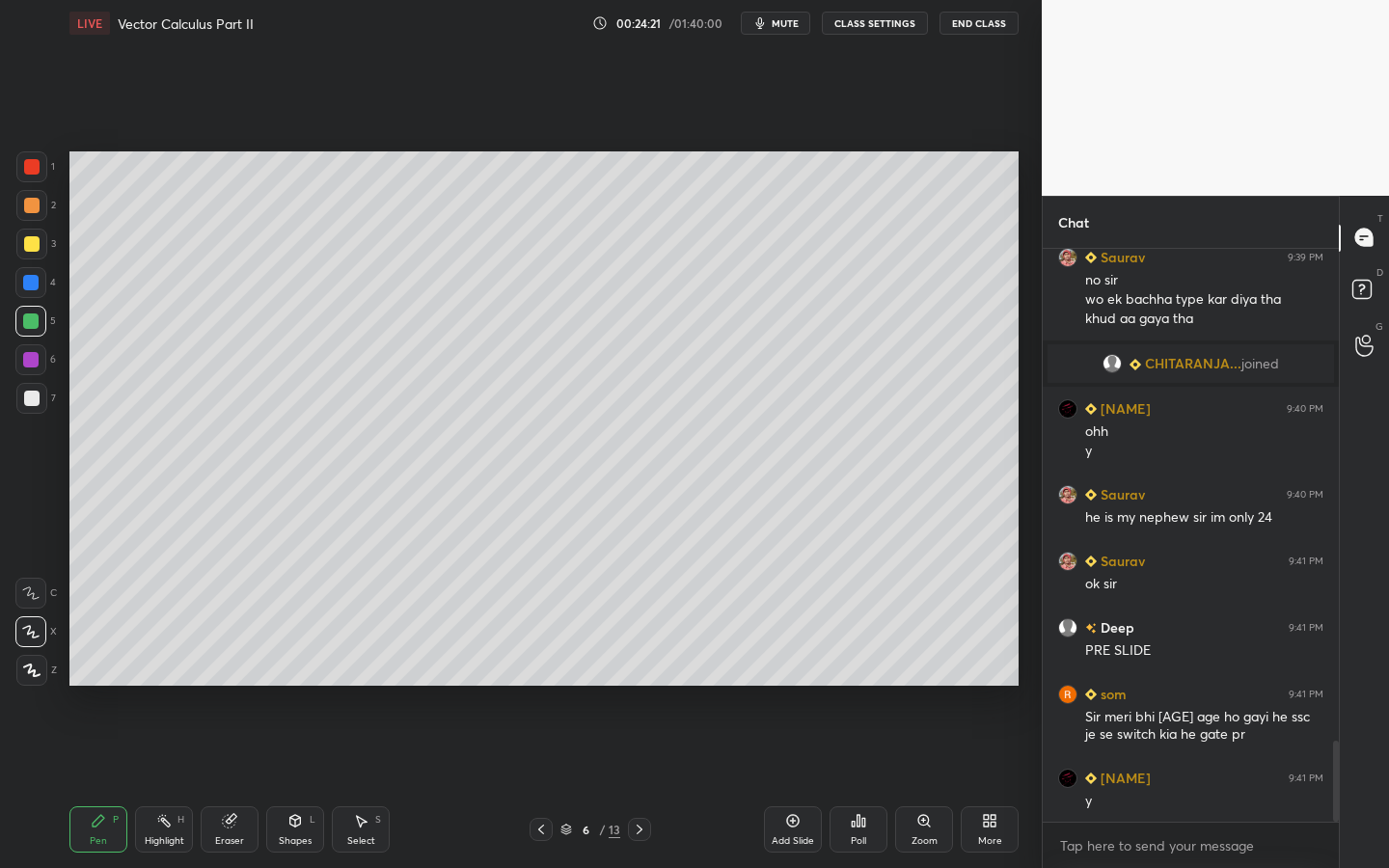scroll, scrollTop: 3467, scrollLeft: 0, axis: vertical 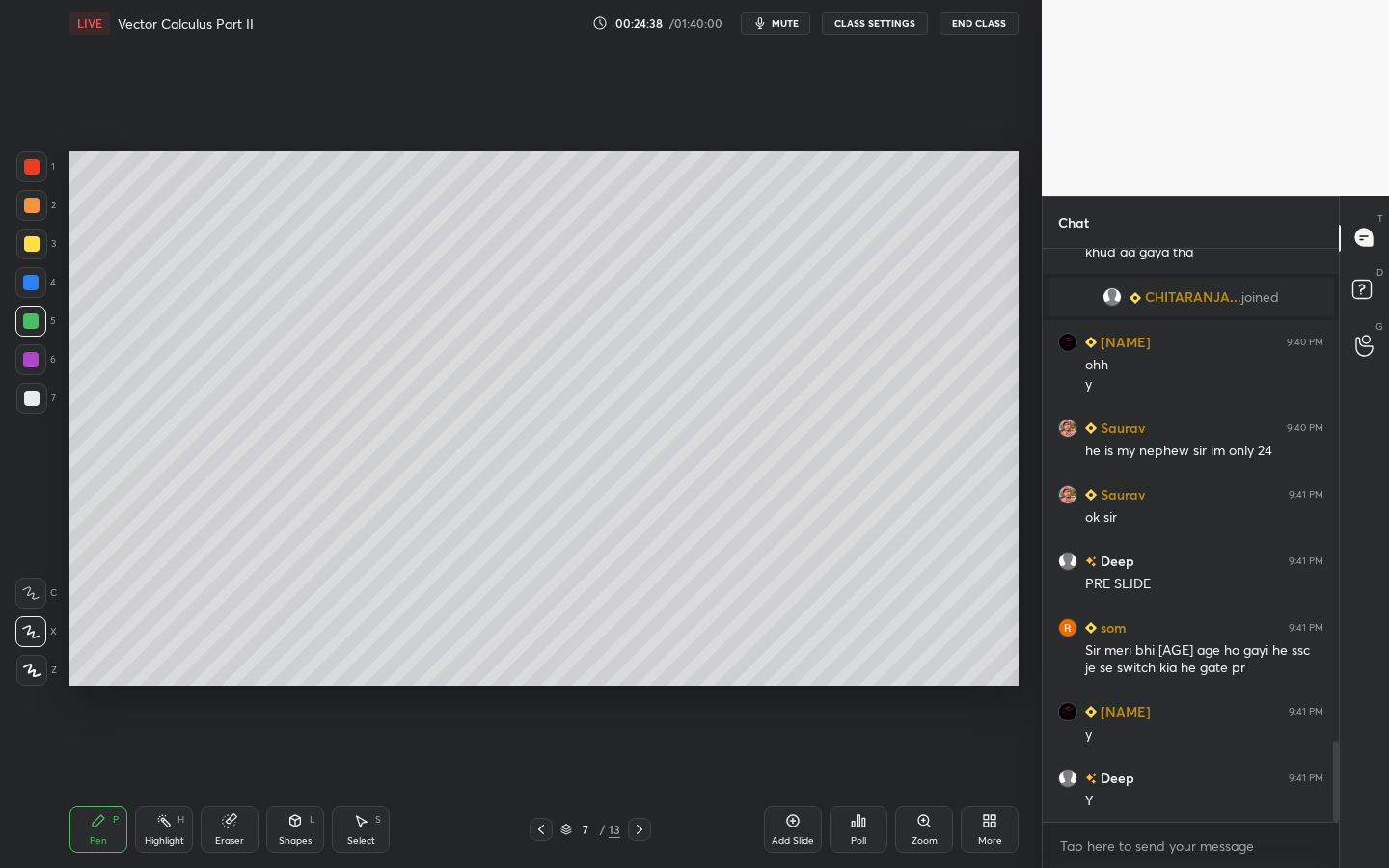 drag, startPoint x: 795, startPoint y: 819, endPoint x: 817, endPoint y: 812, distance: 23.08679 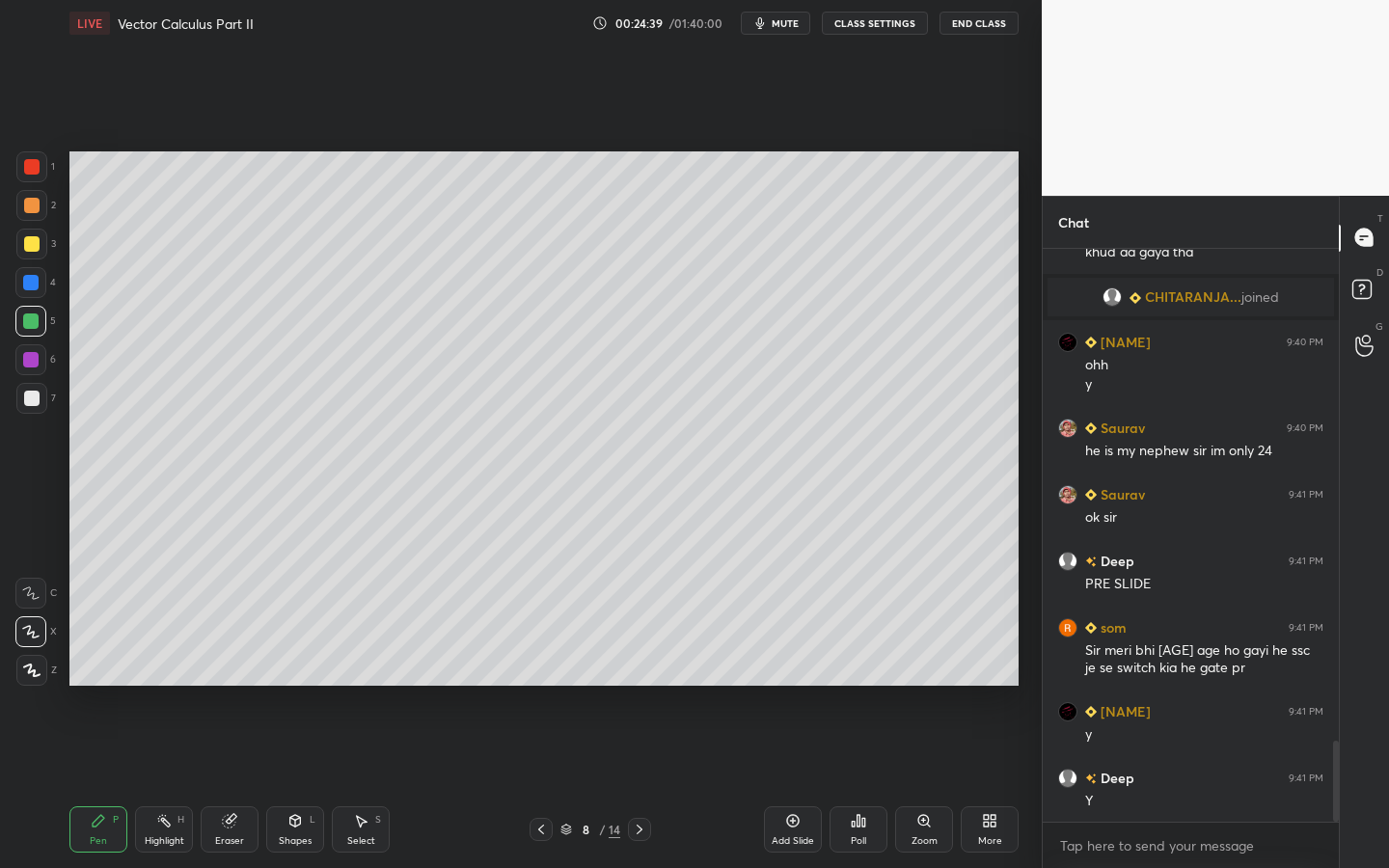 drag, startPoint x: 25, startPoint y: 244, endPoint x: 66, endPoint y: 223, distance: 46.06517 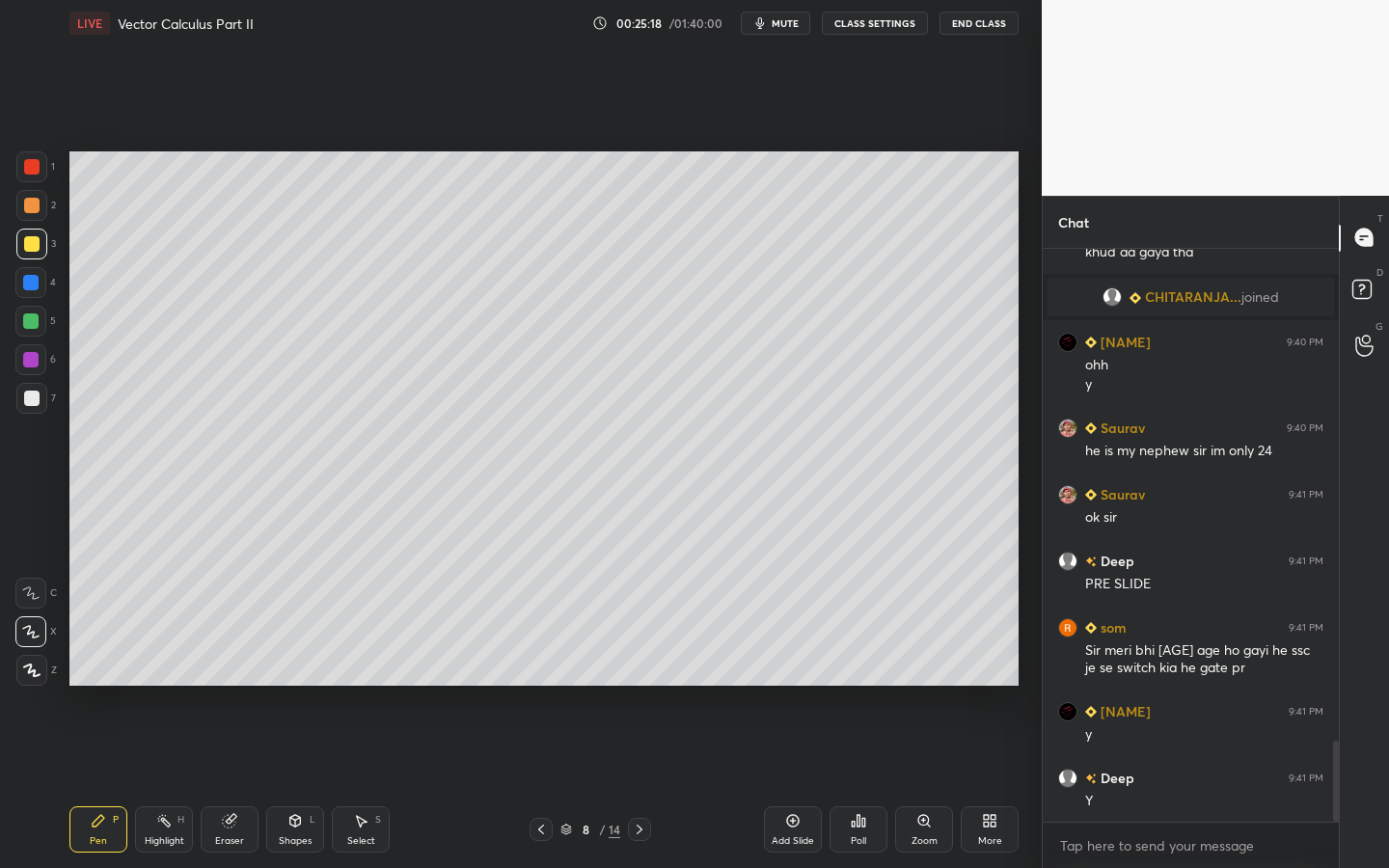 click at bounding box center (32, 167) 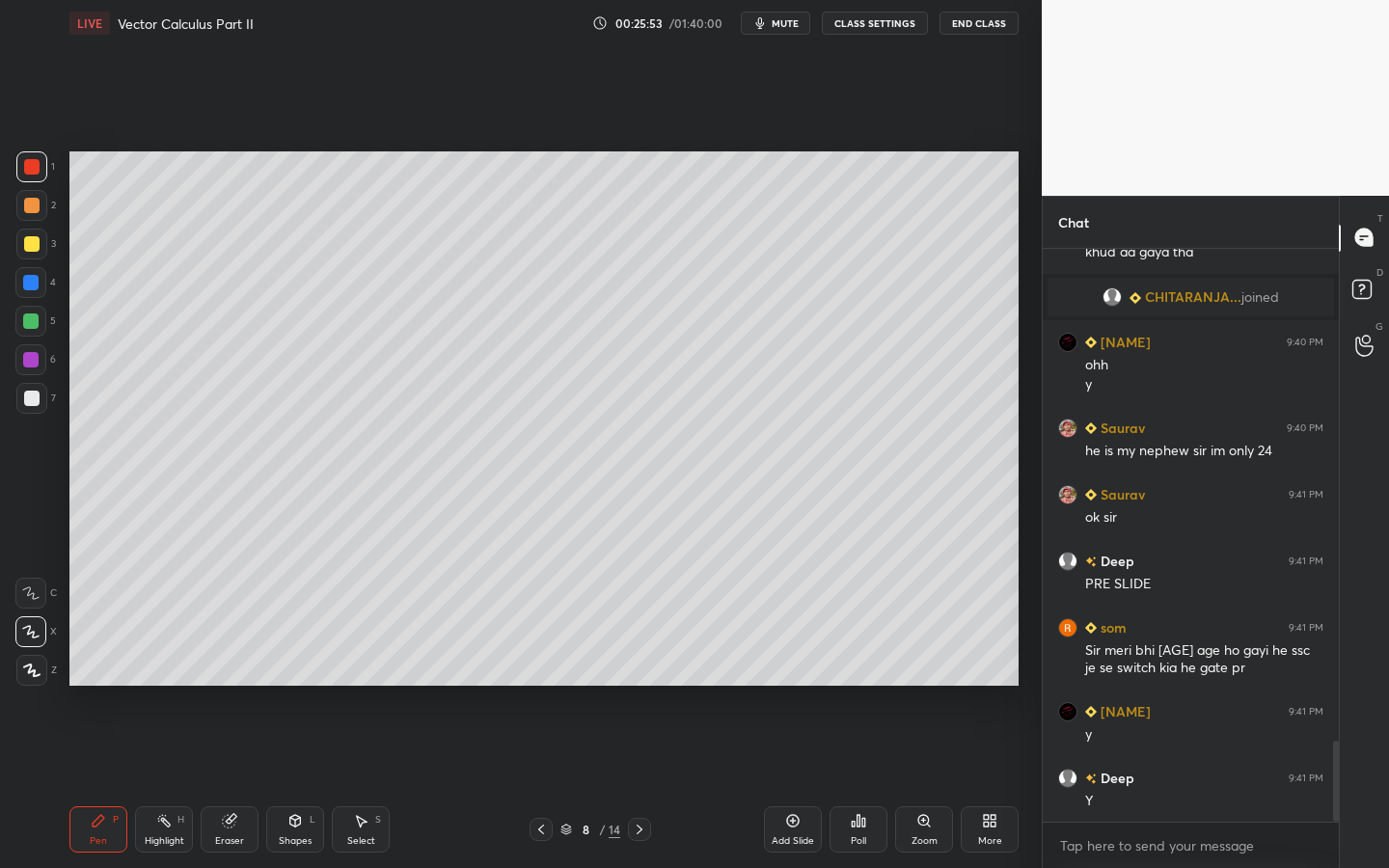 click on "mute" at bounding box center (785, 23) 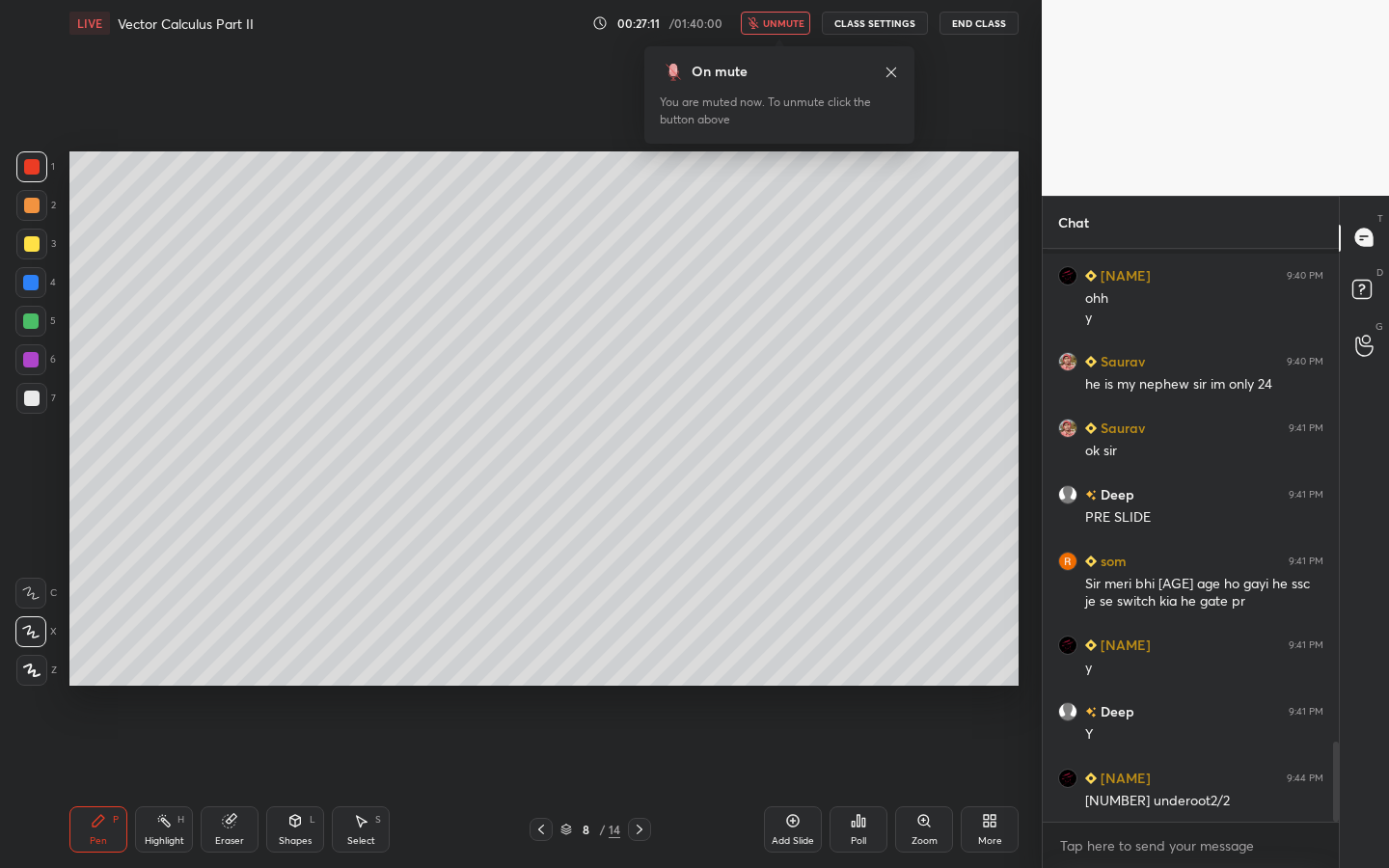 scroll, scrollTop: 3600, scrollLeft: 0, axis: vertical 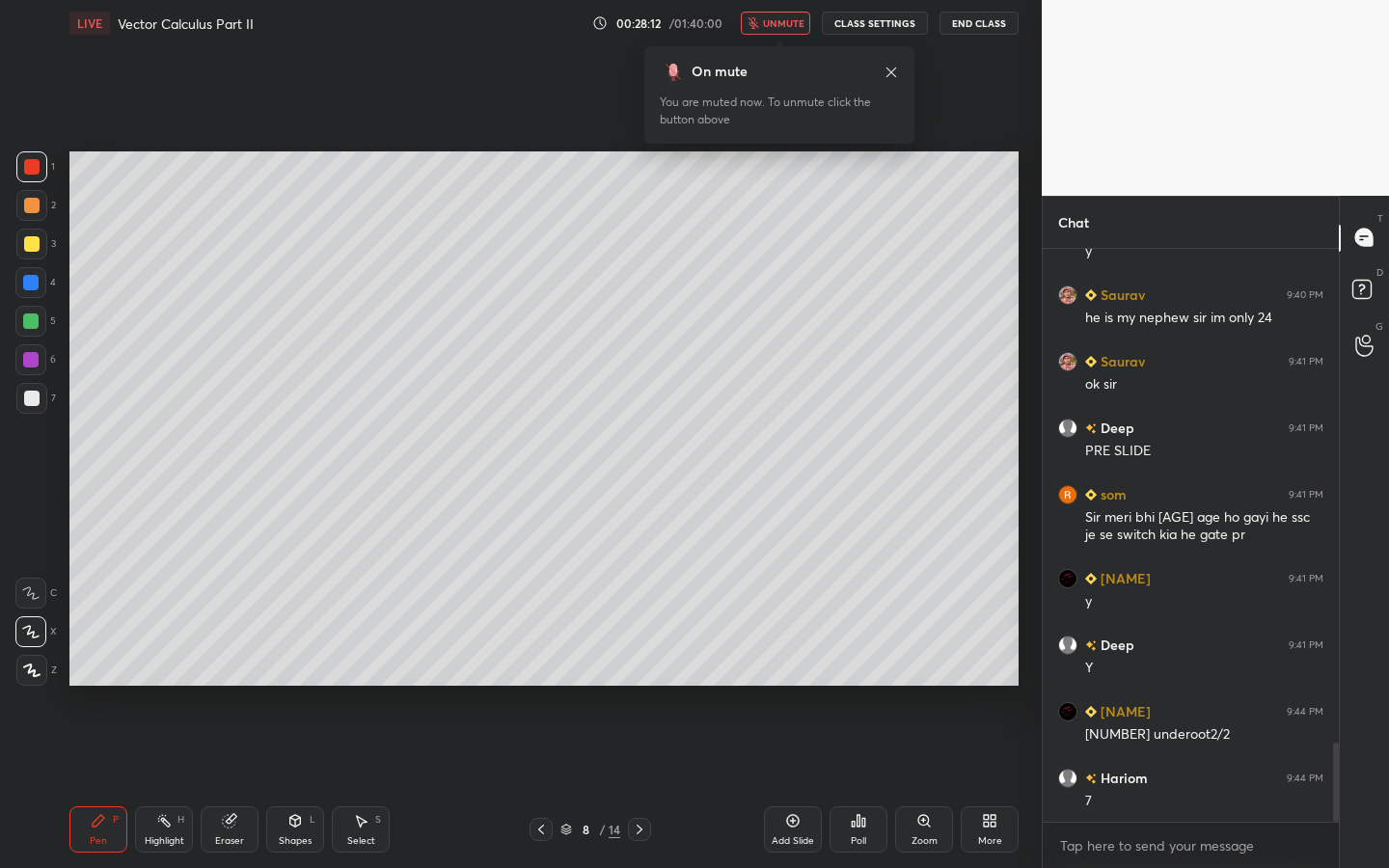 drag, startPoint x: 323, startPoint y: 821, endPoint x: 338, endPoint y: 800, distance: 25.806976 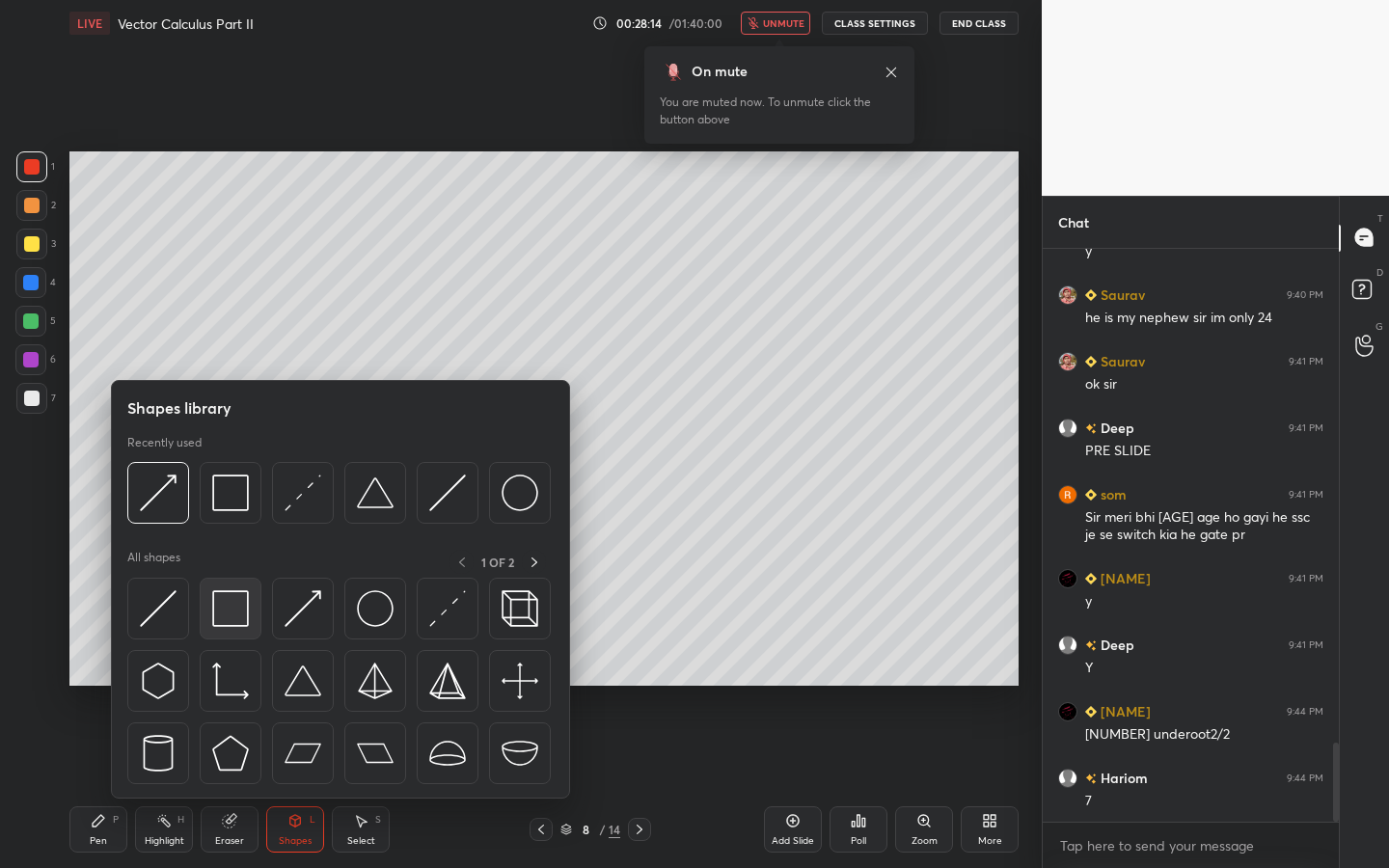 click at bounding box center (231, 609) 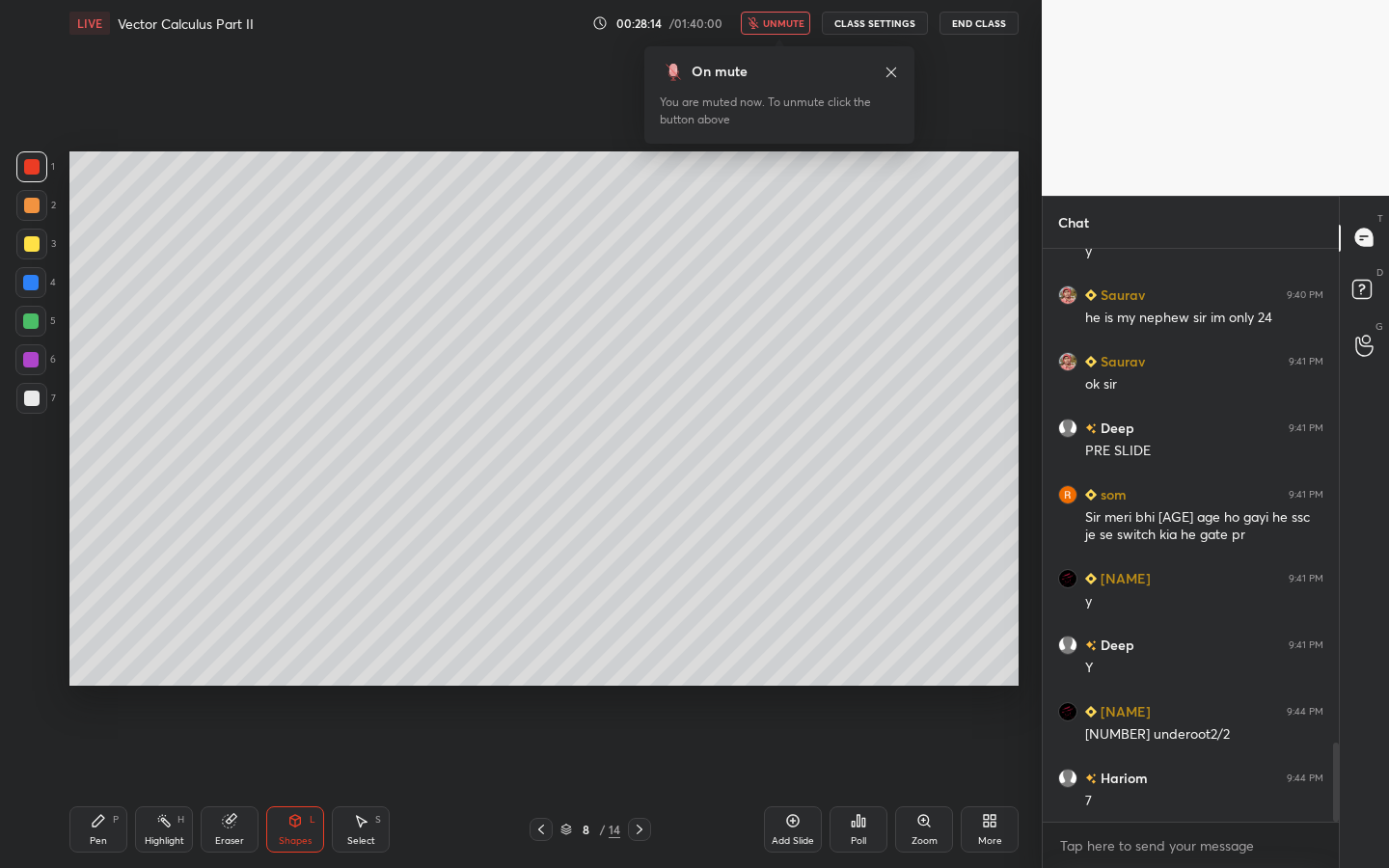 click on "Pen P Highlight H Eraser Shapes L Select S" at bounding box center [243, 829] 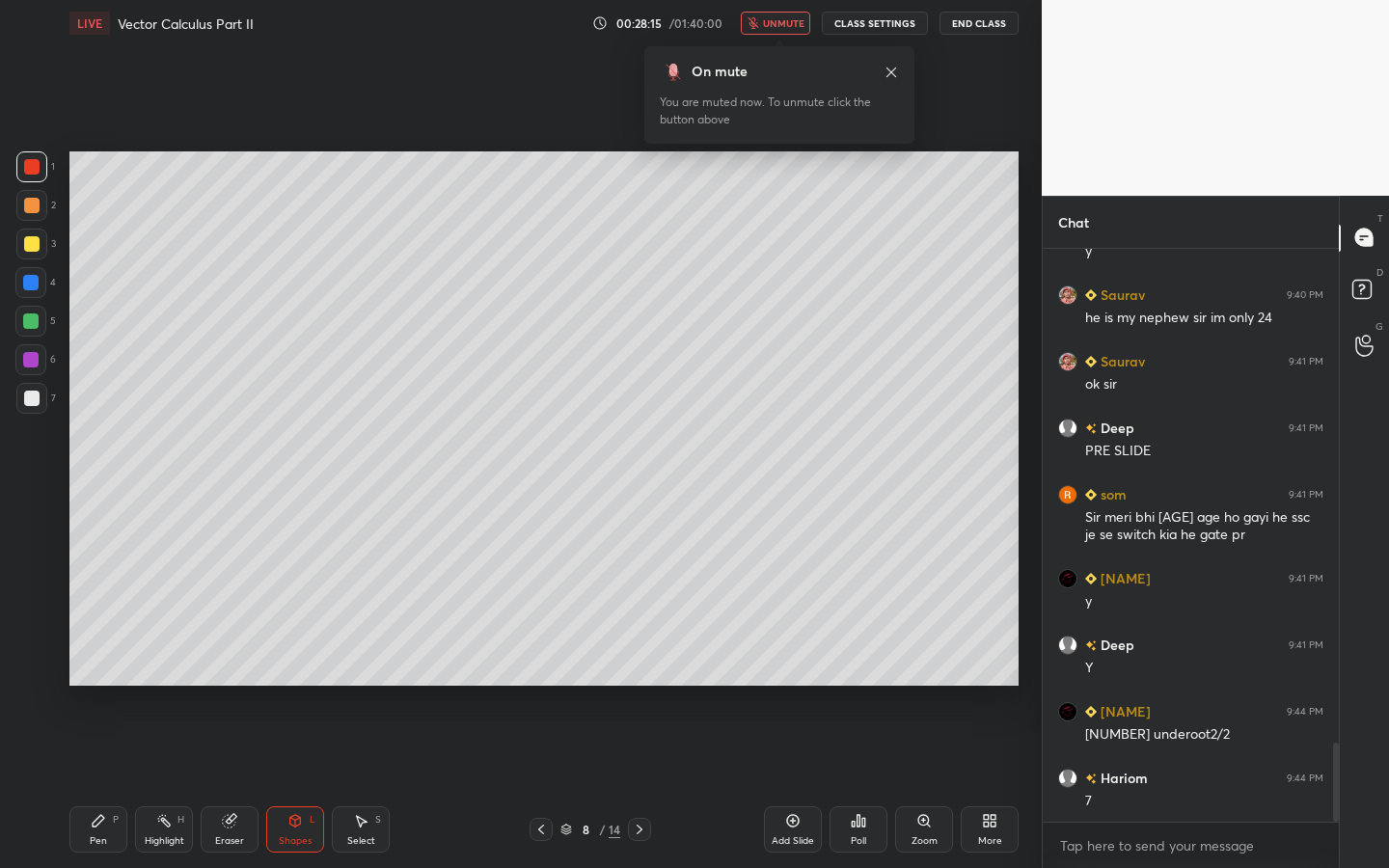 drag, startPoint x: 294, startPoint y: 819, endPoint x: 292, endPoint y: 809, distance: 10.198039 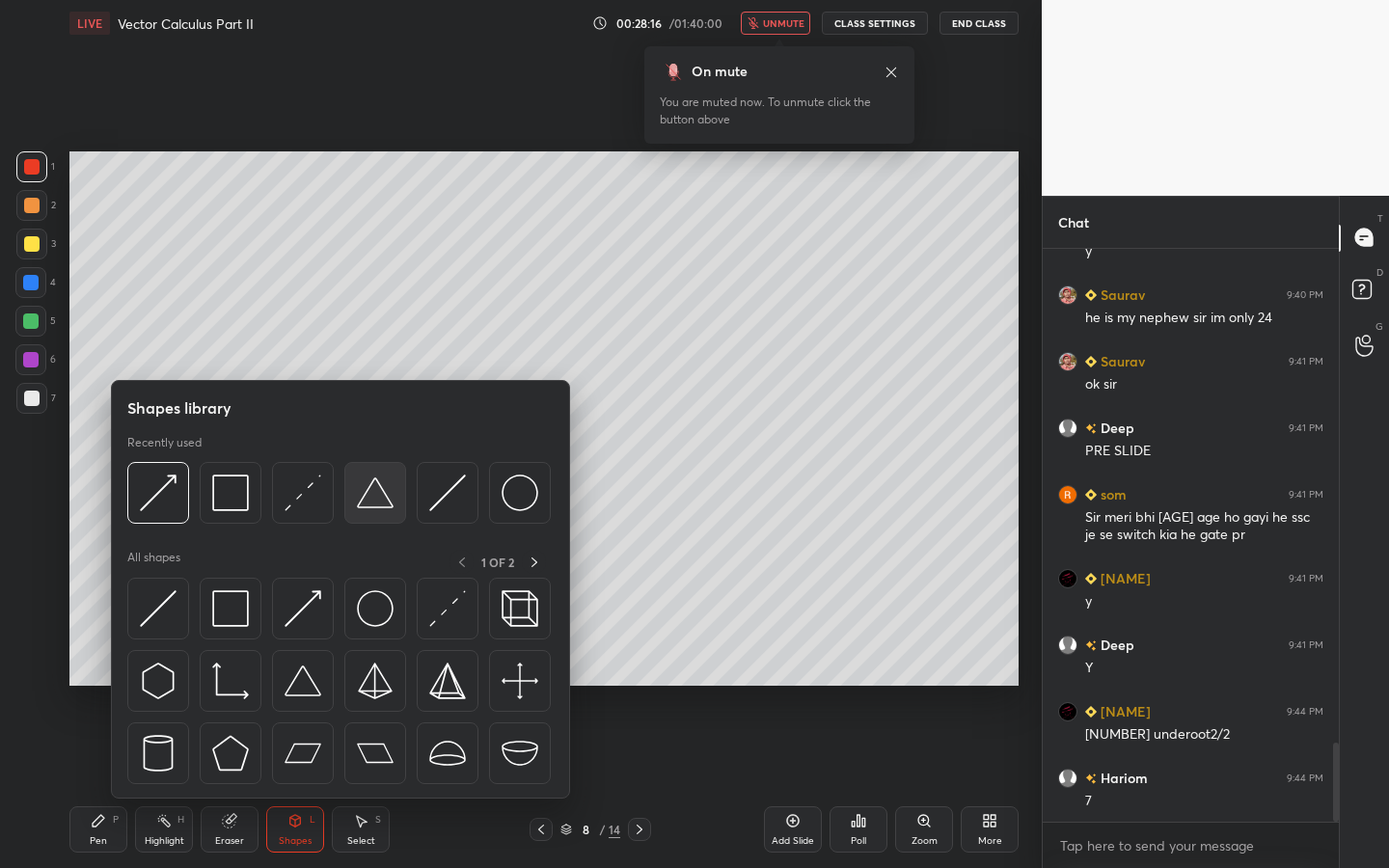 click at bounding box center [375, 493] 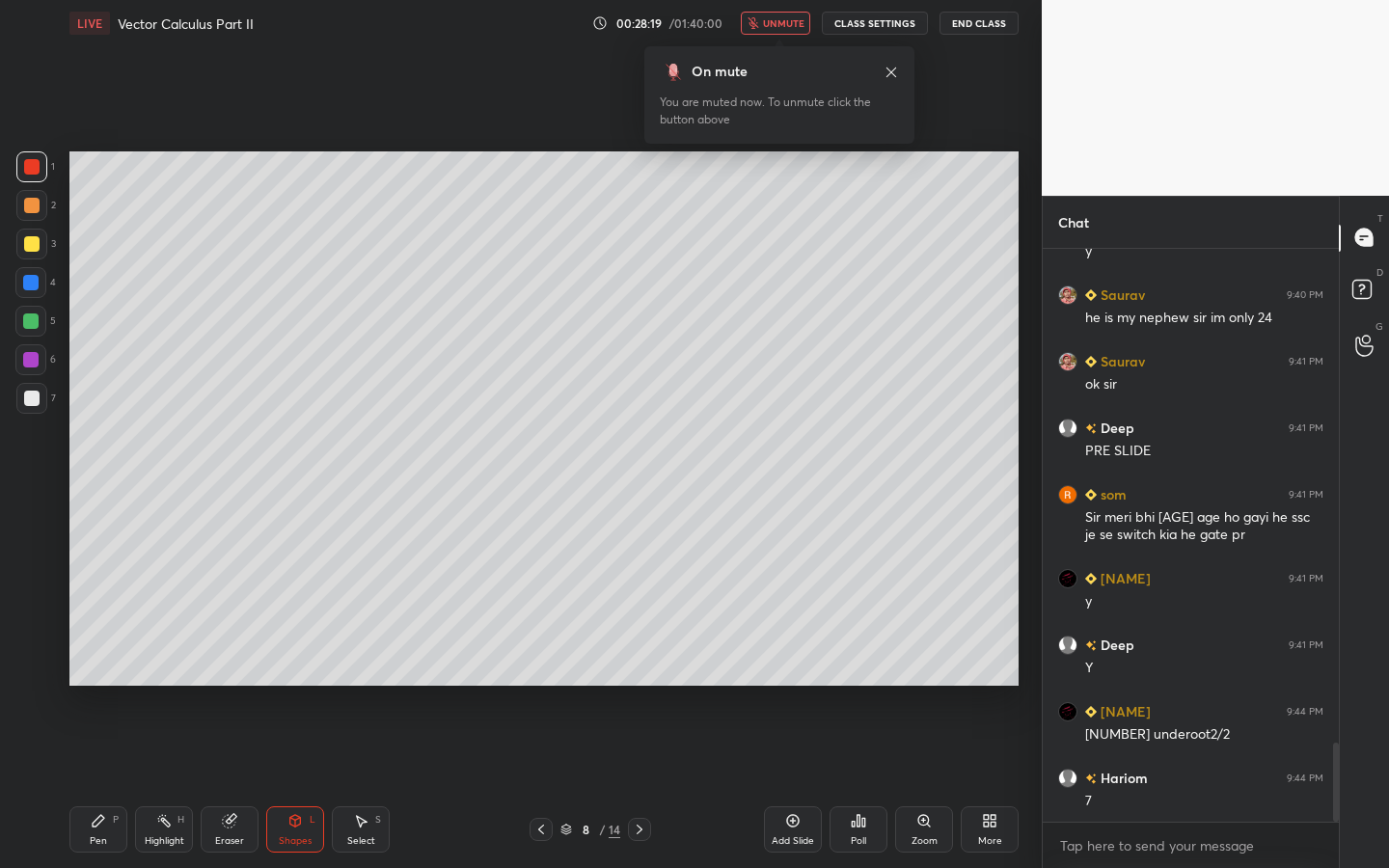 click 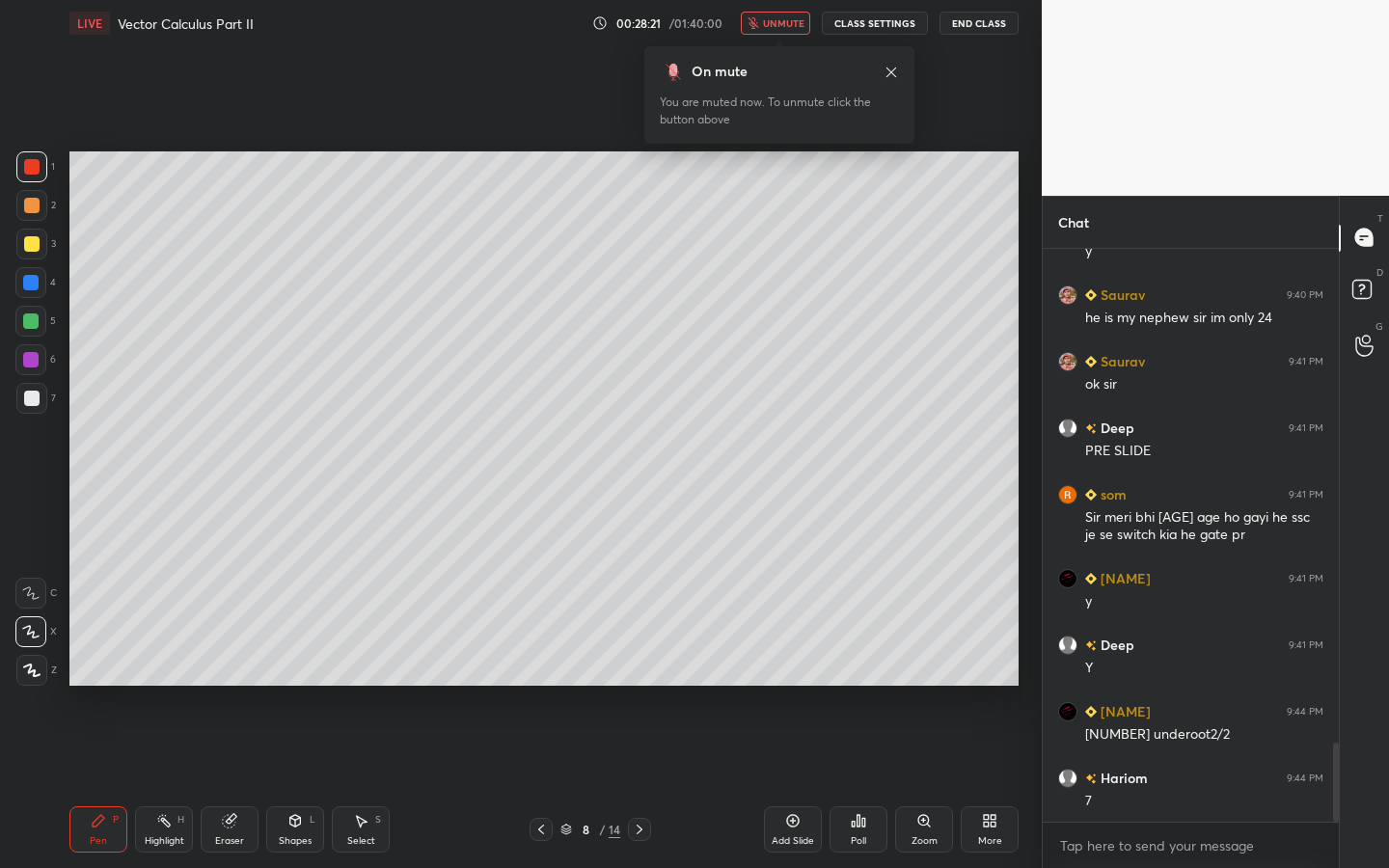 click at bounding box center [32, 244] 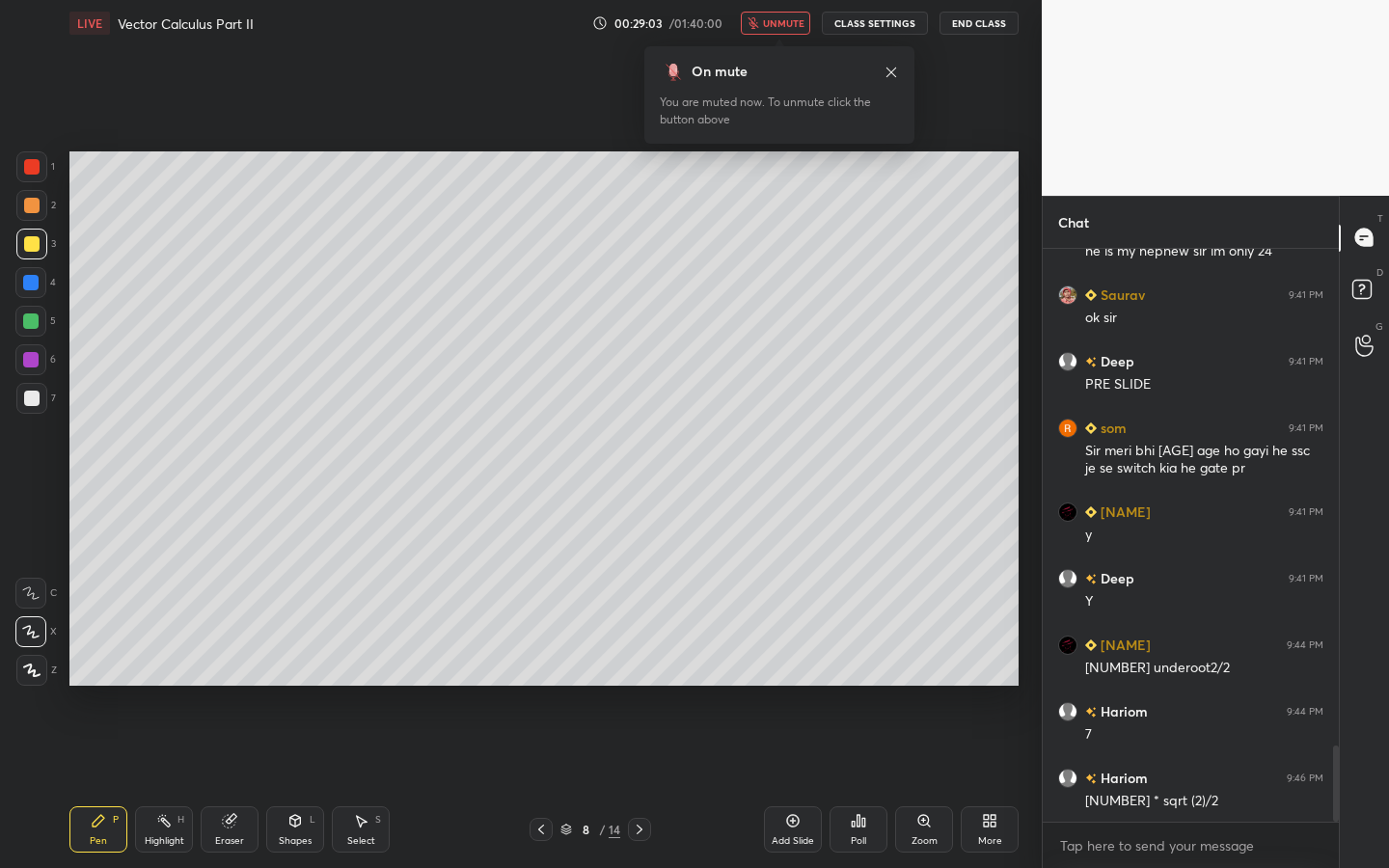 scroll, scrollTop: 3733, scrollLeft: 0, axis: vertical 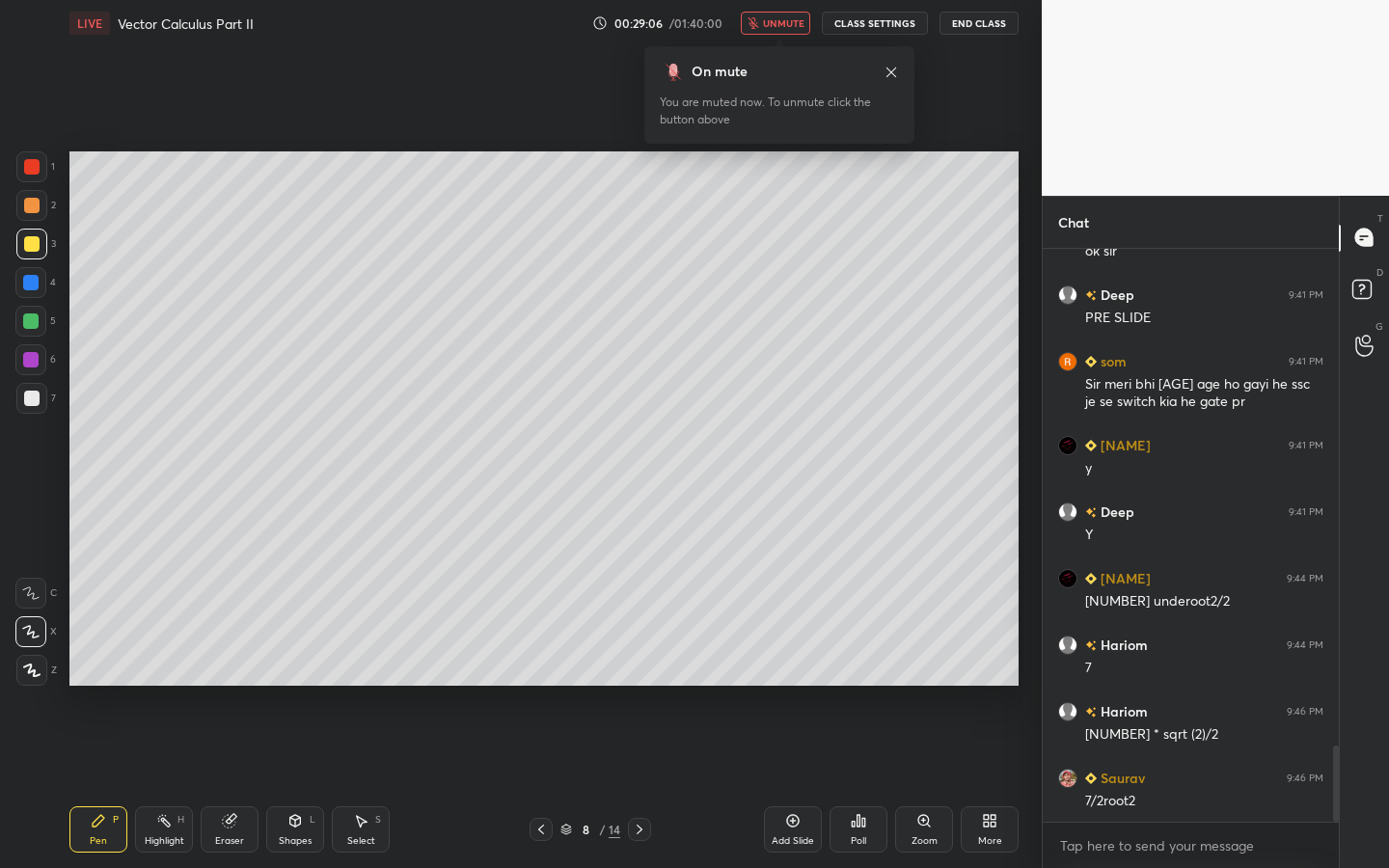 click on "unmute" at bounding box center [776, 23] 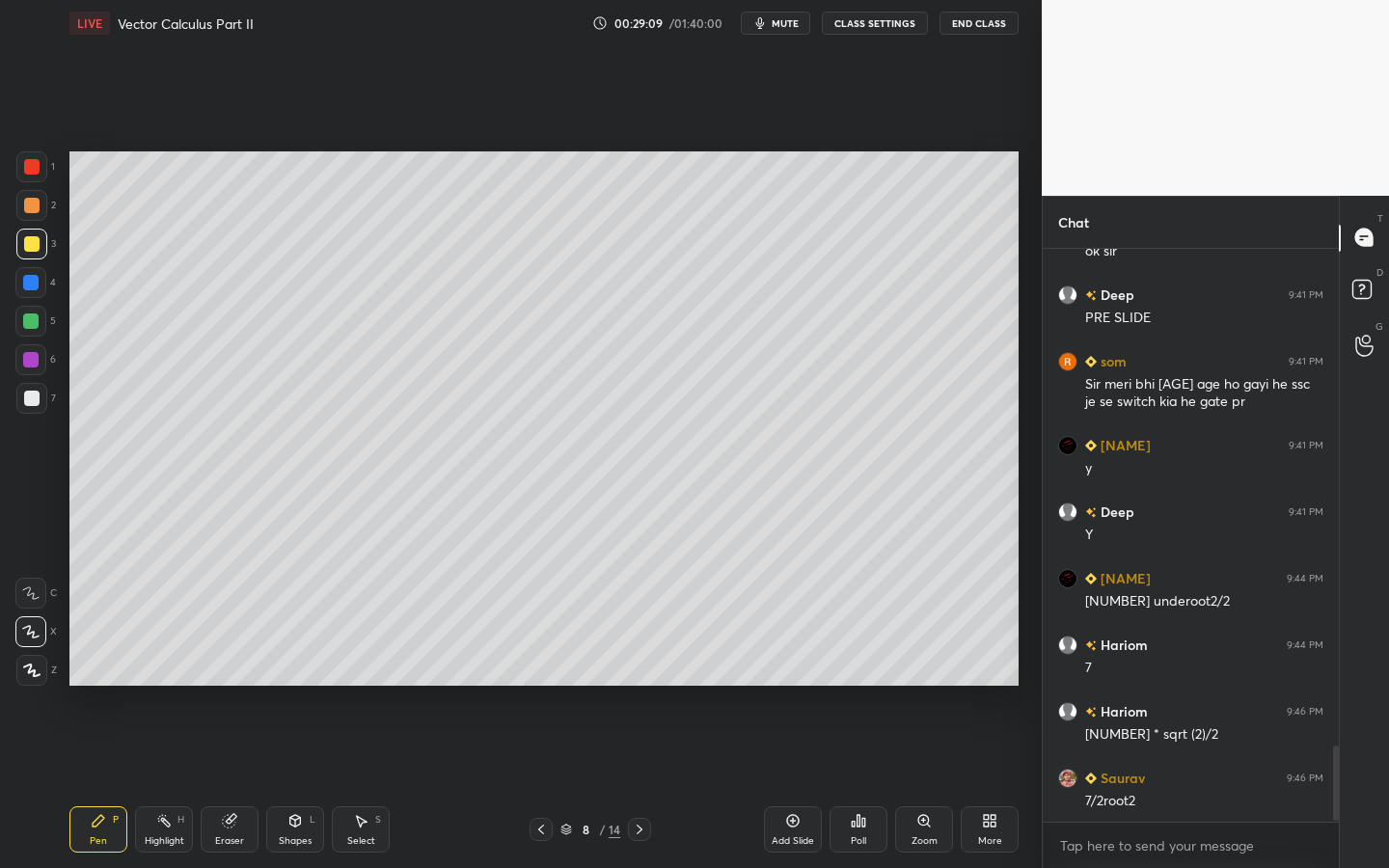 scroll, scrollTop: 3800, scrollLeft: 0, axis: vertical 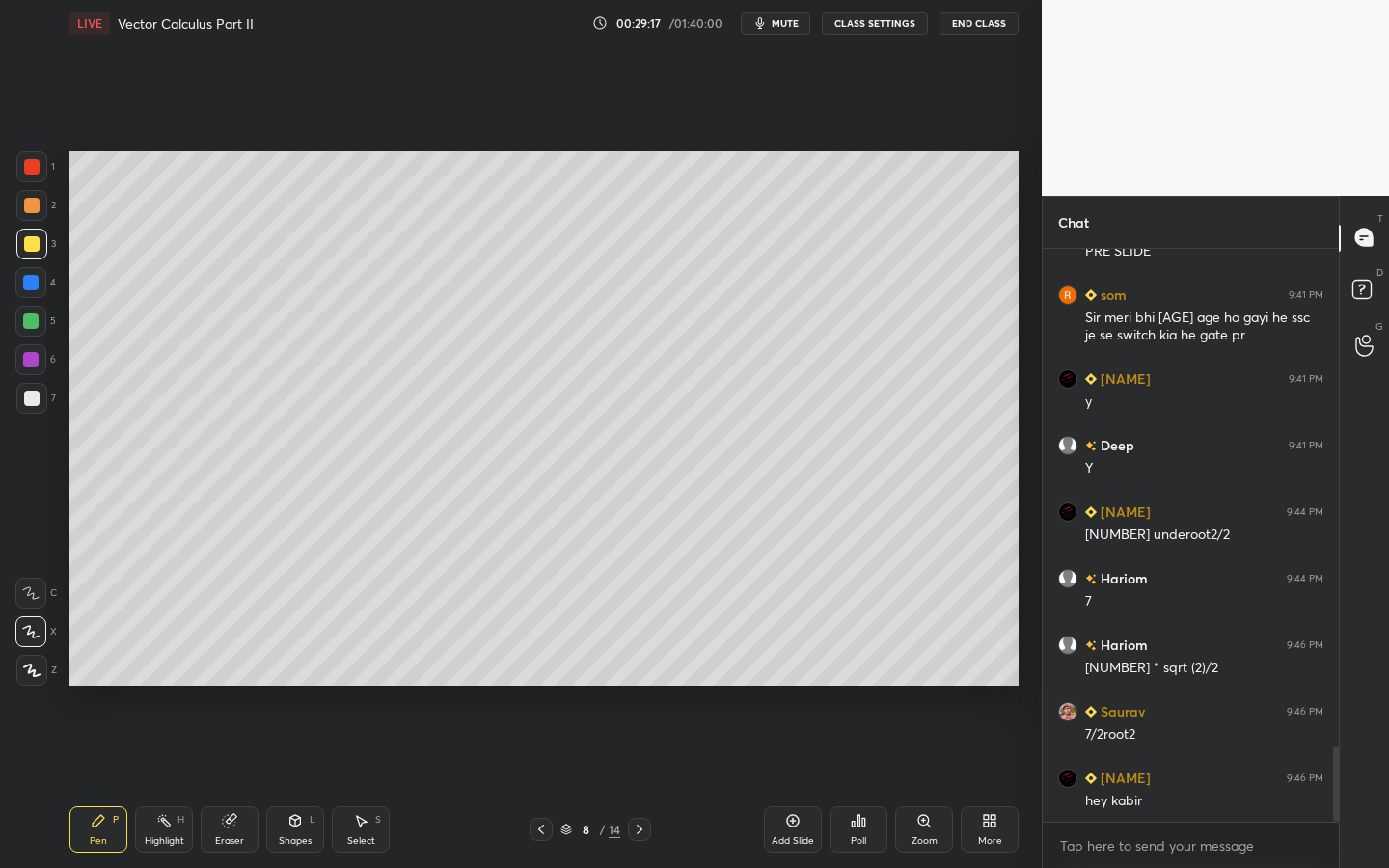 drag, startPoint x: 791, startPoint y: 24, endPoint x: 801, endPoint y: 21, distance: 10.440307 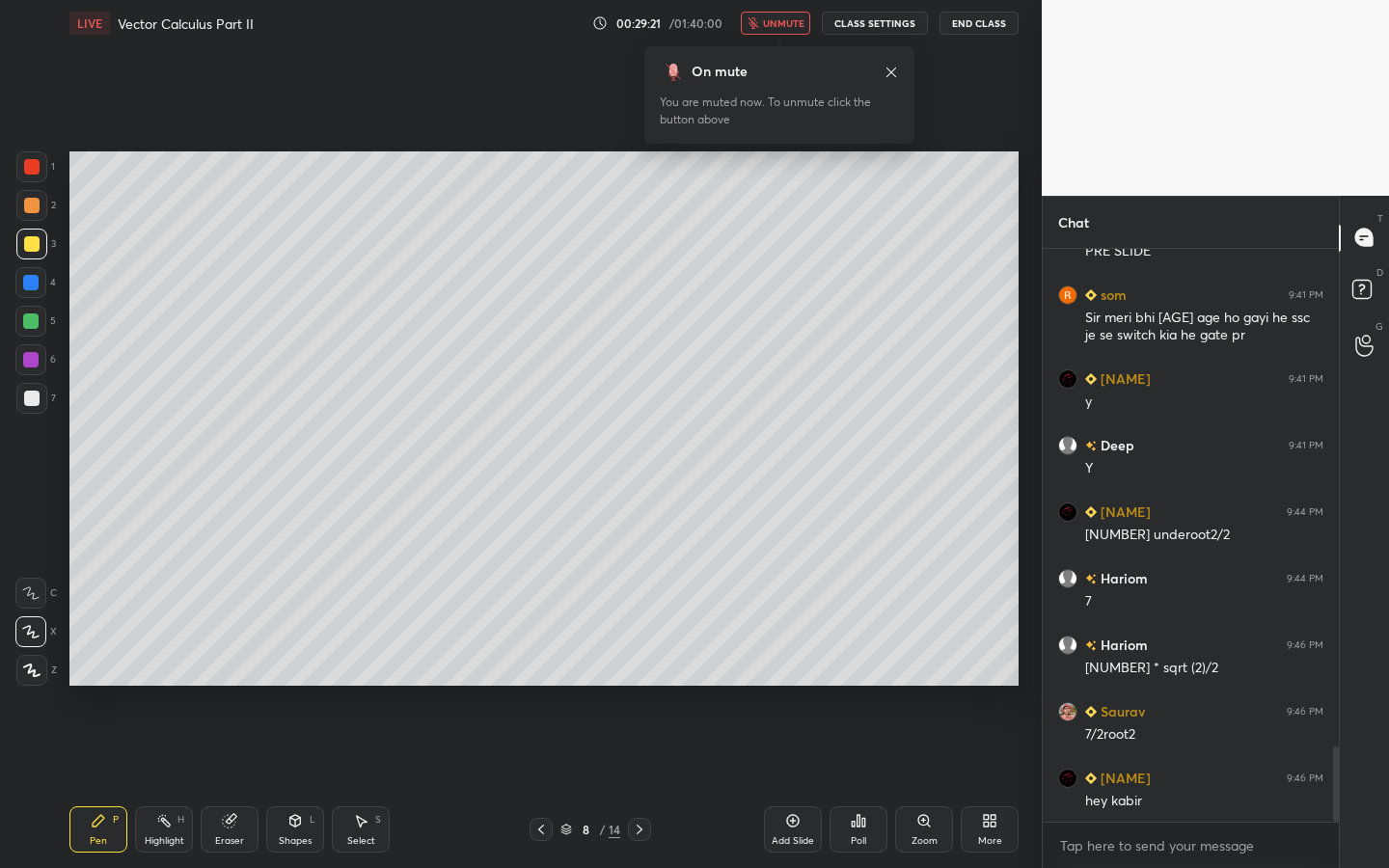 click on "unmute" at bounding box center [783, 23] 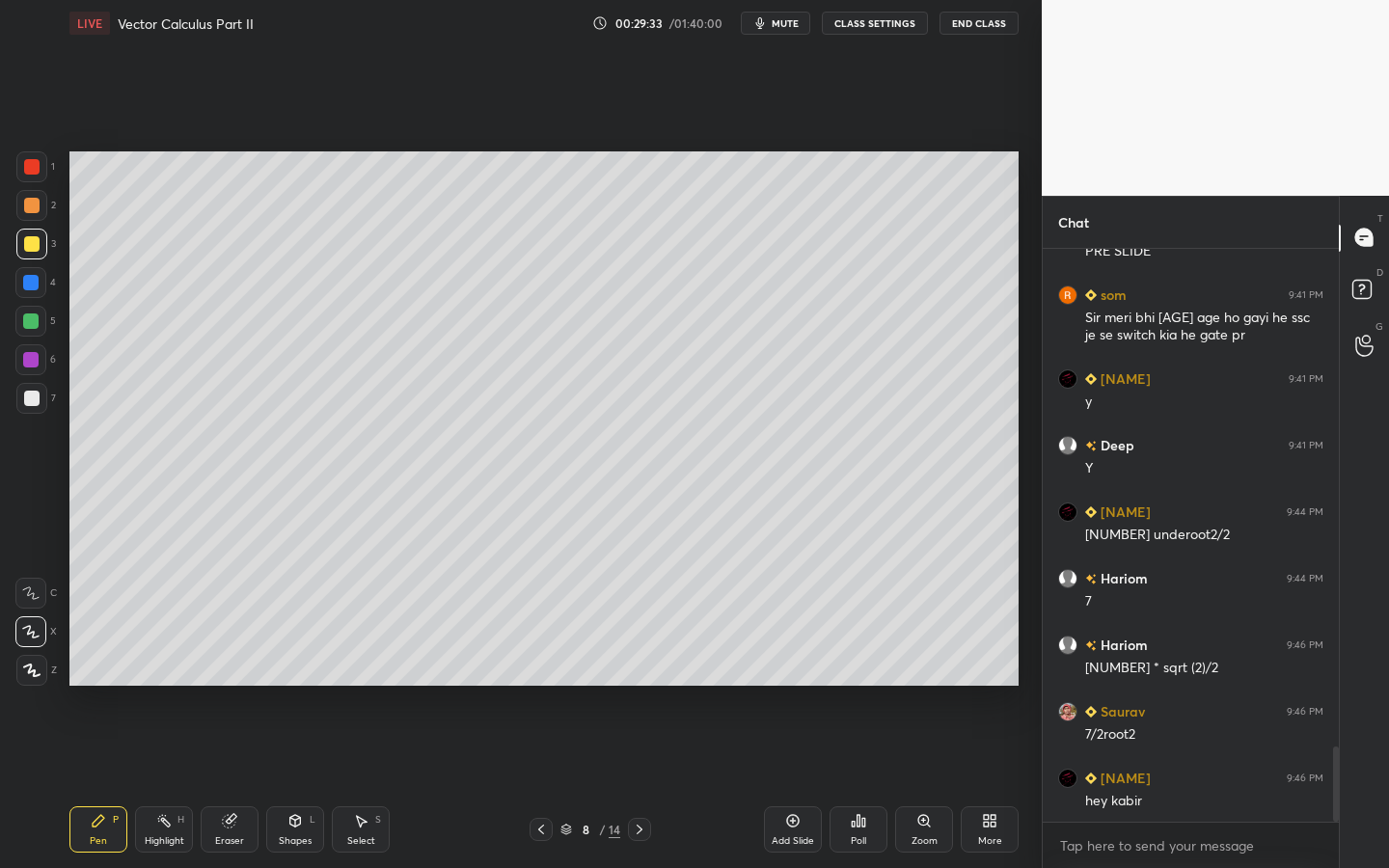 scroll, scrollTop: 3866, scrollLeft: 0, axis: vertical 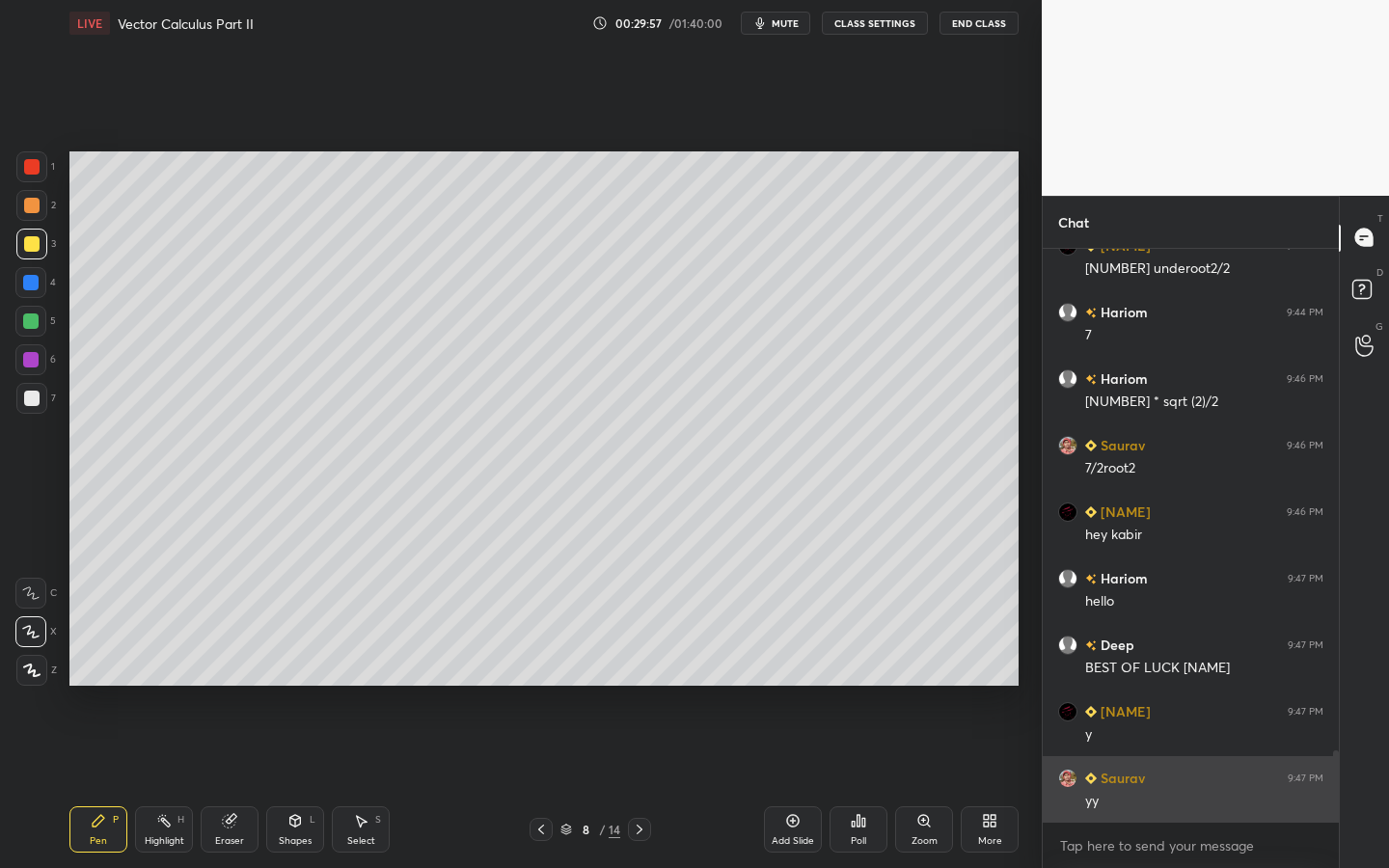 drag, startPoint x: 1335, startPoint y: 759, endPoint x: 1322, endPoint y: 808, distance: 50.69517 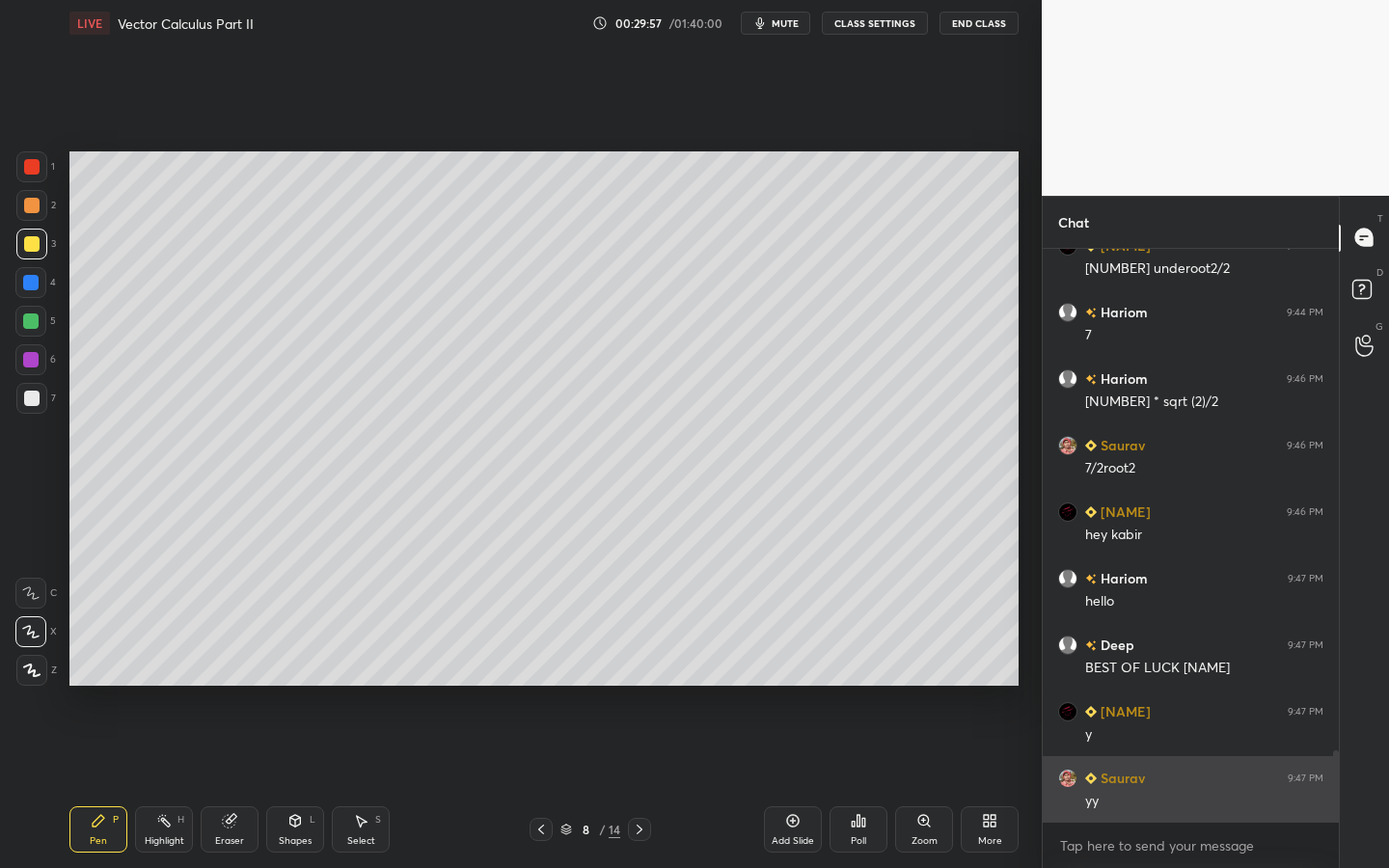 click at bounding box center (1333, 535) 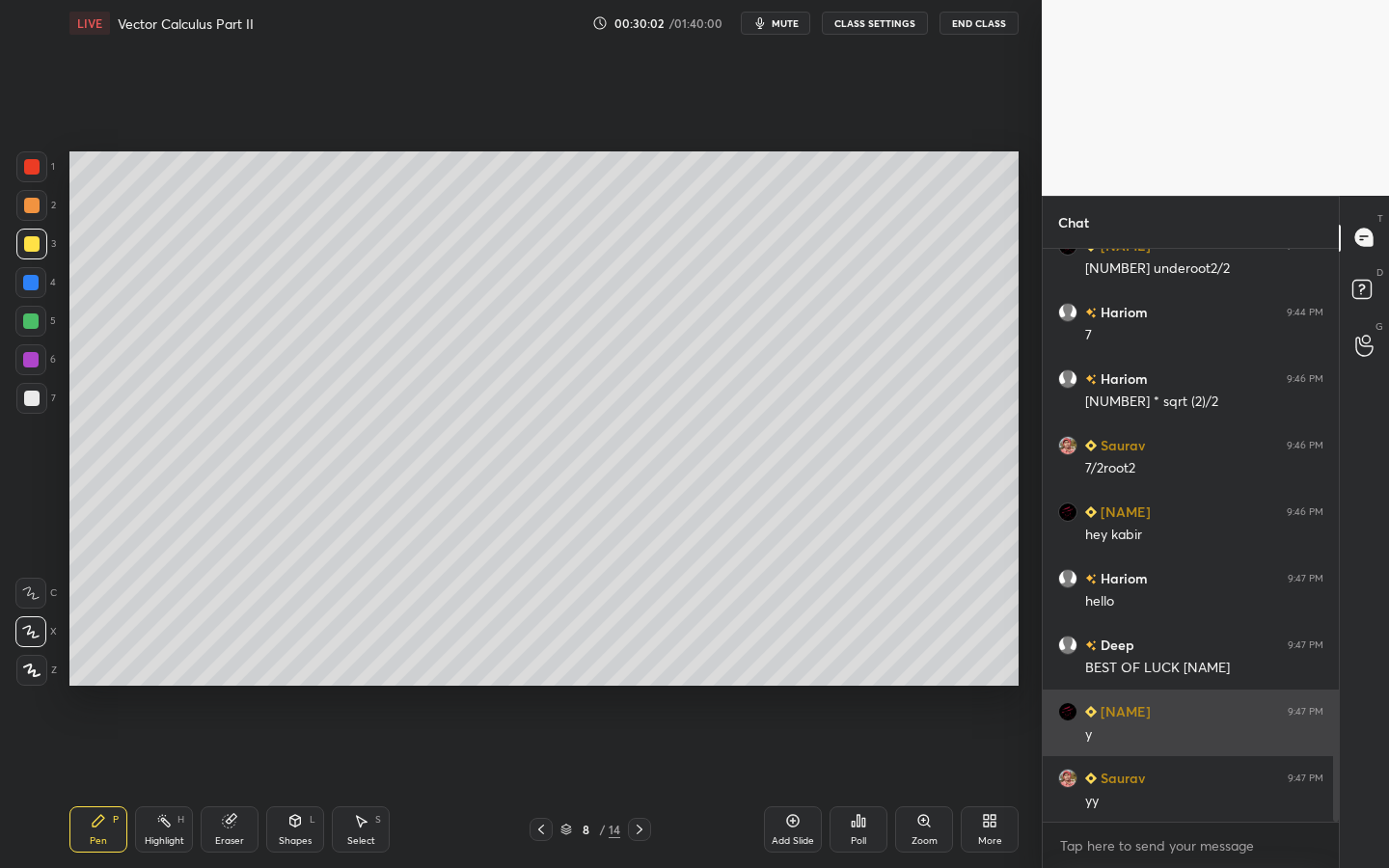 scroll, scrollTop: 4133, scrollLeft: 0, axis: vertical 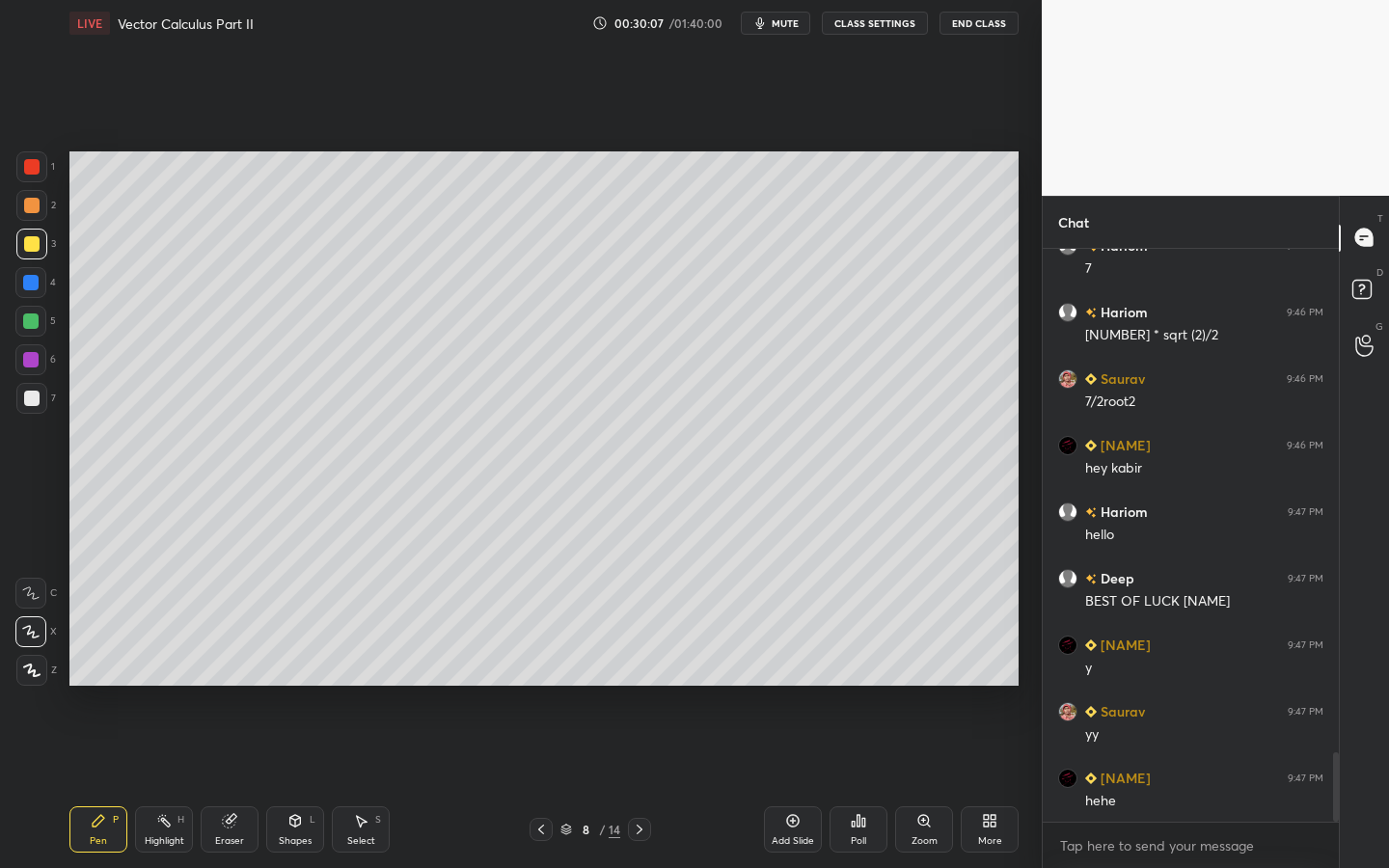 drag, startPoint x: 36, startPoint y: 411, endPoint x: 54, endPoint y: 395, distance: 24.083189 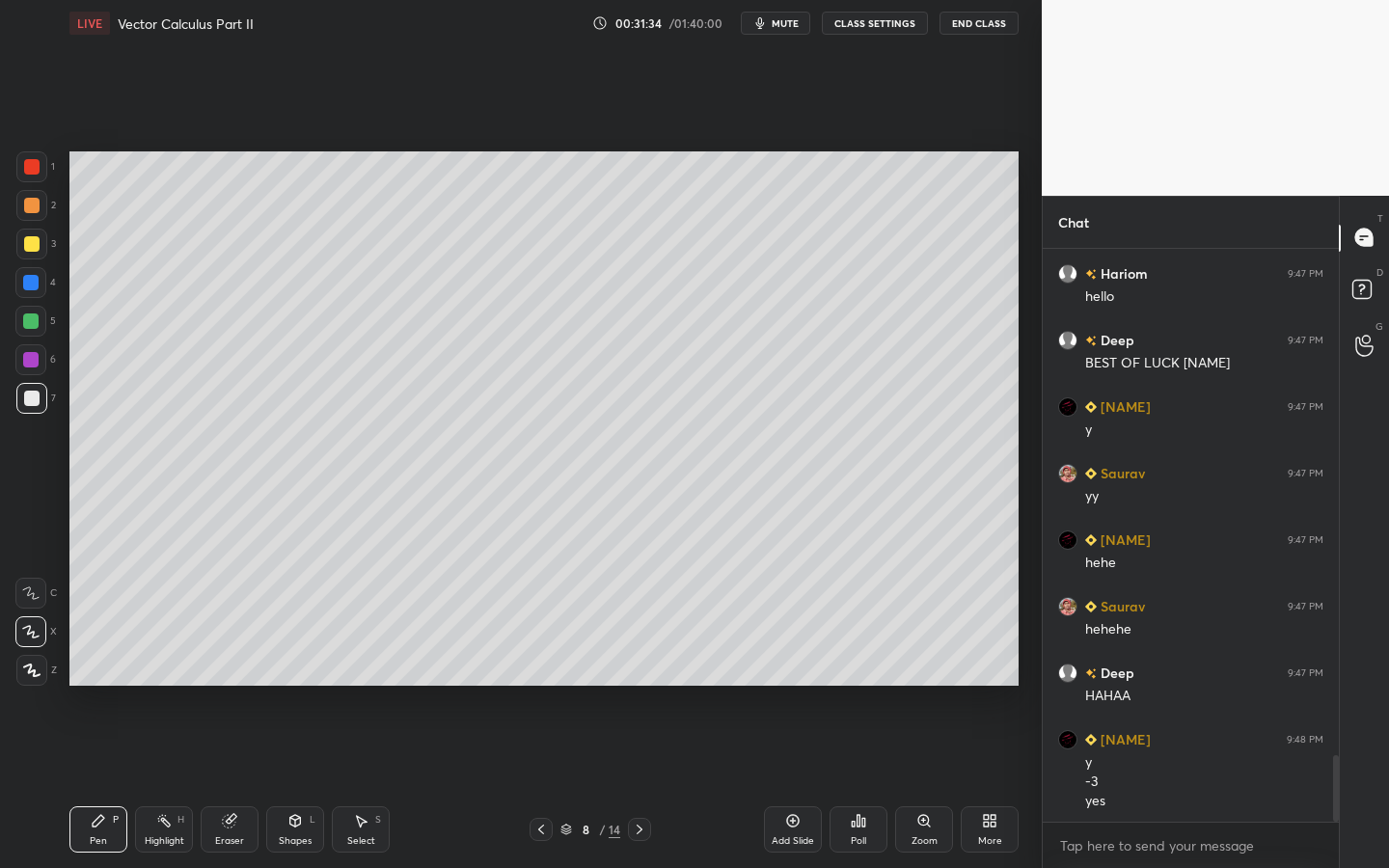 scroll, scrollTop: 4437, scrollLeft: 0, axis: vertical 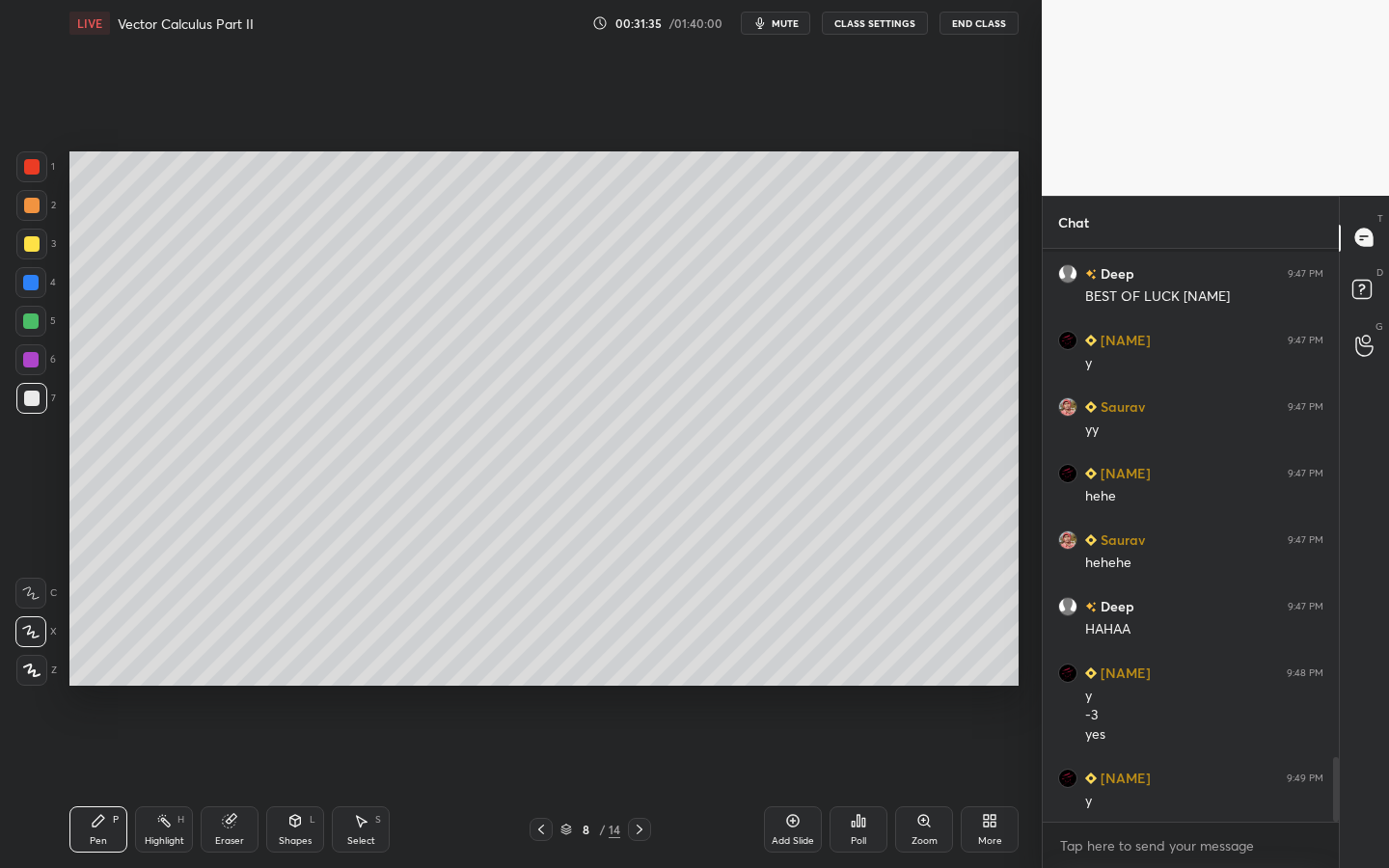 drag, startPoint x: 300, startPoint y: 836, endPoint x: 294, endPoint y: 817, distance: 19.924859 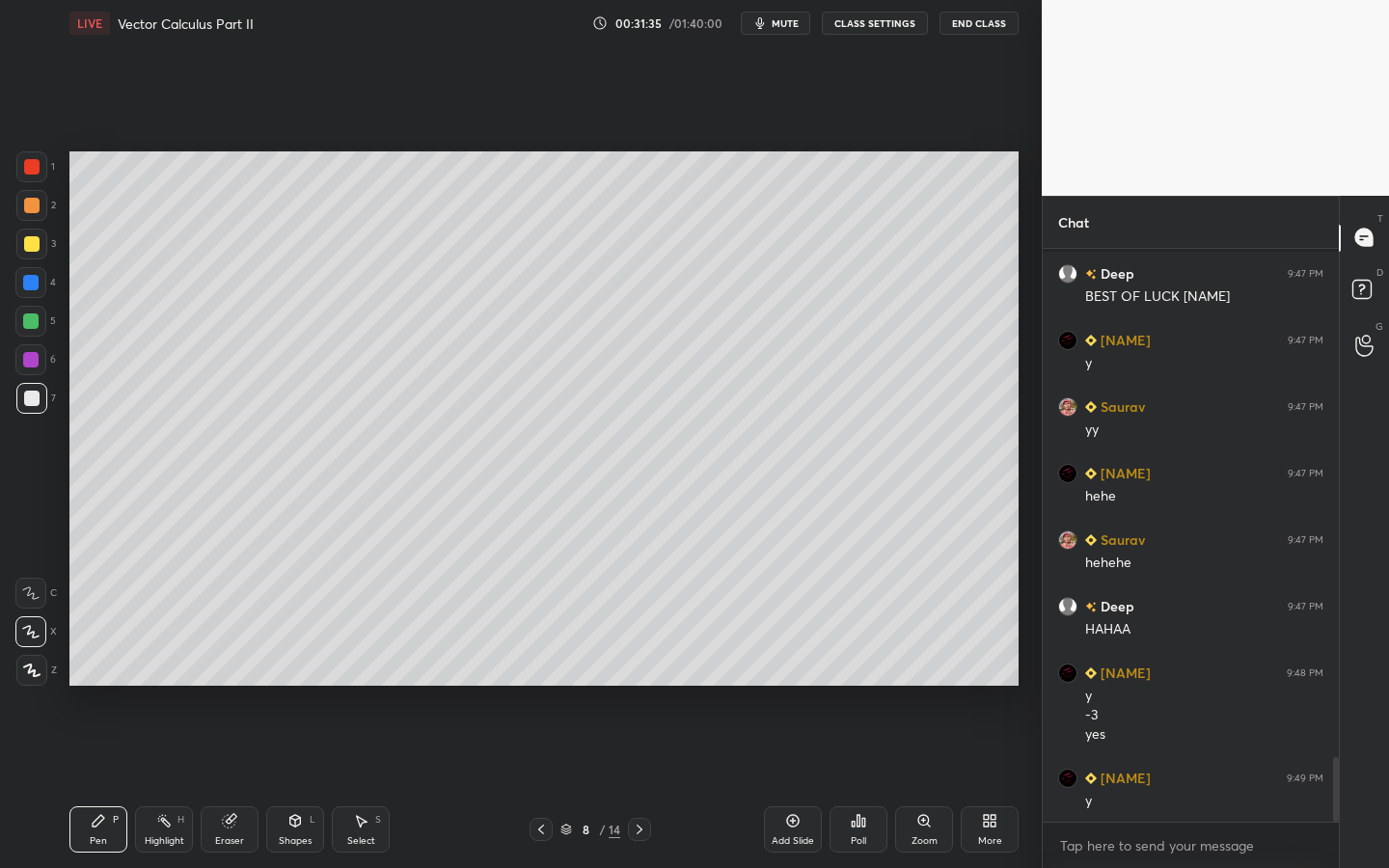 click on "Shapes L" at bounding box center (295, 829) 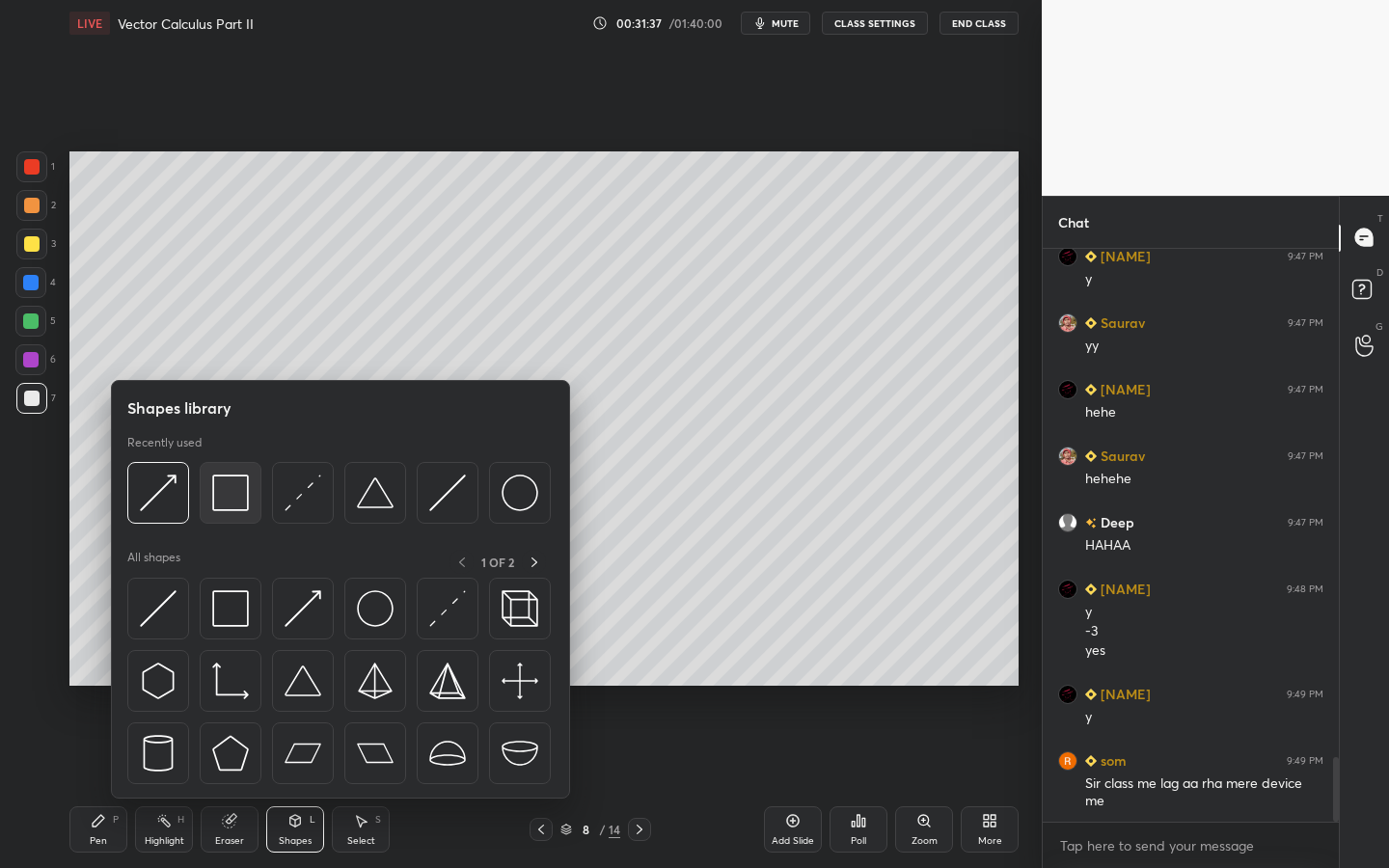click at bounding box center (231, 493) 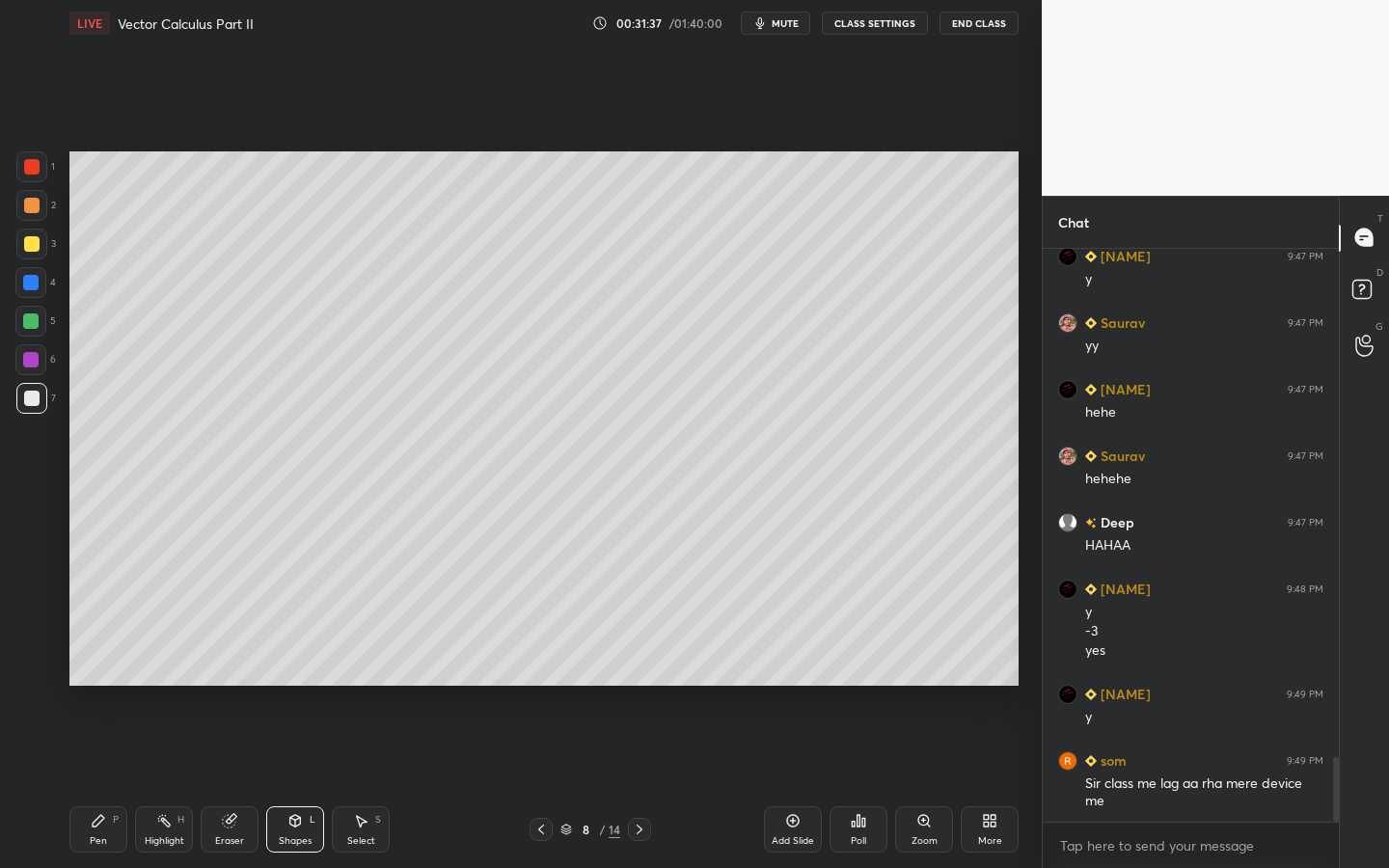 scroll, scrollTop: 4588, scrollLeft: 0, axis: vertical 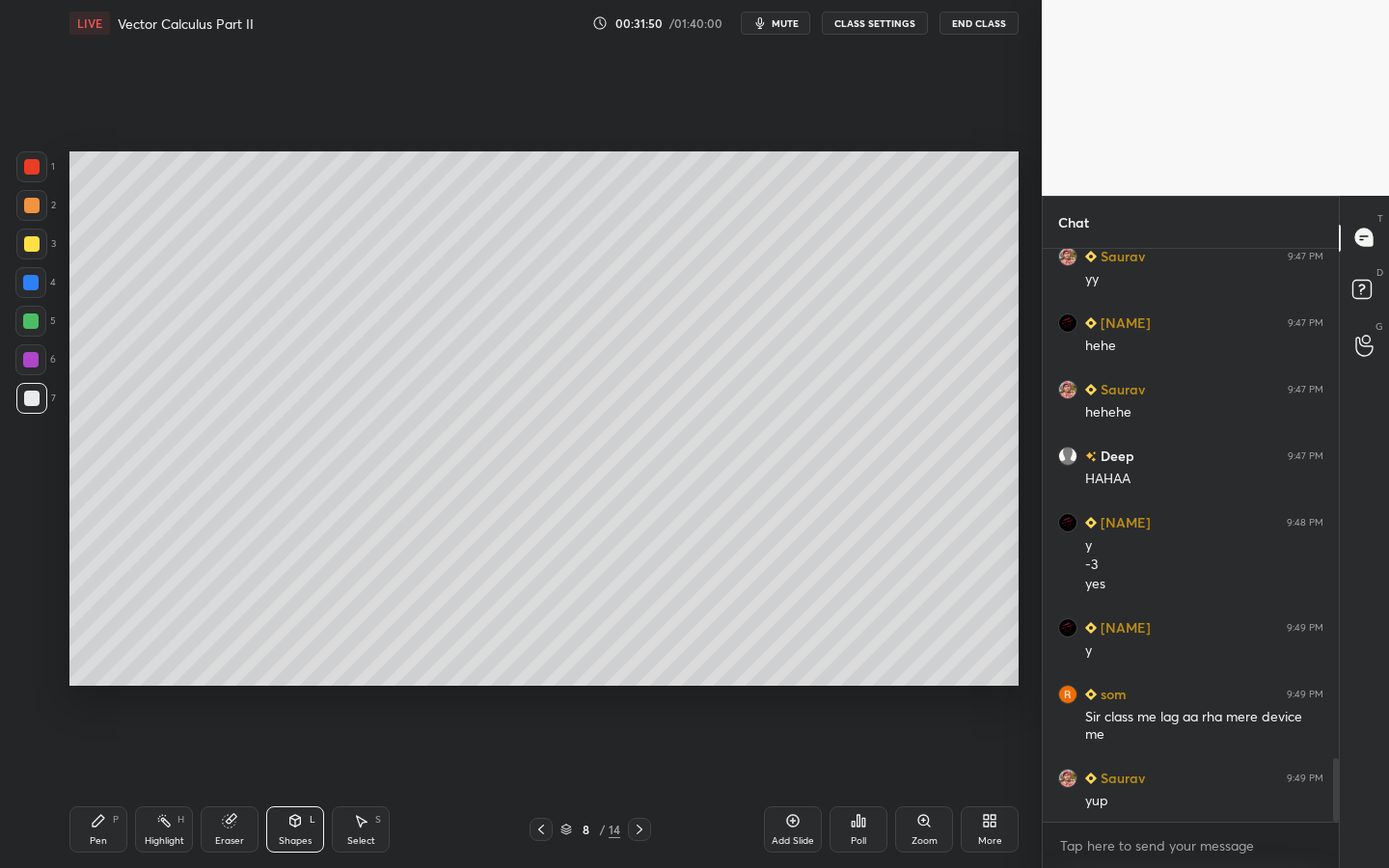 click on "Pen P" at bounding box center (98, 829) 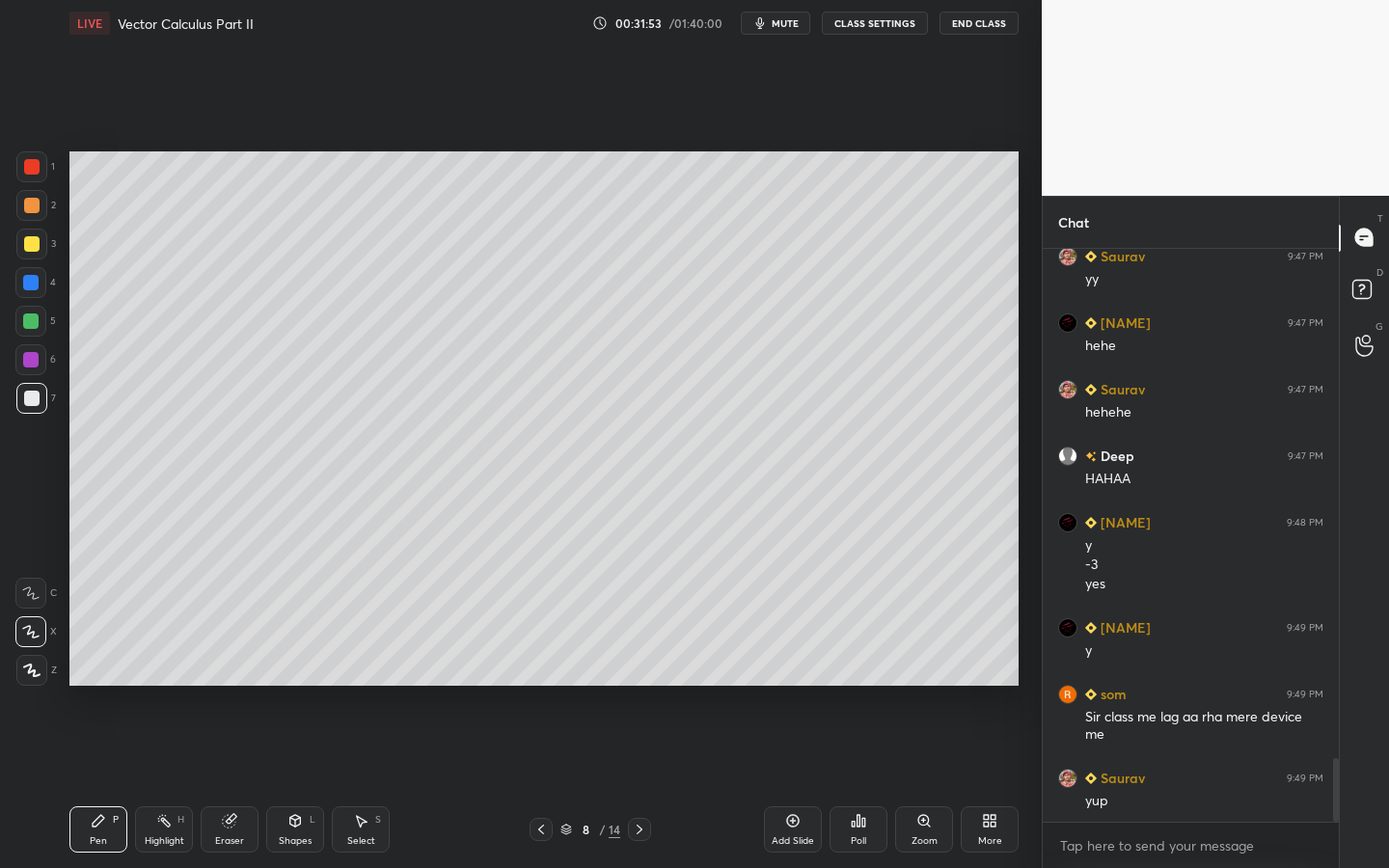 scroll, scrollTop: 4654, scrollLeft: 0, axis: vertical 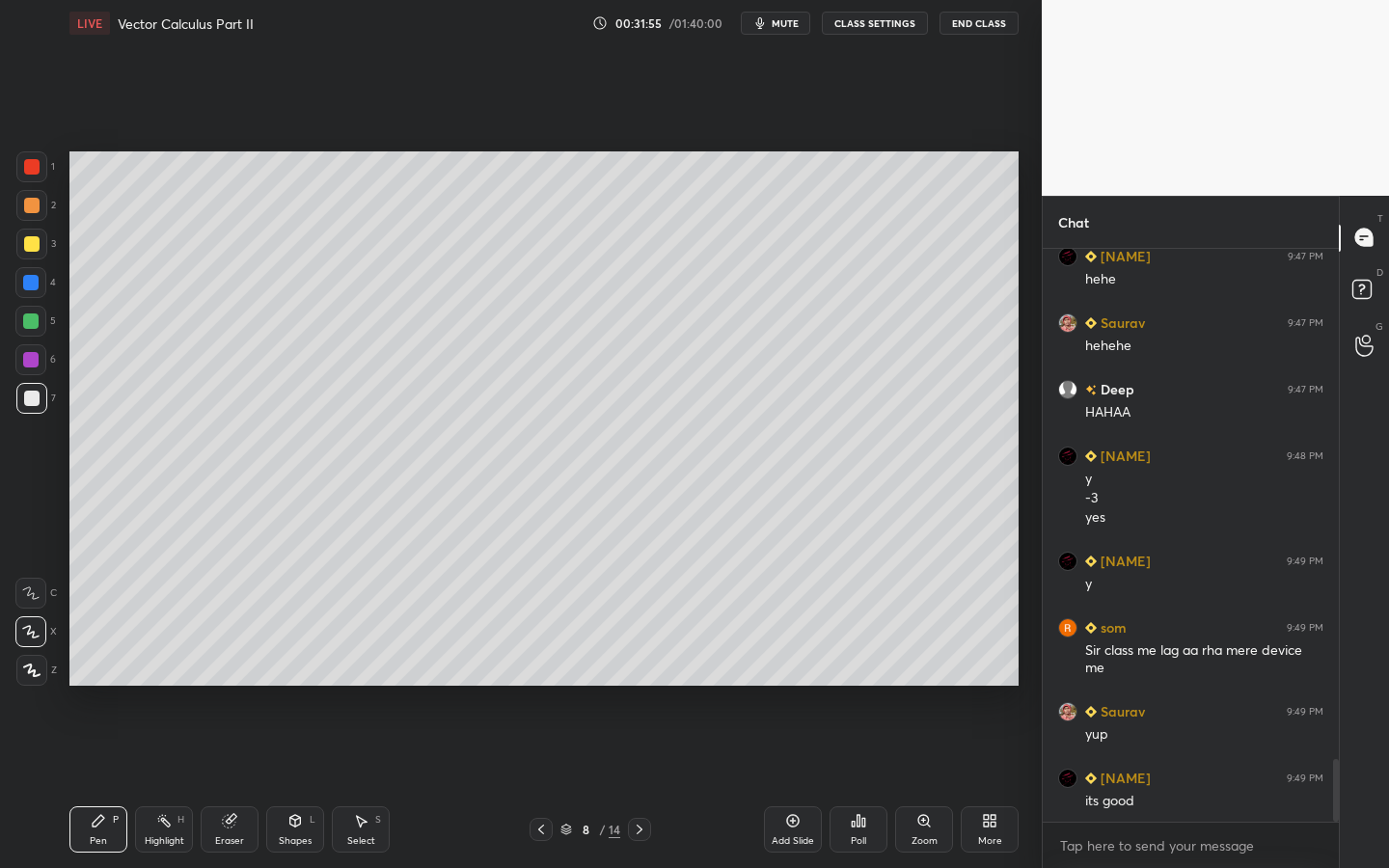 drag, startPoint x: 37, startPoint y: 393, endPoint x: 57, endPoint y: 391, distance: 20.099751 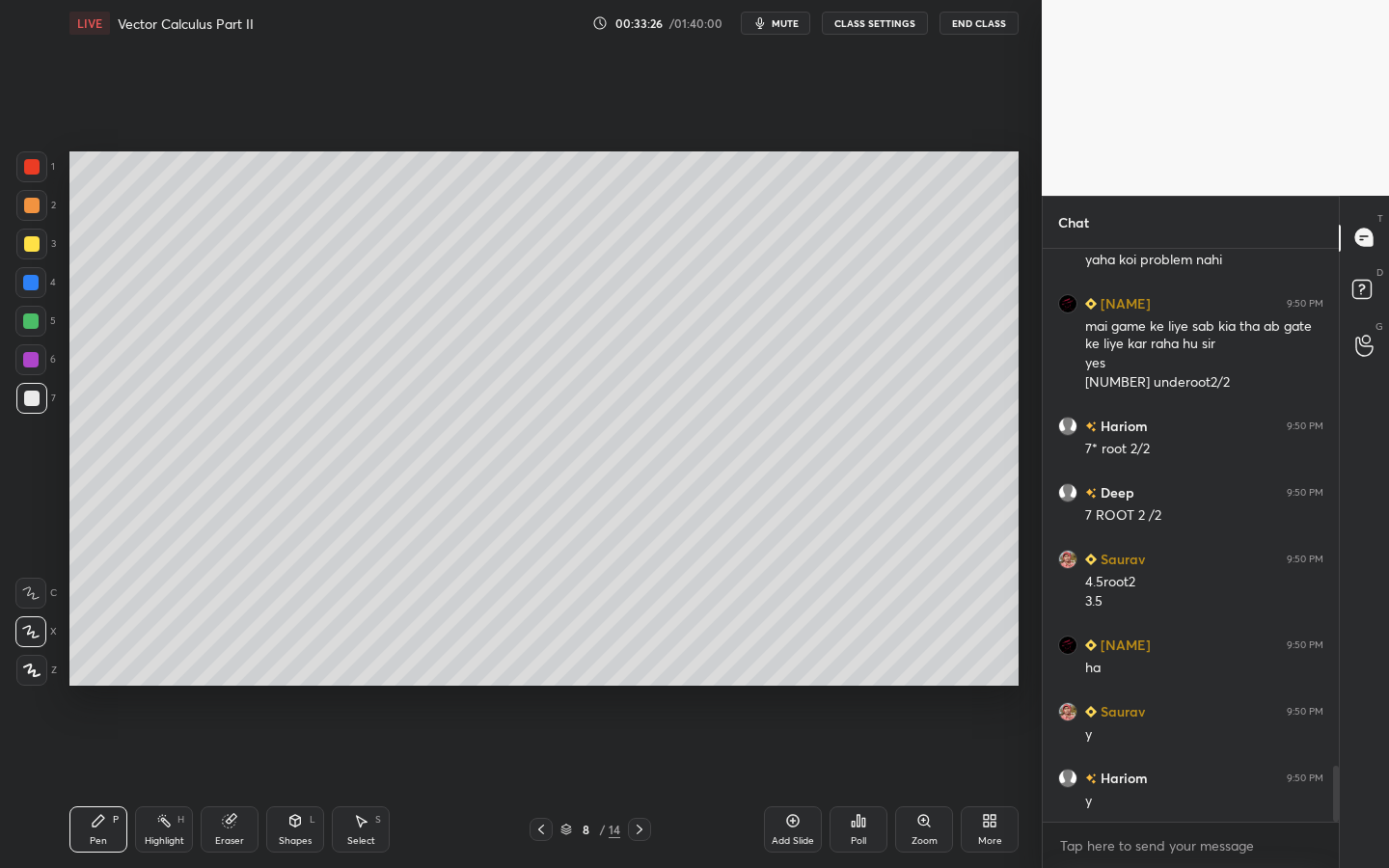scroll, scrollTop: 0, scrollLeft: 0, axis: both 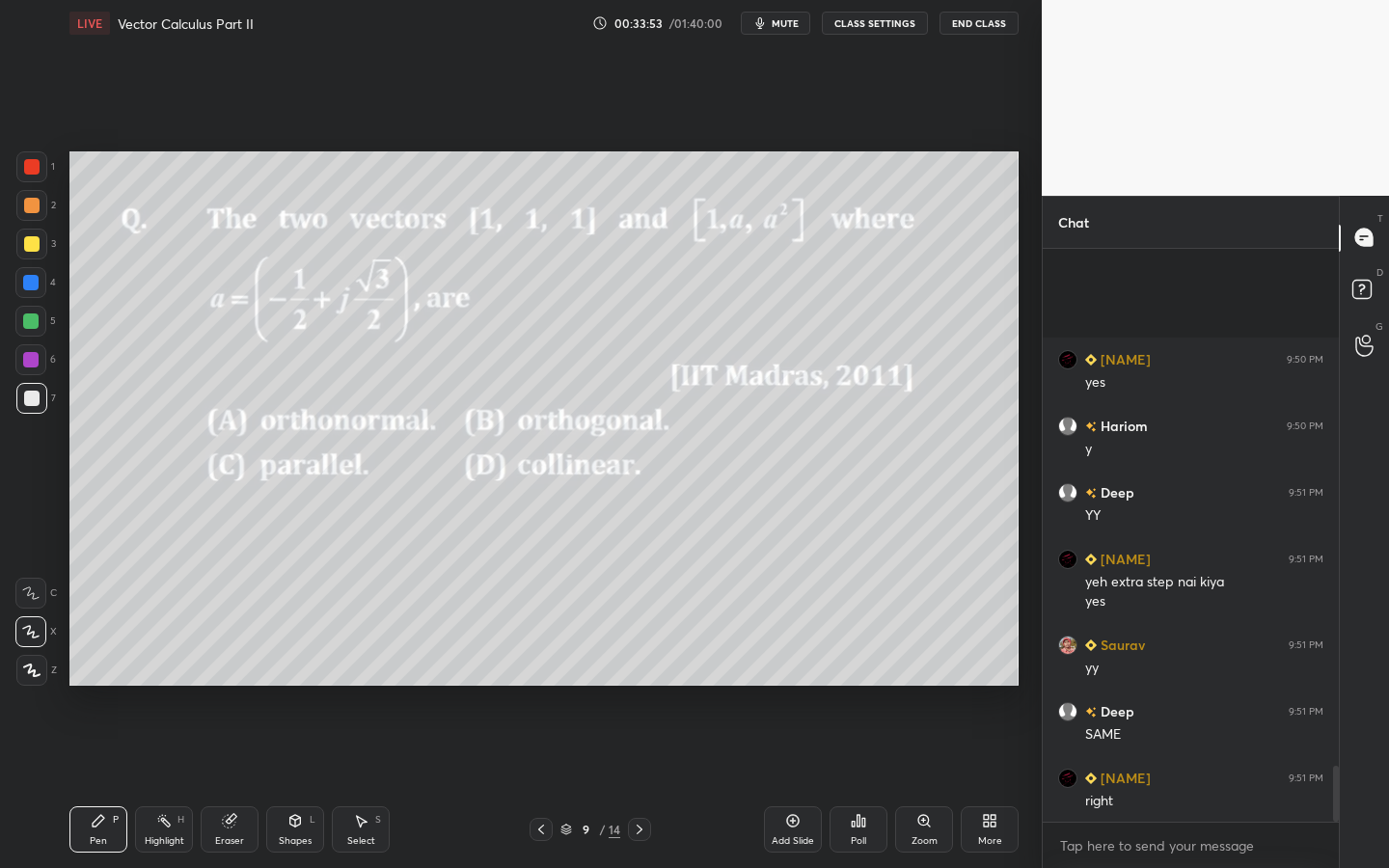 click at bounding box center [31, 360] 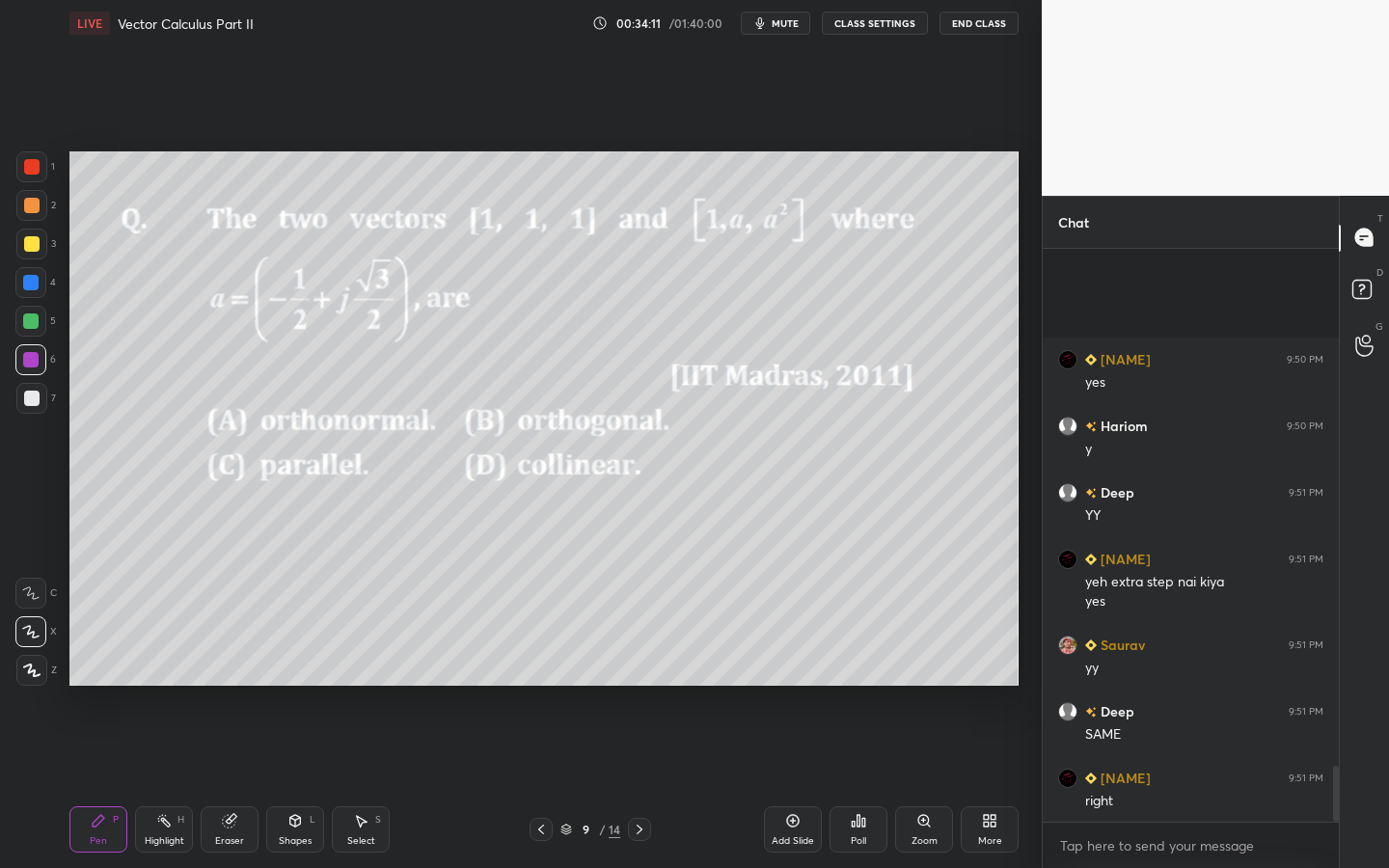 drag, startPoint x: 286, startPoint y: 839, endPoint x: 276, endPoint y: 825, distance: 17.204651 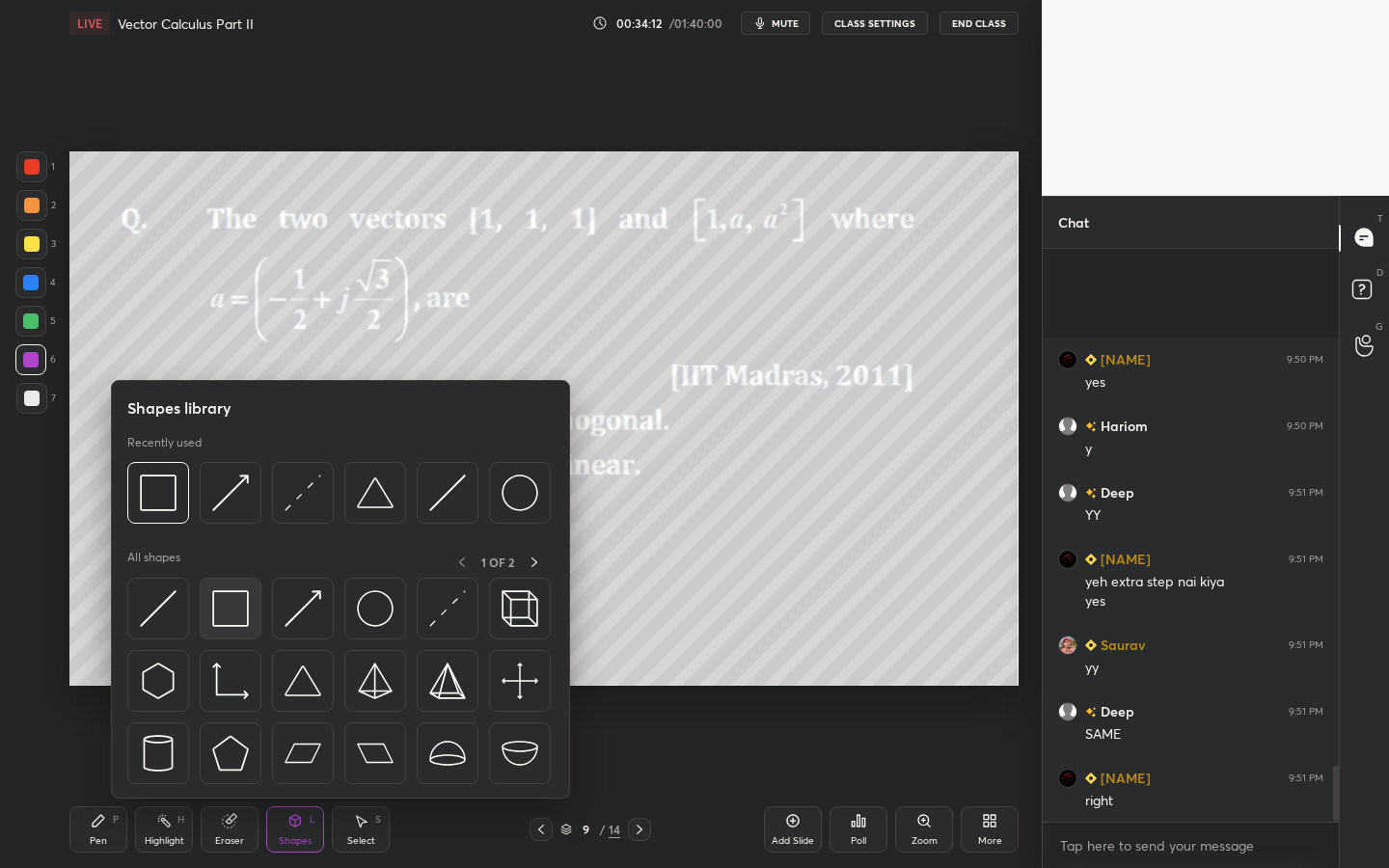 click at bounding box center [231, 609] 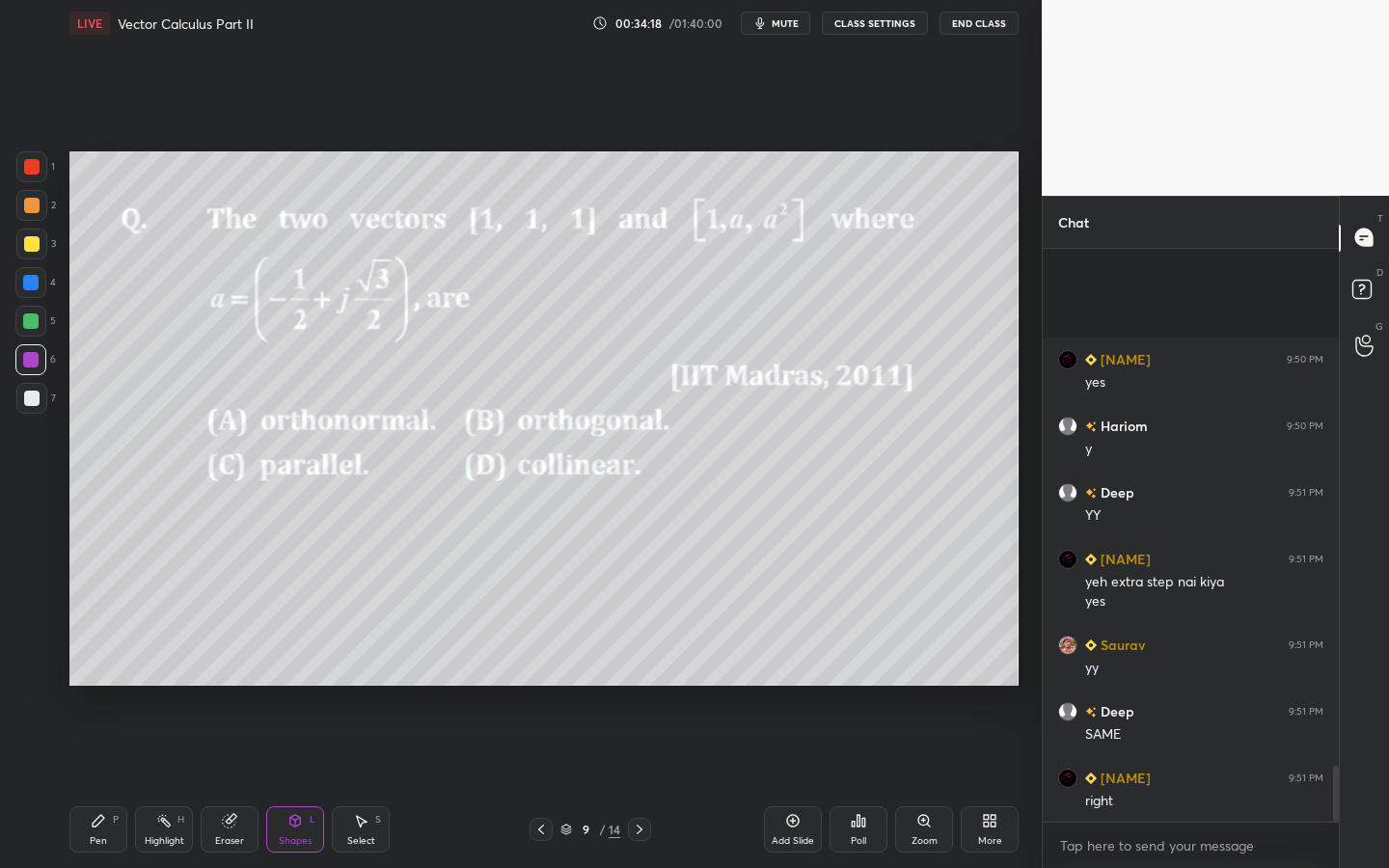 drag, startPoint x: 99, startPoint y: 833, endPoint x: 158, endPoint y: 762, distance: 92.31468 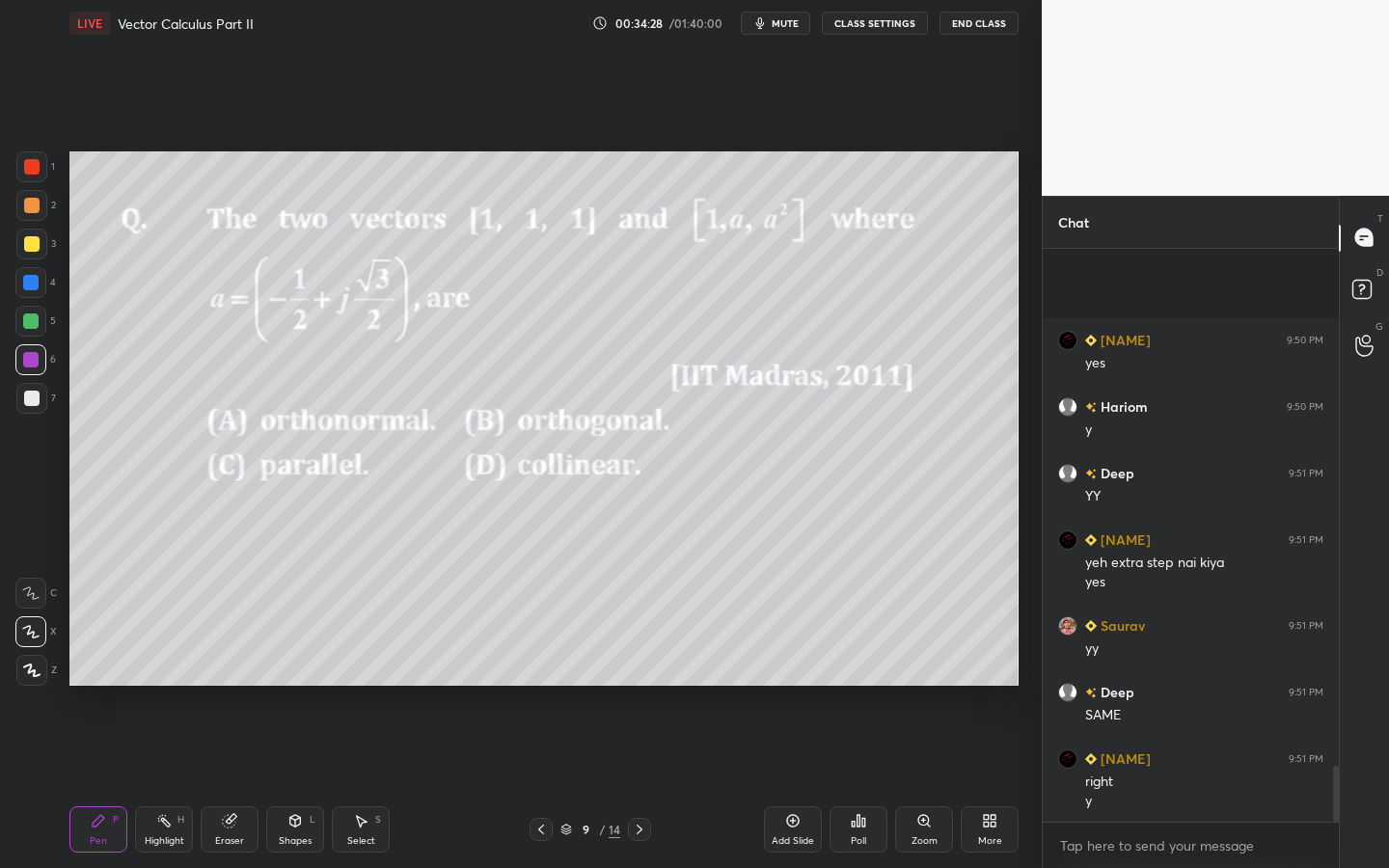 drag, startPoint x: 297, startPoint y: 838, endPoint x: 293, endPoint y: 827, distance: 11.7046999 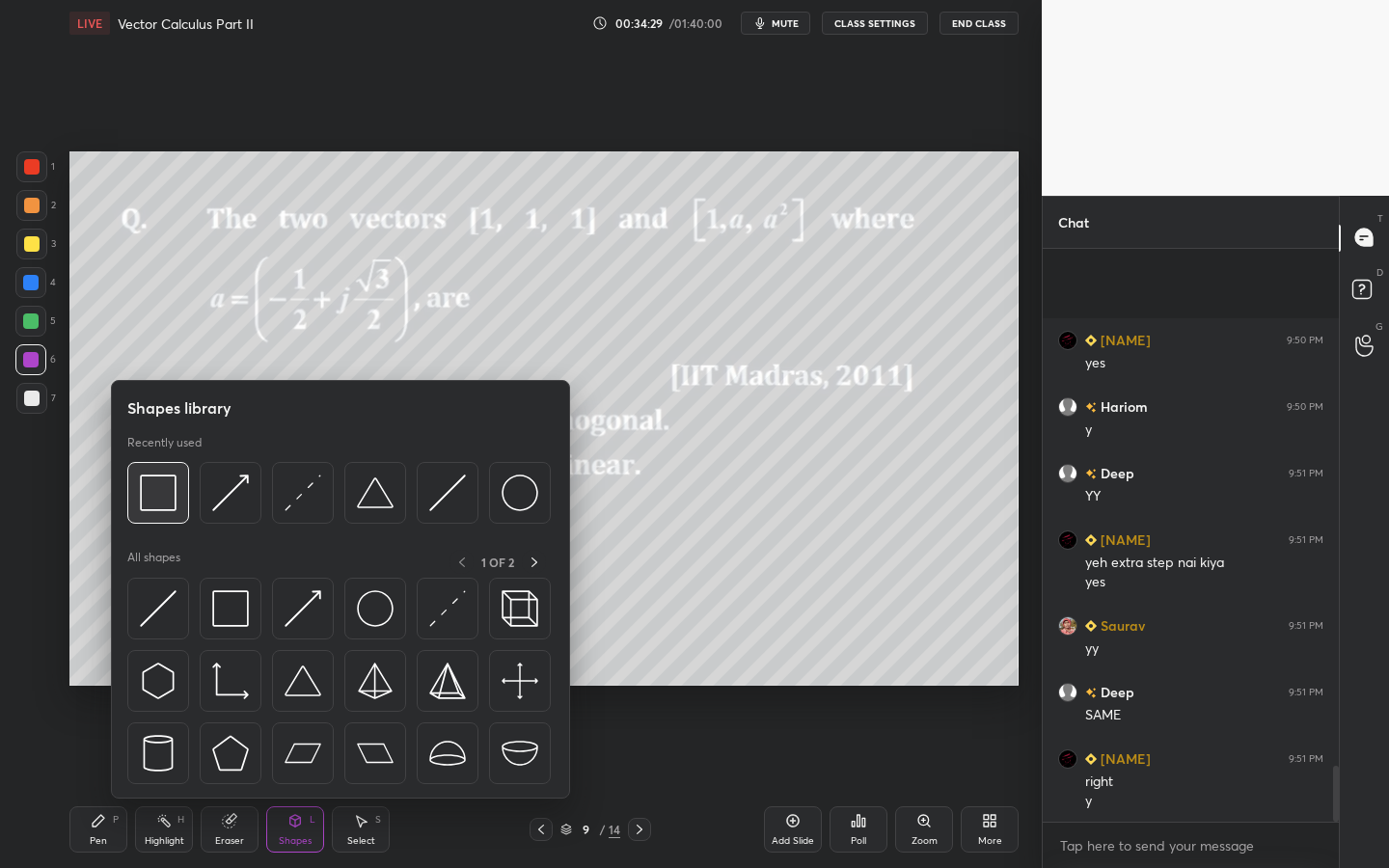 click at bounding box center [158, 493] 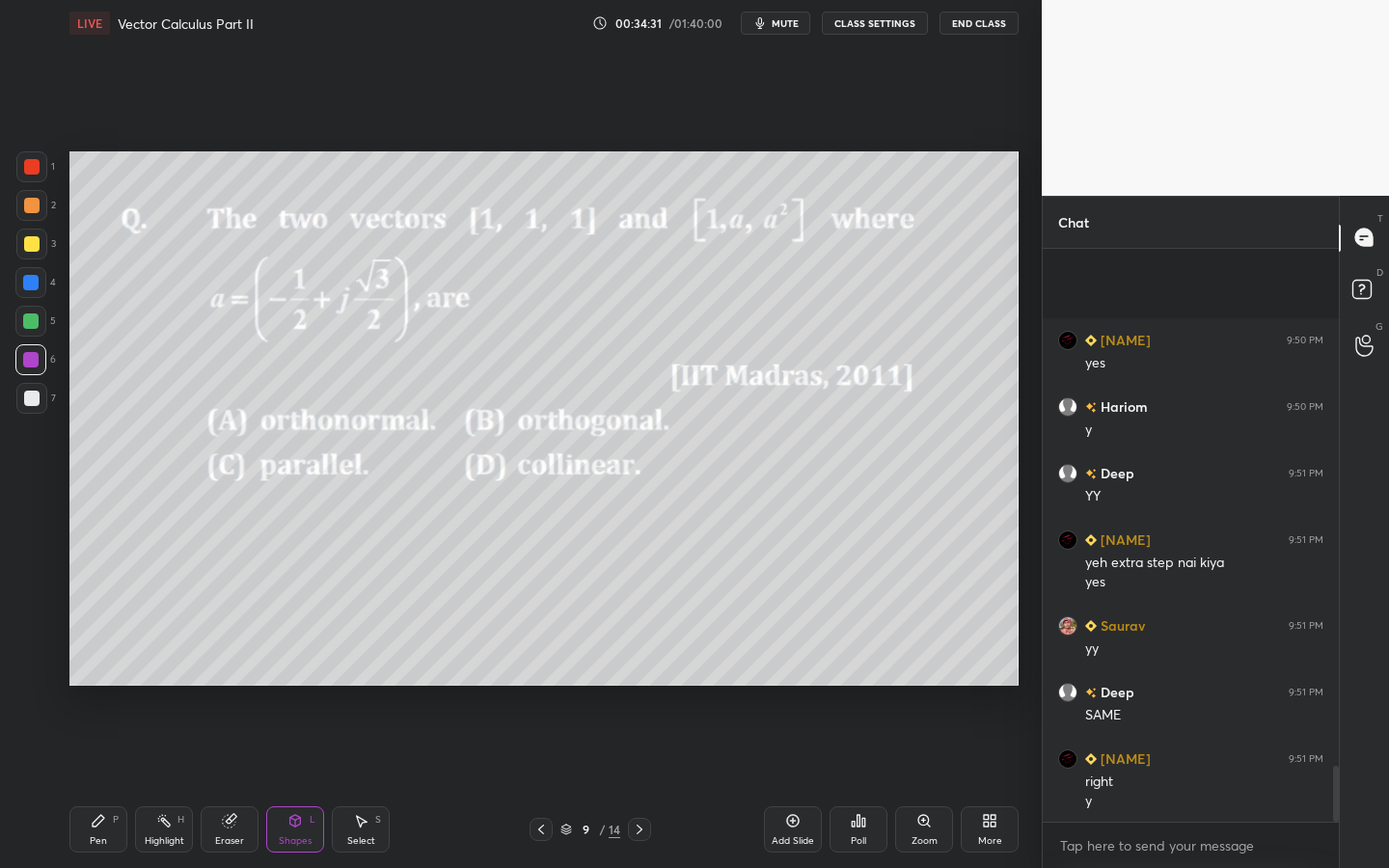 drag, startPoint x: 93, startPoint y: 838, endPoint x: 138, endPoint y: 779, distance: 74.20243 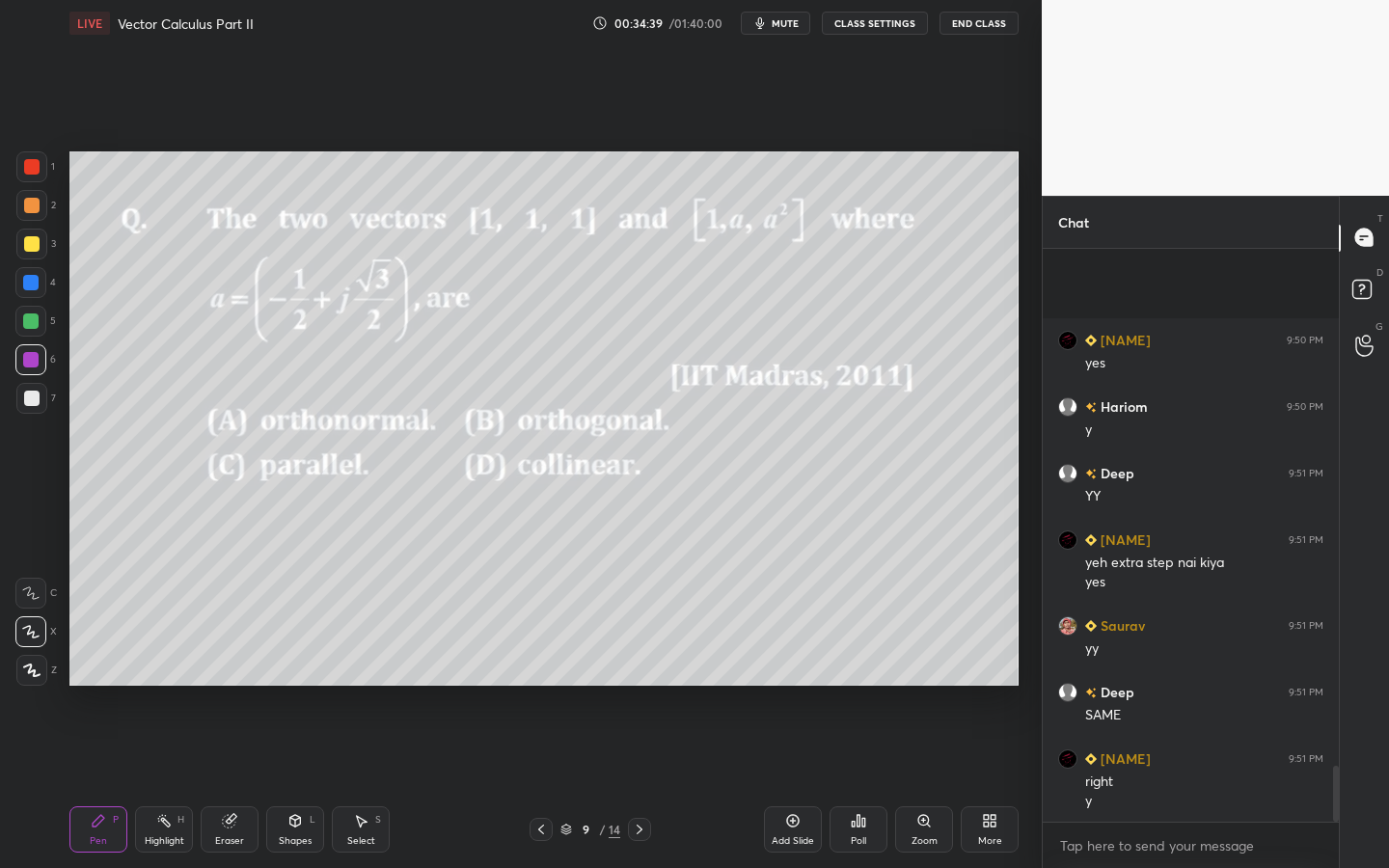 drag, startPoint x: 347, startPoint y: 850, endPoint x: 352, endPoint y: 823, distance: 27.45906 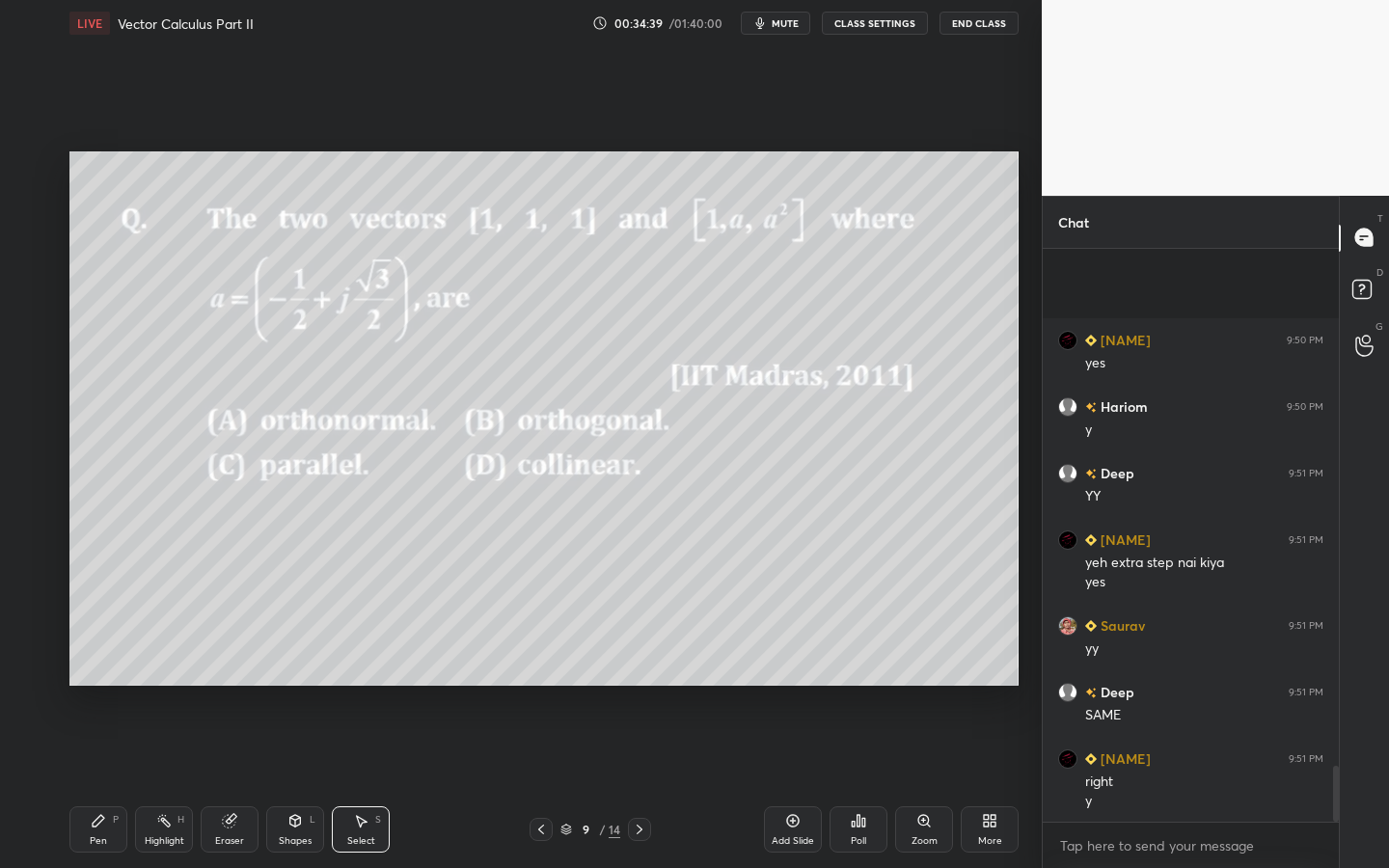 click 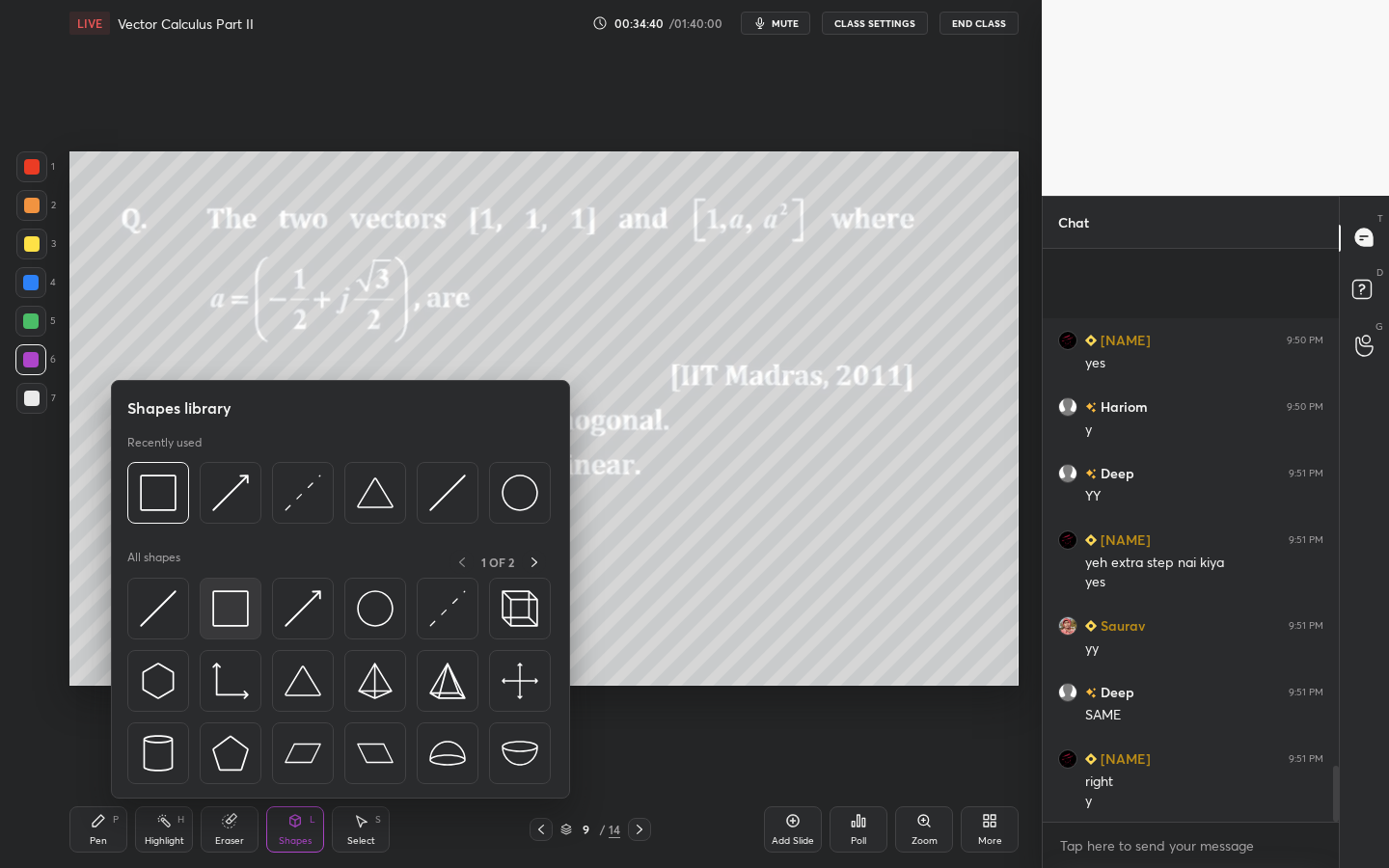 click at bounding box center (231, 609) 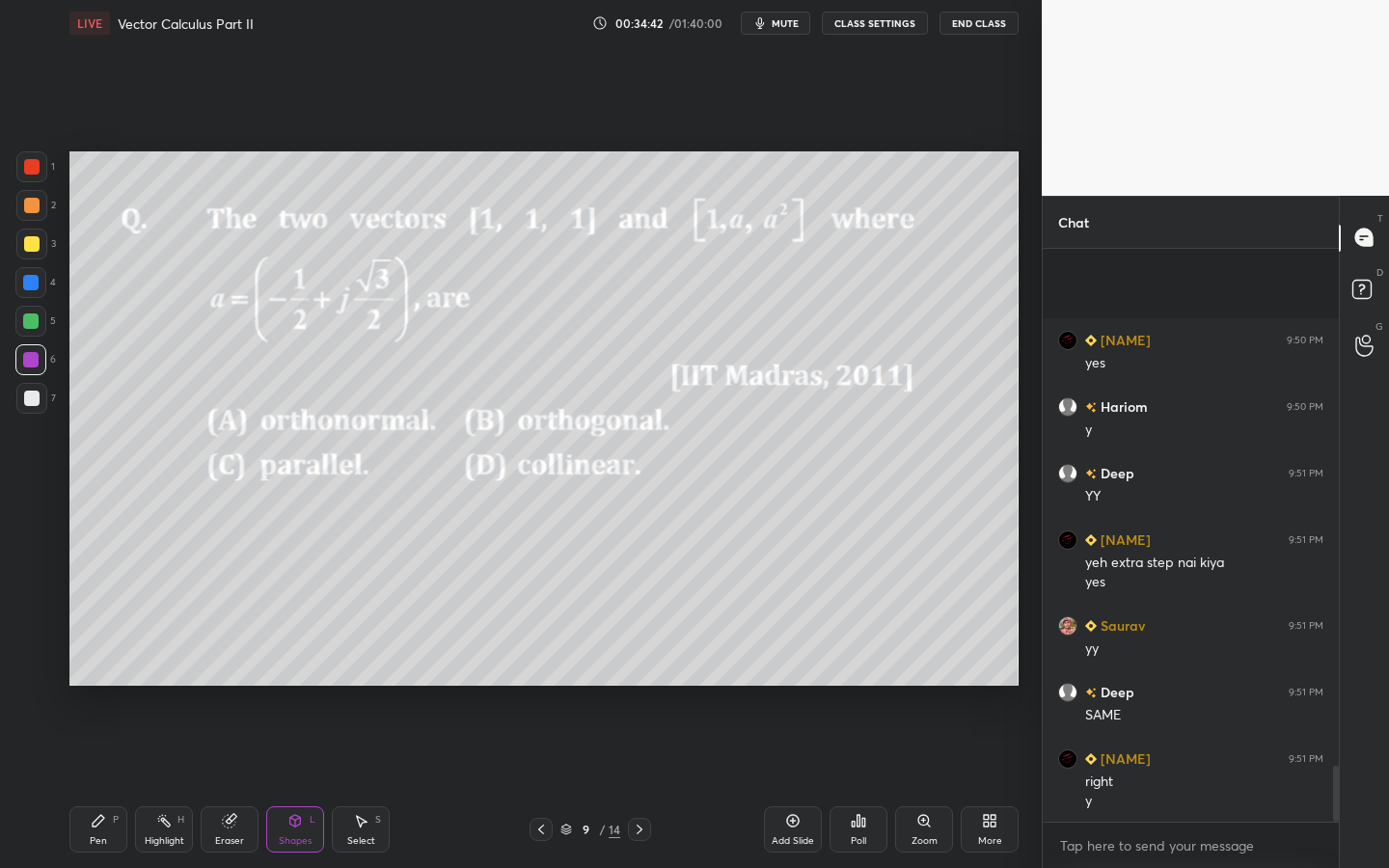 click on "Pen P" at bounding box center (98, 829) 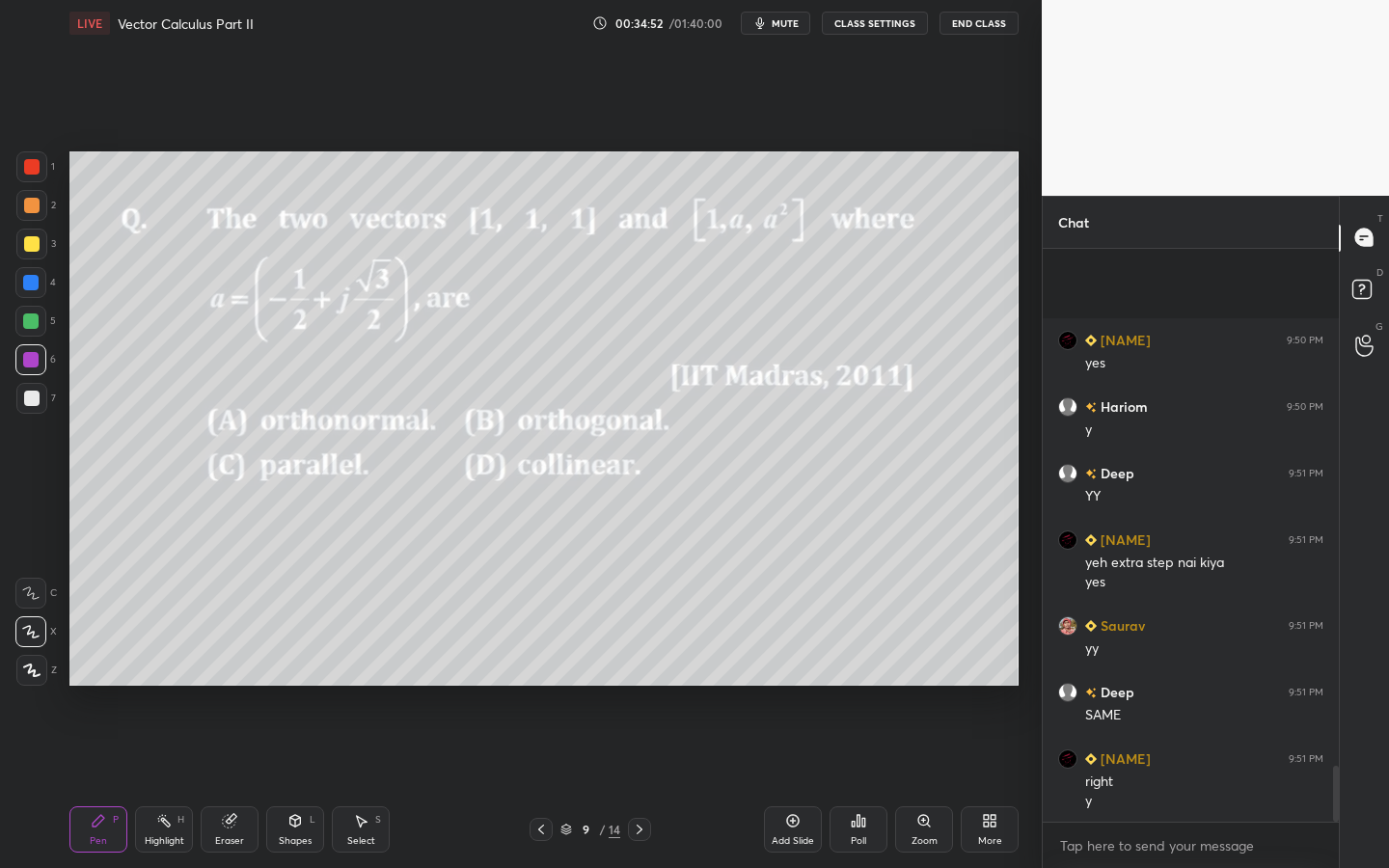 drag, startPoint x: 376, startPoint y: 814, endPoint x: 385, endPoint y: 805, distance: 12.727922 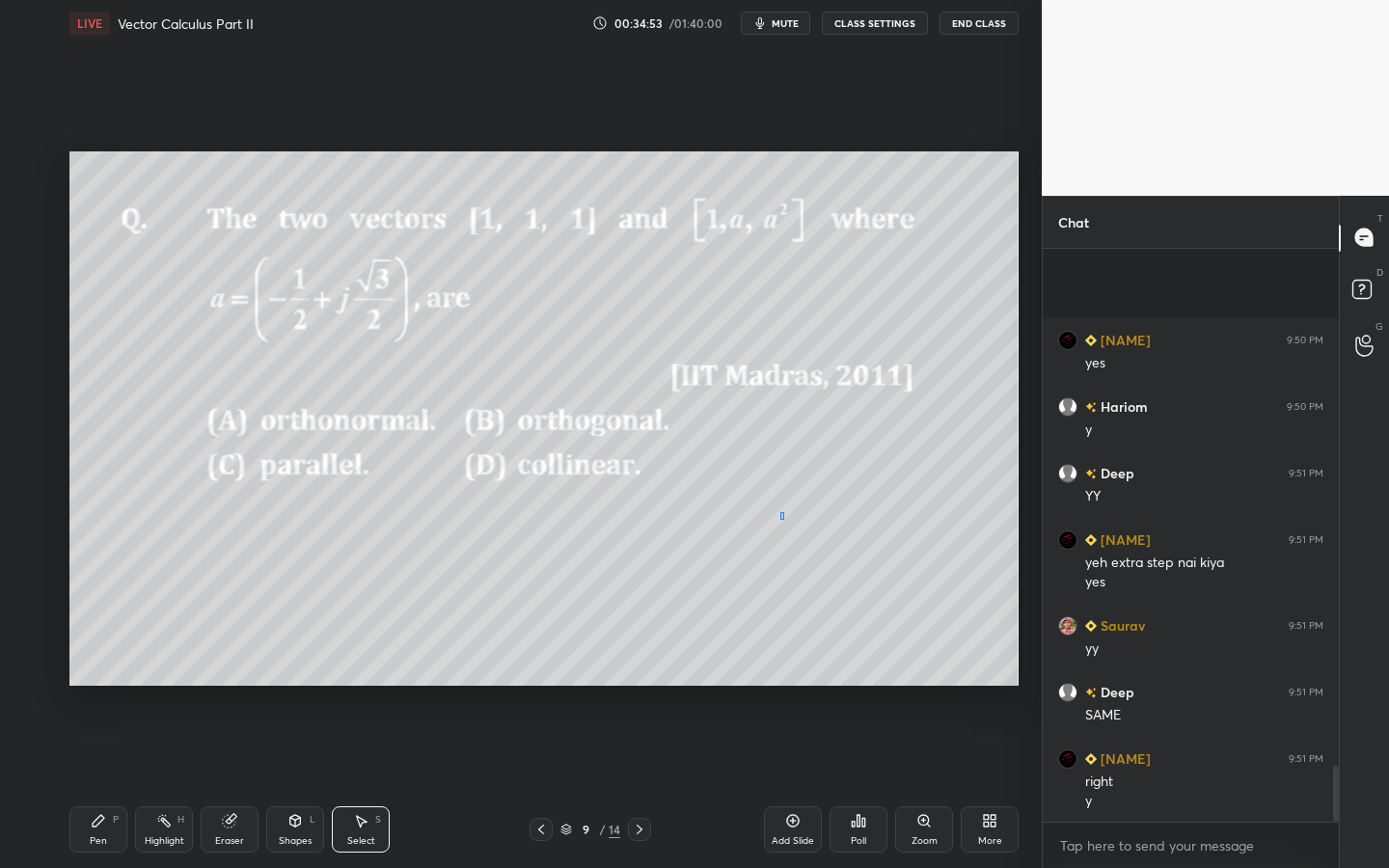 drag, startPoint x: 784, startPoint y: 520, endPoint x: 857, endPoint y: 601, distance: 109.04128 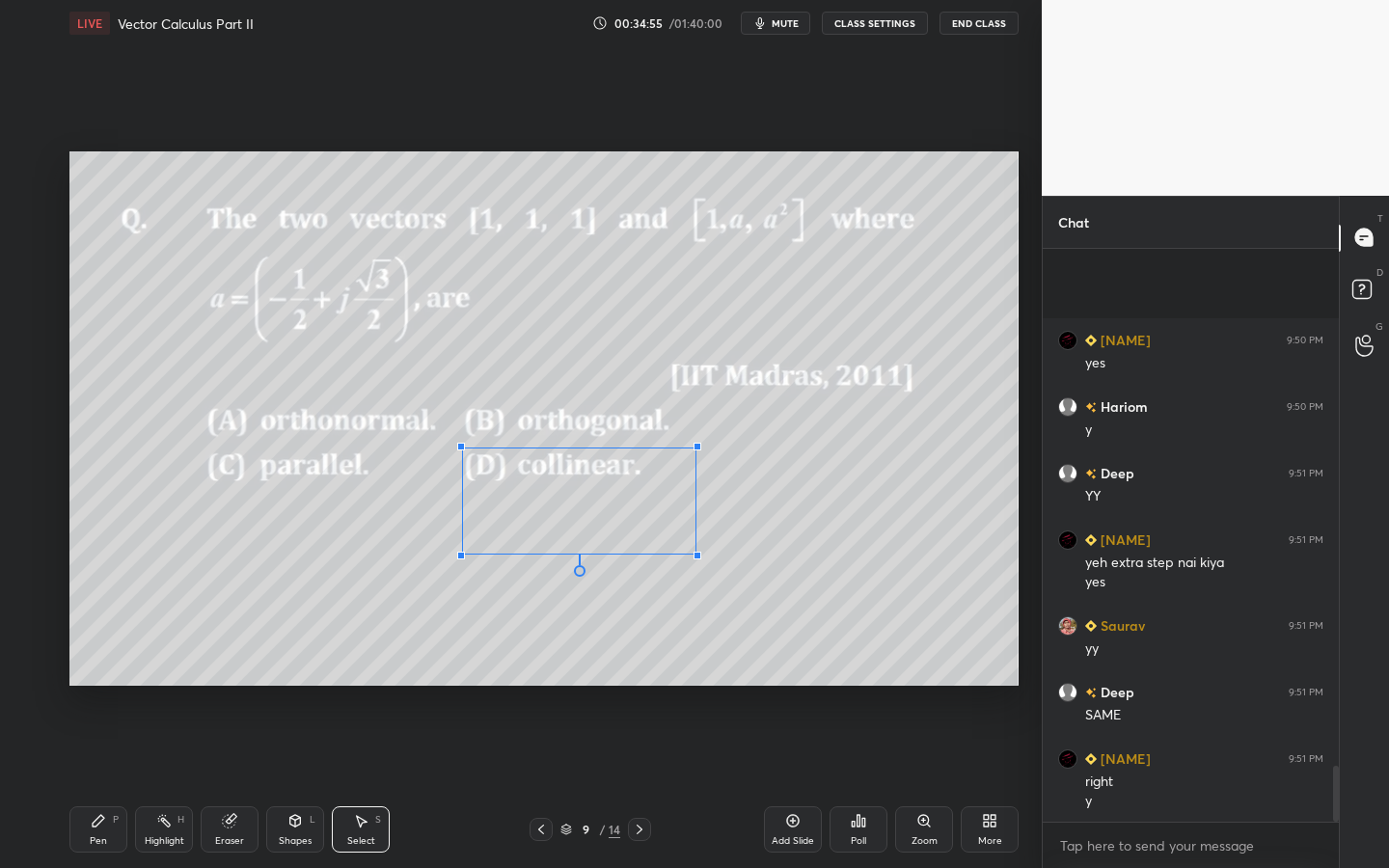 drag, startPoint x: 783, startPoint y: 554, endPoint x: 694, endPoint y: 554, distance: 89 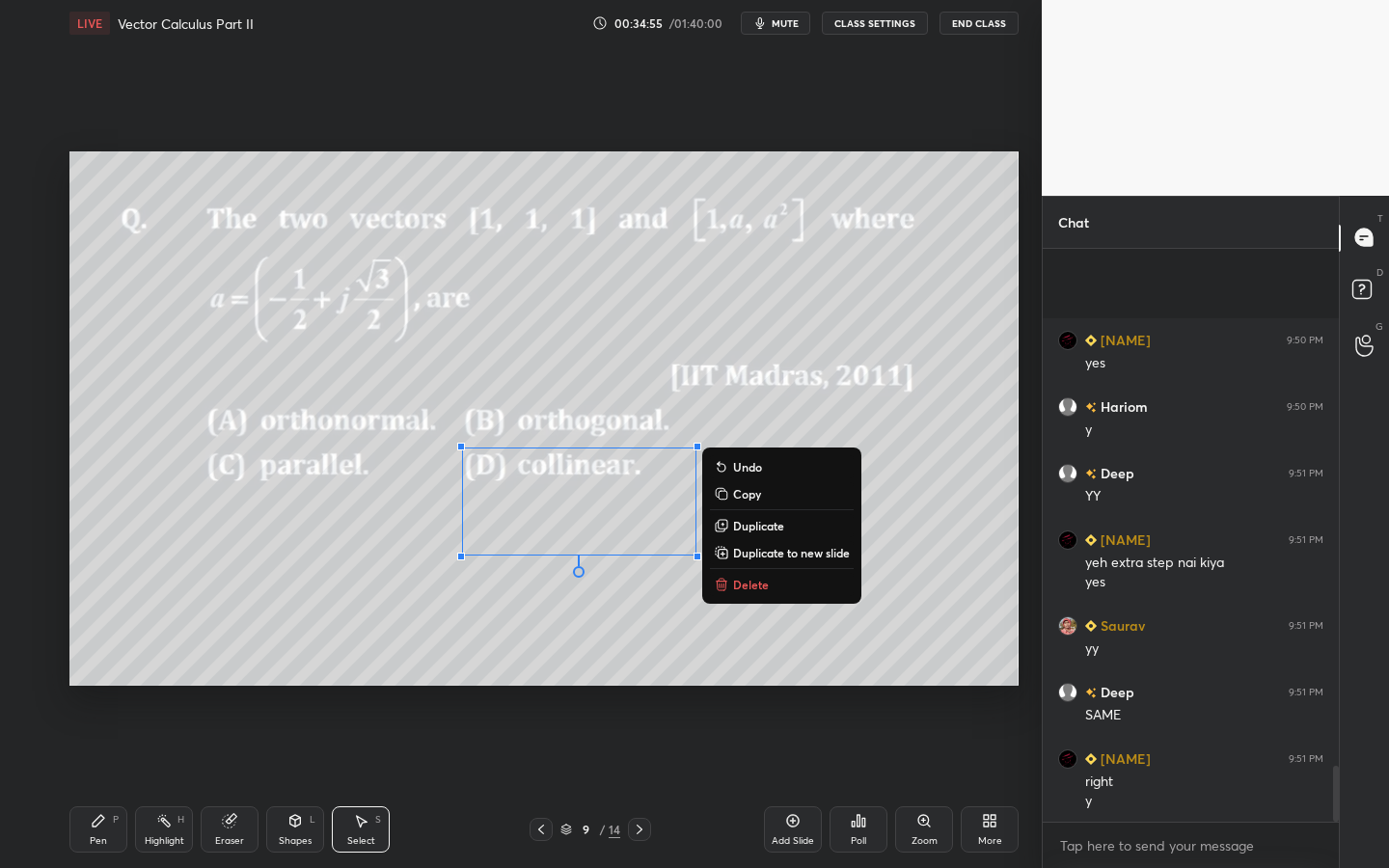 drag, startPoint x: 90, startPoint y: 829, endPoint x: 107, endPoint y: 819, distance: 19.723083 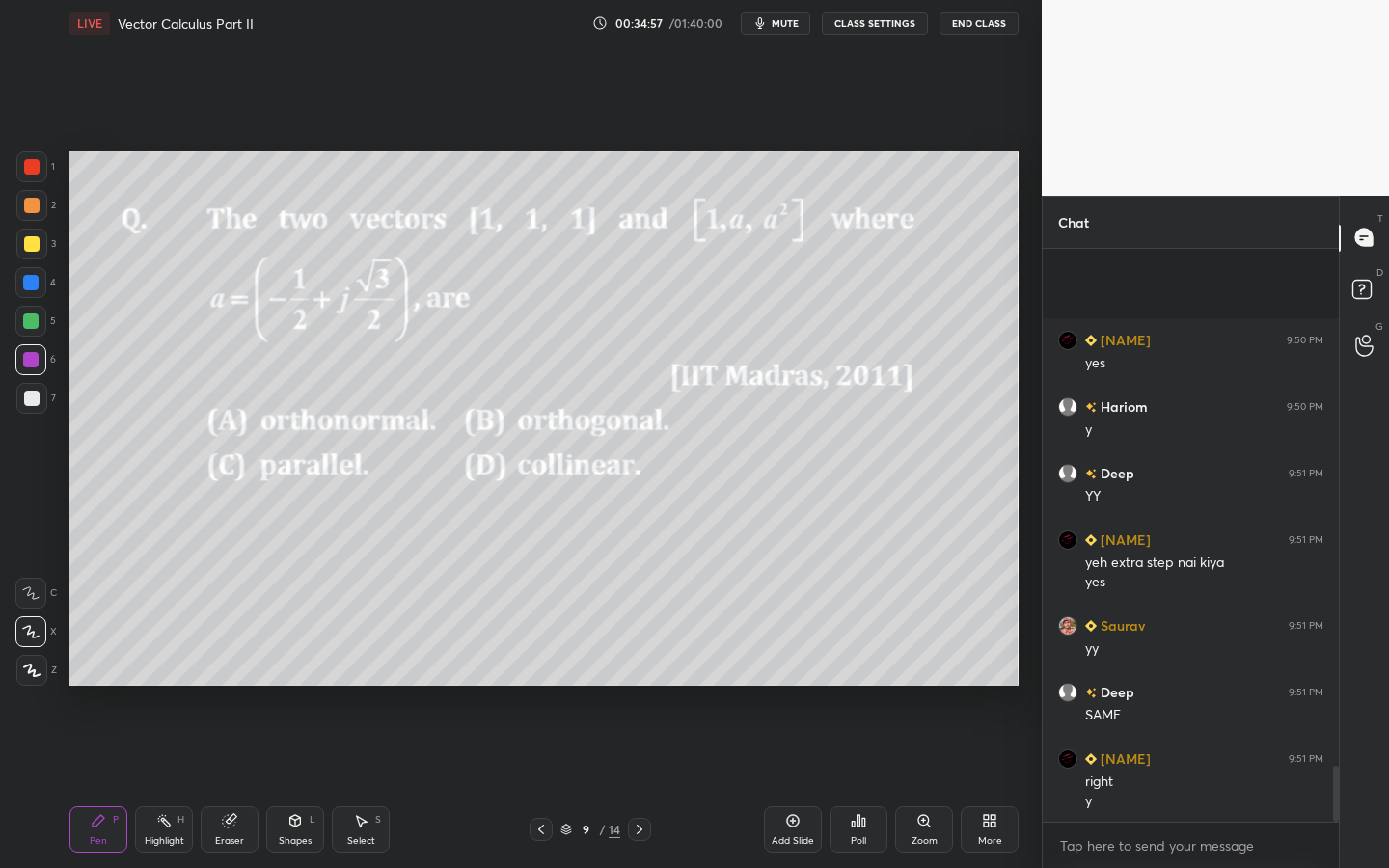 click at bounding box center (32, 398) 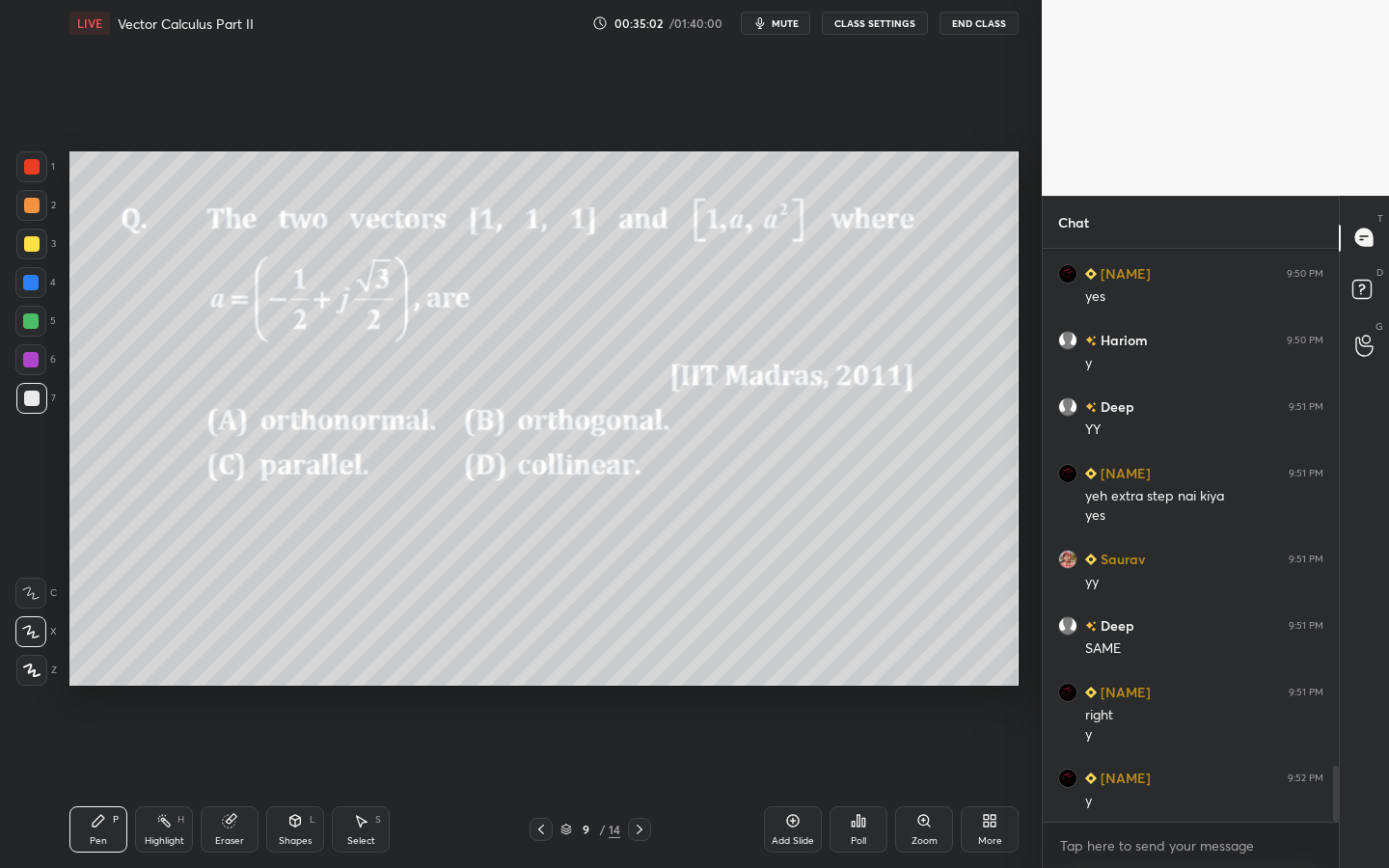 scroll, scrollTop: 64, scrollLeft: 0, axis: vertical 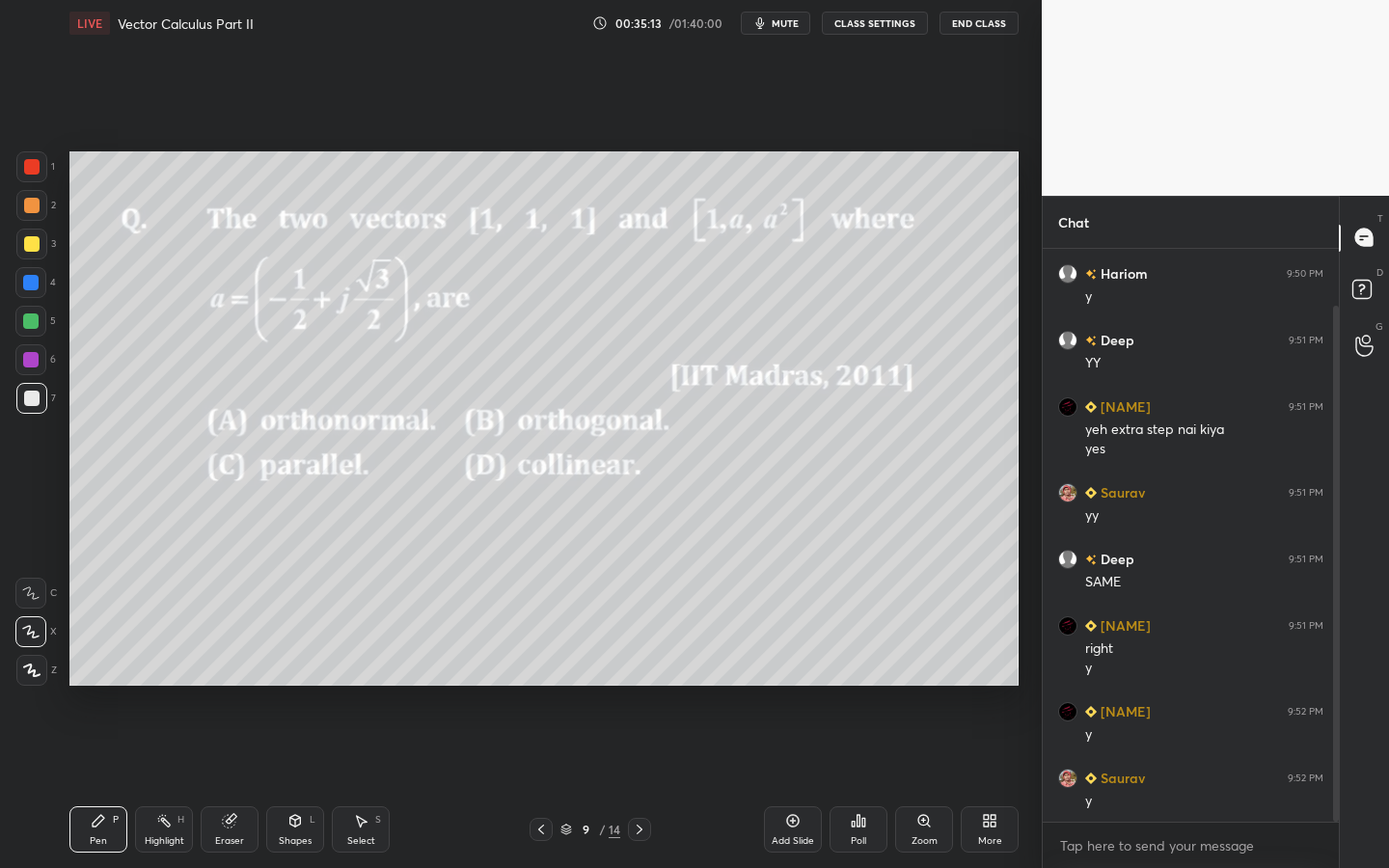 drag, startPoint x: 35, startPoint y: 283, endPoint x: 52, endPoint y: 287, distance: 17.464249 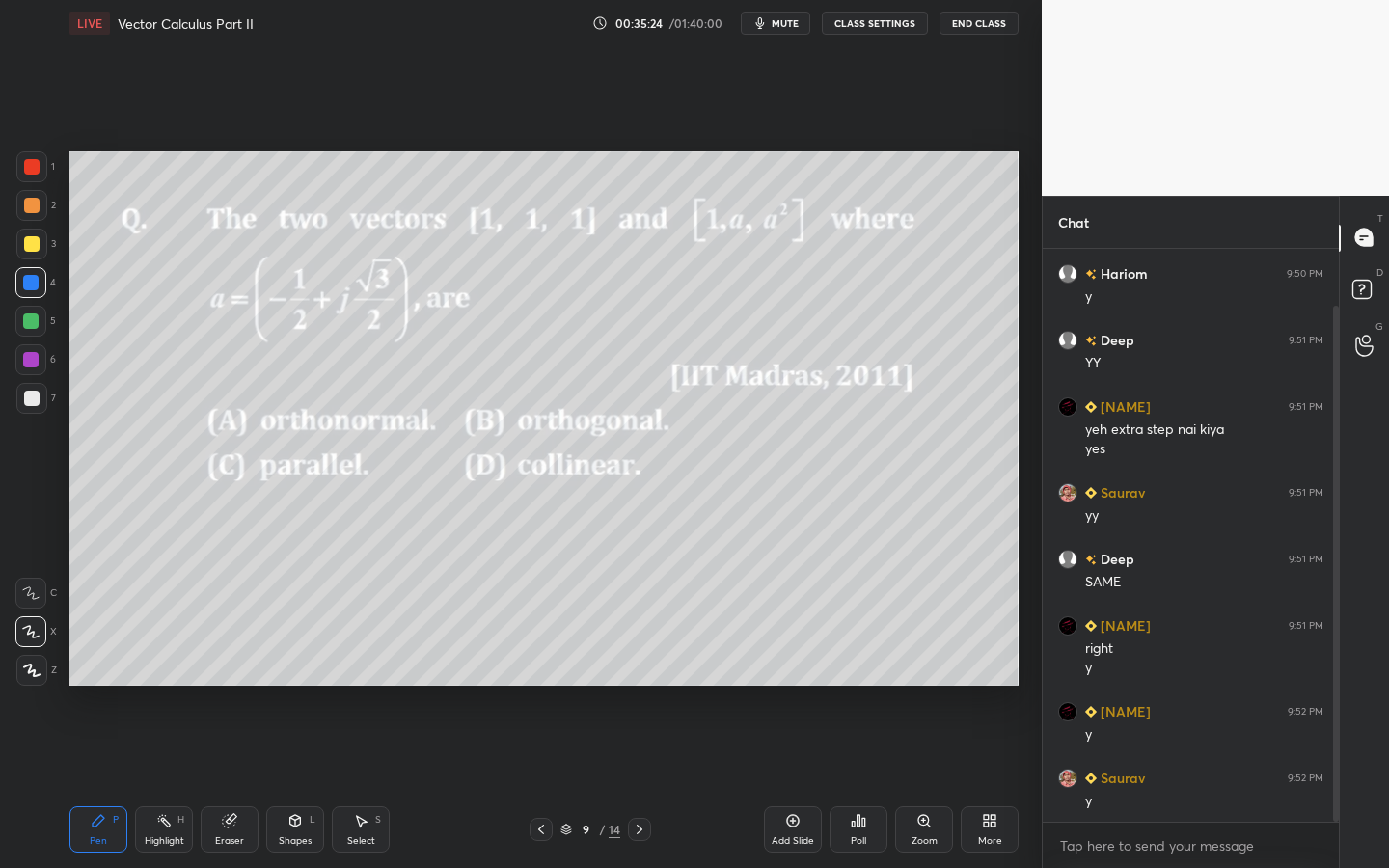 click on "Shapes L" at bounding box center (295, 829) 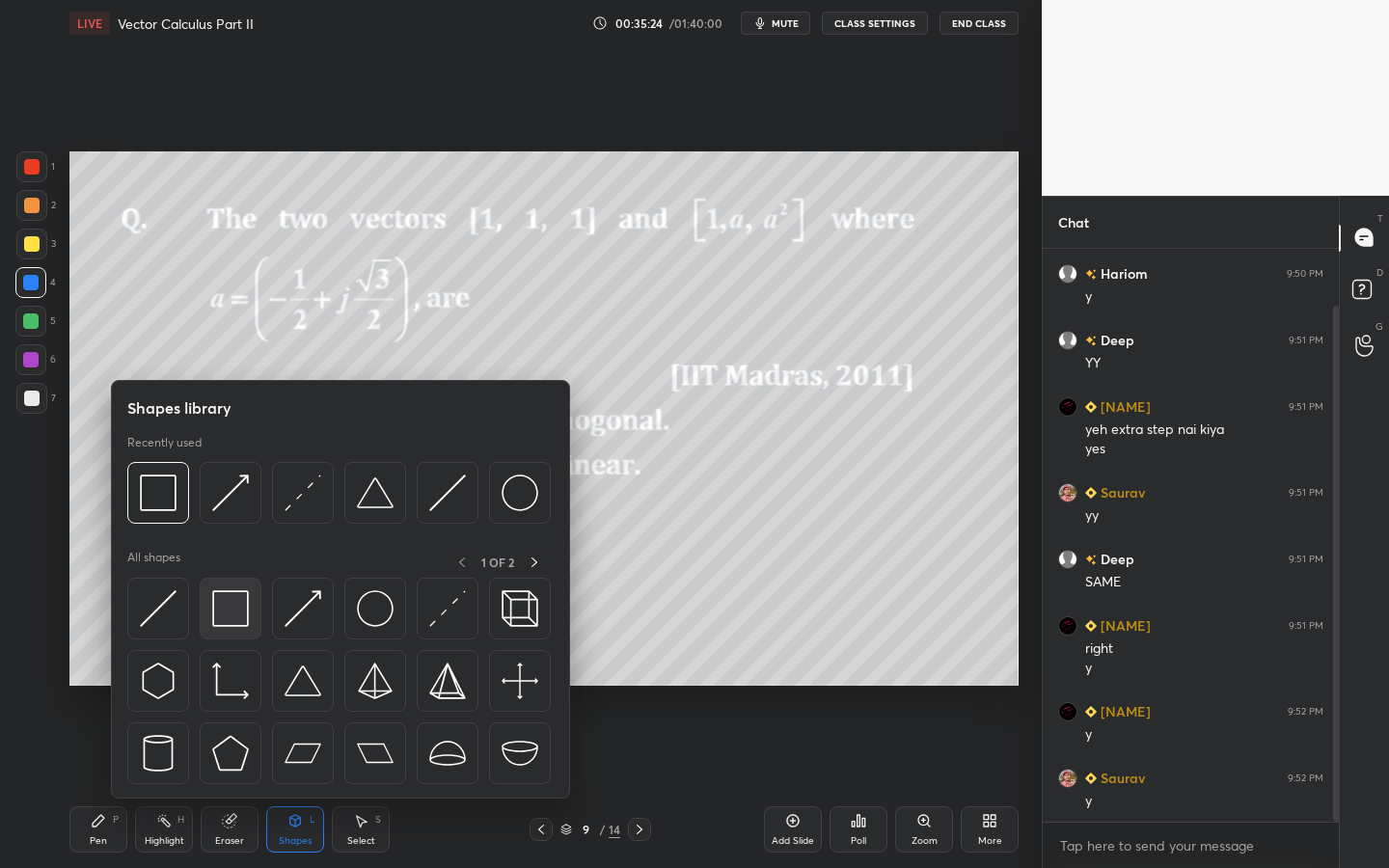 click at bounding box center (231, 609) 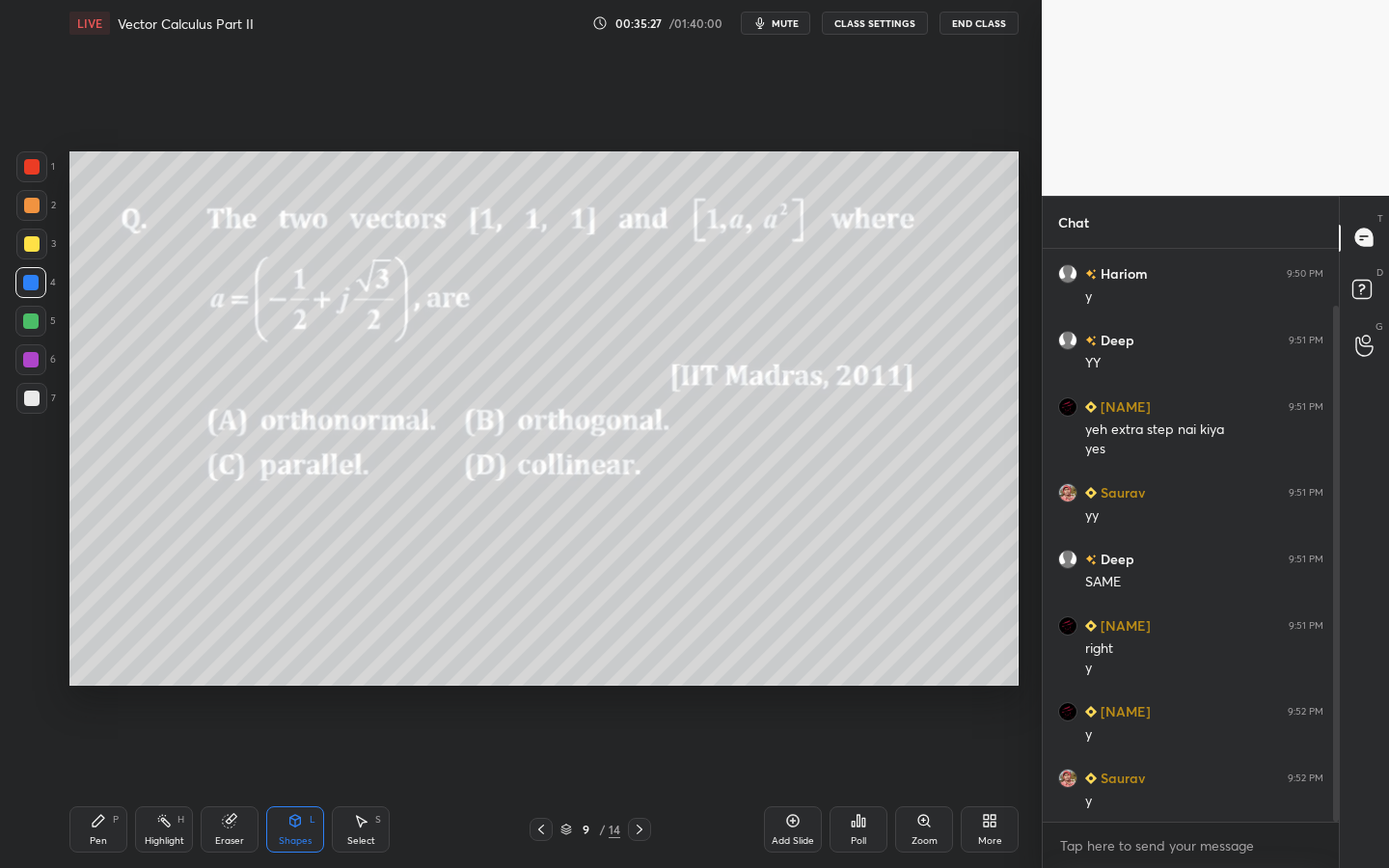 drag, startPoint x: 67, startPoint y: 840, endPoint x: 104, endPoint y: 829, distance: 38.6005 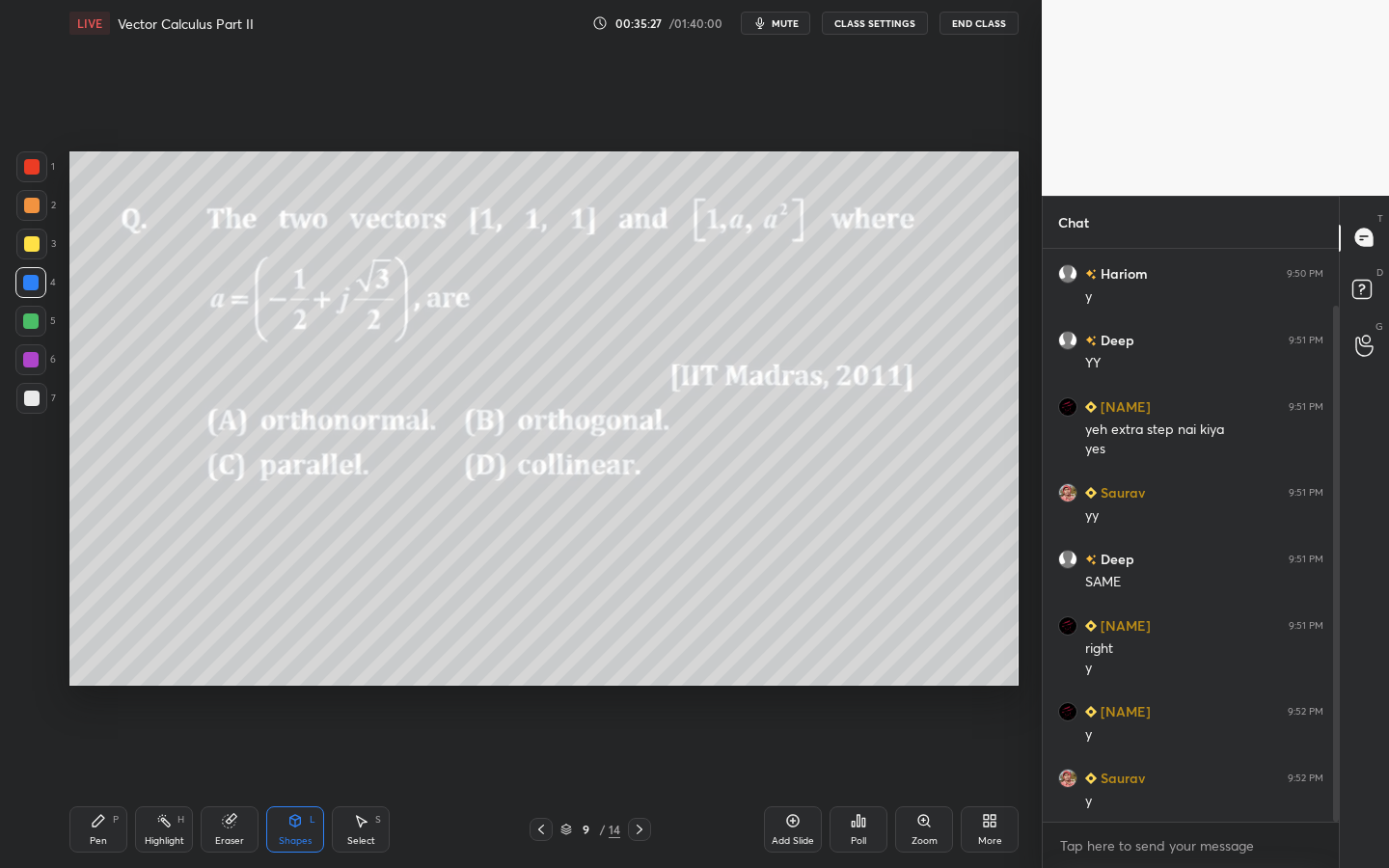 click on "LIVE Vector Calculus Part II 00:35:27 /  01:40:00 mute CLASS SETTINGS End Class Setting up your live class Poll for   secs No correct answer Start poll Back Vector Calculus Part II • L7 of Engg. Maths PRACTICE (SMART) COURSE for GATE 2026 (R.I.) [NAME] [NAME] Pen P Highlight H Eraser Shapes L Select S 9 / 14 Add Slide Poll Zoom More" at bounding box center (544, 434) 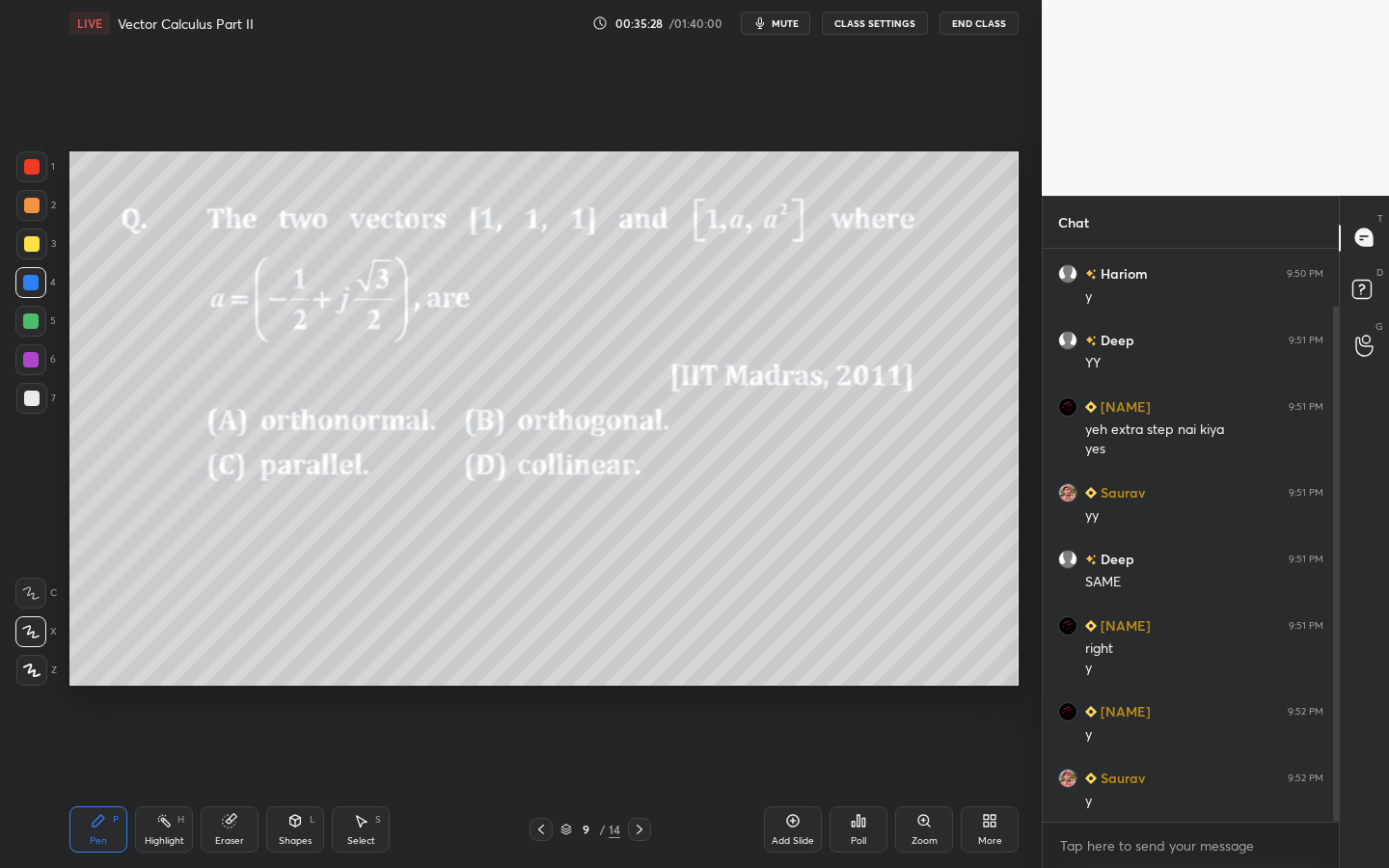 click at bounding box center [31, 283] 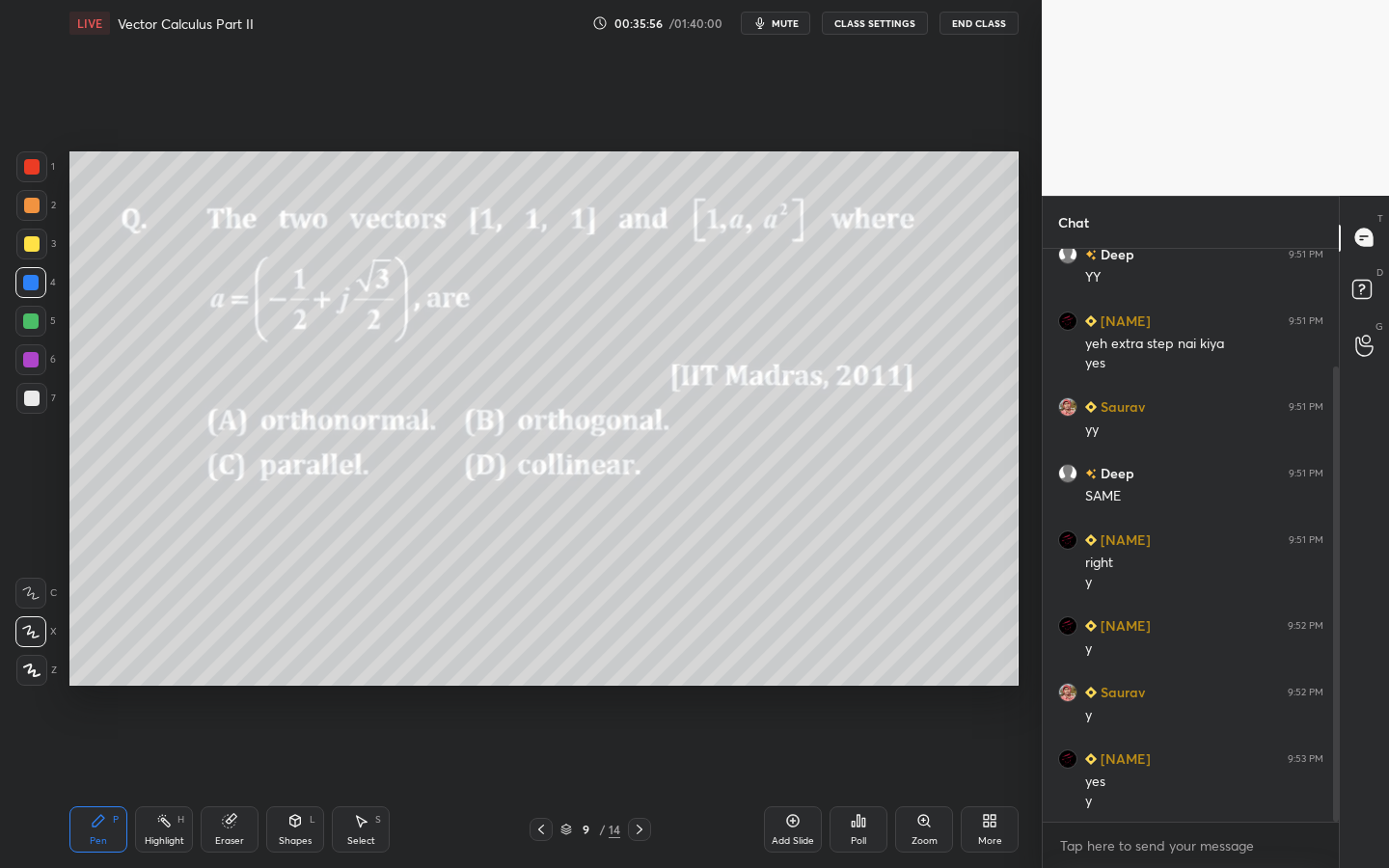 scroll, scrollTop: 169, scrollLeft: 0, axis: vertical 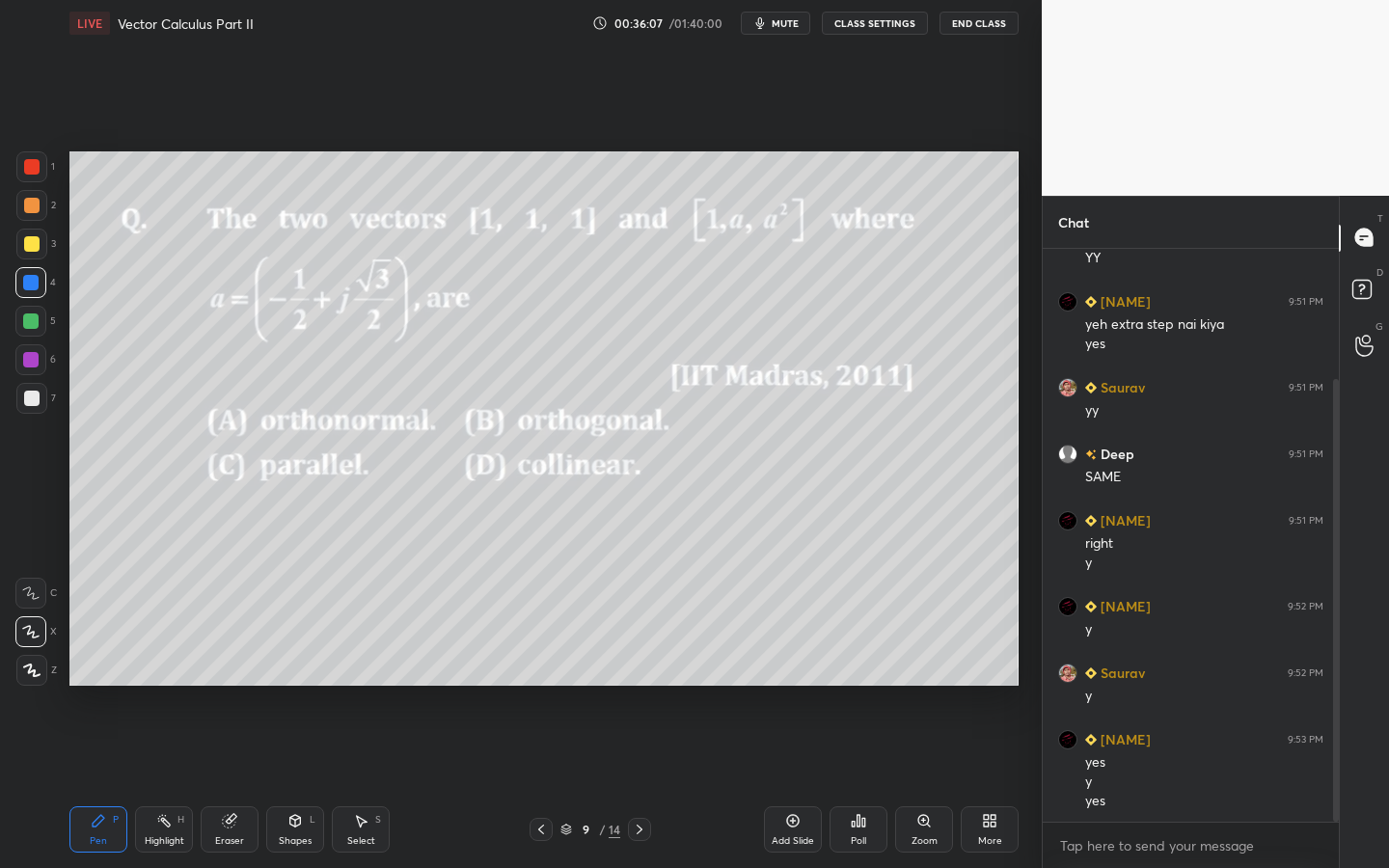 click at bounding box center (32, 398) 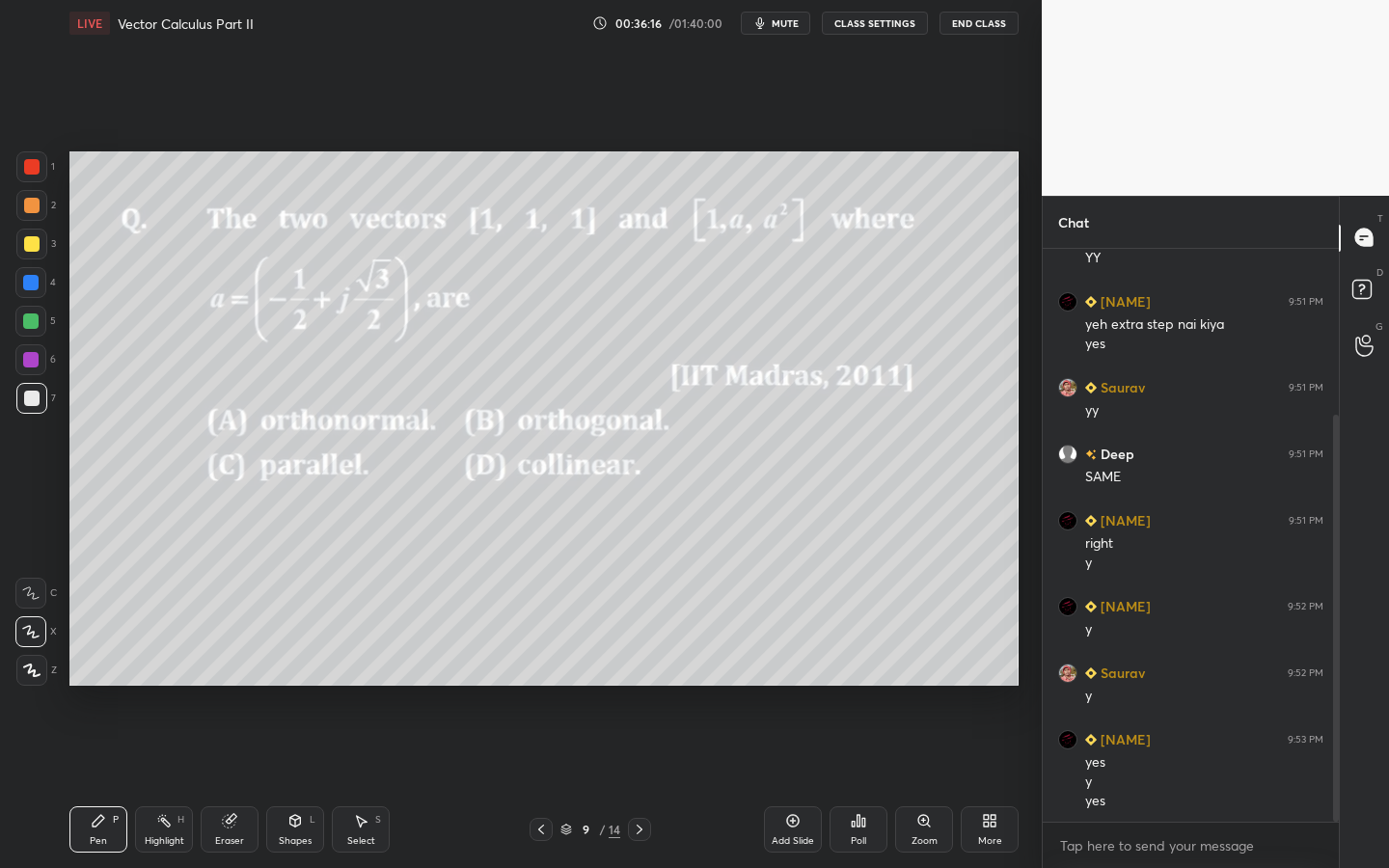 scroll, scrollTop: 235, scrollLeft: 0, axis: vertical 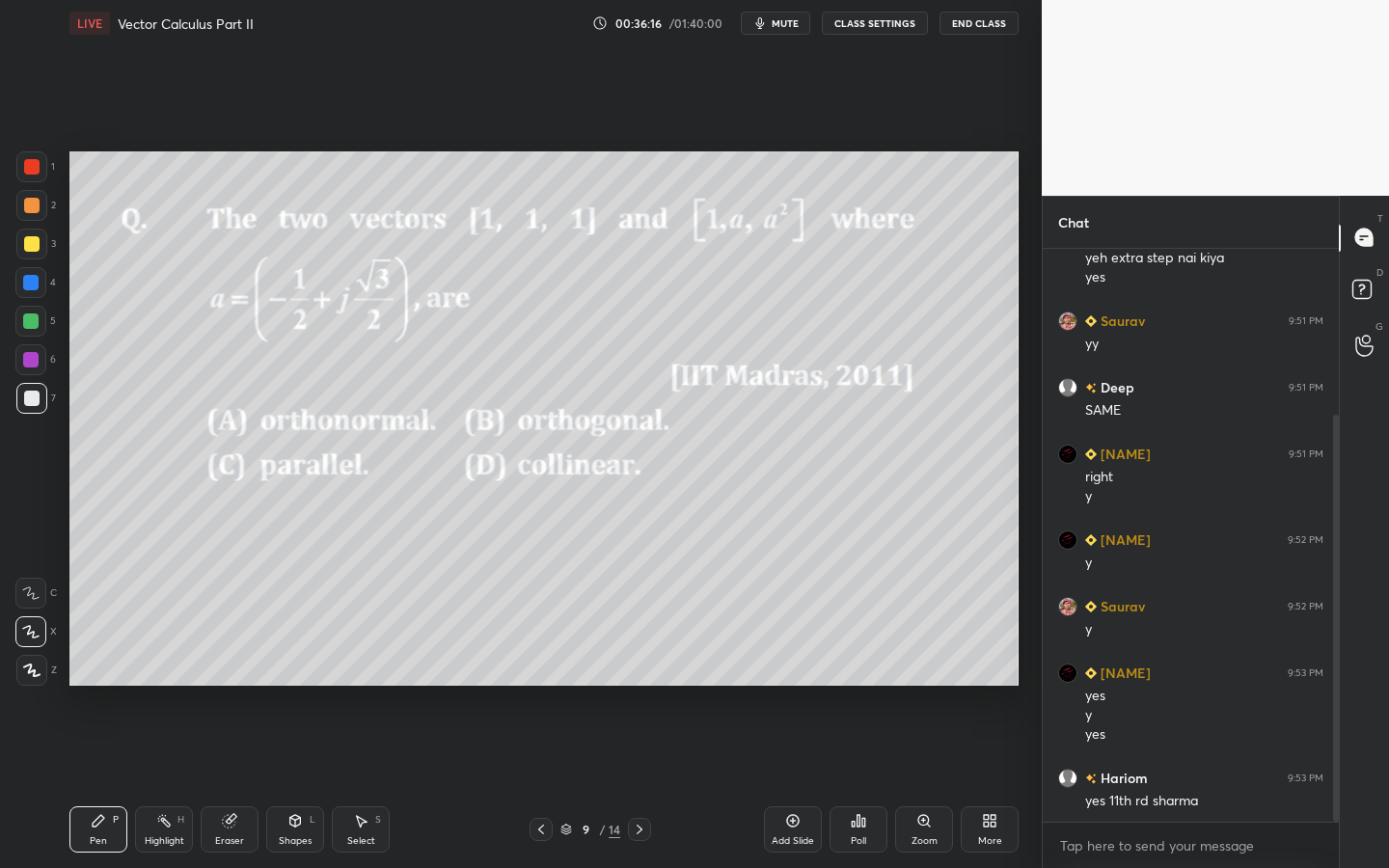 click 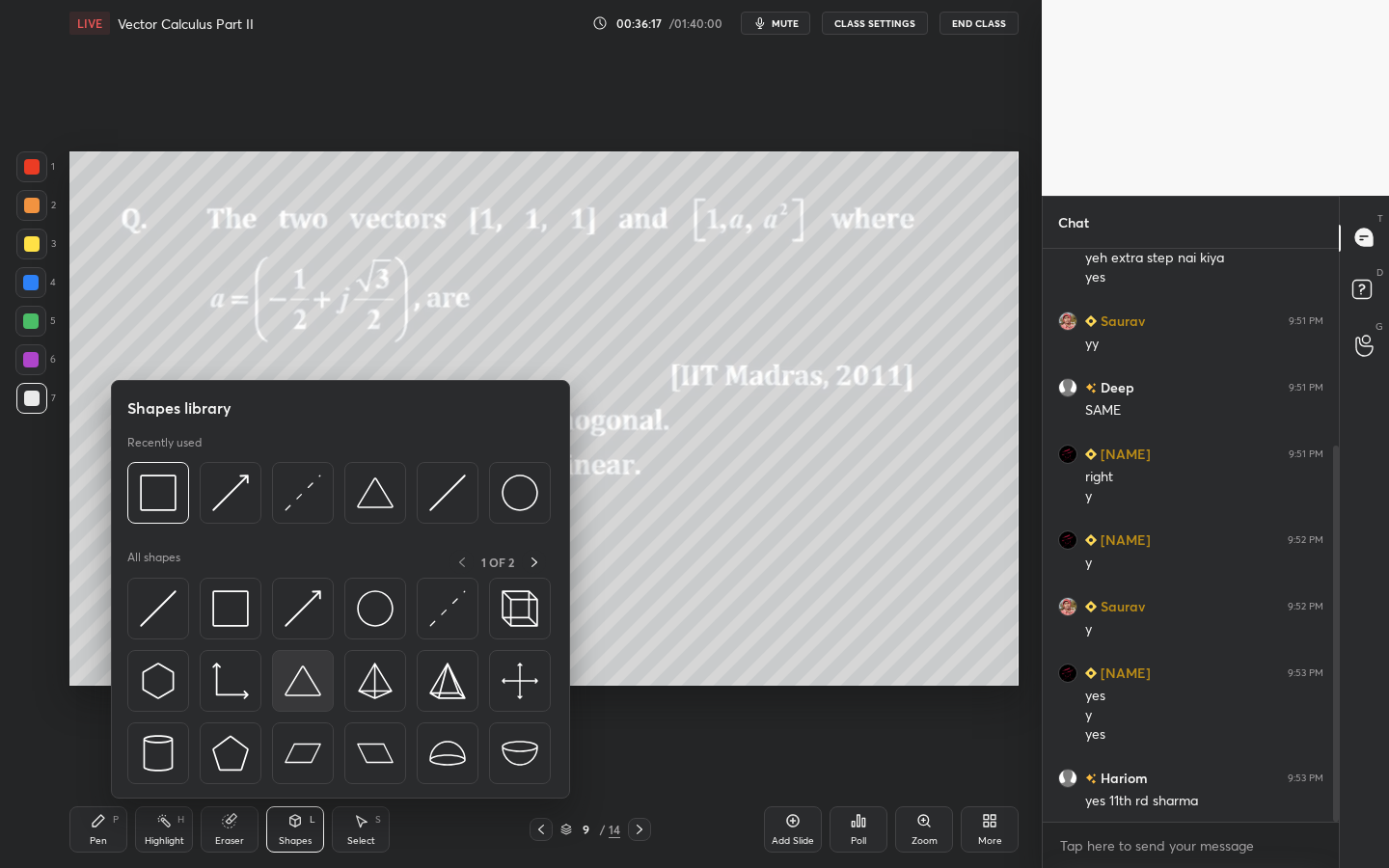 scroll, scrollTop: 302, scrollLeft: 0, axis: vertical 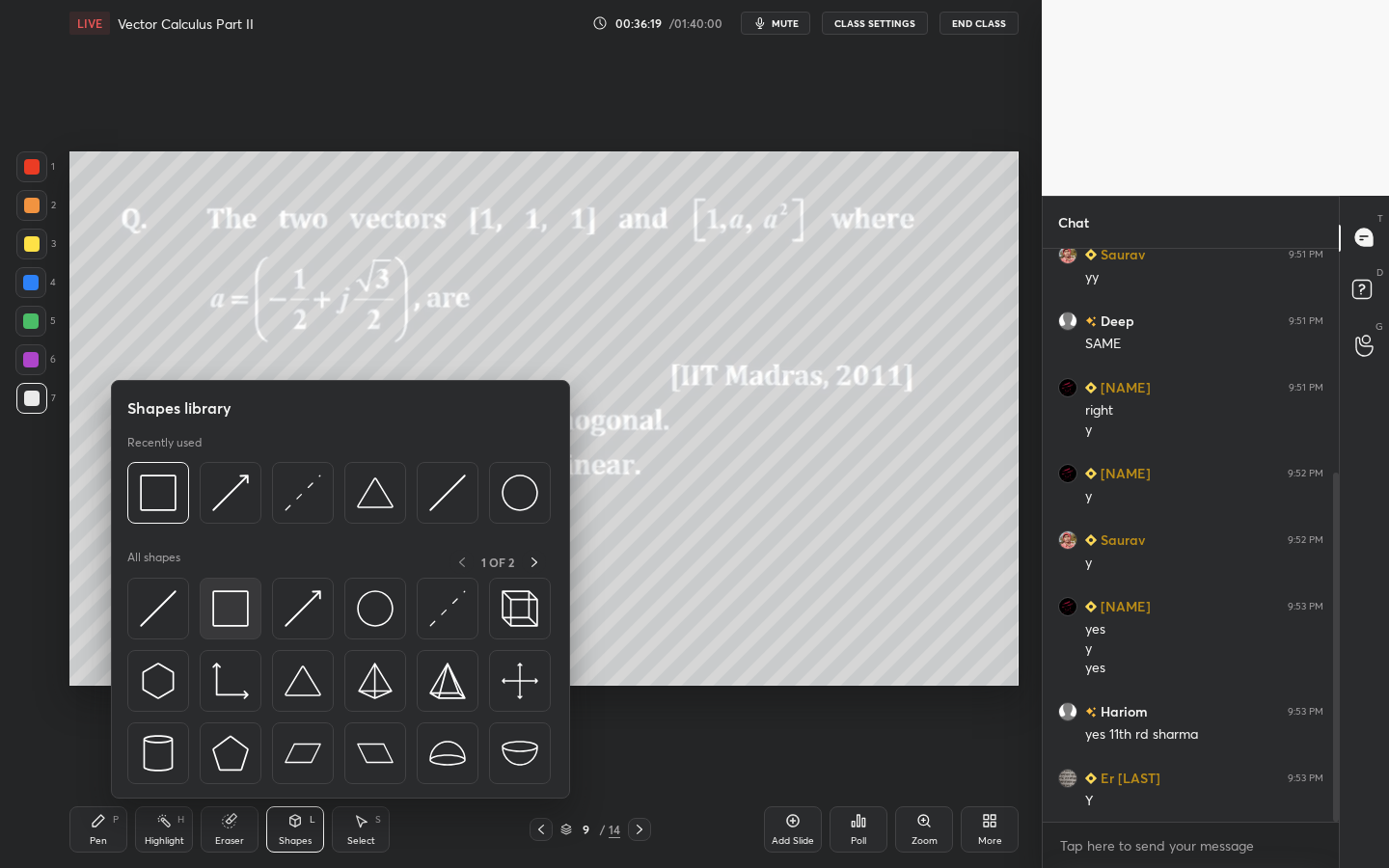 click at bounding box center [231, 609] 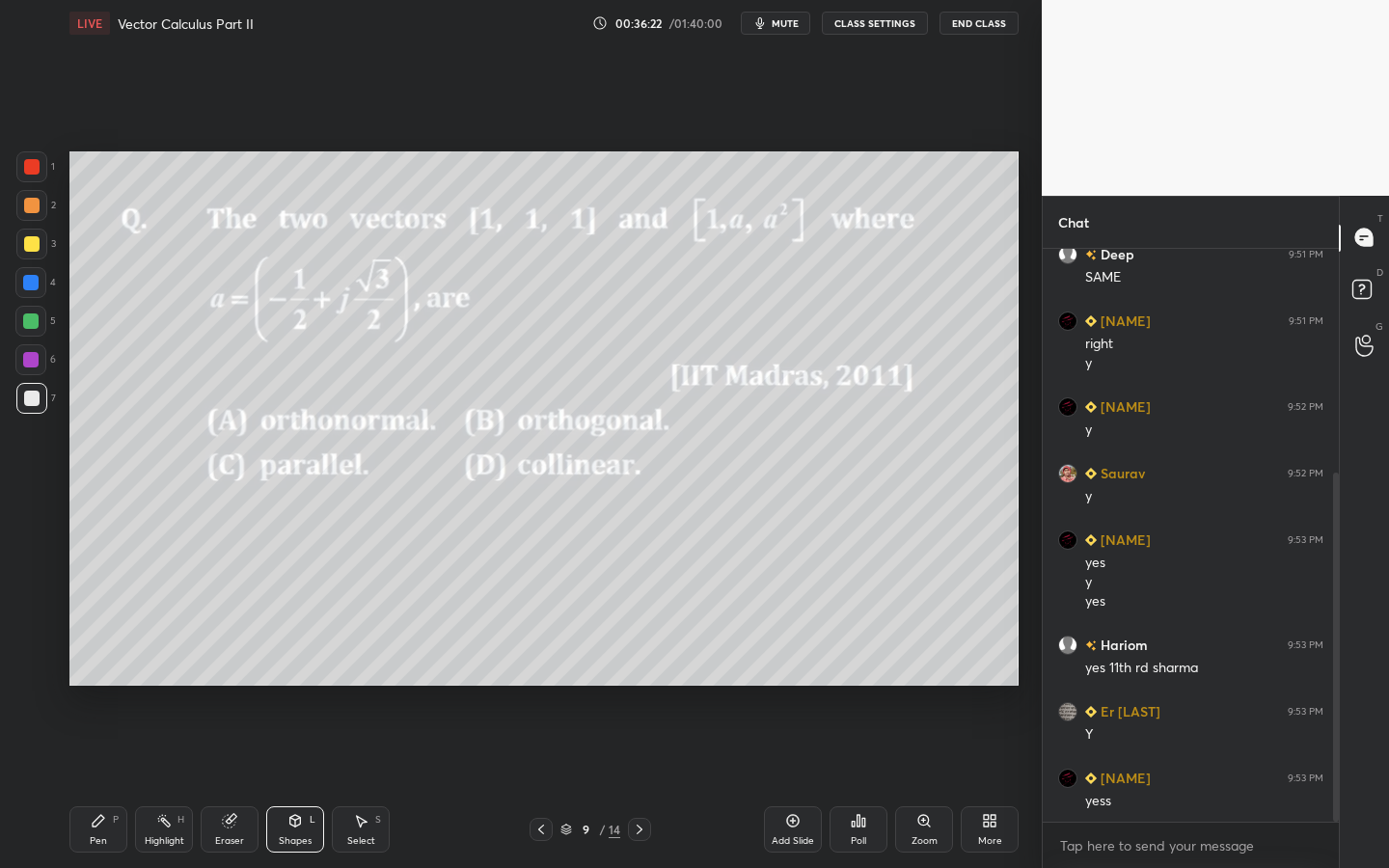 click 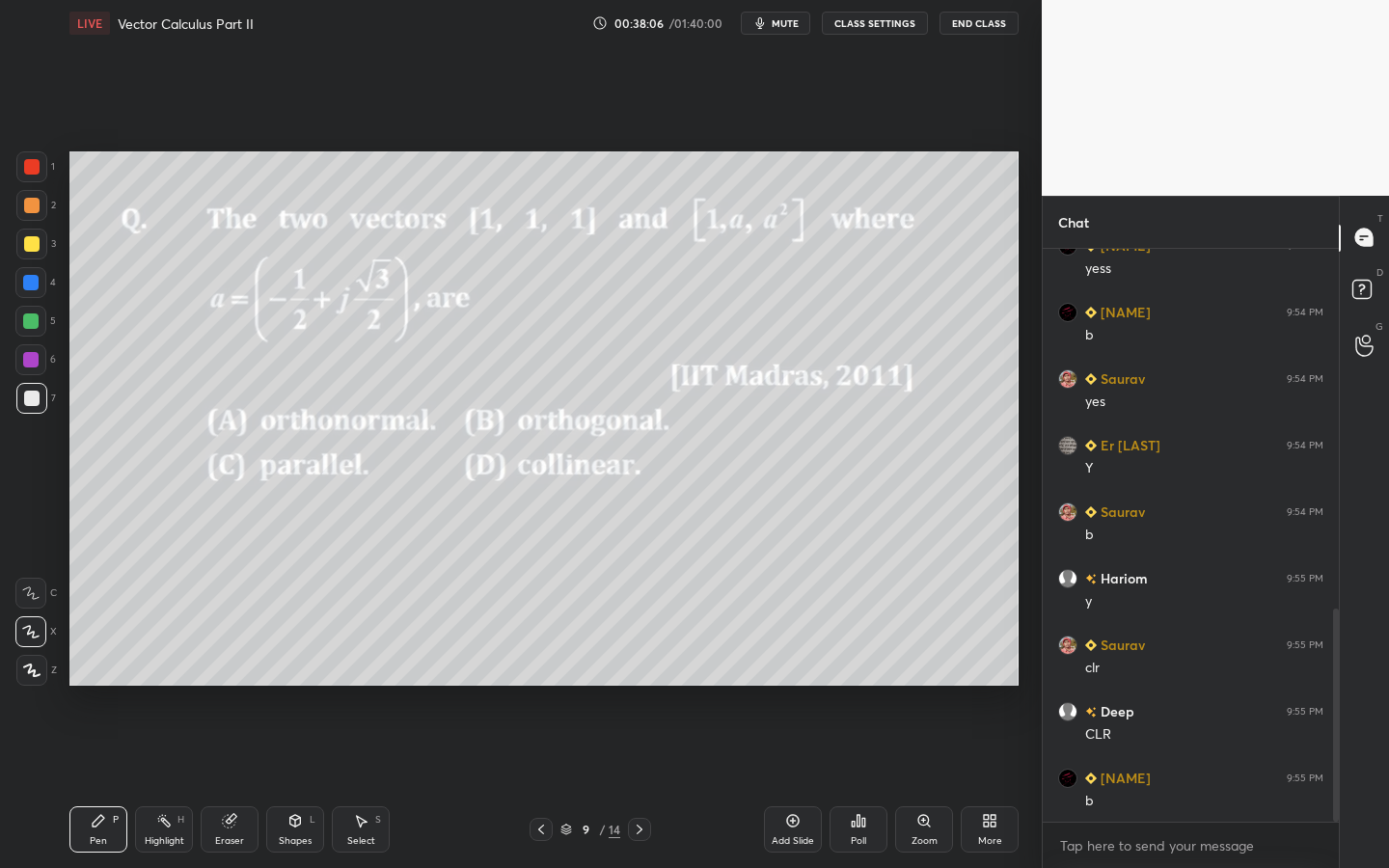 scroll, scrollTop: 967, scrollLeft: 0, axis: vertical 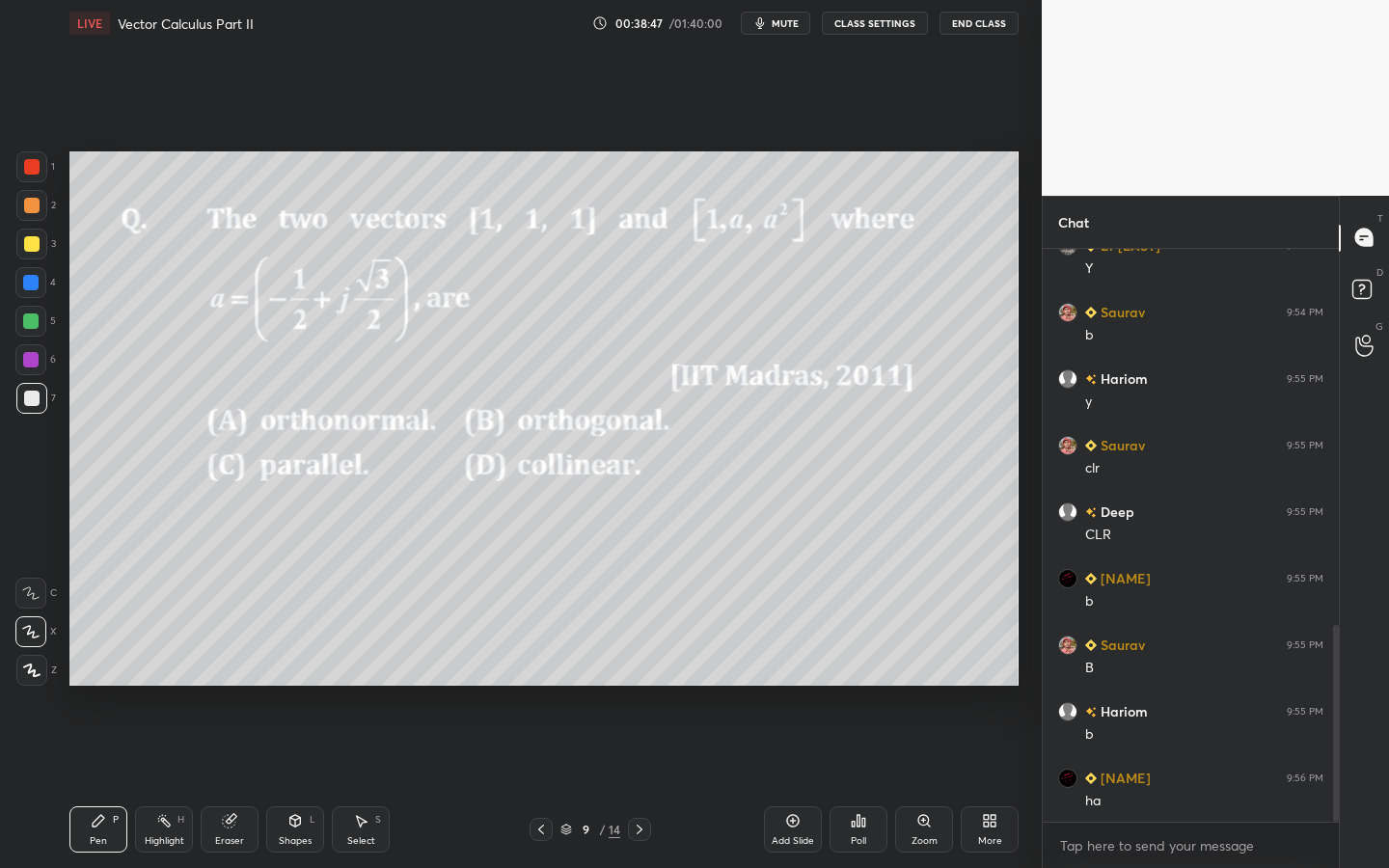click at bounding box center [31, 360] 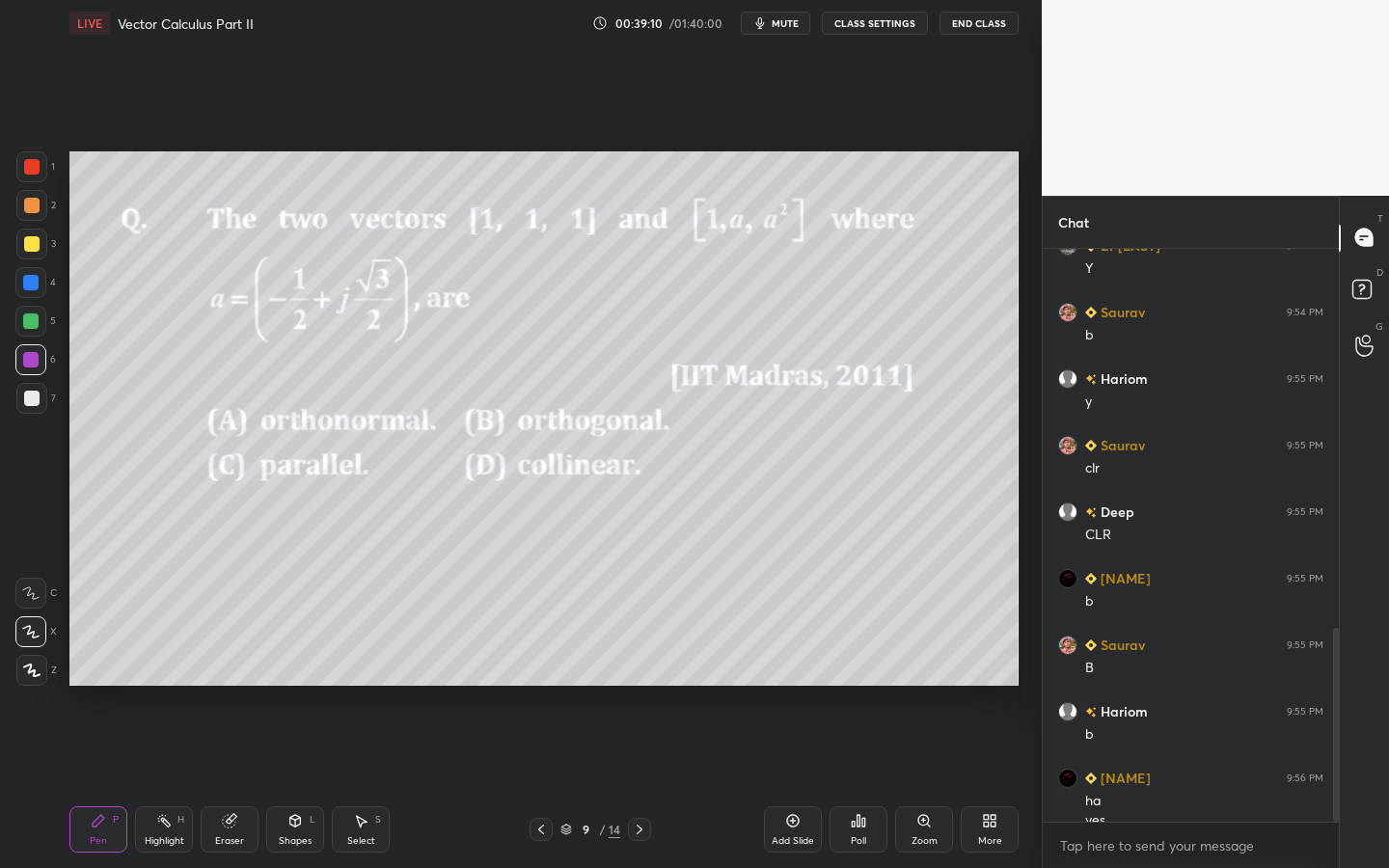 scroll, scrollTop: 1120, scrollLeft: 0, axis: vertical 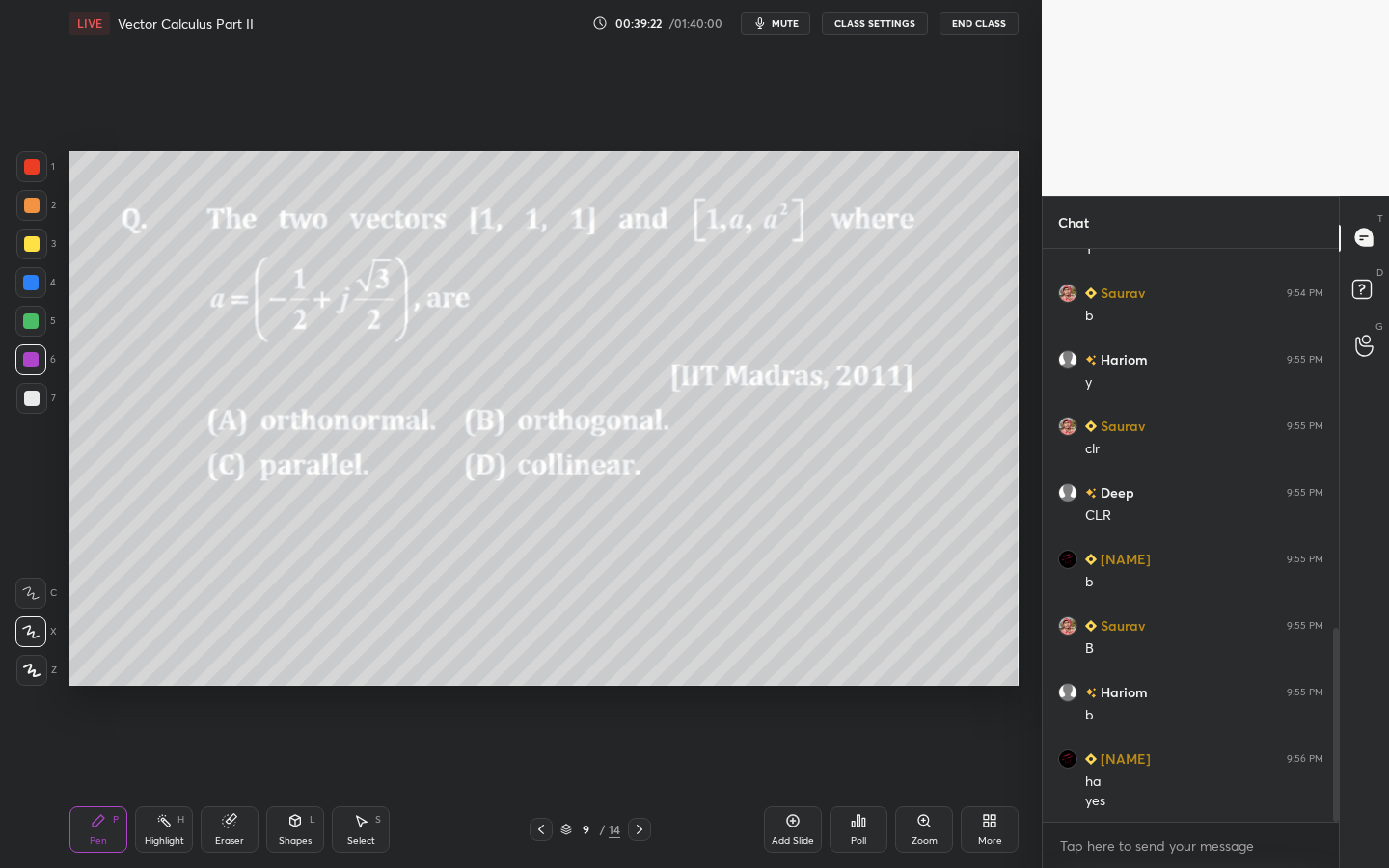 click 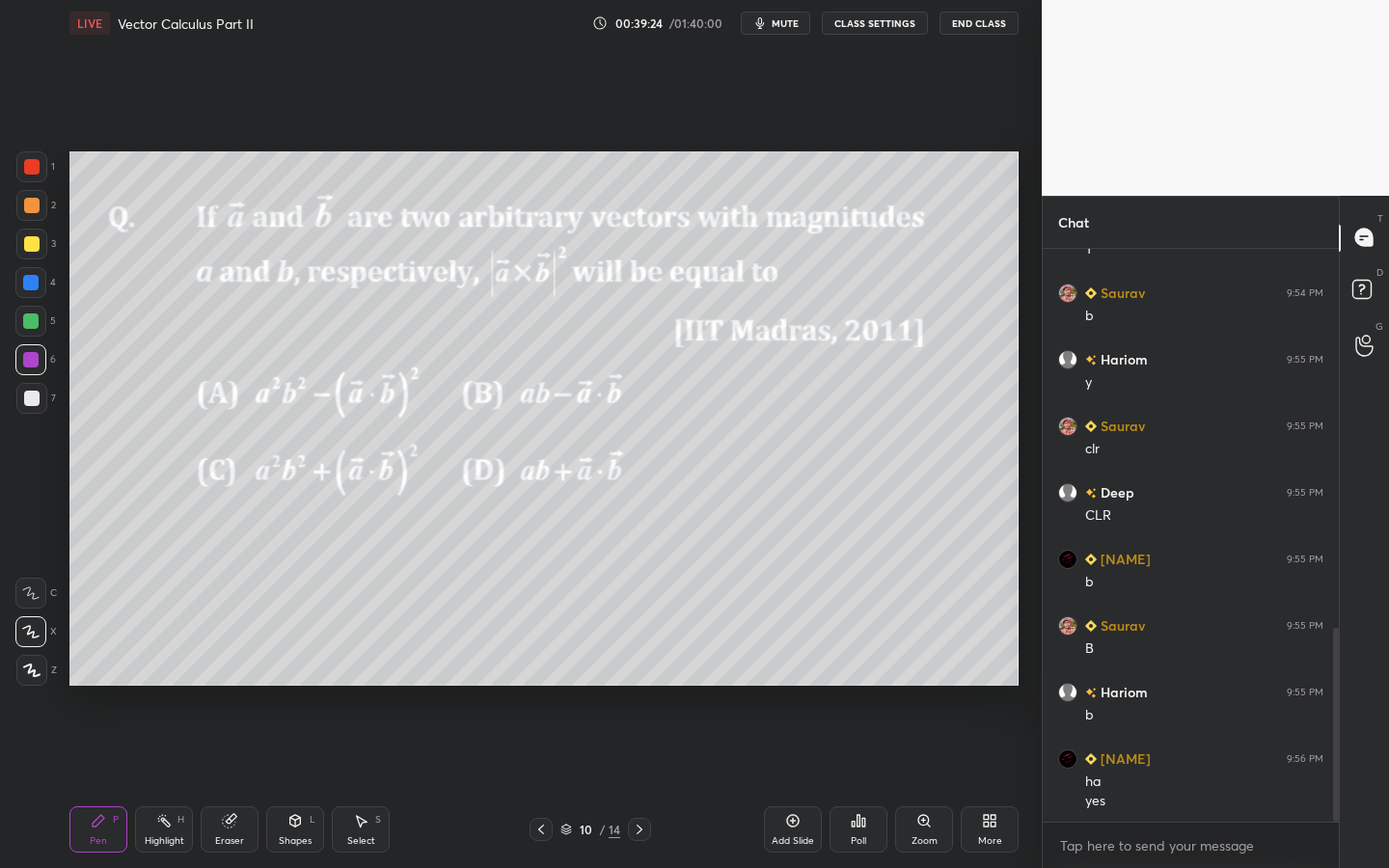 drag, startPoint x: 16, startPoint y: 160, endPoint x: 65, endPoint y: 167, distance: 49.49747 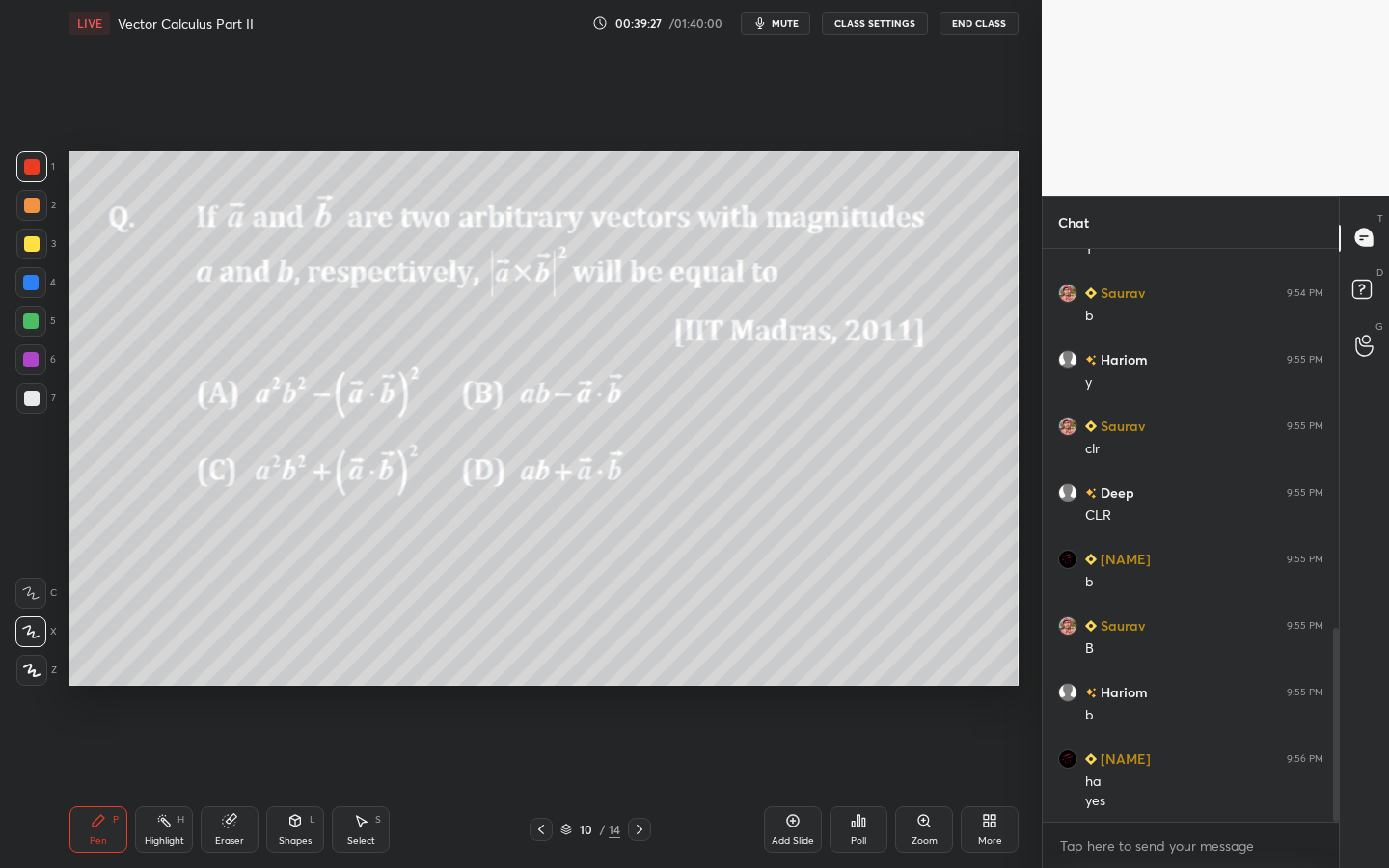 drag, startPoint x: 543, startPoint y: 826, endPoint x: 575, endPoint y: 799, distance: 41.86884 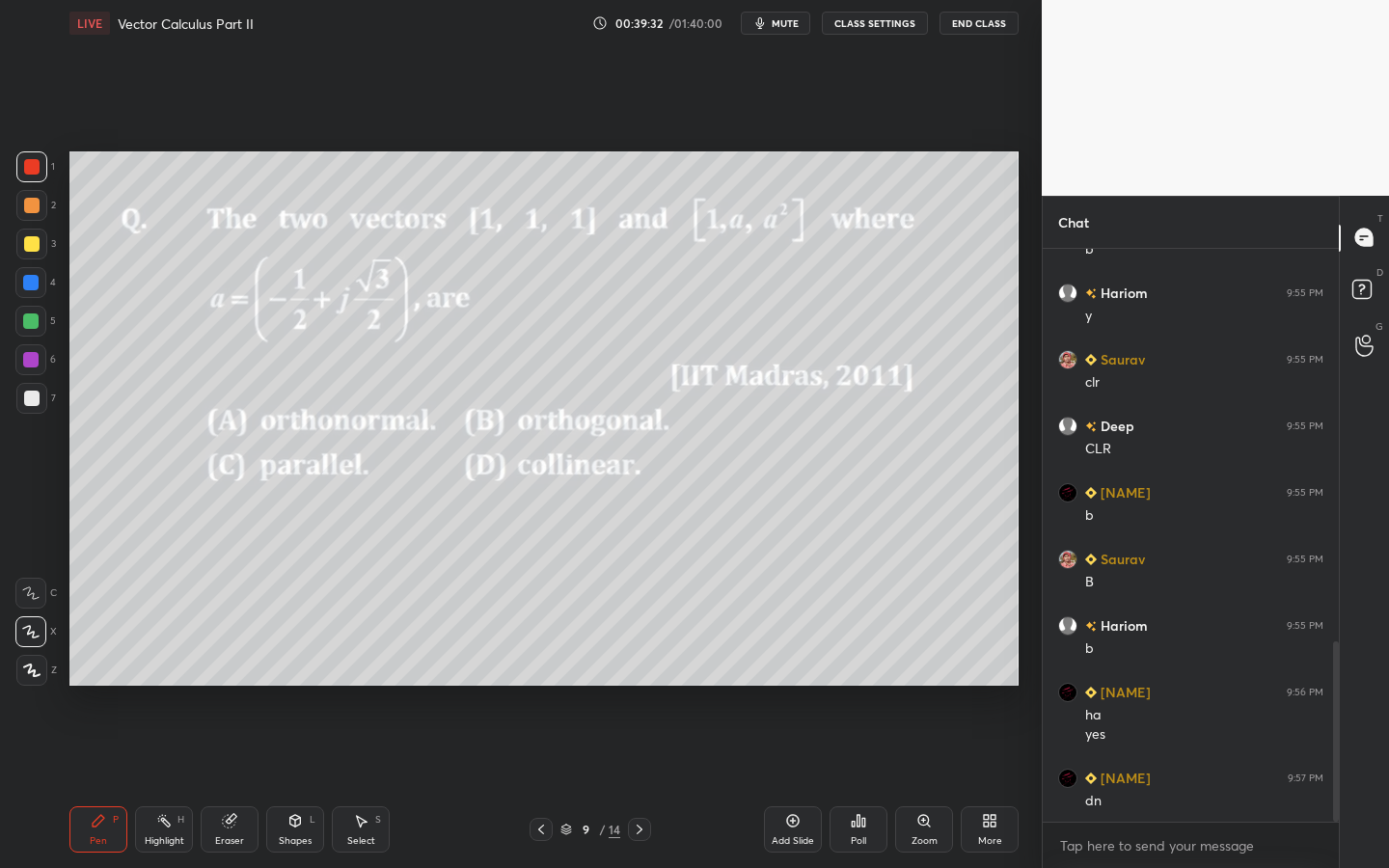 scroll, scrollTop: 1253, scrollLeft: 0, axis: vertical 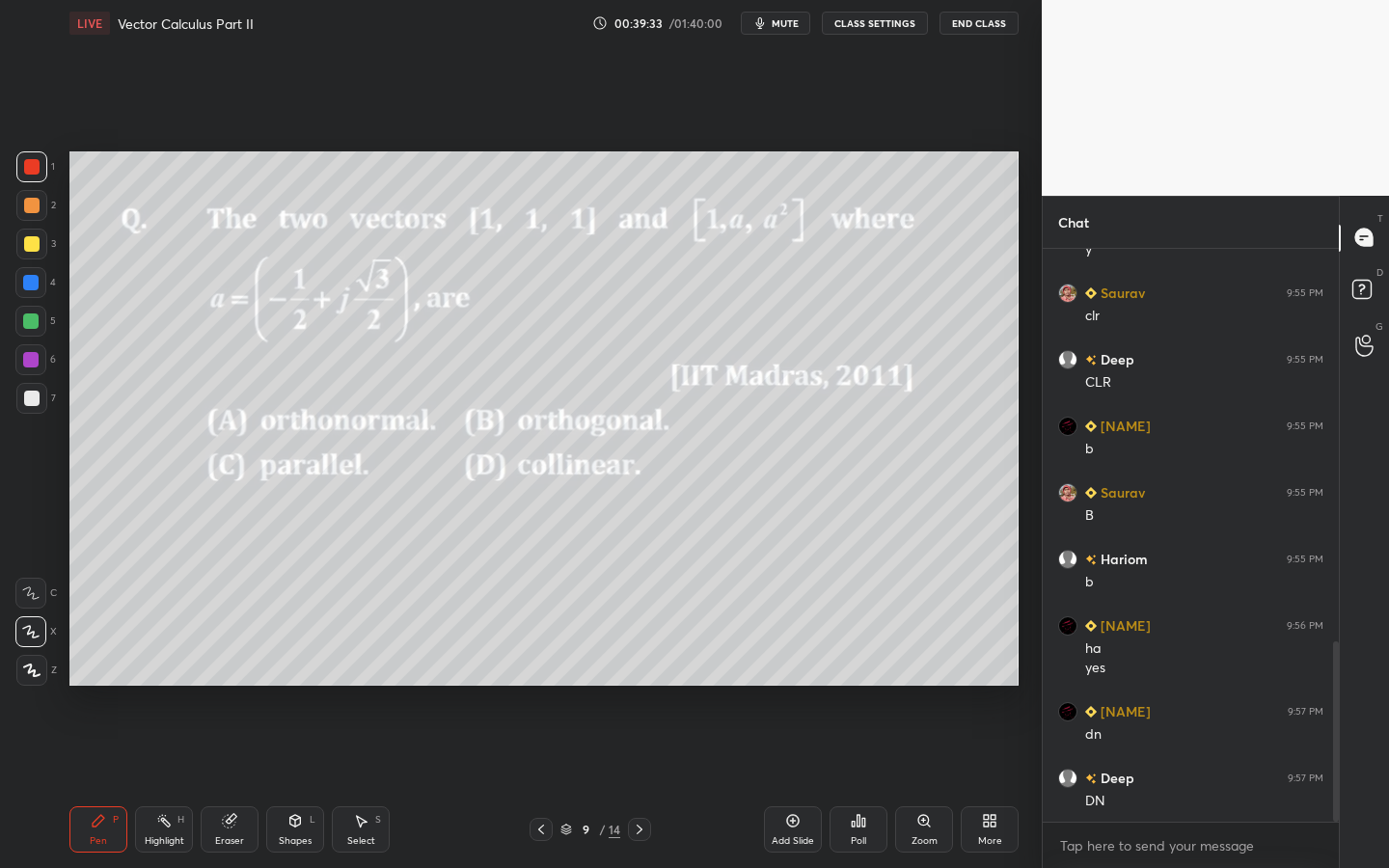 click at bounding box center [31, 283] 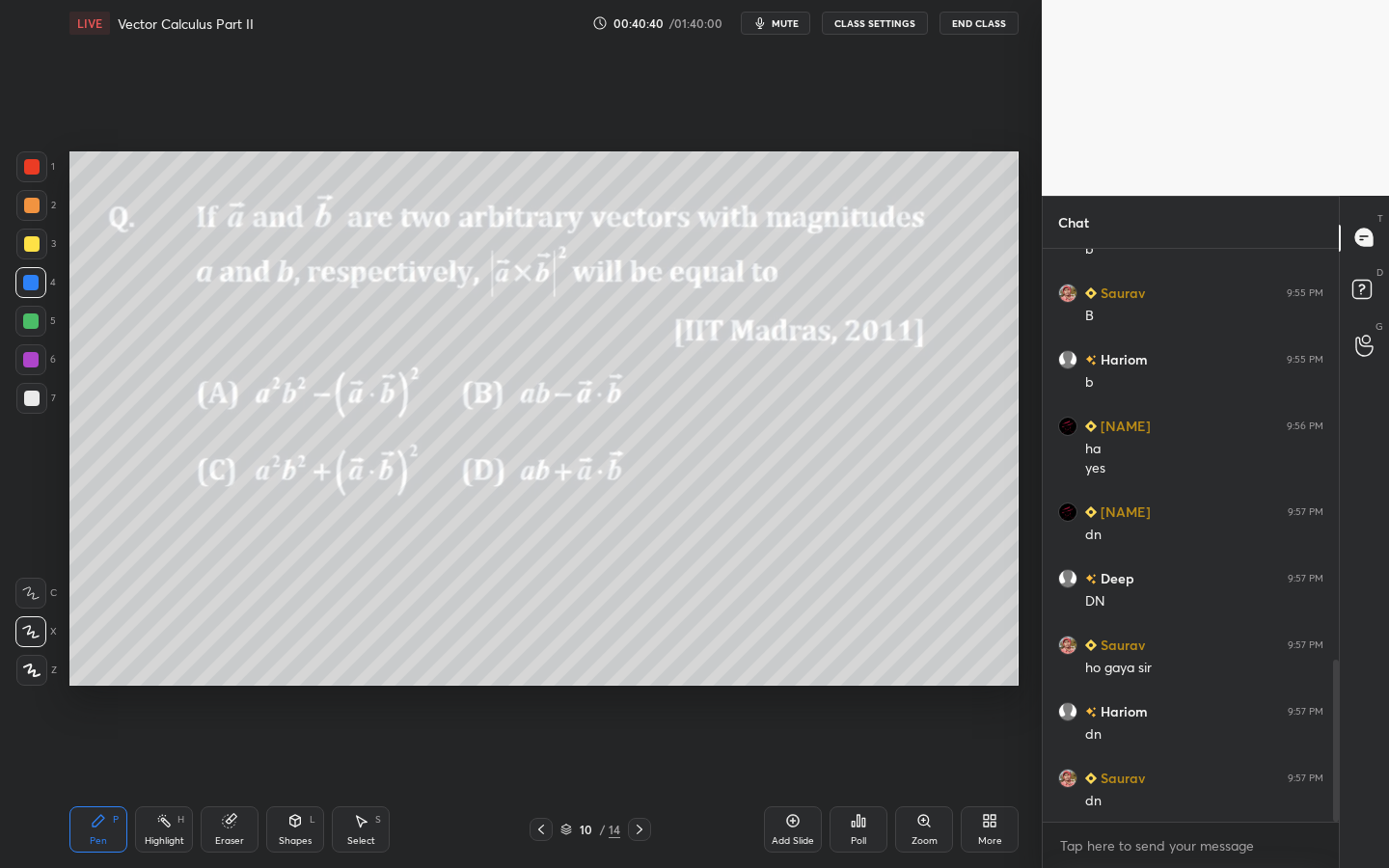 scroll, scrollTop: 1519, scrollLeft: 0, axis: vertical 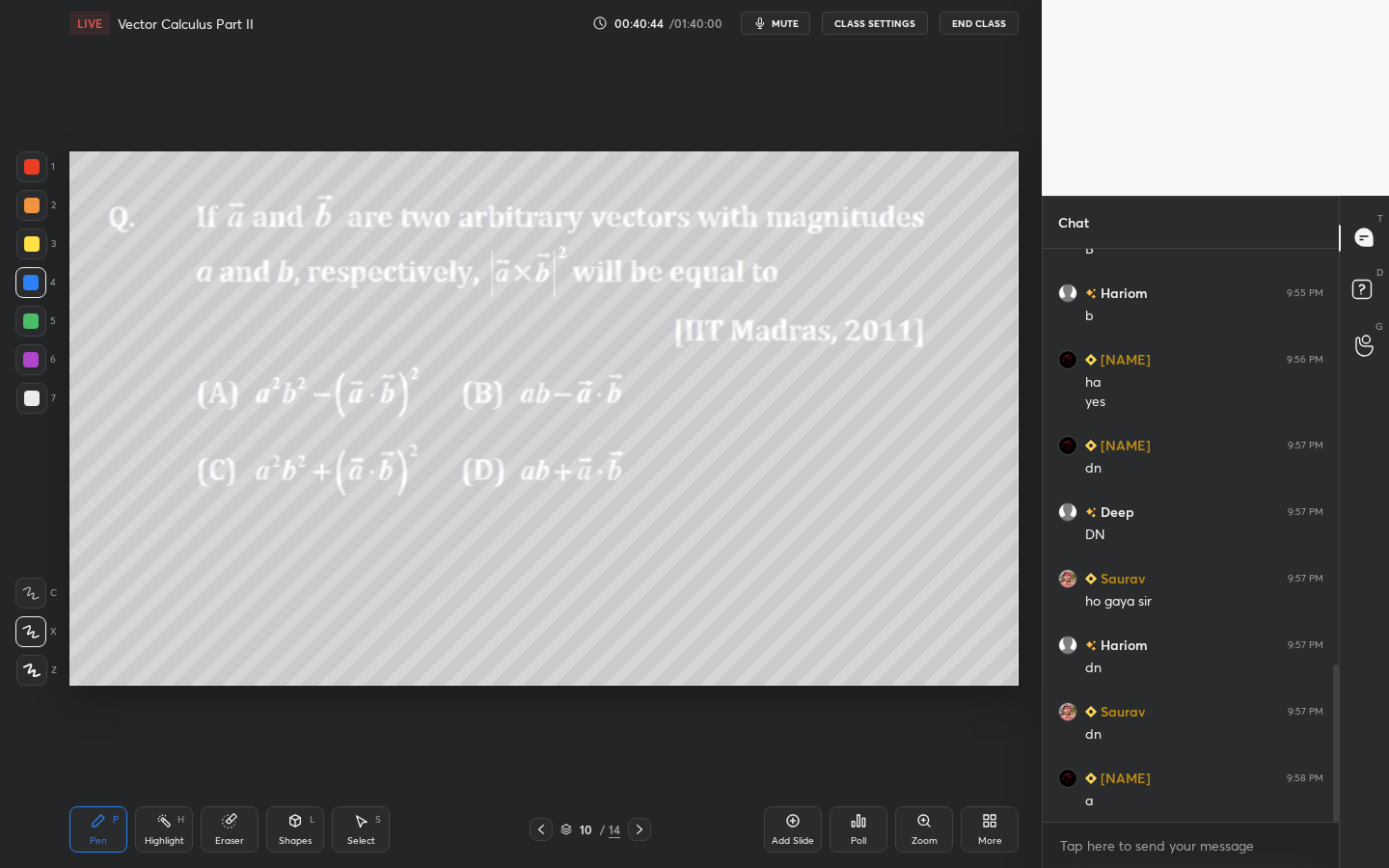 click at bounding box center [32, 244] 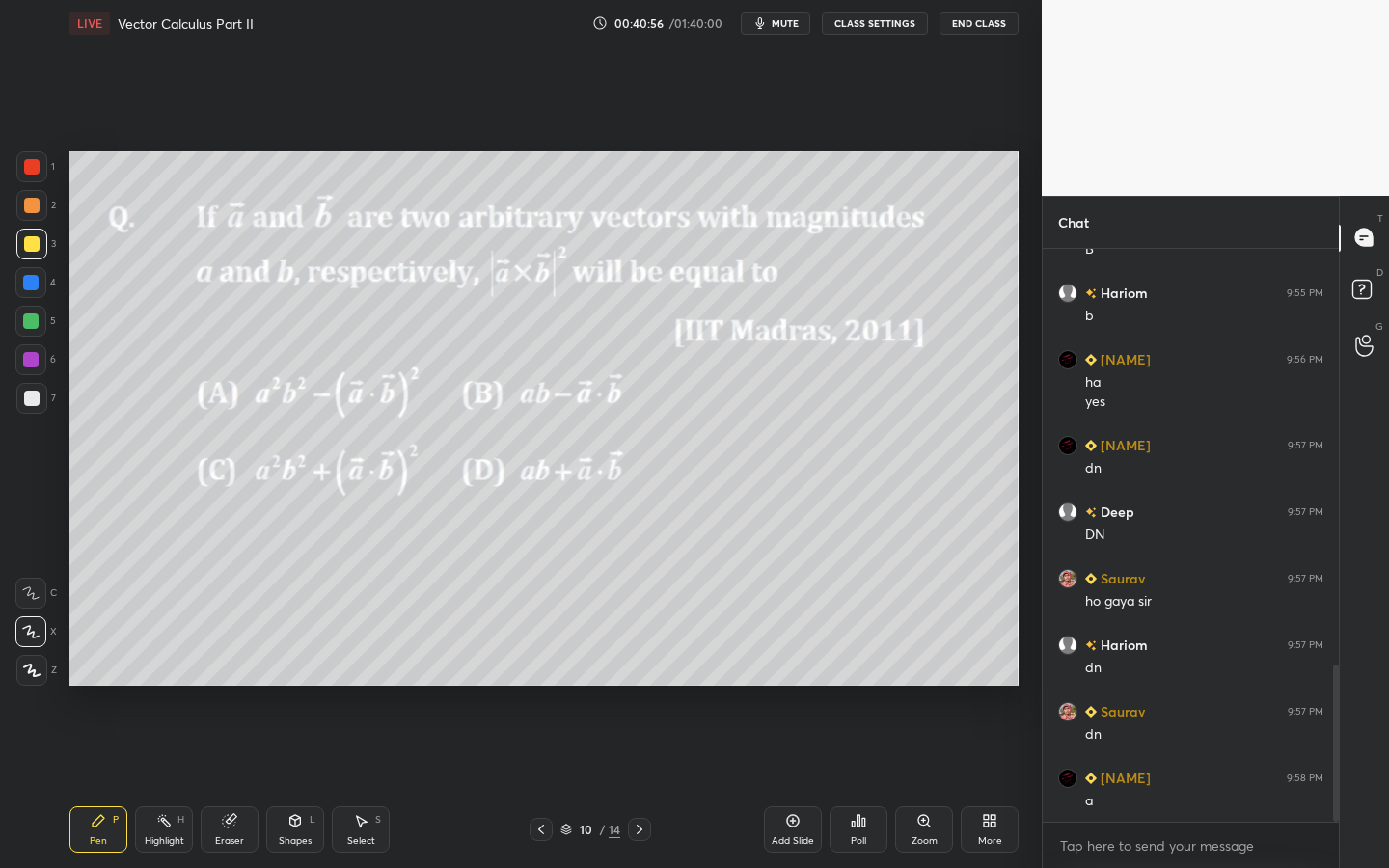 drag, startPoint x: 36, startPoint y: 174, endPoint x: 58, endPoint y: 176, distance: 22.090722 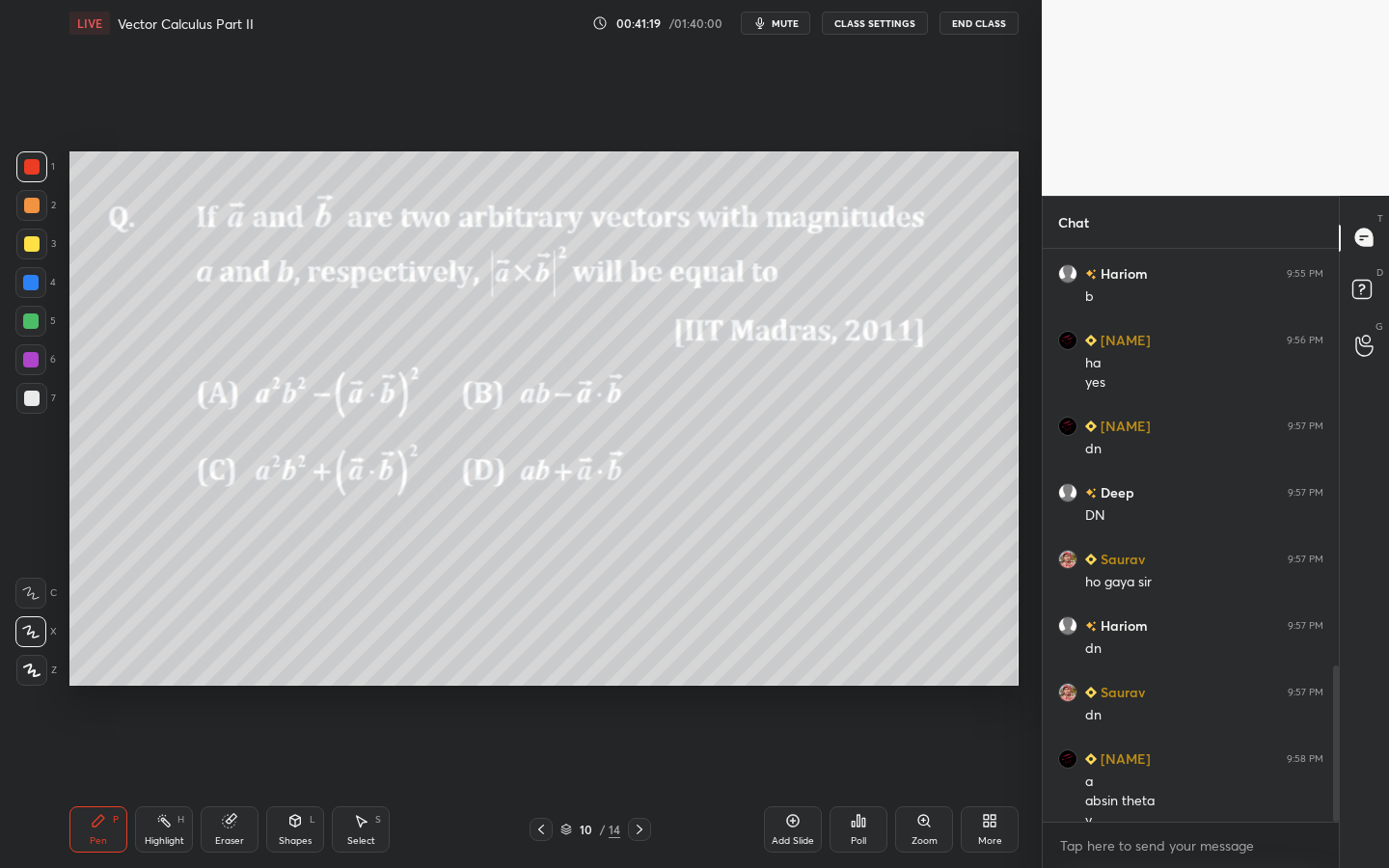 scroll, scrollTop: 1558, scrollLeft: 0, axis: vertical 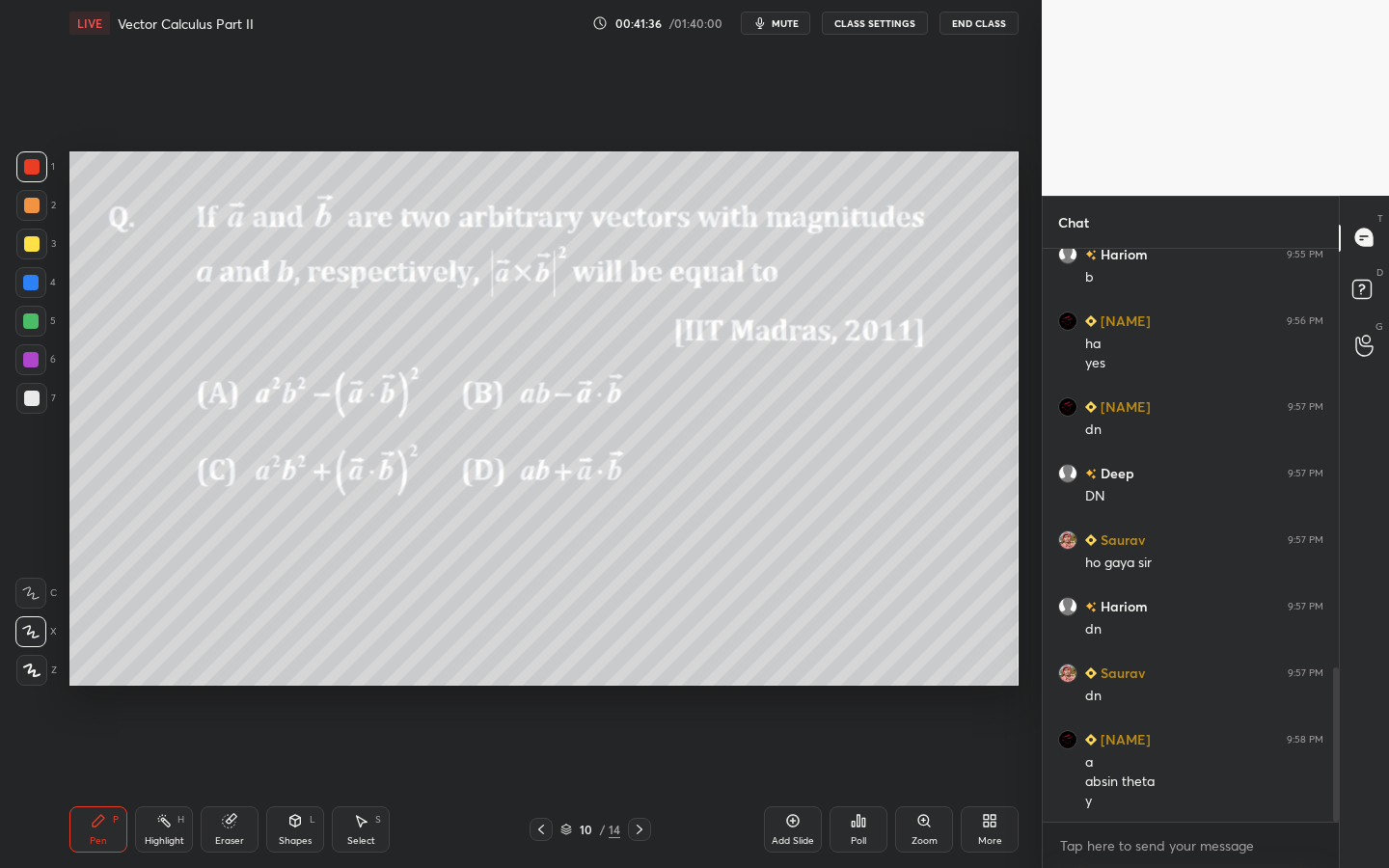 click at bounding box center [32, 398] 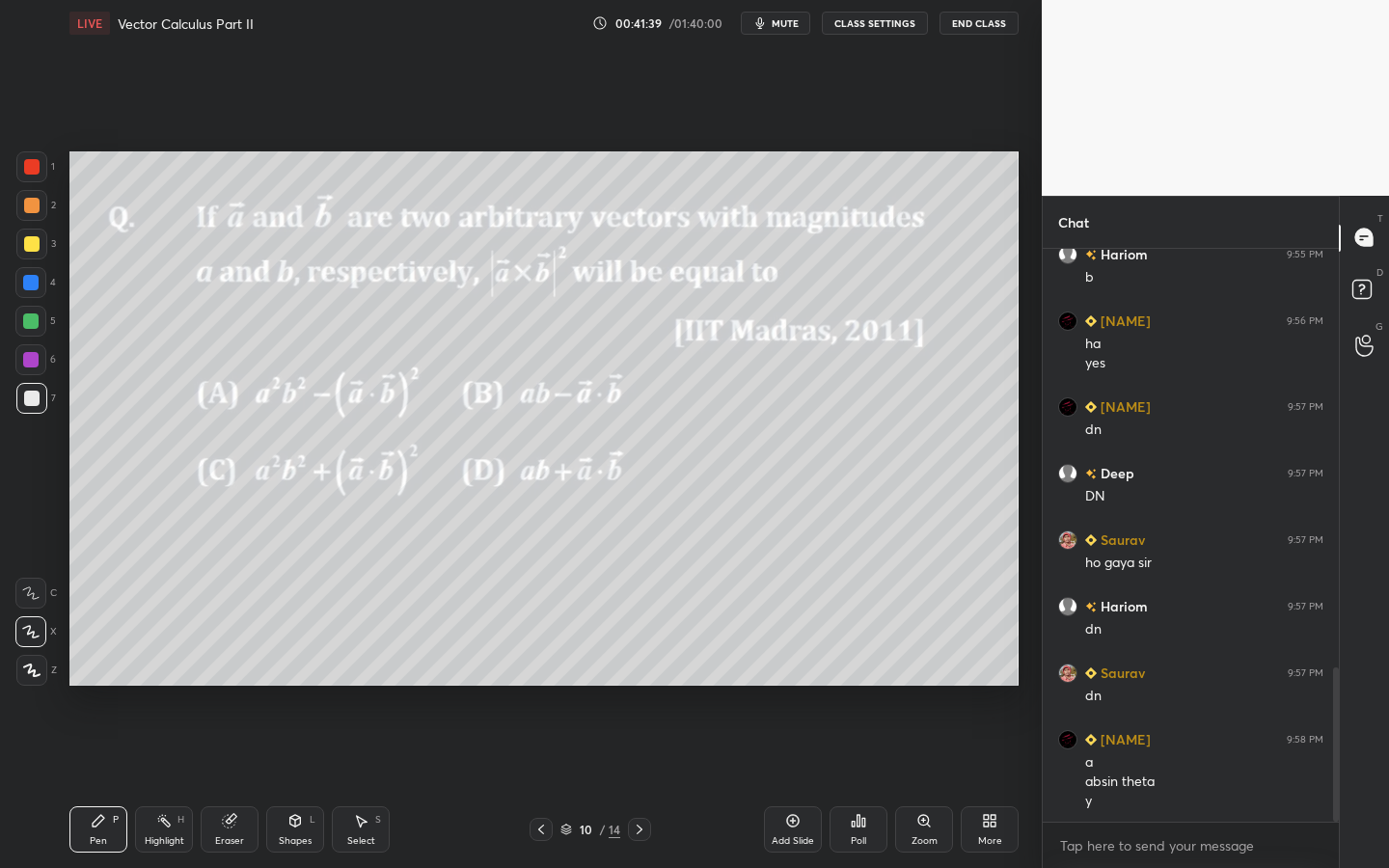 scroll, scrollTop: 1624, scrollLeft: 0, axis: vertical 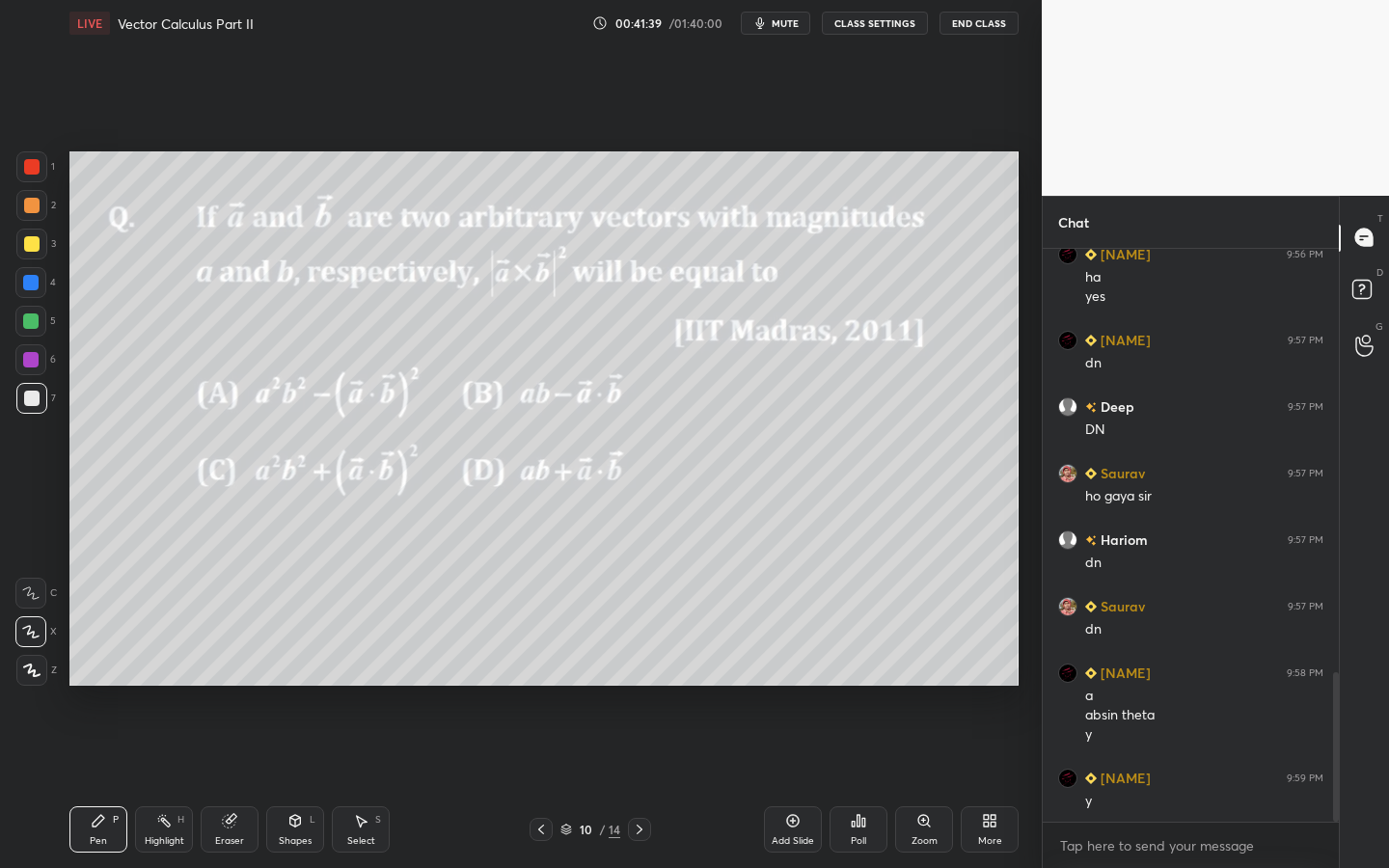 drag, startPoint x: 40, startPoint y: 175, endPoint x: 63, endPoint y: 170, distance: 23.5372 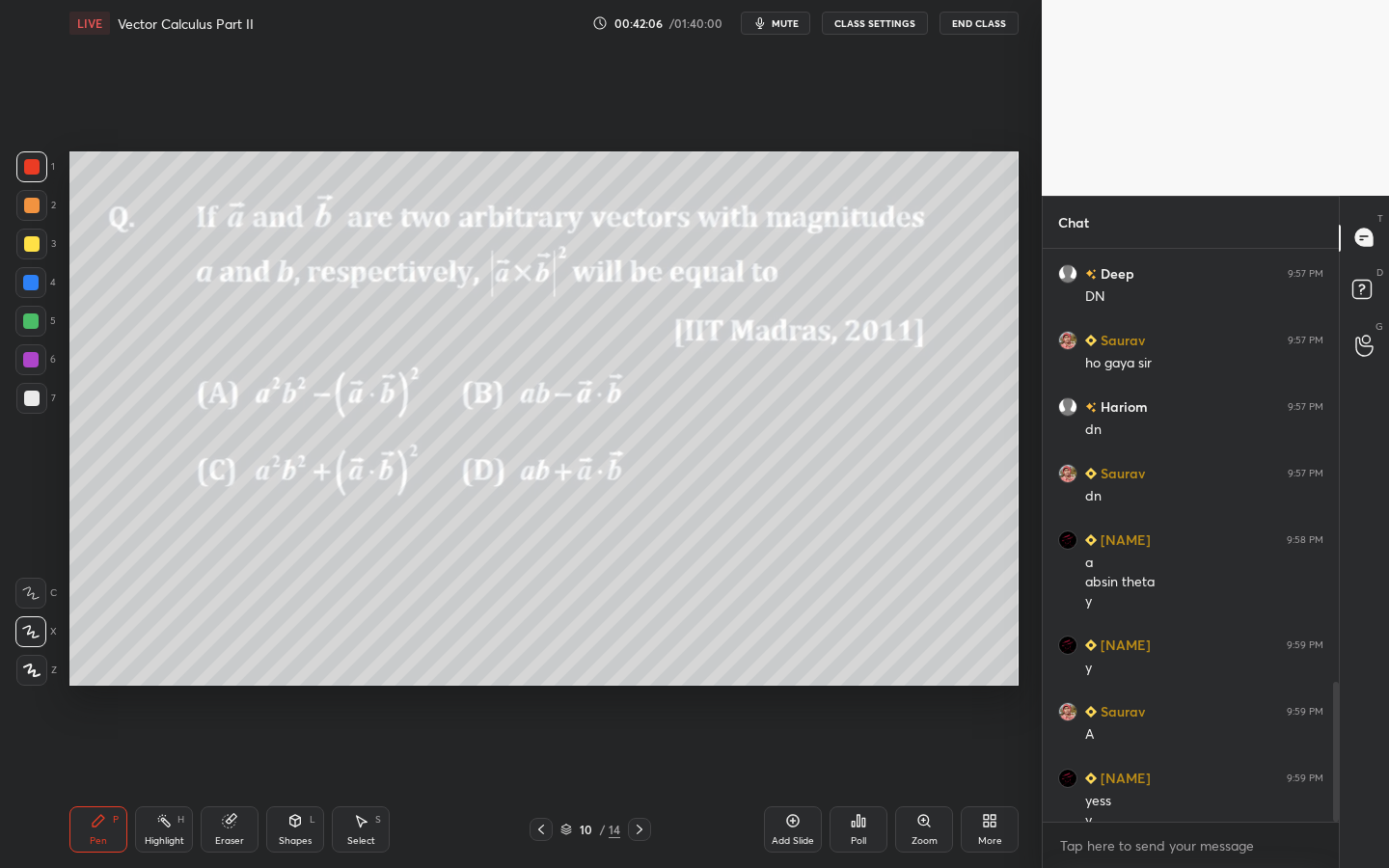 scroll, scrollTop: 1777, scrollLeft: 0, axis: vertical 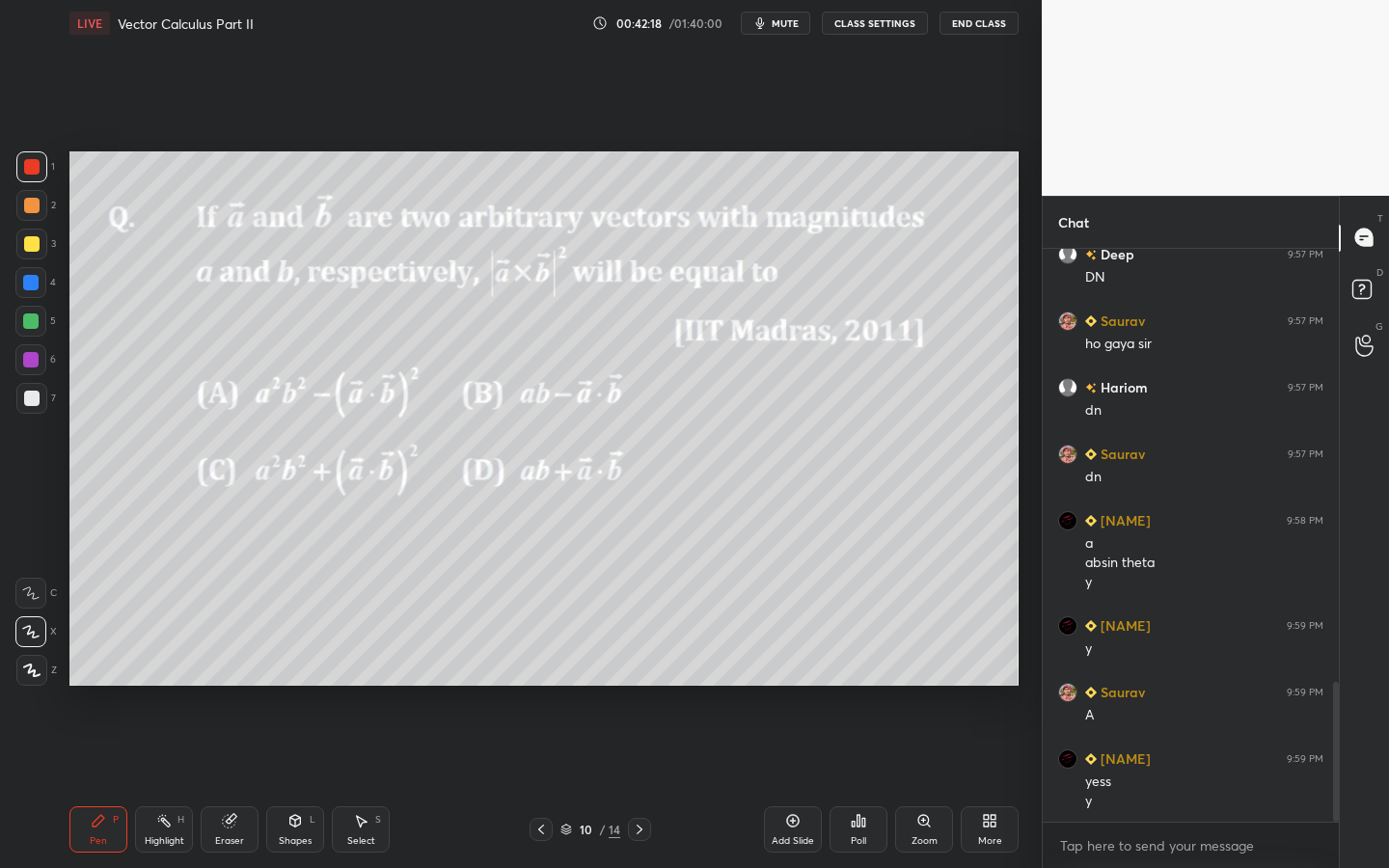 drag, startPoint x: 24, startPoint y: 402, endPoint x: 62, endPoint y: 398, distance: 38.20995 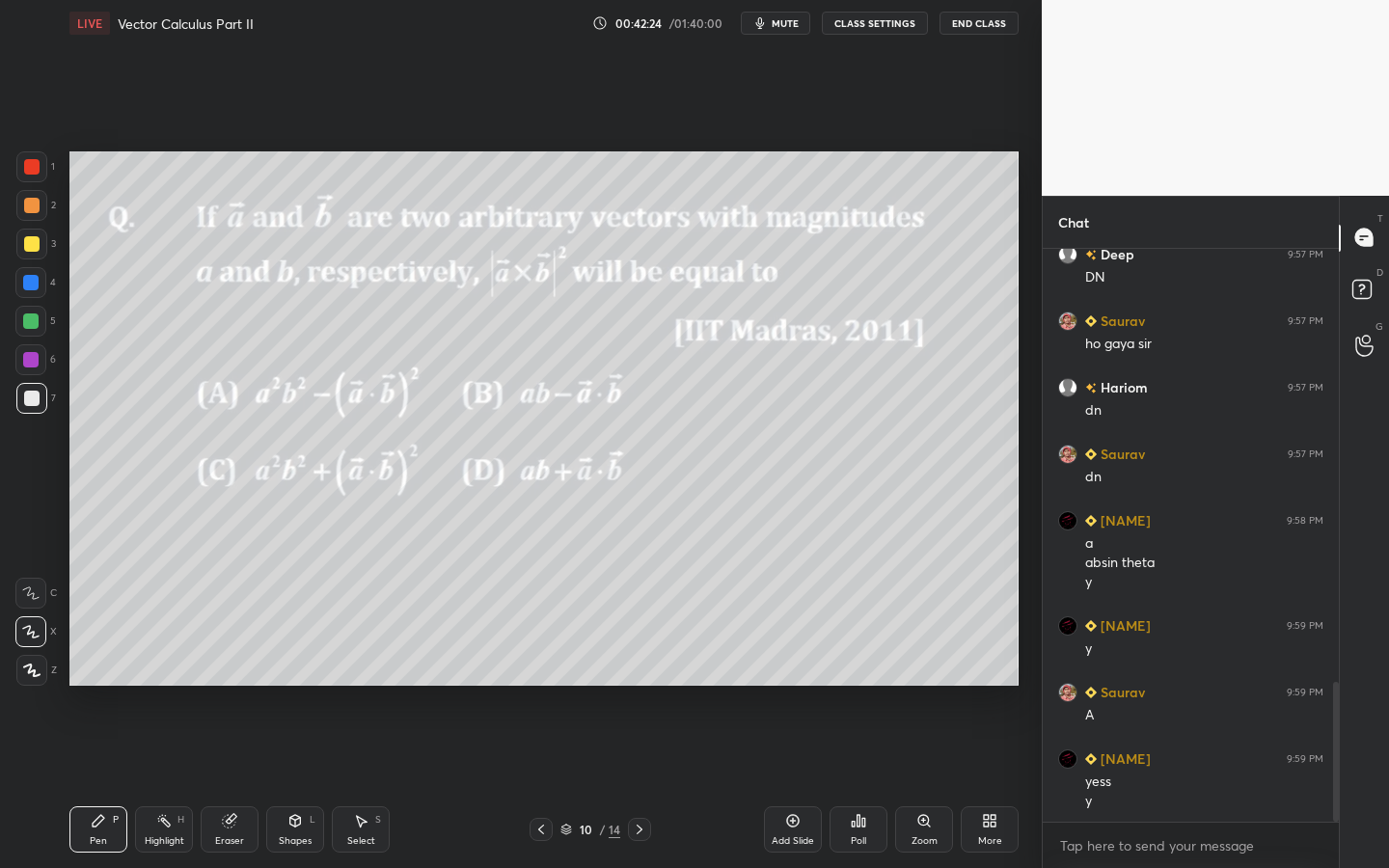 drag, startPoint x: 38, startPoint y: 159, endPoint x: 66, endPoint y: 167, distance: 29.12044 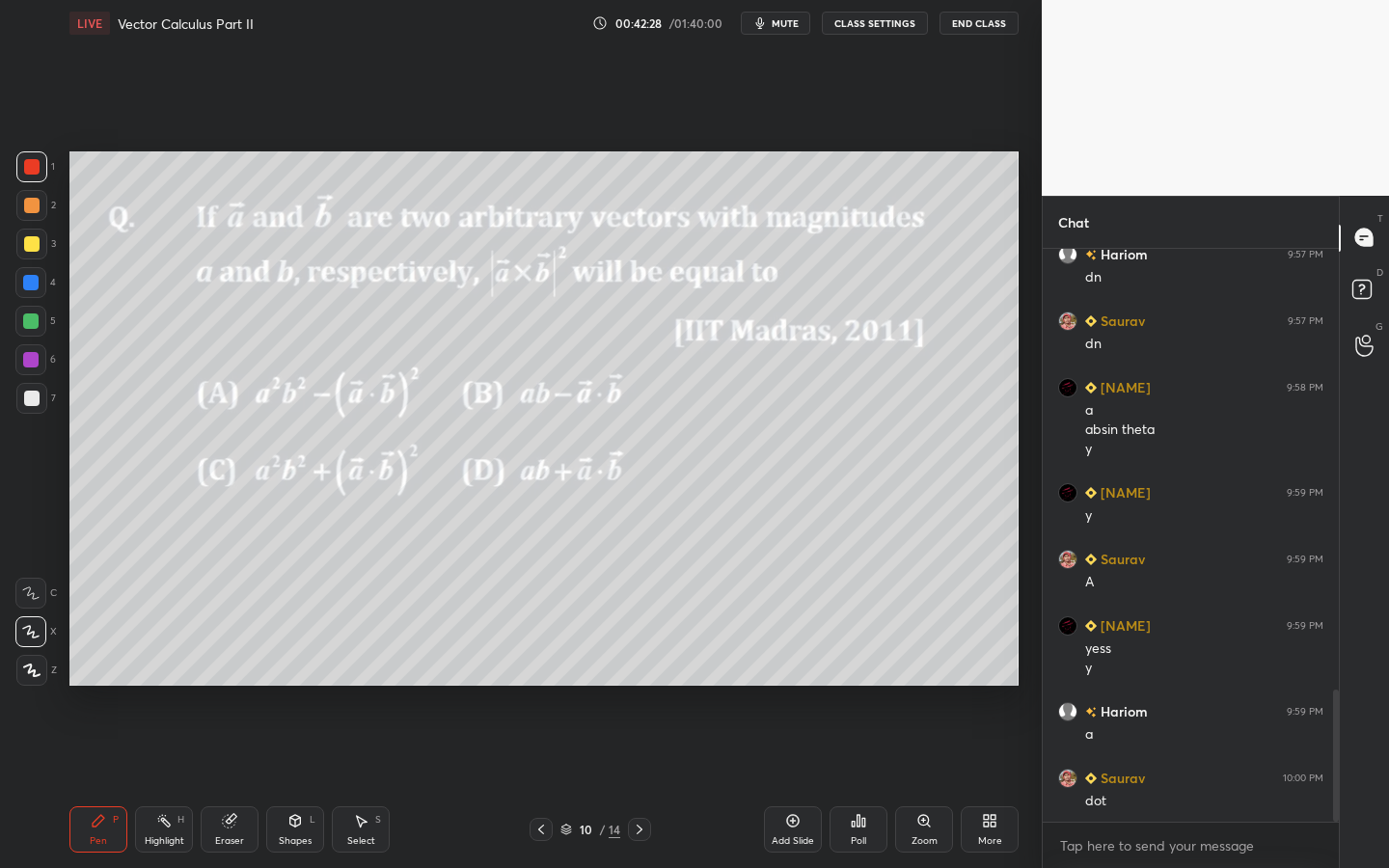 scroll, scrollTop: 1976, scrollLeft: 0, axis: vertical 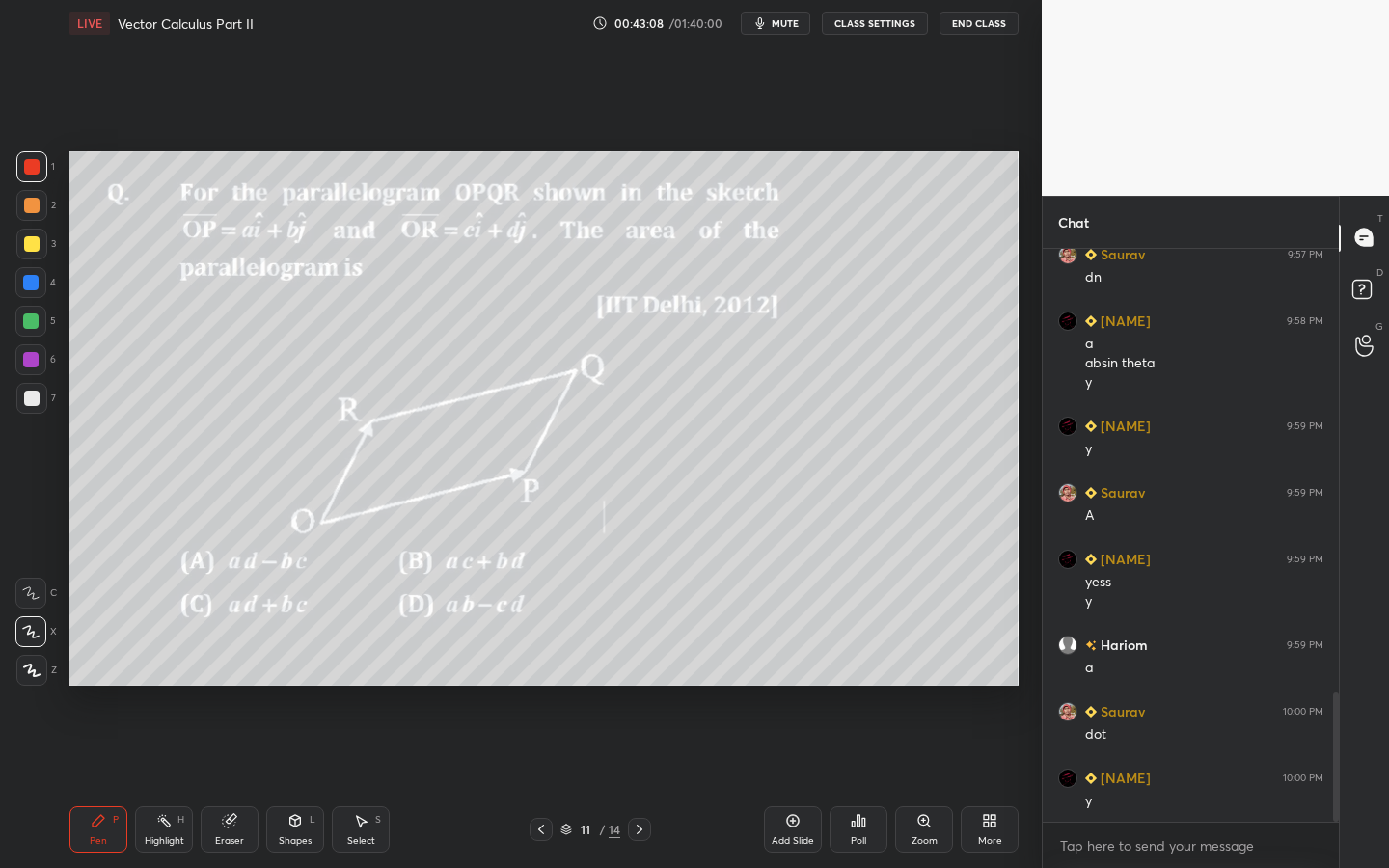 click on "Poll" at bounding box center [858, 829] 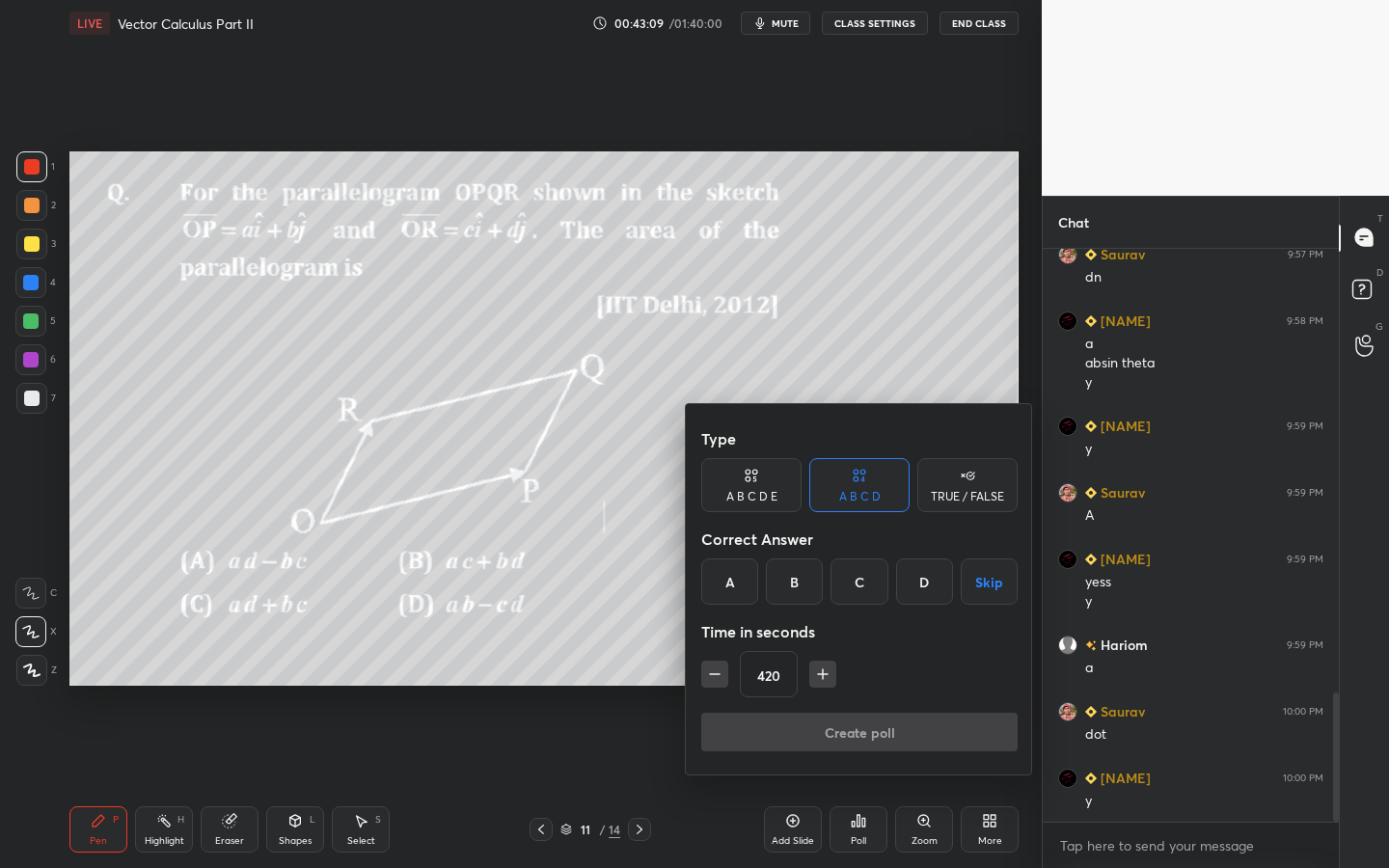 click on "A" at bounding box center [729, 582] 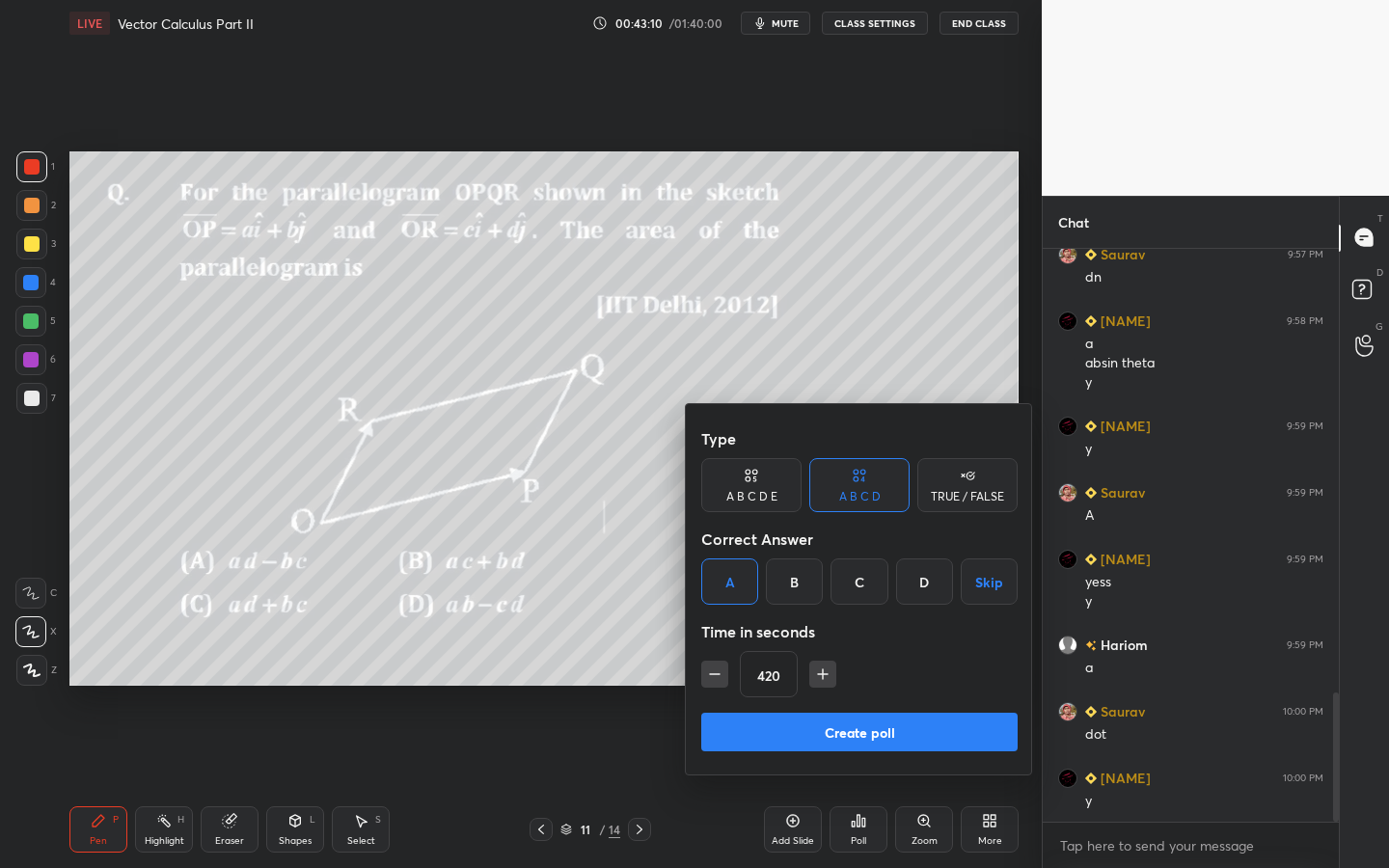 drag, startPoint x: 718, startPoint y: 676, endPoint x: 718, endPoint y: 665, distance: 11 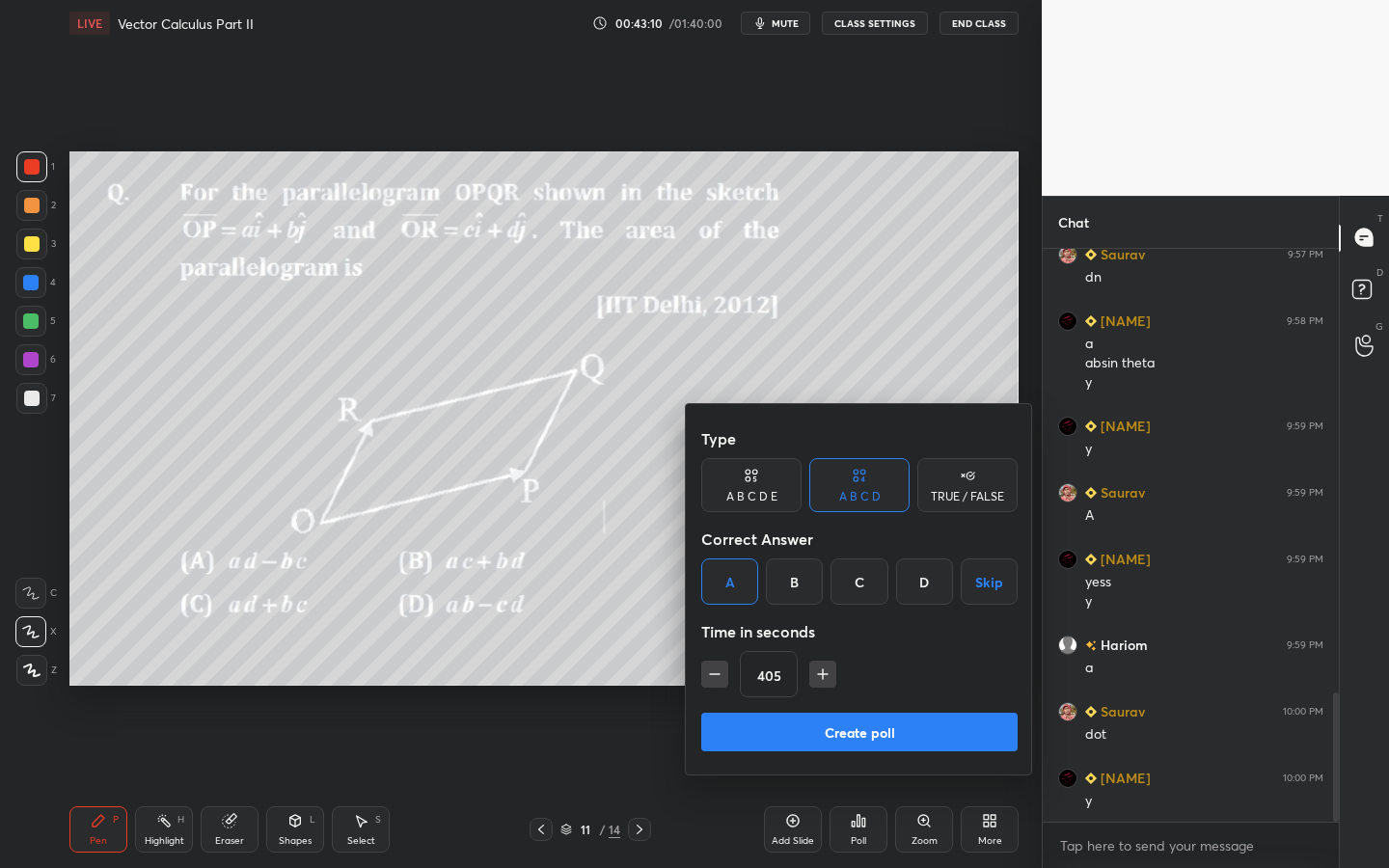 click 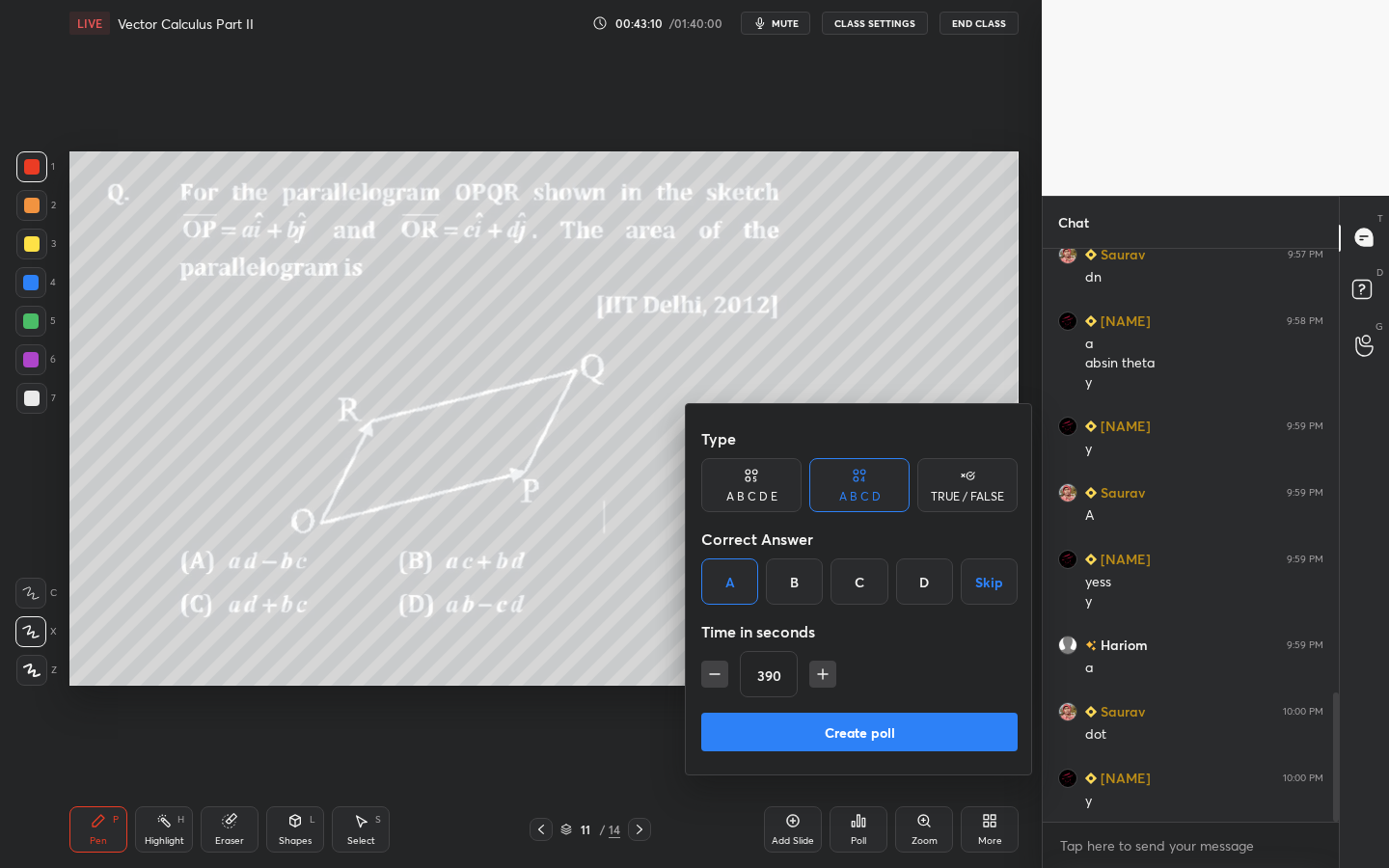 click 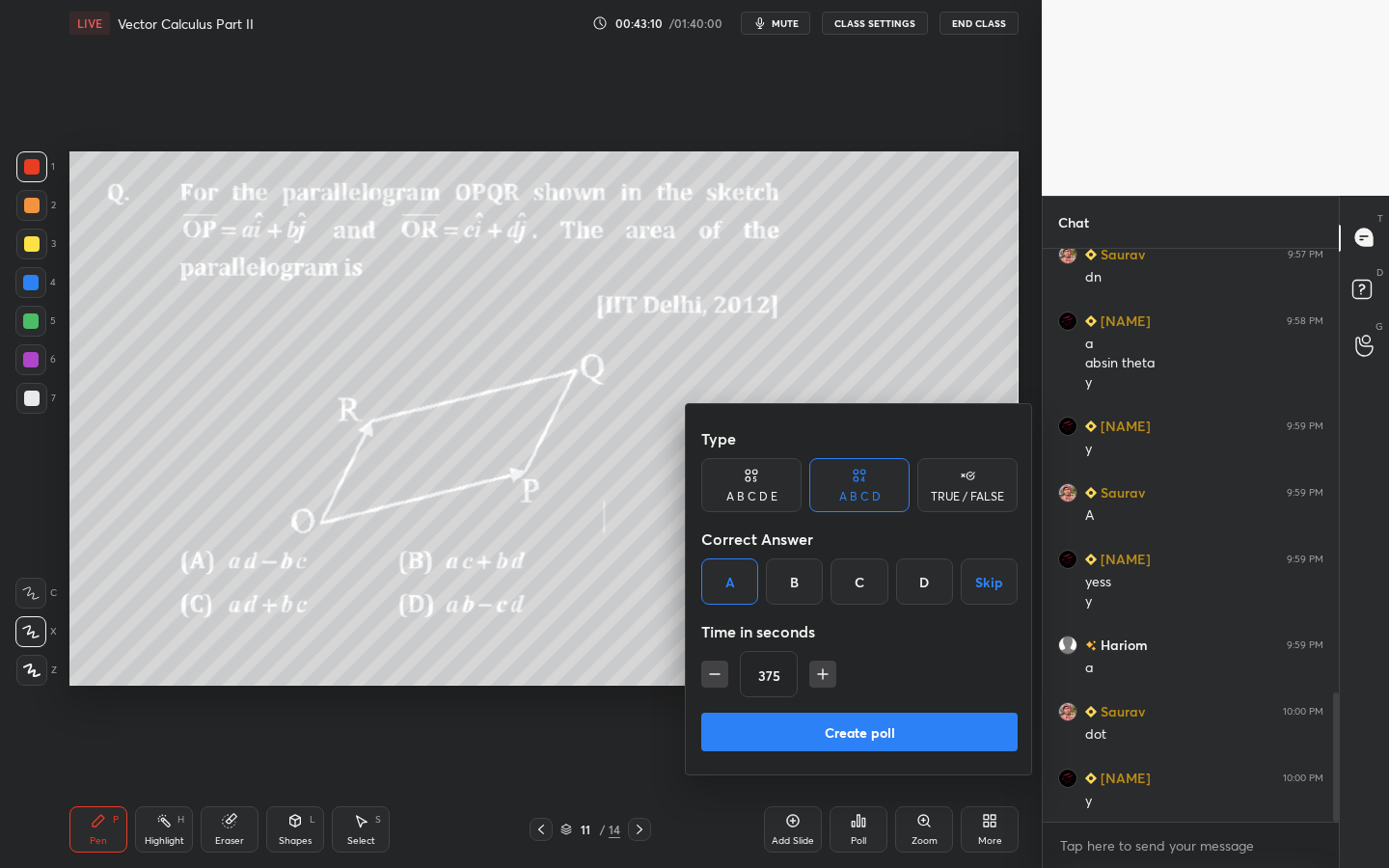 click 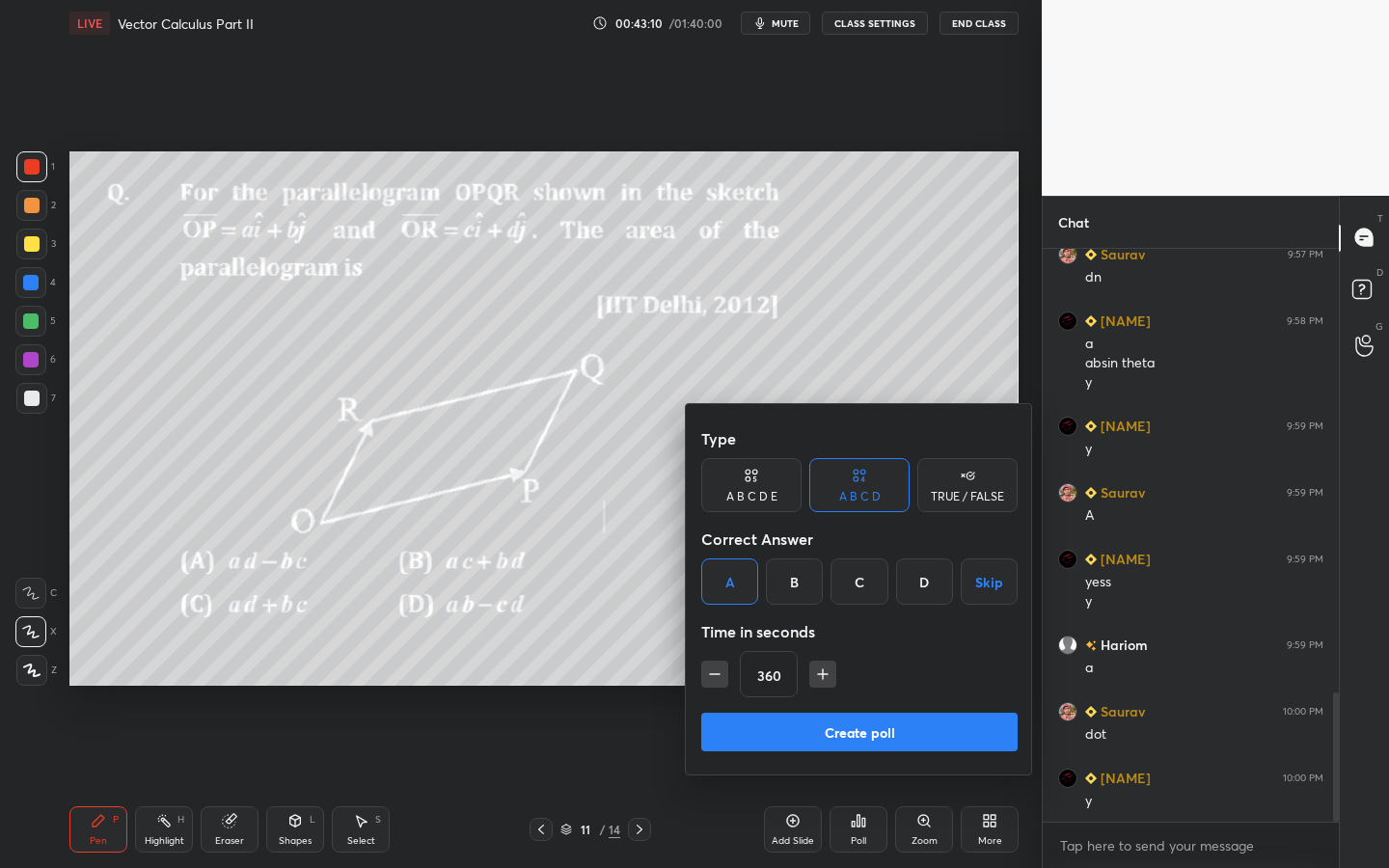 click 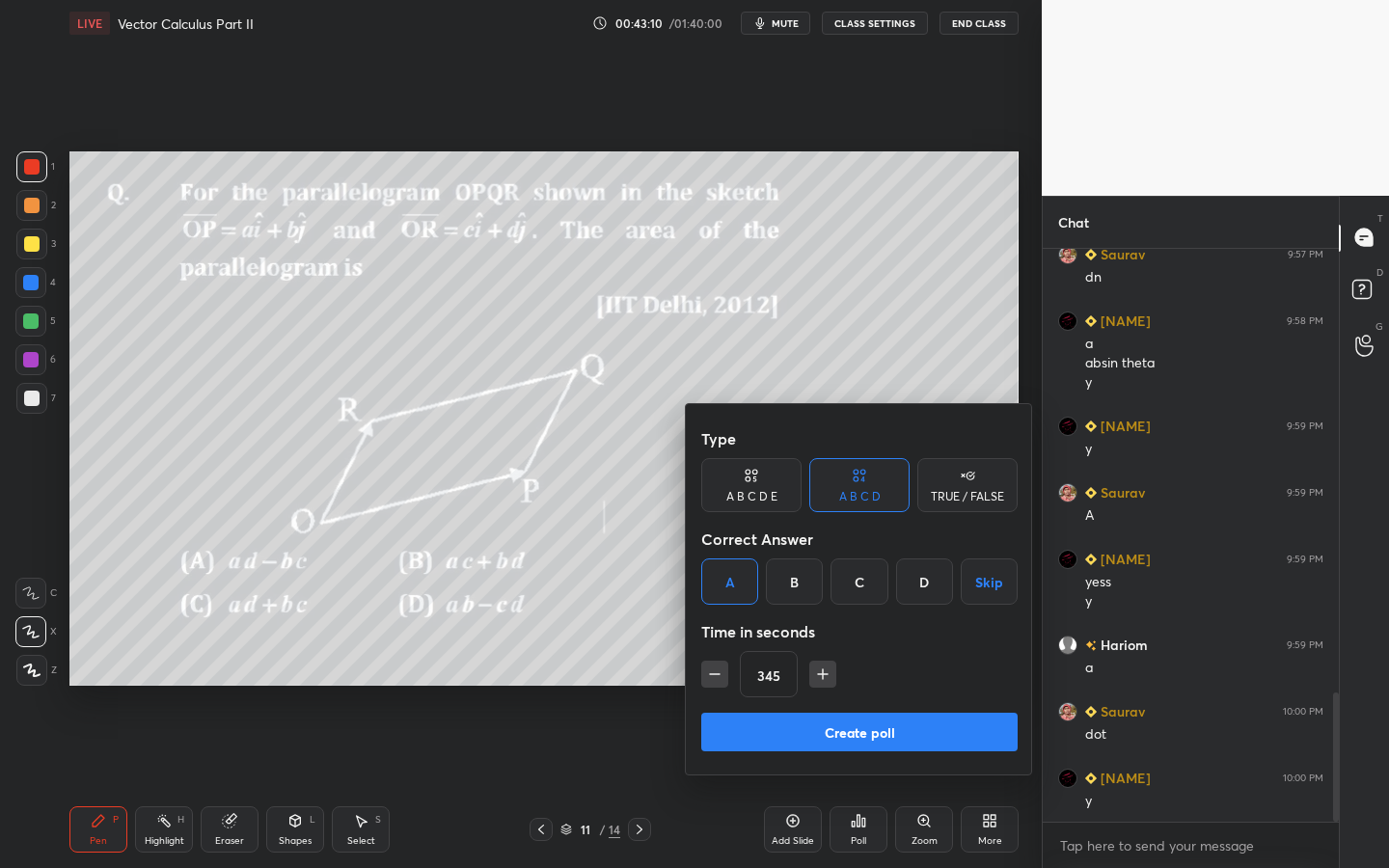 click 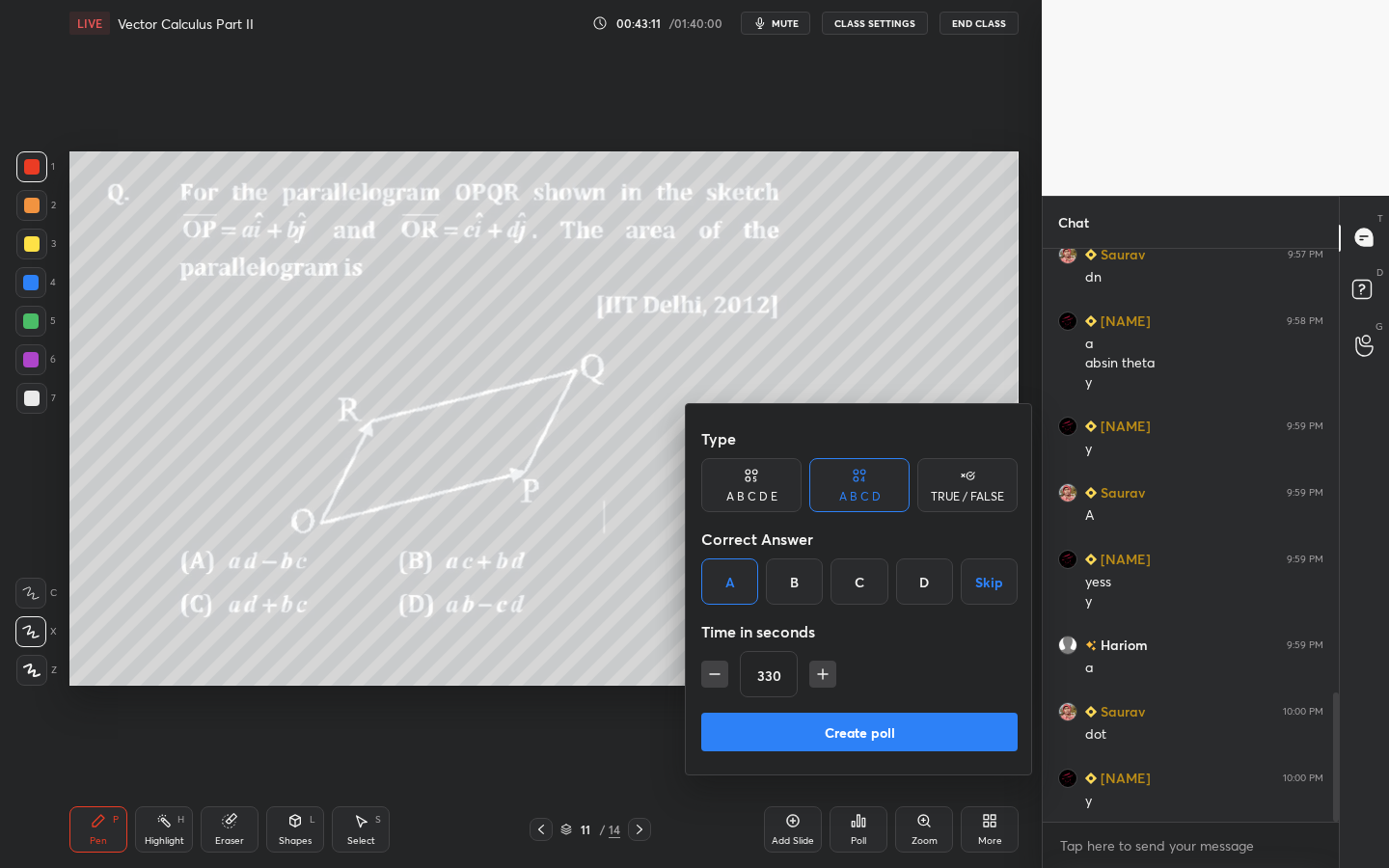 click 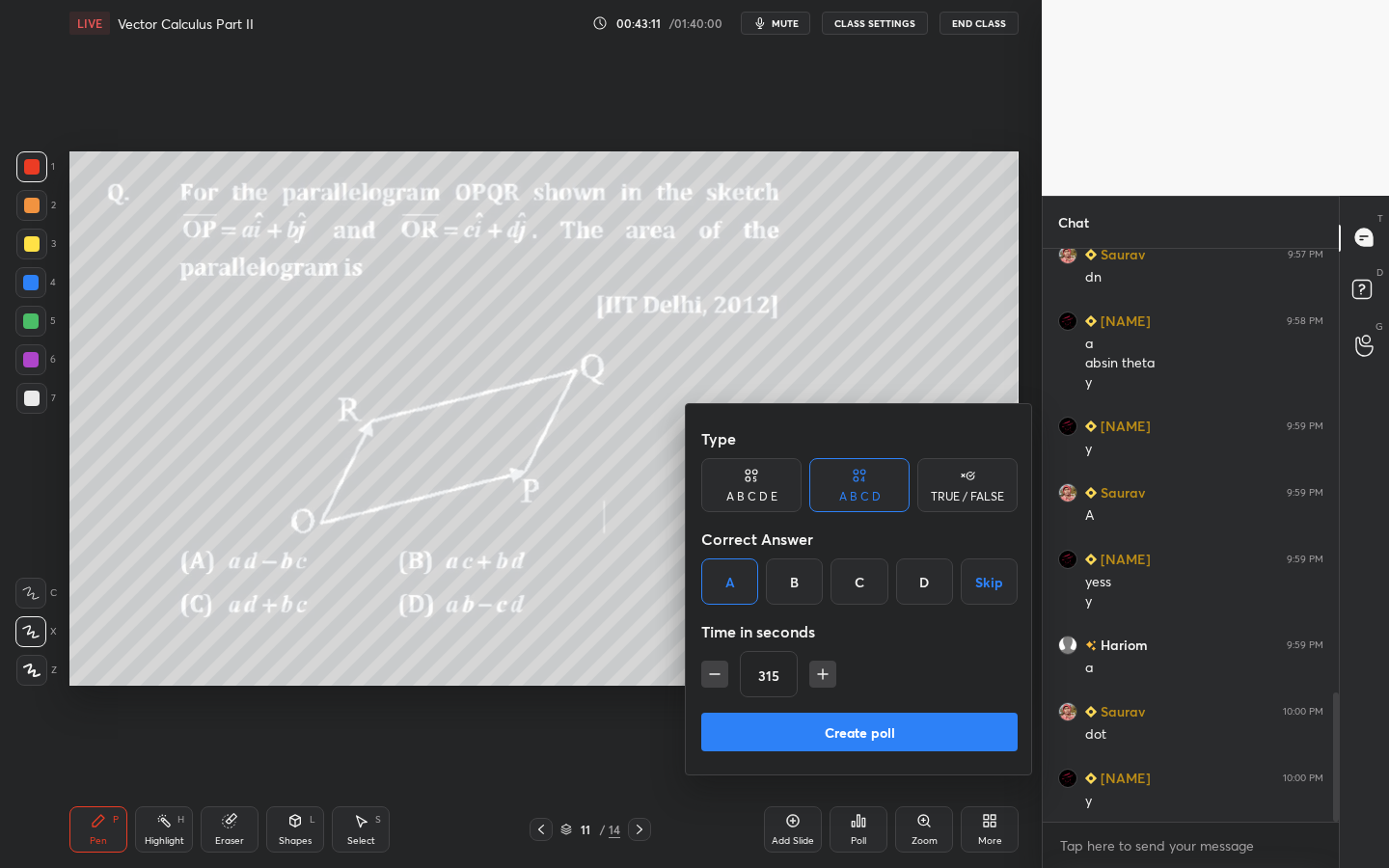 click 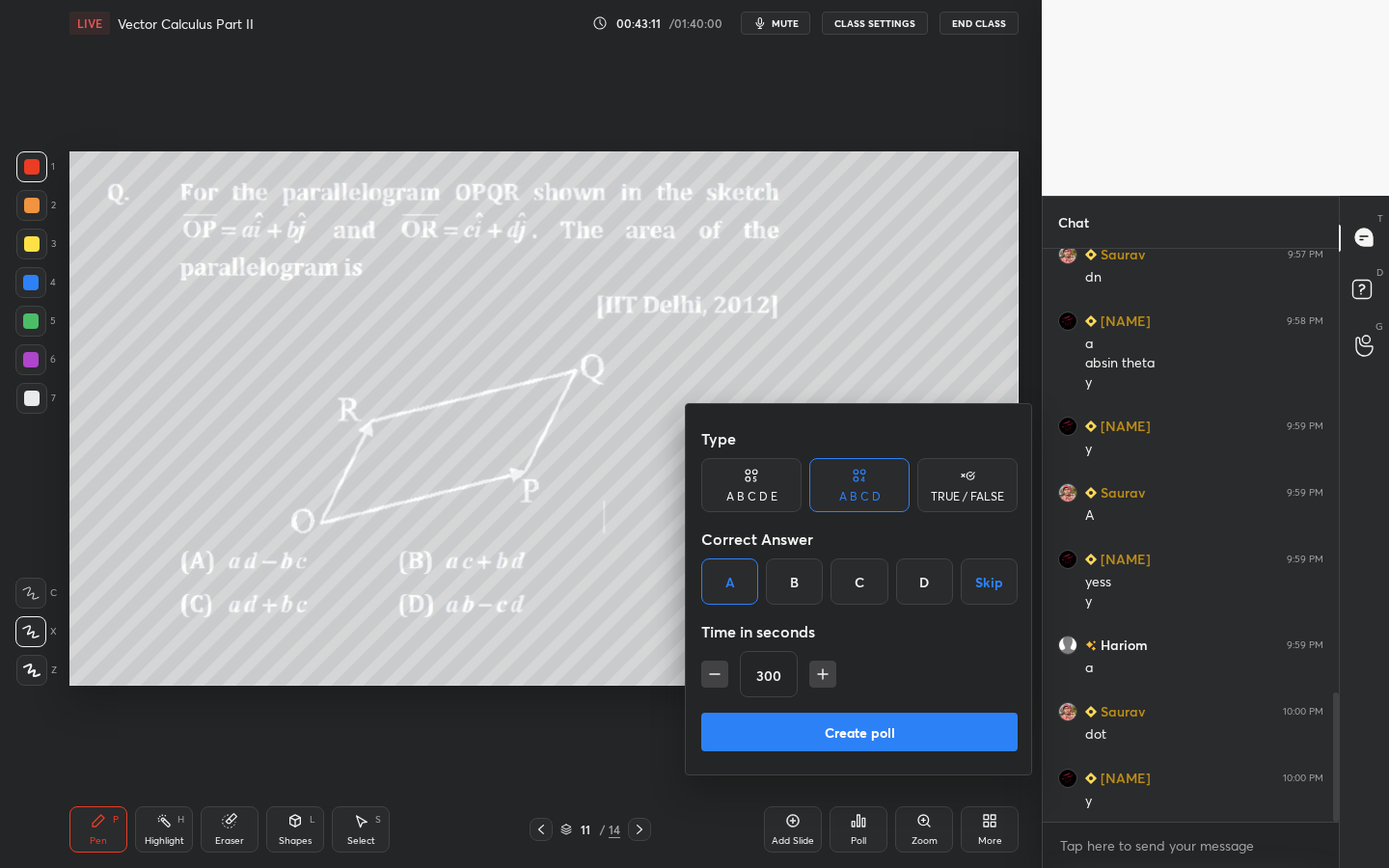 click 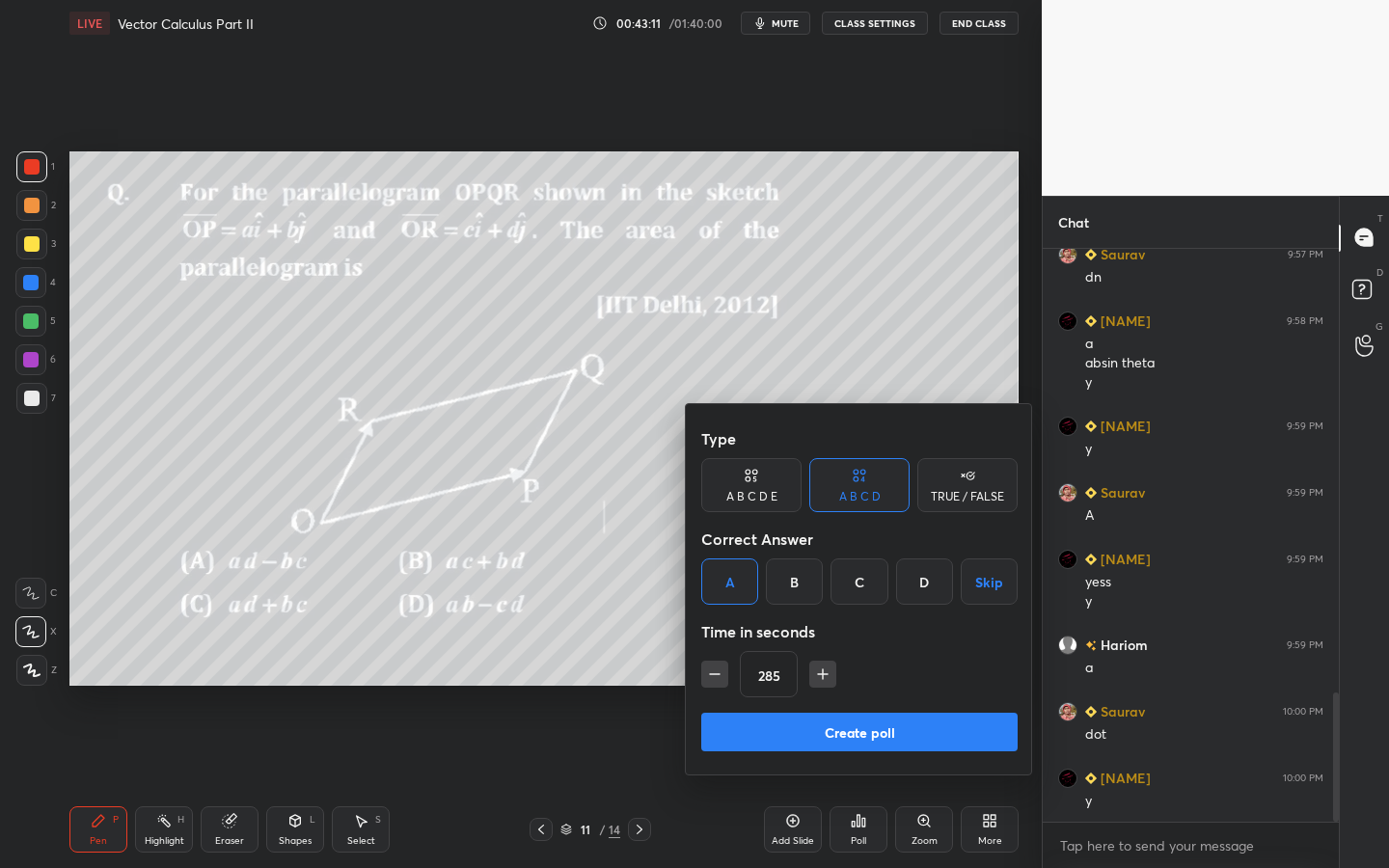 click 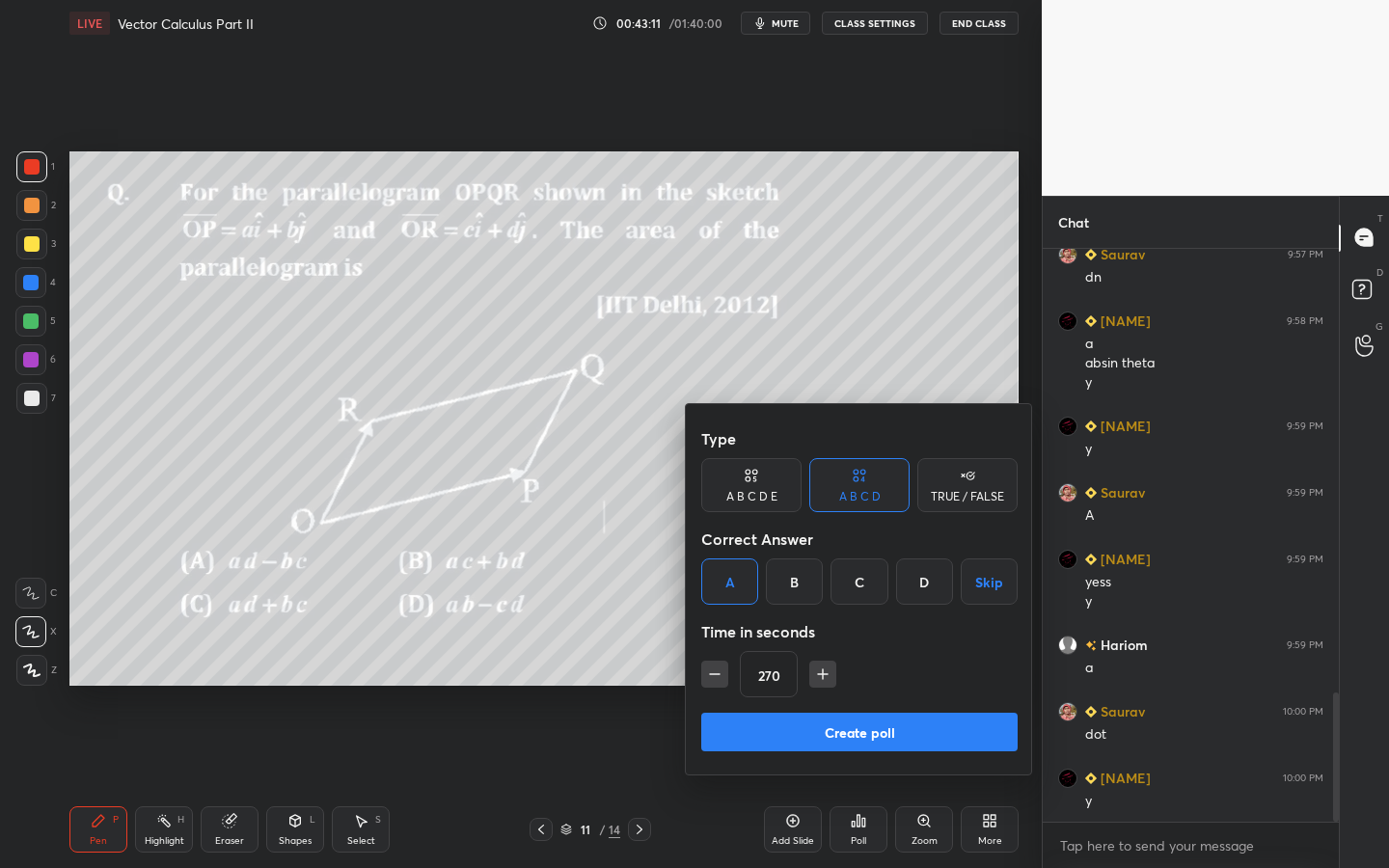 click 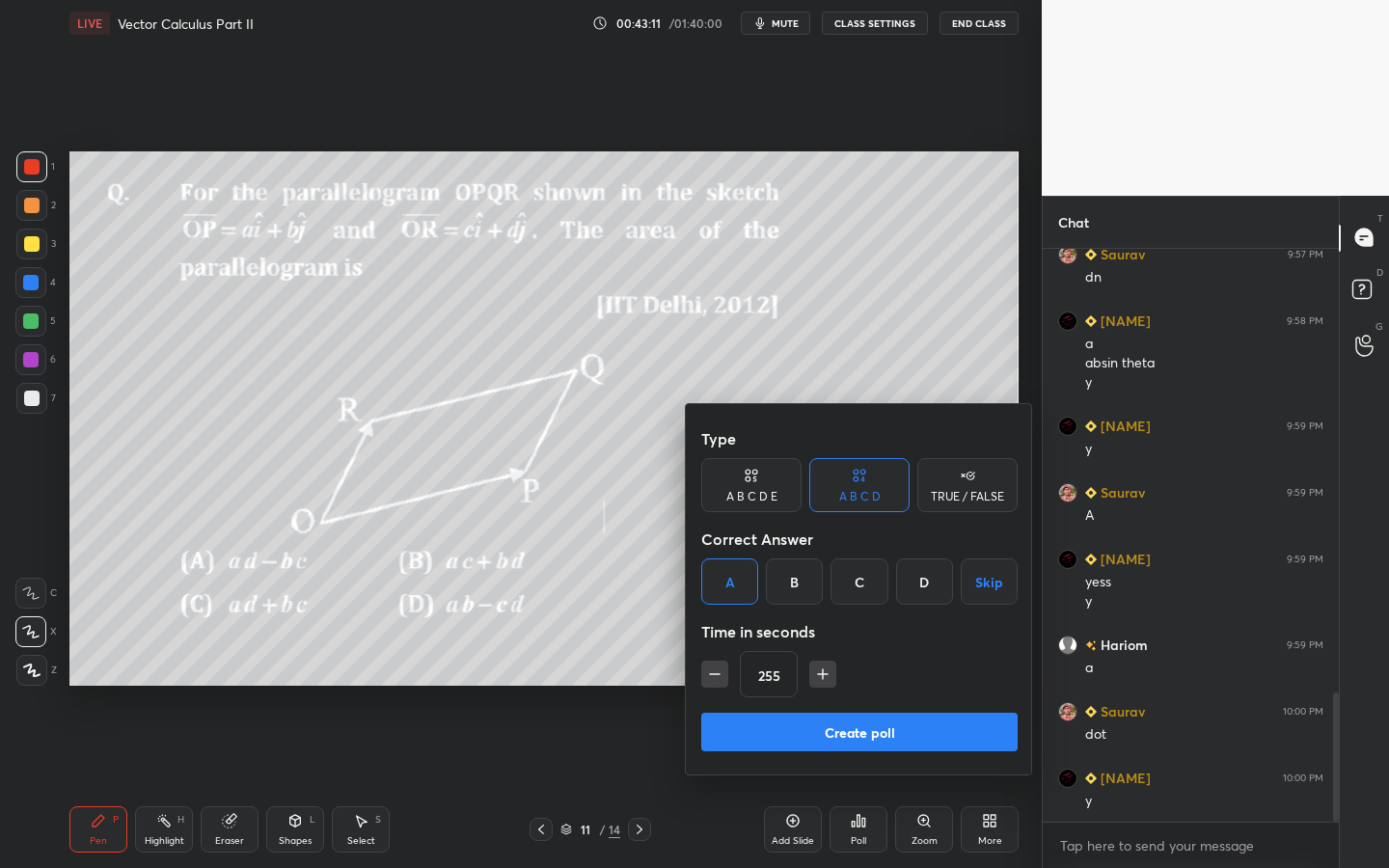click 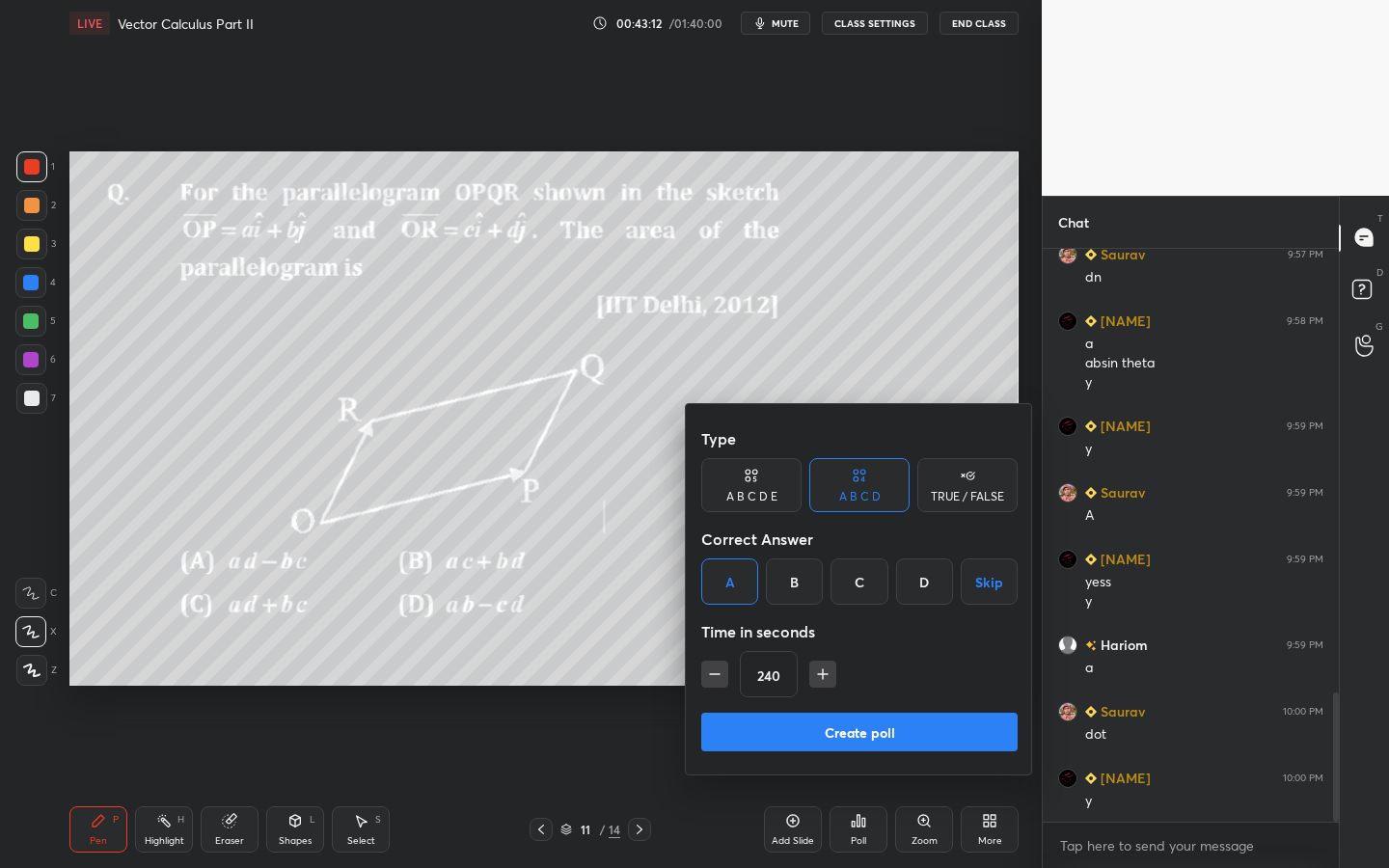 click 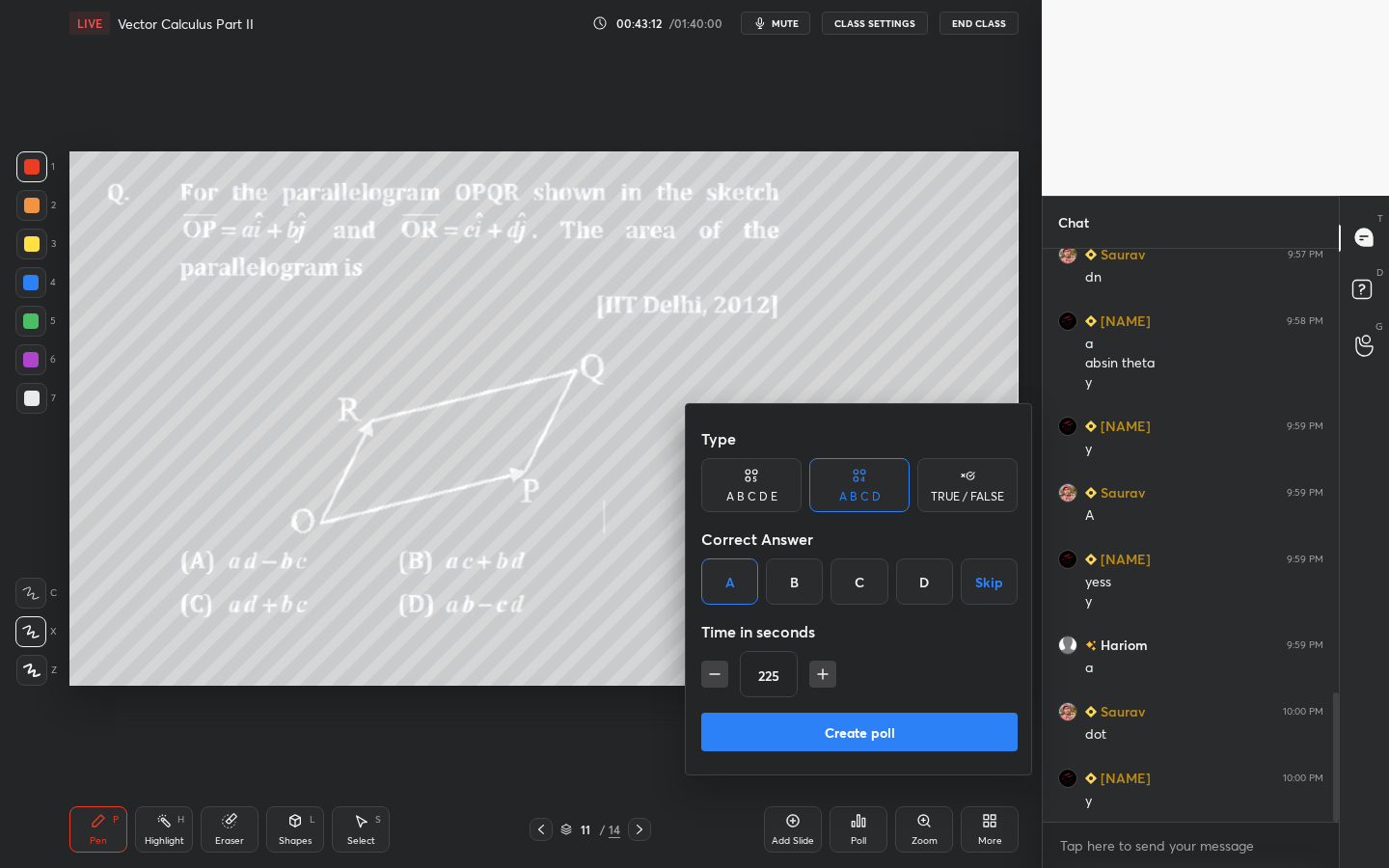 click 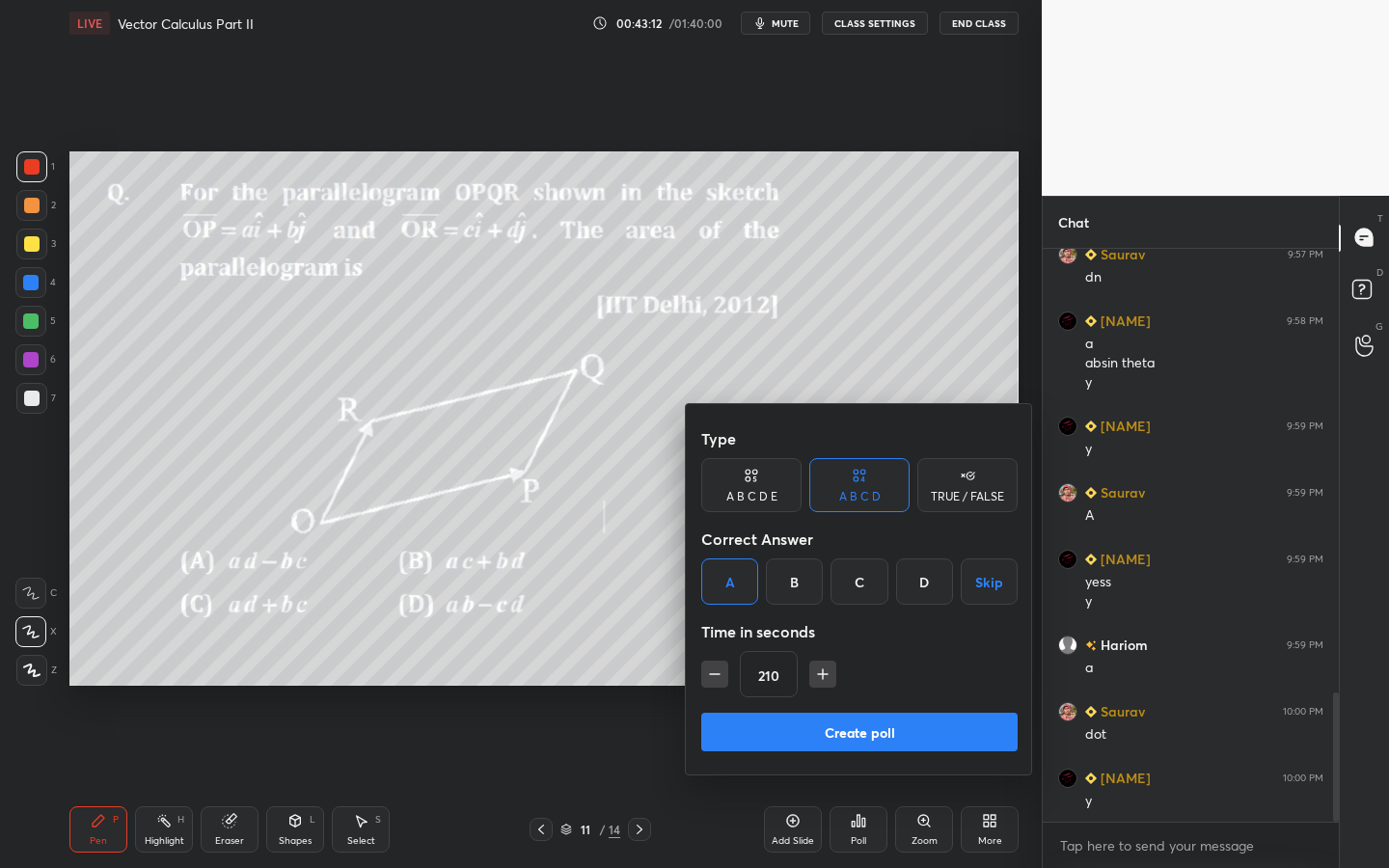 click 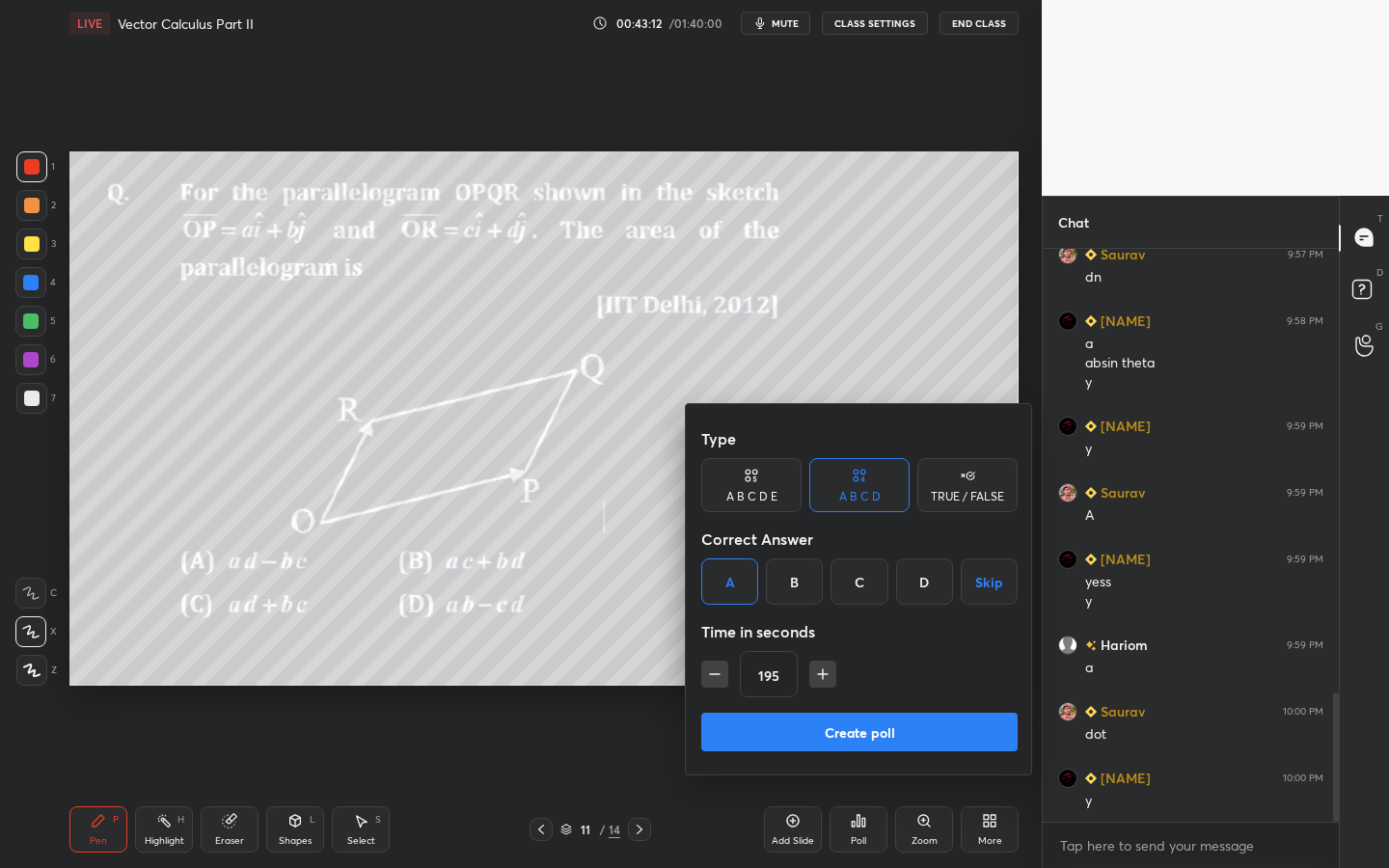 click 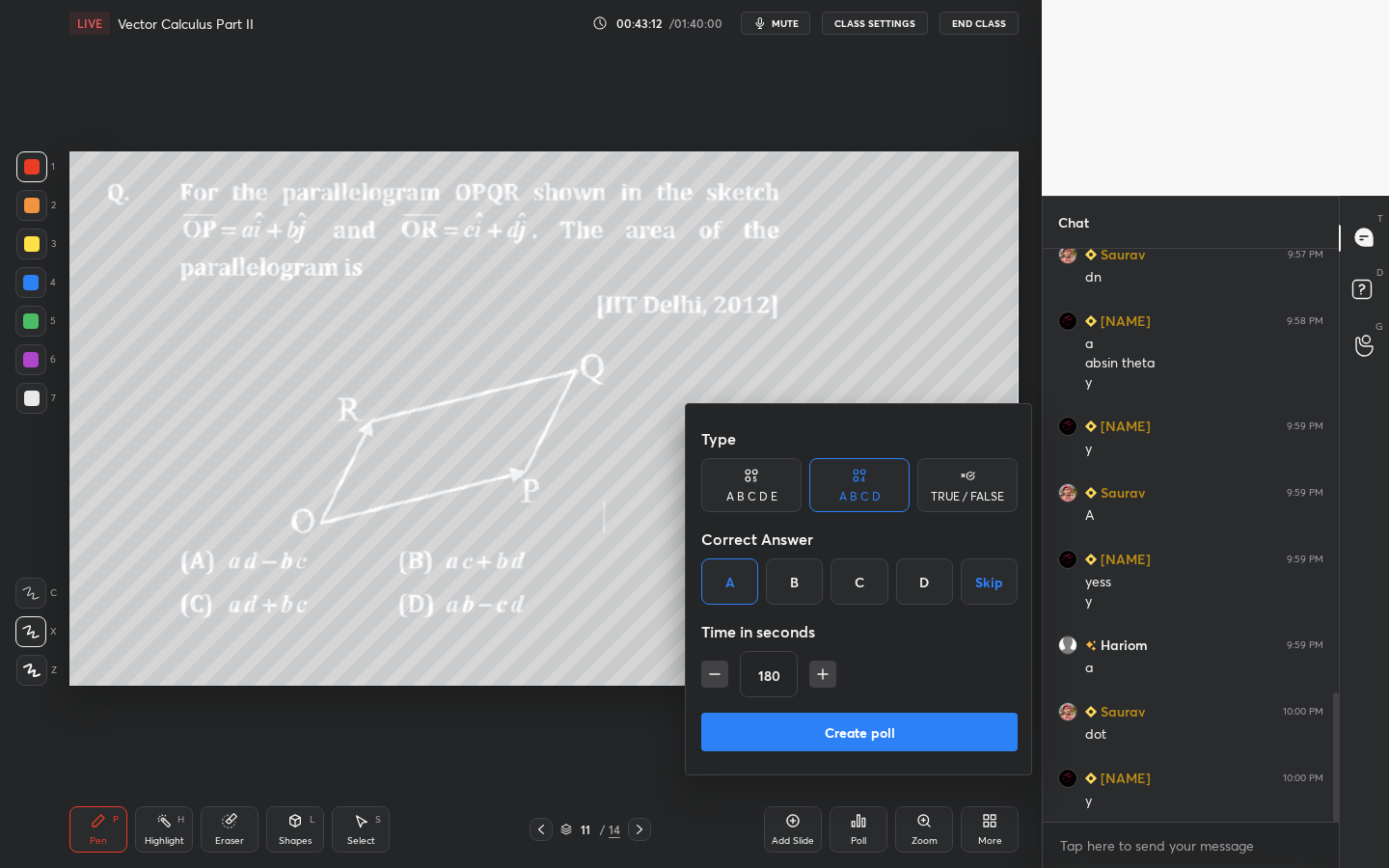 click 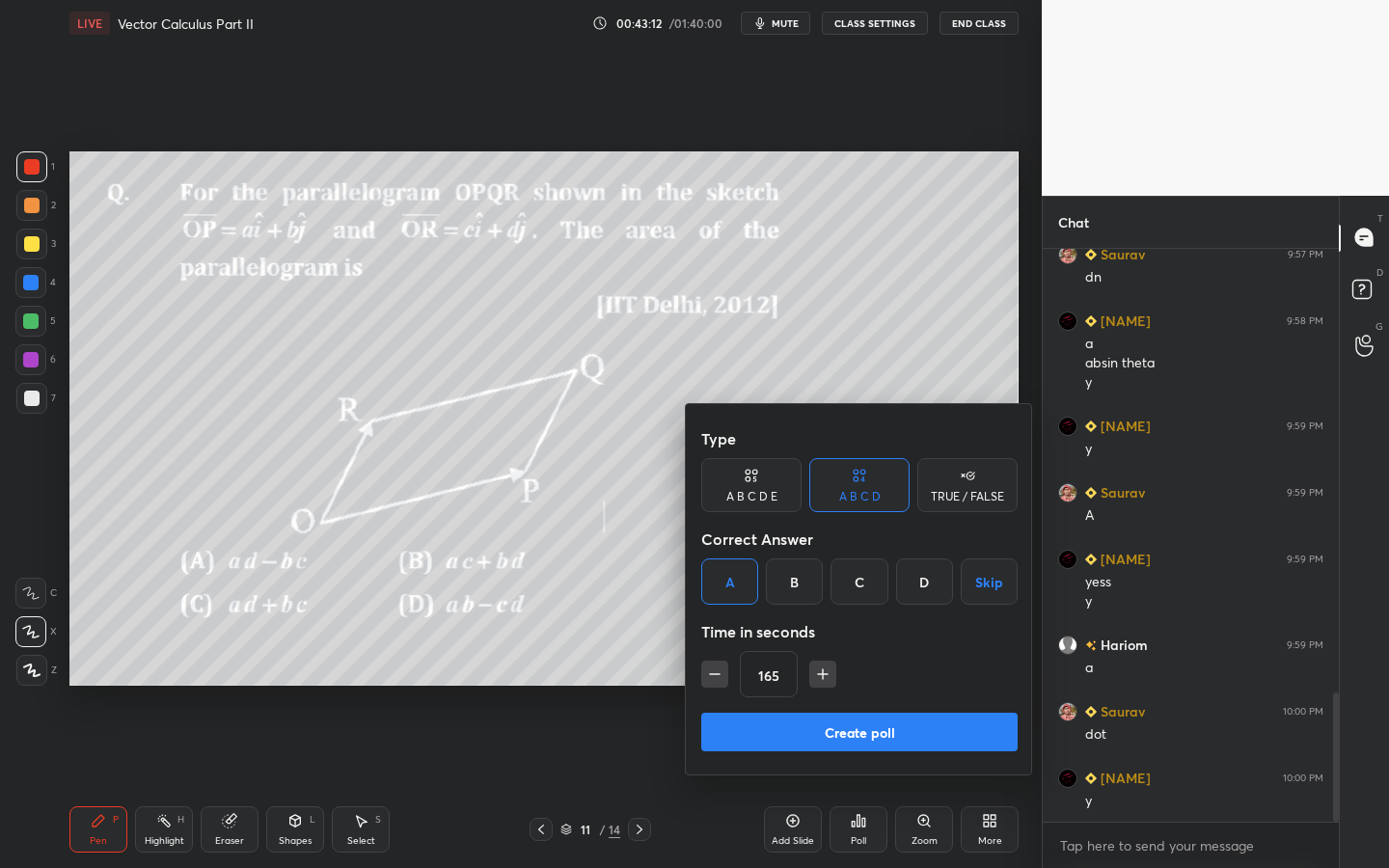 click 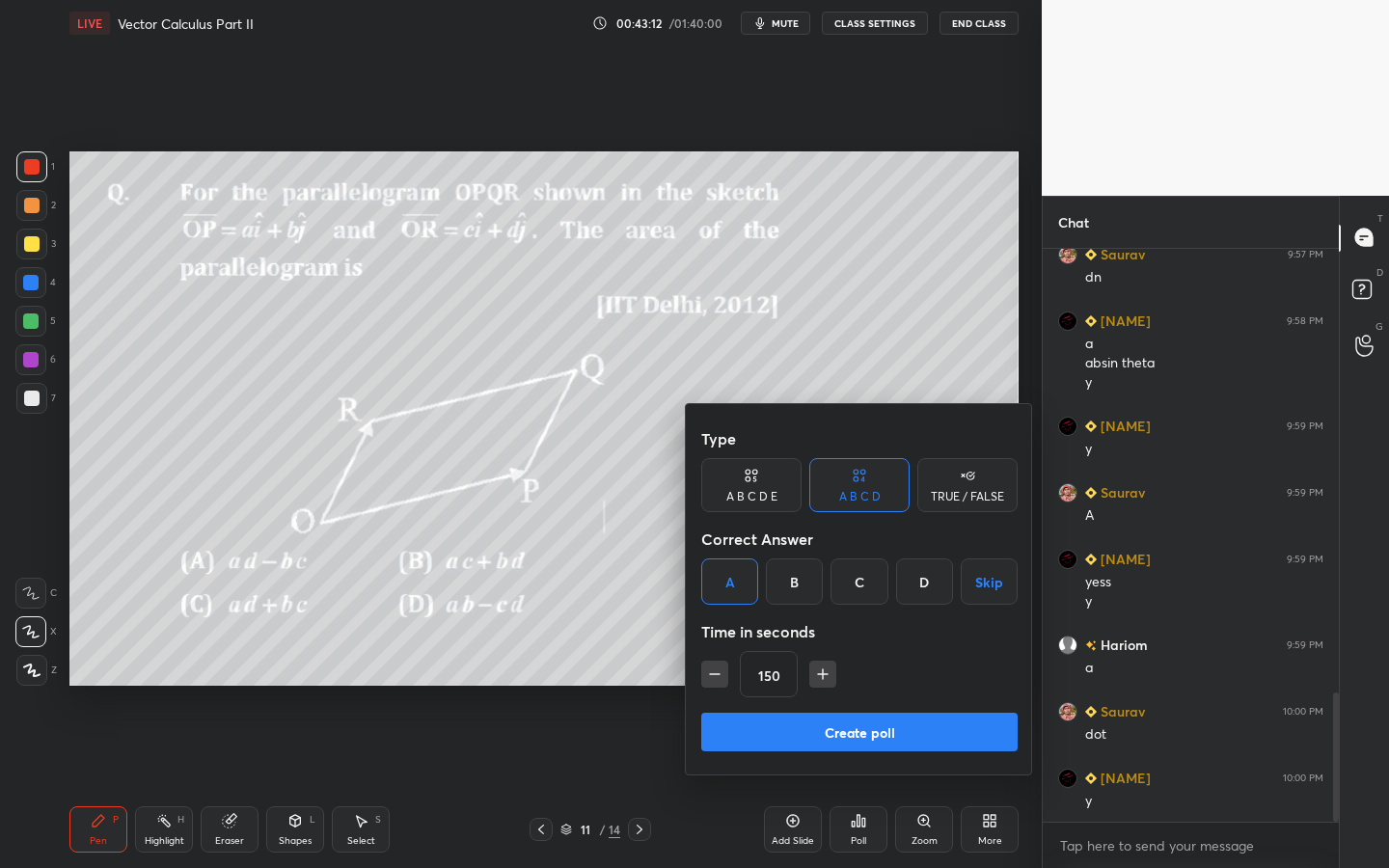 click 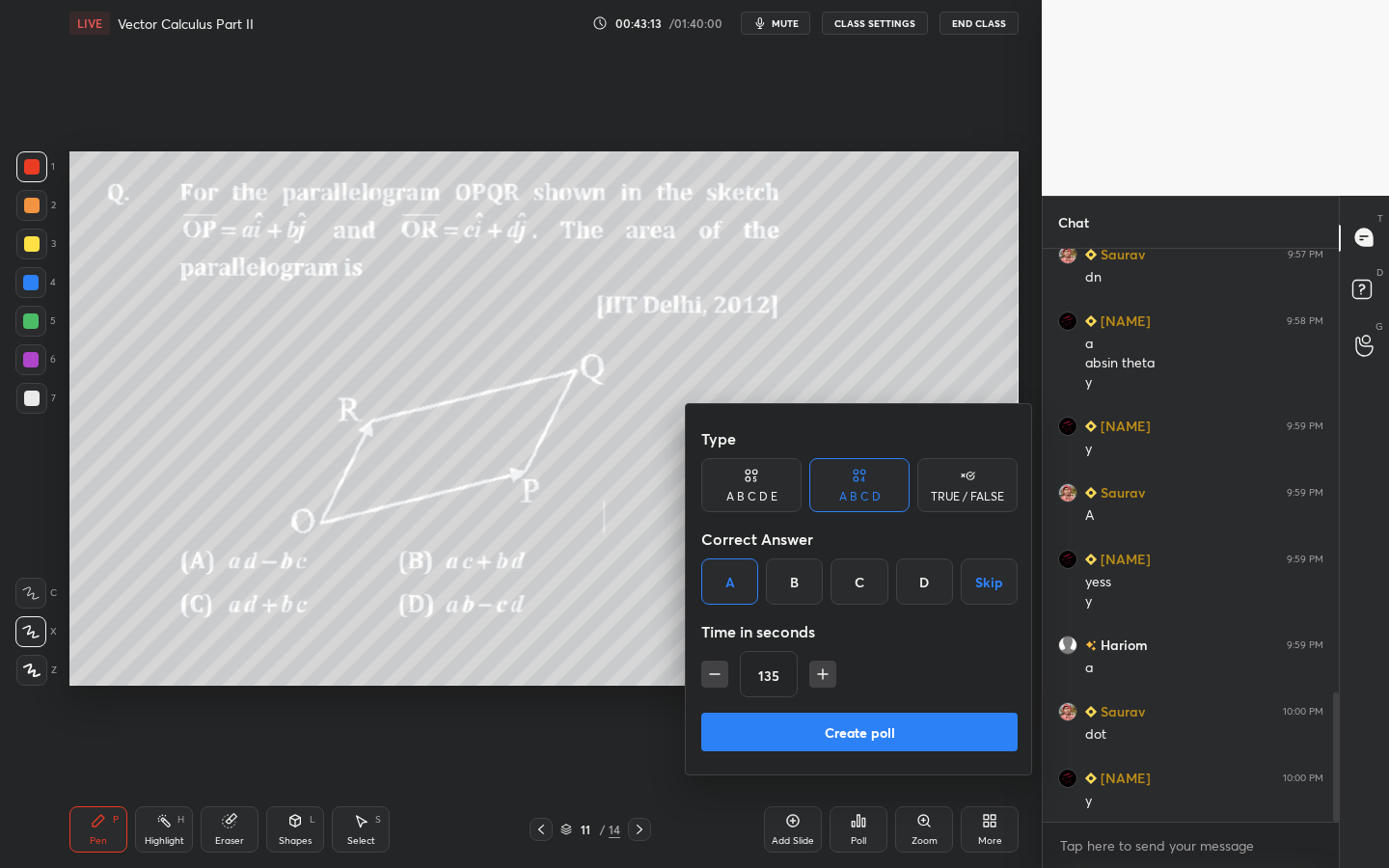 click on "Create poll" at bounding box center [859, 732] 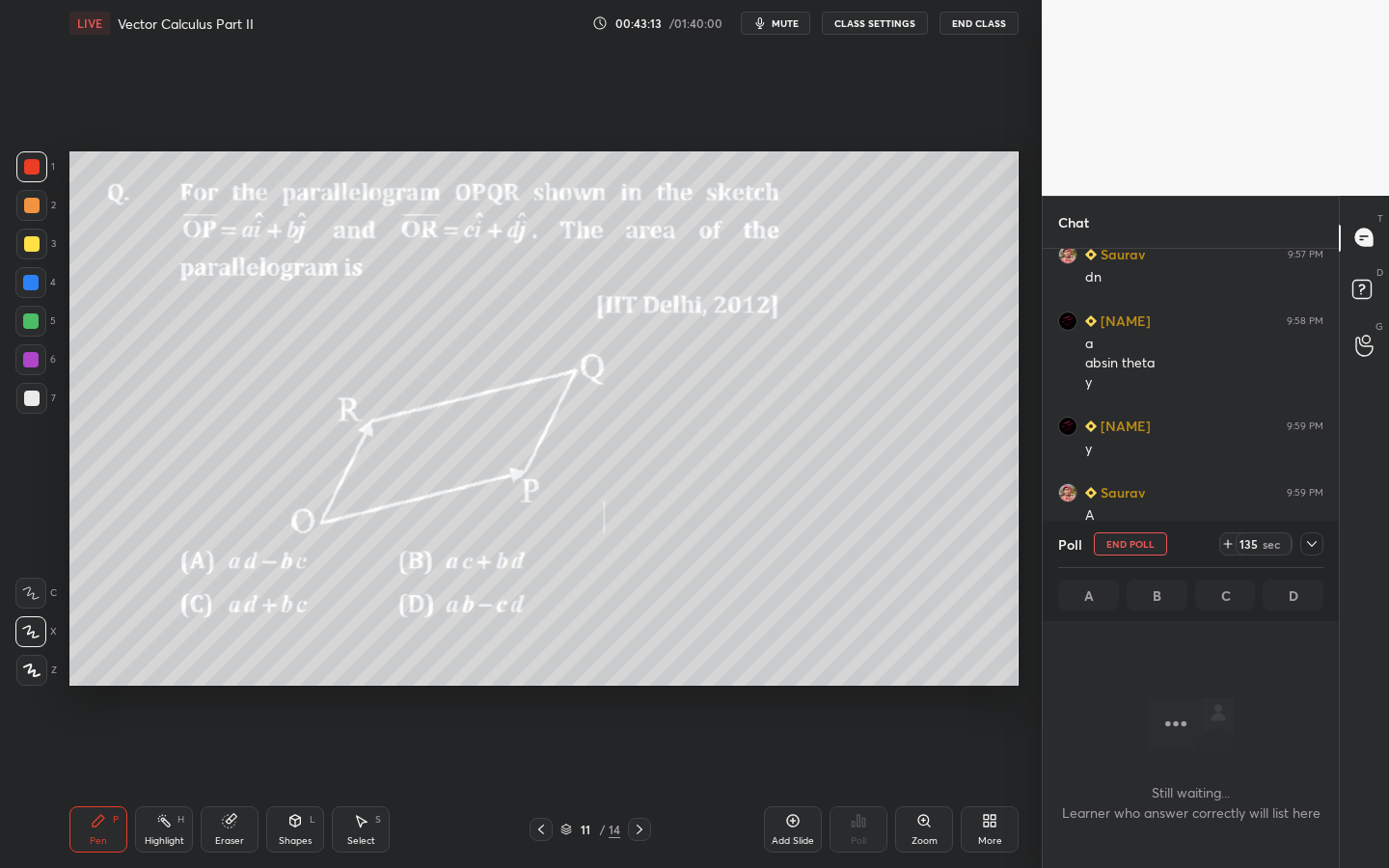 scroll, scrollTop: 507, scrollLeft: 290, axis: both 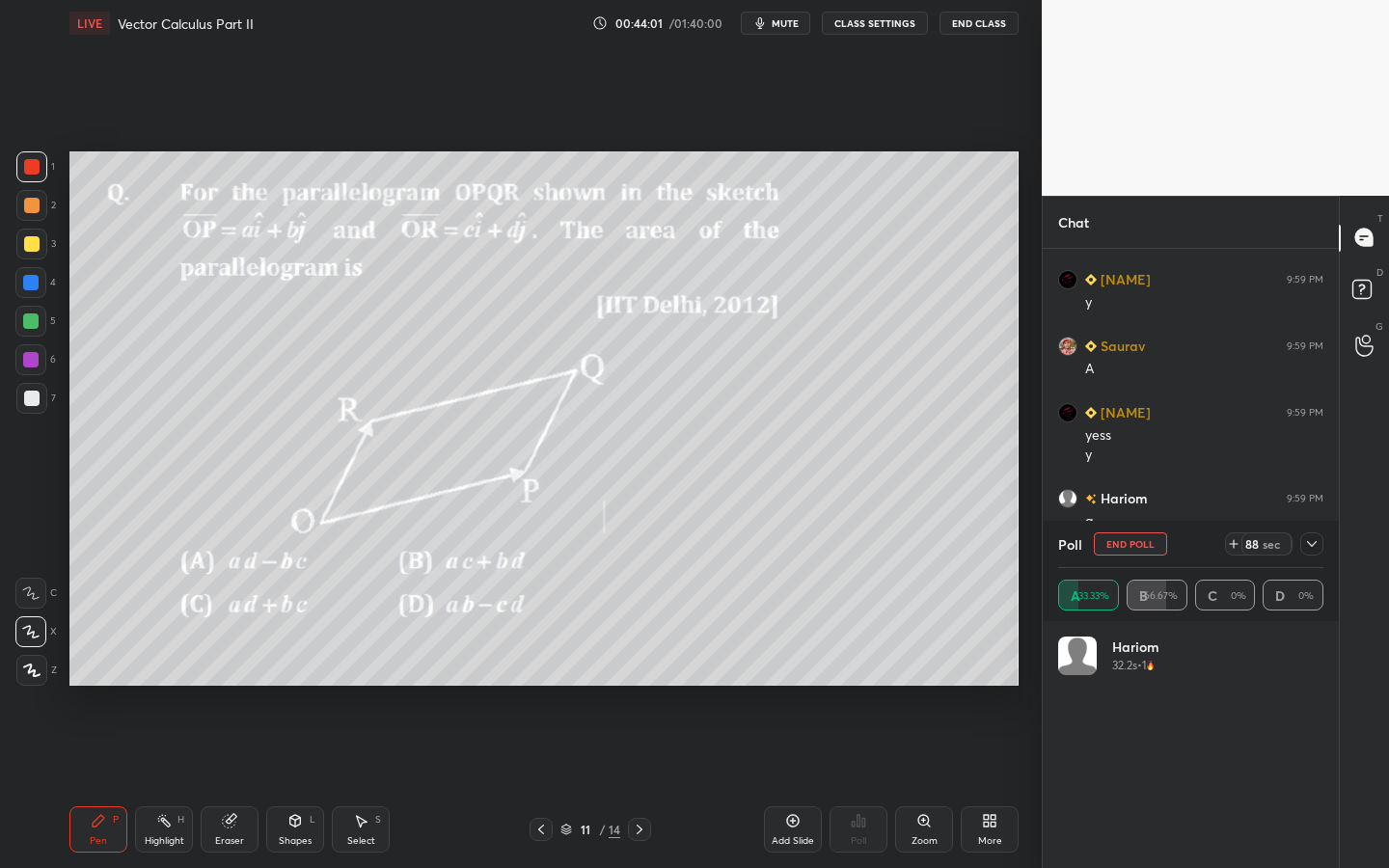 click on "Poll End Poll 88  sec A 33.33% B 66.67% C 0% D 0%" at bounding box center [1190, 571] 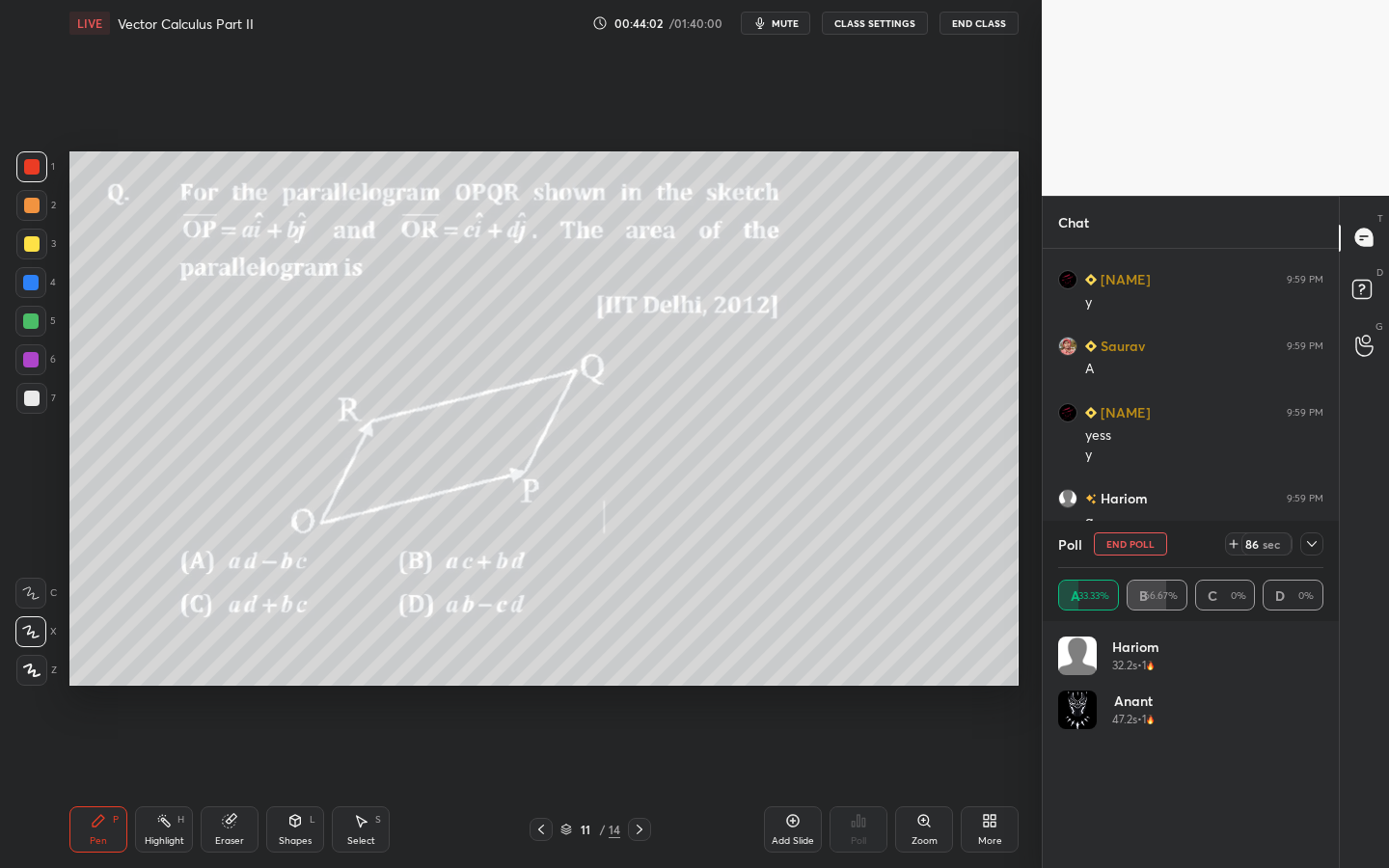 click at bounding box center (1312, 544) 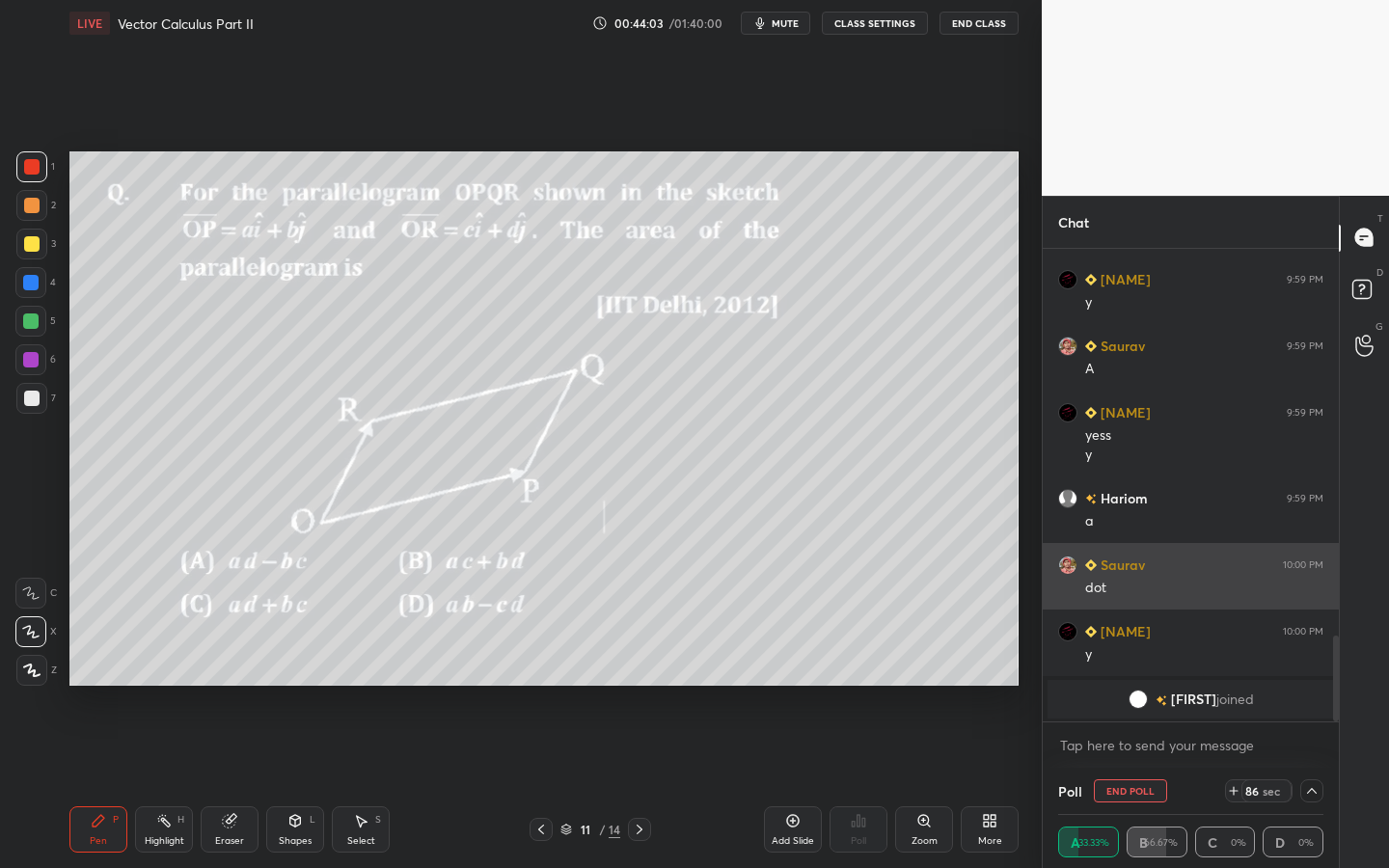 scroll, scrollTop: 0, scrollLeft: 0, axis: both 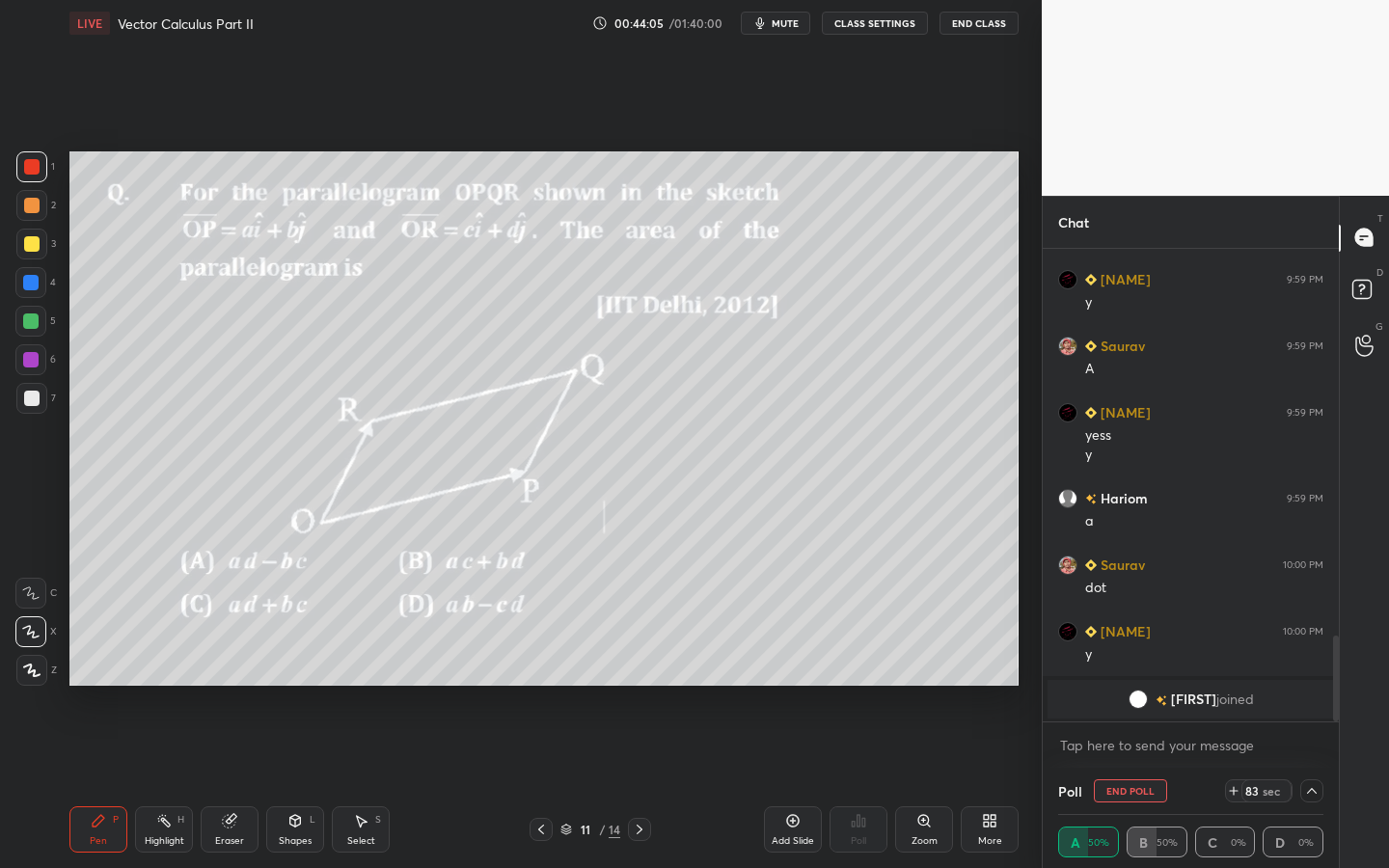 click 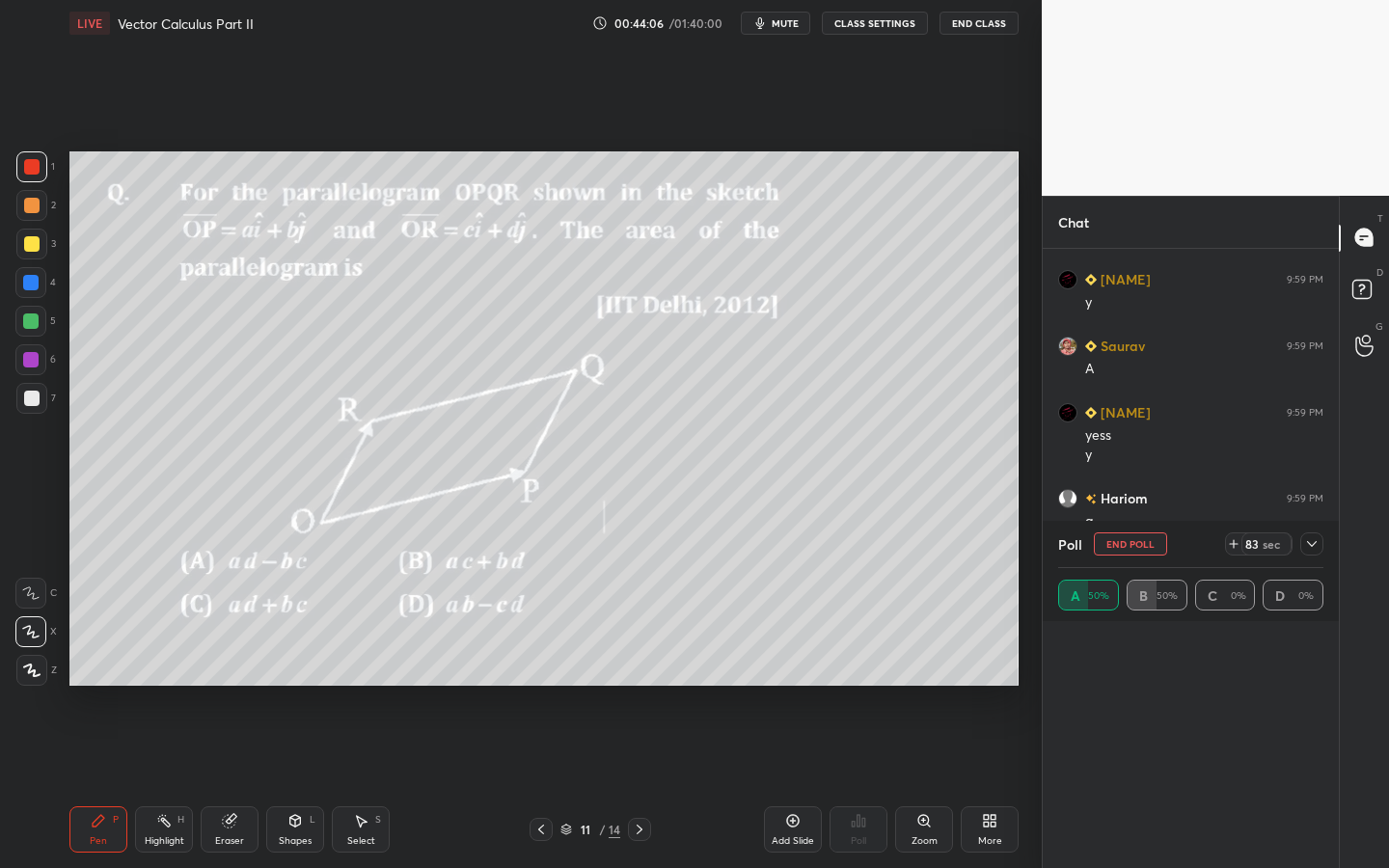scroll, scrollTop: 7, scrollLeft: 7, axis: both 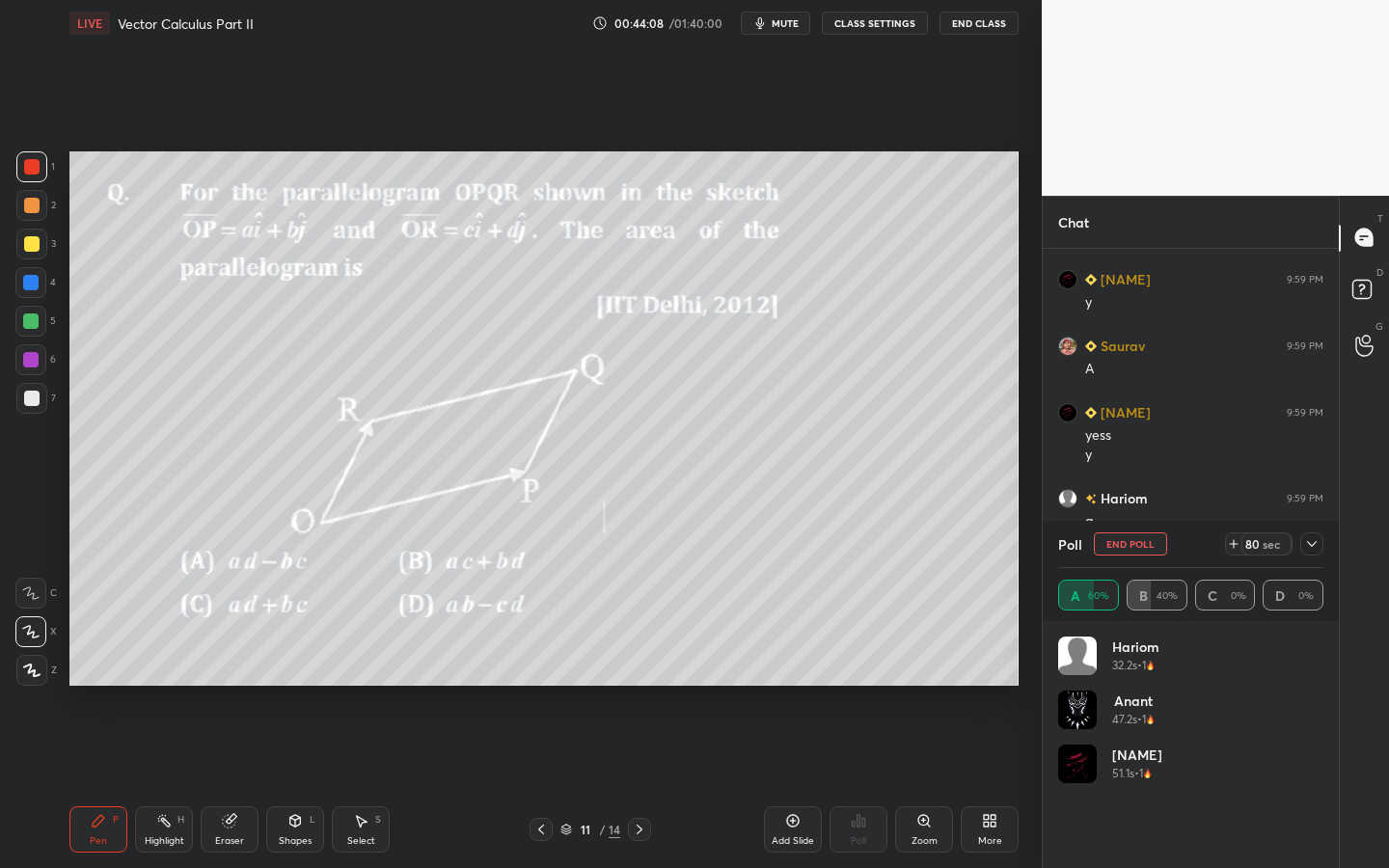 click 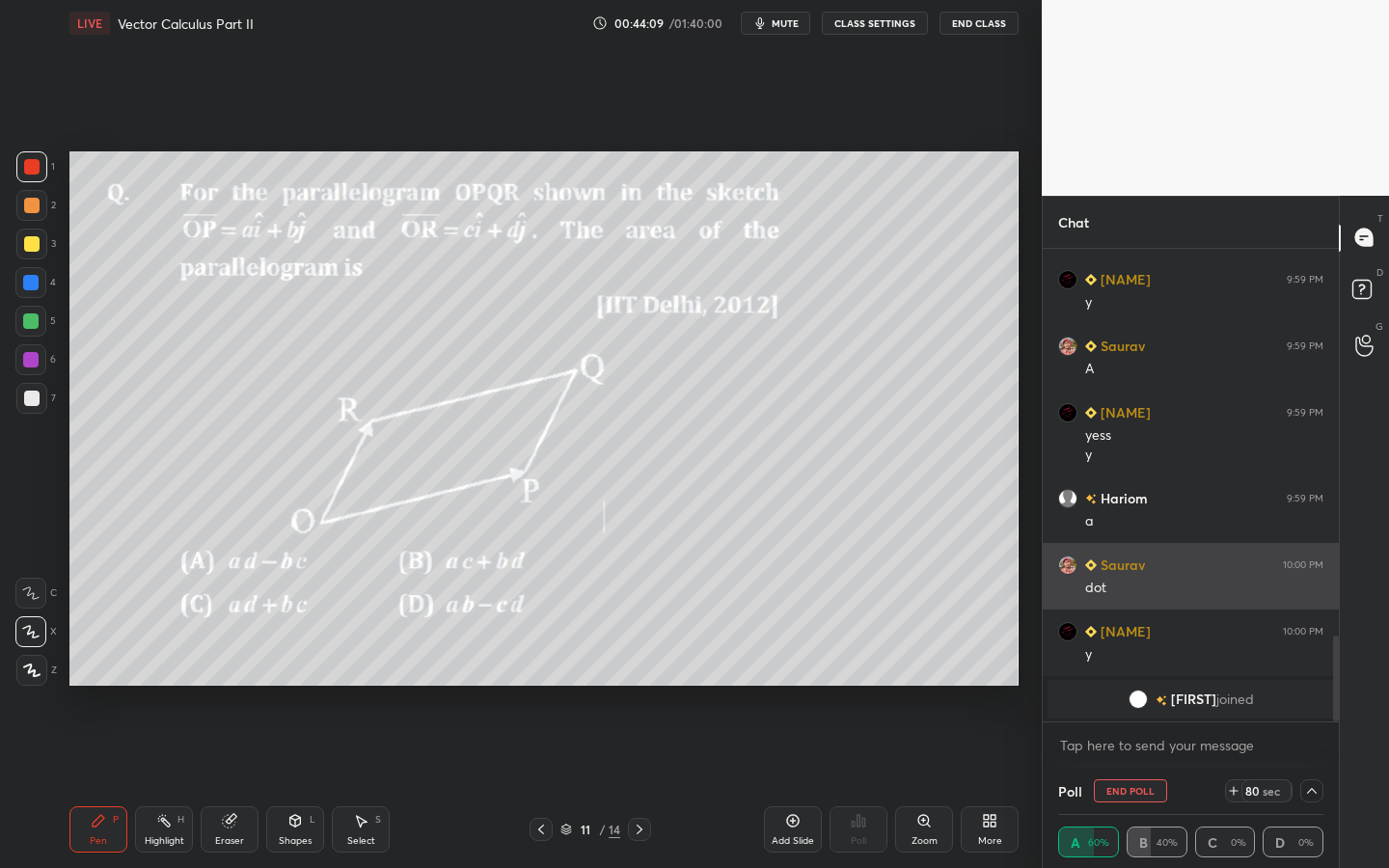scroll, scrollTop: 0, scrollLeft: 0, axis: both 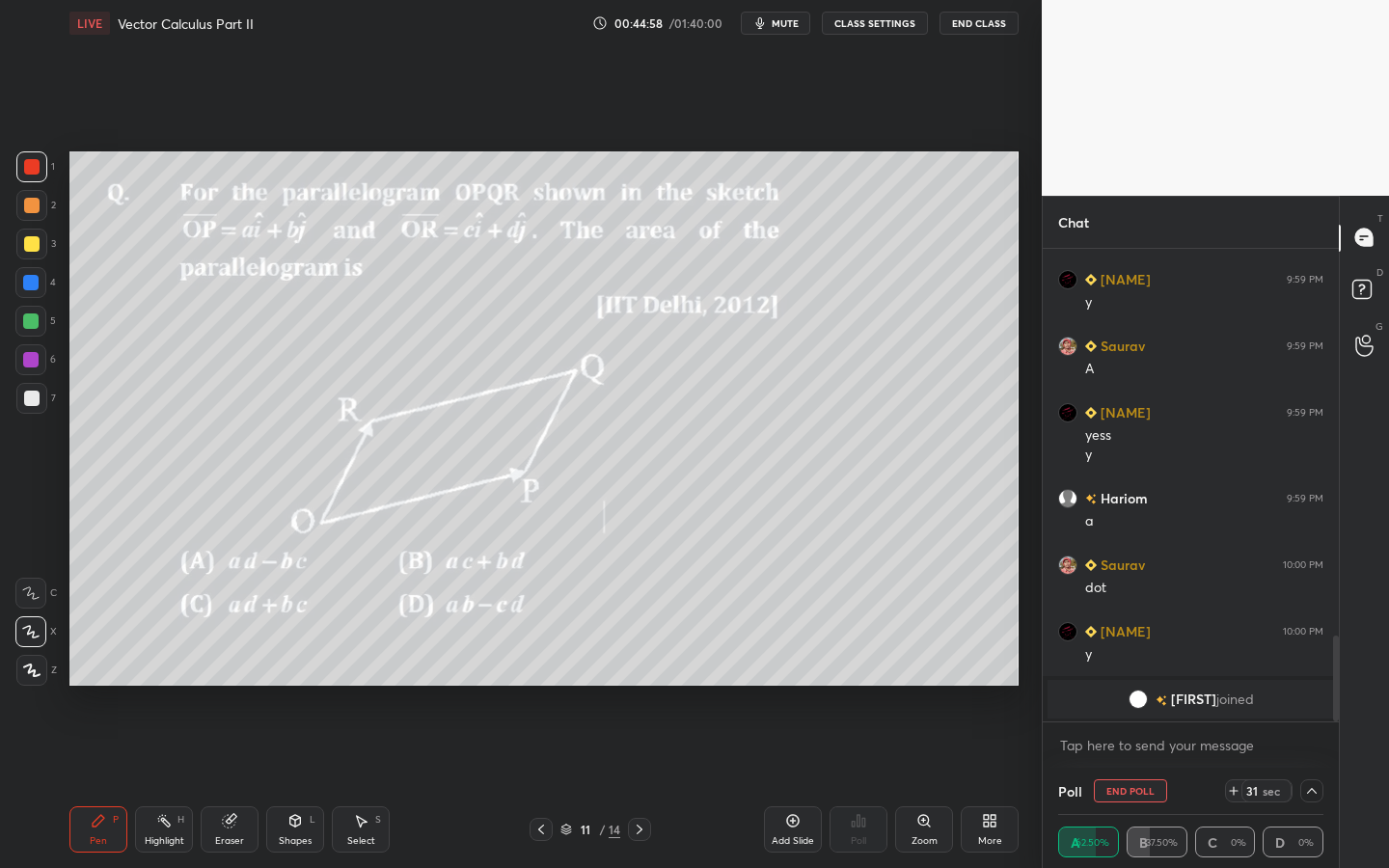 click at bounding box center [31, 321] 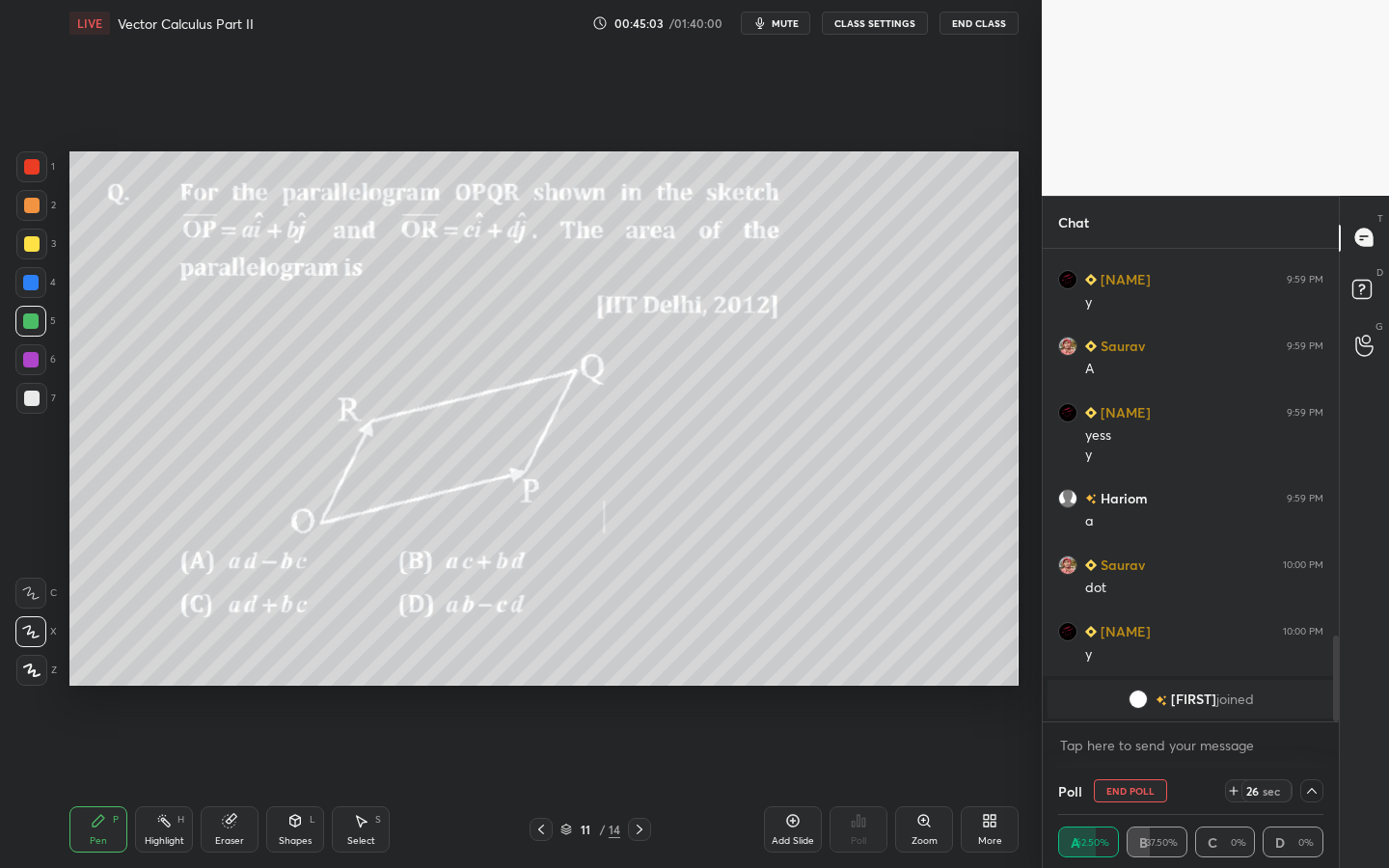 drag, startPoint x: 1307, startPoint y: 792, endPoint x: 1308, endPoint y: 782, distance: 10.049876 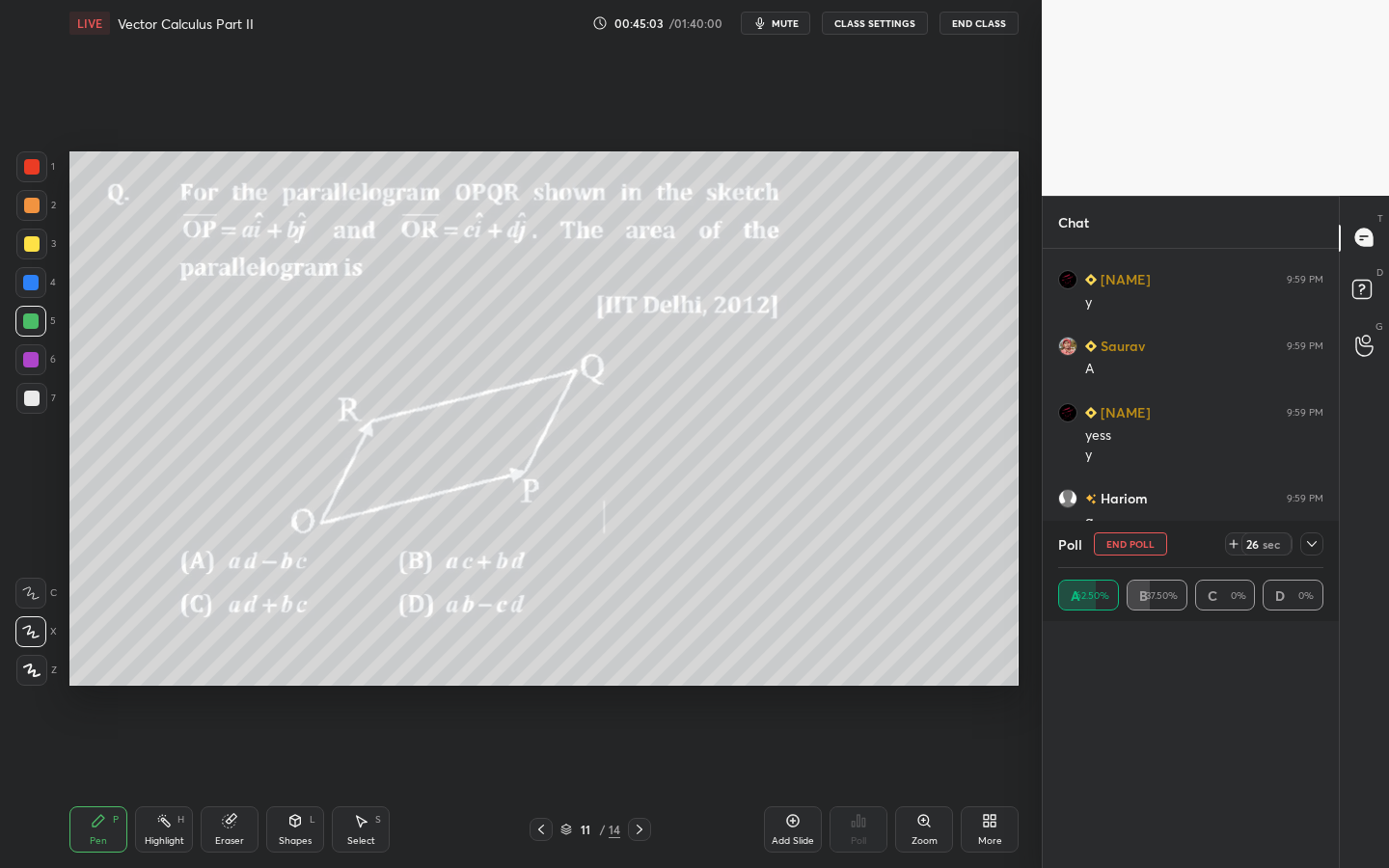 scroll, scrollTop: 0, scrollLeft: 1, axis: horizontal 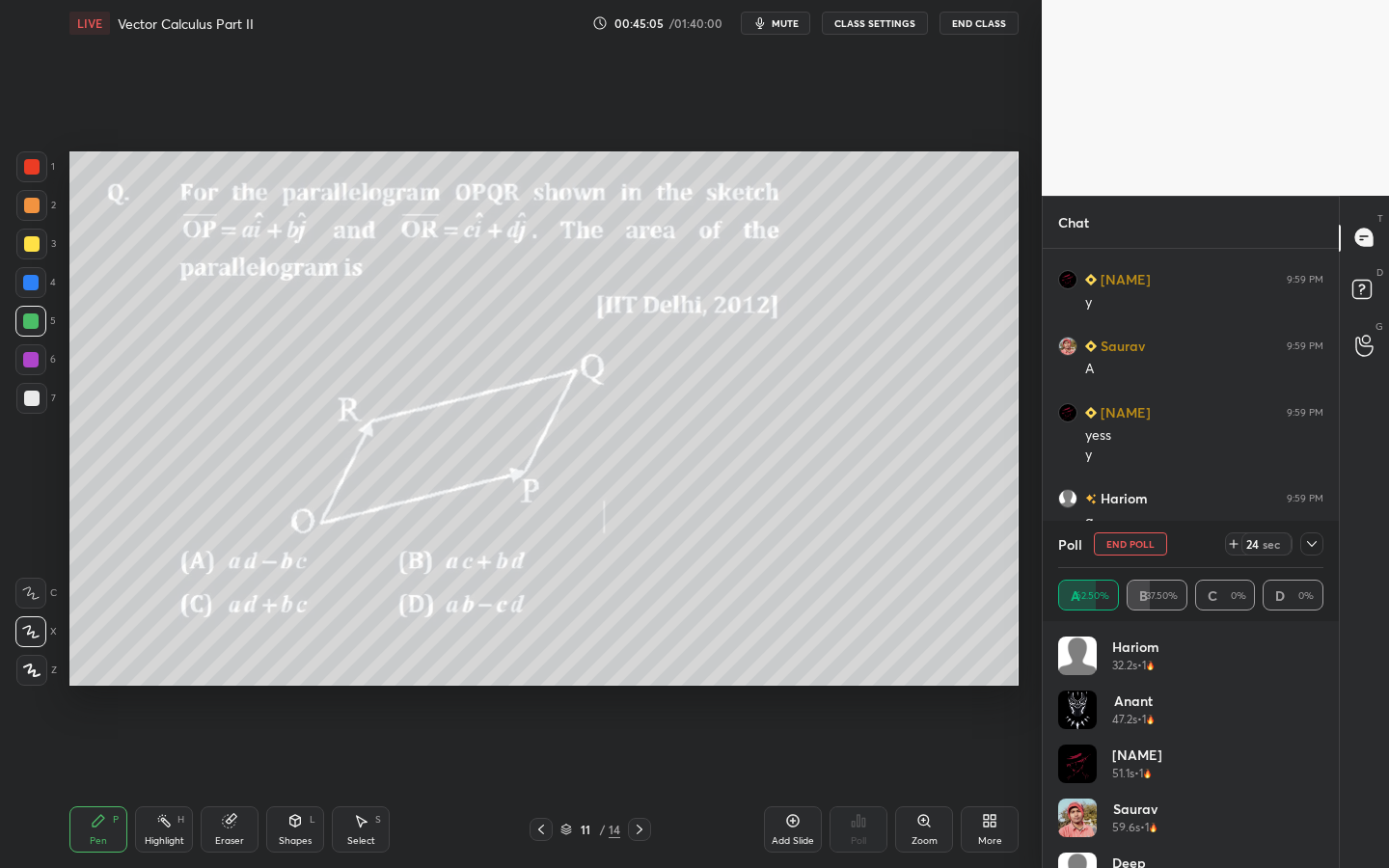 drag, startPoint x: 1315, startPoint y: 739, endPoint x: 1307, endPoint y: 820, distance: 81.3941 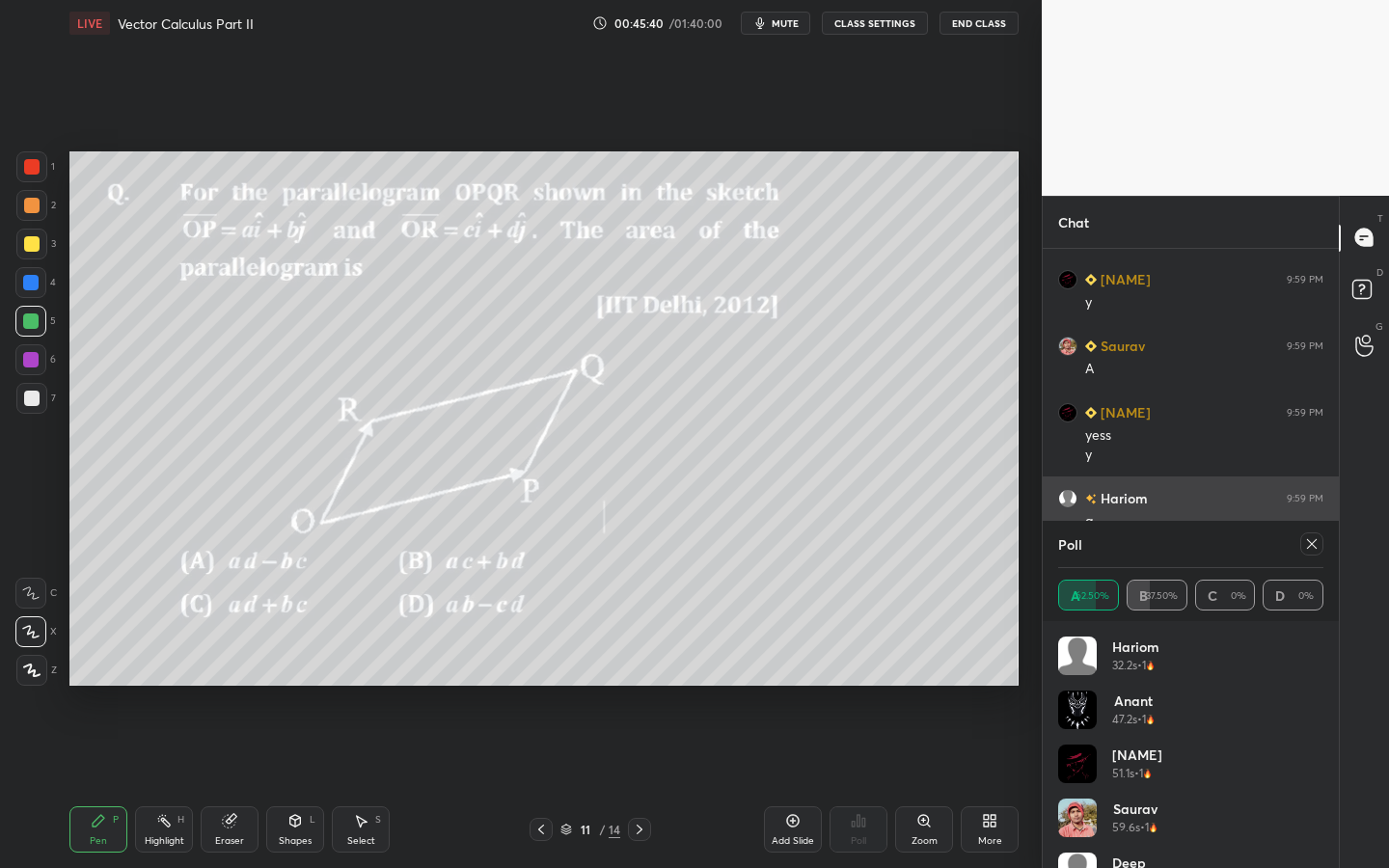 scroll, scrollTop: 1782, scrollLeft: 0, axis: vertical 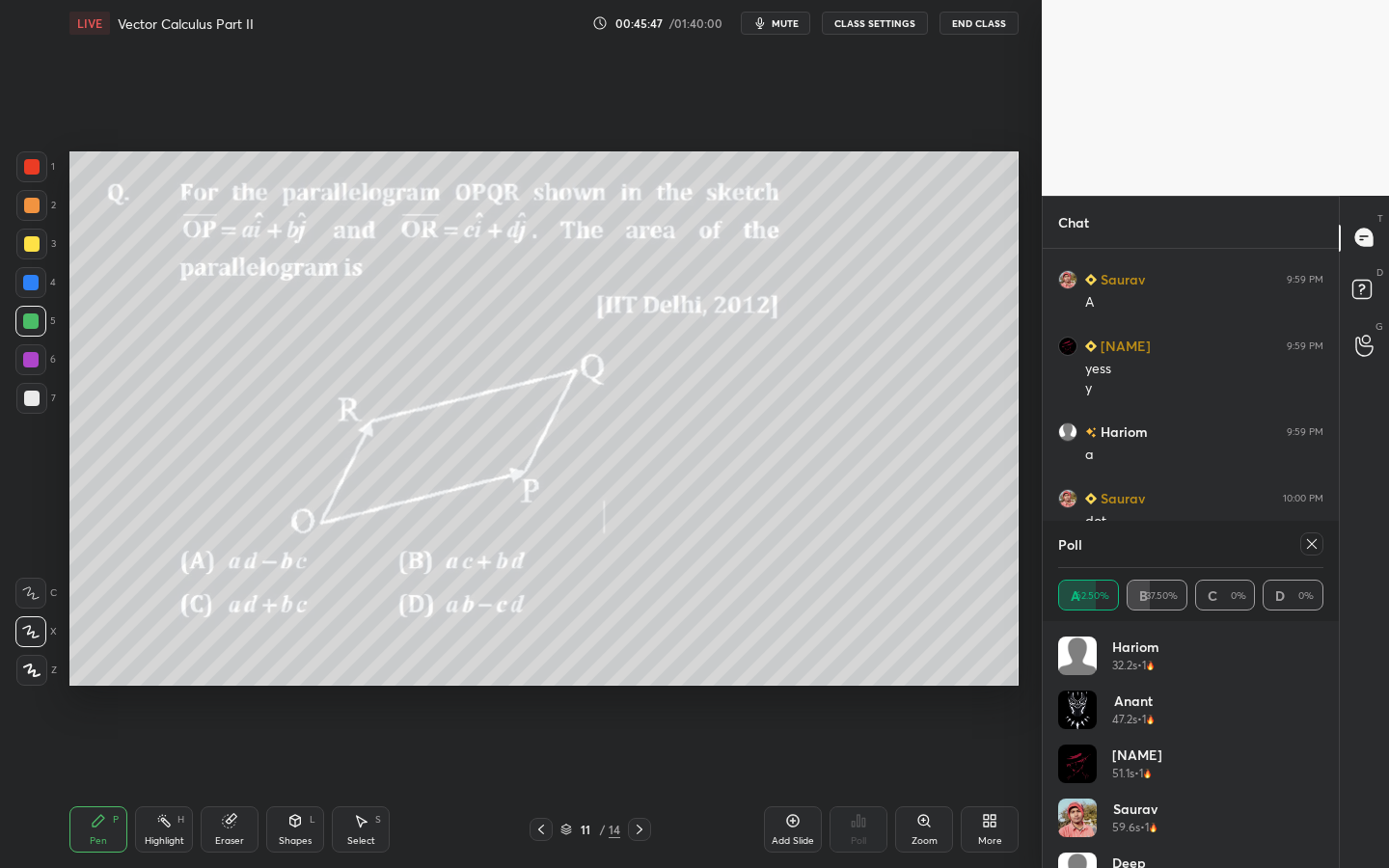 click 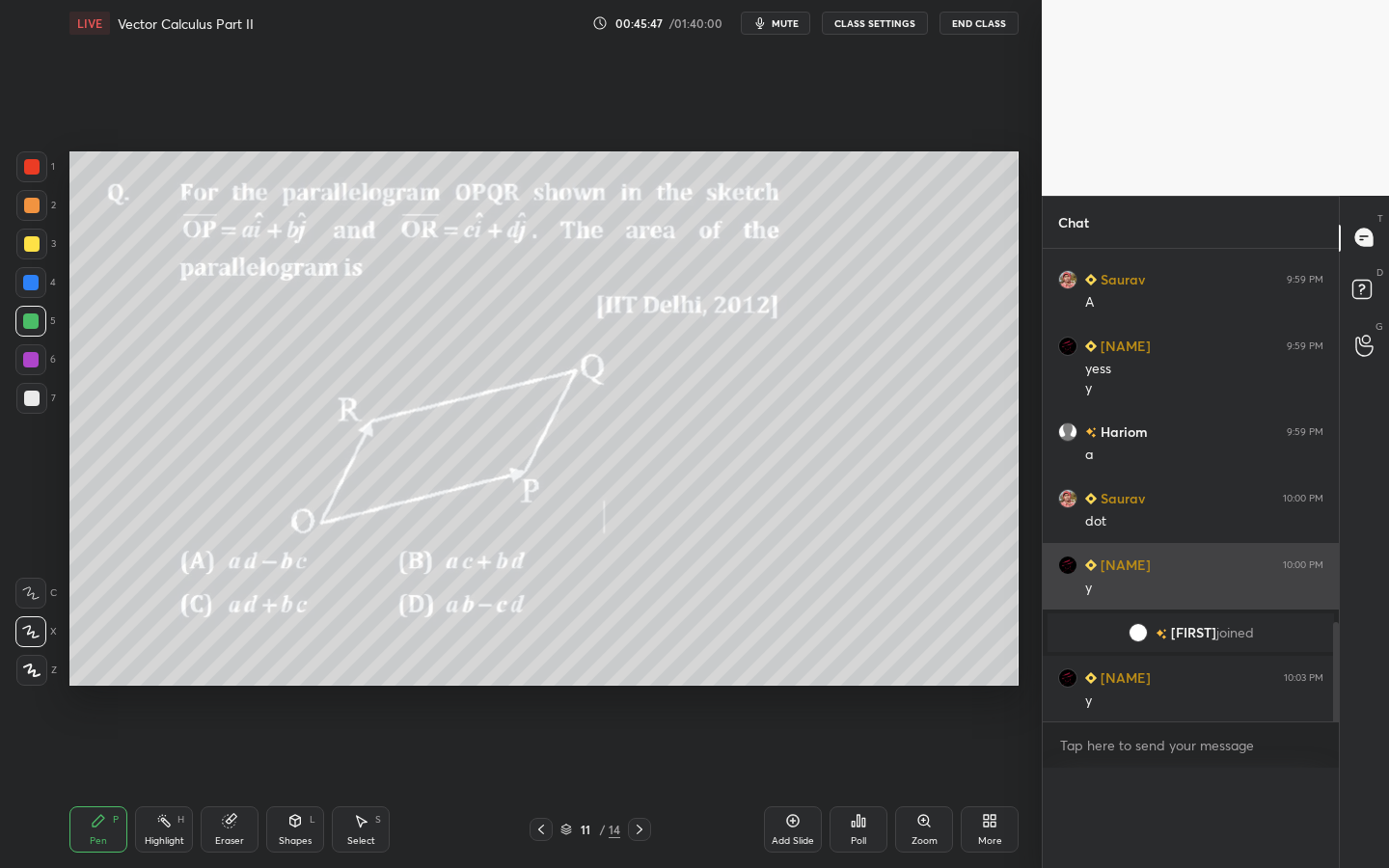 scroll, scrollTop: 0, scrollLeft: 0, axis: both 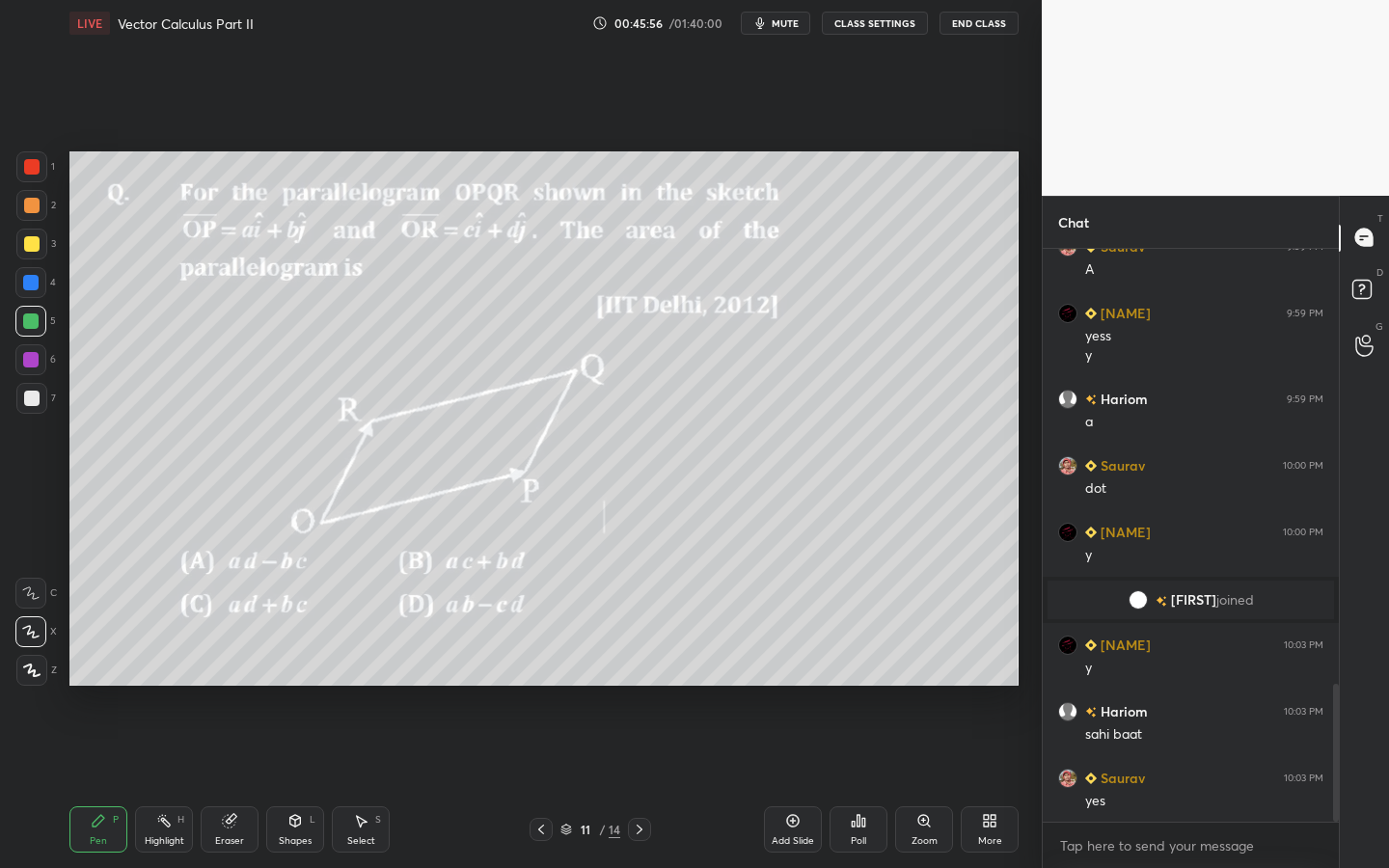 click 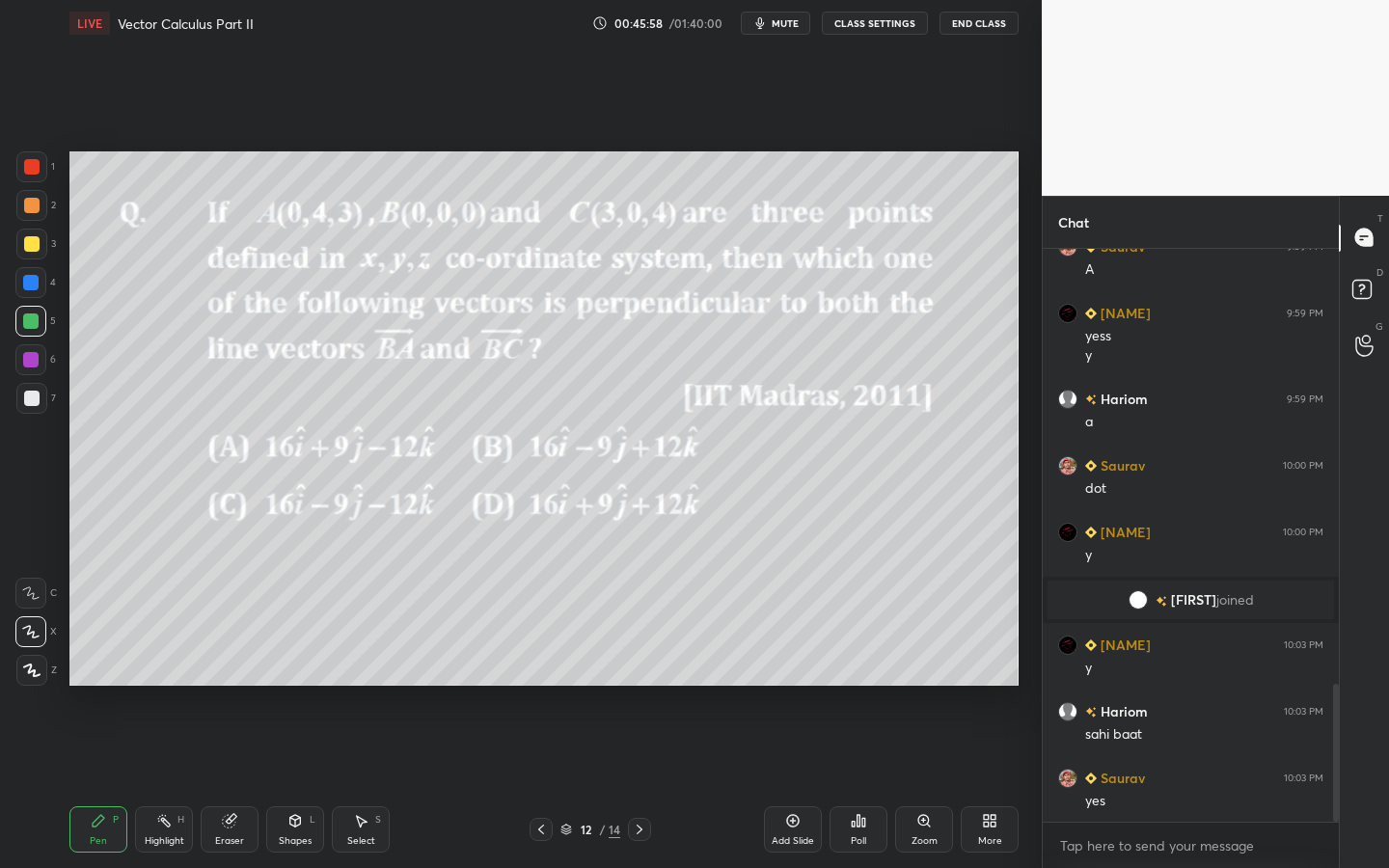 click on "12 / 14" at bounding box center (590, 829) 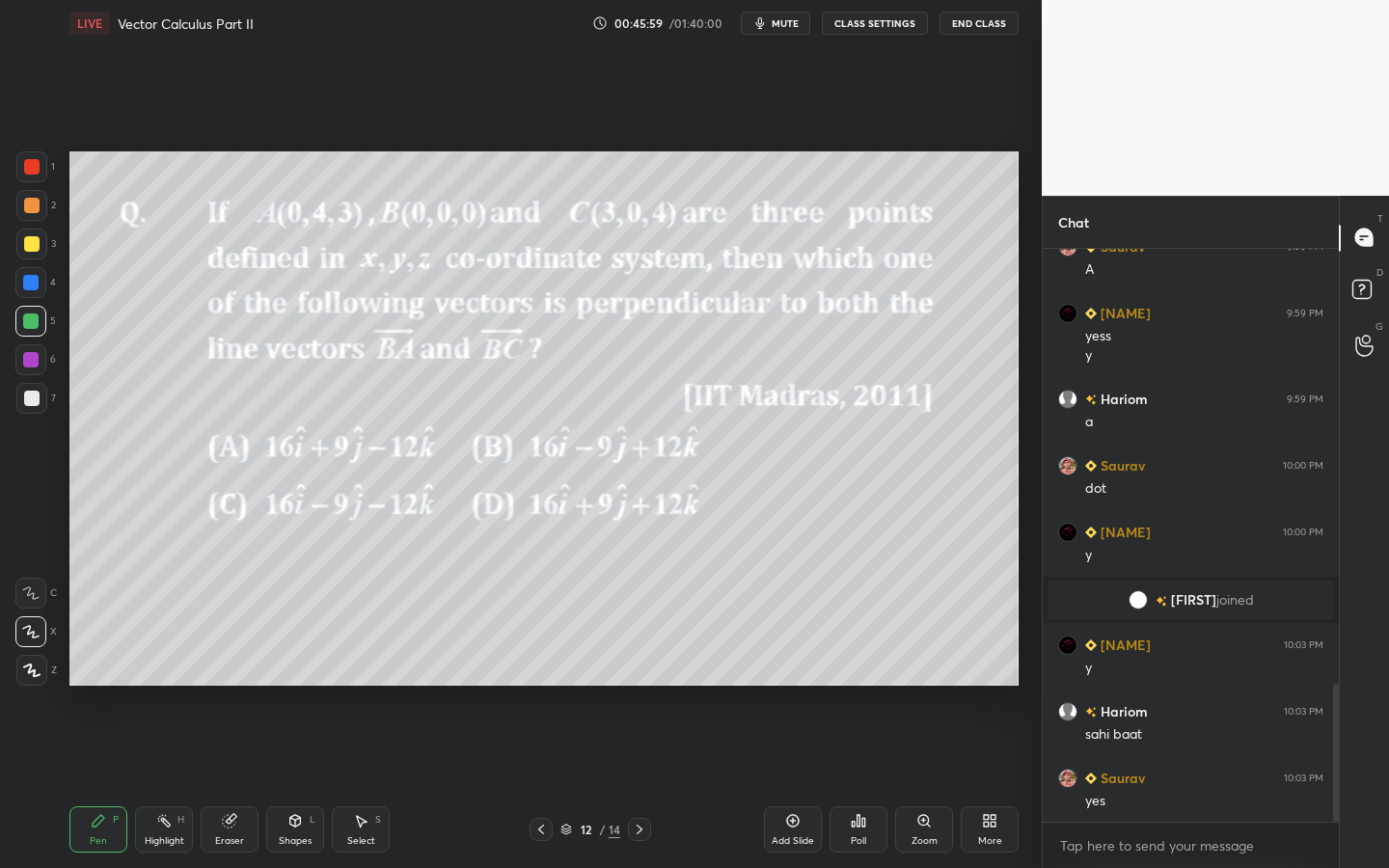 click 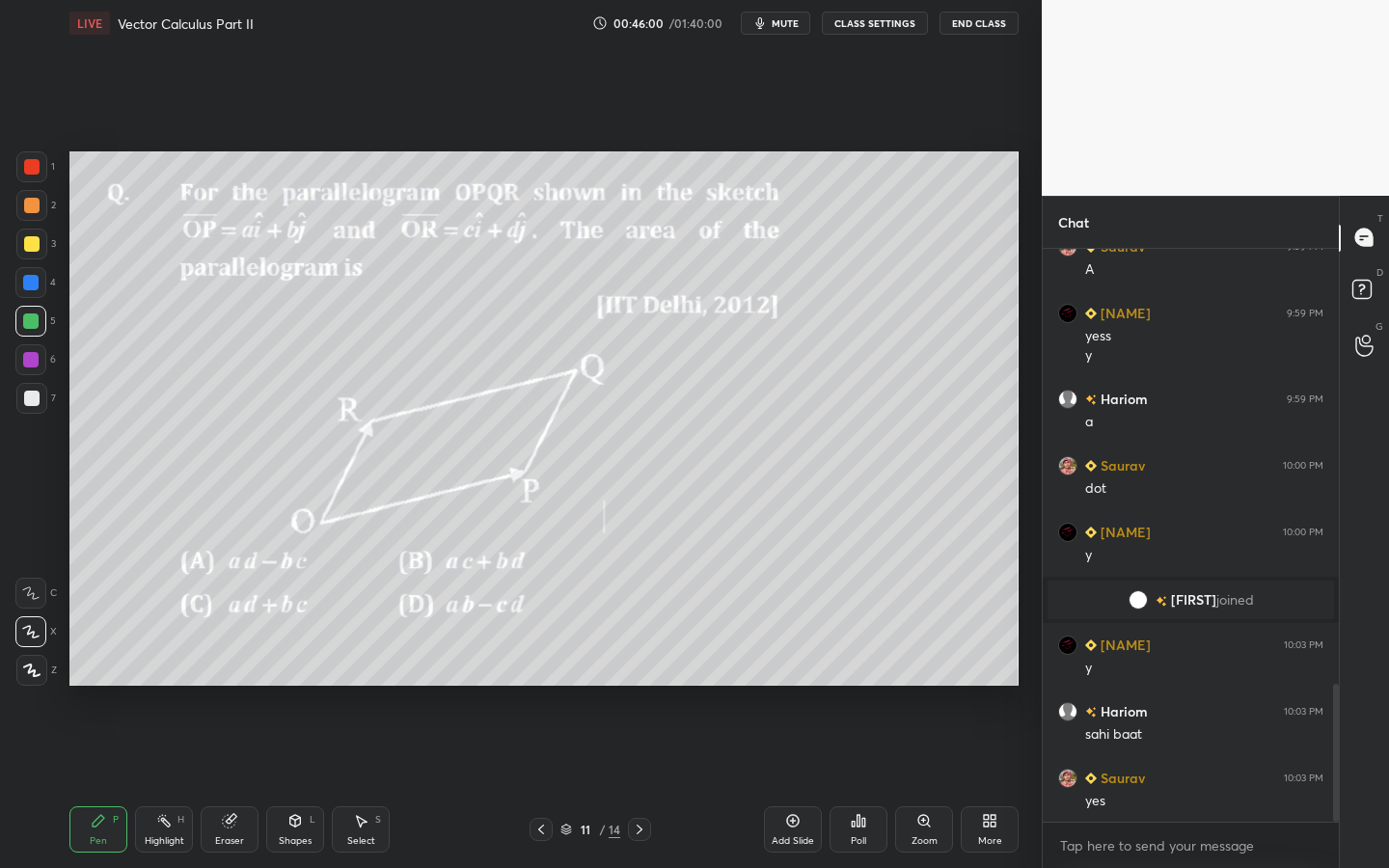 click 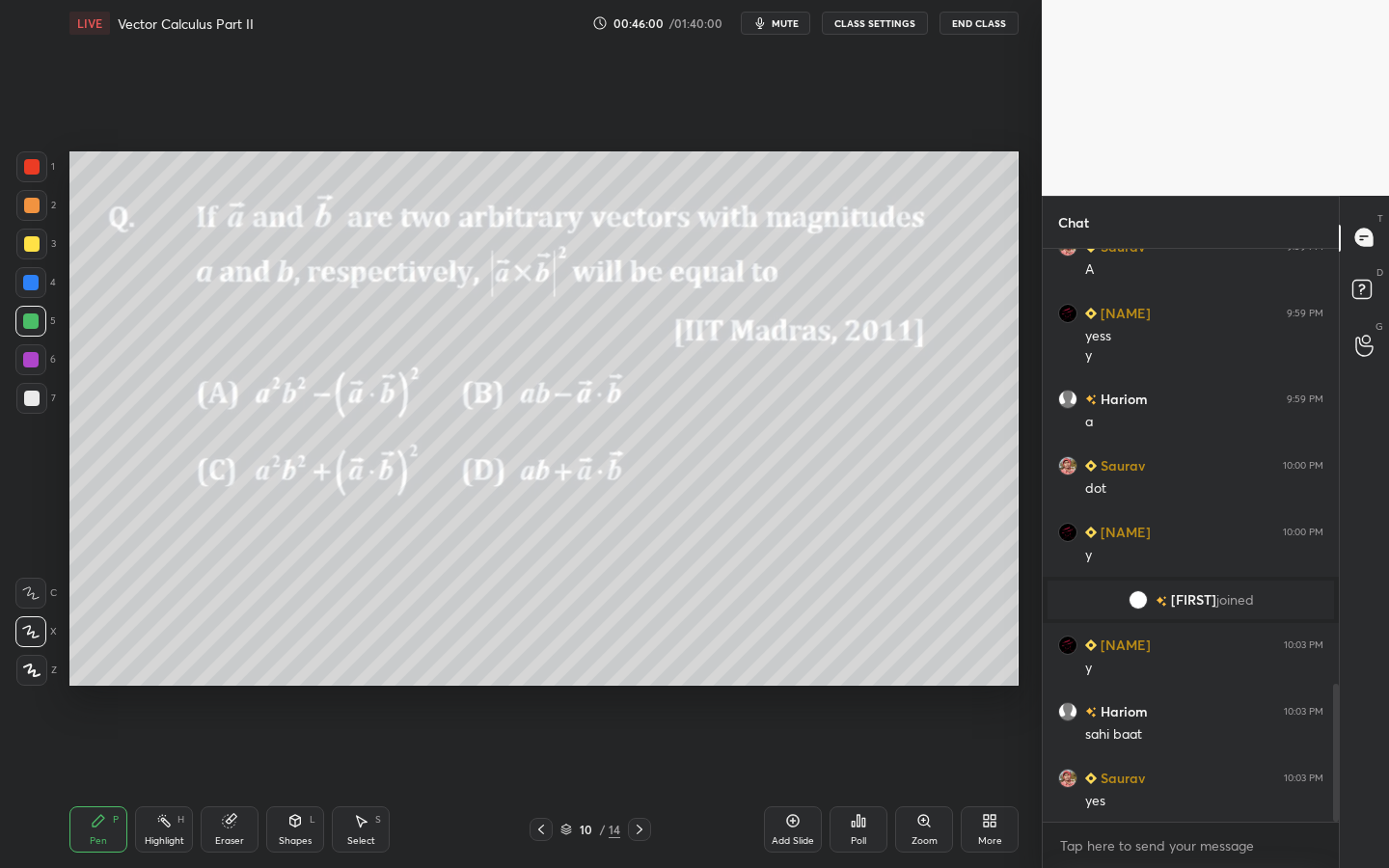 click 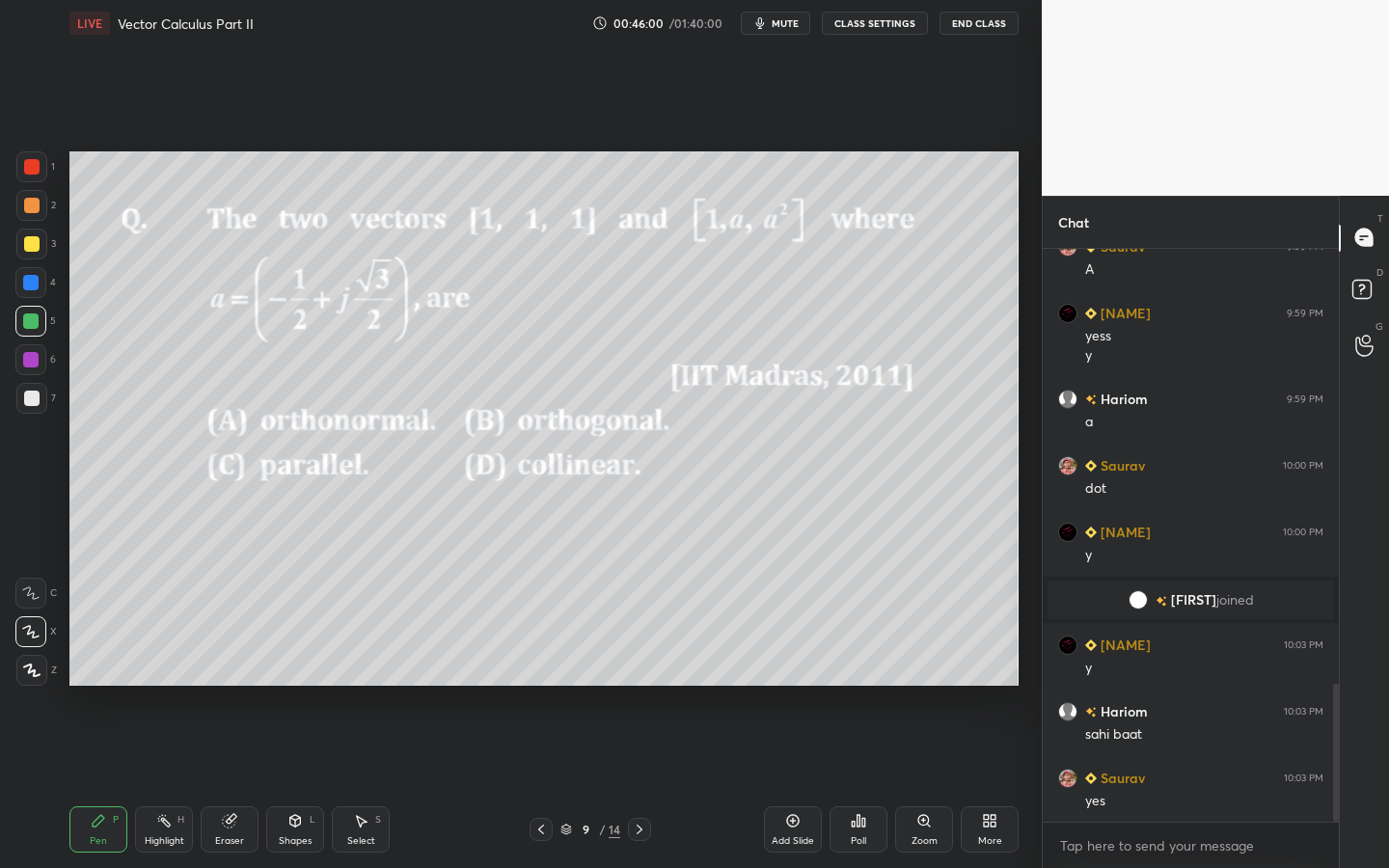 click 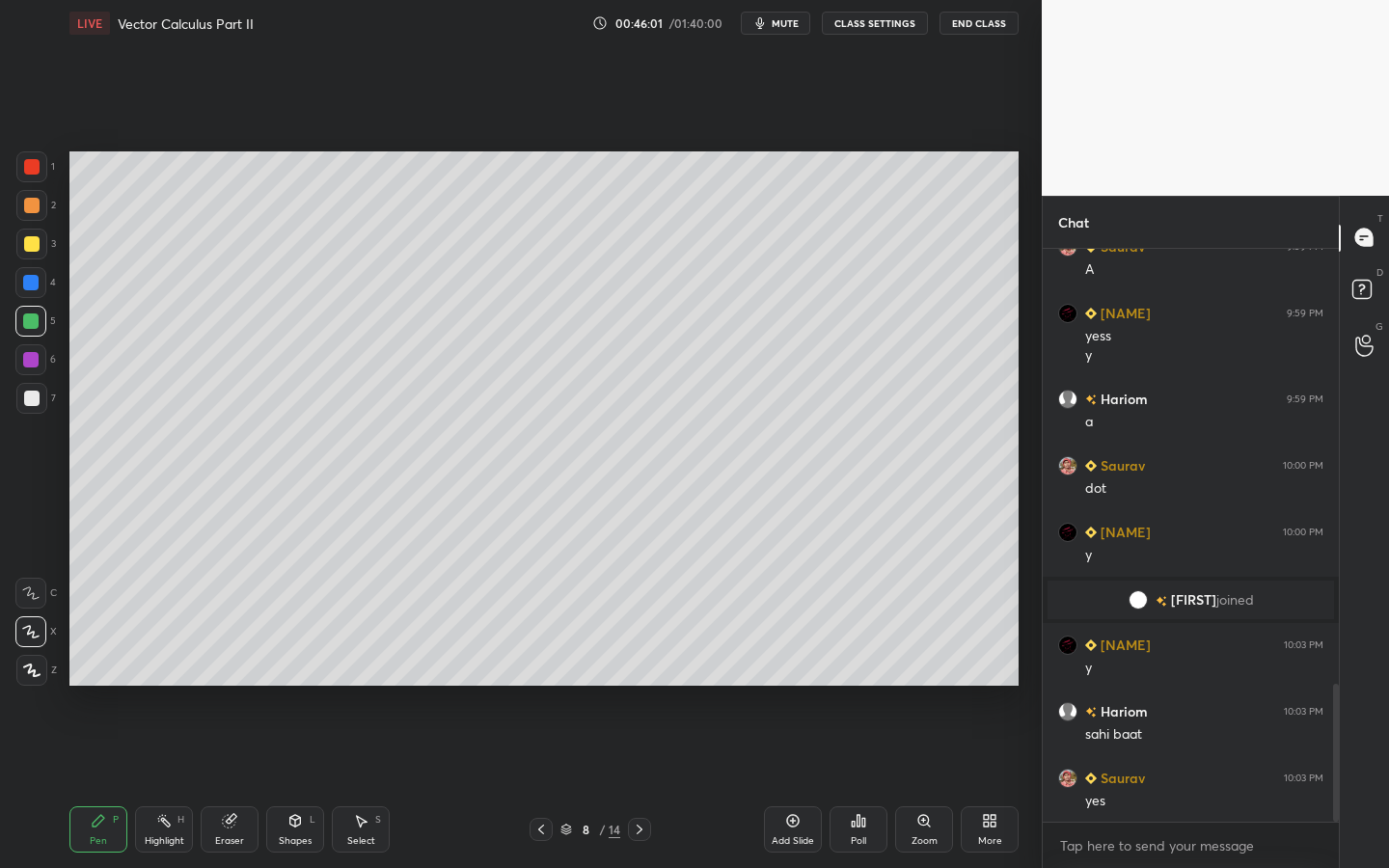 click 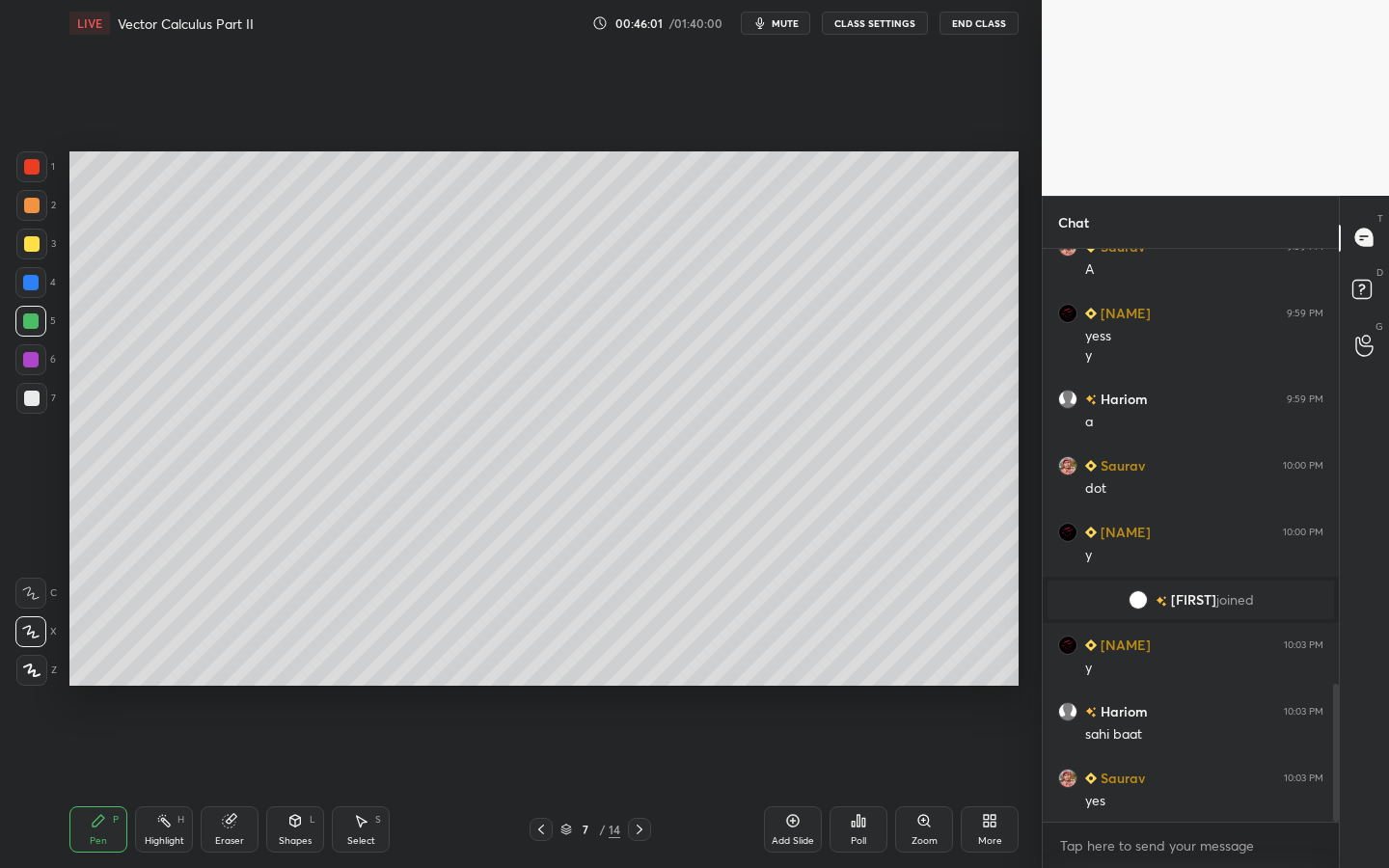 click 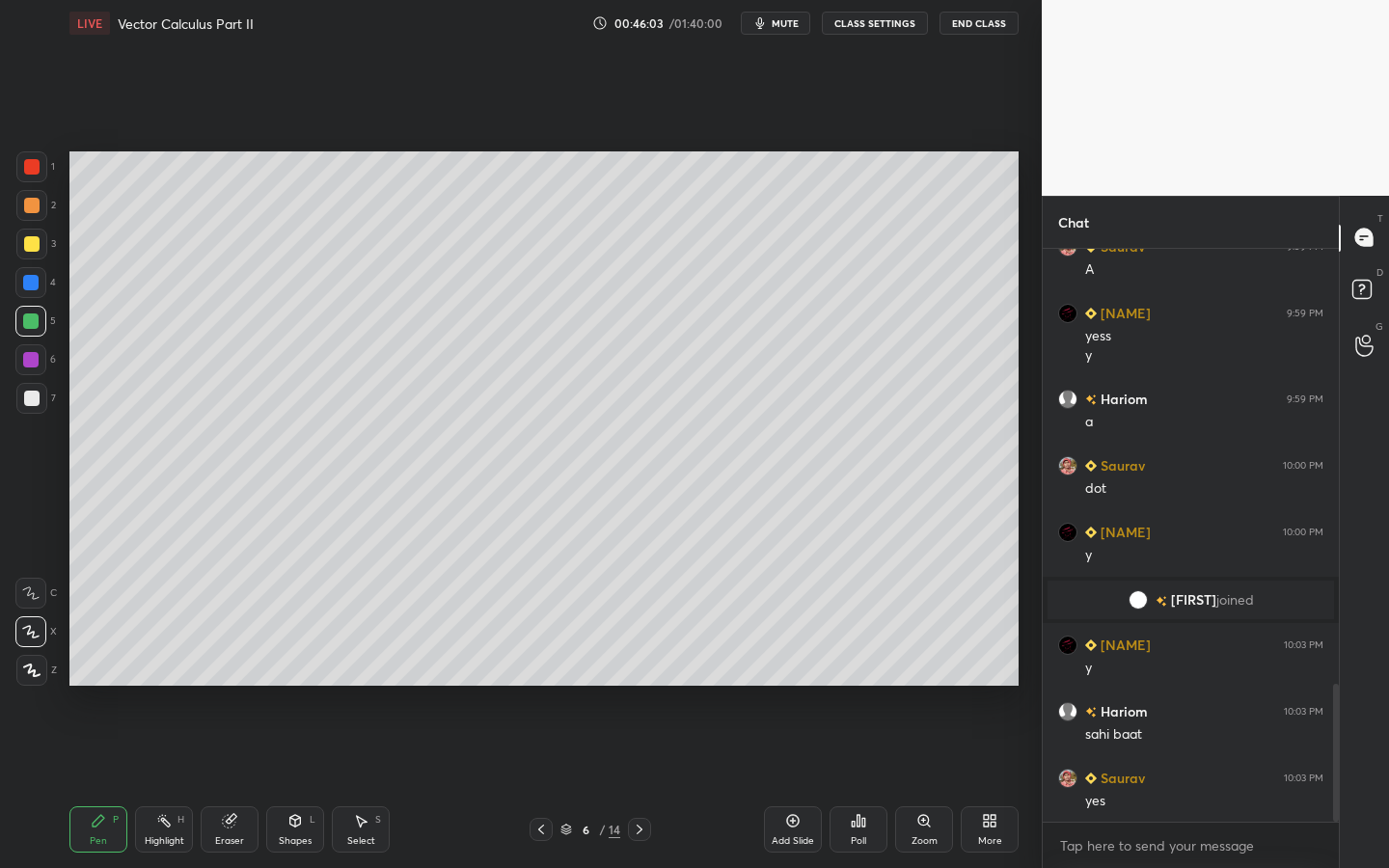 click 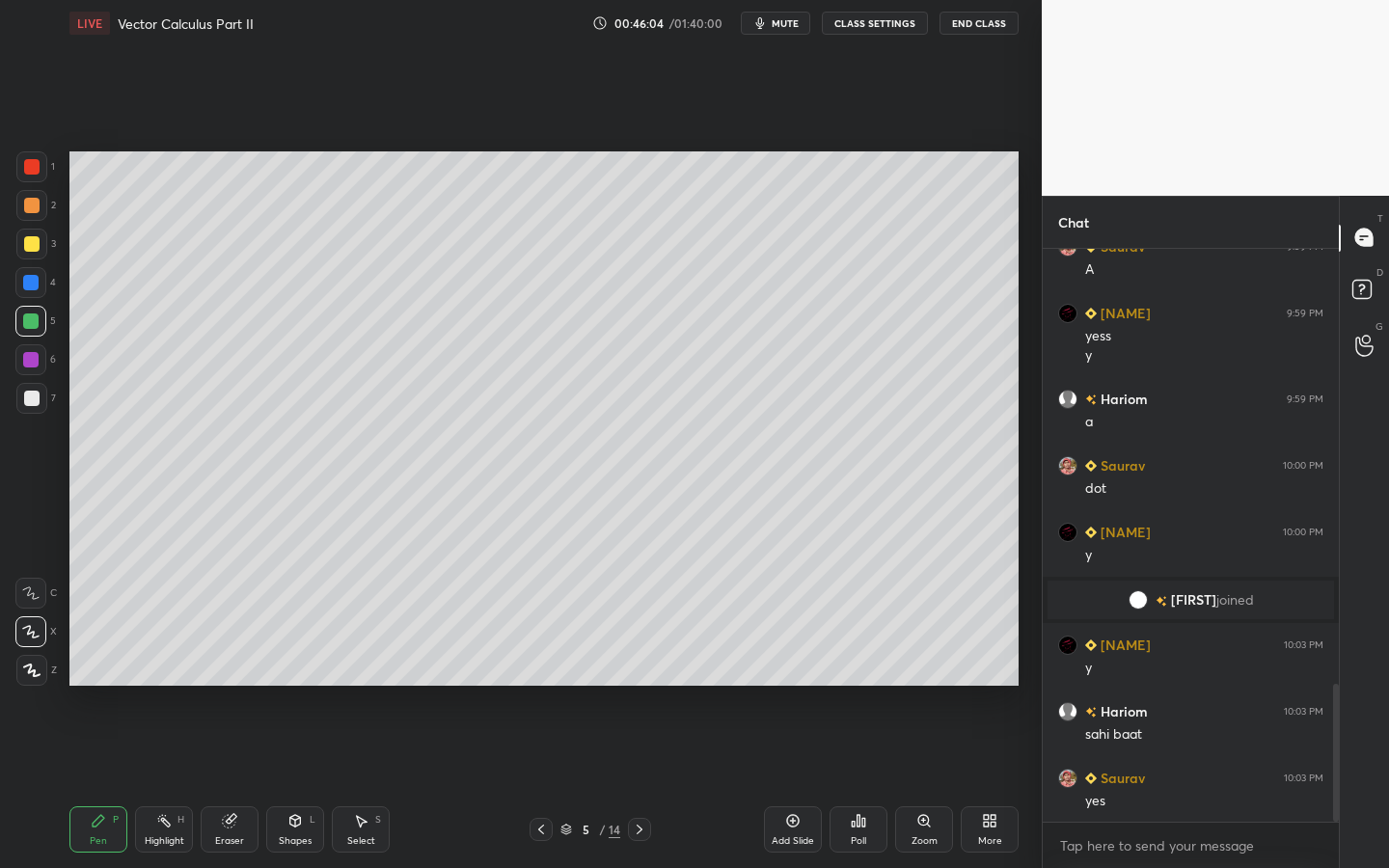 click 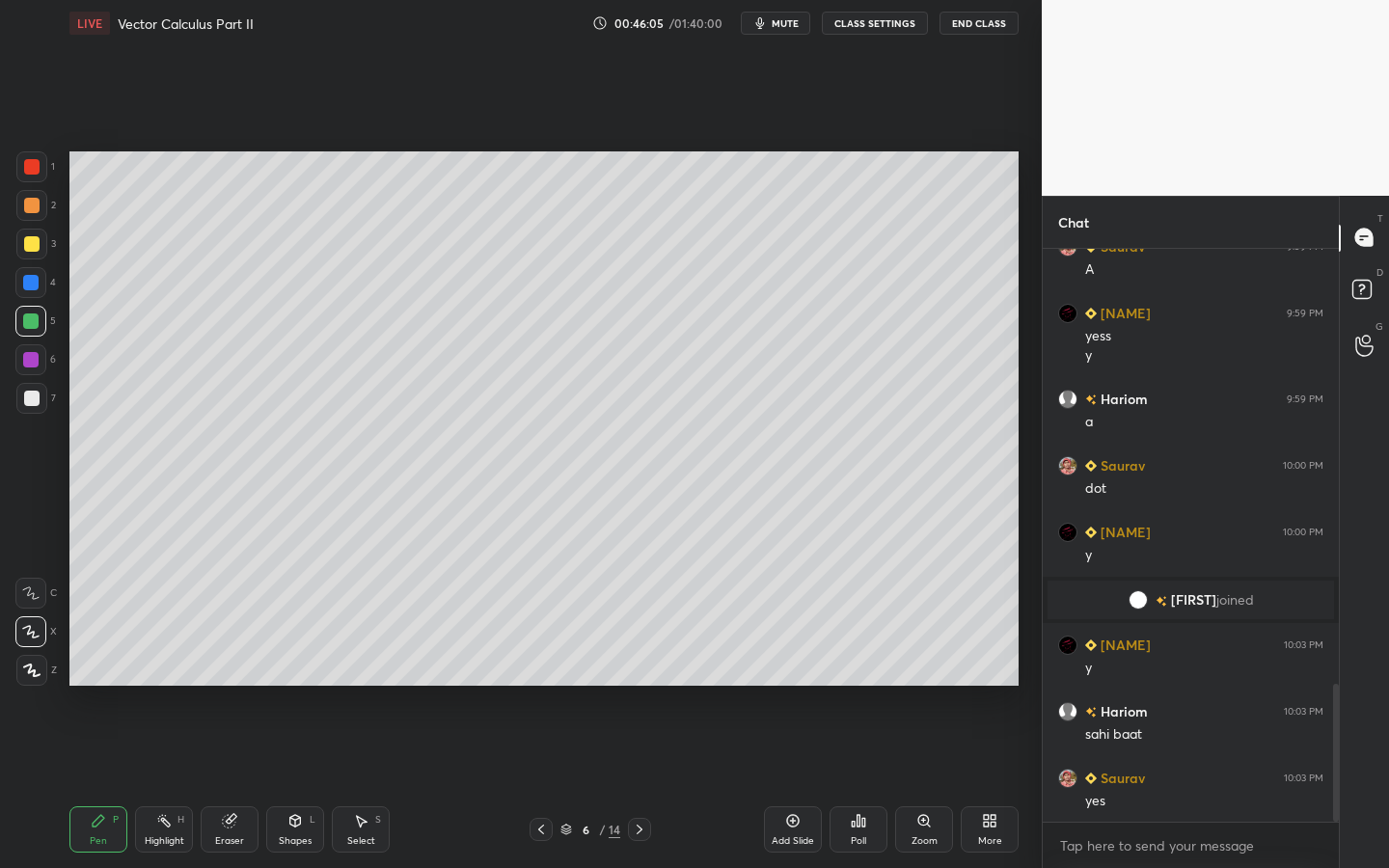 click 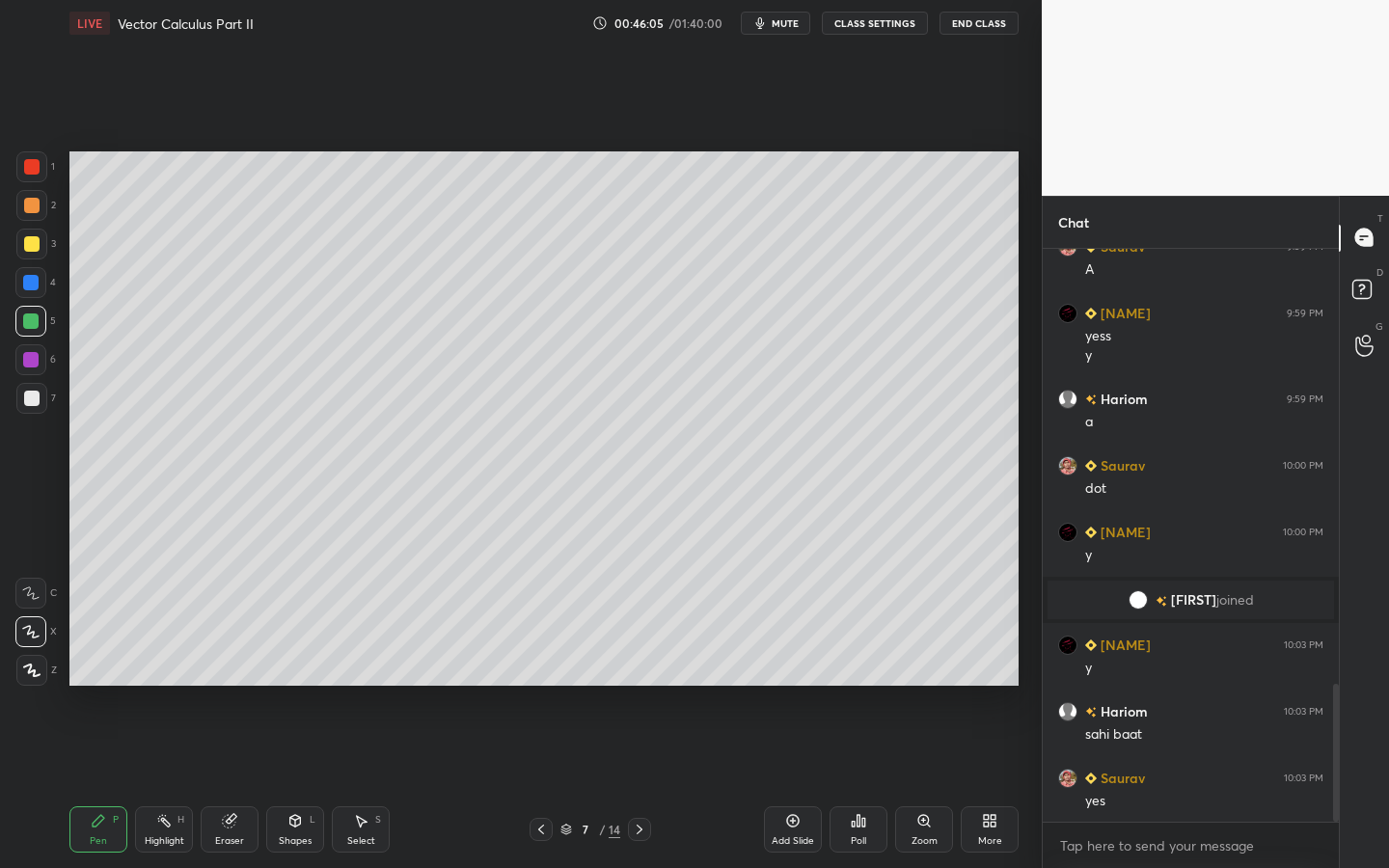 click 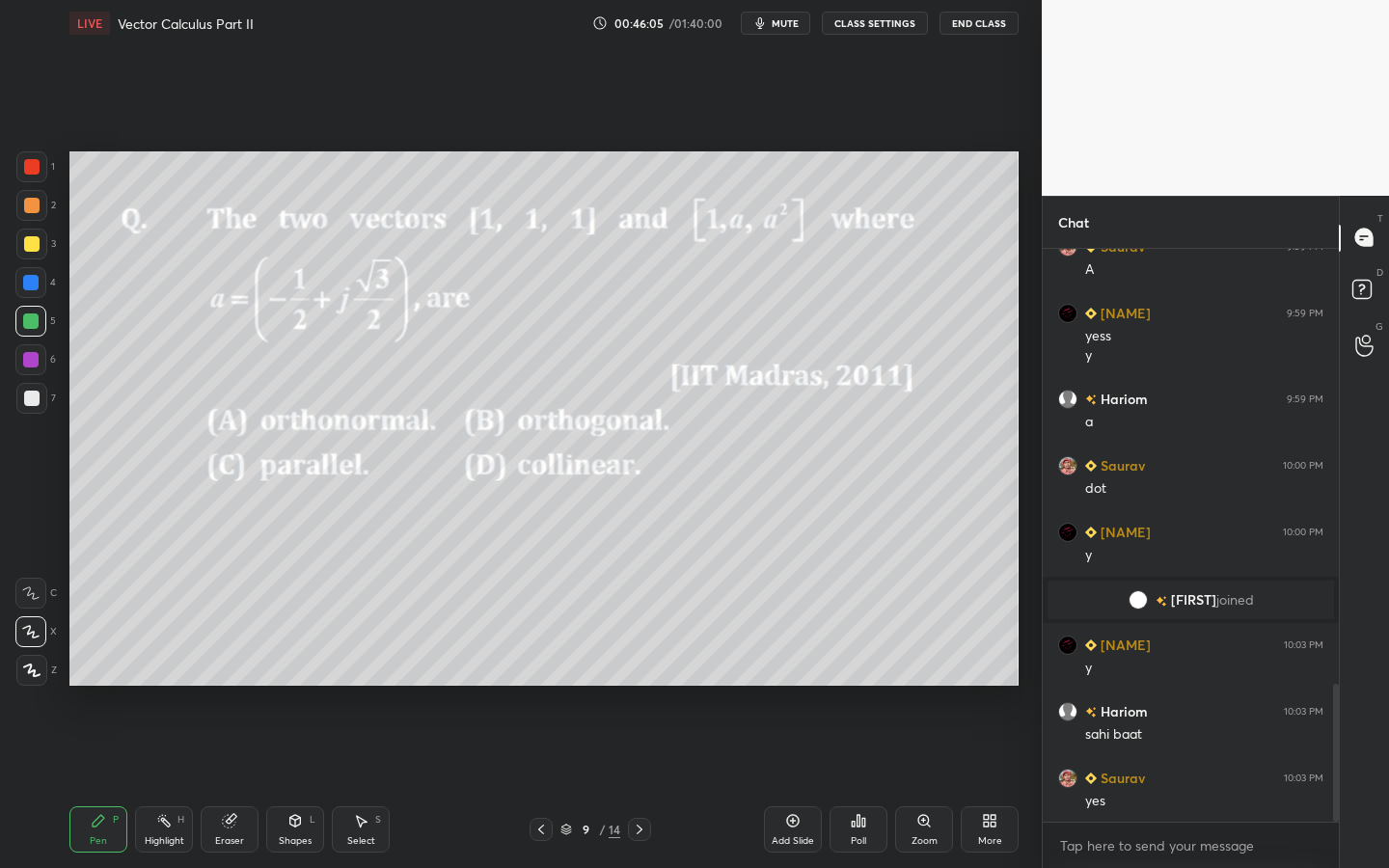 click 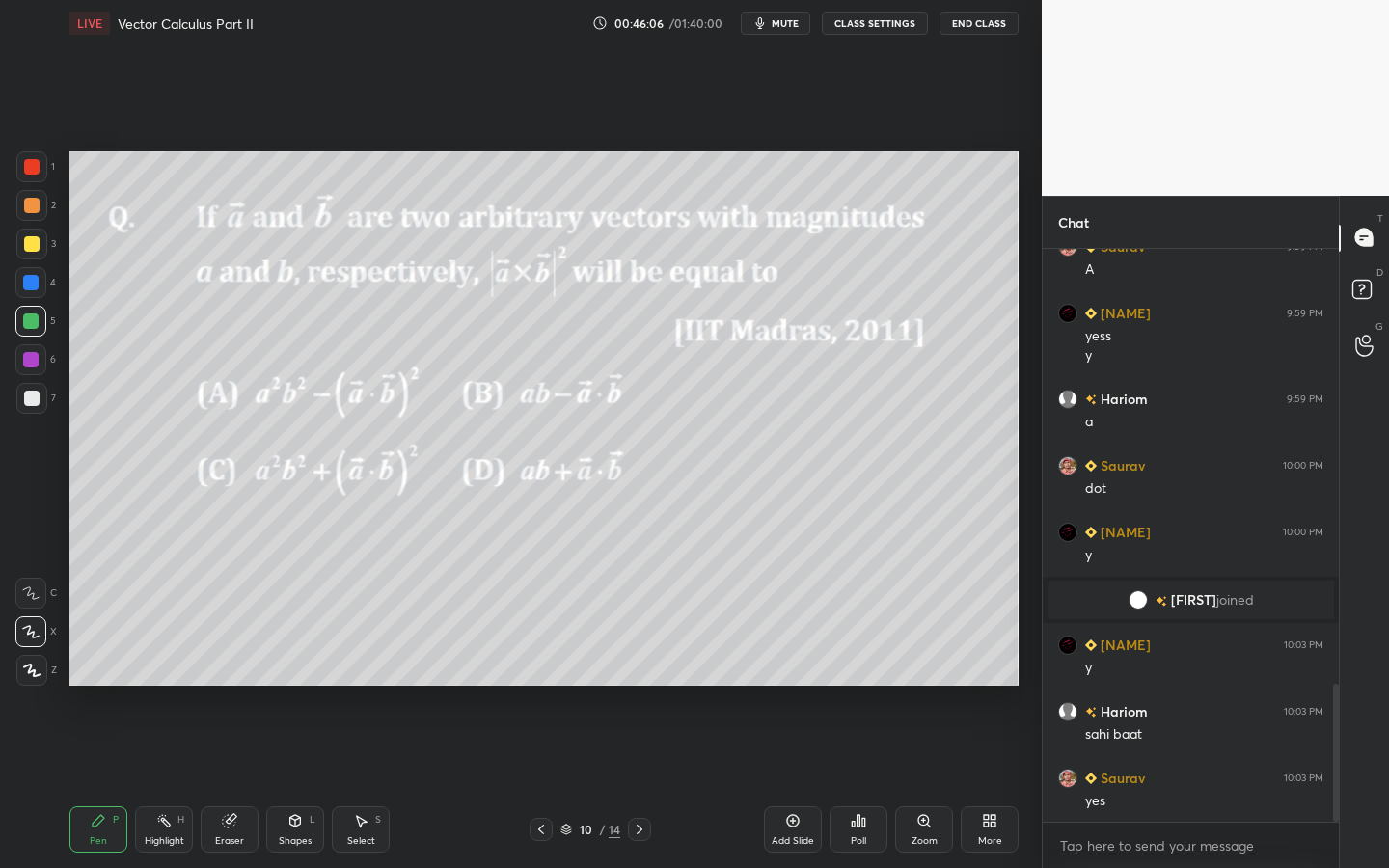 click 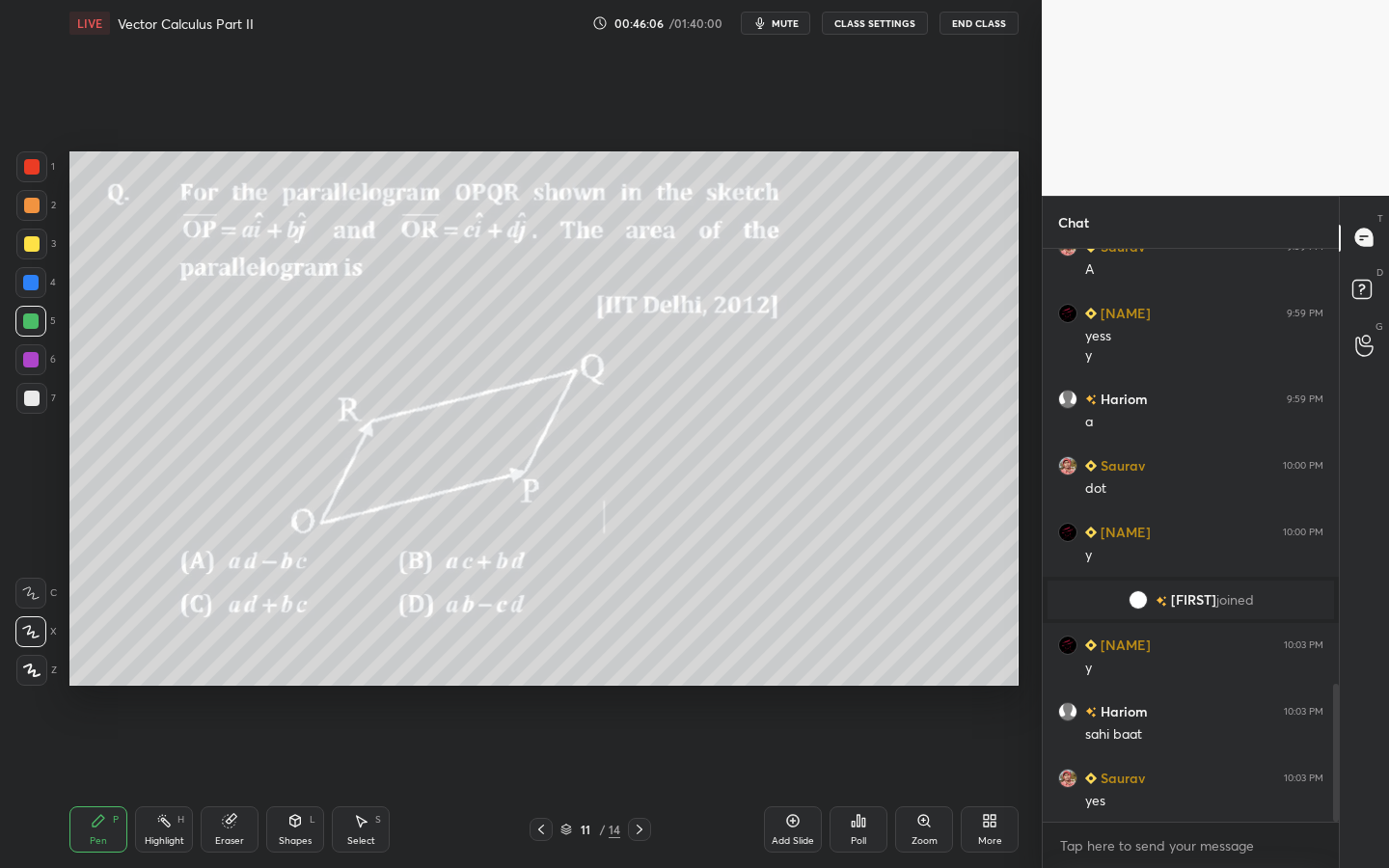 click 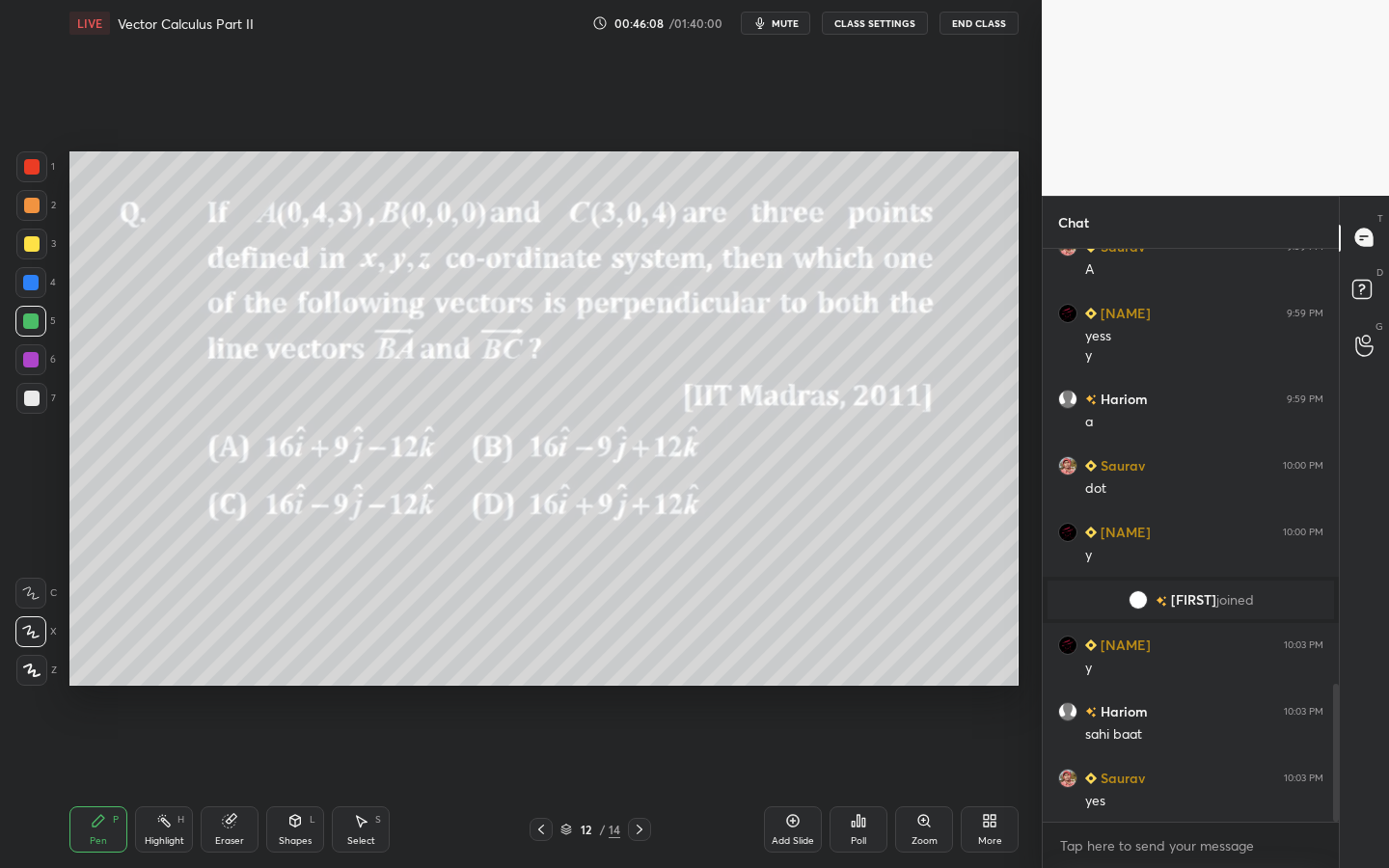 click at bounding box center [32, 167] 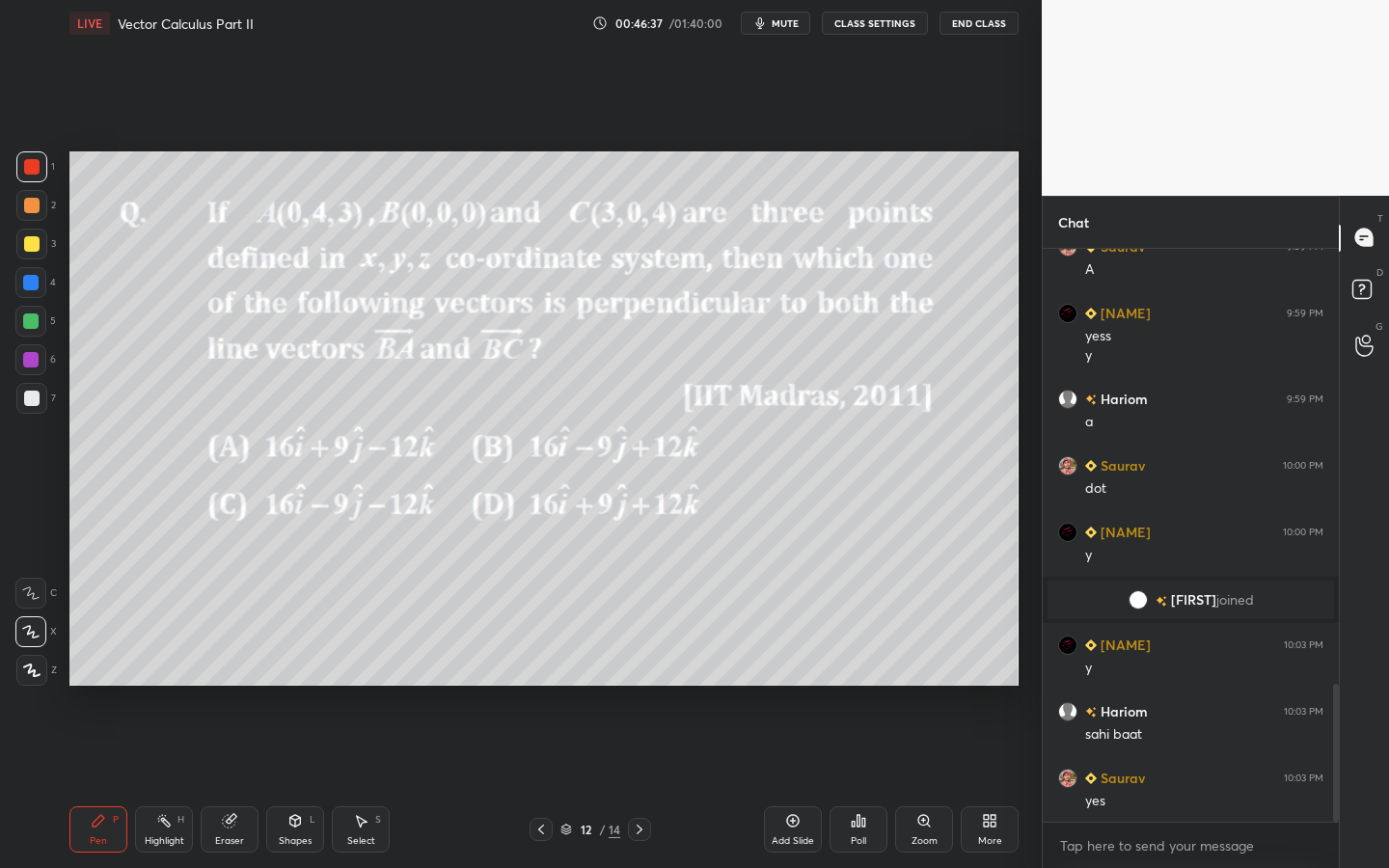 drag, startPoint x: 24, startPoint y: 366, endPoint x: 29, endPoint y: 355, distance: 12.083046 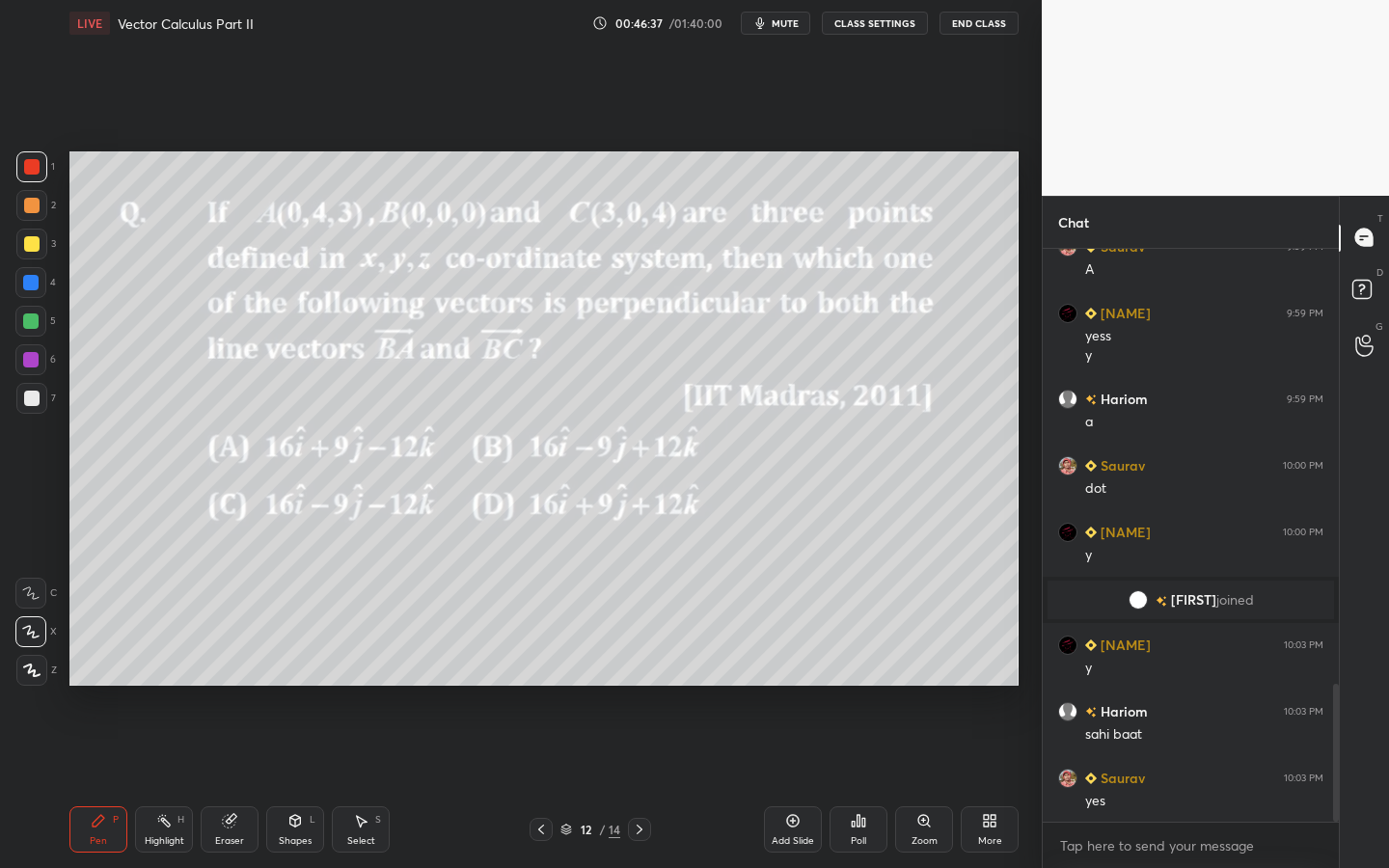 click at bounding box center [31, 360] 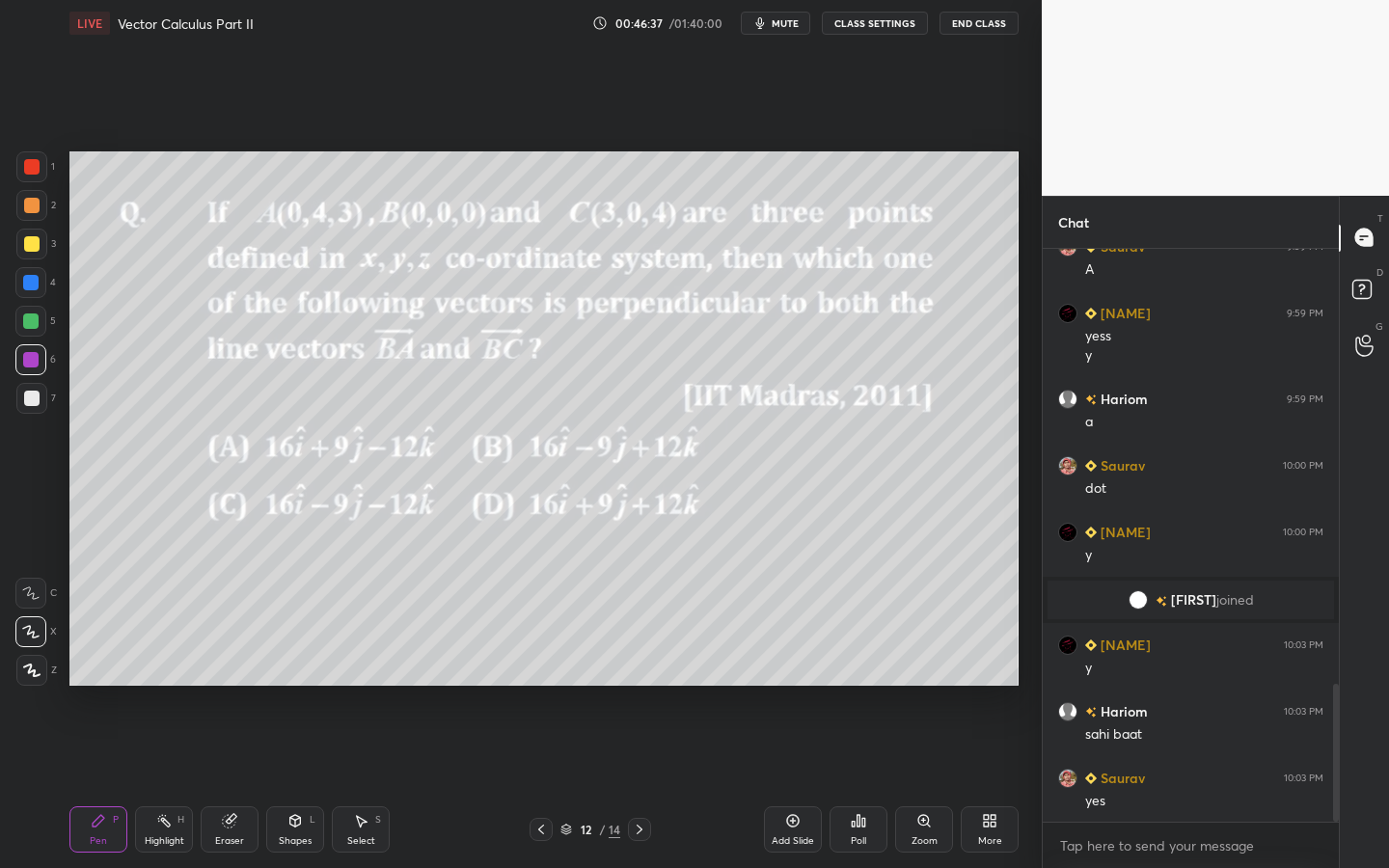 click on "5" at bounding box center [36, 325] 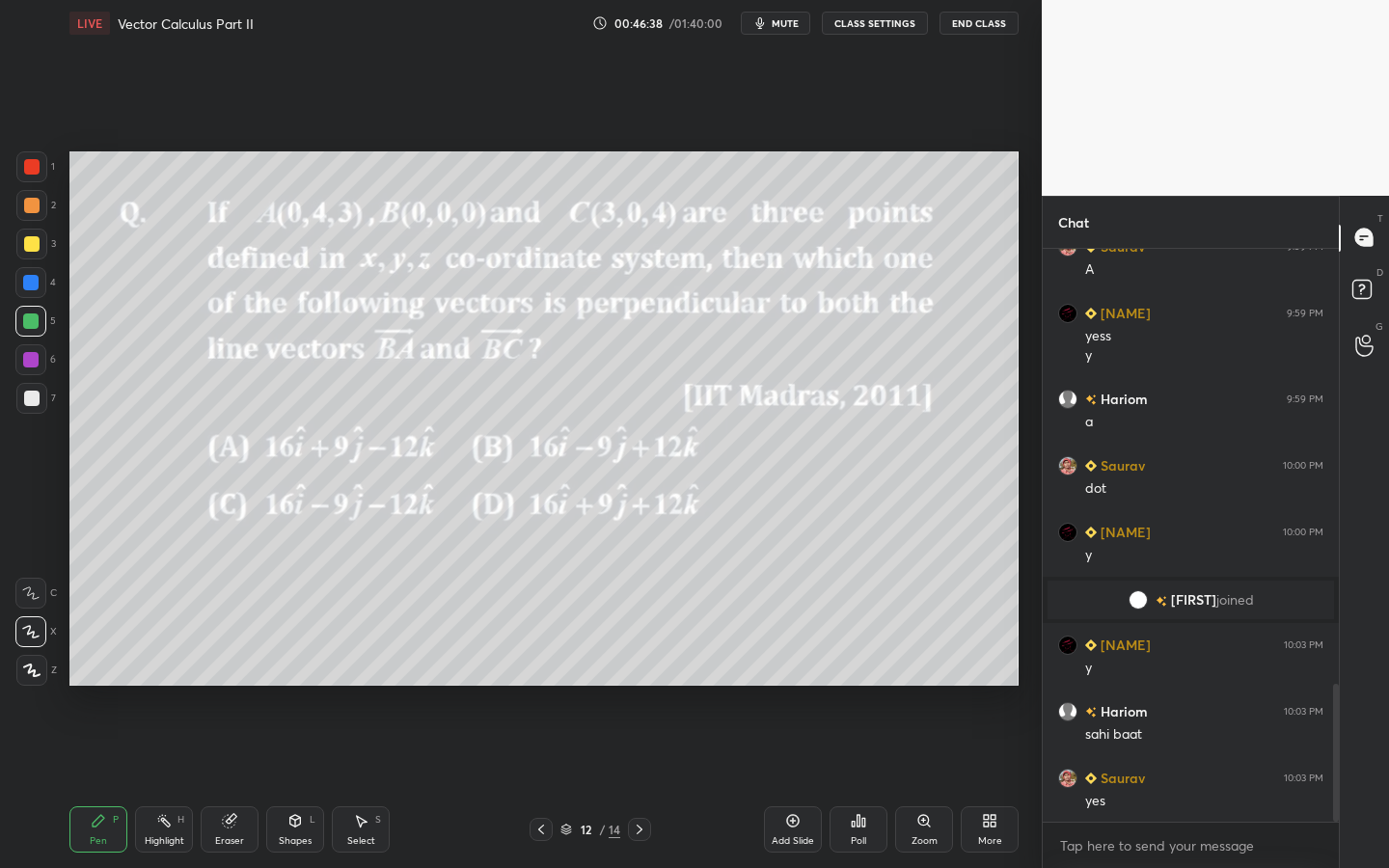 click at bounding box center [31, 283] 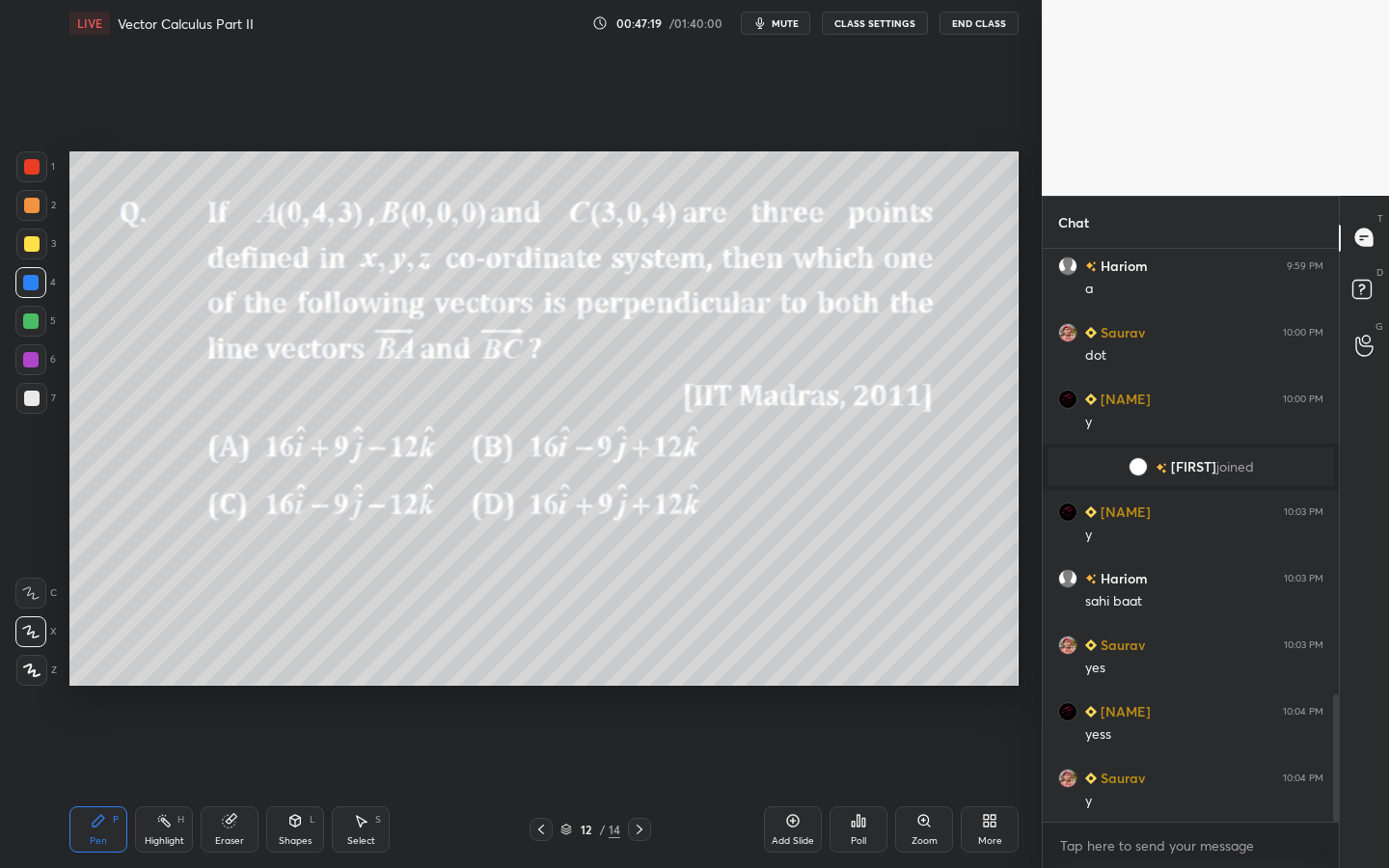 scroll, scrollTop: 2015, scrollLeft: 0, axis: vertical 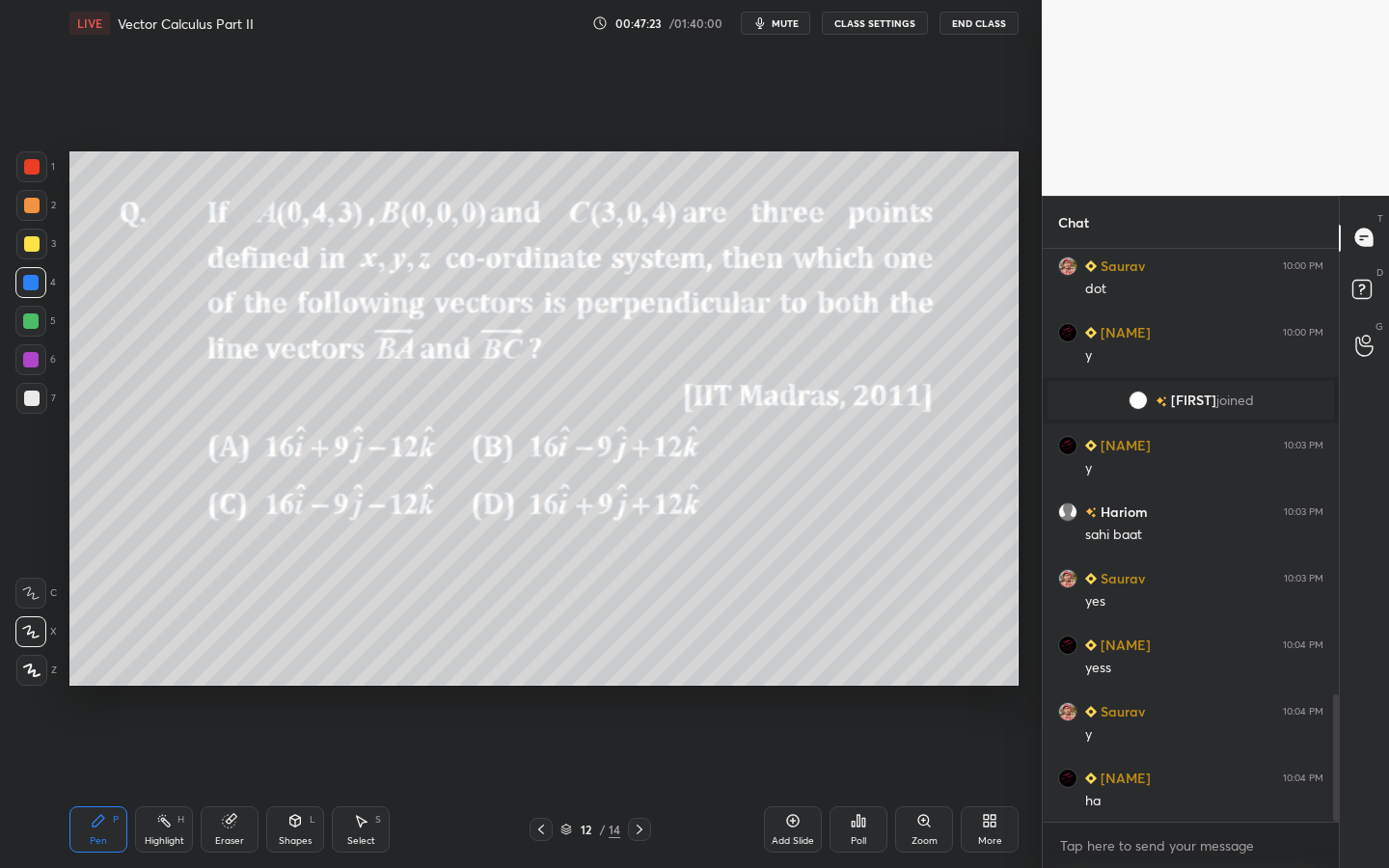 click at bounding box center (32, 398) 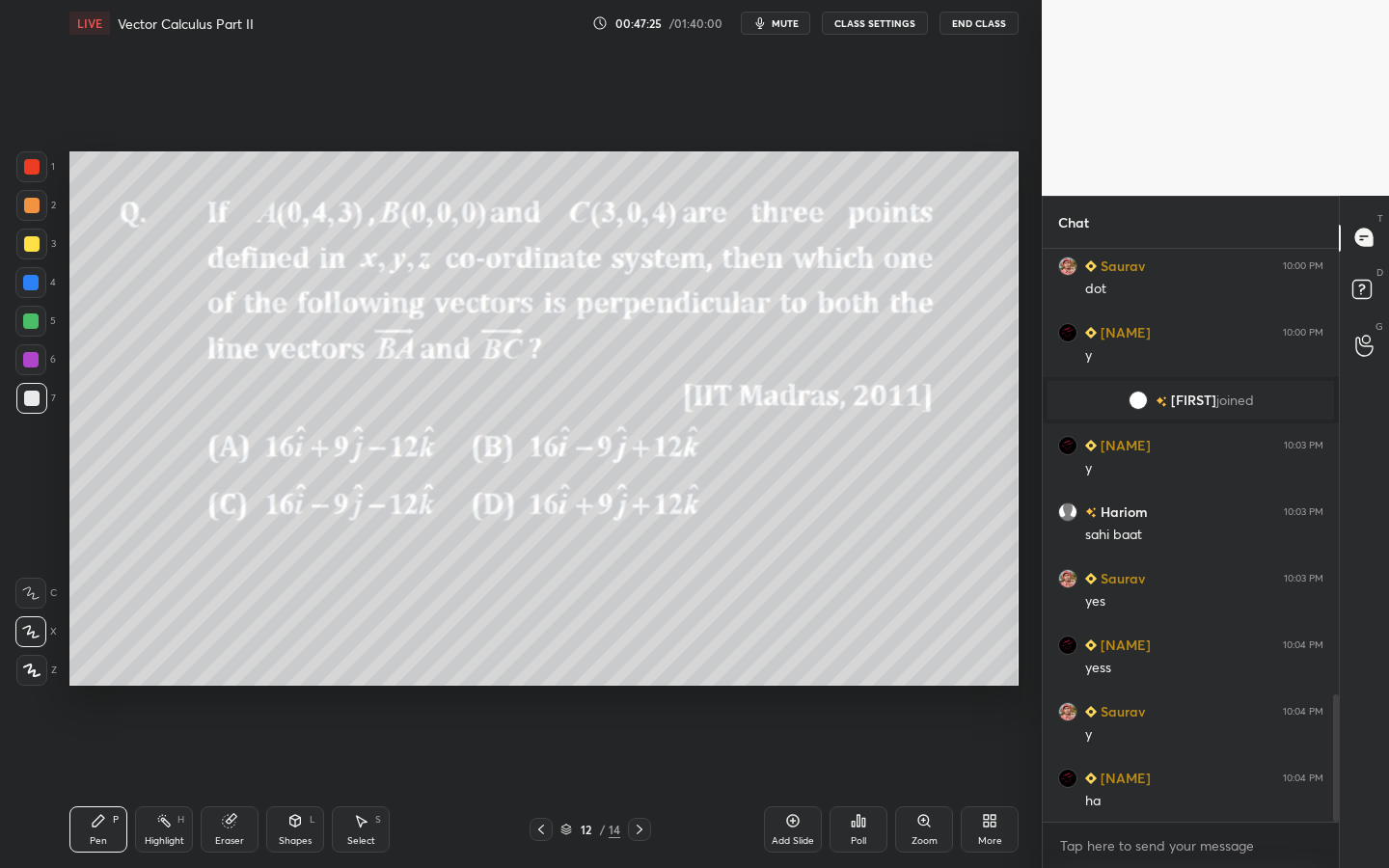scroll, scrollTop: 2081, scrollLeft: 0, axis: vertical 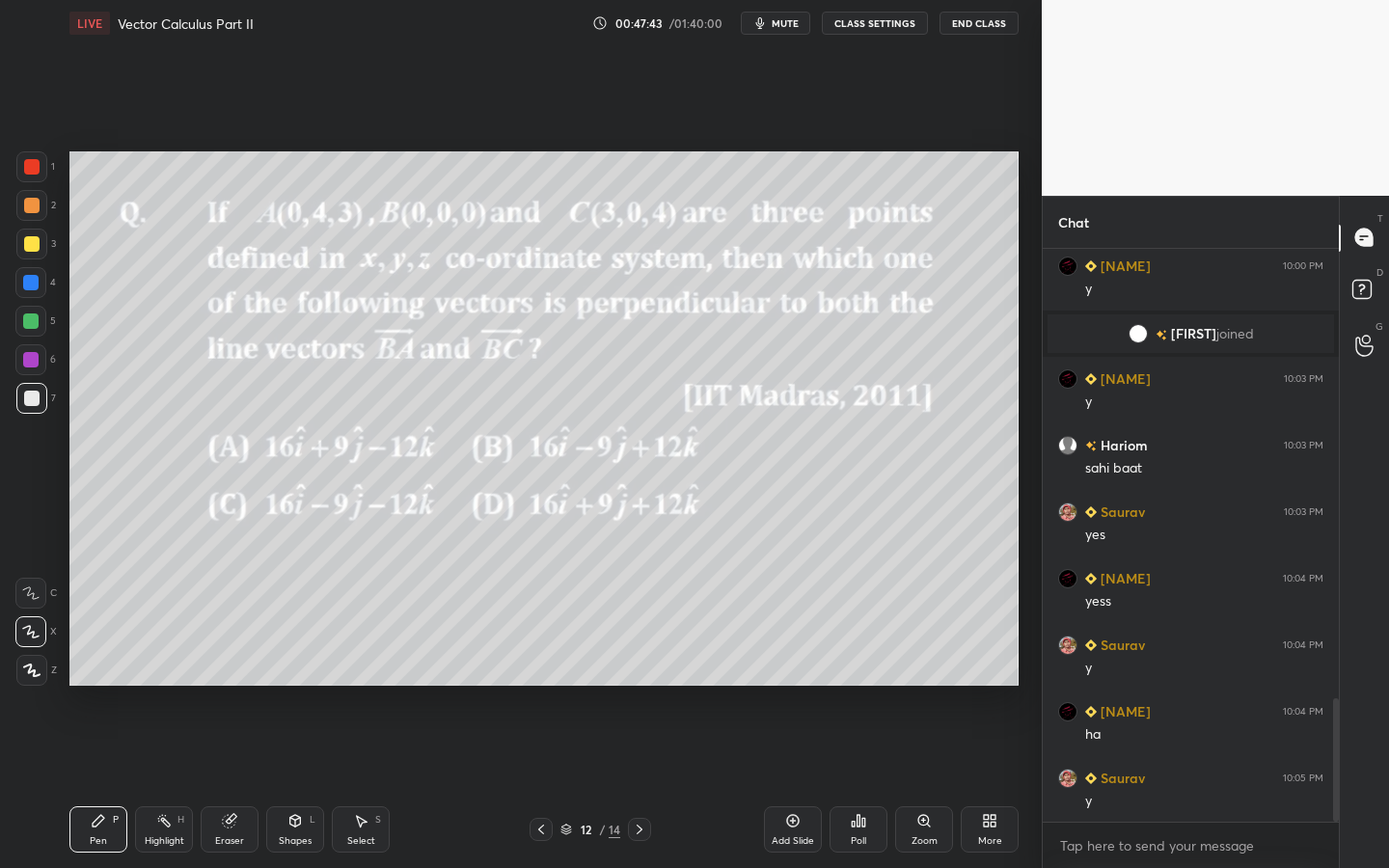 drag, startPoint x: 779, startPoint y: 26, endPoint x: 806, endPoint y: 27, distance: 27.01851 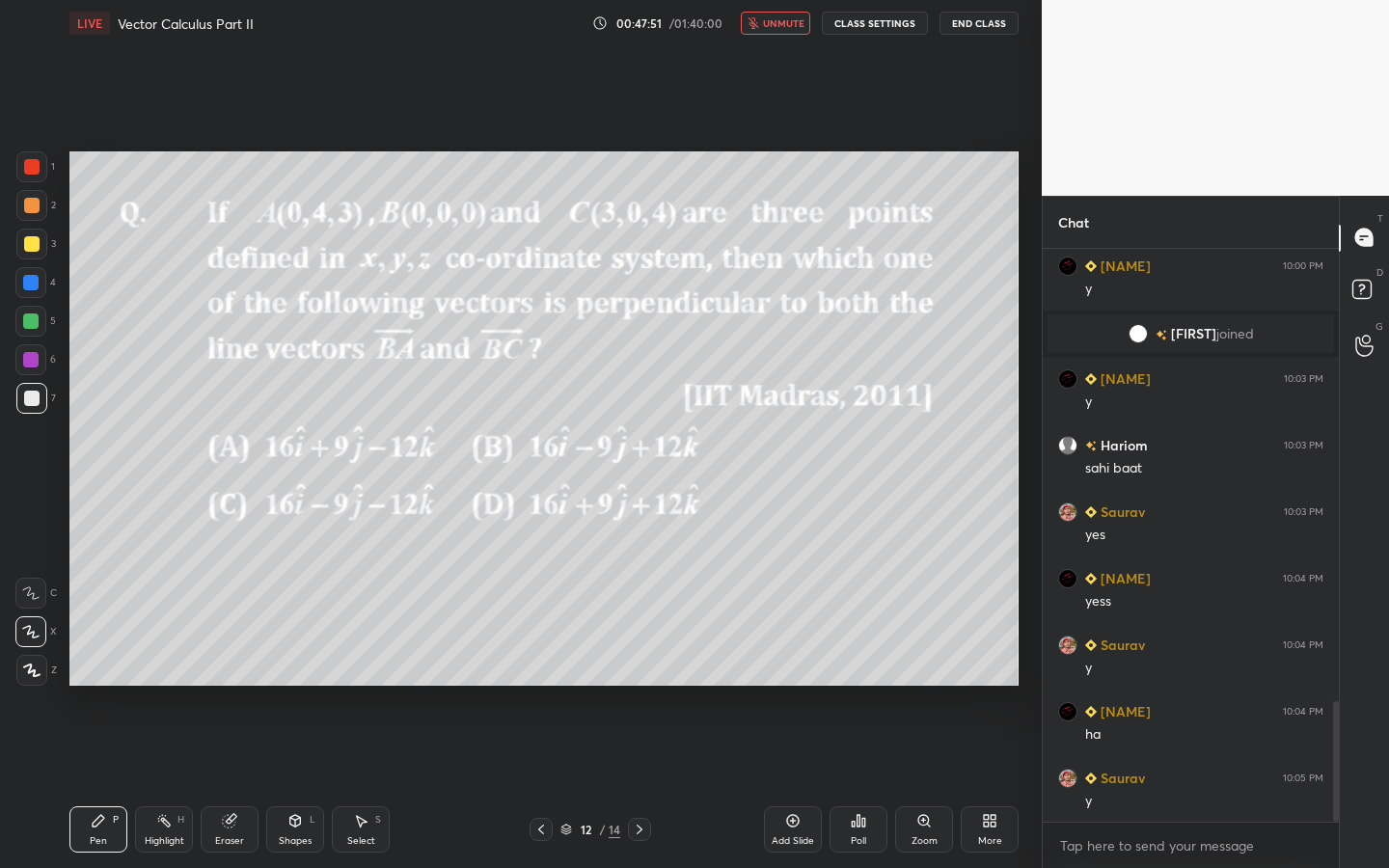 scroll, scrollTop: 2148, scrollLeft: 0, axis: vertical 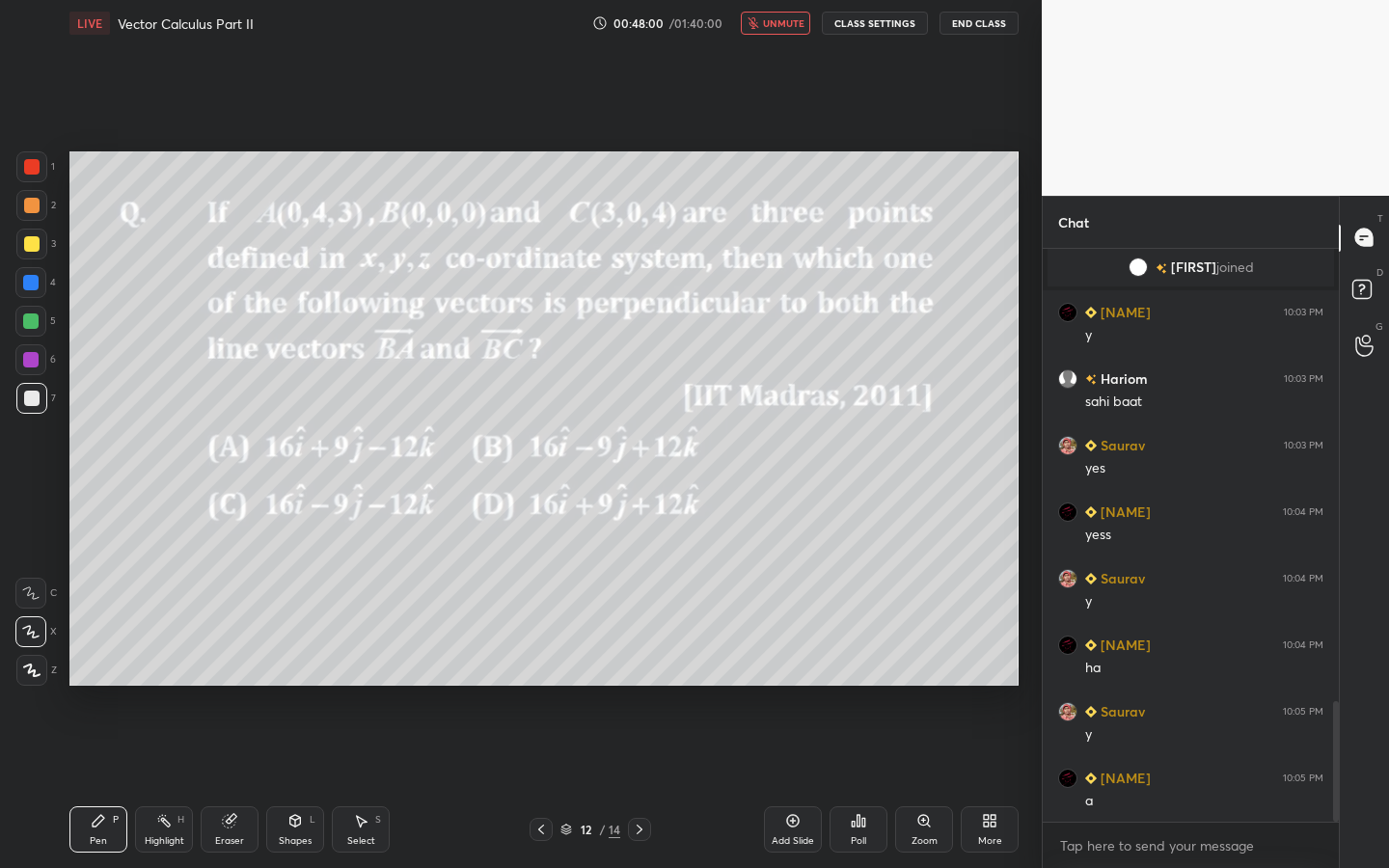 click at bounding box center (31, 321) 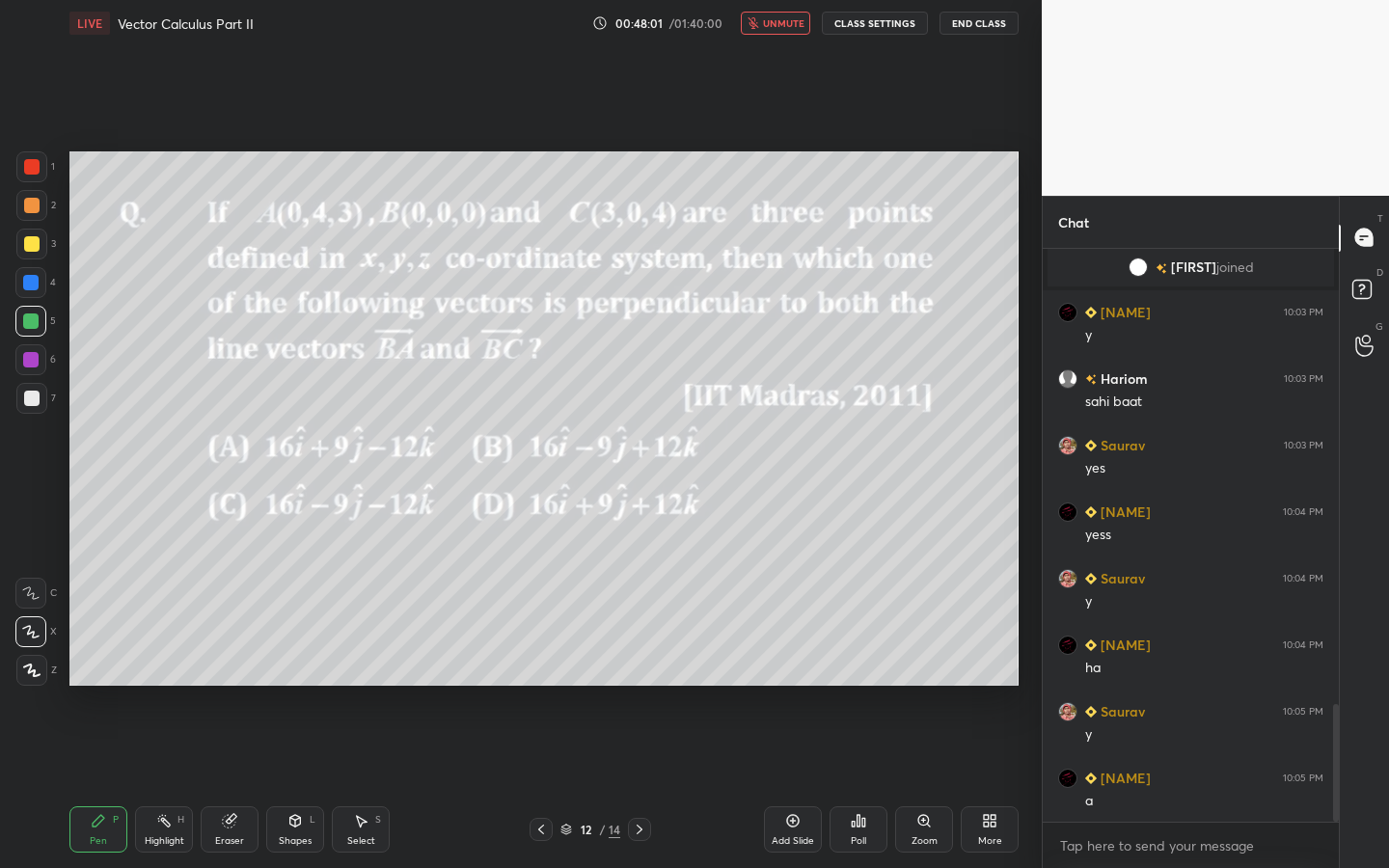 scroll, scrollTop: 2214, scrollLeft: 0, axis: vertical 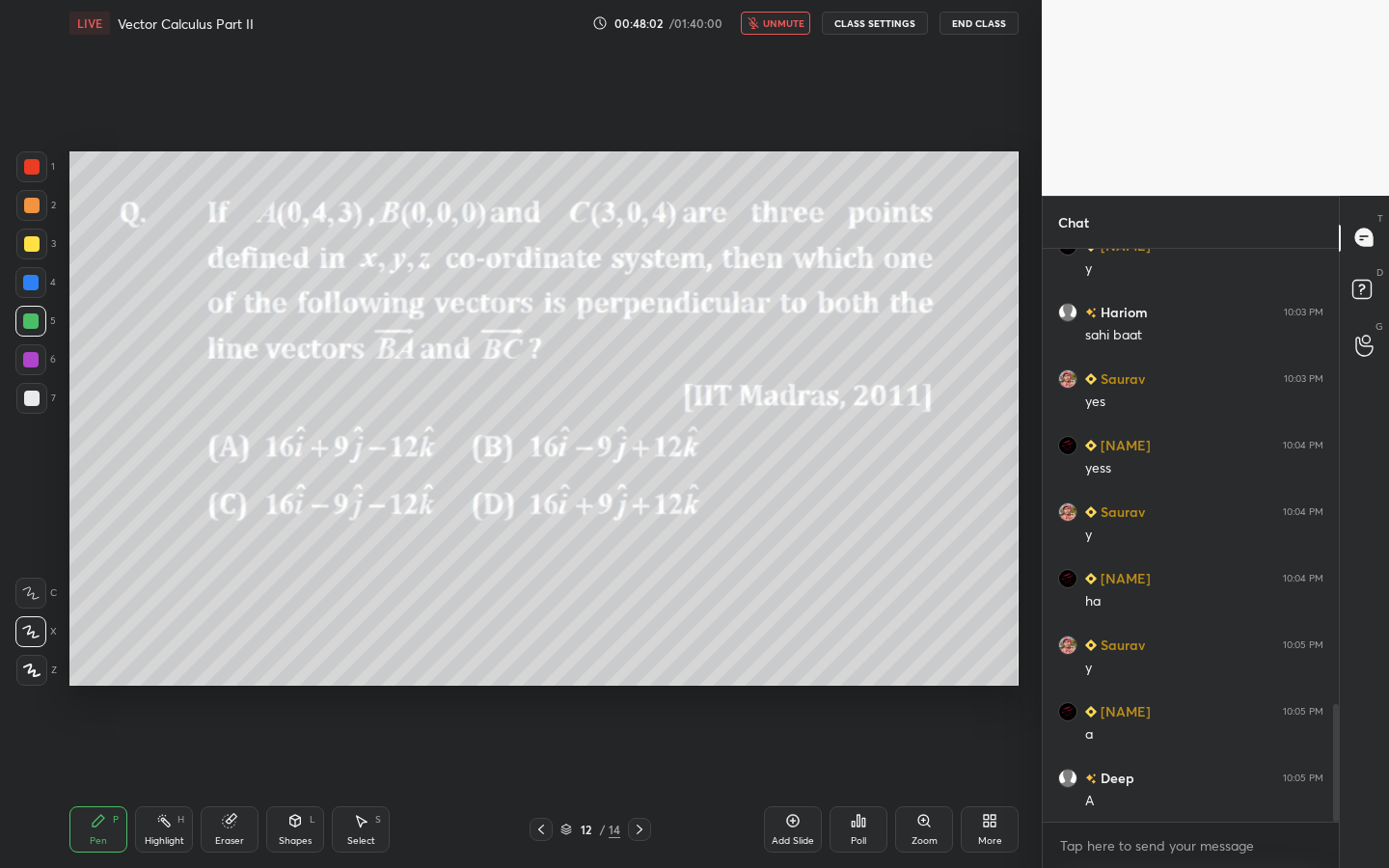 click at bounding box center [31, 321] 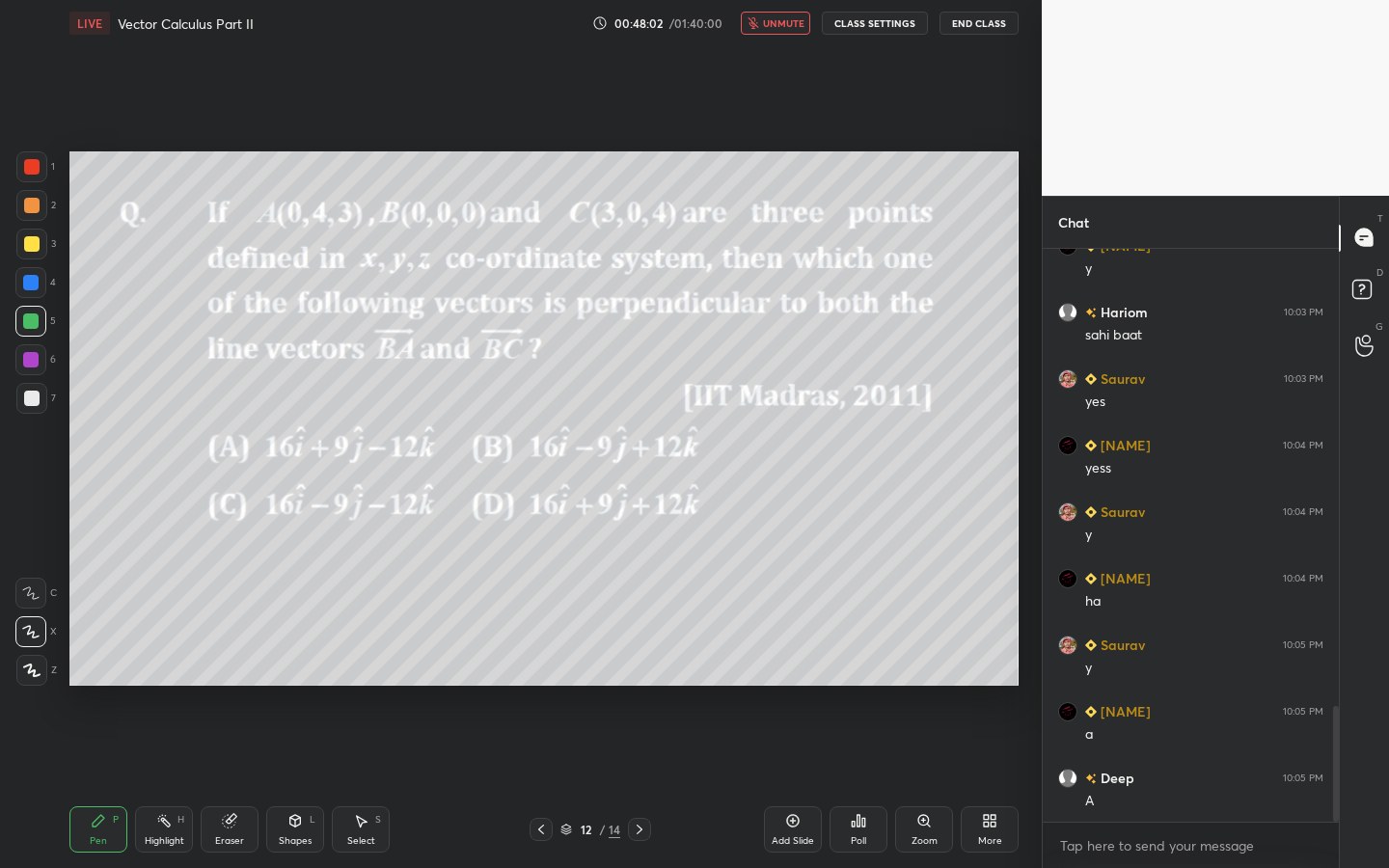 scroll, scrollTop: 2281, scrollLeft: 0, axis: vertical 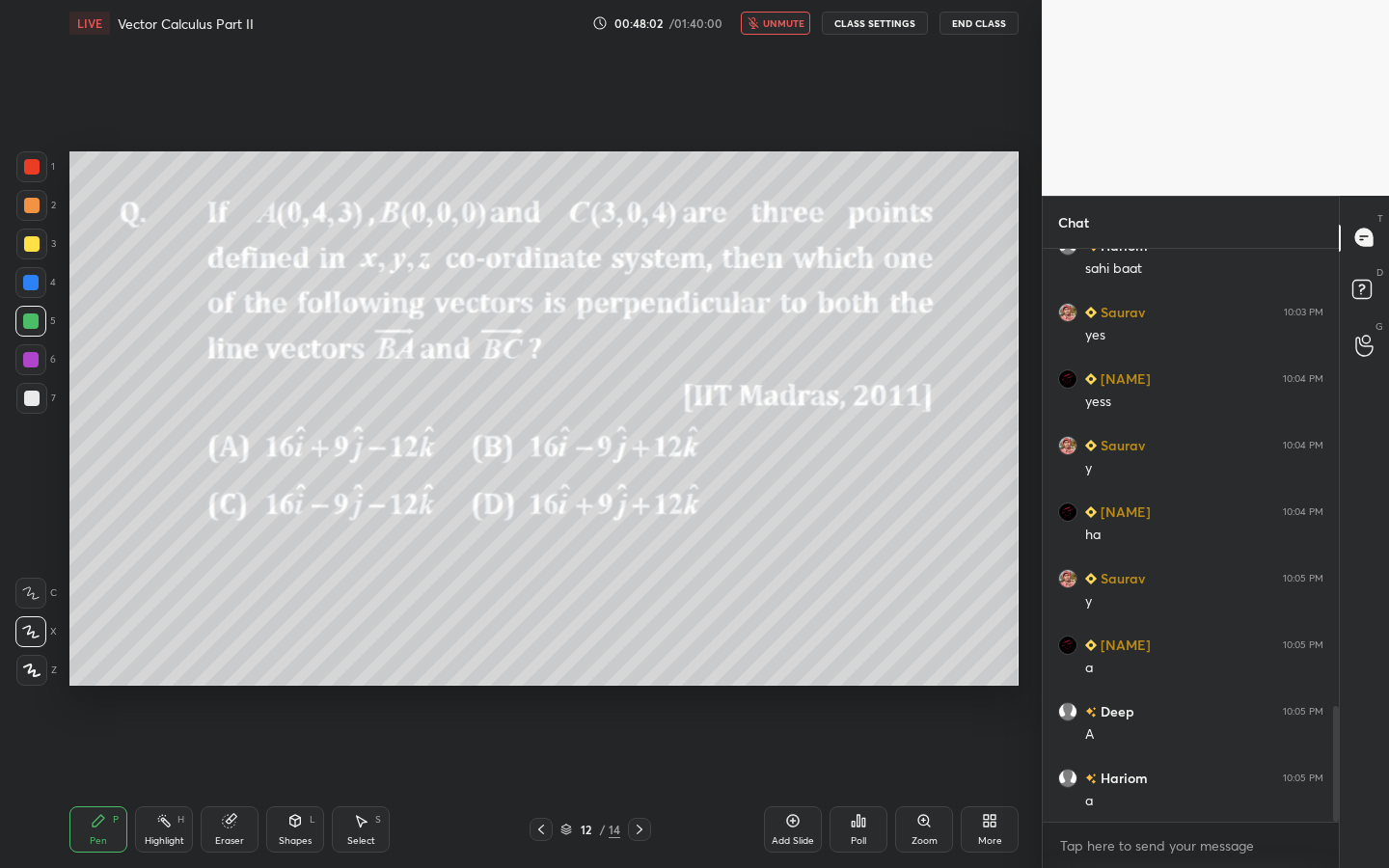 click at bounding box center [31, 321] 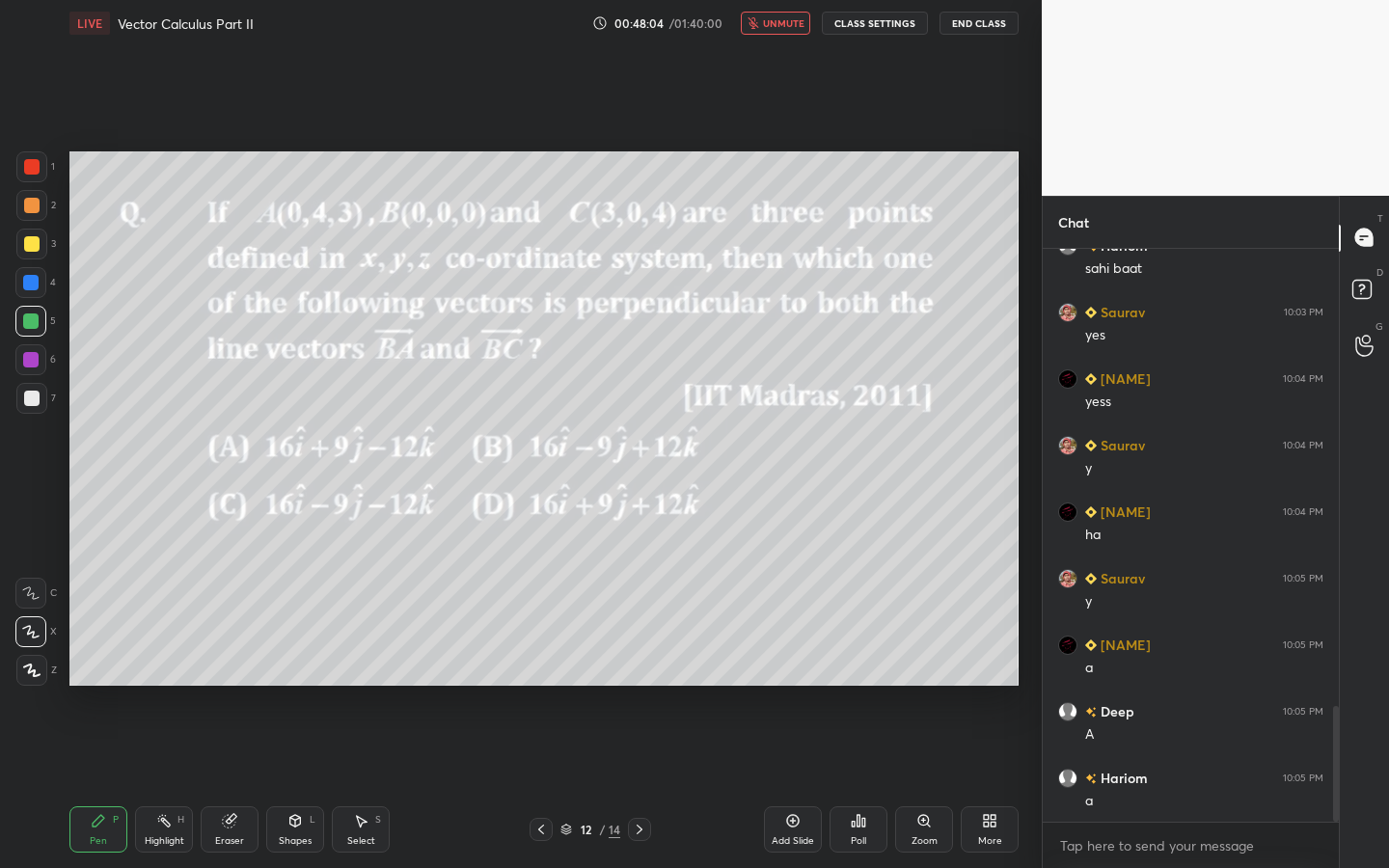 scroll, scrollTop: 2347, scrollLeft: 0, axis: vertical 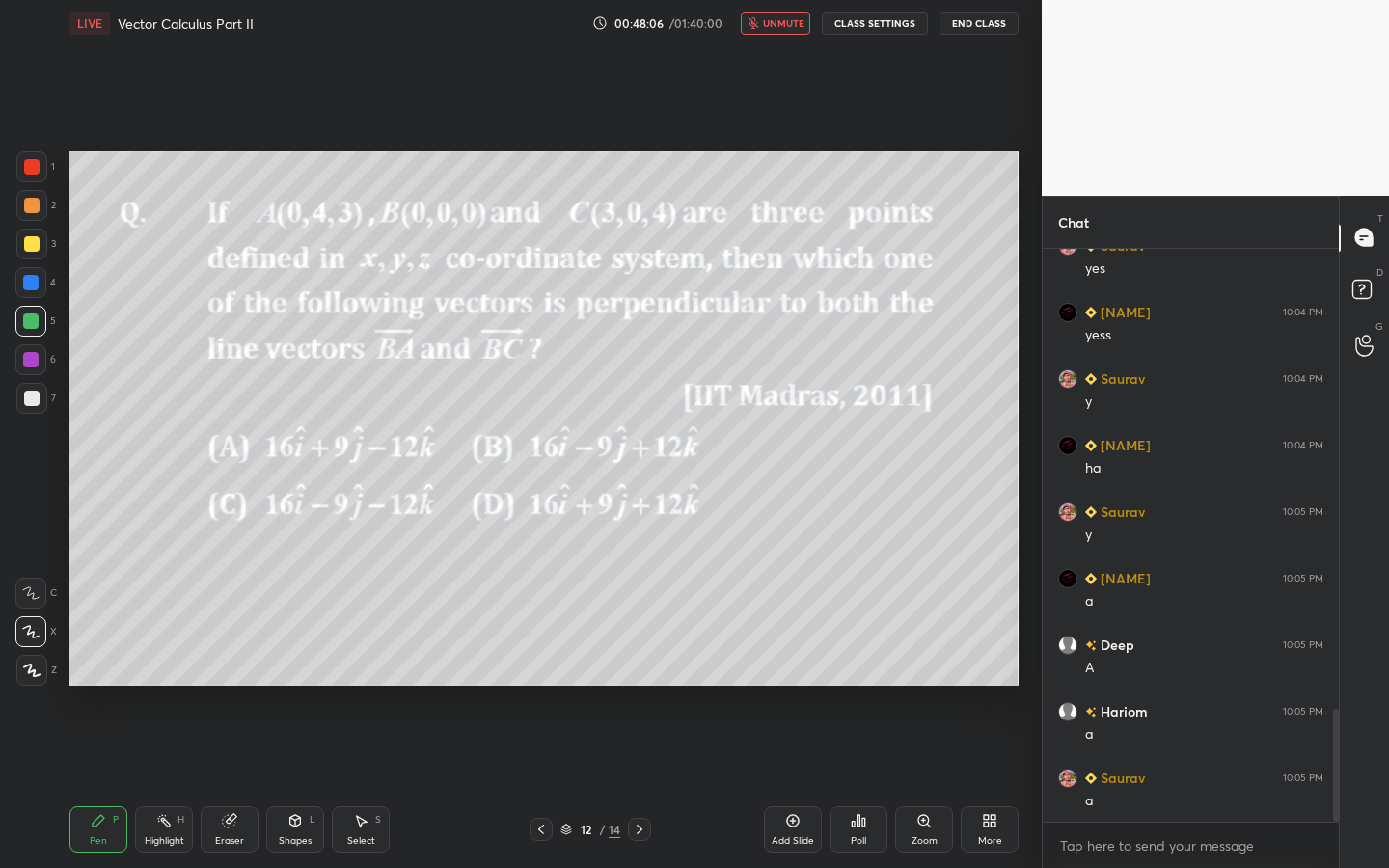 drag, startPoint x: 780, startPoint y: 24, endPoint x: 803, endPoint y: 26, distance: 23.086793 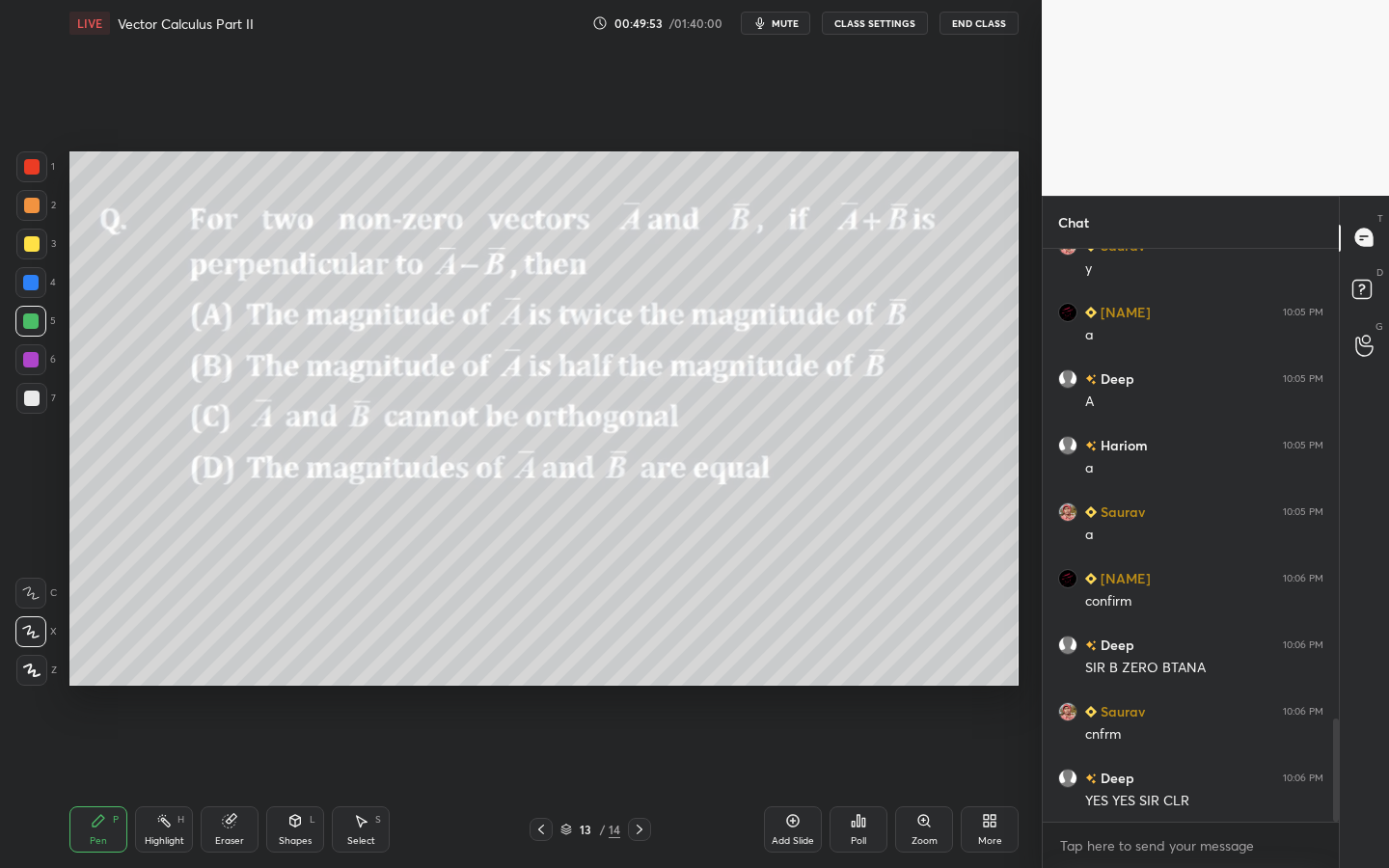 scroll, scrollTop: 2680, scrollLeft: 0, axis: vertical 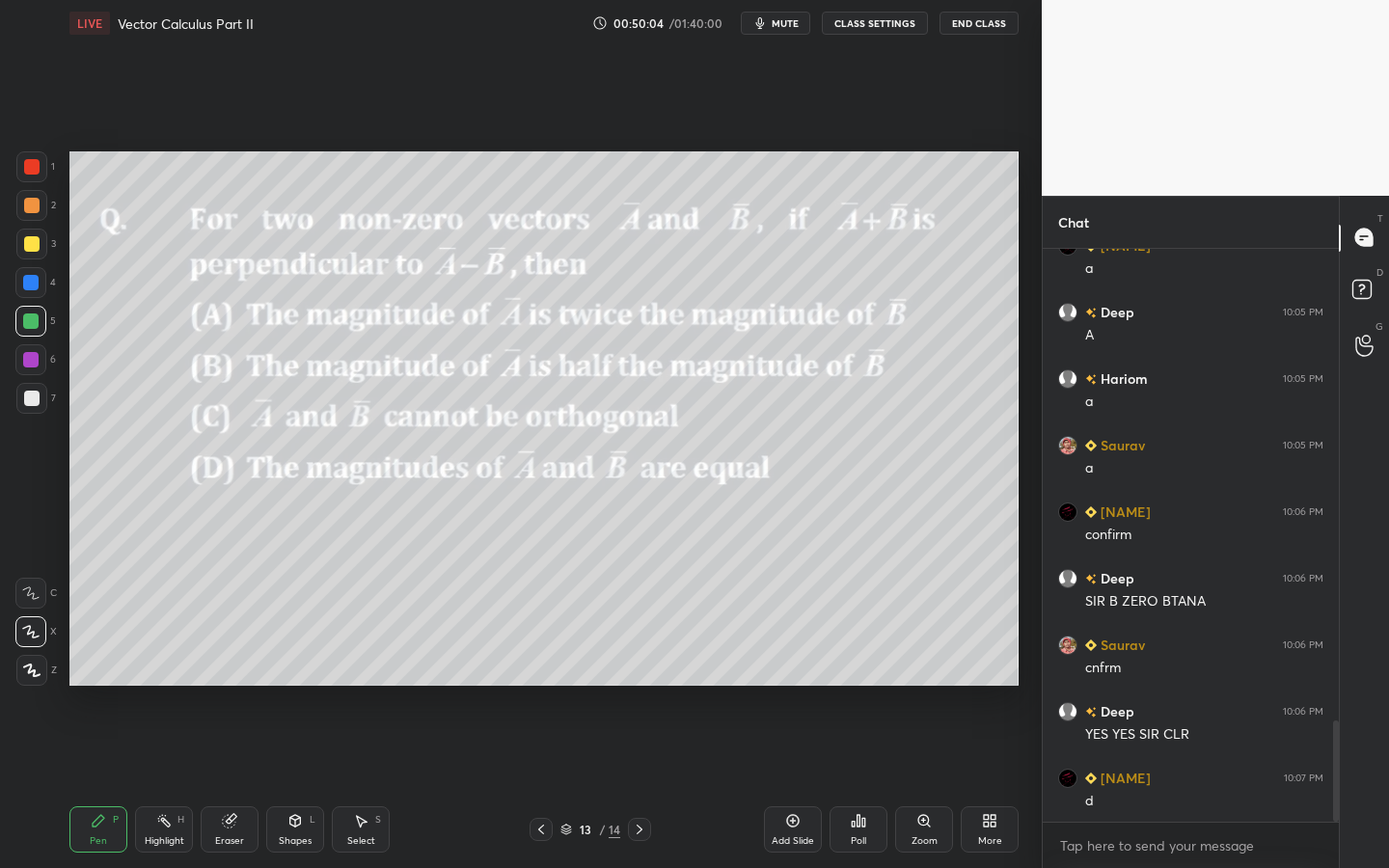 click at bounding box center [32, 398] 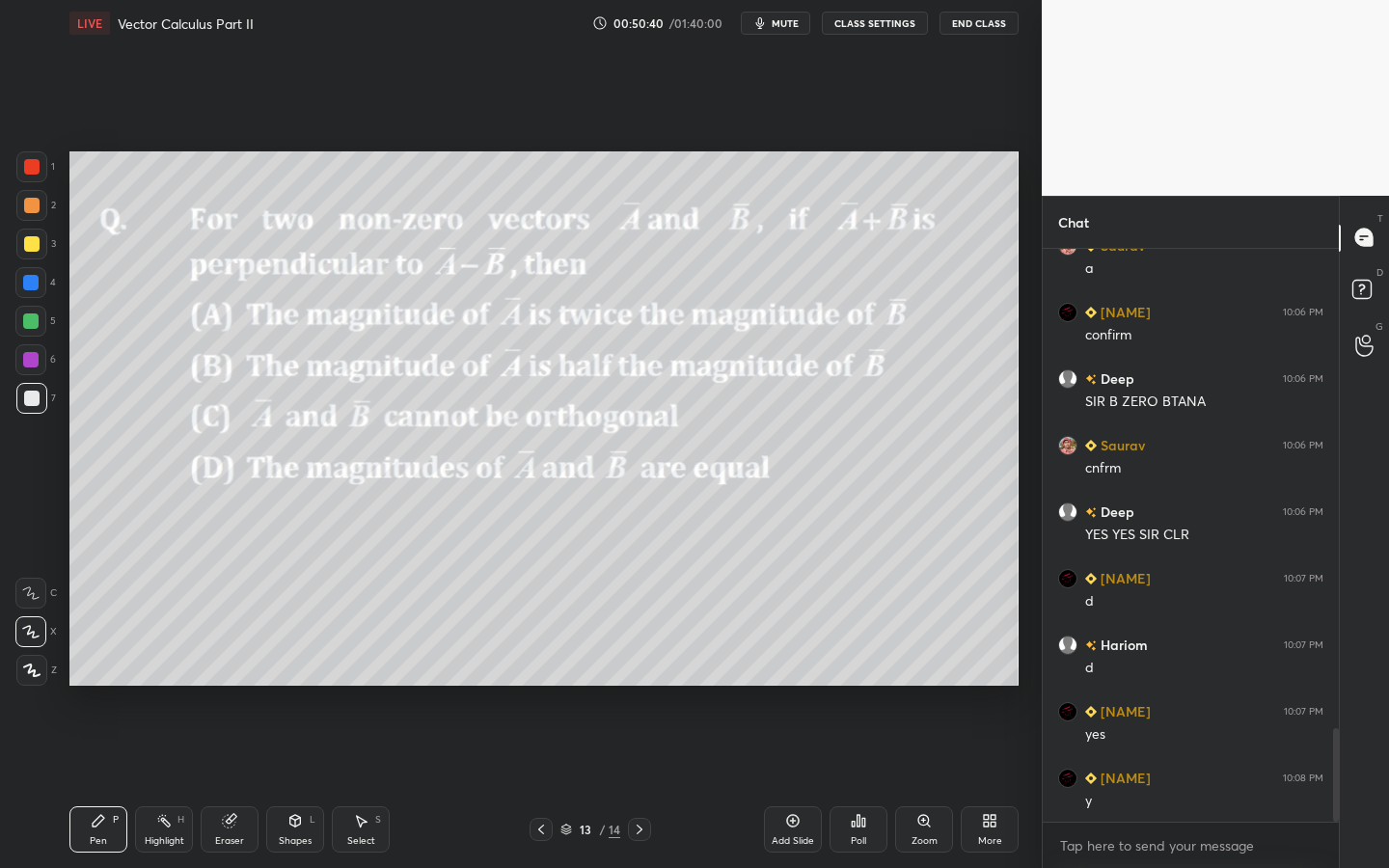 scroll, scrollTop: 2946, scrollLeft: 0, axis: vertical 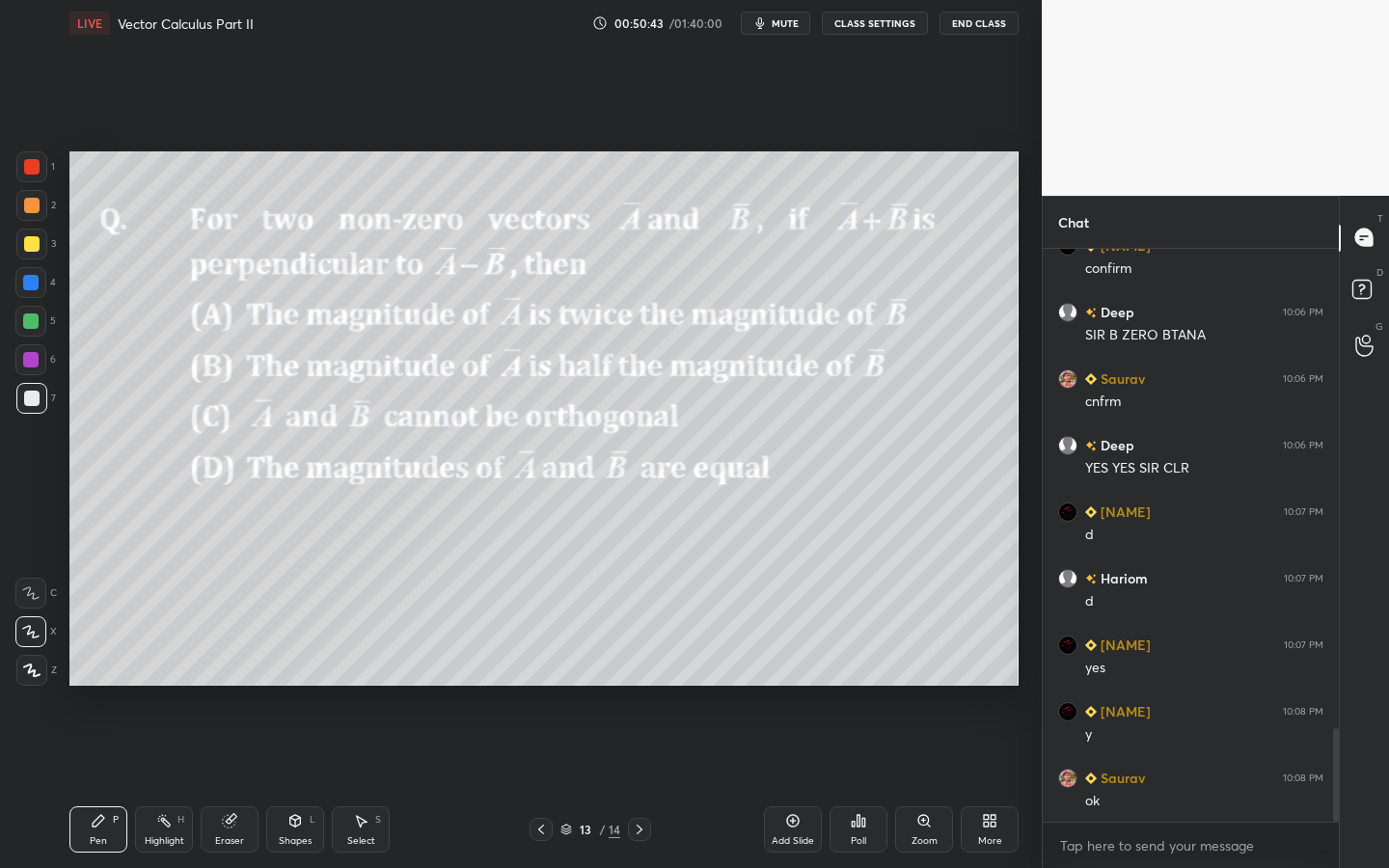 click 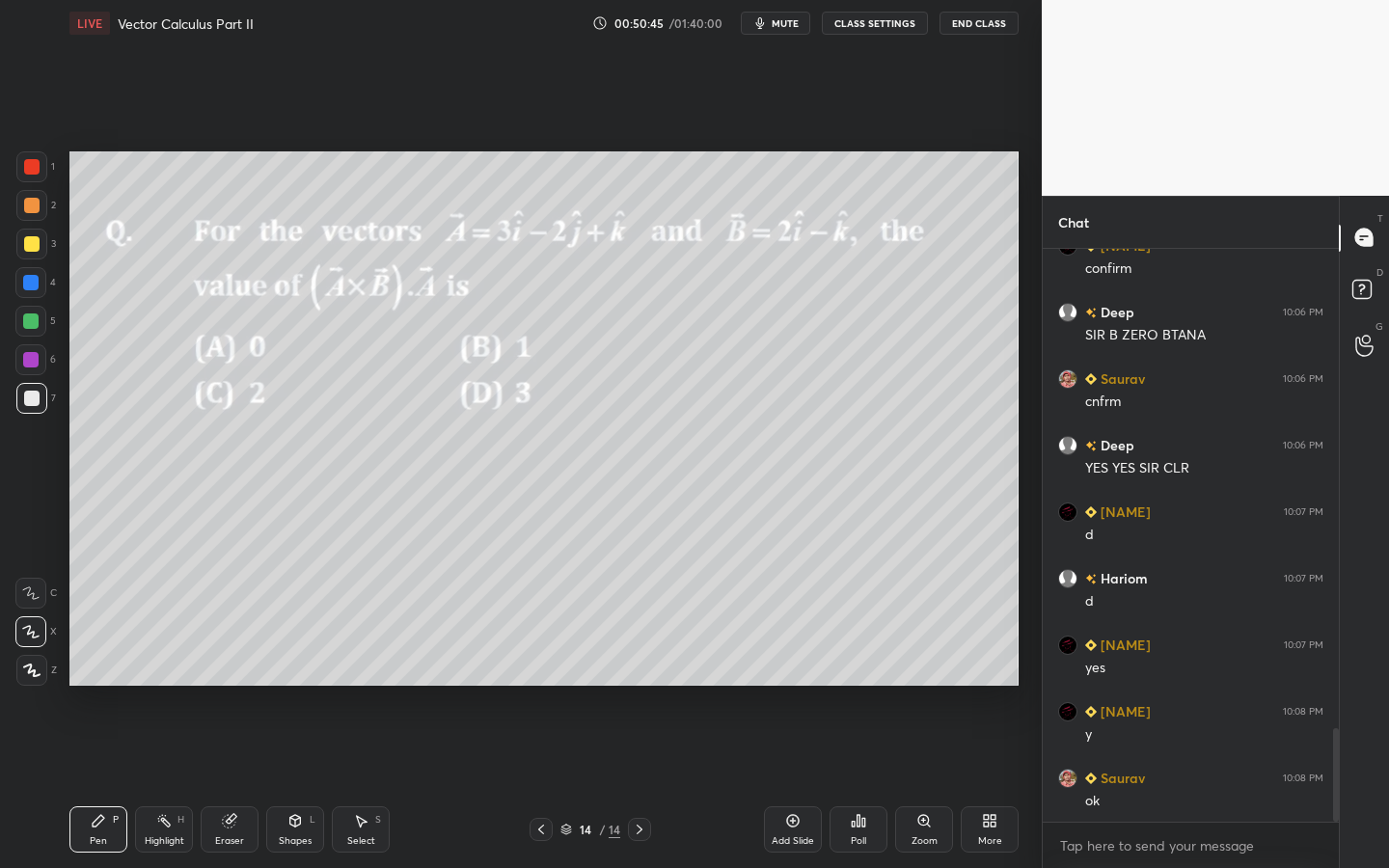 click on "1 2 3 4 5 6 7 C X Z C X Z E E Erase all   H H" at bounding box center [31, 419] 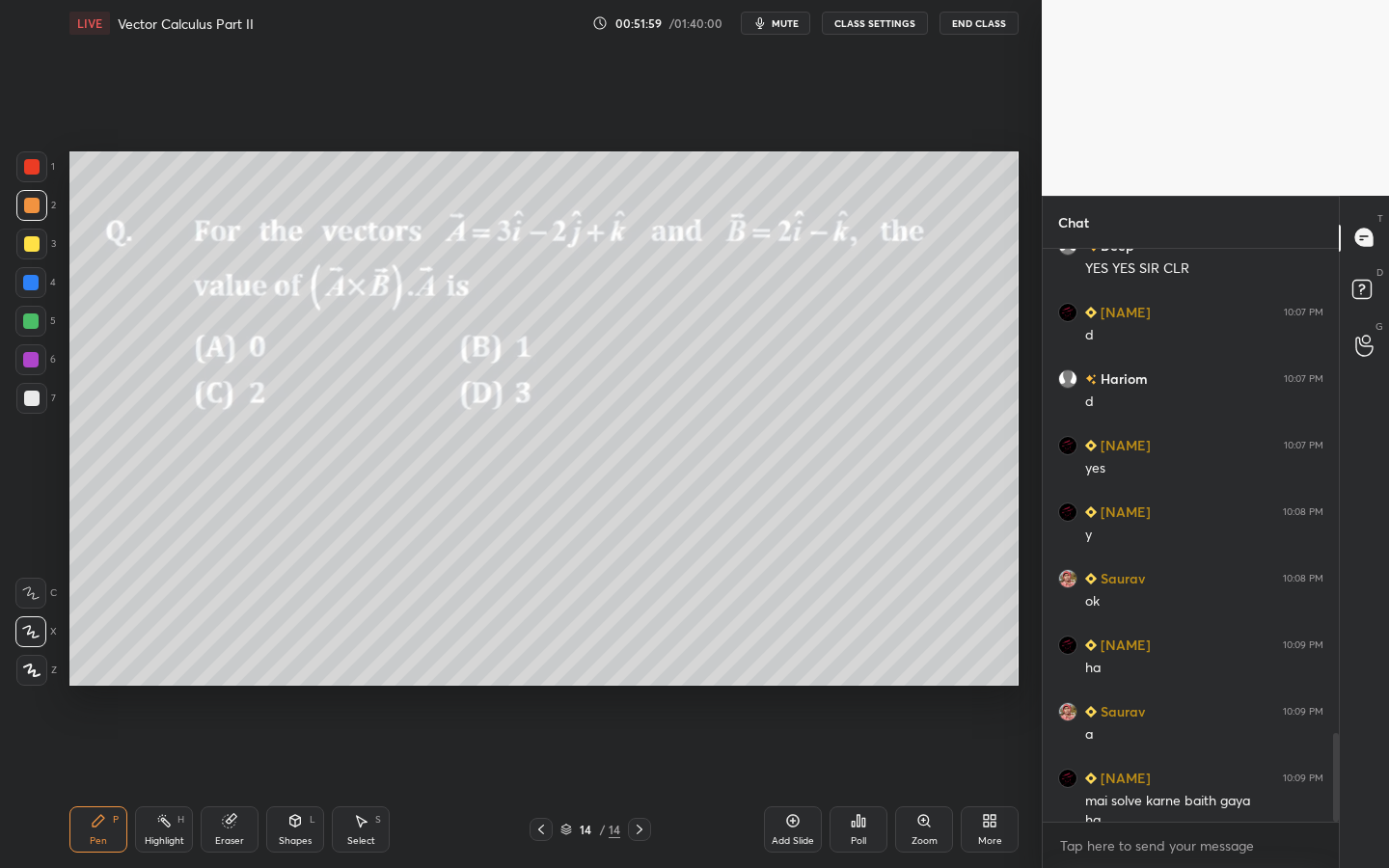 scroll, scrollTop: 3165, scrollLeft: 0, axis: vertical 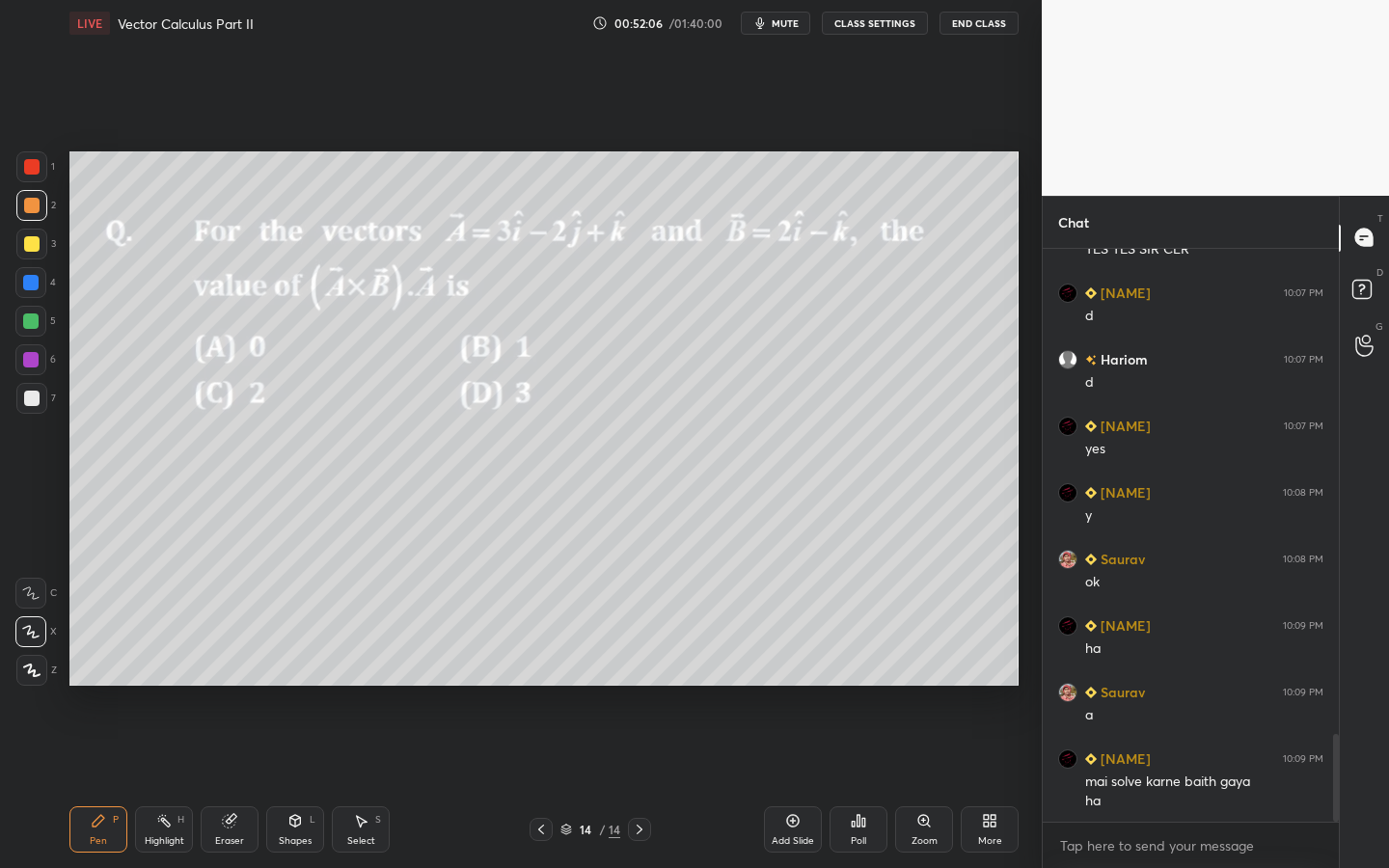 click 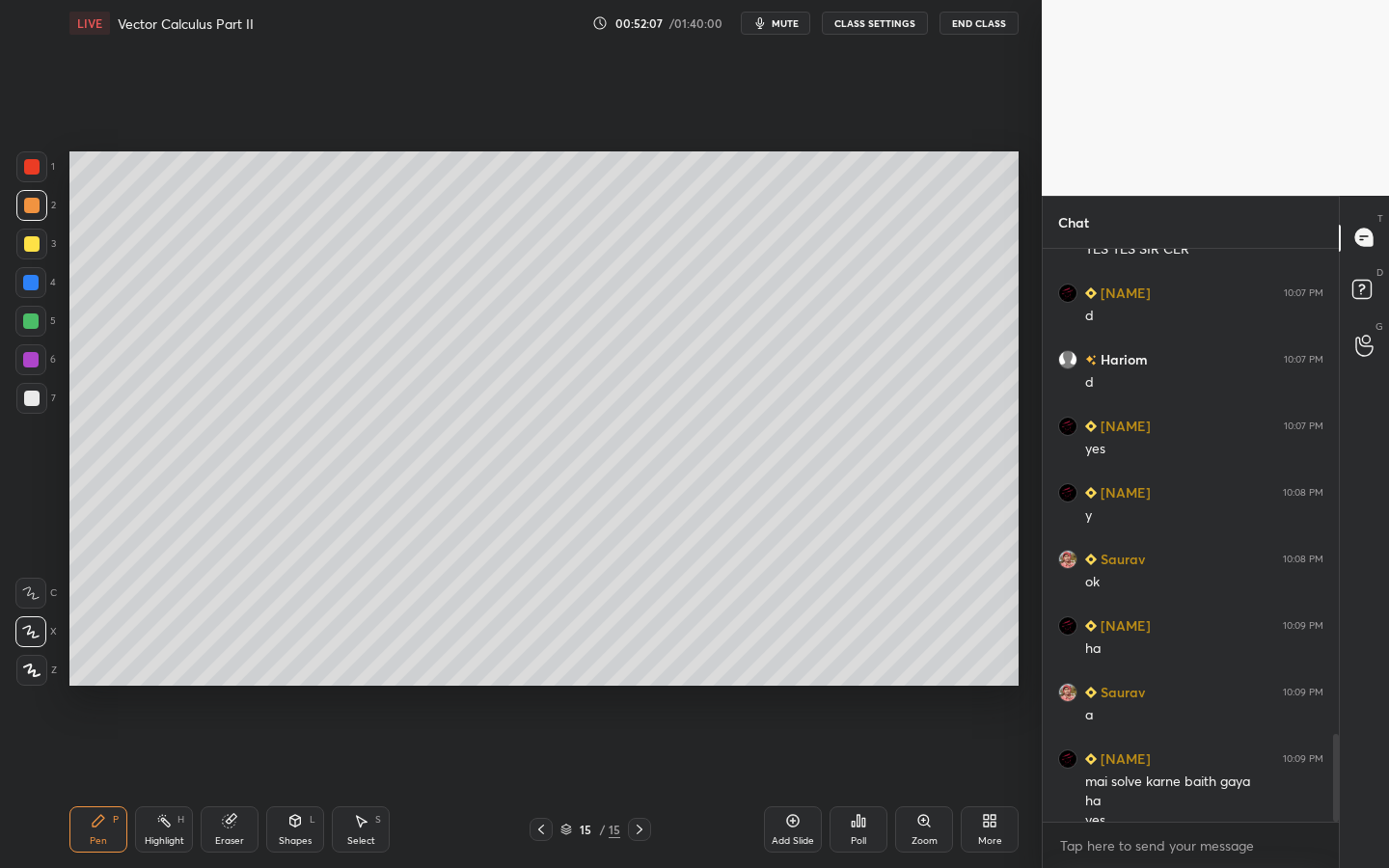 scroll, scrollTop: 3185, scrollLeft: 0, axis: vertical 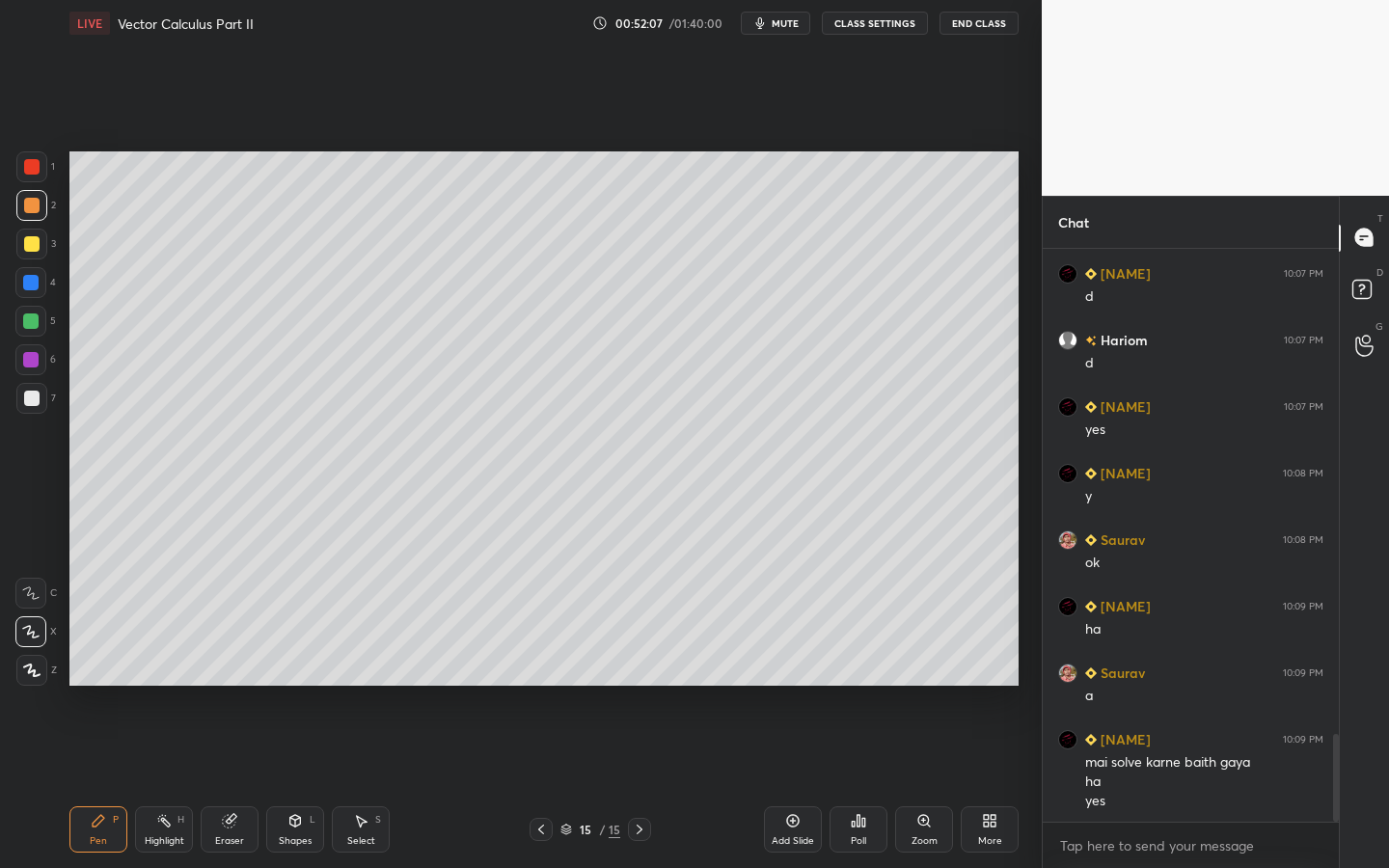 click at bounding box center (32, 244) 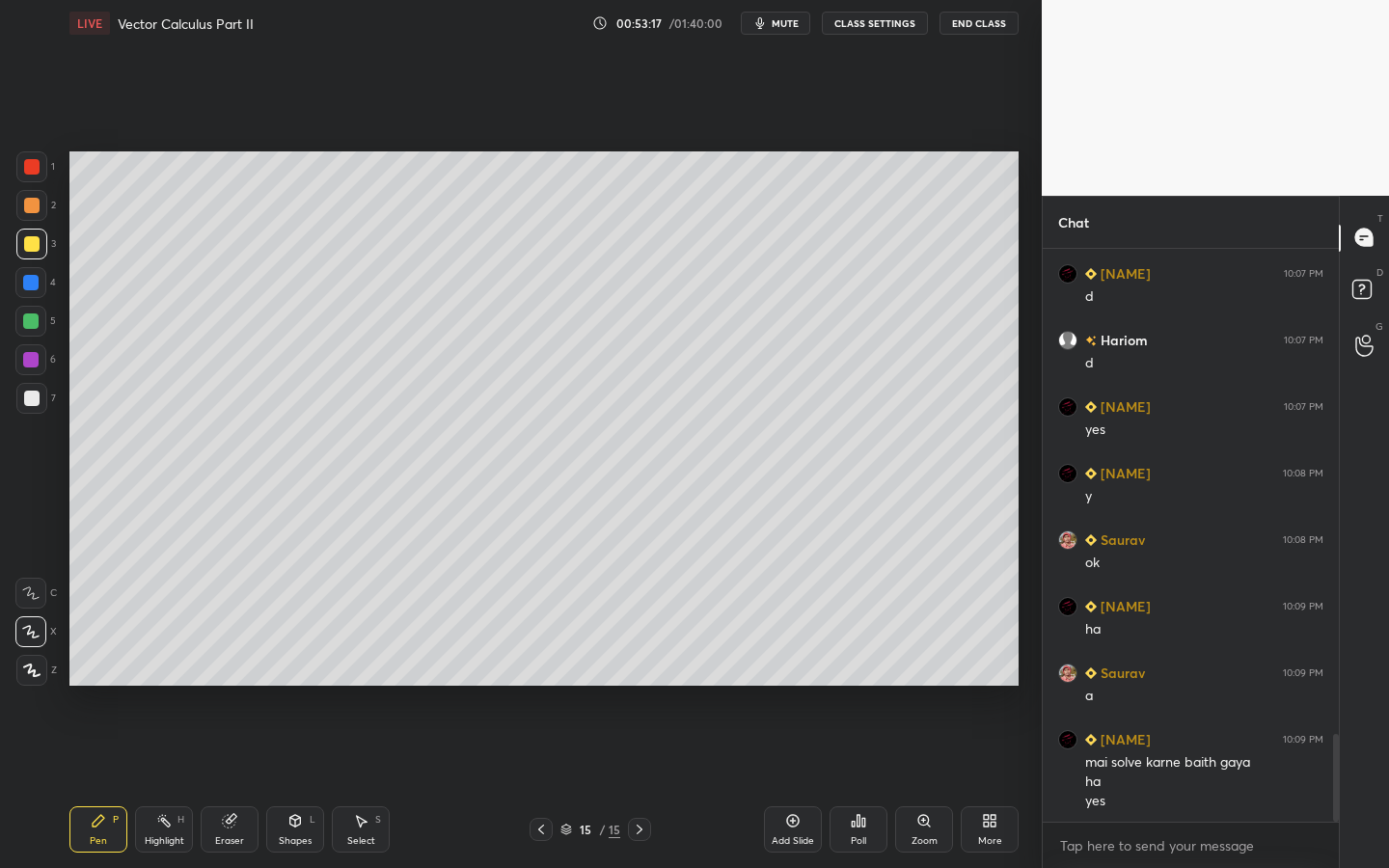scroll, scrollTop: 3251, scrollLeft: 0, axis: vertical 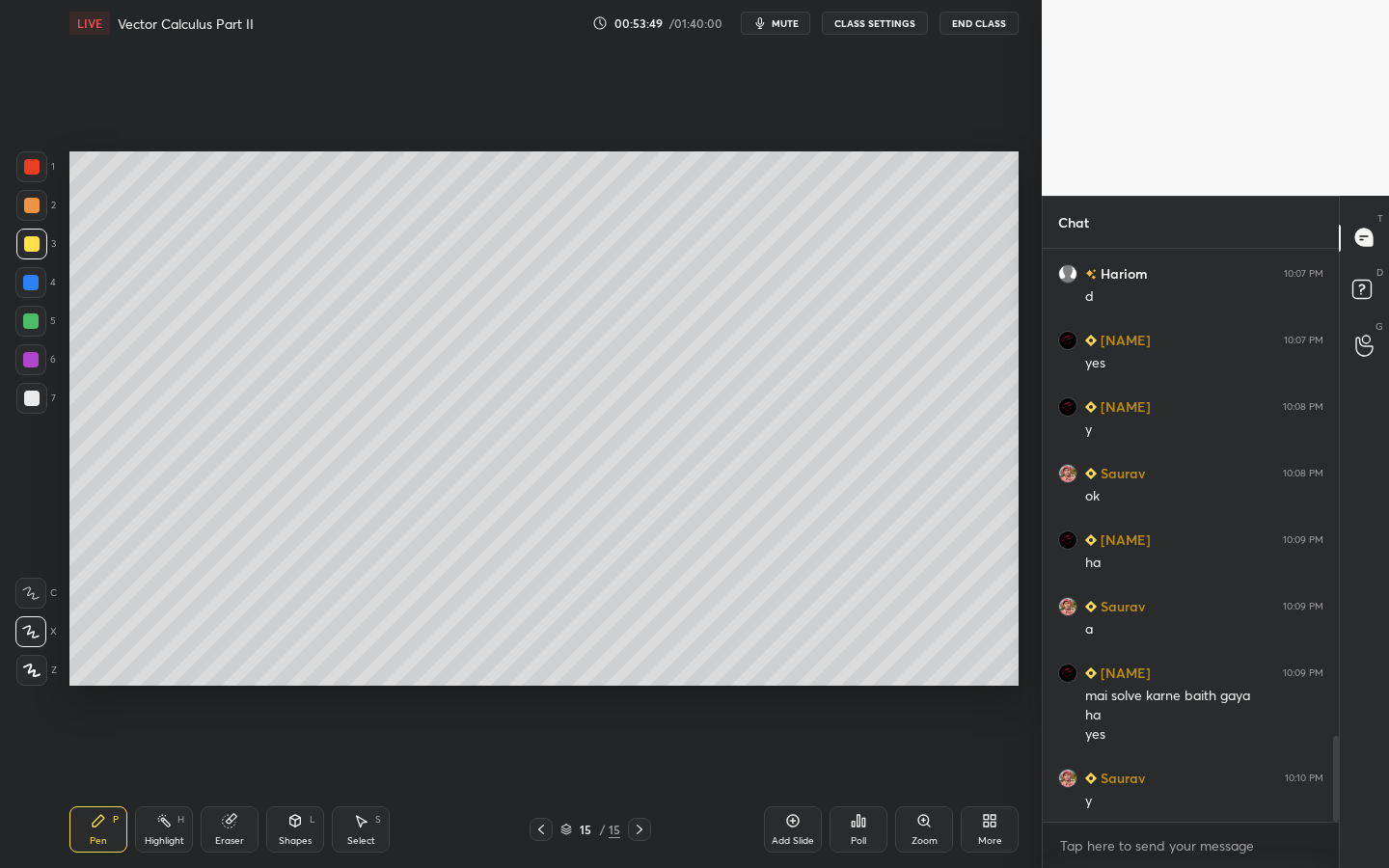 drag, startPoint x: 231, startPoint y: 825, endPoint x: 234, endPoint y: 813, distance: 12.369317 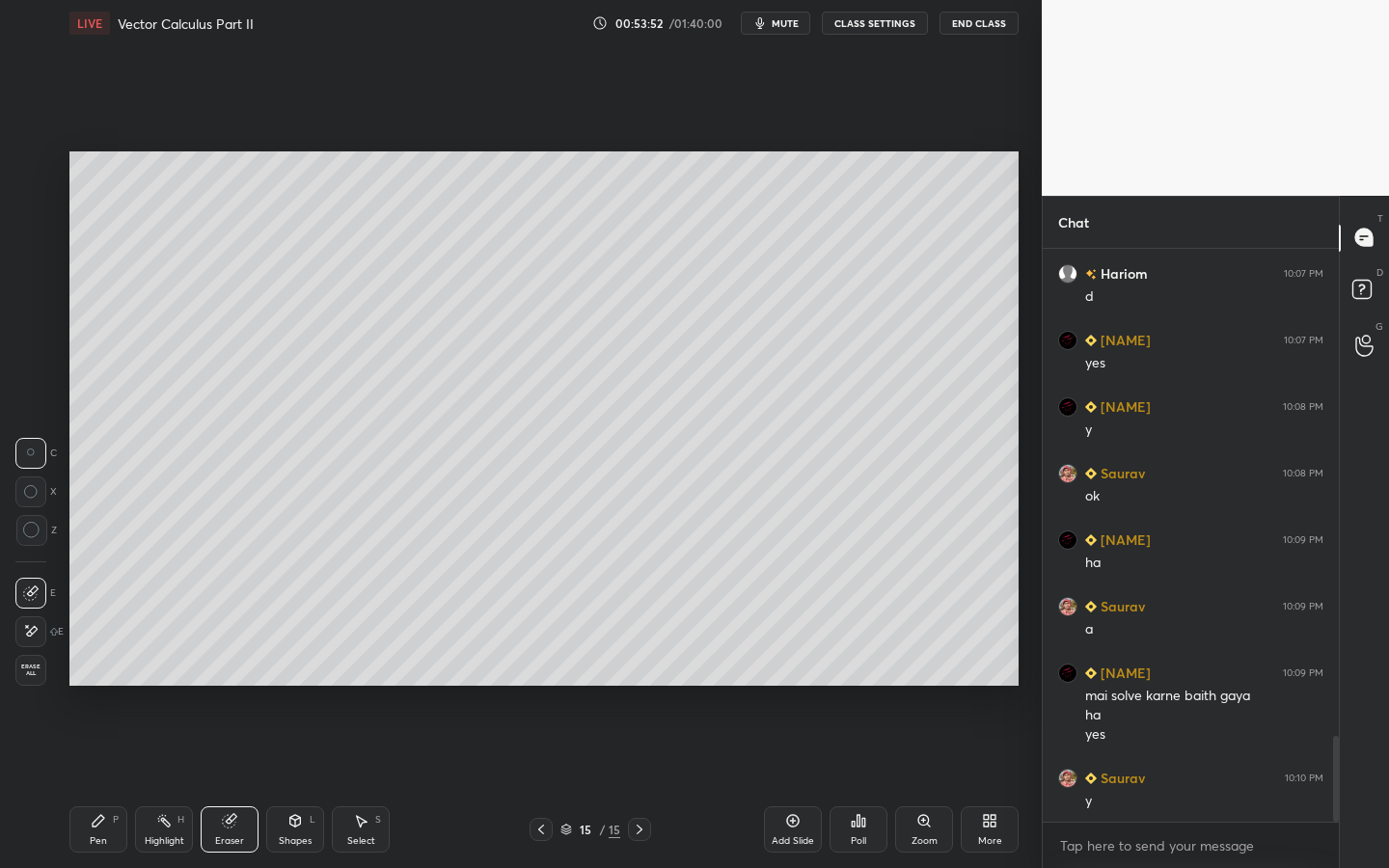click on "Select" at bounding box center (361, 841) 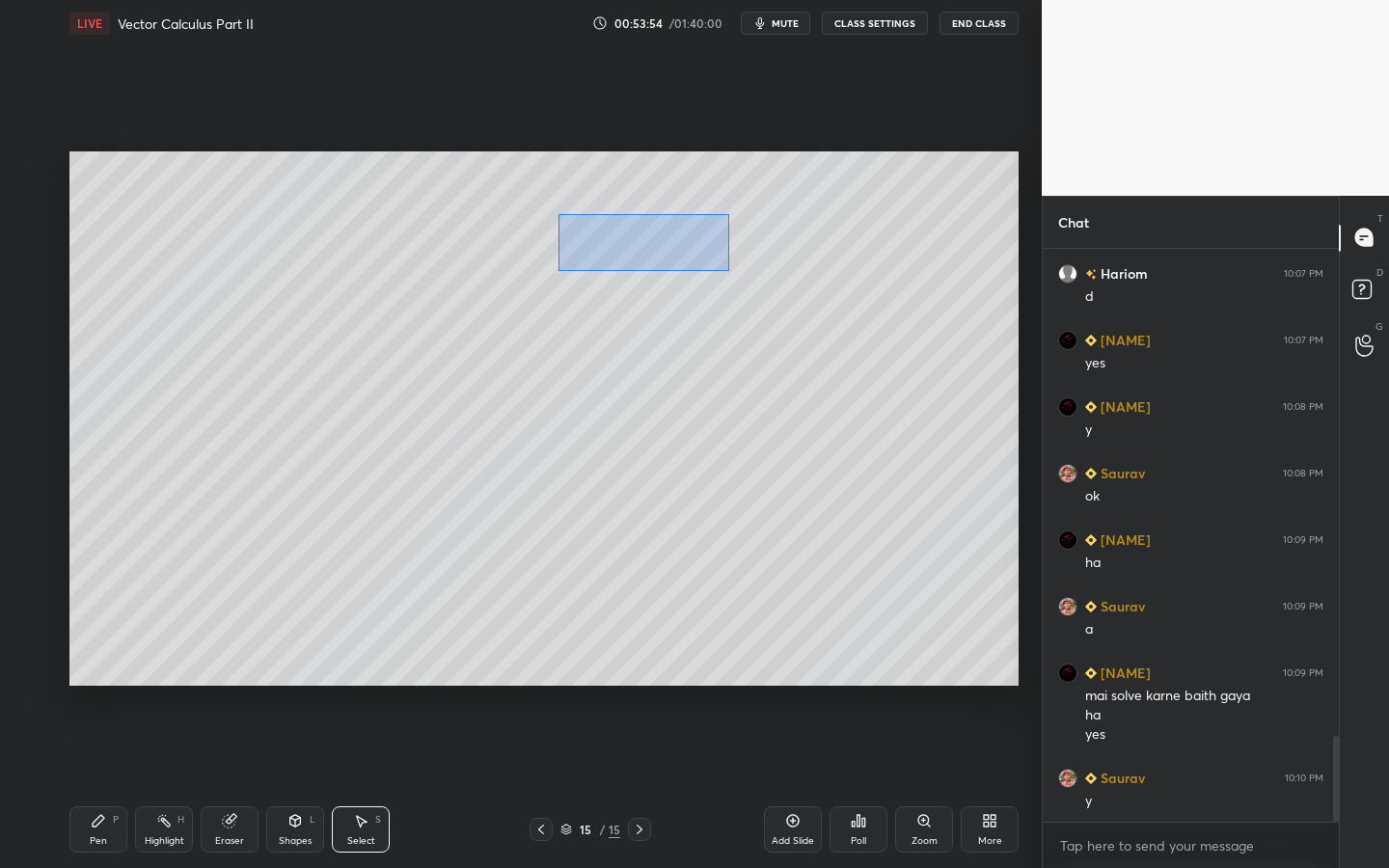 drag, startPoint x: 558, startPoint y: 213, endPoint x: 721, endPoint y: 259, distance: 169.36647 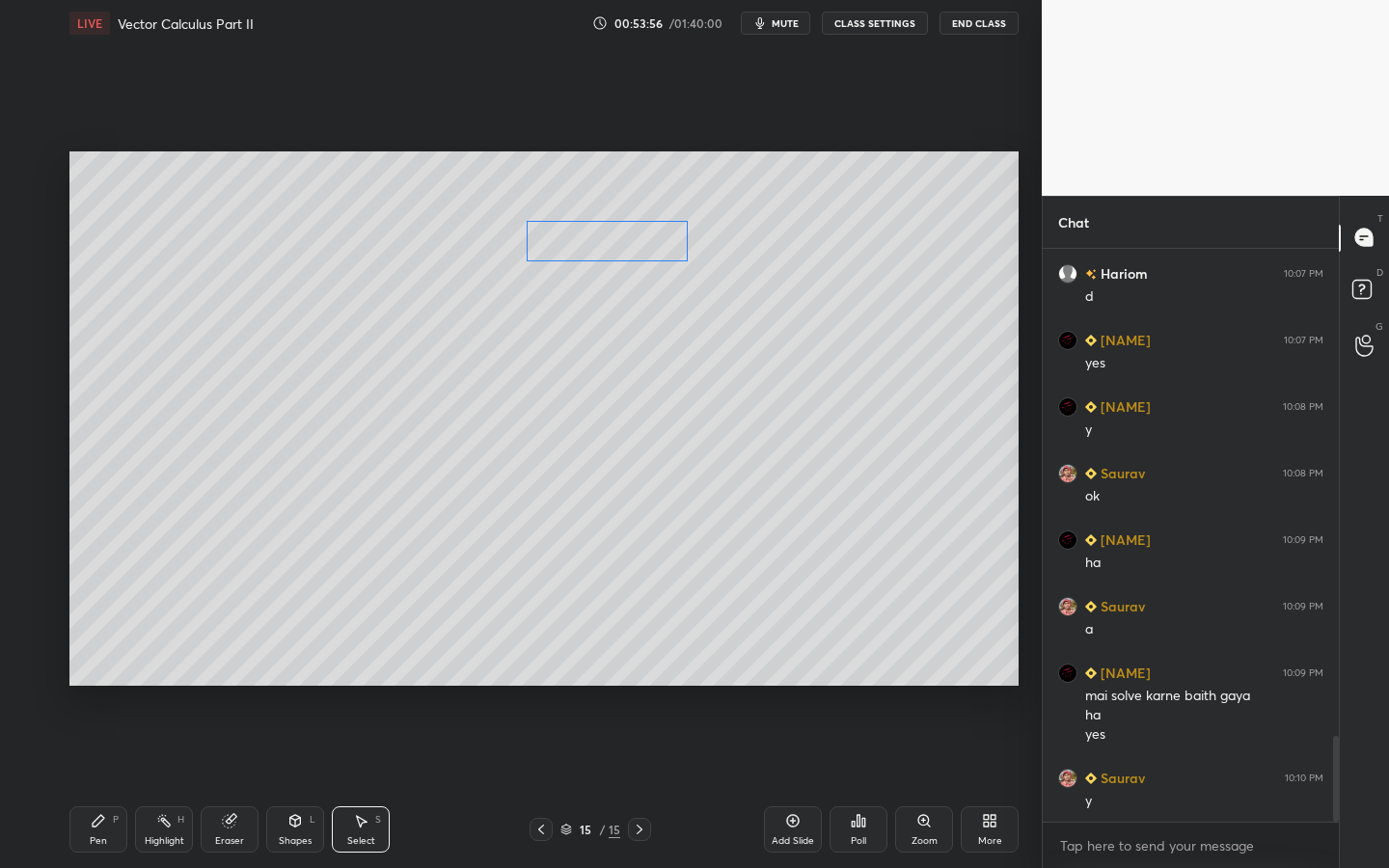drag, startPoint x: 676, startPoint y: 241, endPoint x: 640, endPoint y: 253, distance: 37.947332 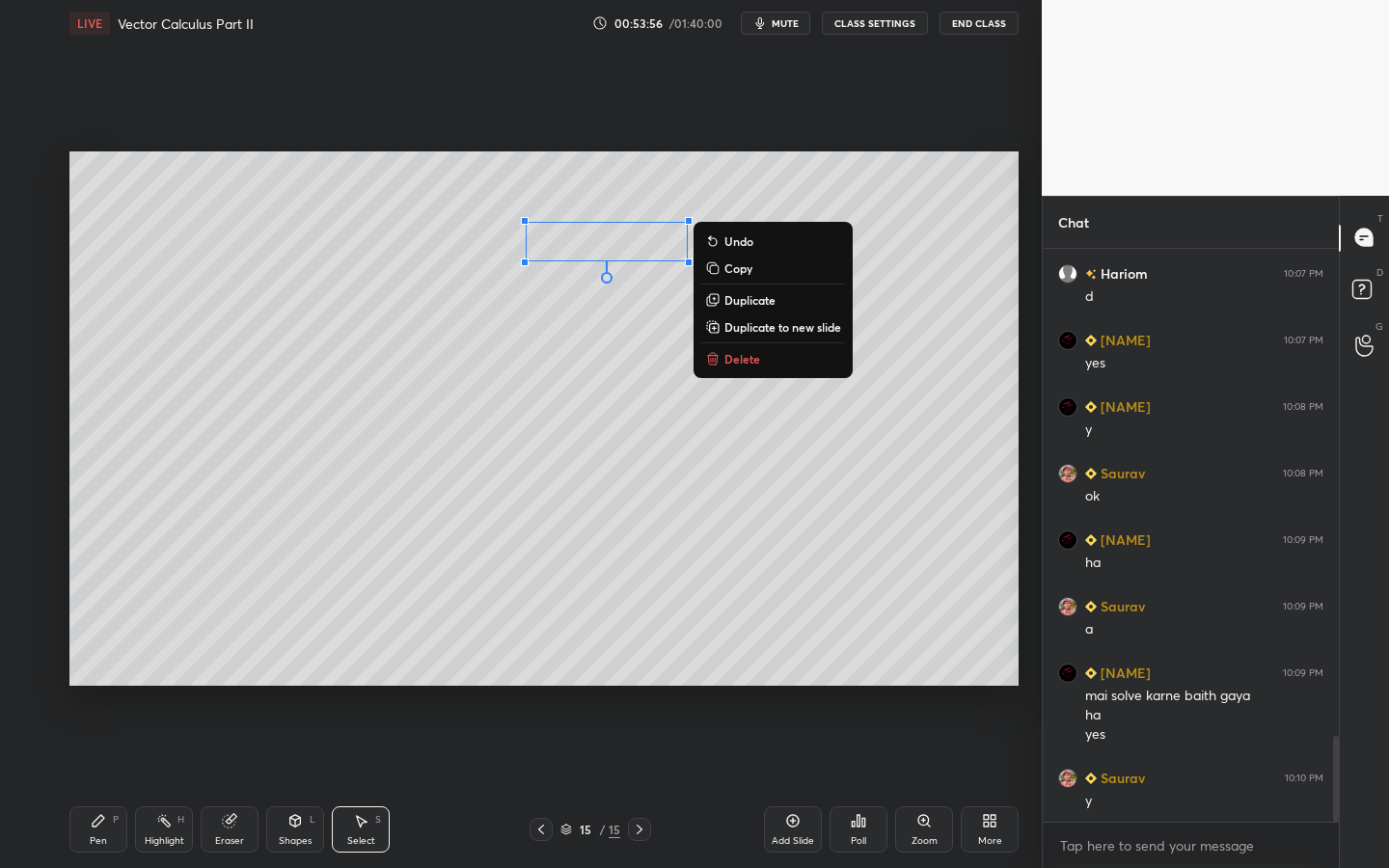 click 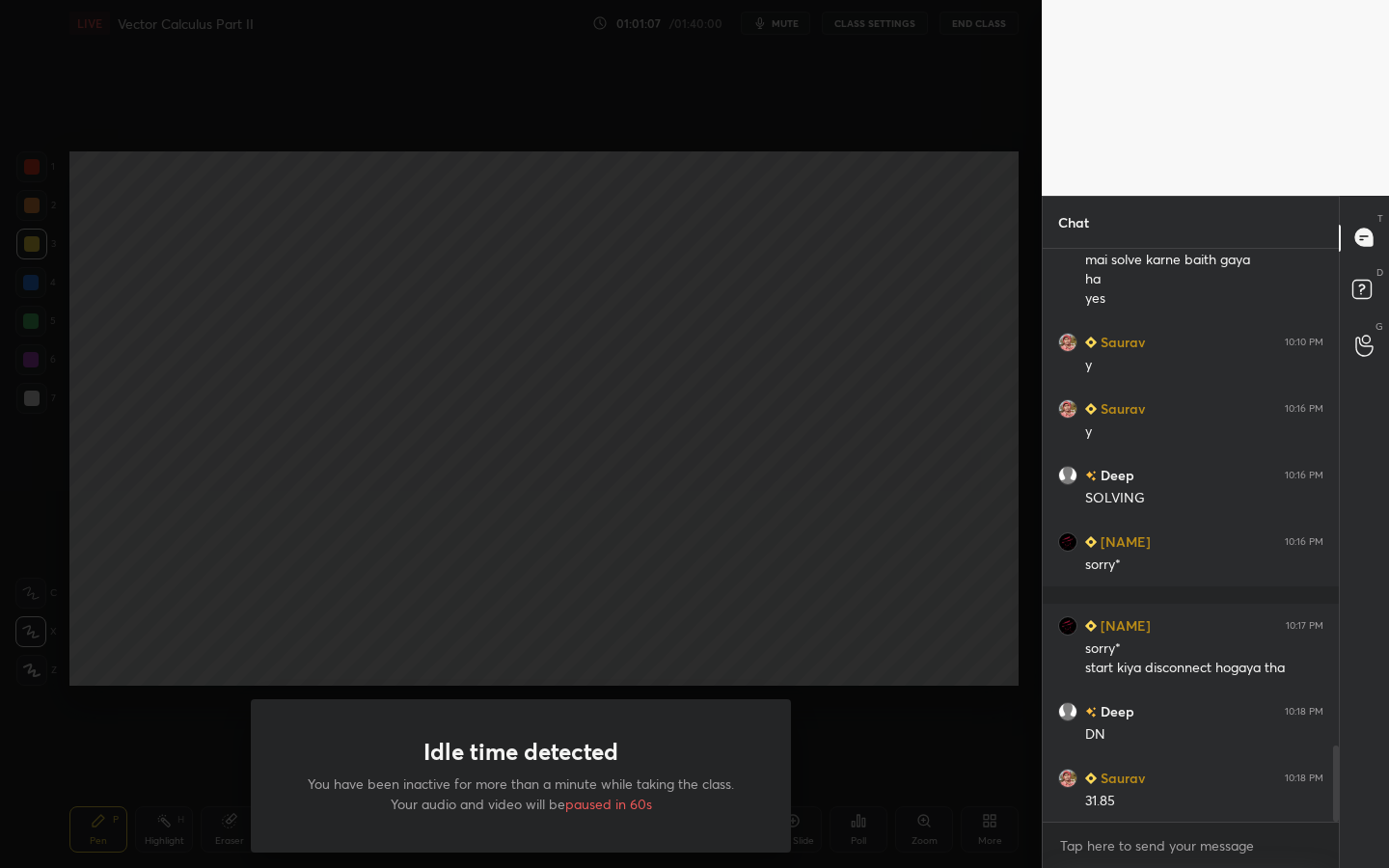 scroll, scrollTop: 3754, scrollLeft: 0, axis: vertical 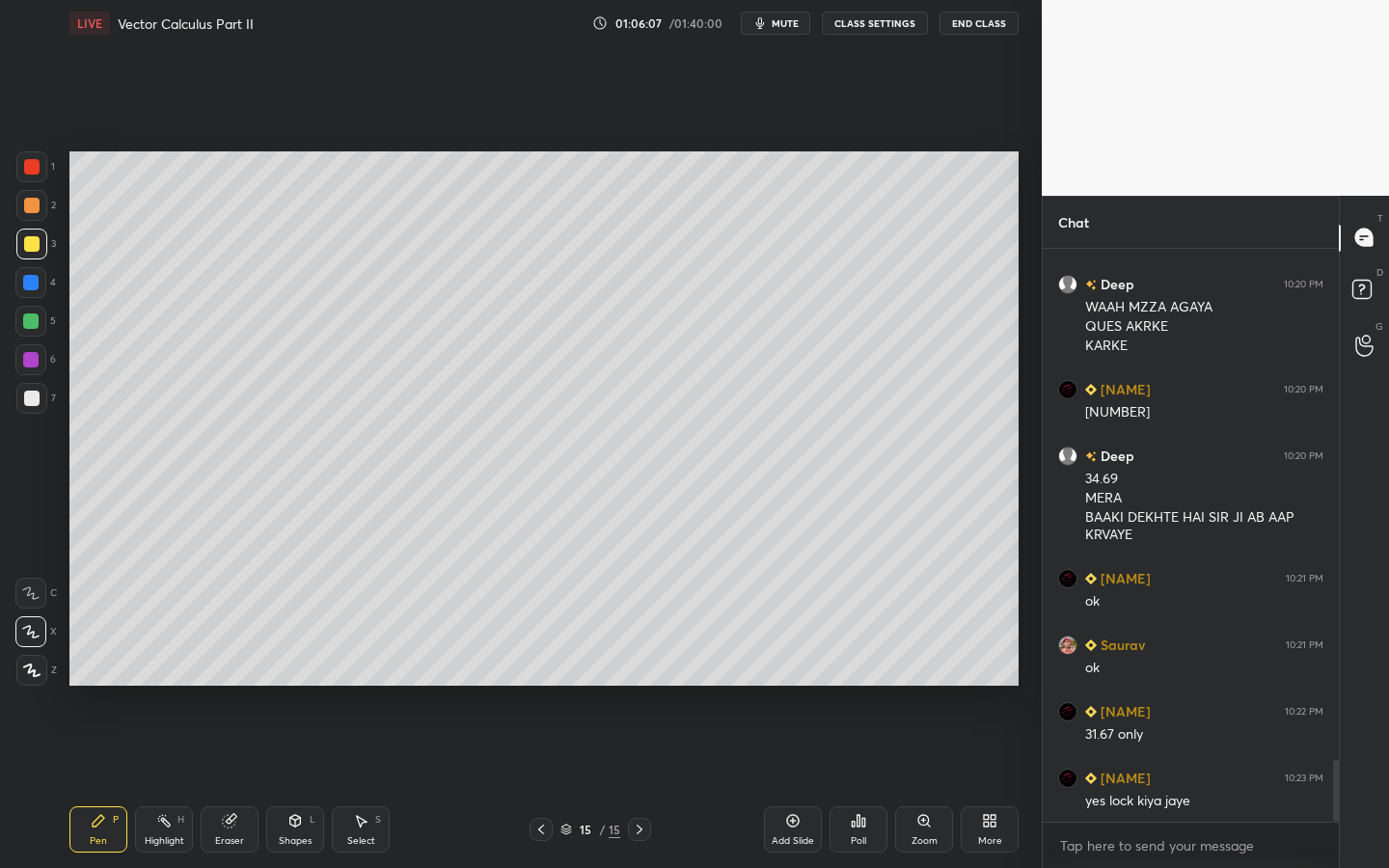 click at bounding box center (32, 398) 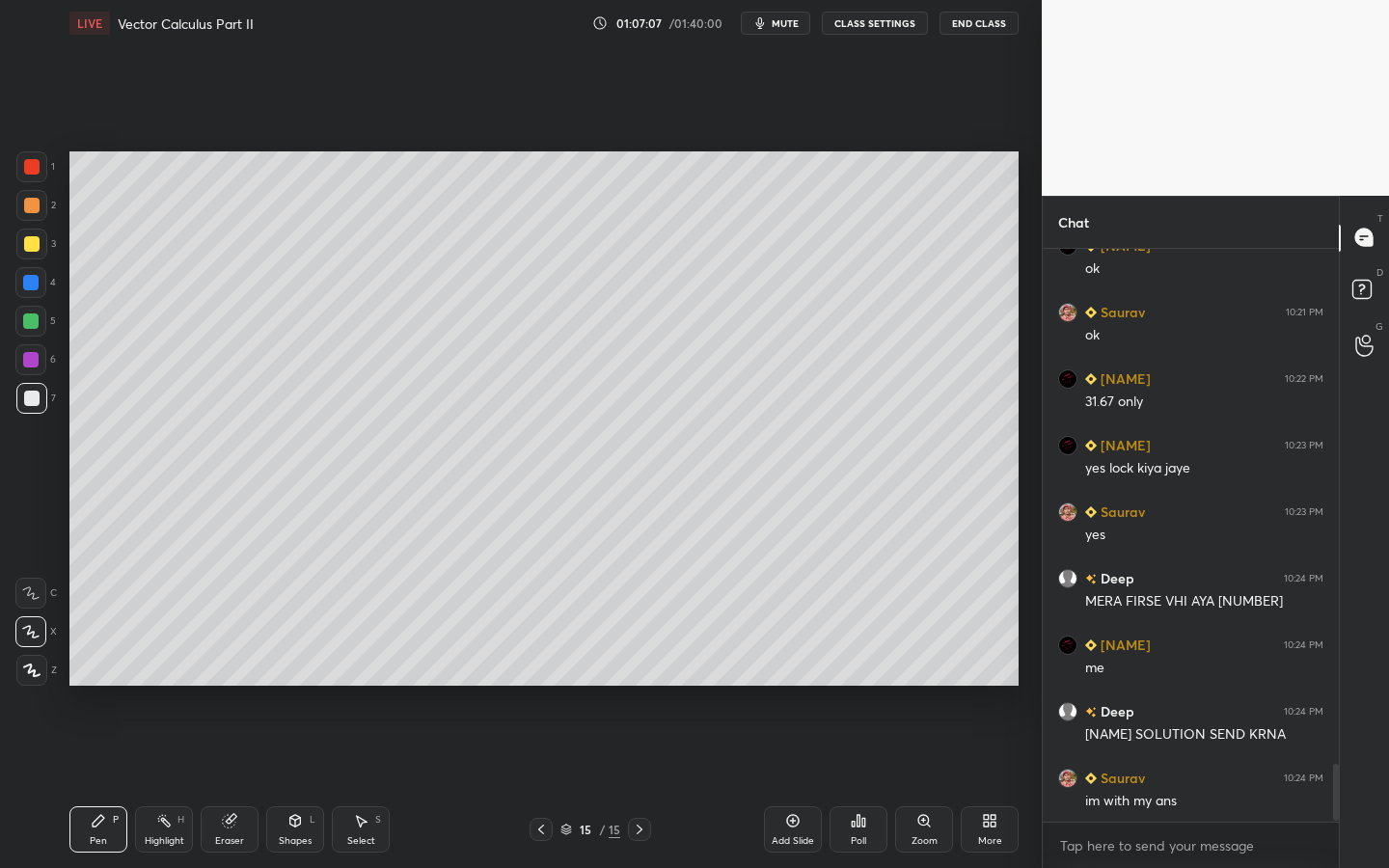 scroll, scrollTop: 5132, scrollLeft: 0, axis: vertical 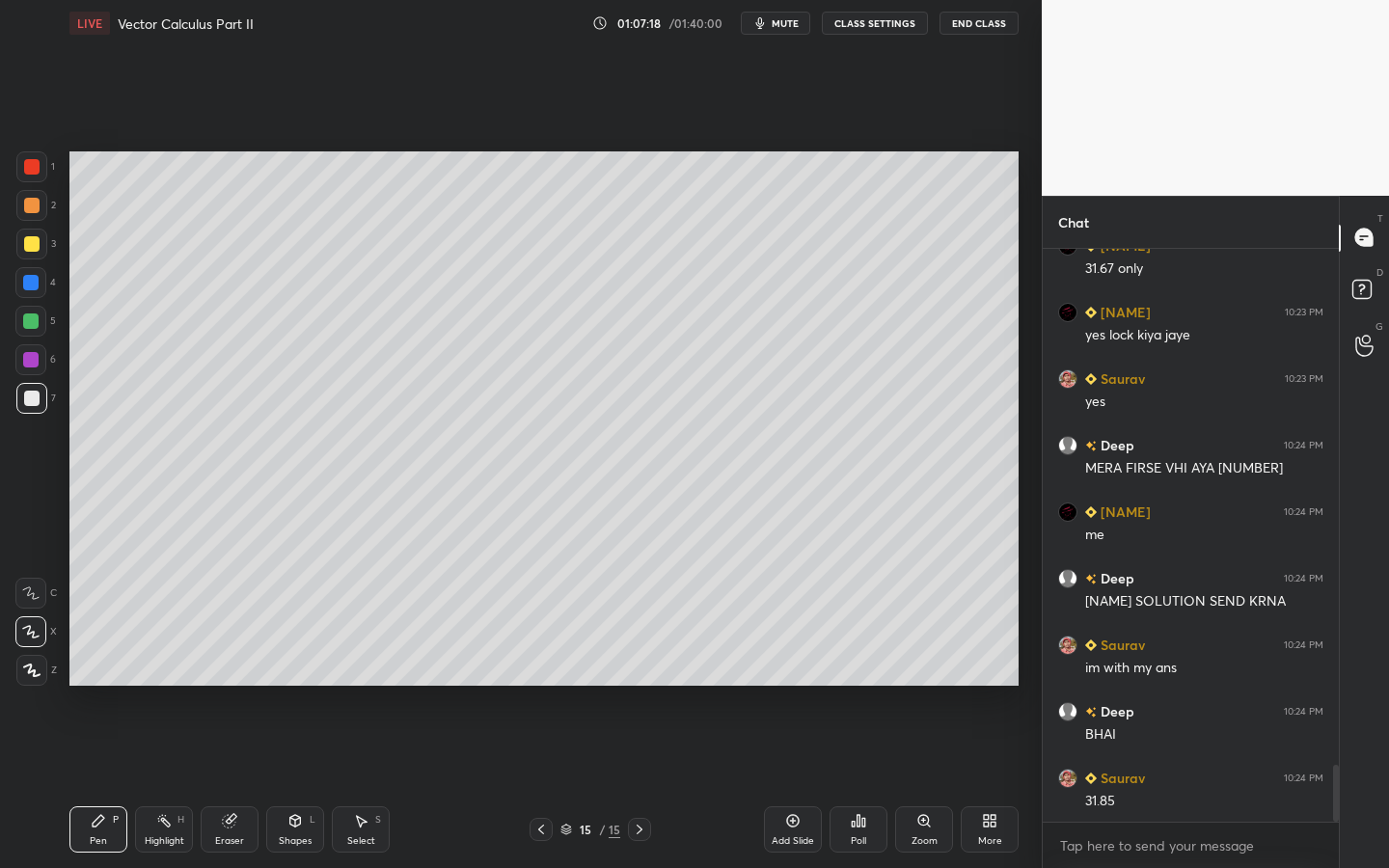 drag, startPoint x: 1332, startPoint y: 776, endPoint x: 1337, endPoint y: 819, distance: 43.28972 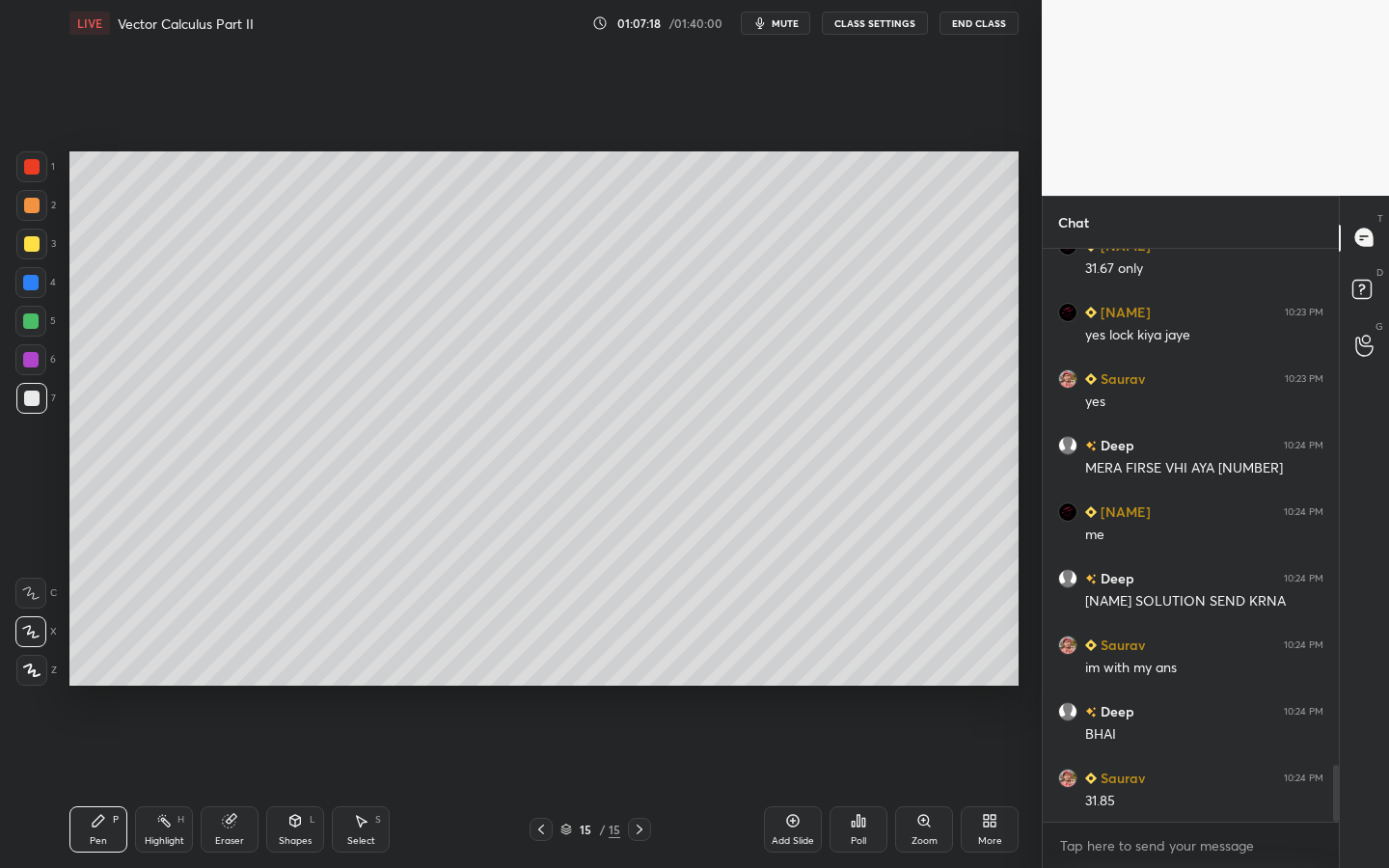 click on "Chat [NAME] 10:21 PM ok [NAME] 10:22 PM 31.67 only [NAME] 10:23 PM yes lock kiya jaye [NAME] 10:23 PM yes [NAME] 10:24 PM MERA FIRSE VHI AYA 34.69 [NAME] 10:24 PM me [NAME] 10:24 PM RAAJ SOLUTION SEND KRNA [NAME] 10:24 PM im with my ans [NAME] 10:24 PM 31.85 JUMP TO LATEST Enable hand raising Enable raise hand to speak to learners. Once enabled, chat will be turned off temporarily. Enable x   Doubts asked by learners will show up here NEW DOUBTS ASKED No one has raised a hand yet Can't raise hand Looks like educator just invited you to speak. Please wait before you can raise your hand again. Got it T Messages (T) D Doubts (D) G Raise Hand (G)" at bounding box center [1215, 532] 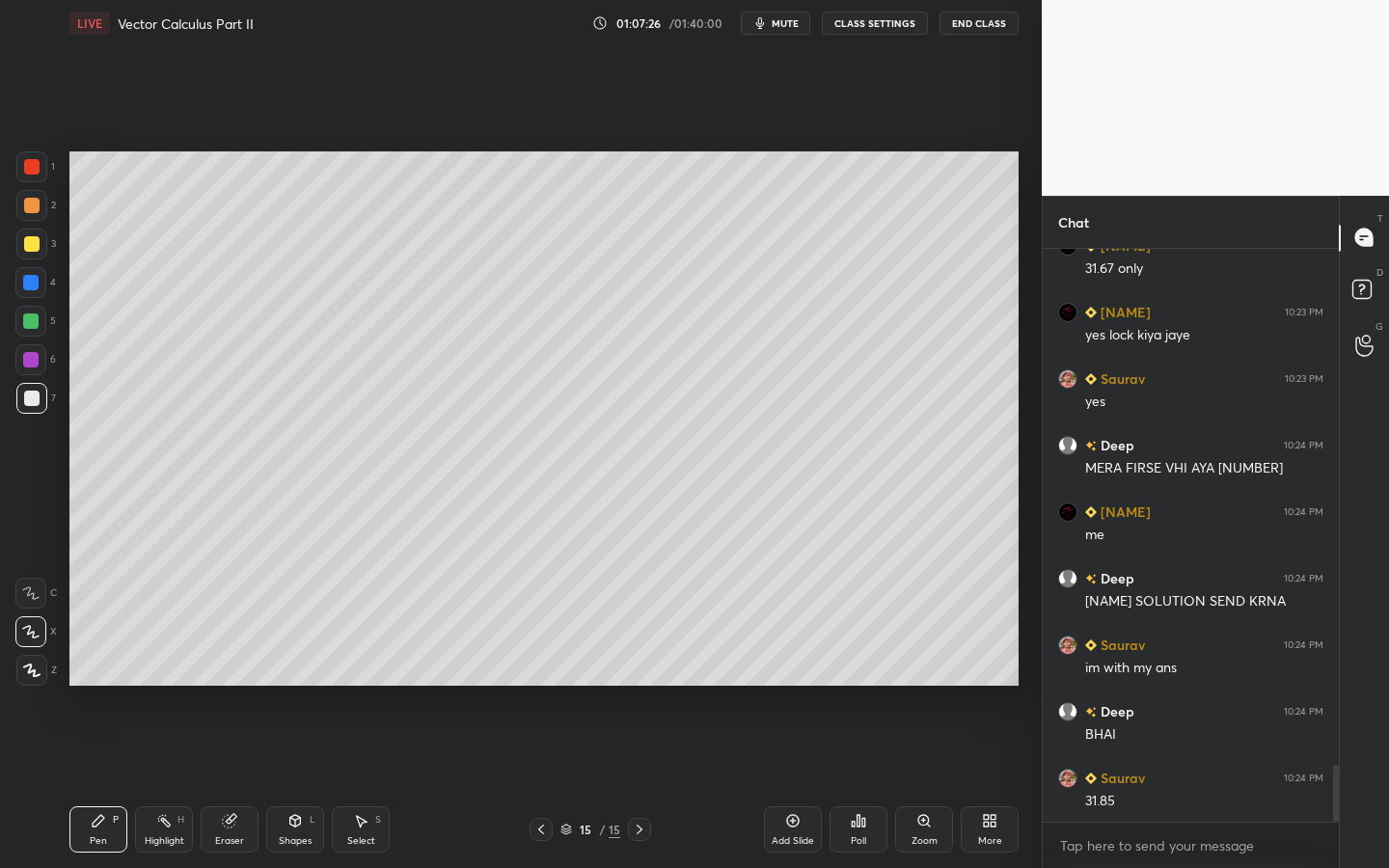 drag, startPoint x: 31, startPoint y: 330, endPoint x: 60, endPoint y: 329, distance: 29.017236 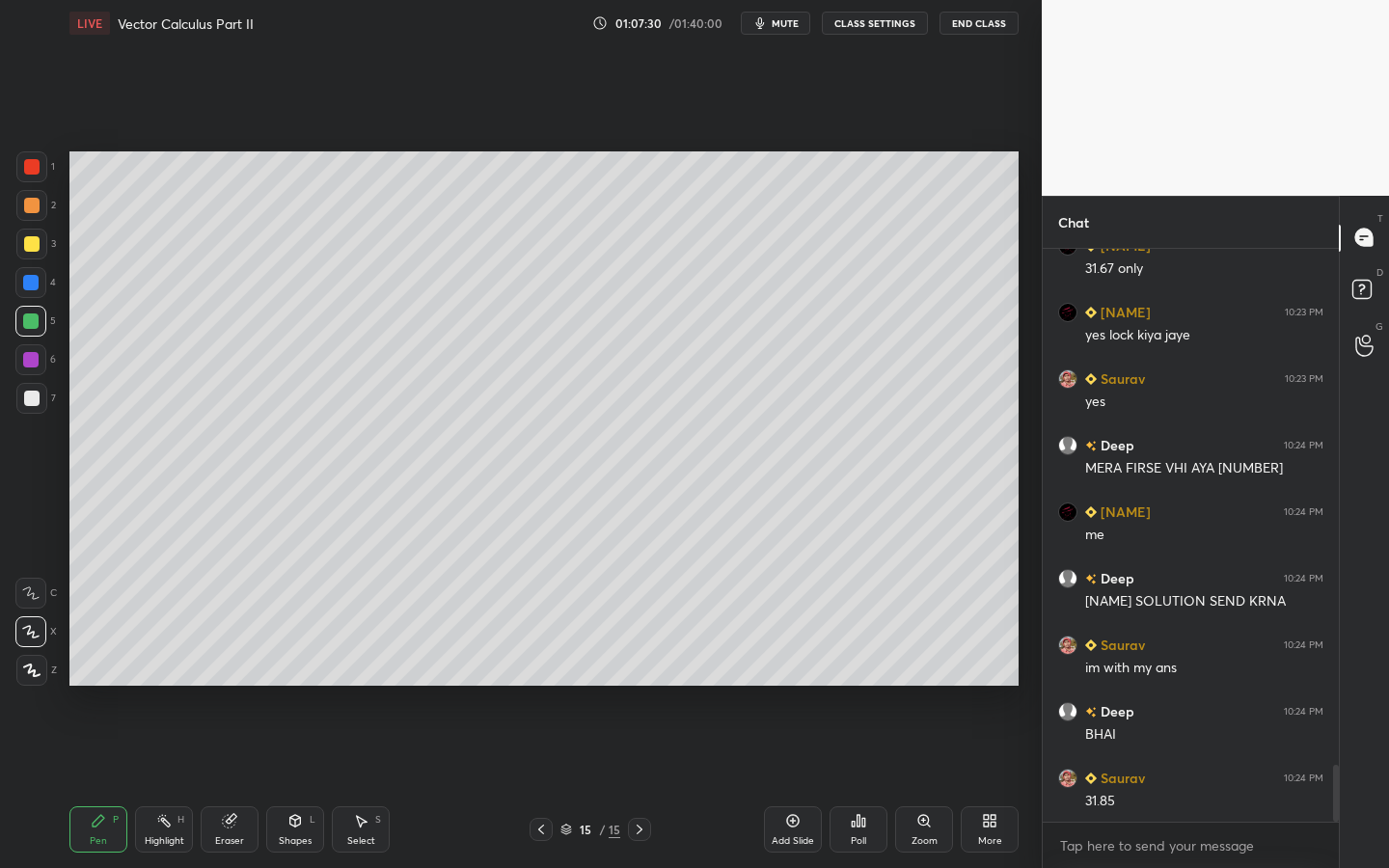 drag, startPoint x: 363, startPoint y: 832, endPoint x: 358, endPoint y: 808, distance: 24.515301 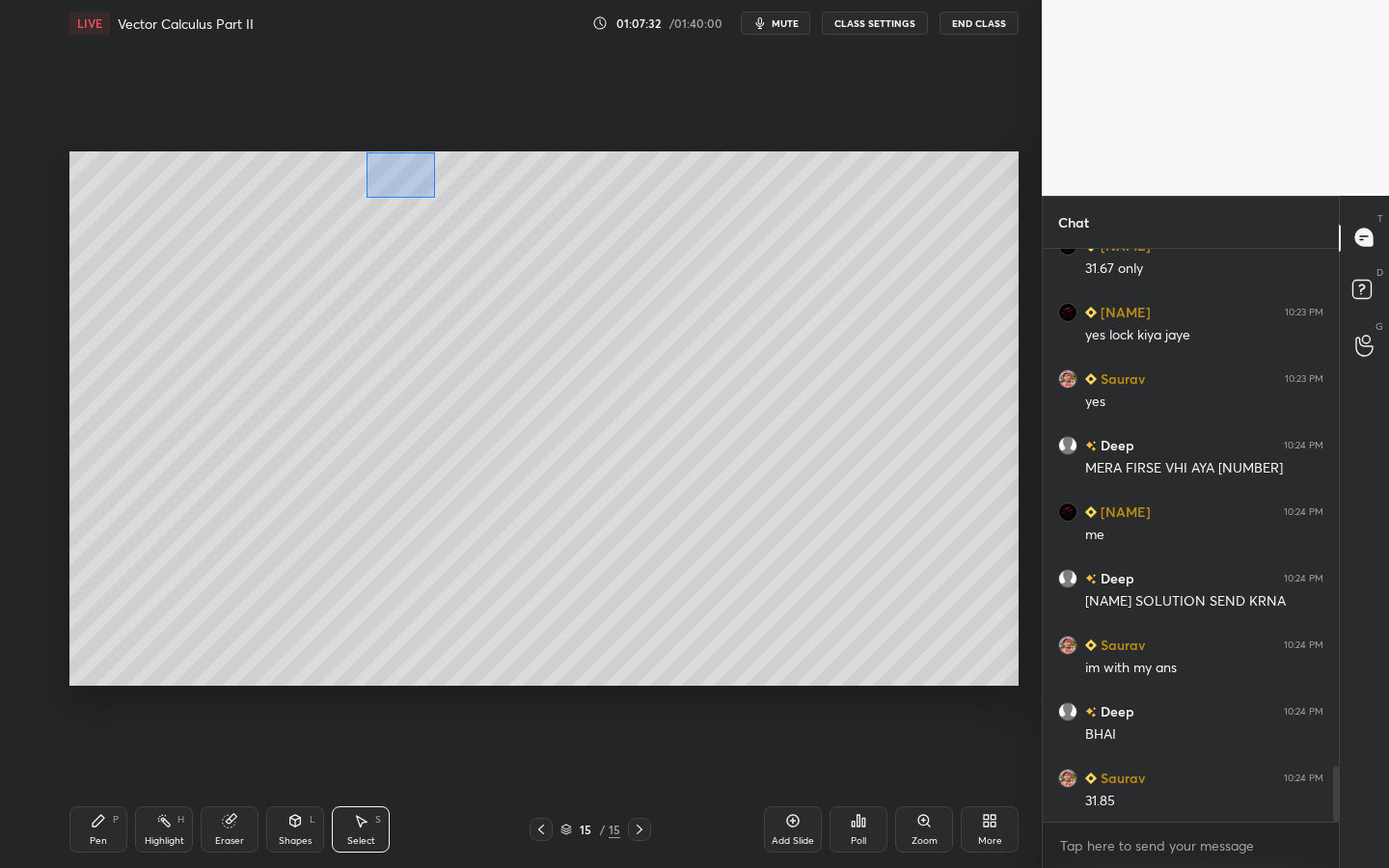 scroll, scrollTop: 5265, scrollLeft: 0, axis: vertical 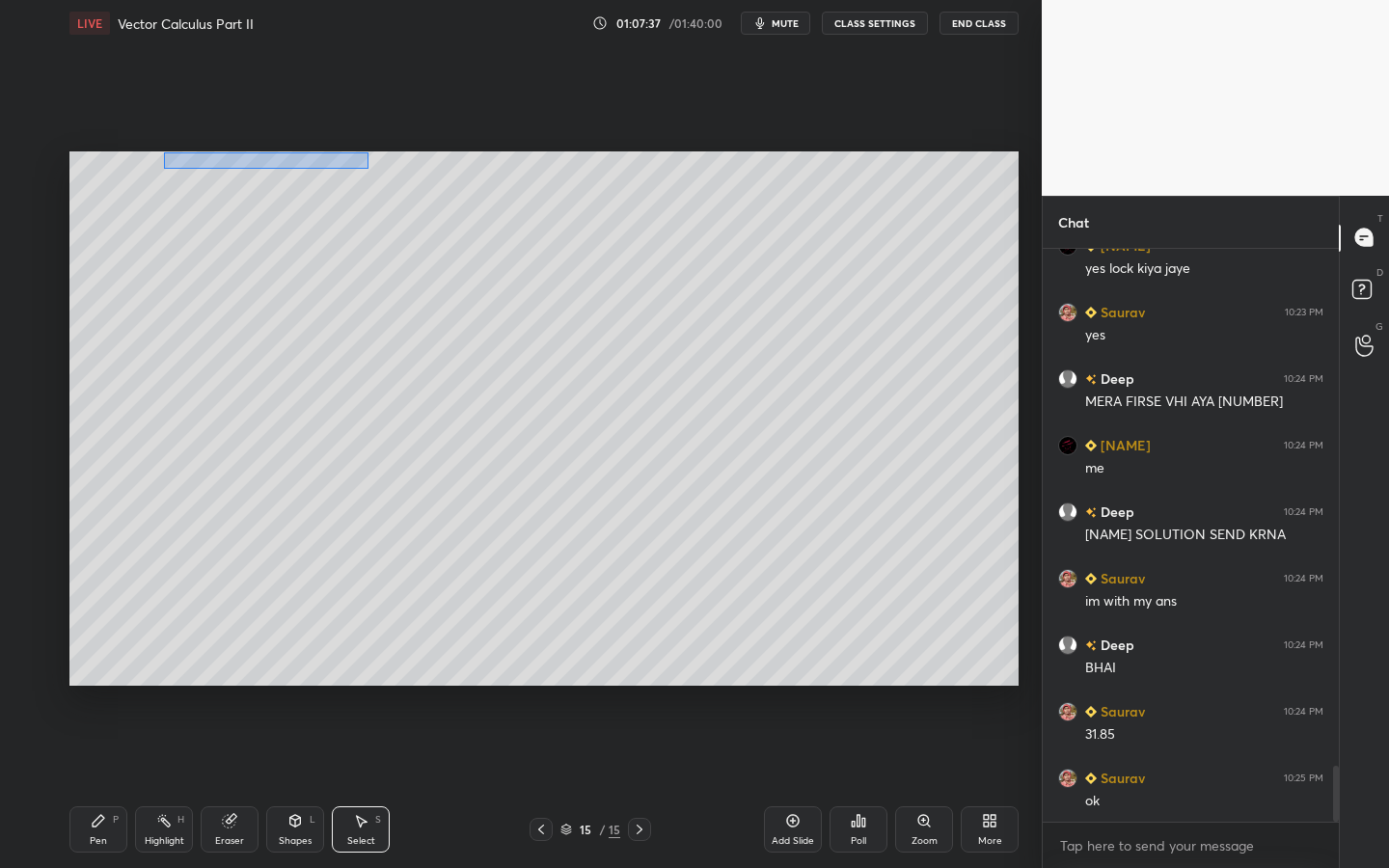 drag, startPoint x: 367, startPoint y: 153, endPoint x: 154, endPoint y: 166, distance: 213.39634 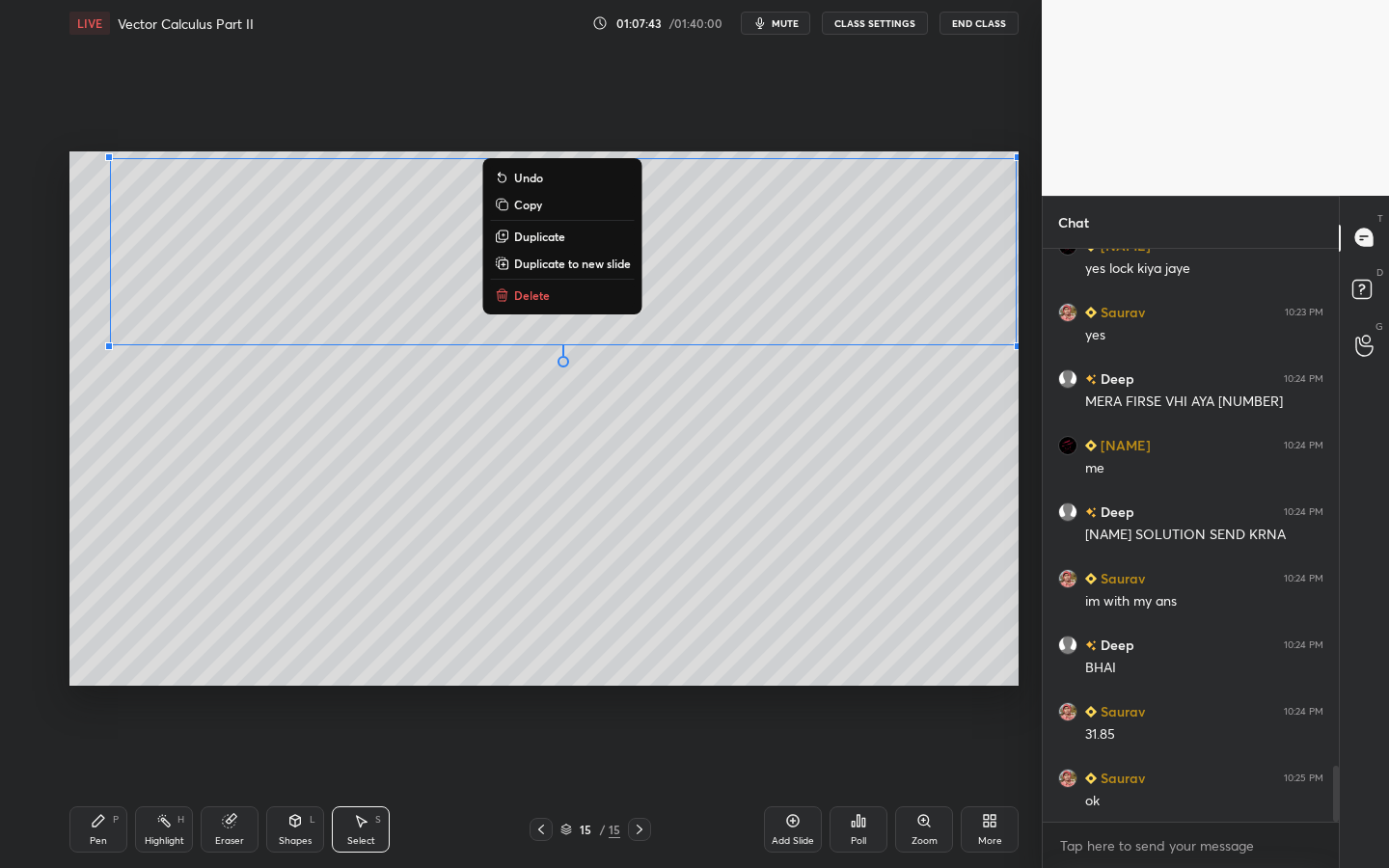 drag, startPoint x: 97, startPoint y: 168, endPoint x: 1015, endPoint y: 323, distance: 930.994 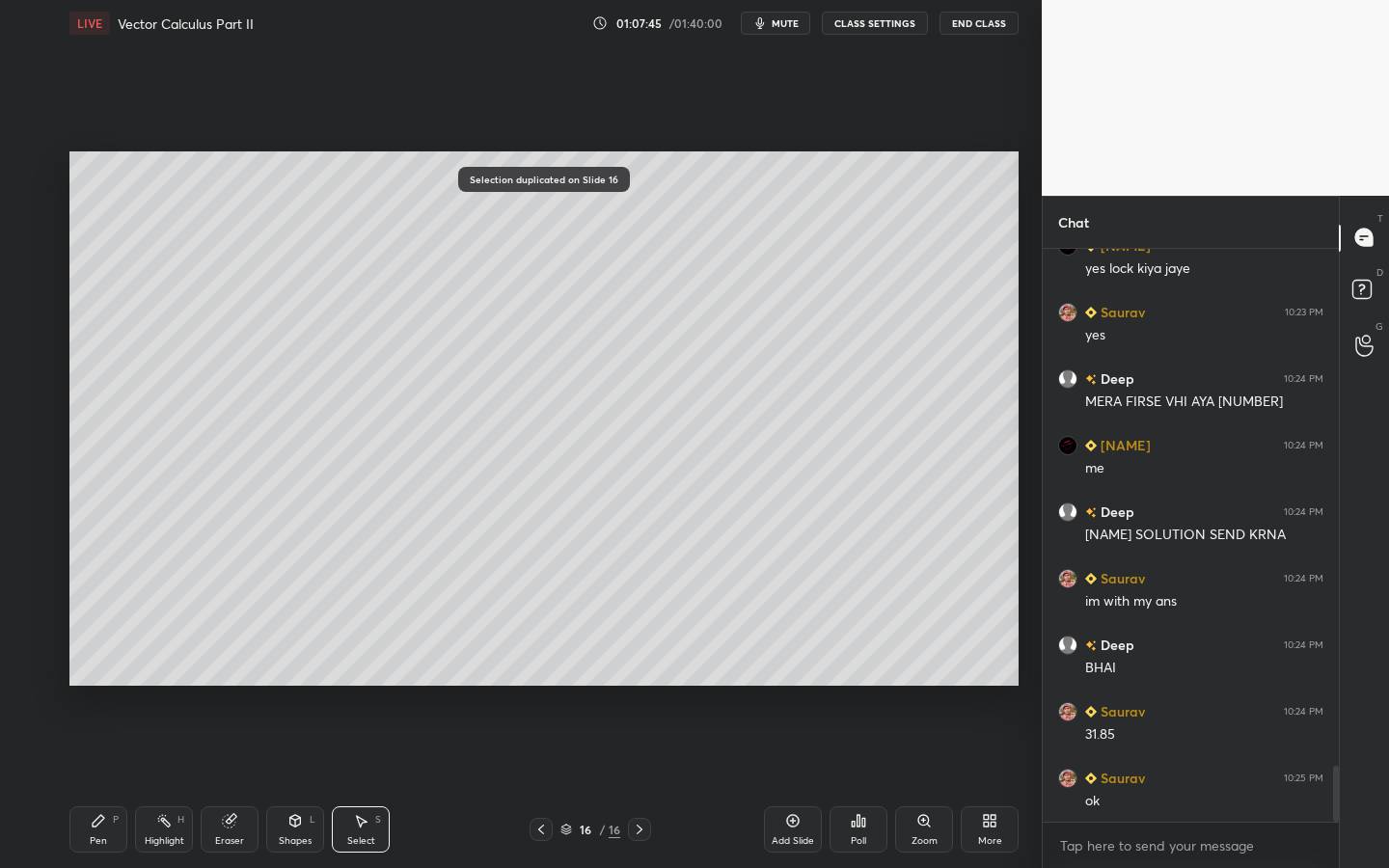 click on "Eraser" at bounding box center (230, 829) 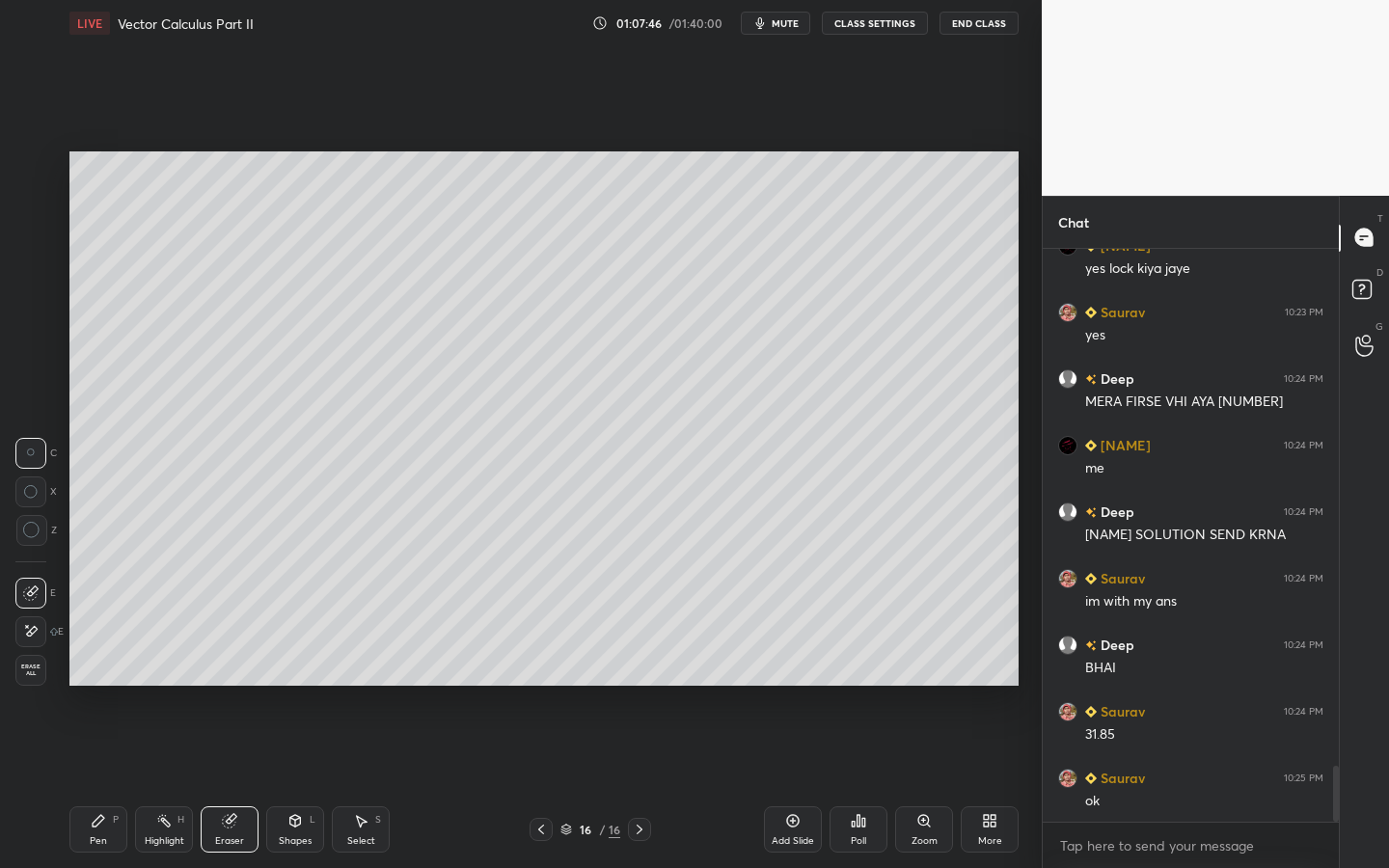 drag, startPoint x: 24, startPoint y: 640, endPoint x: 36, endPoint y: 634, distance: 13.416408 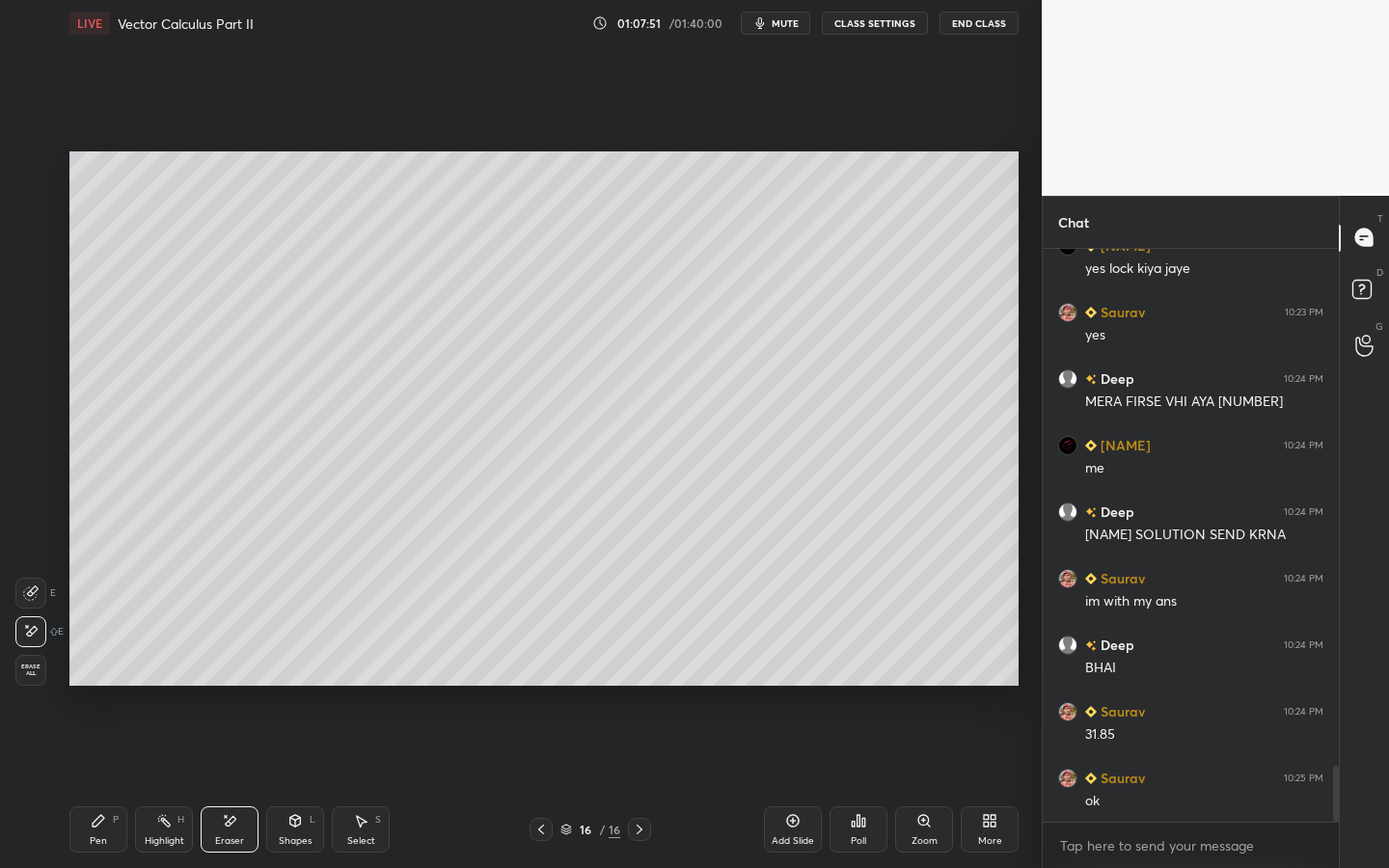 scroll, scrollTop: 5331, scrollLeft: 0, axis: vertical 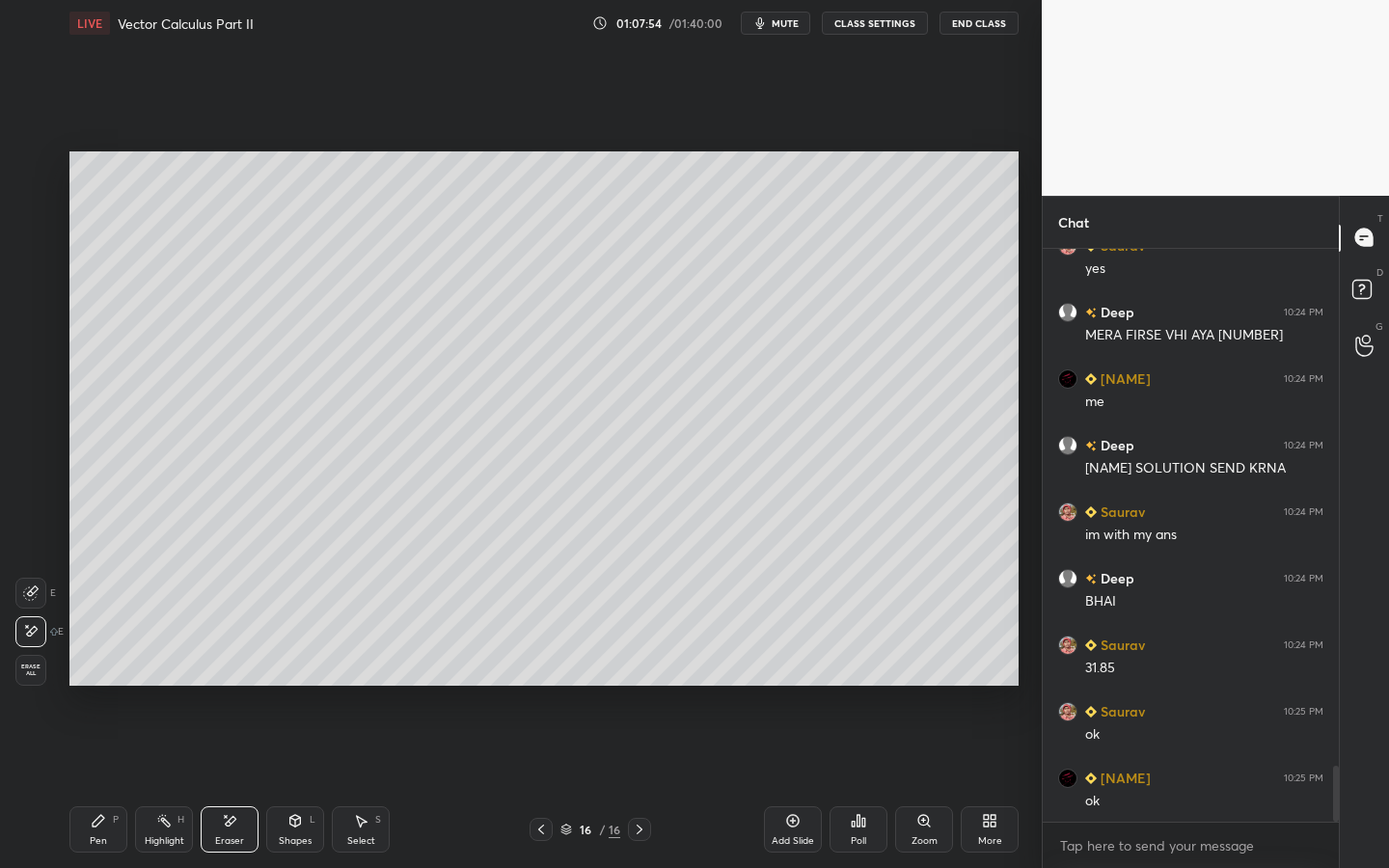 drag, startPoint x: 90, startPoint y: 836, endPoint x: 162, endPoint y: 706, distance: 148.60686 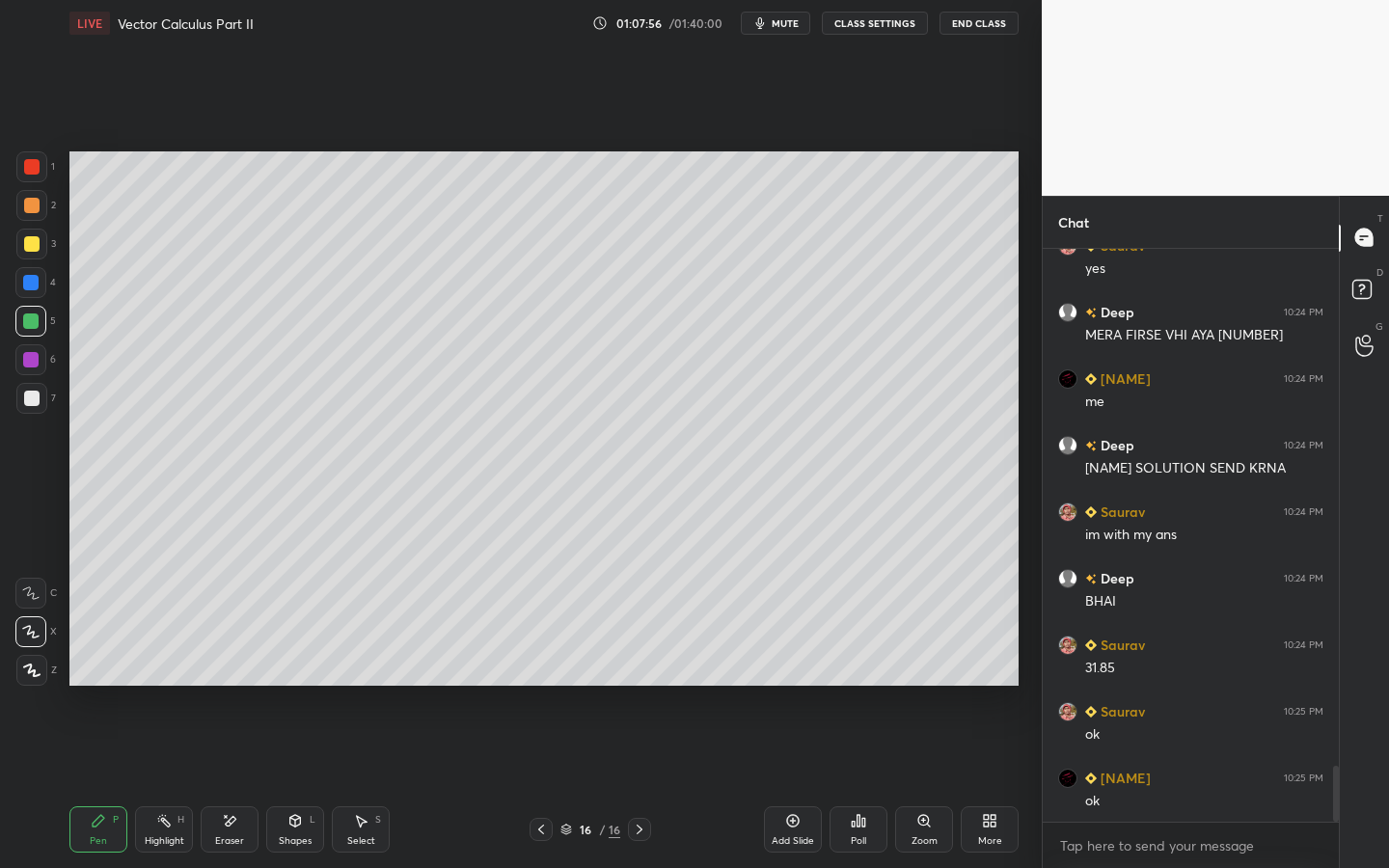 click at bounding box center (32, 244) 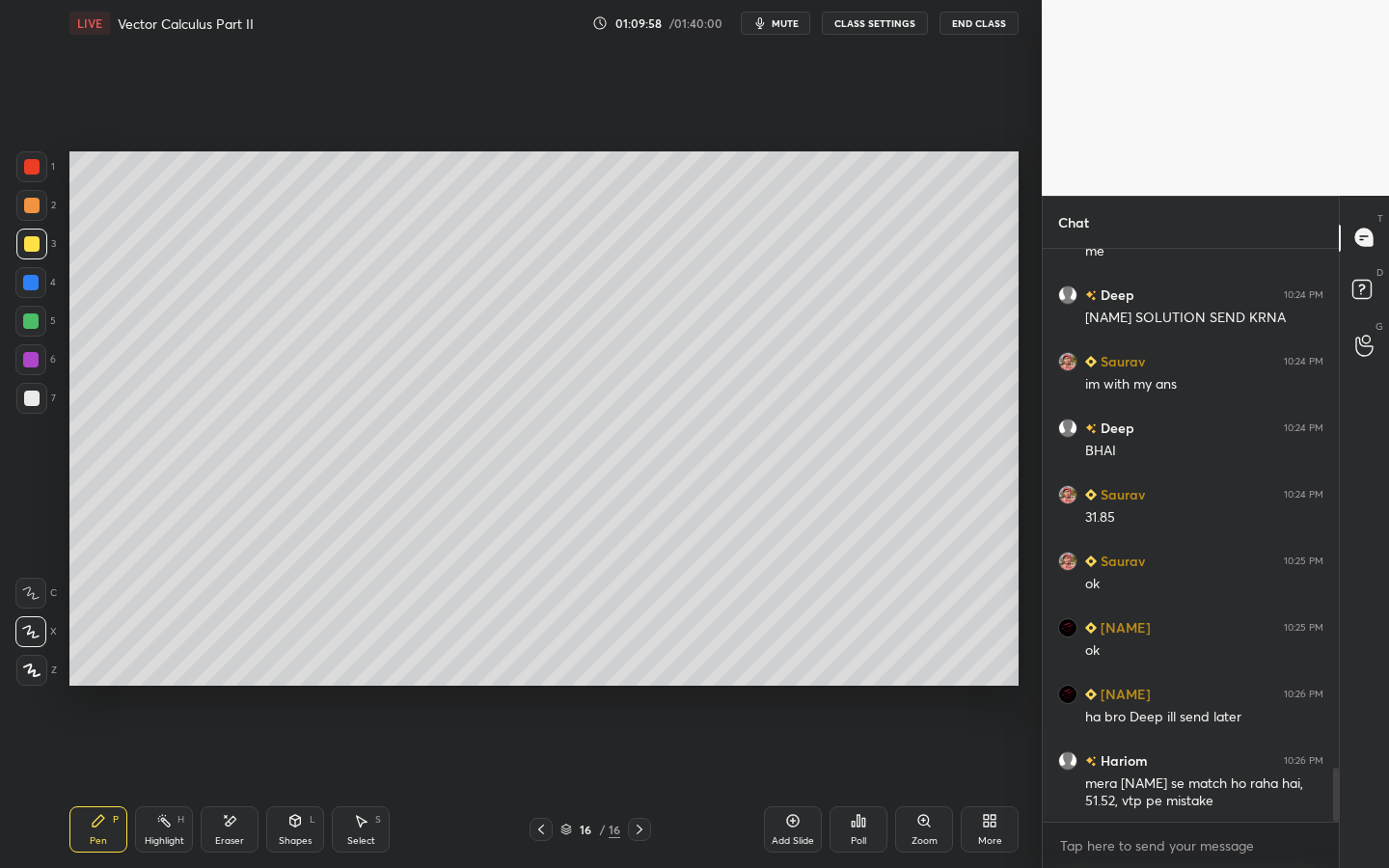 scroll, scrollTop: 5548, scrollLeft: 0, axis: vertical 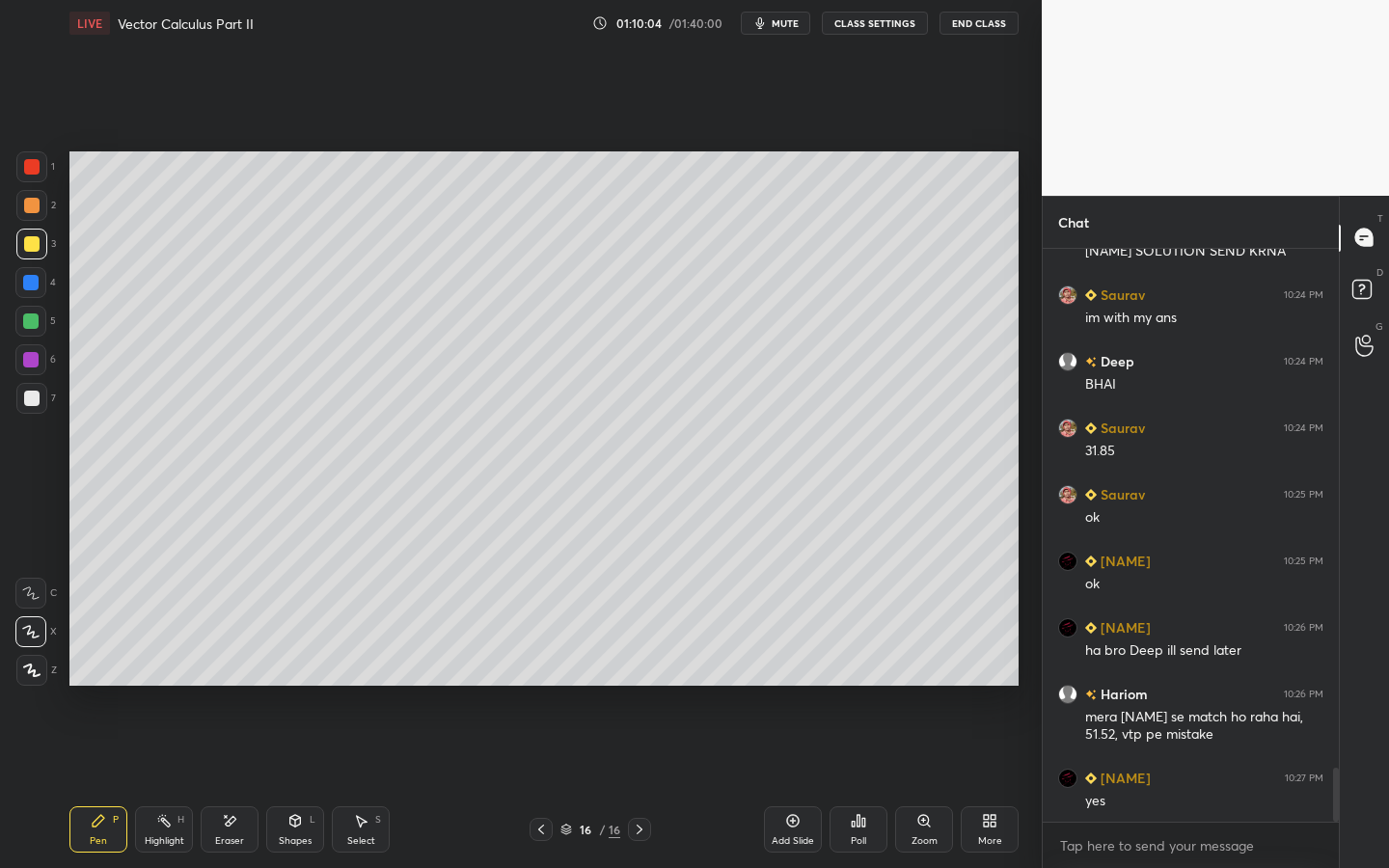 click 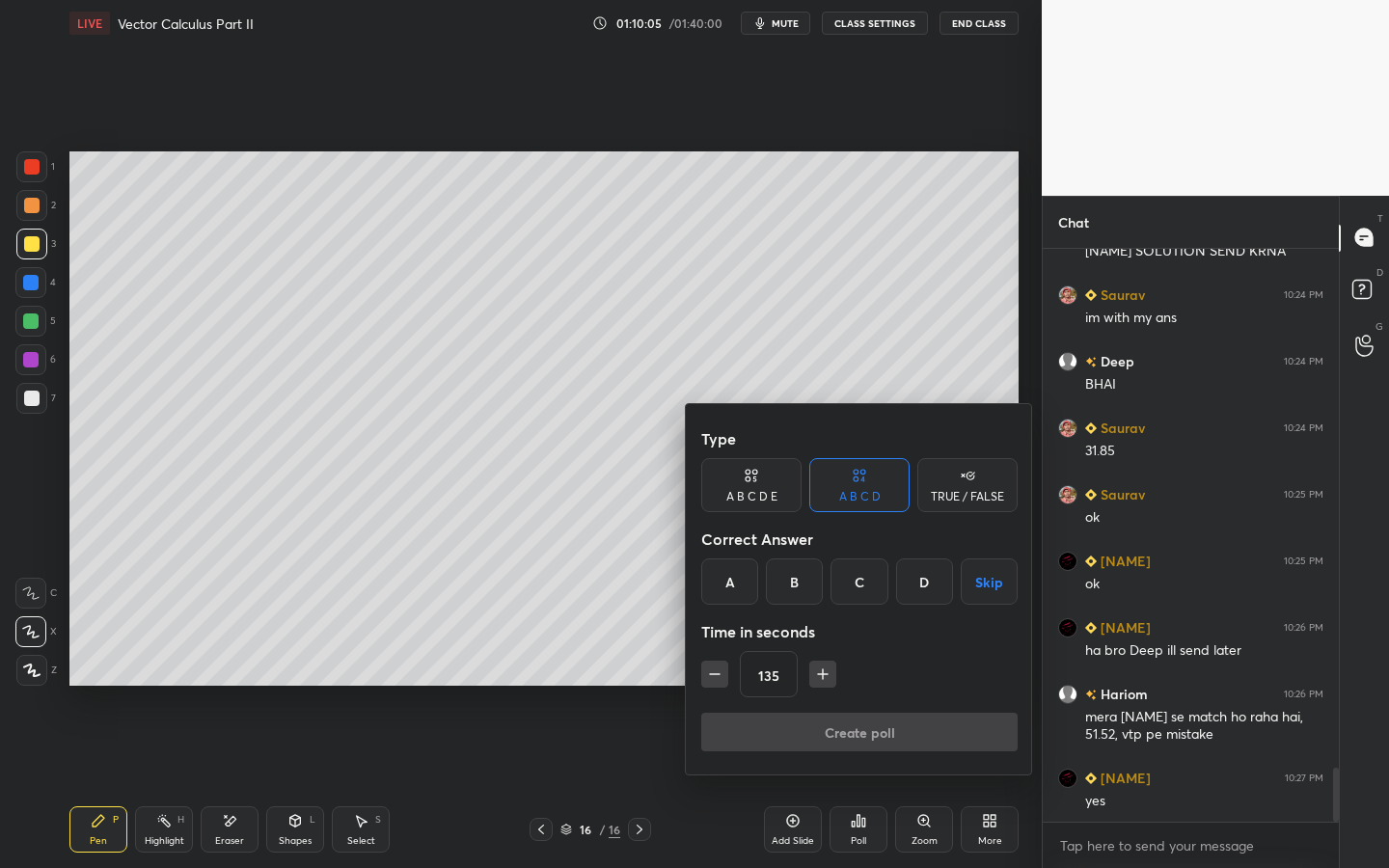 click 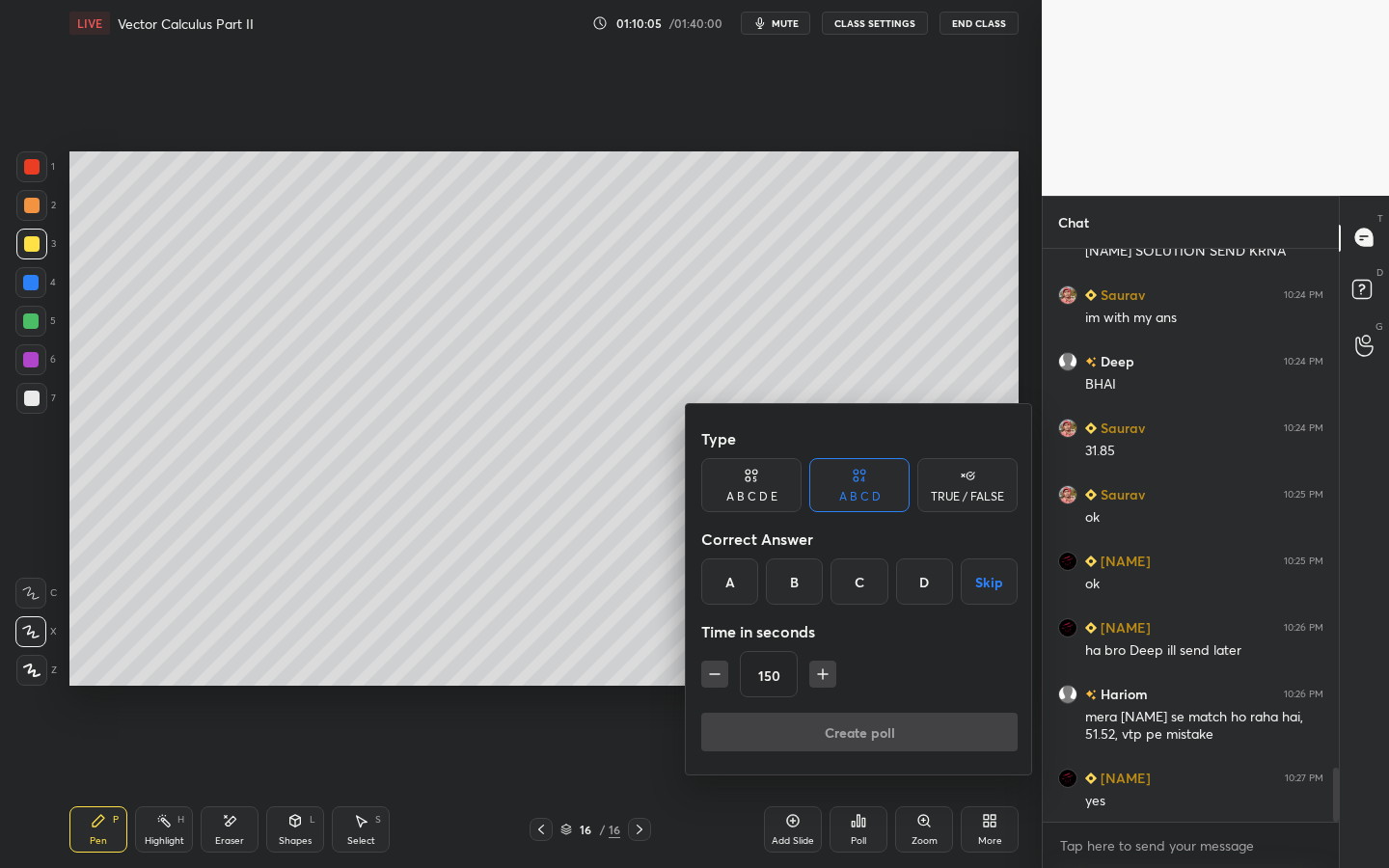 click 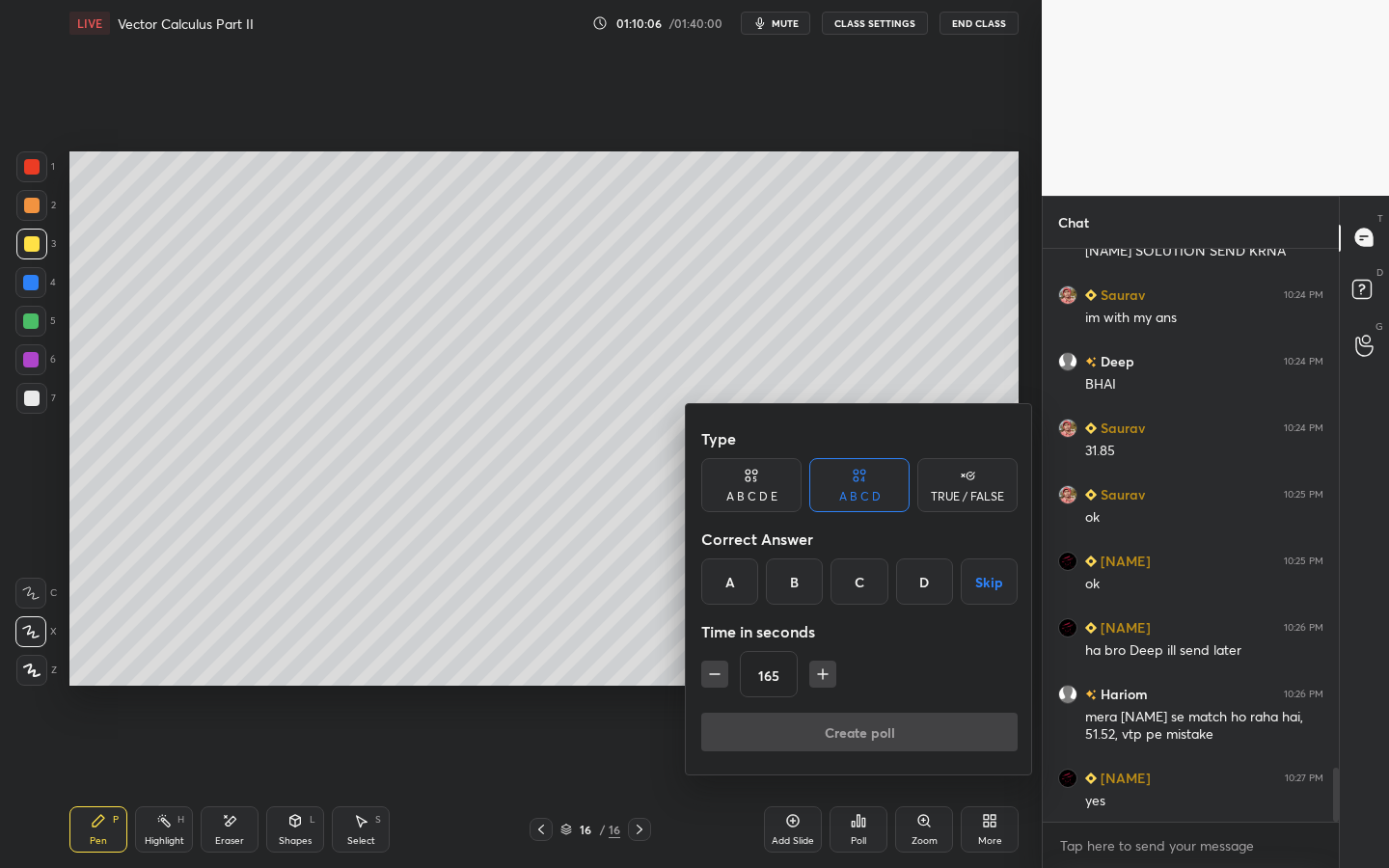 click 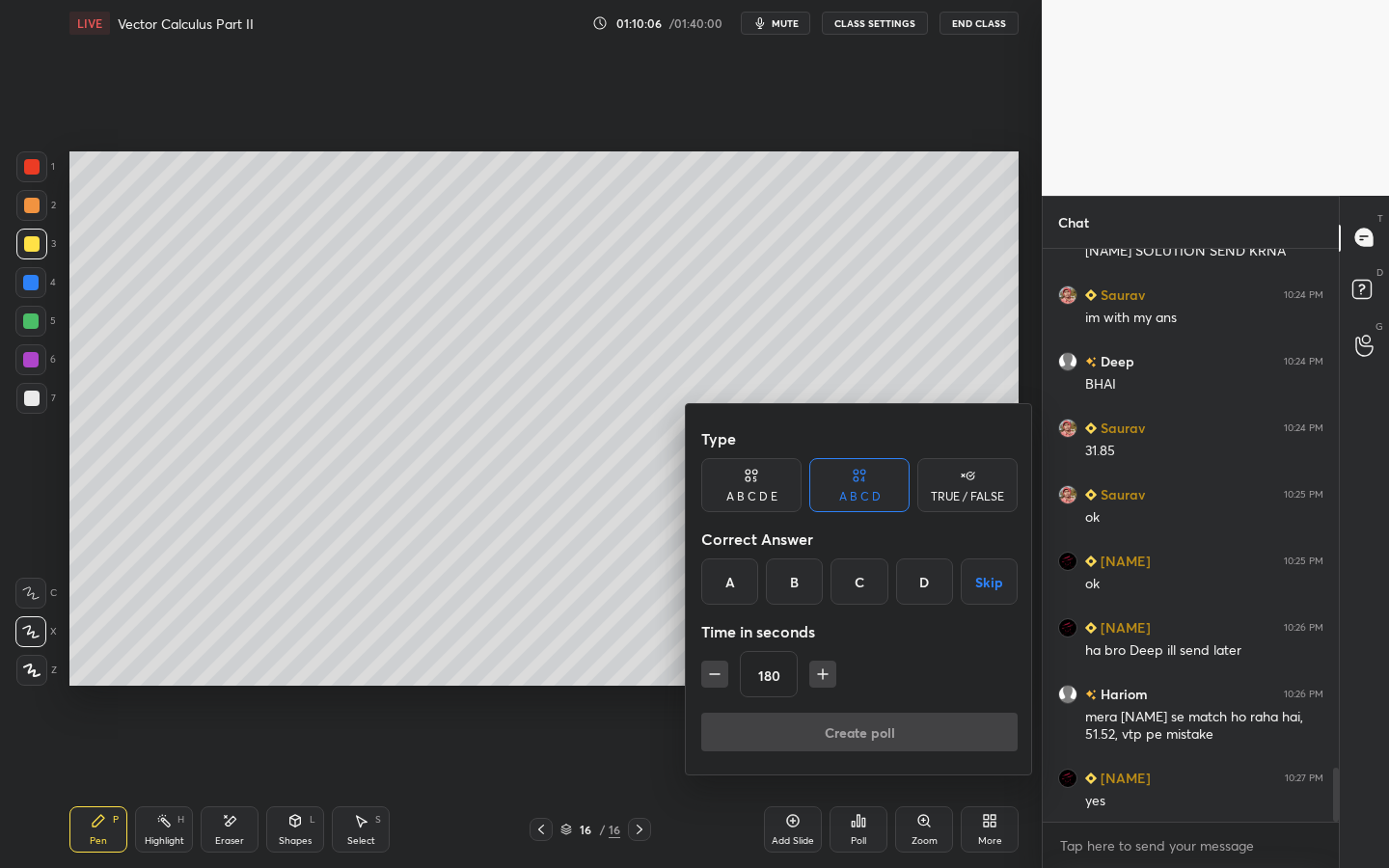 click 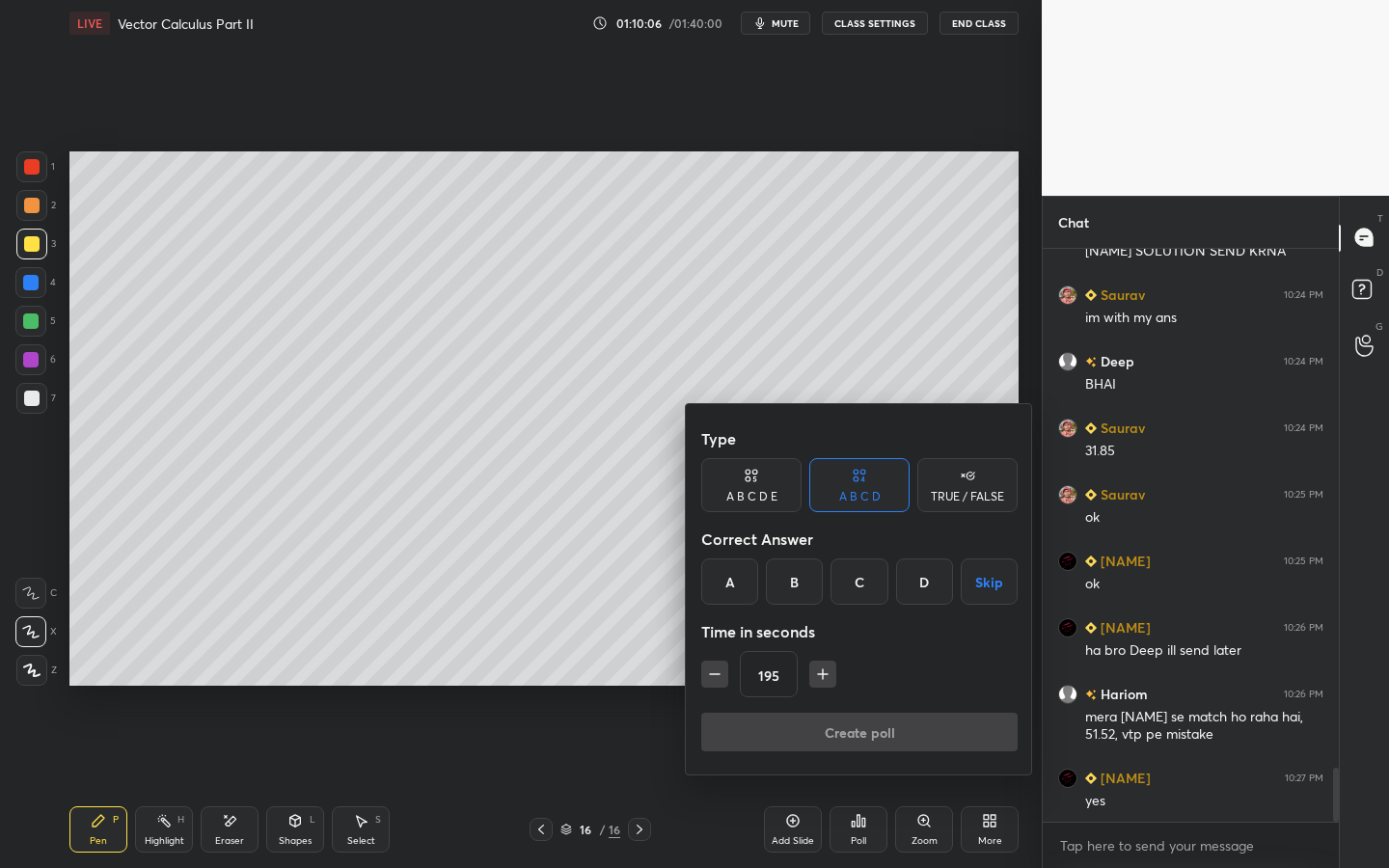 click 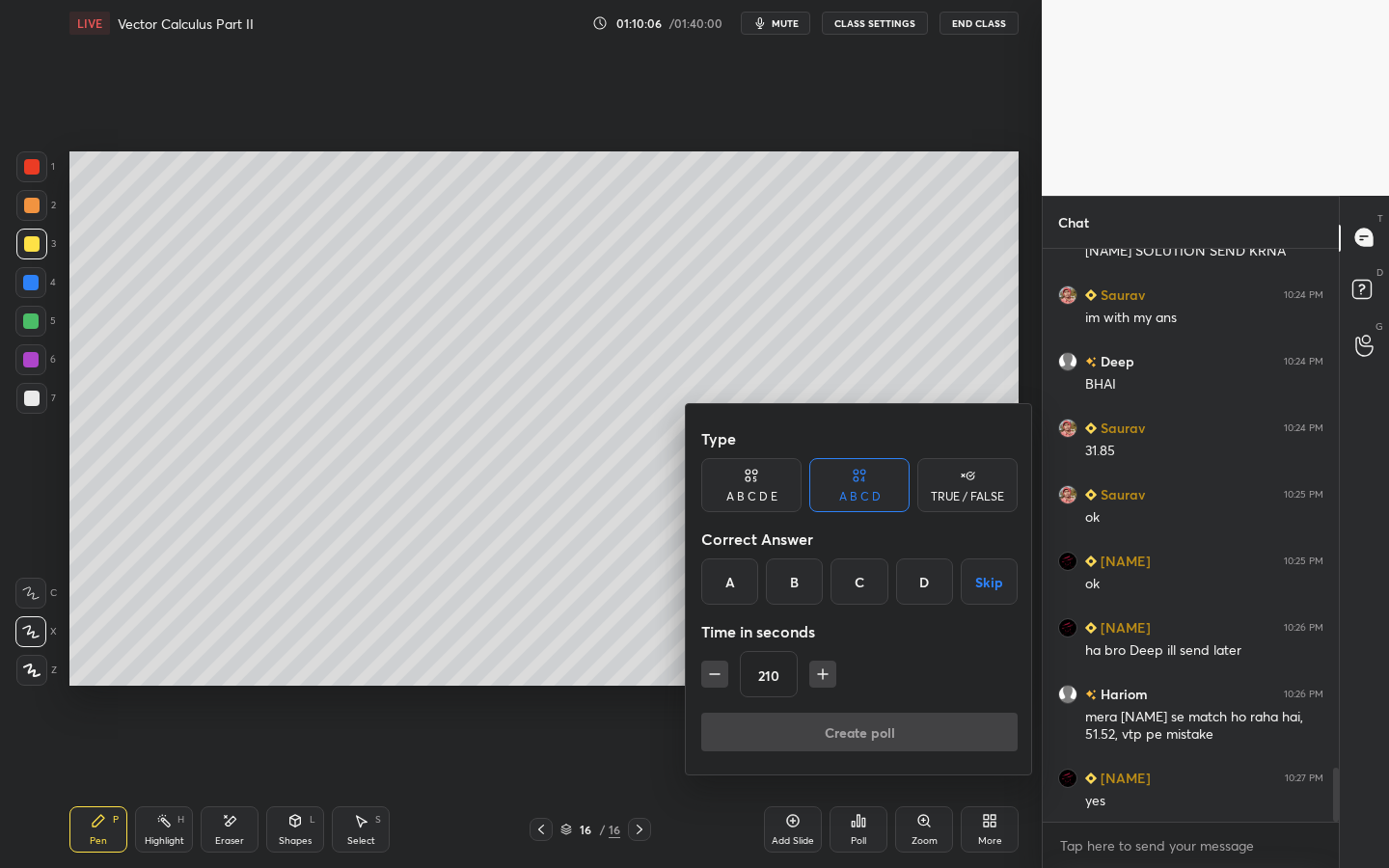 click 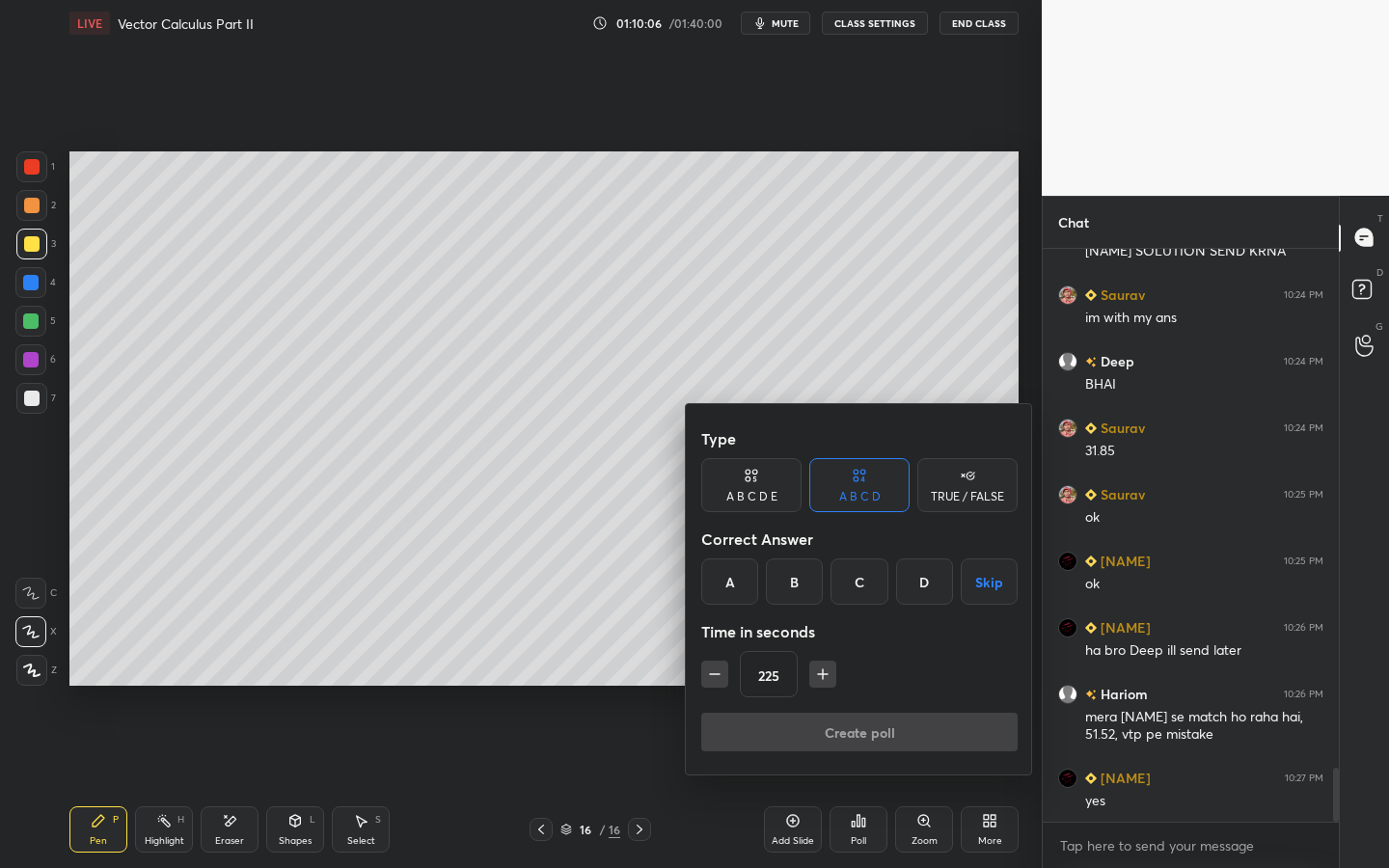 click 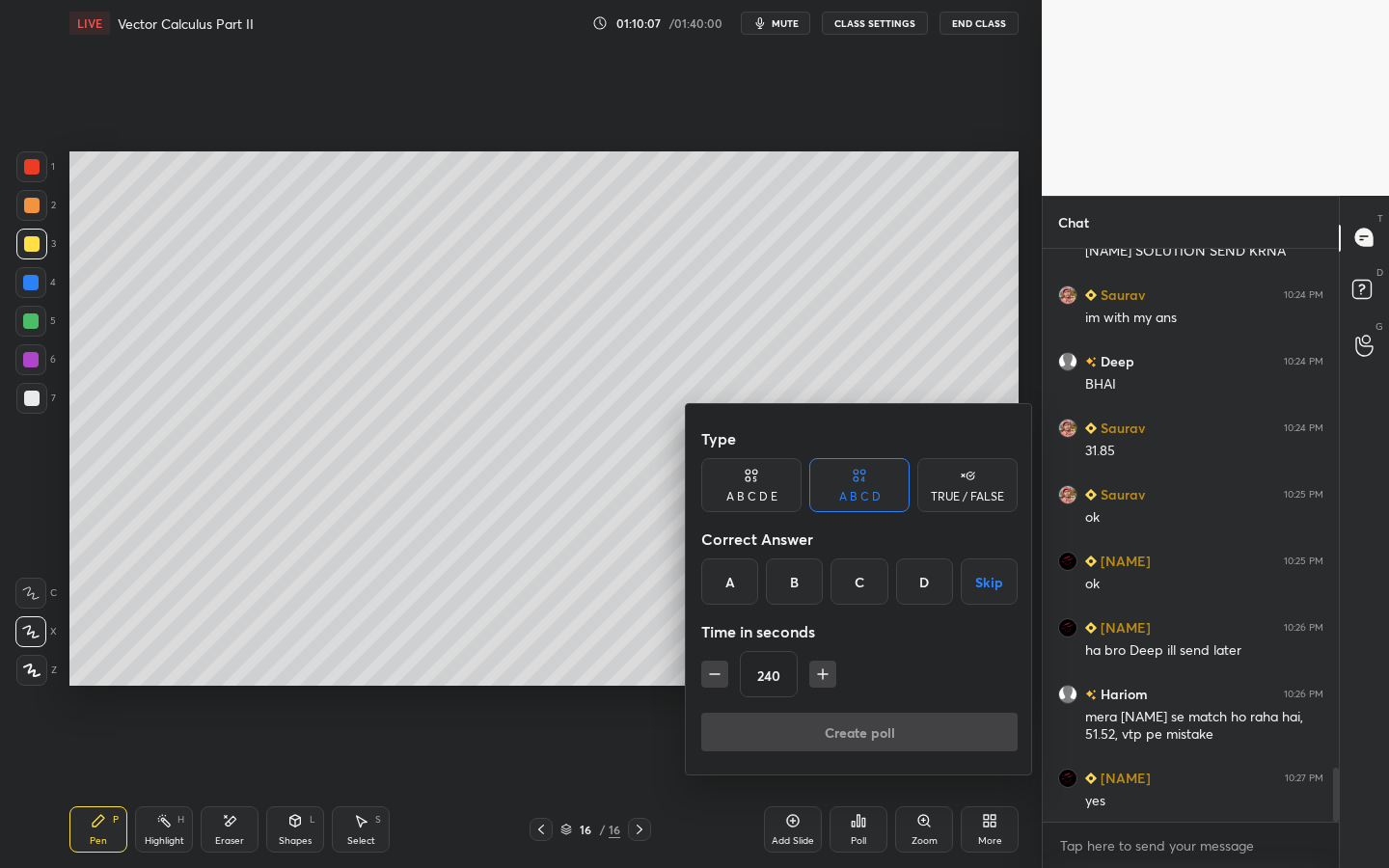 click on "Skip" at bounding box center [989, 582] 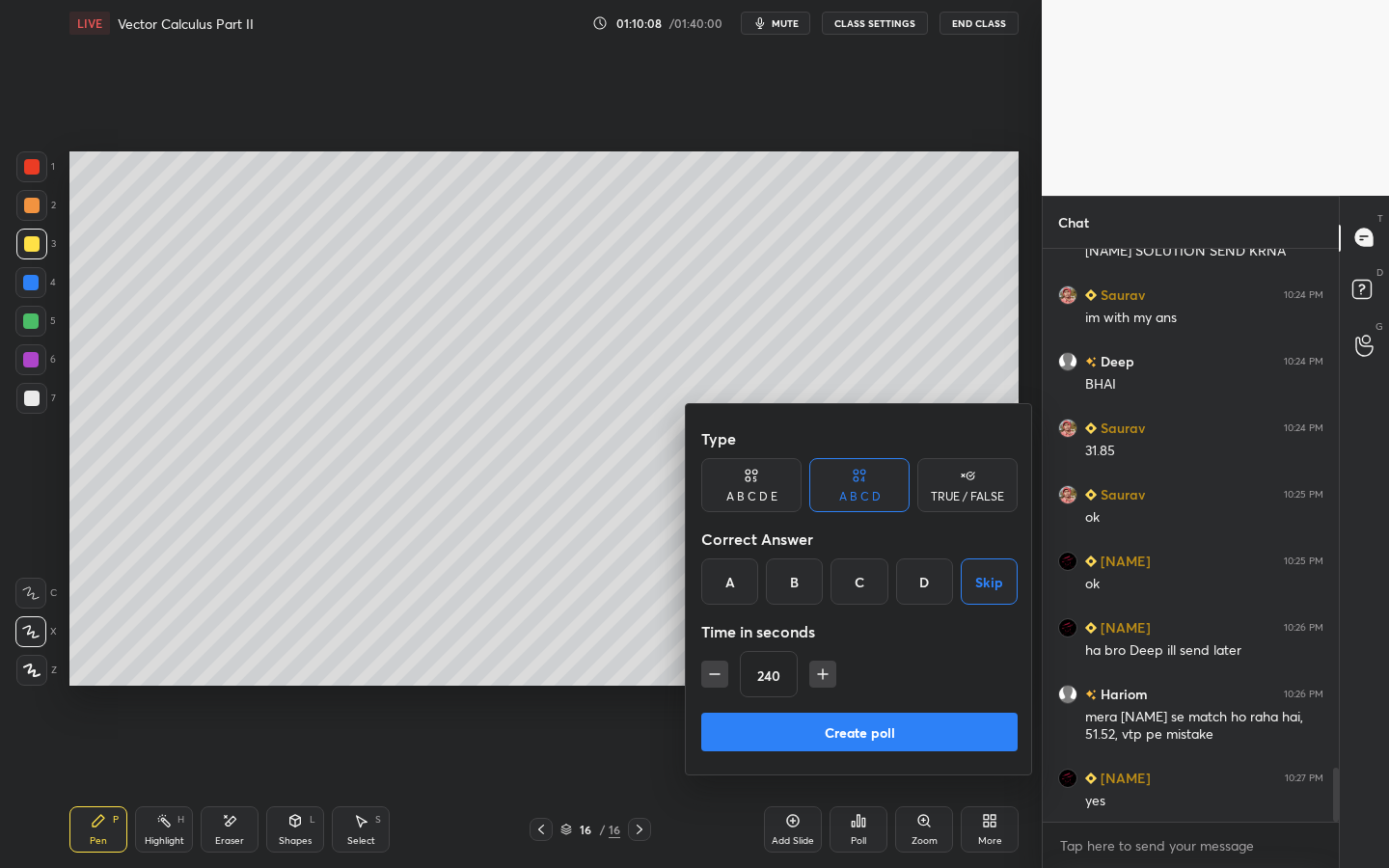 click on "Create poll" at bounding box center [859, 732] 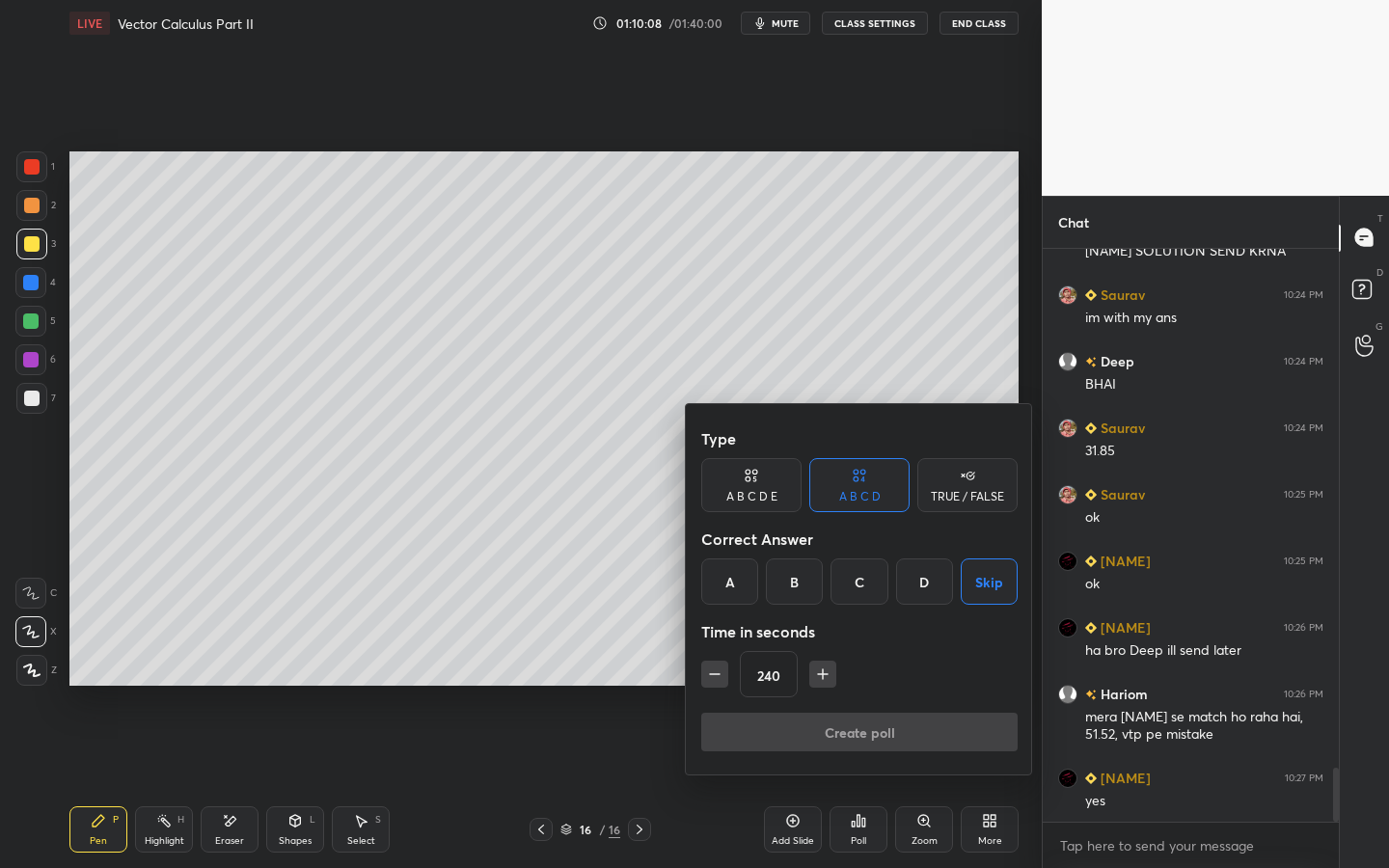 scroll, scrollTop: 517, scrollLeft: 290, axis: both 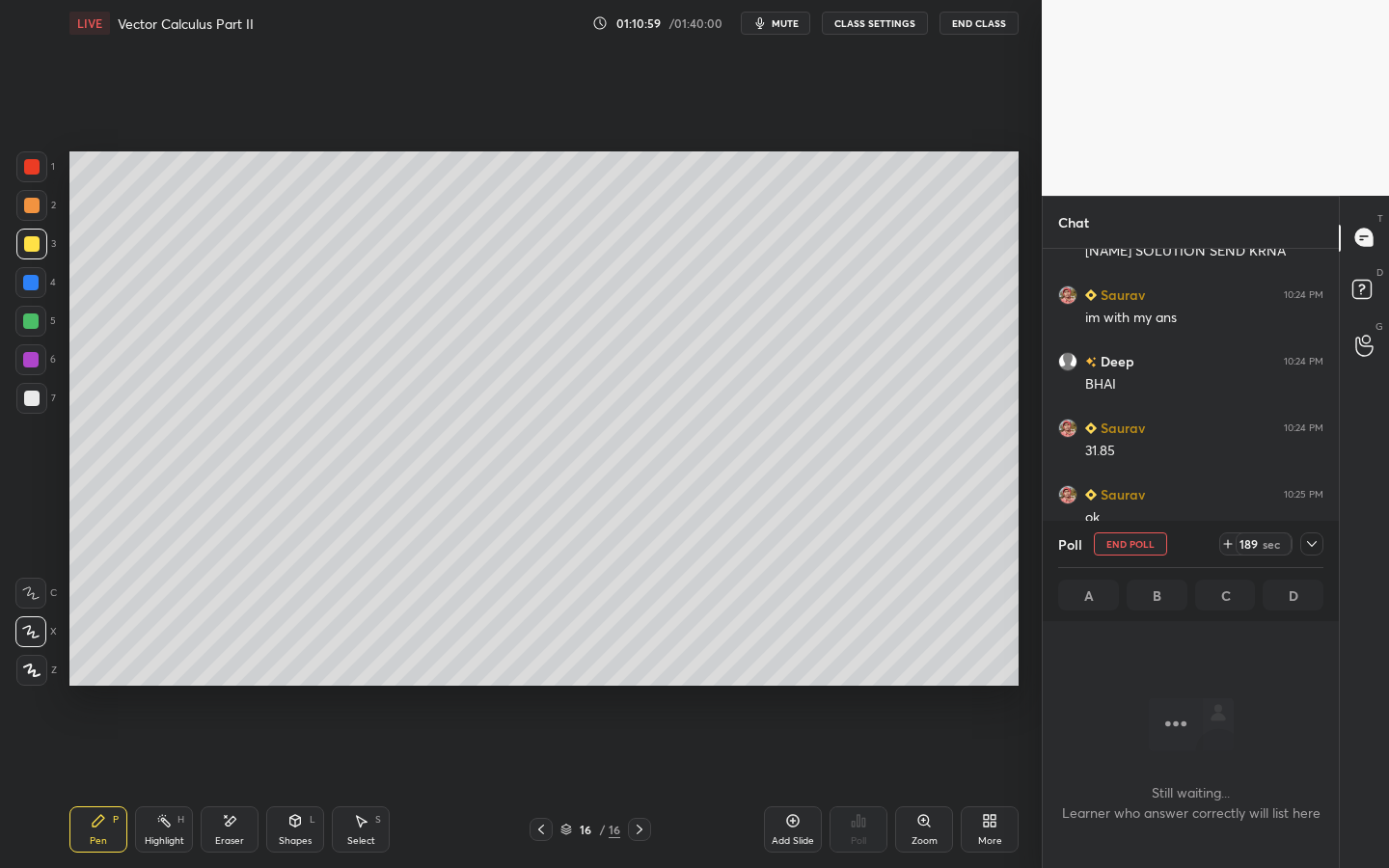 drag, startPoint x: 234, startPoint y: 833, endPoint x: 239, endPoint y: 768, distance: 65.19202 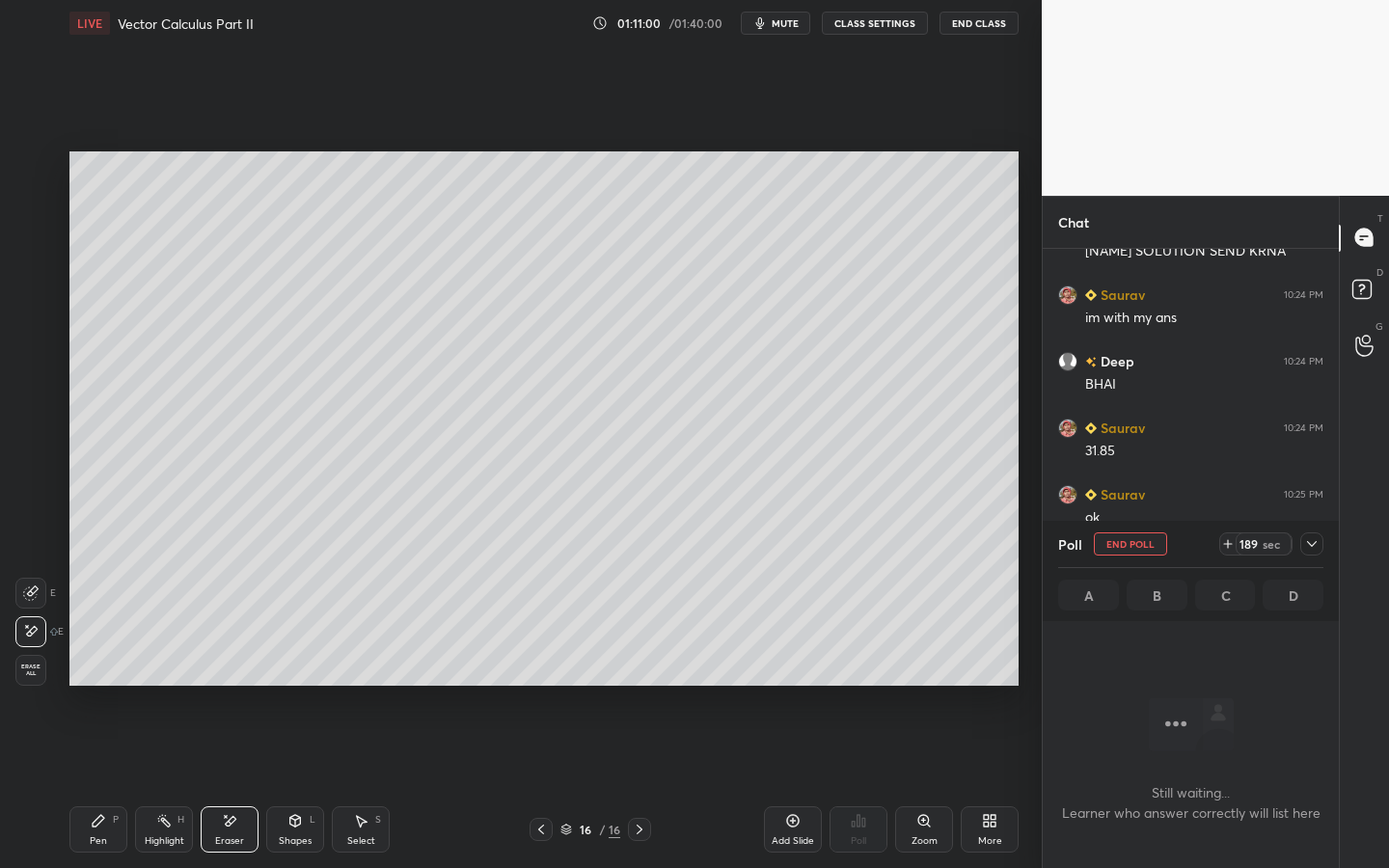 click on "E" at bounding box center (40, 632) 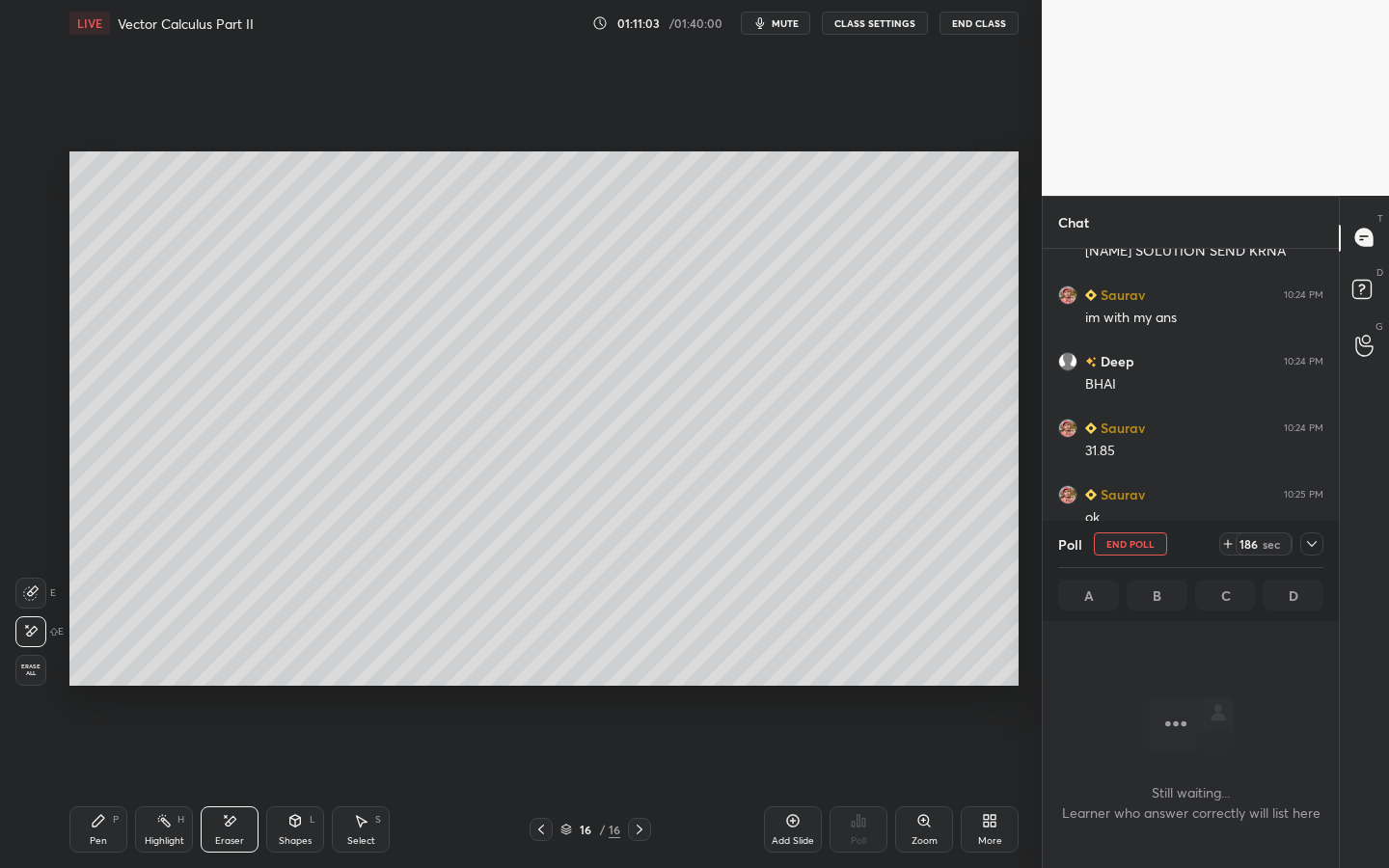 drag, startPoint x: 87, startPoint y: 820, endPoint x: 112, endPoint y: 815, distance: 25.495098 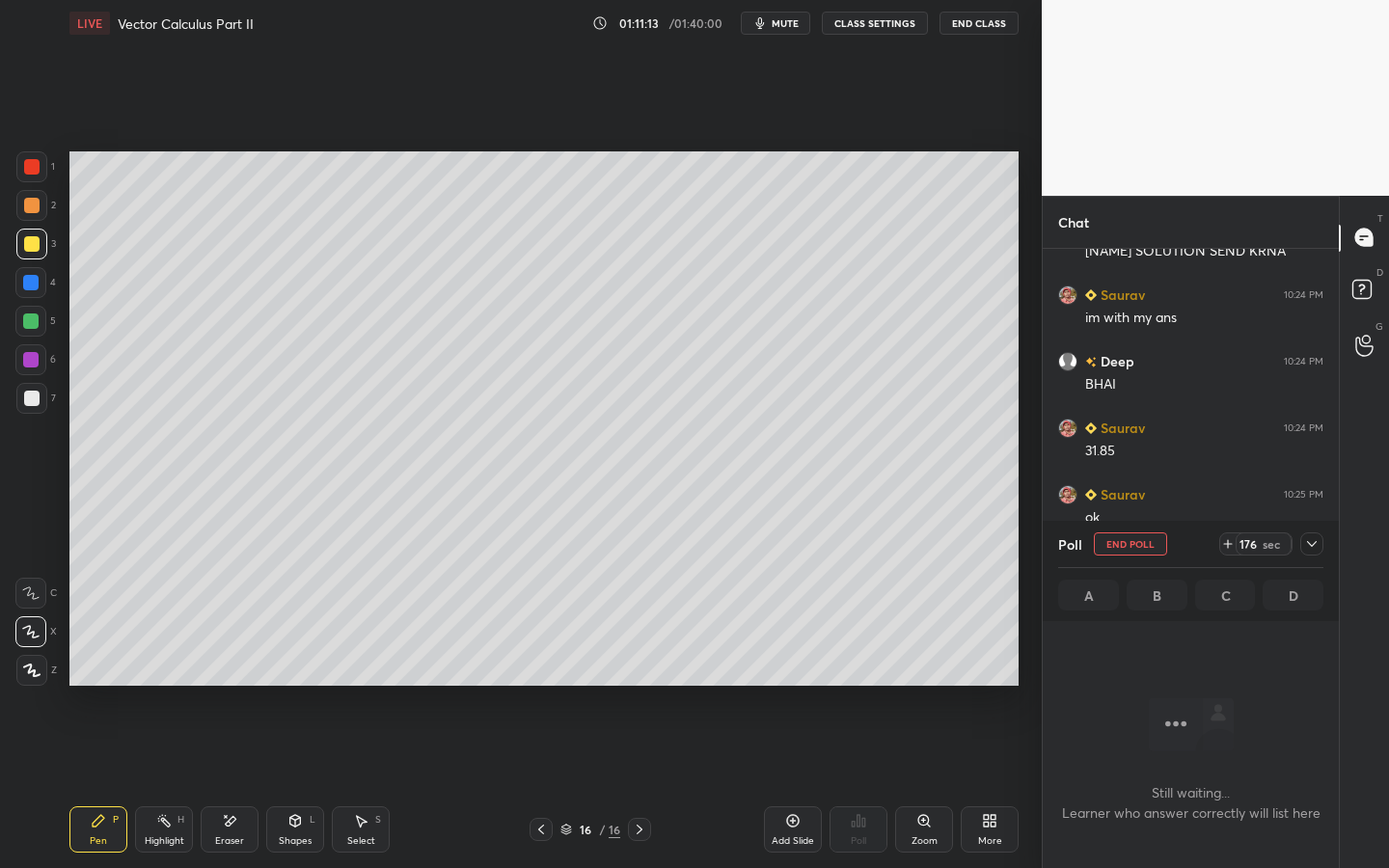 click on "mute" at bounding box center (785, 23) 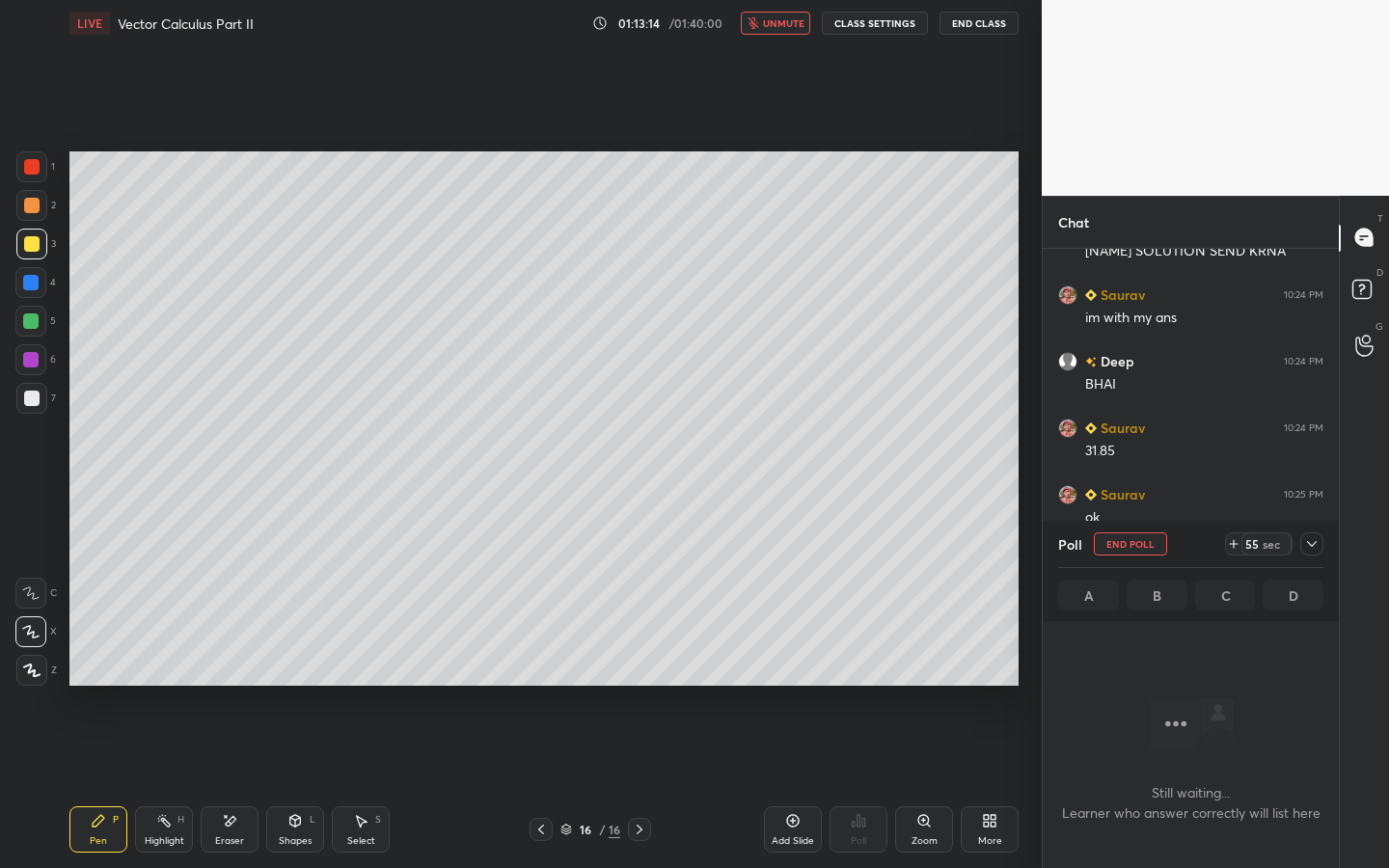 click on "55  sec" at bounding box center [1274, 544] 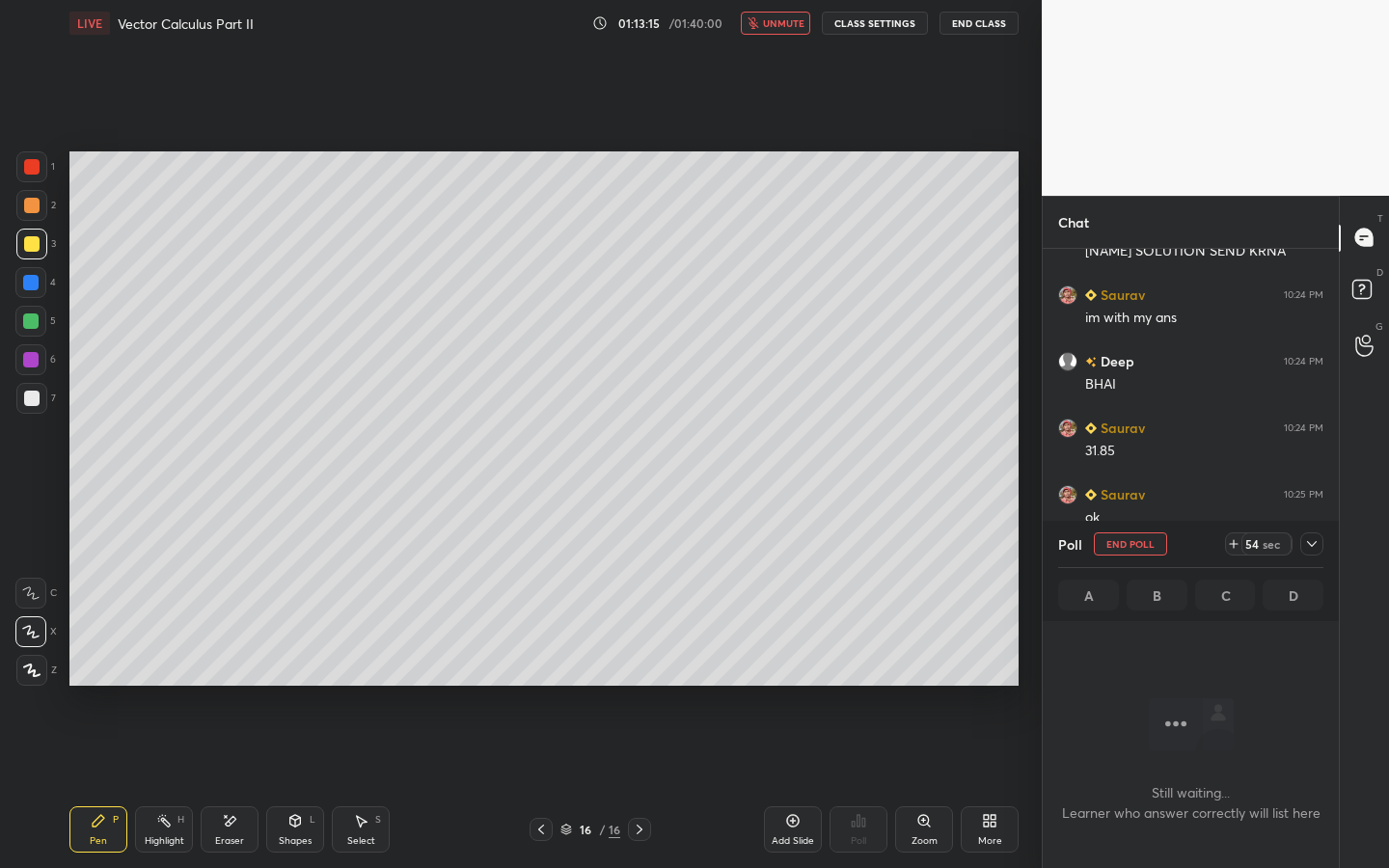 click at bounding box center [1312, 544] 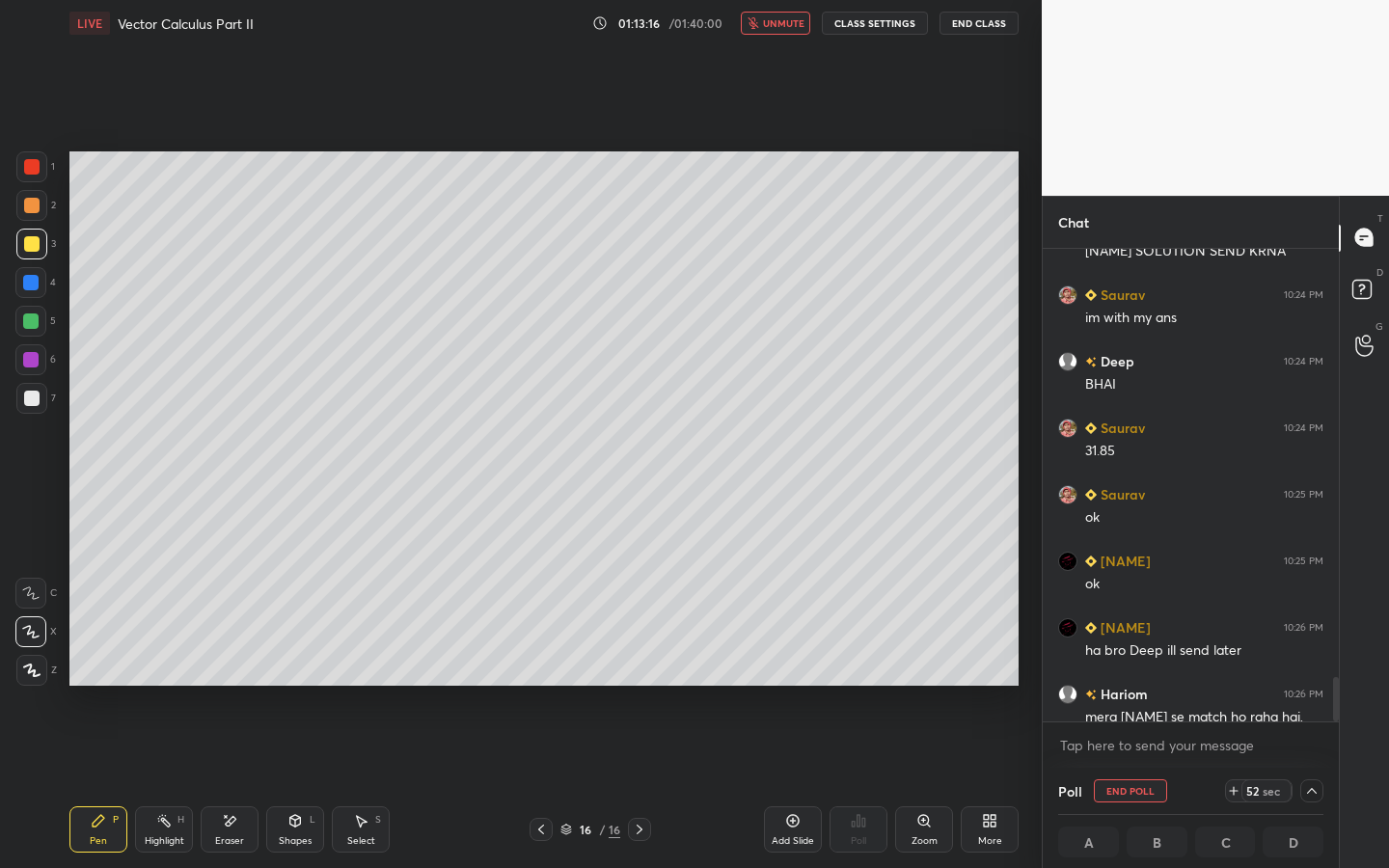 click on "End Poll" at bounding box center [1130, 791] 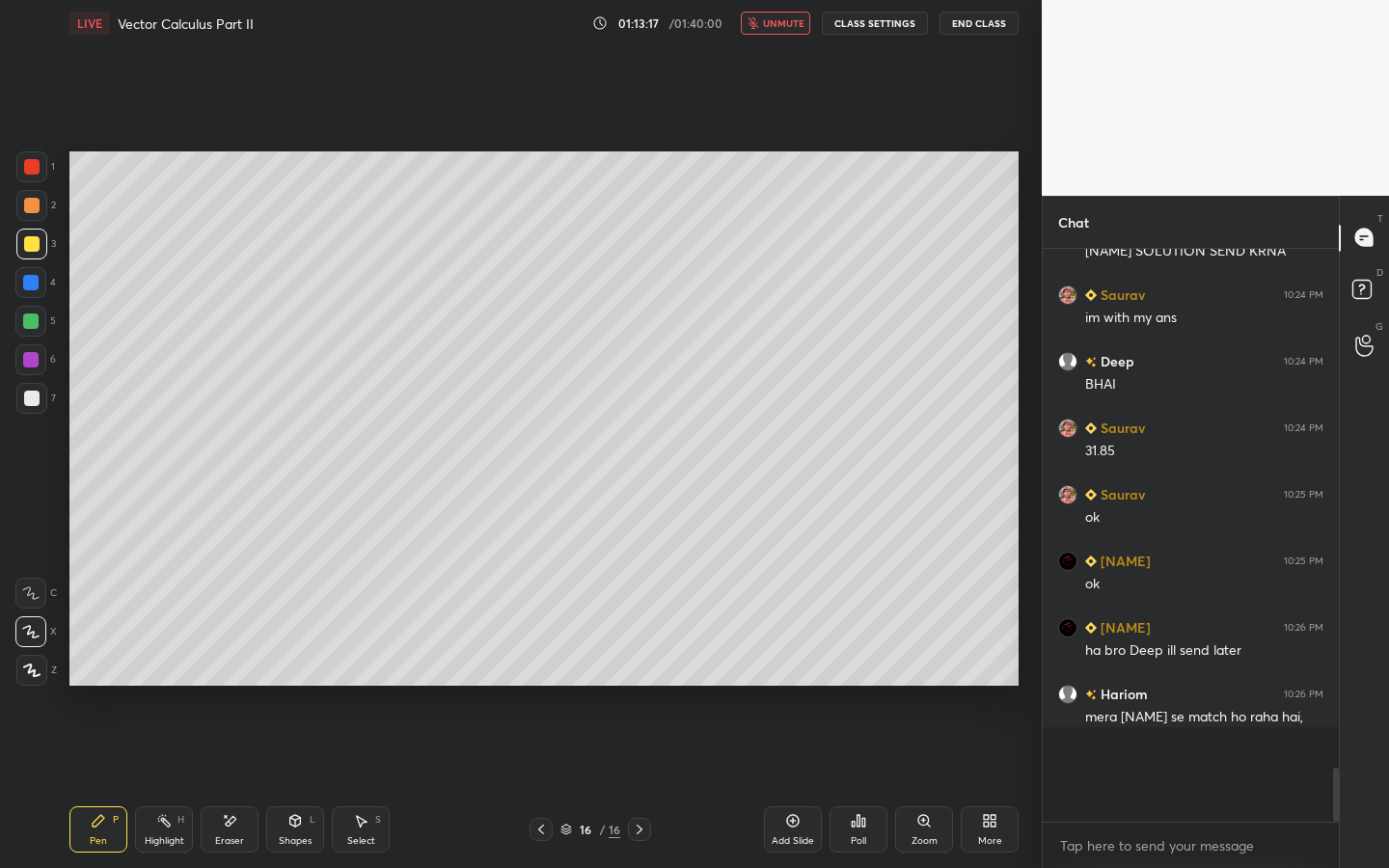 scroll, scrollTop: 567, scrollLeft: 290, axis: both 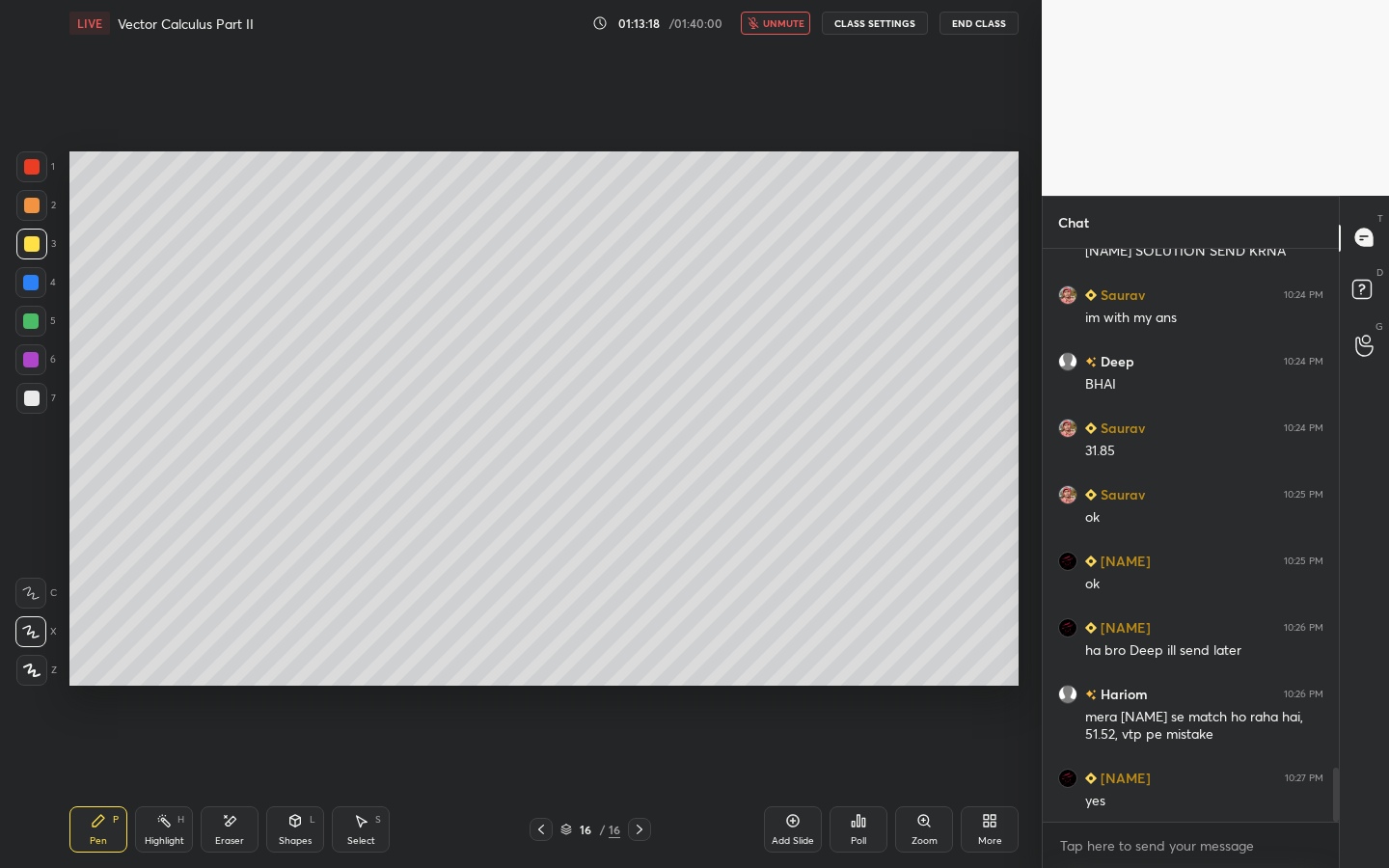 click on "unmute" at bounding box center (783, 23) 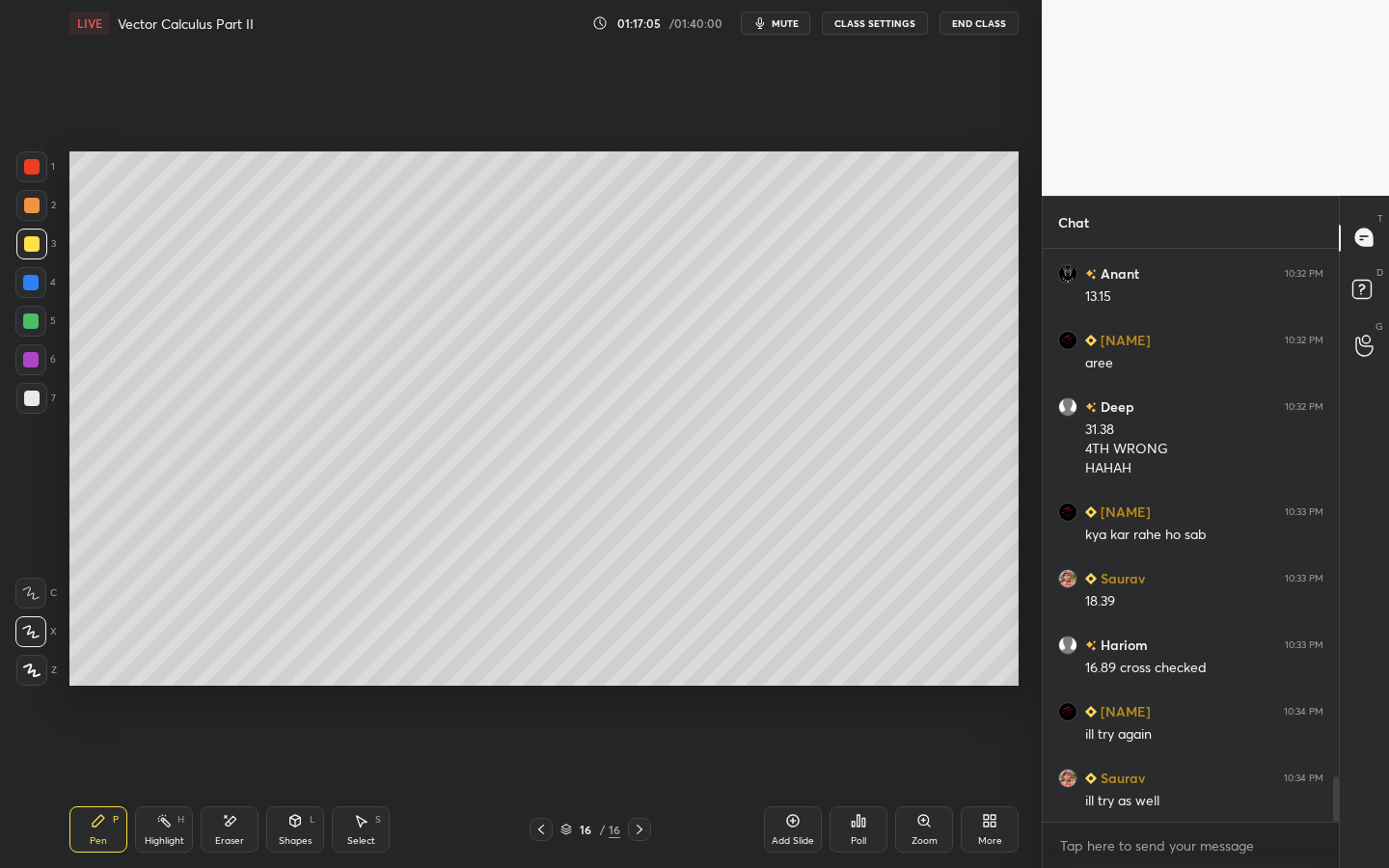 scroll, scrollTop: 6718, scrollLeft: 0, axis: vertical 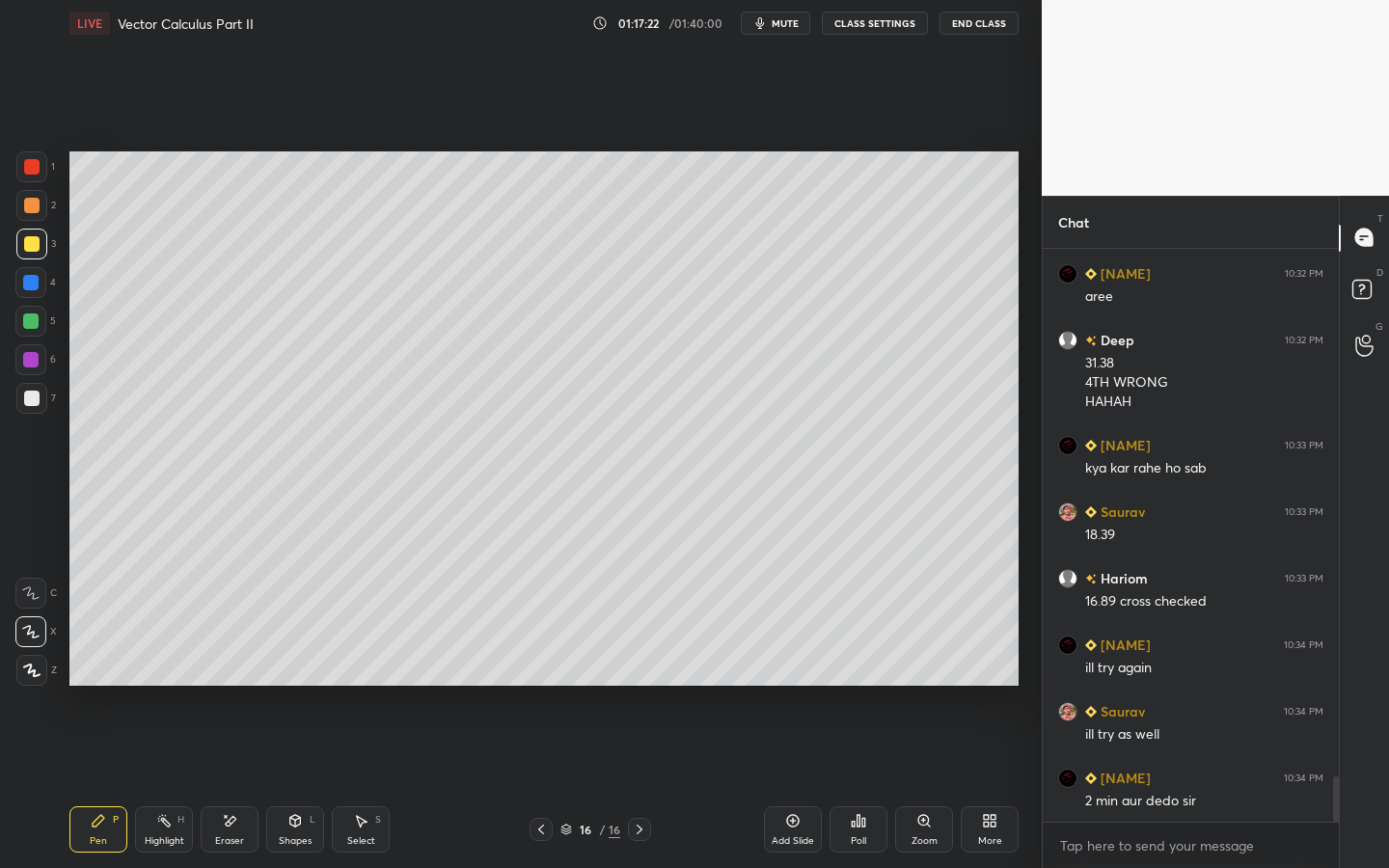 click 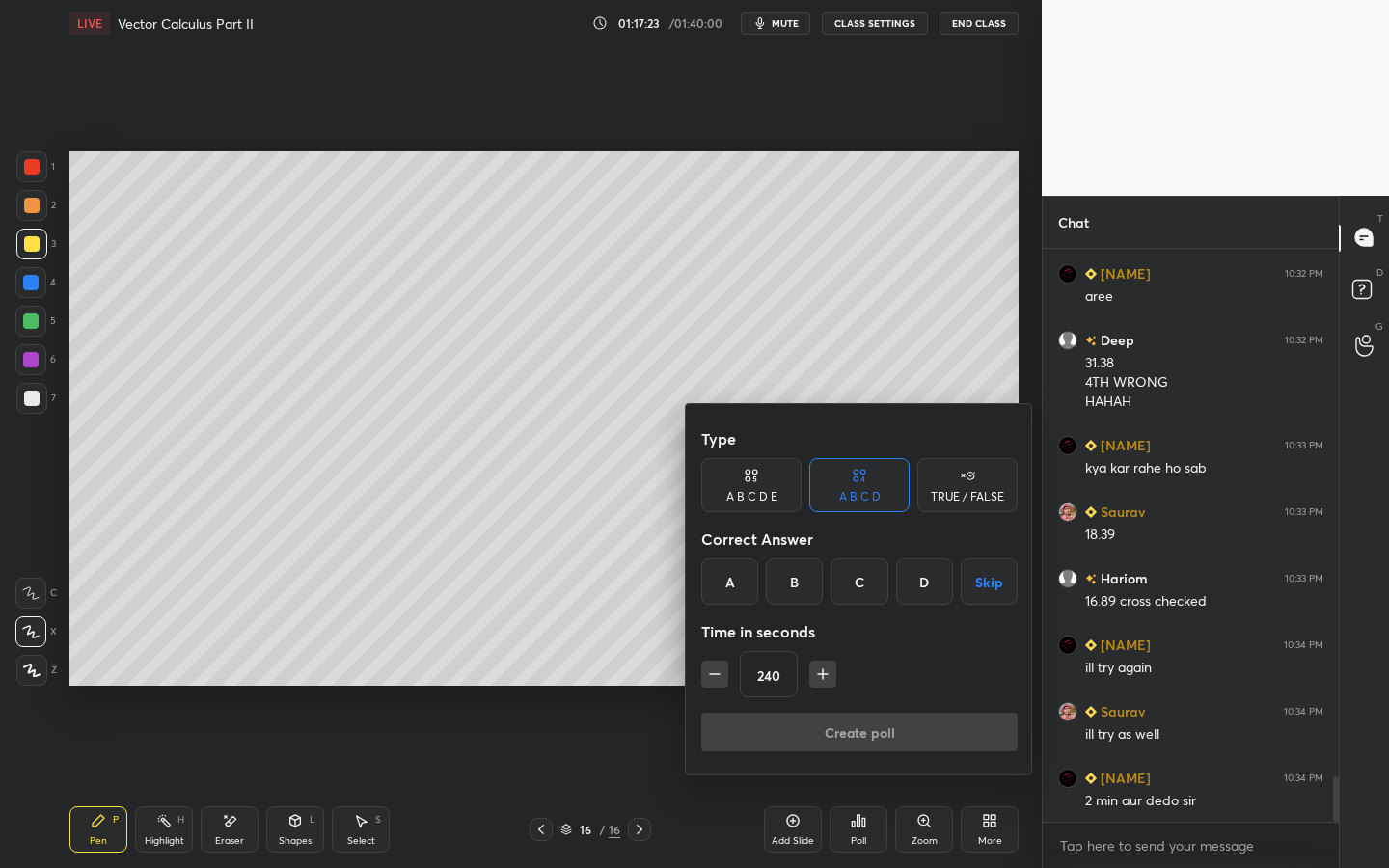 click on "Skip" at bounding box center (989, 582) 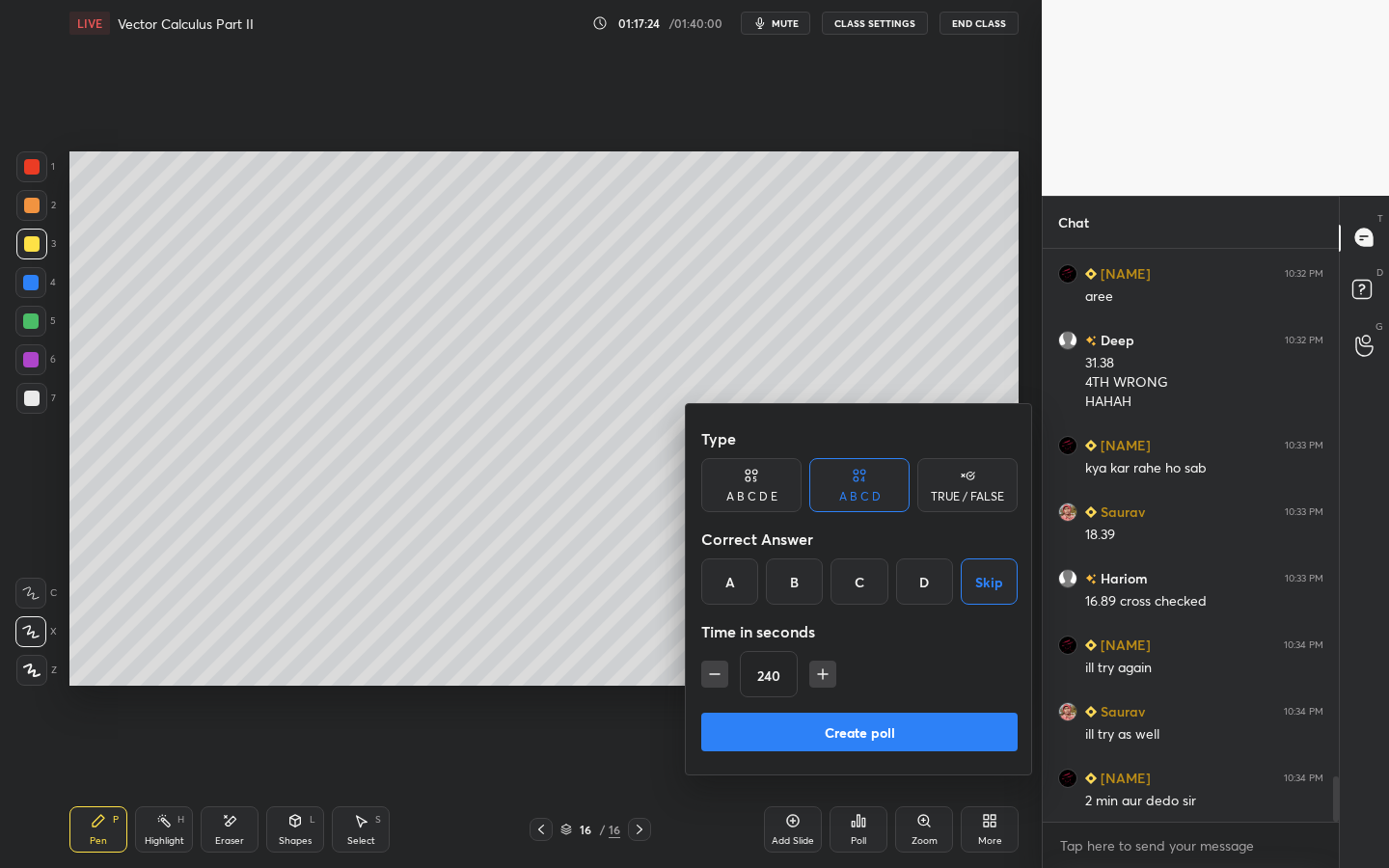 drag, startPoint x: 929, startPoint y: 741, endPoint x: 942, endPoint y: 709, distance: 34.539832 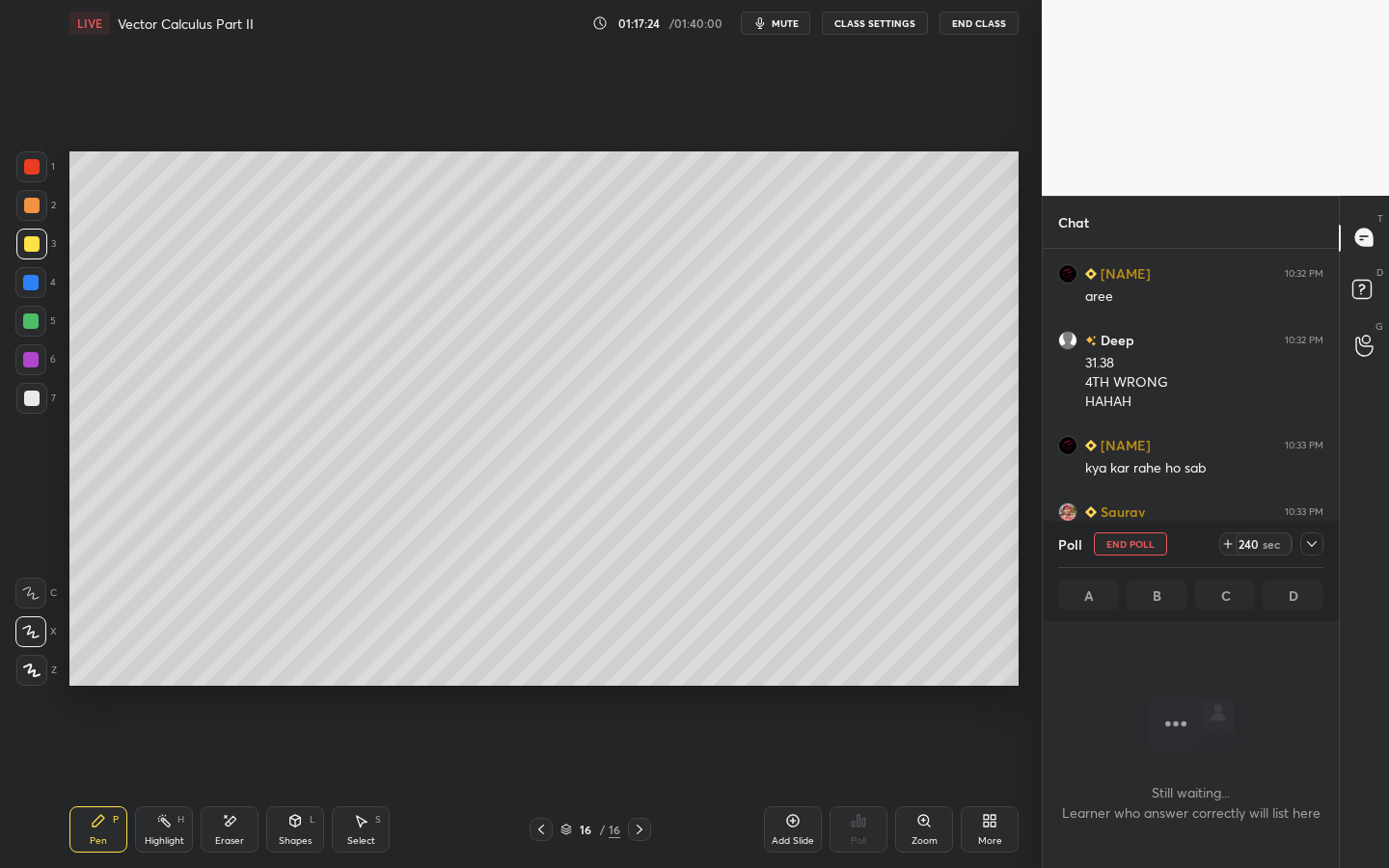 scroll, scrollTop: 468, scrollLeft: 290, axis: both 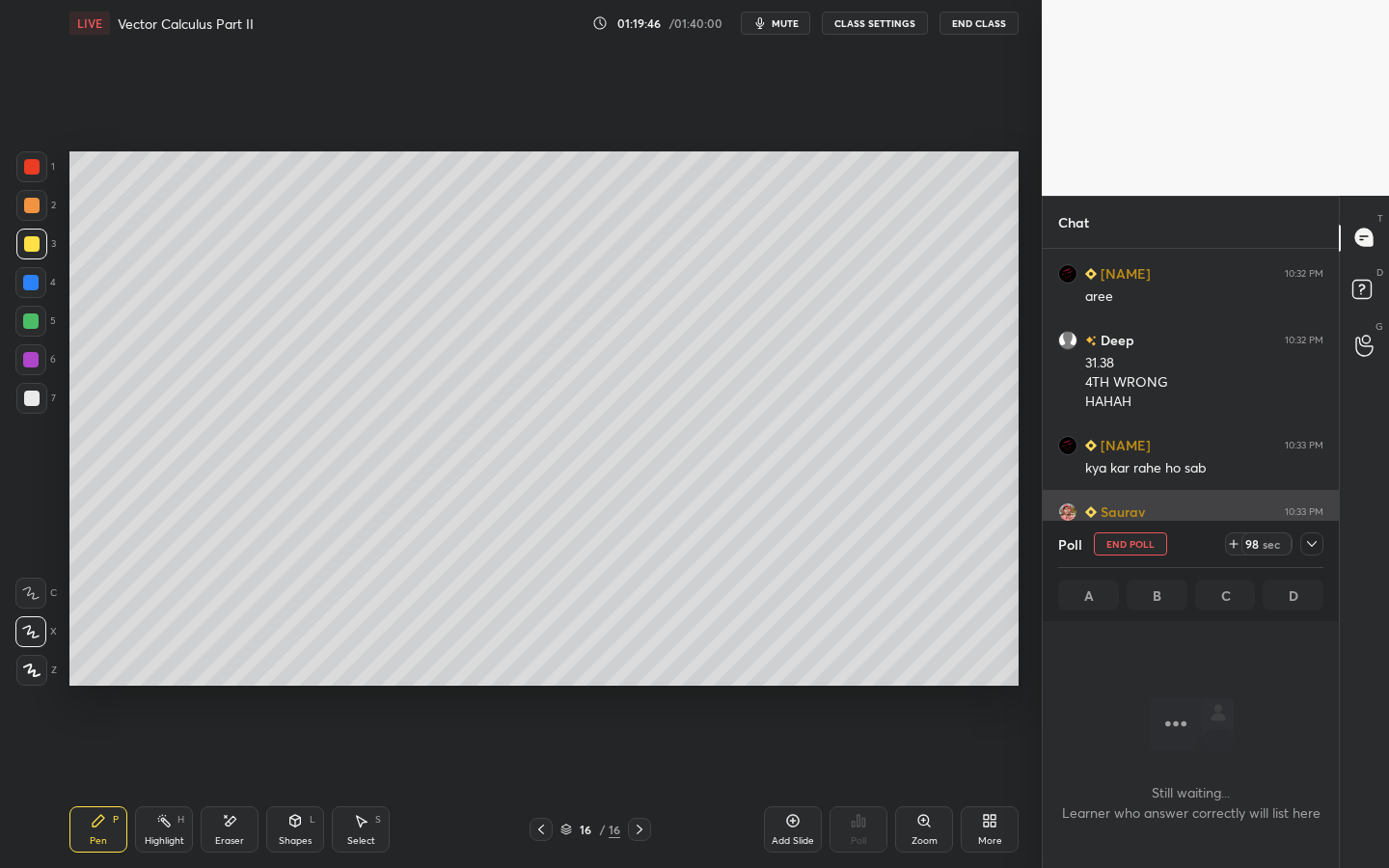drag, startPoint x: 1143, startPoint y: 546, endPoint x: 1154, endPoint y: 538, distance: 13.601471 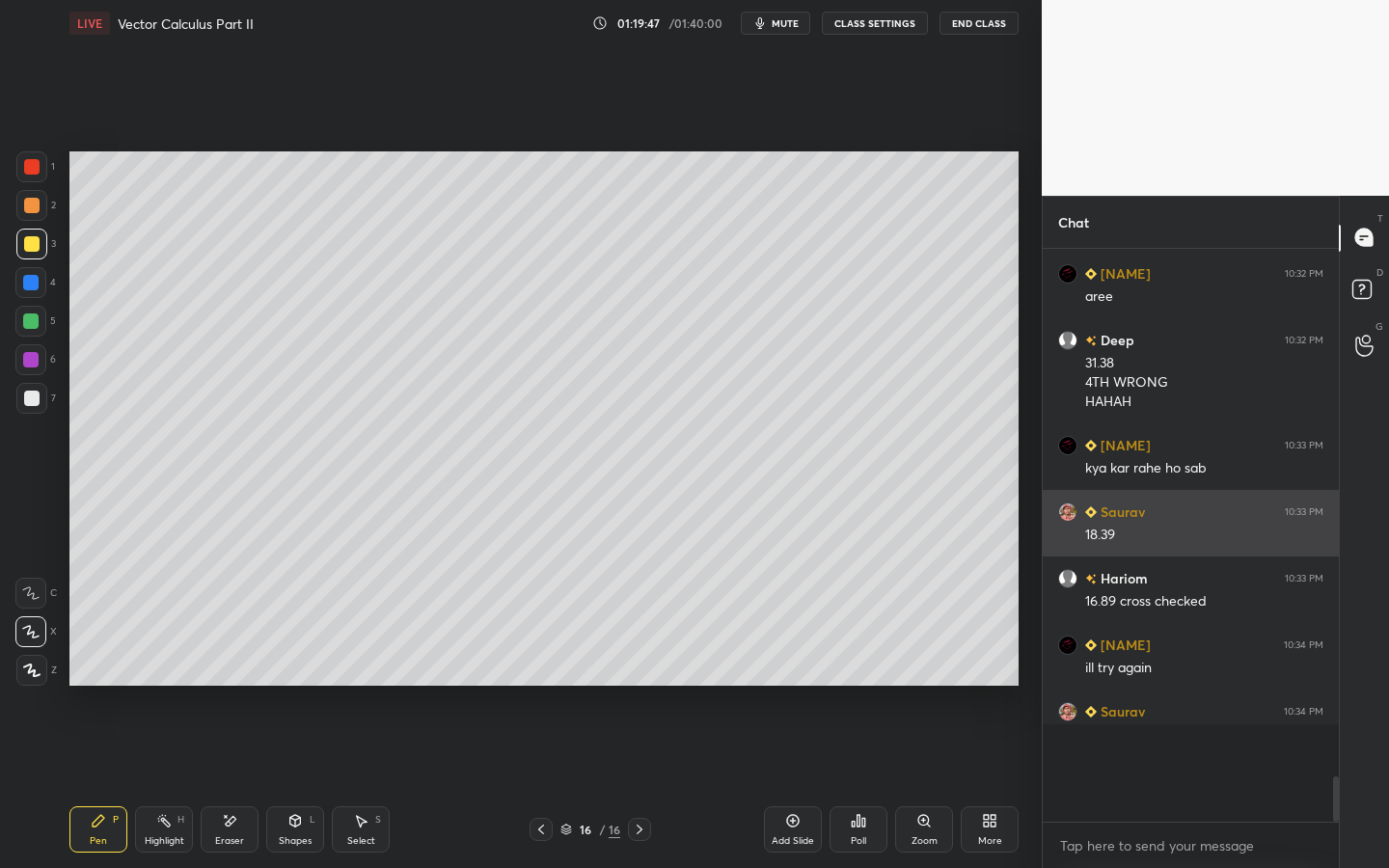 scroll, scrollTop: 552, scrollLeft: 290, axis: both 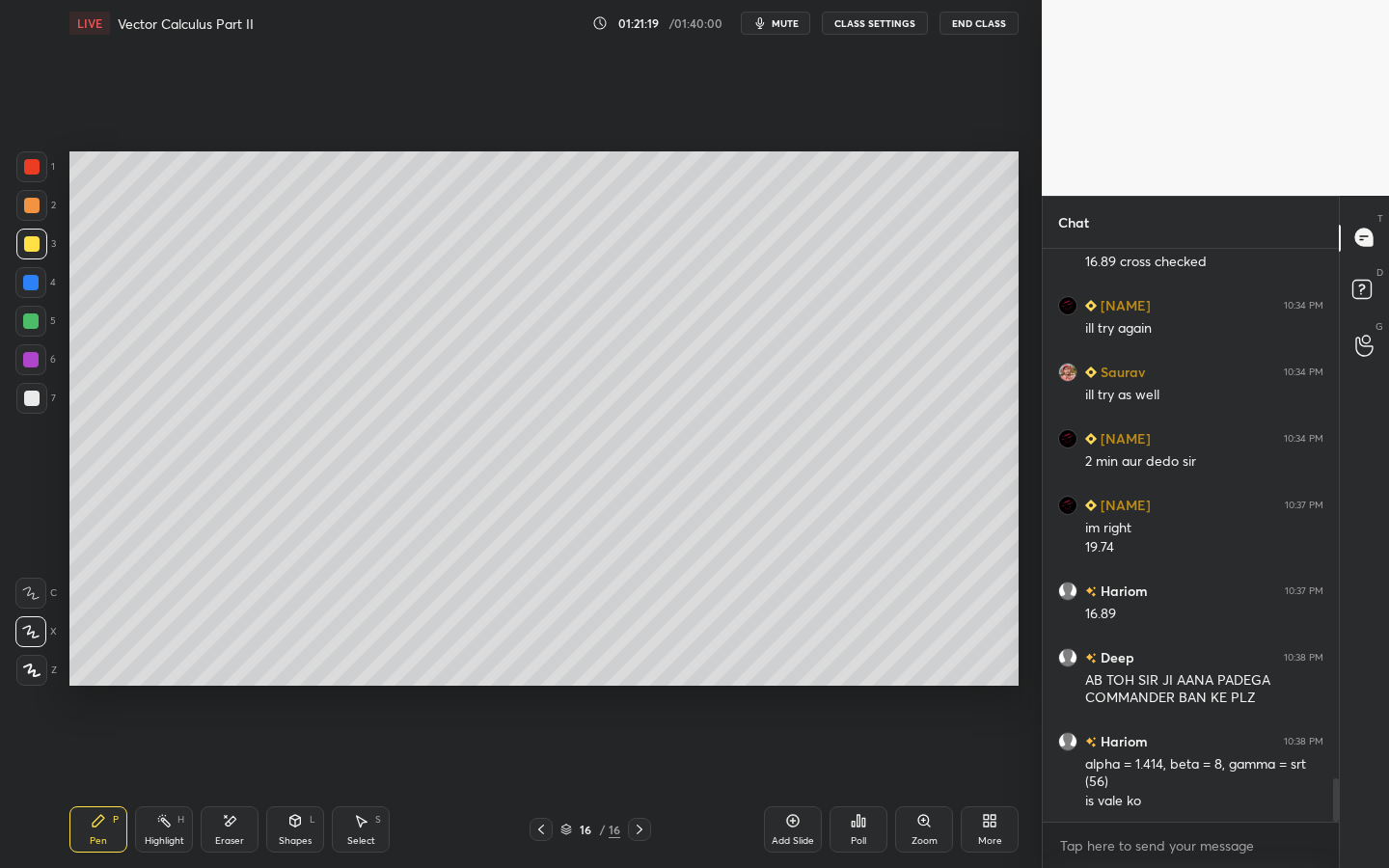 click at bounding box center (32, 398) 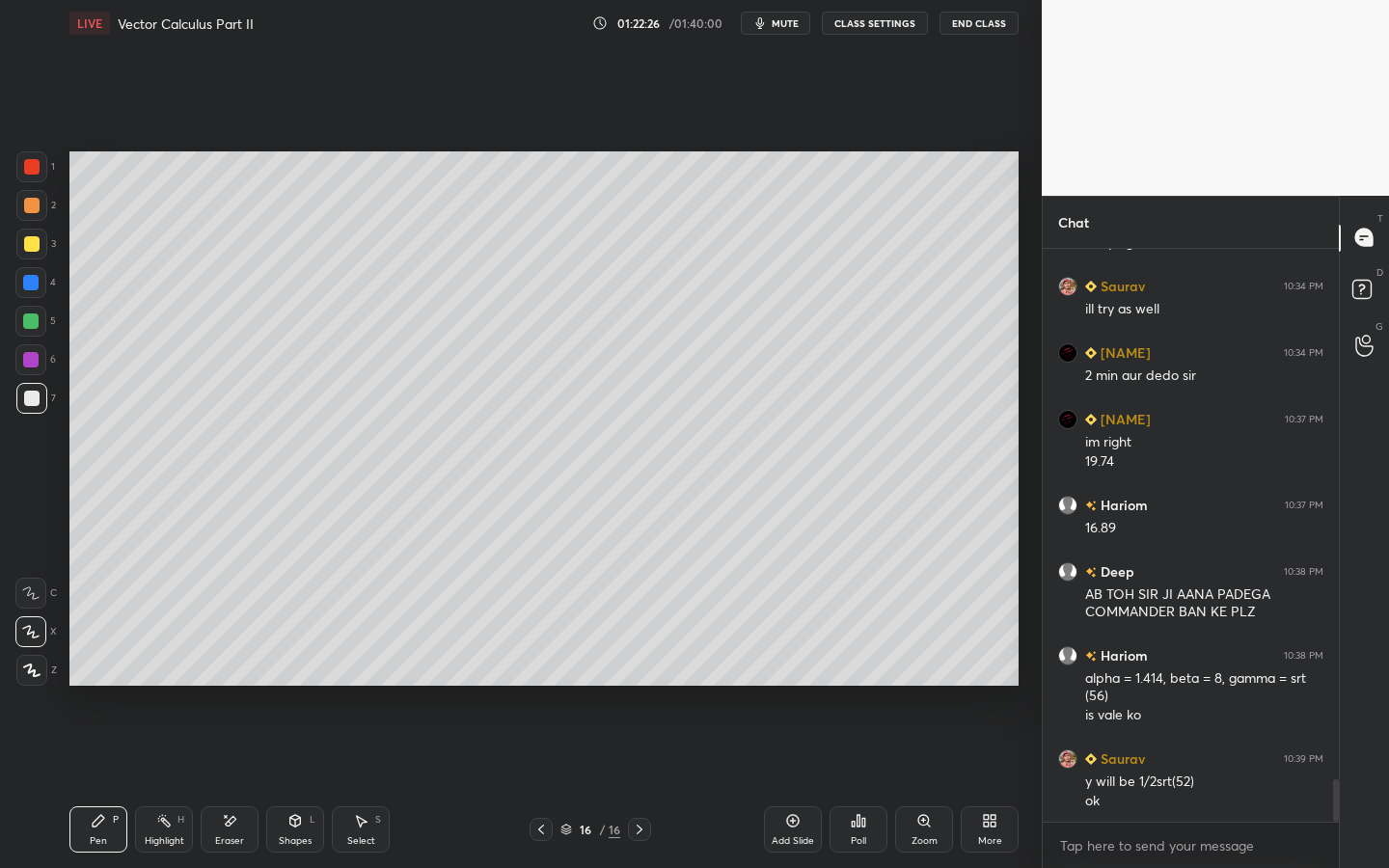 scroll, scrollTop: 7210, scrollLeft: 0, axis: vertical 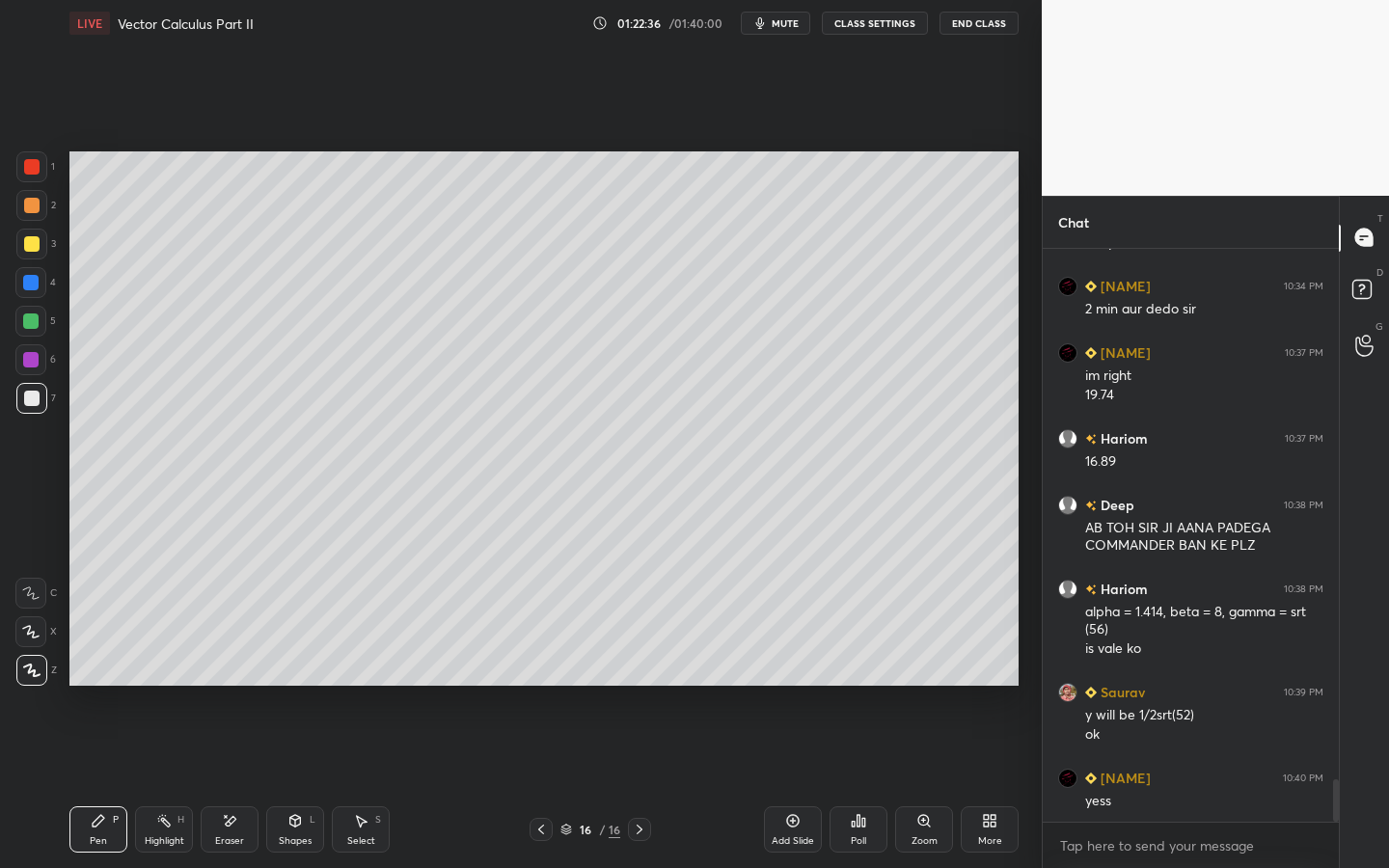 click at bounding box center (31, 632) 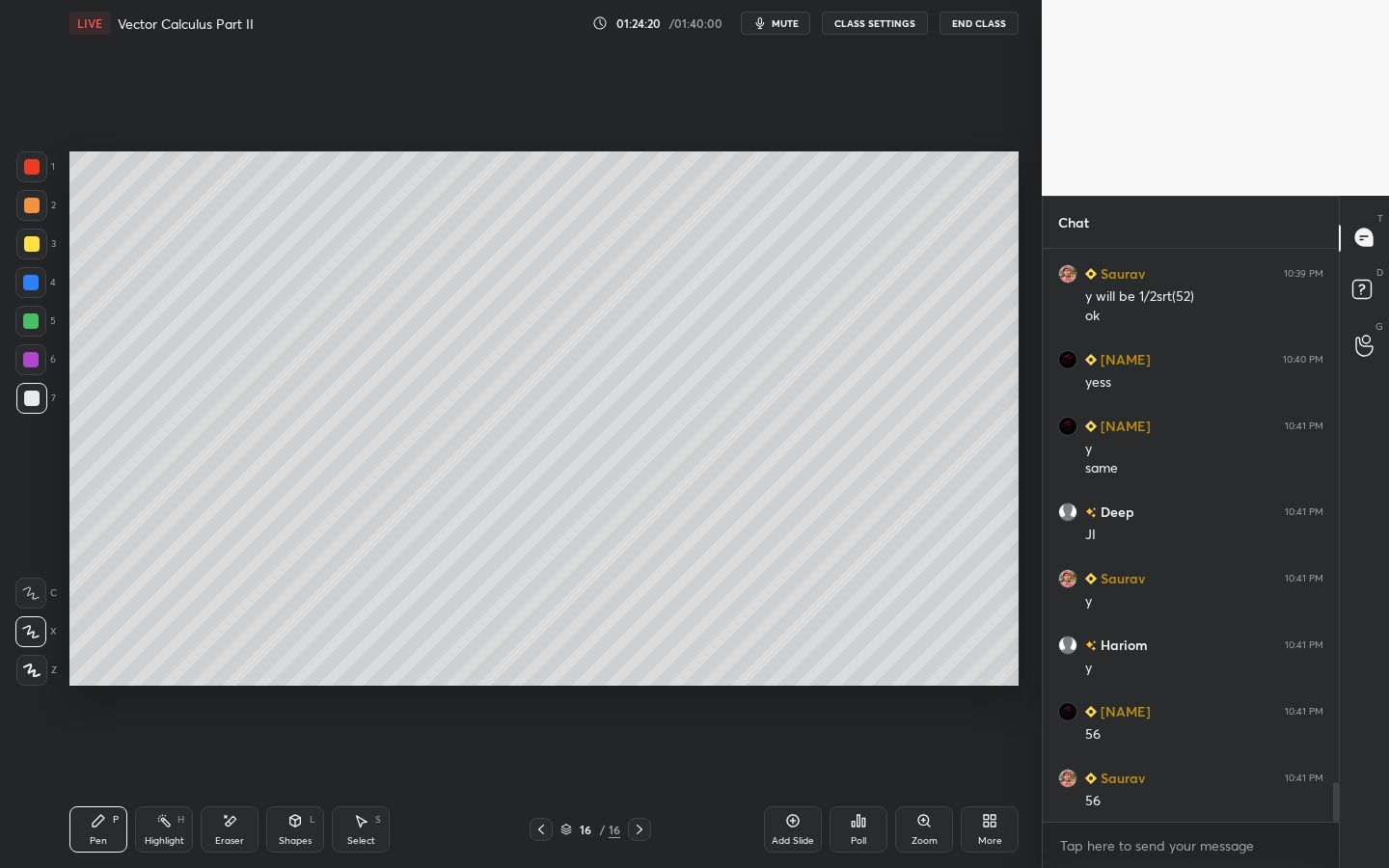 scroll, scrollTop: 7695, scrollLeft: 0, axis: vertical 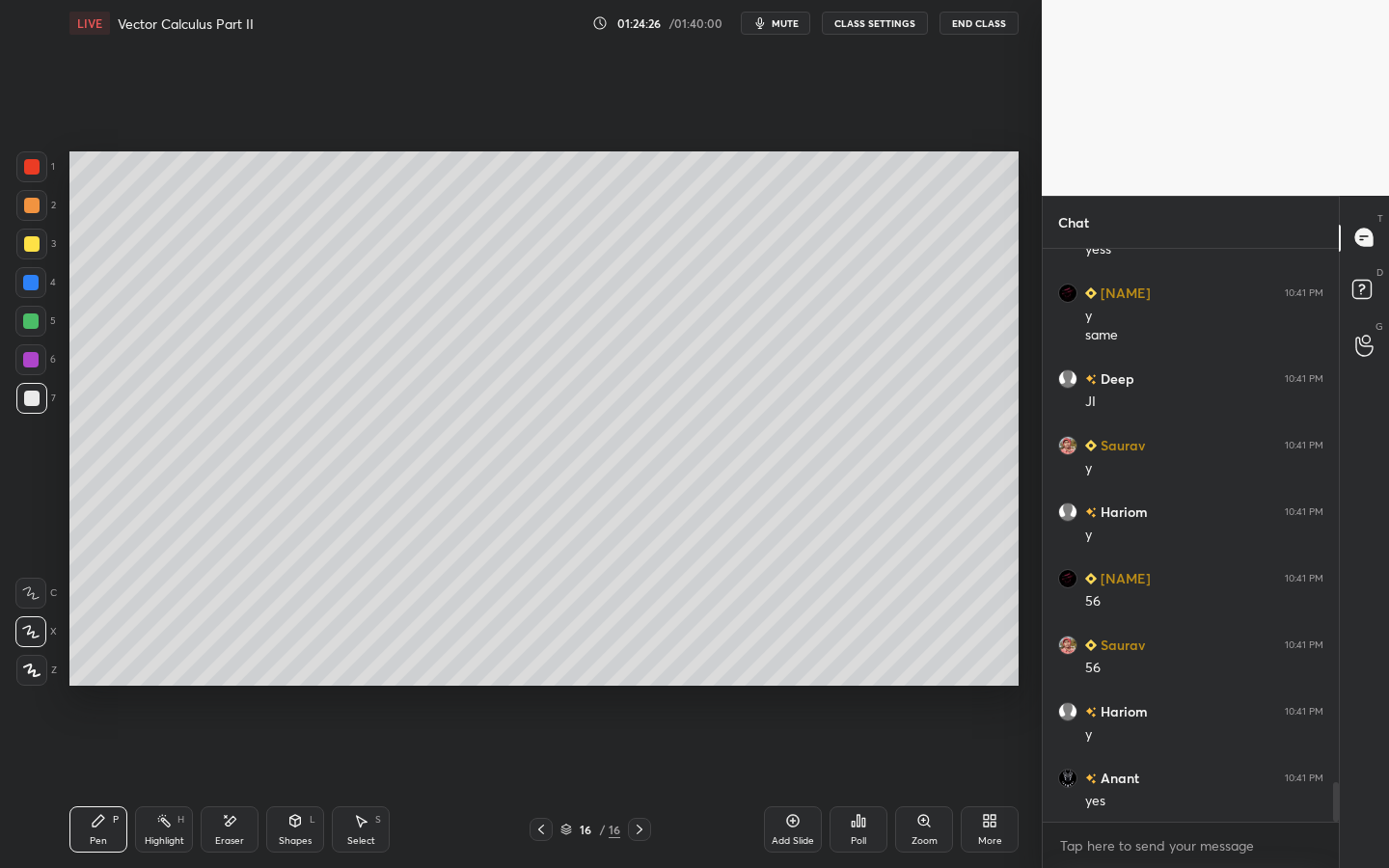 drag, startPoint x: 1333, startPoint y: 800, endPoint x: 1344, endPoint y: 815, distance: 18.601075 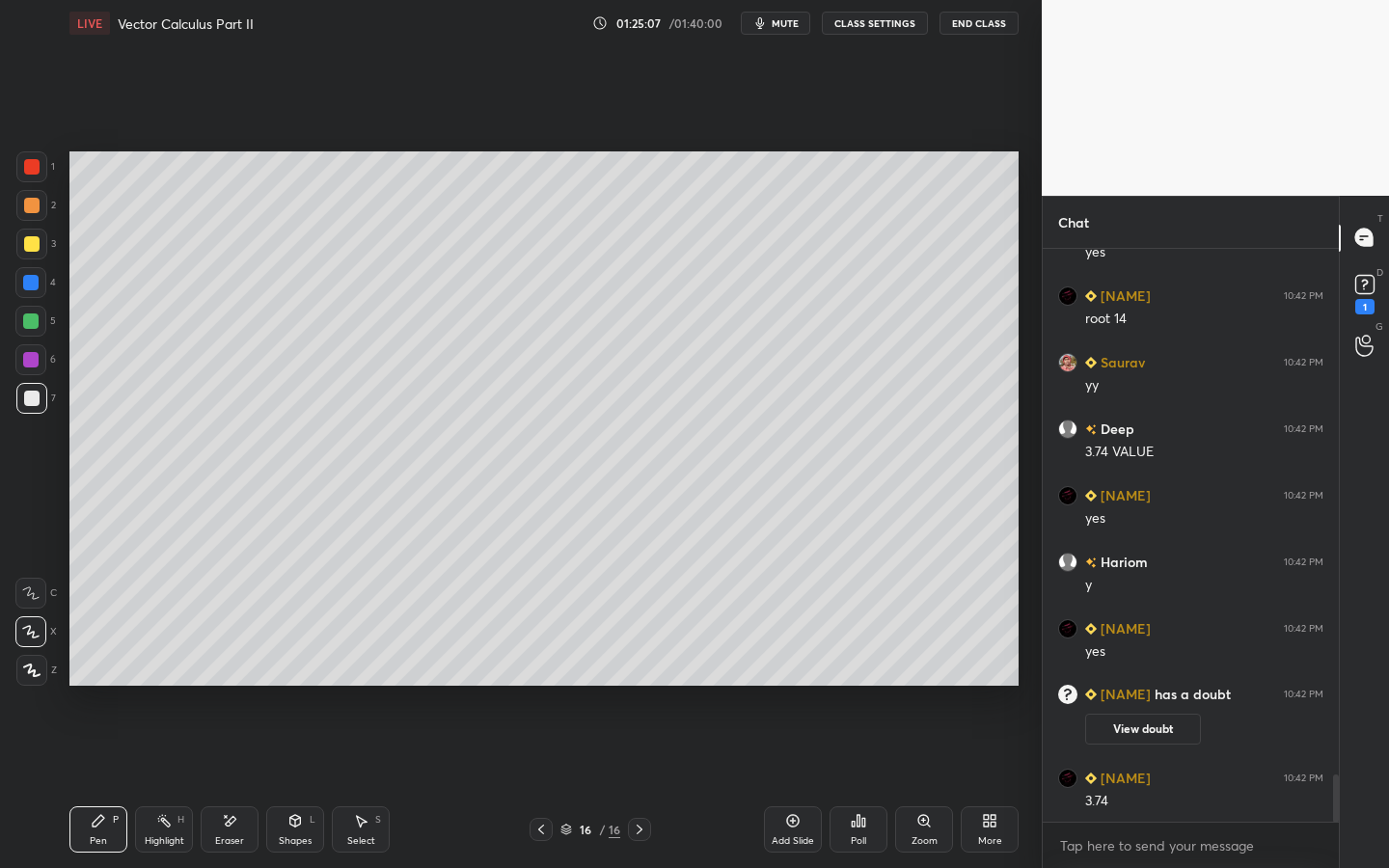 scroll, scrollTop: 6360, scrollLeft: 0, axis: vertical 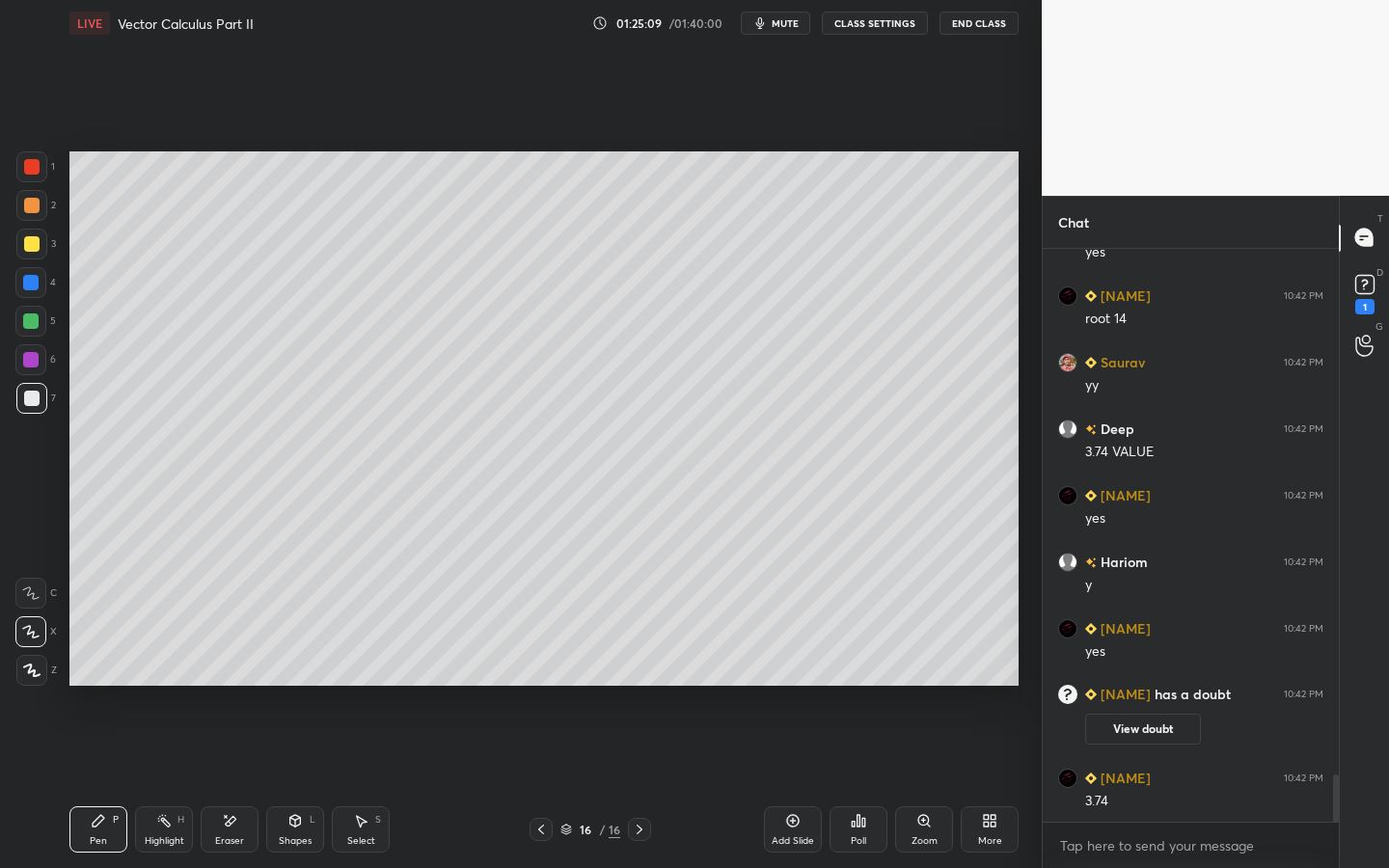 click on "Report an issue Reason for reporting Buffering Chat not working Audio - Video sync issue Educator video quality low ​ Attach an image Report" at bounding box center (1563, 434) 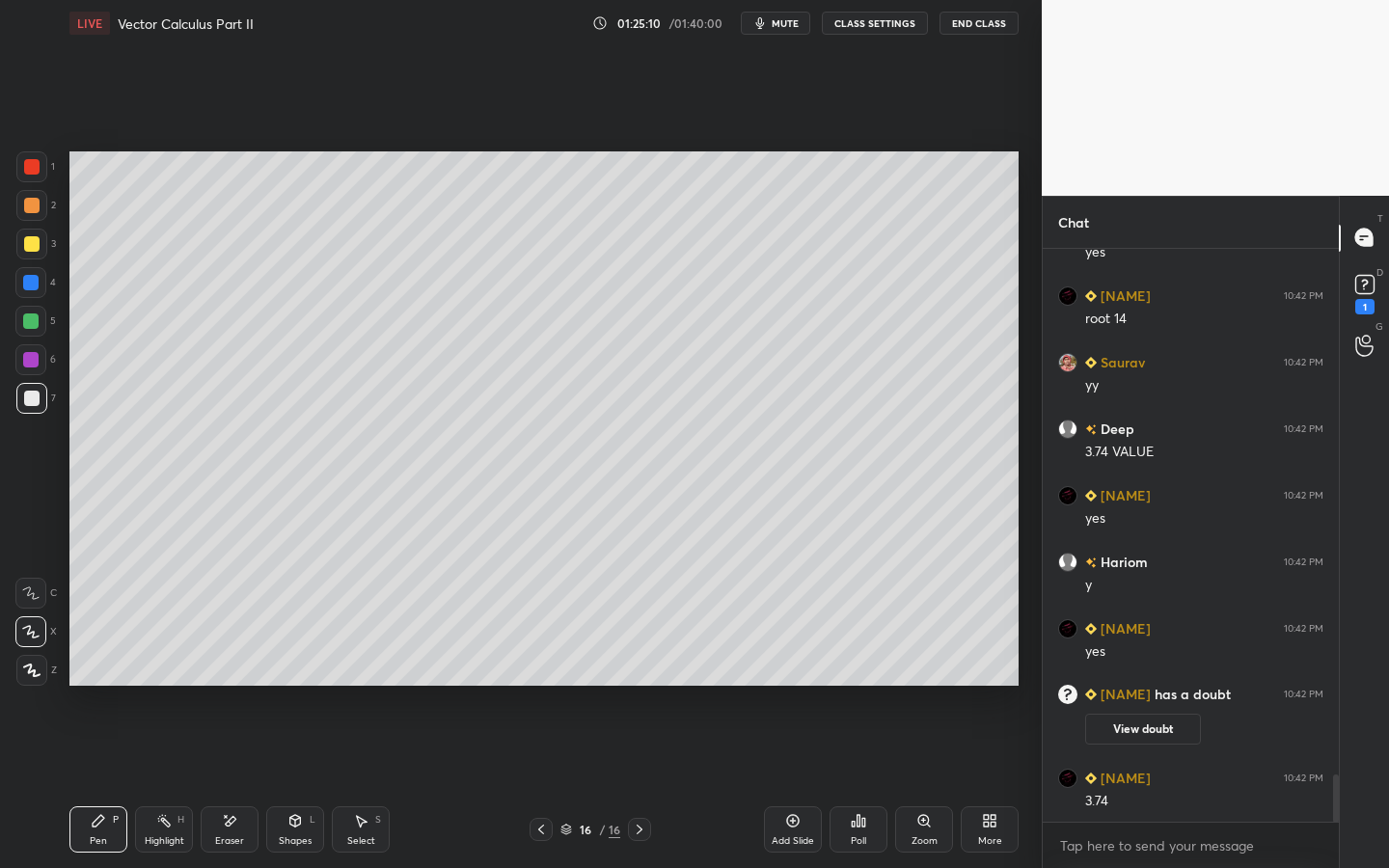 click on "D Doubts (D) 1" at bounding box center [1364, 292] 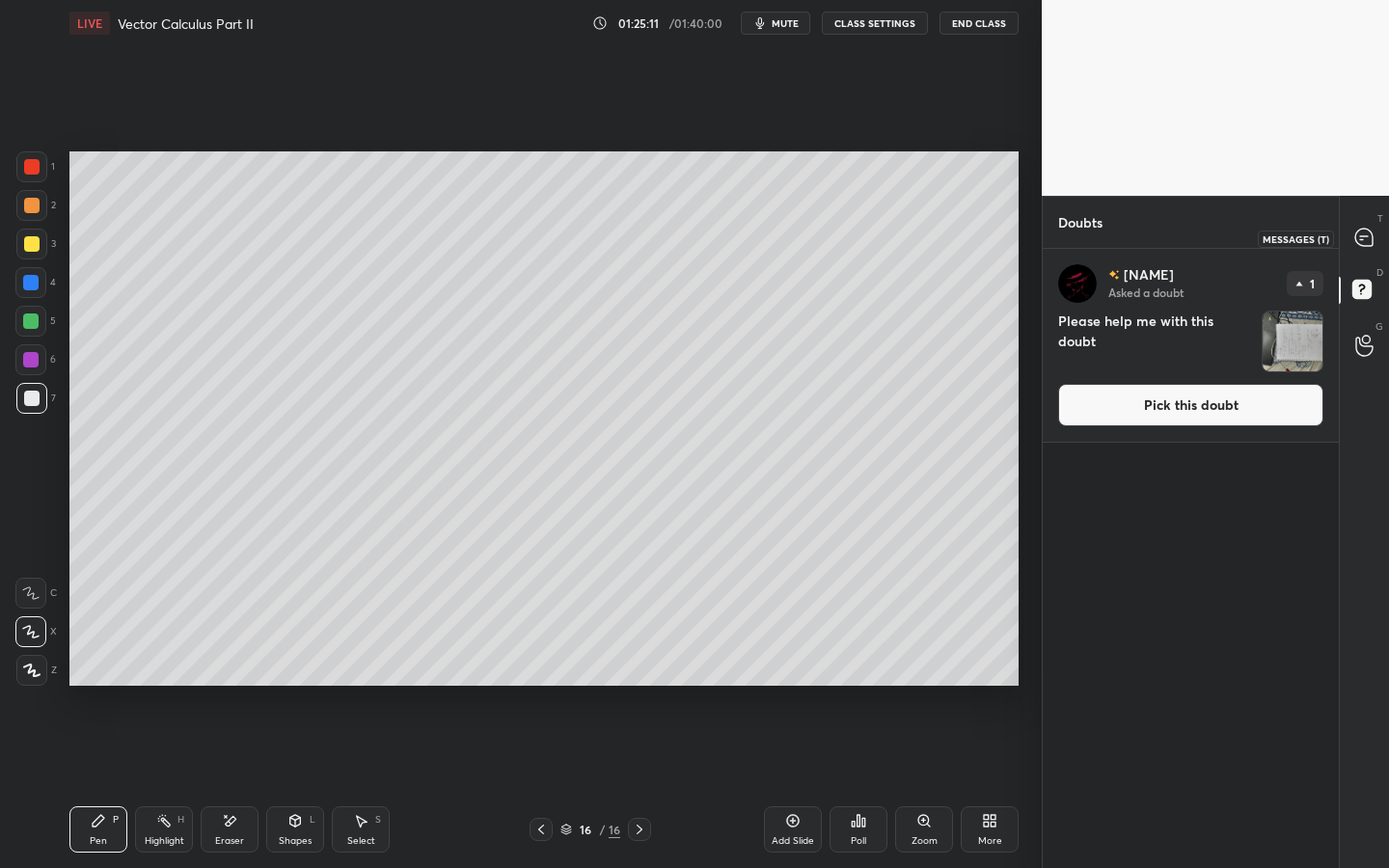 drag, startPoint x: 1366, startPoint y: 238, endPoint x: 1341, endPoint y: 295, distance: 62.2415 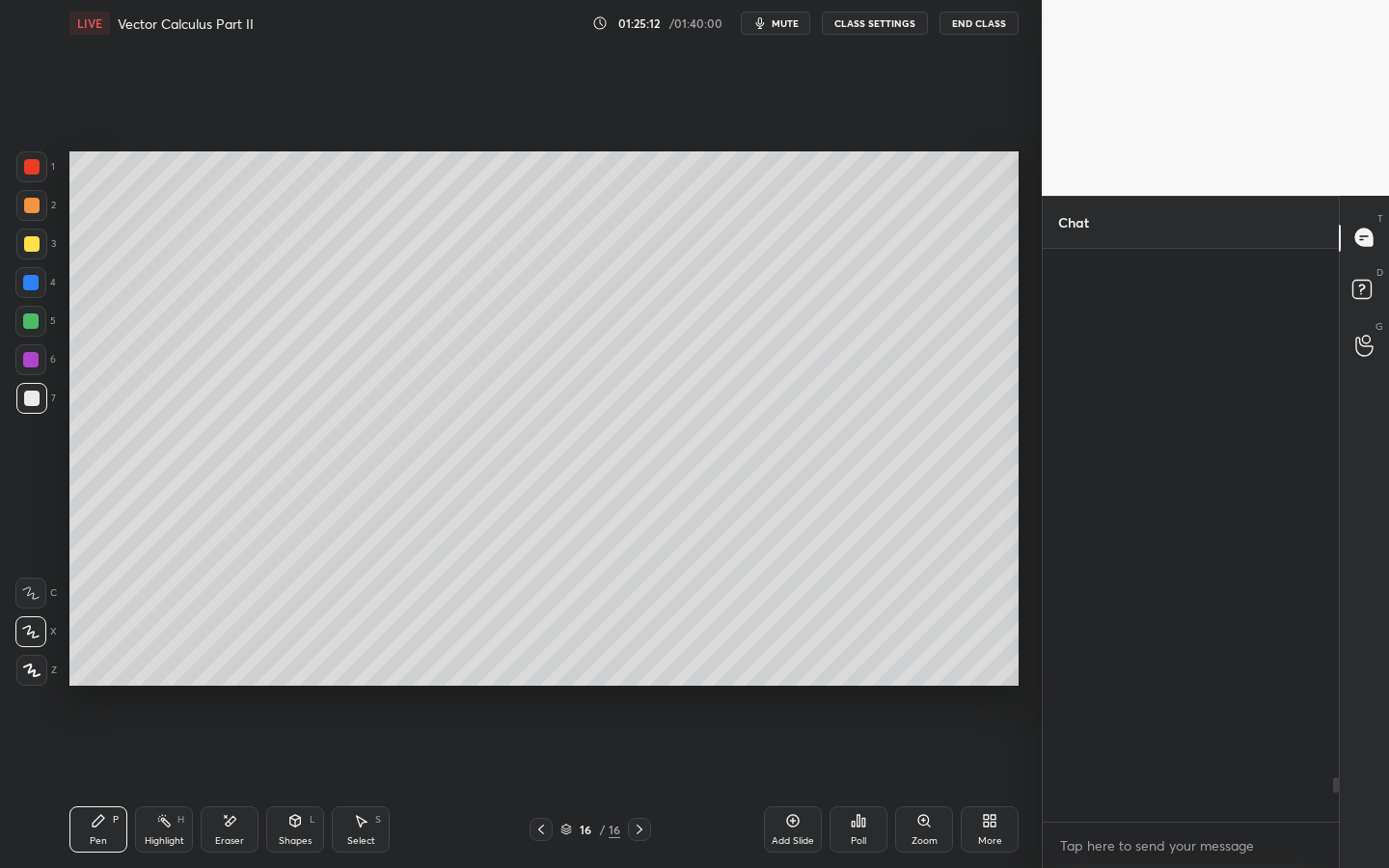 scroll, scrollTop: 6840, scrollLeft: 0, axis: vertical 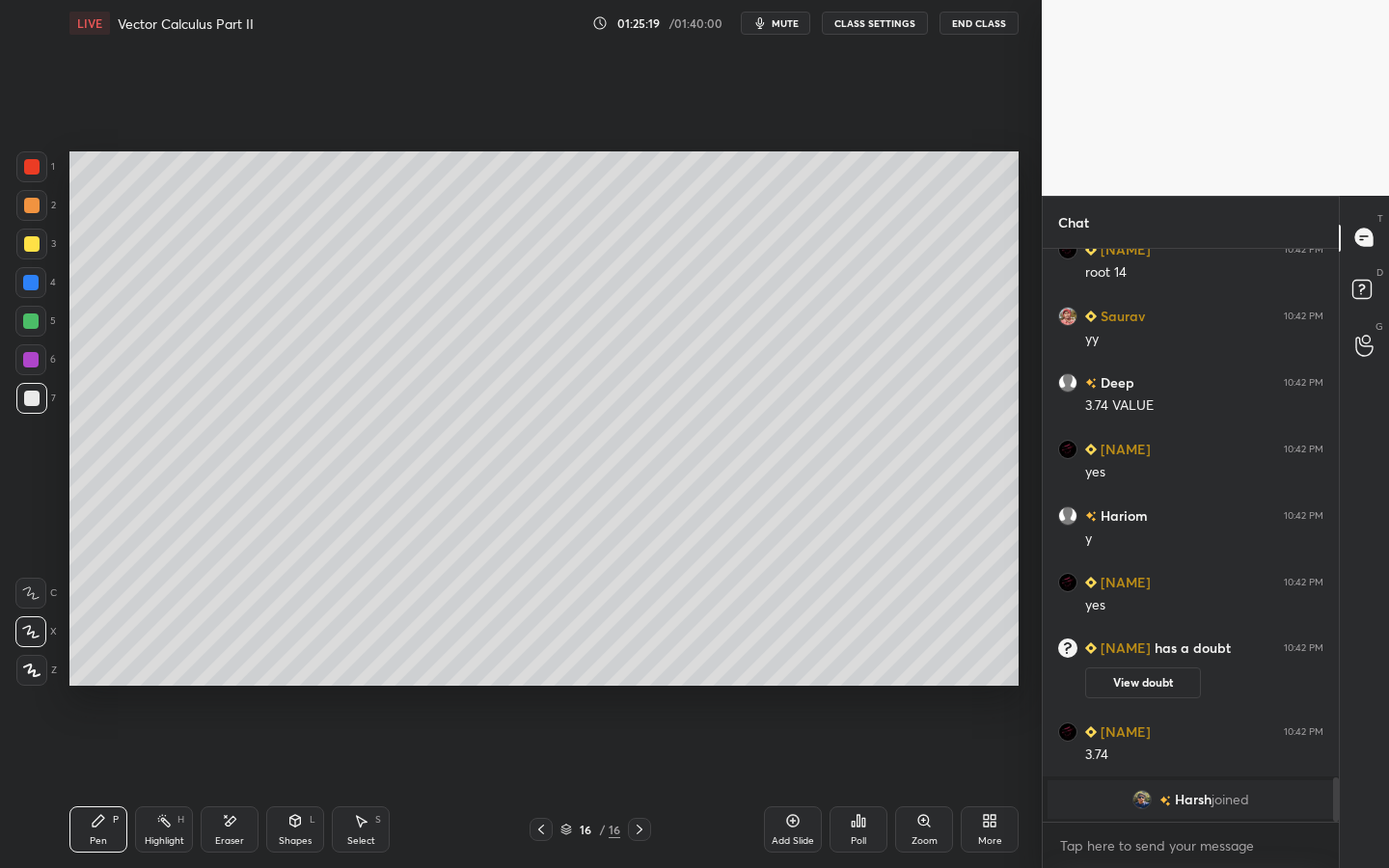 click 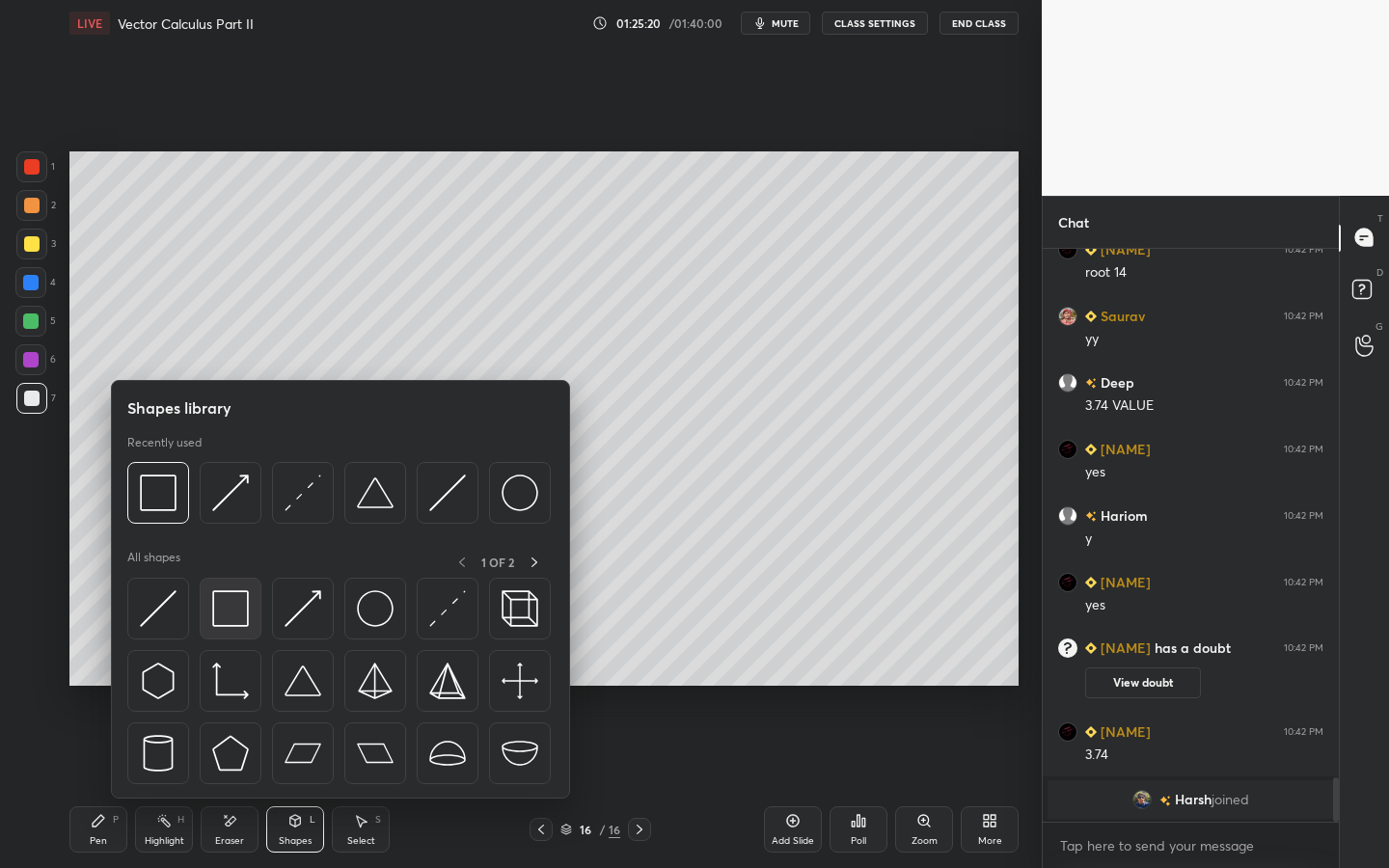 click at bounding box center (231, 609) 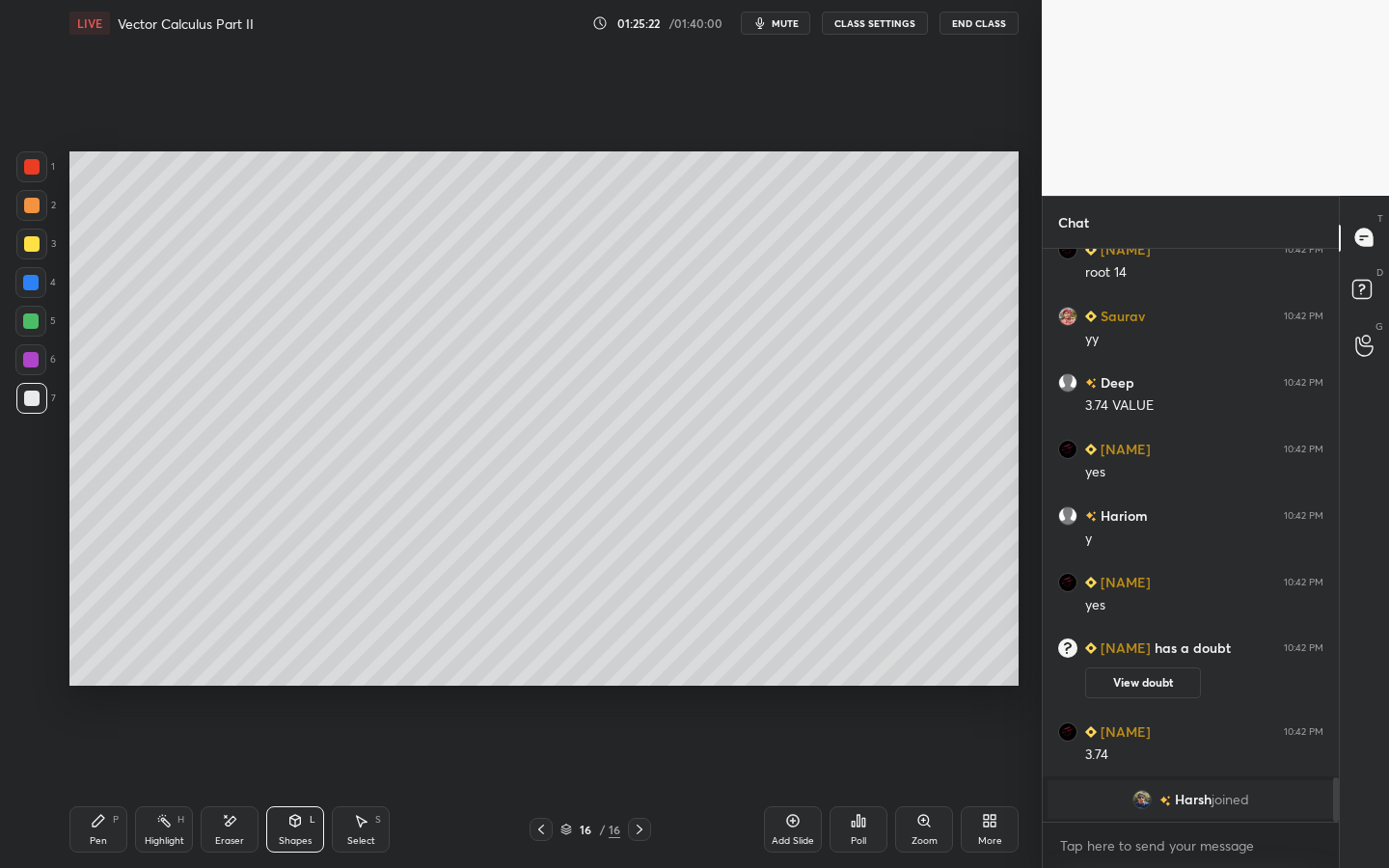 drag, startPoint x: 103, startPoint y: 836, endPoint x: 105, endPoint y: 812, distance: 24.083189 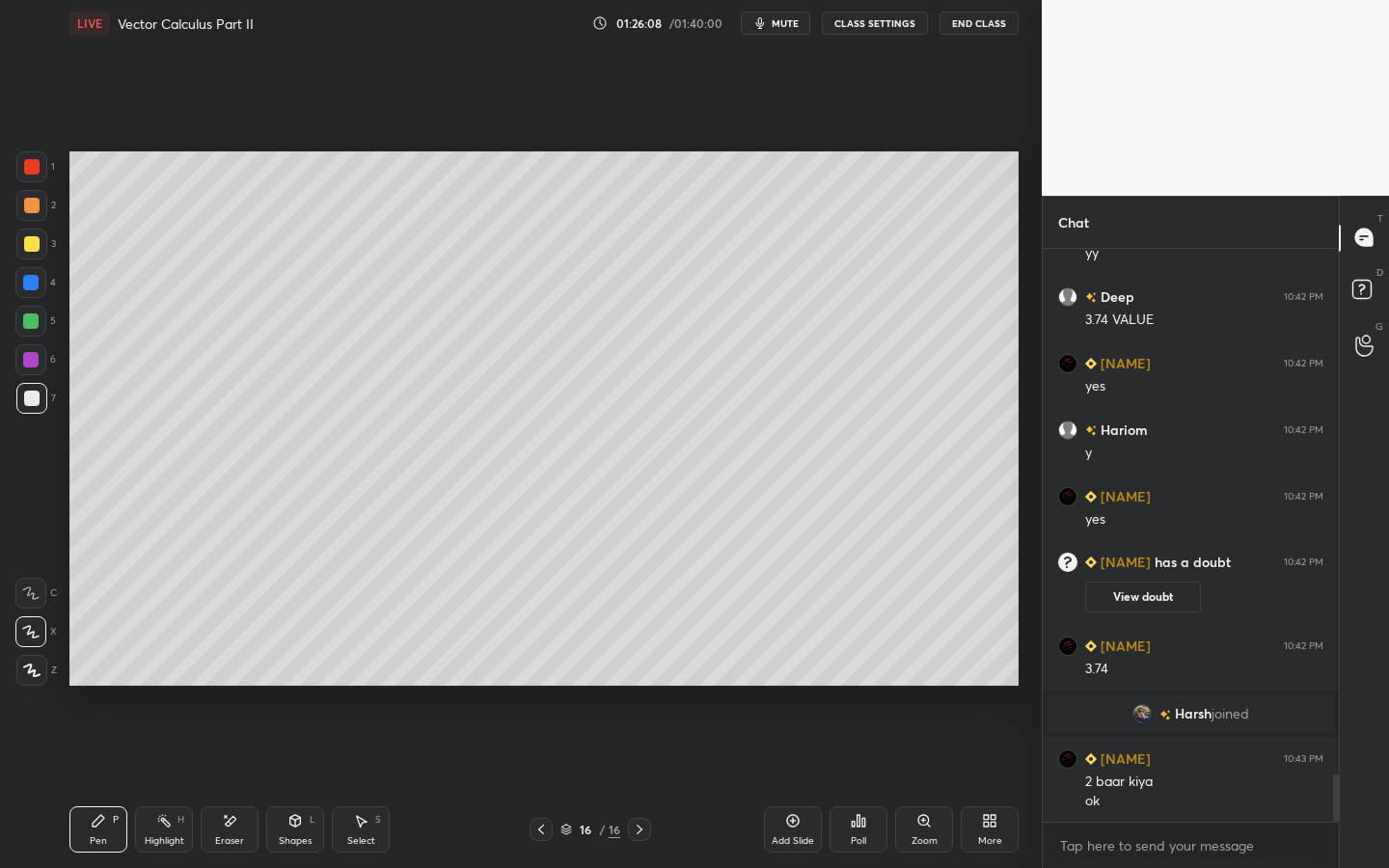scroll, scrollTop: 6522, scrollLeft: 0, axis: vertical 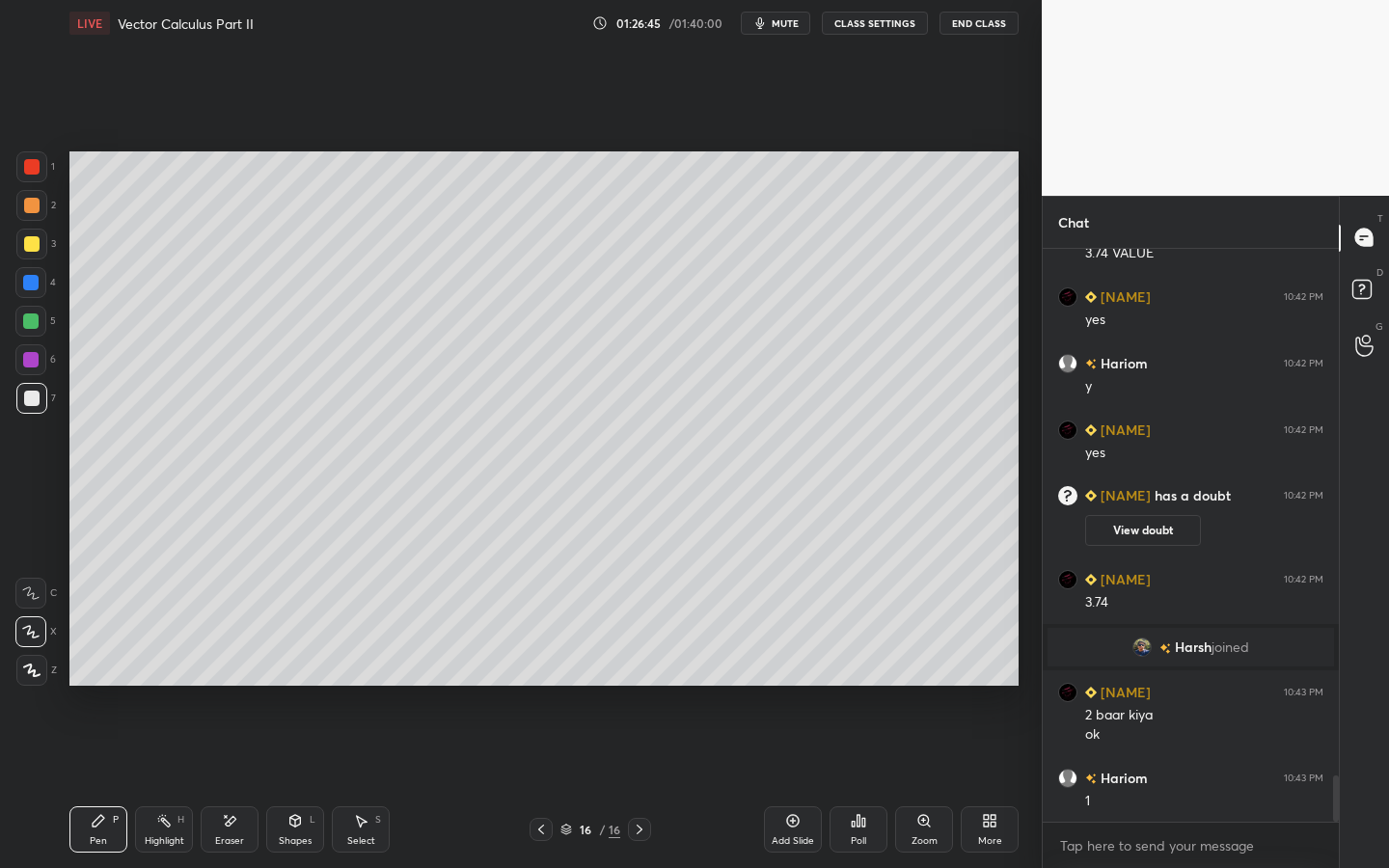 click at bounding box center [31, 360] 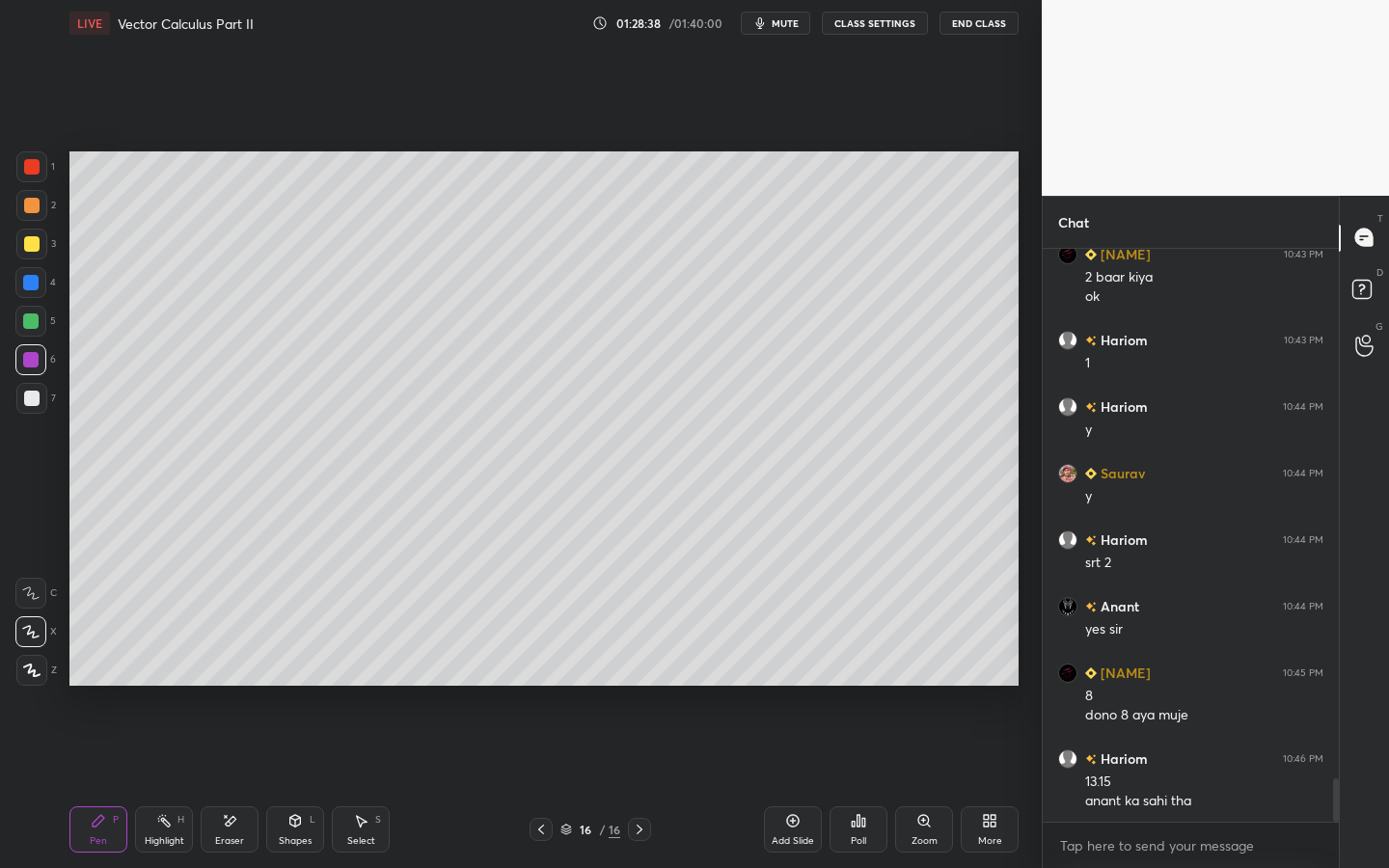 scroll, scrollTop: 7026, scrollLeft: 0, axis: vertical 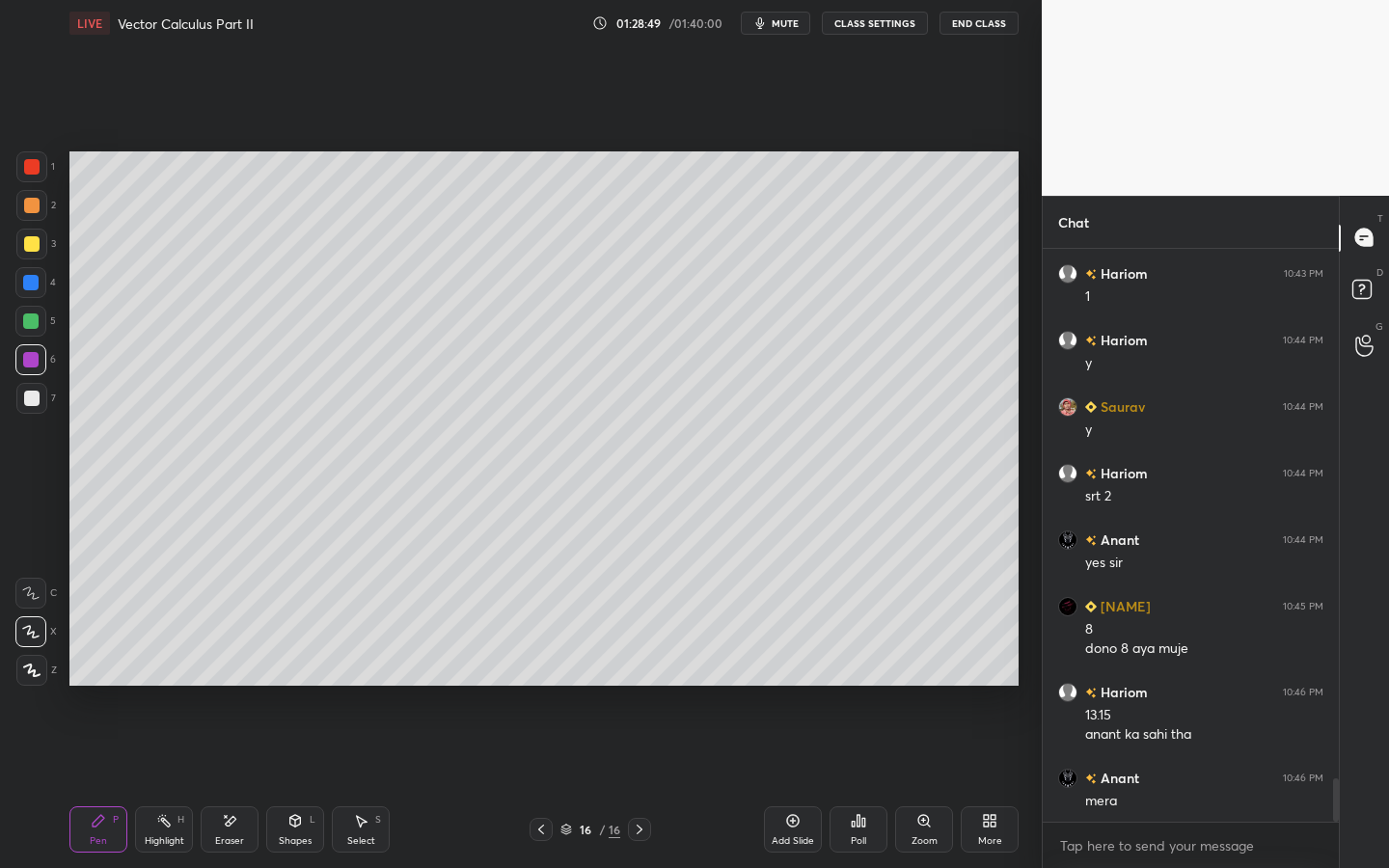 drag, startPoint x: 1338, startPoint y: 790, endPoint x: 1338, endPoint y: 767, distance: 23 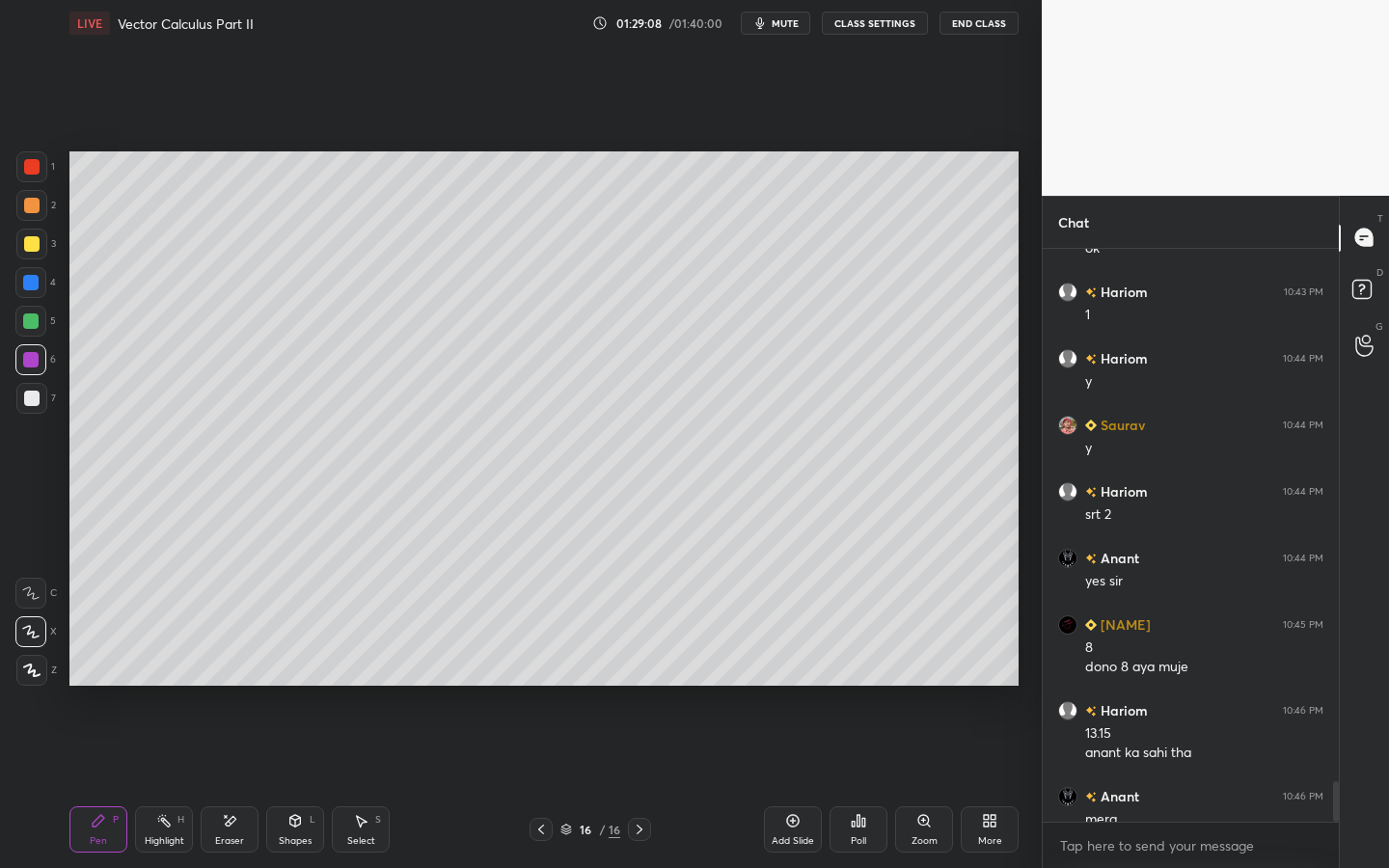 scroll, scrollTop: 7552, scrollLeft: 0, axis: vertical 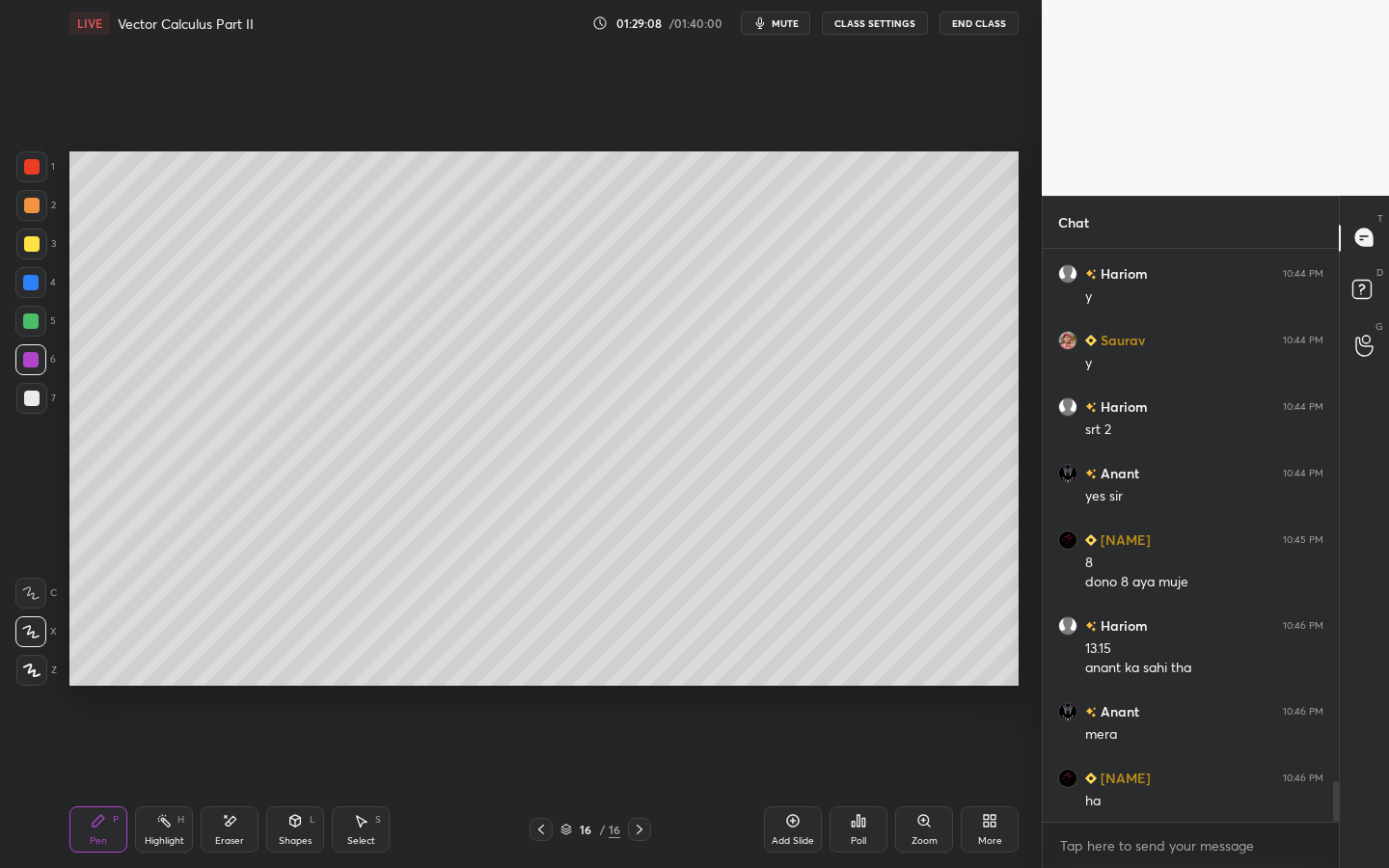 drag, startPoint x: 1338, startPoint y: 791, endPoint x: 1341, endPoint y: 862, distance: 71.06335 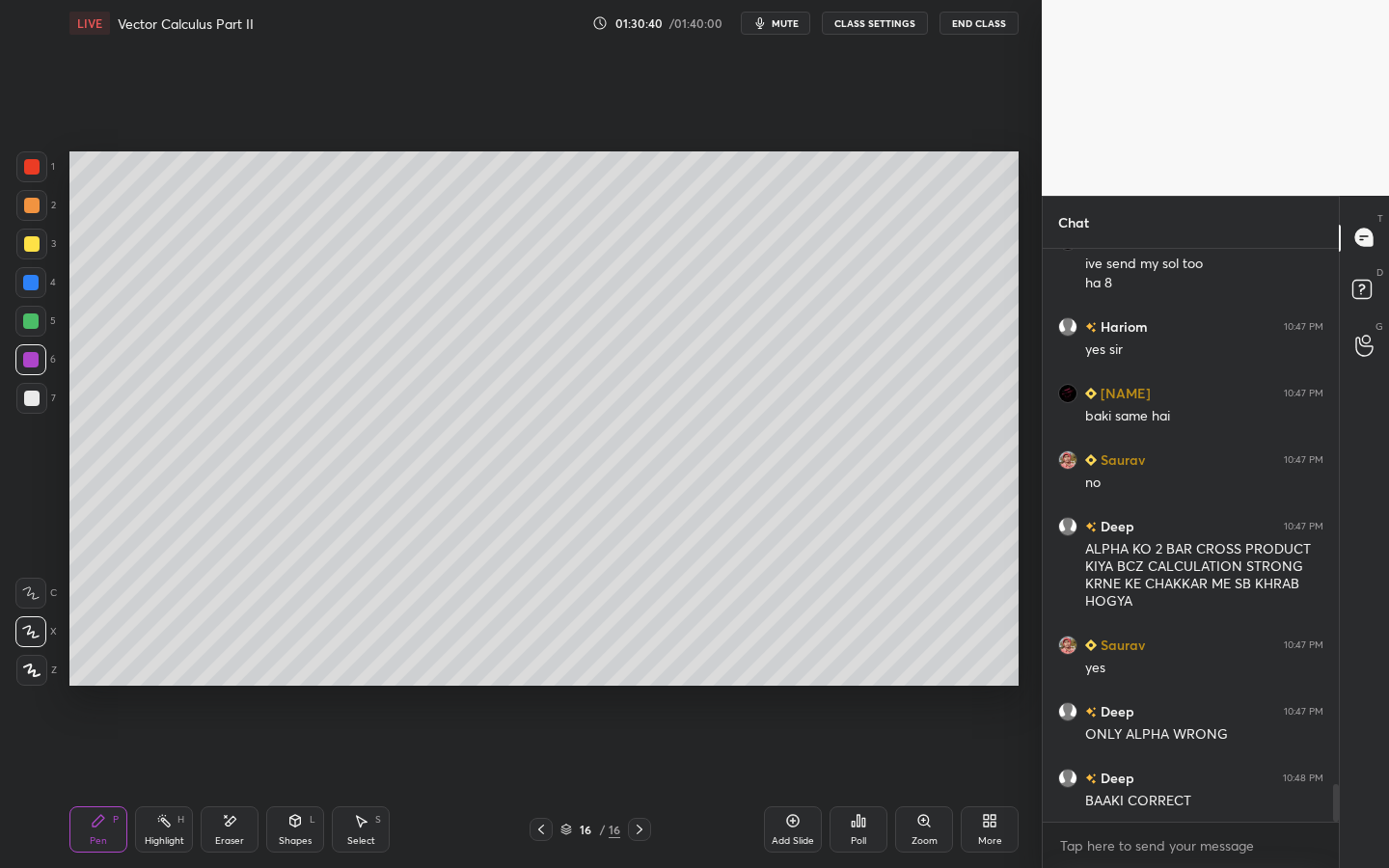 scroll, scrollTop: 8325, scrollLeft: 0, axis: vertical 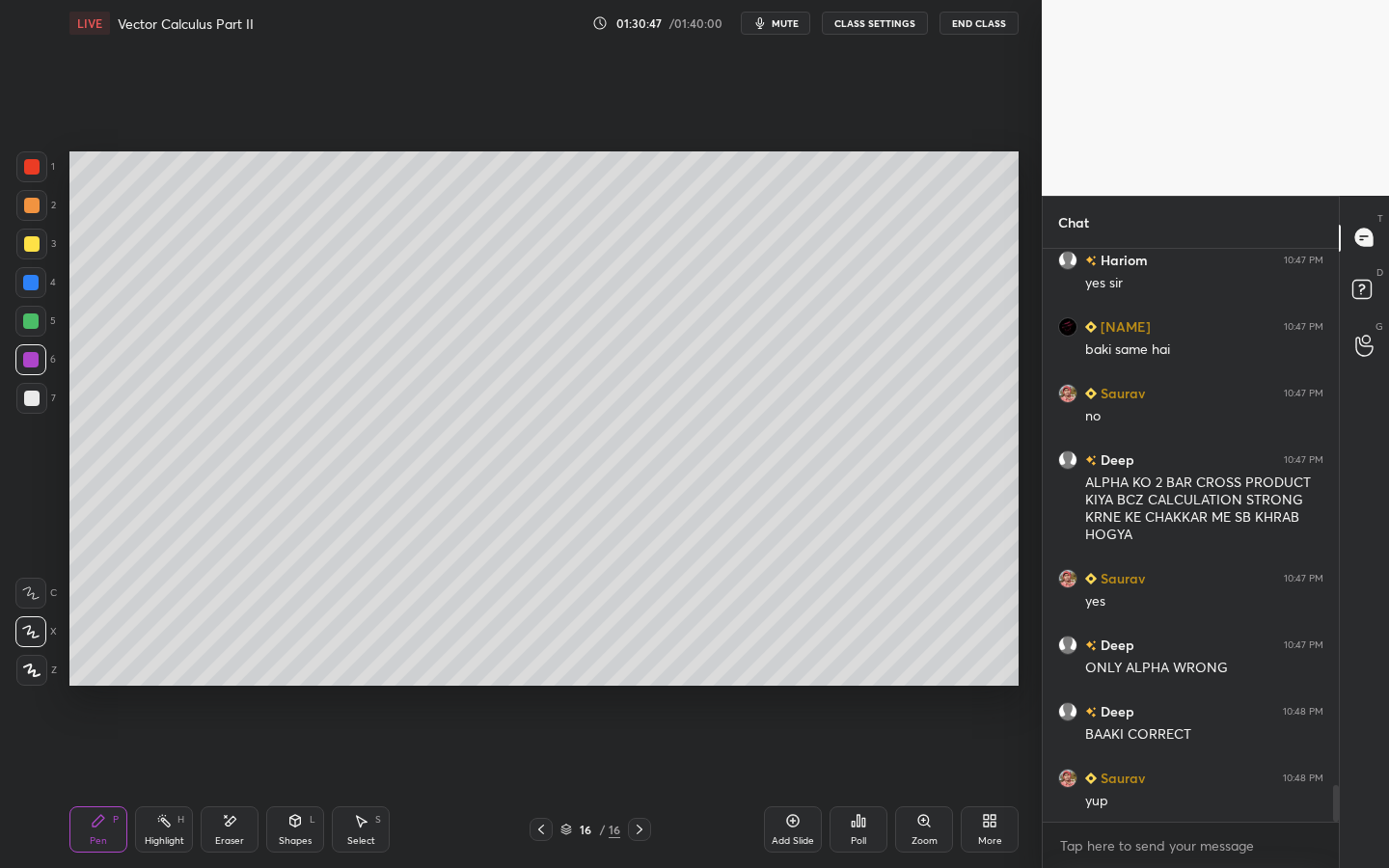 drag, startPoint x: 368, startPoint y: 821, endPoint x: 390, endPoint y: 804, distance: 27.802878 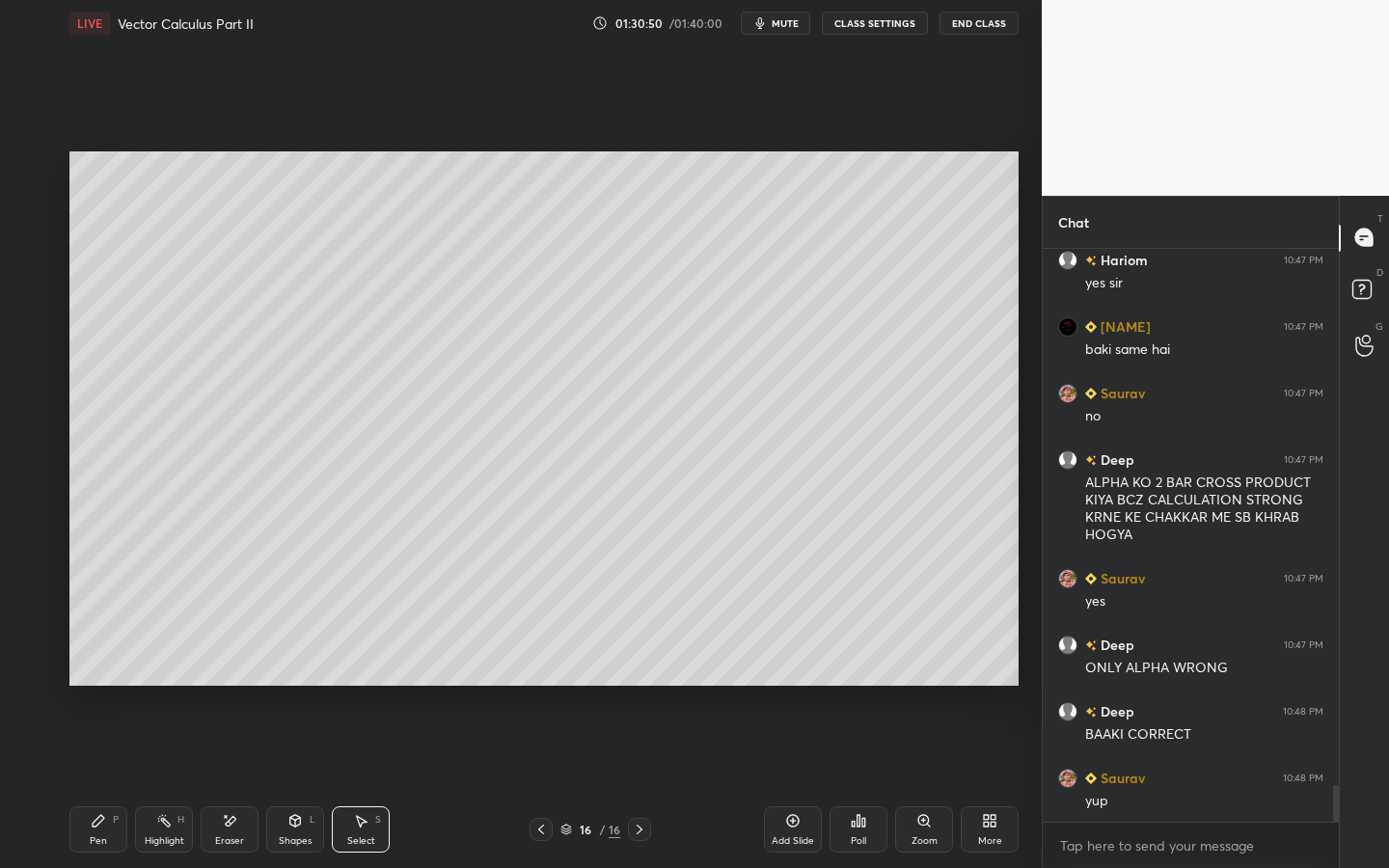 drag, startPoint x: 358, startPoint y: 145, endPoint x: 467, endPoint y: 177, distance: 113.600176 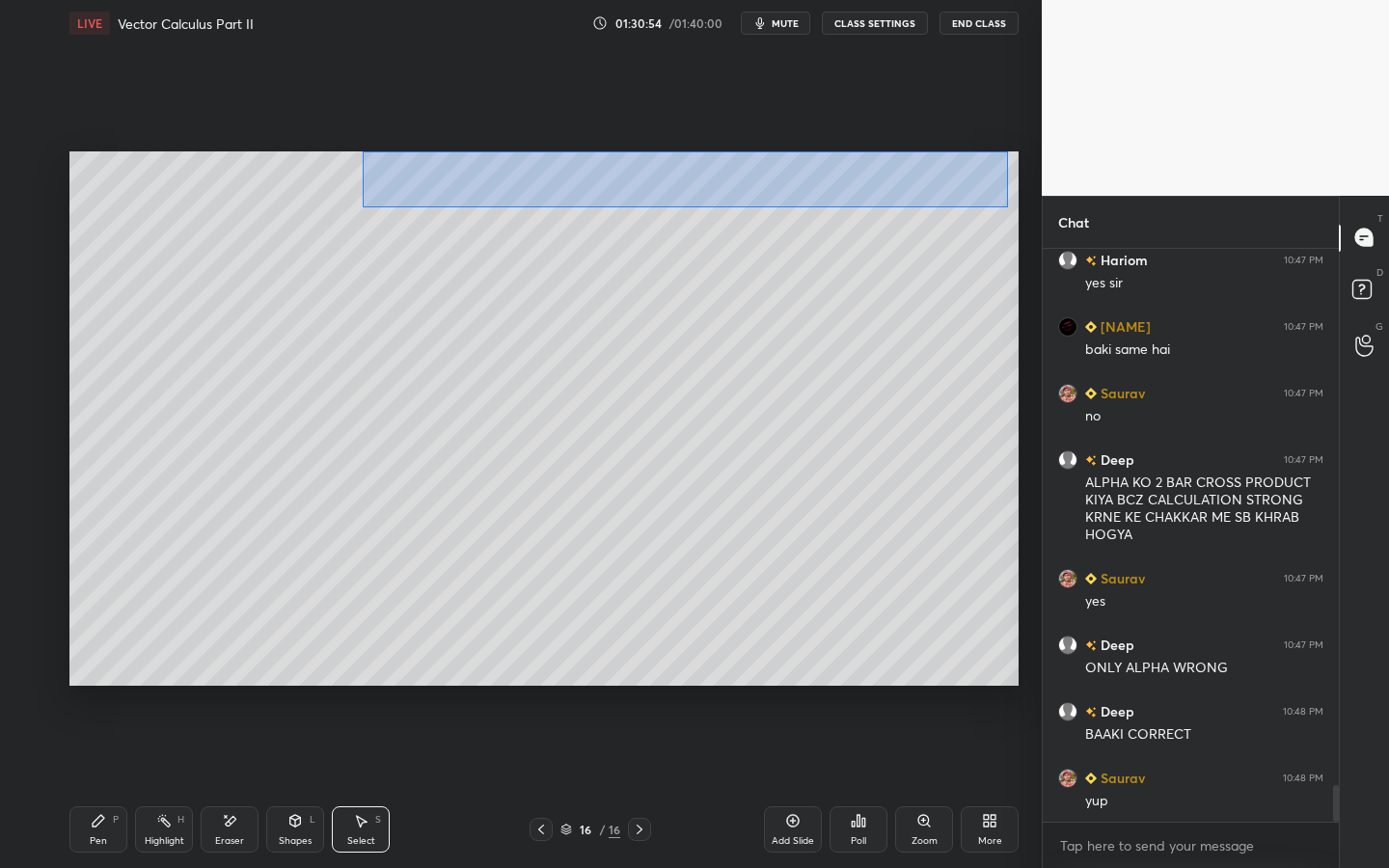 drag, startPoint x: 362, startPoint y: 151, endPoint x: 1016, endPoint y: 224, distance: 658.0615 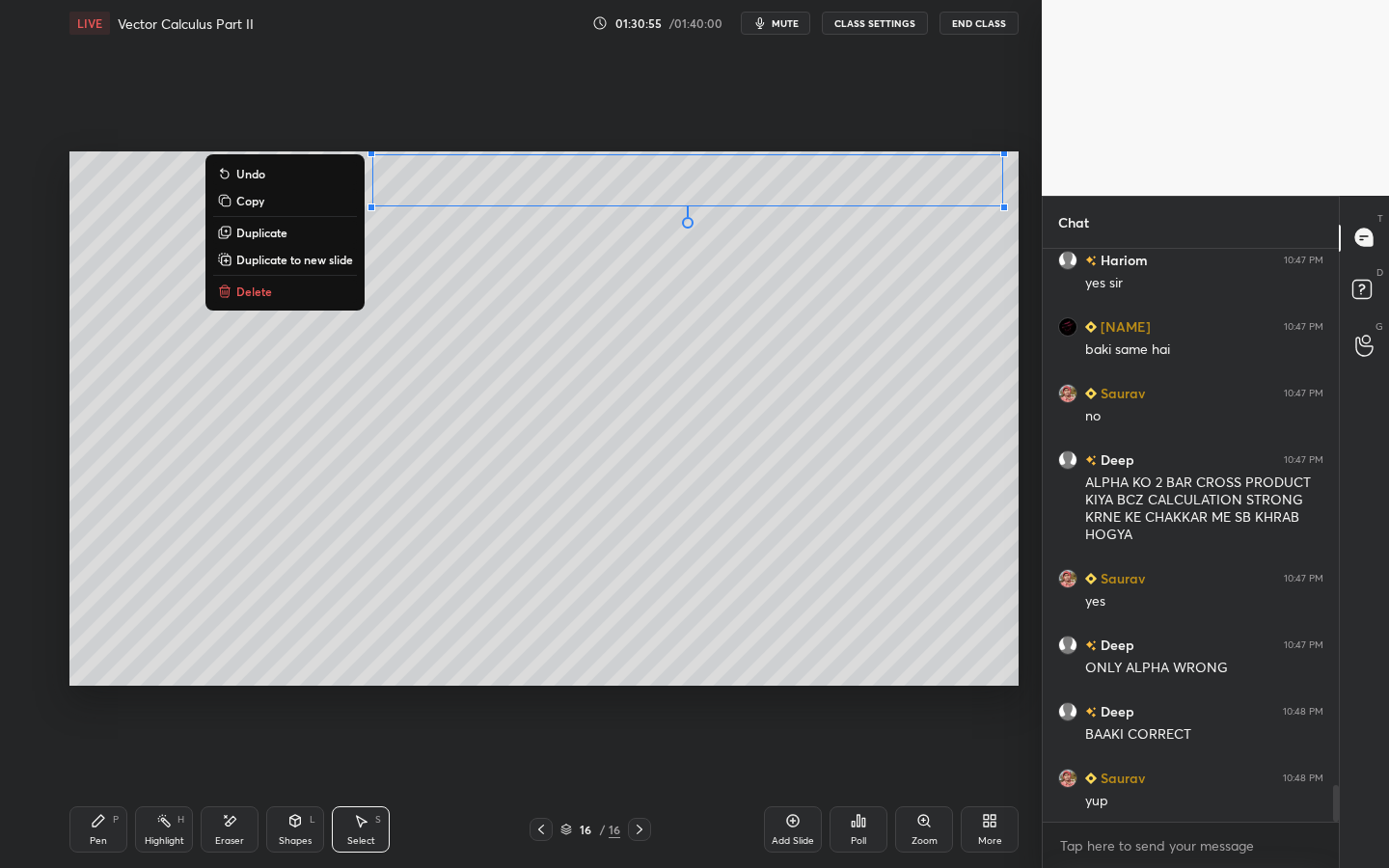 click on "Duplicate to new slide" at bounding box center [294, 259] 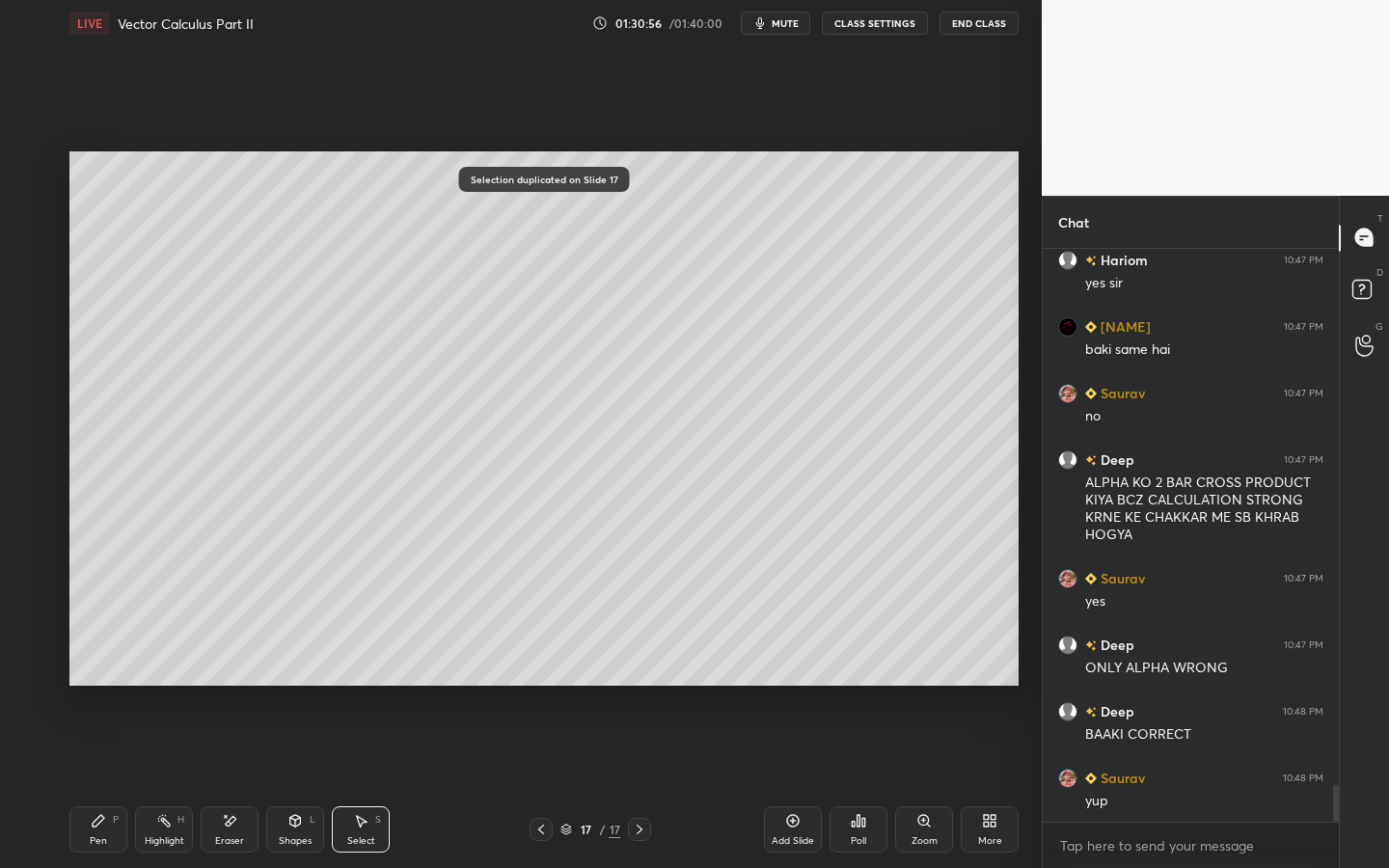 click on "LIVE Vector Calculus Part II 01:30:56 /  01:40:00 mute CLASS SETTINGS End Class 0 ° Undo Copy Duplicate Duplicate to new slide Delete Selection duplicated on Slide 17 Setting up your live class Poll for   secs No correct answer Start poll Back Vector Calculus Part II • L7 of Engg. Maths PRACTICE (SMART) COURSE for GATE 2026 (R.I.) [NAME] Pen P Highlight H Eraser Shapes L Select S 17 / 17 Add Slide Poll Zoom More" at bounding box center [544, 434] 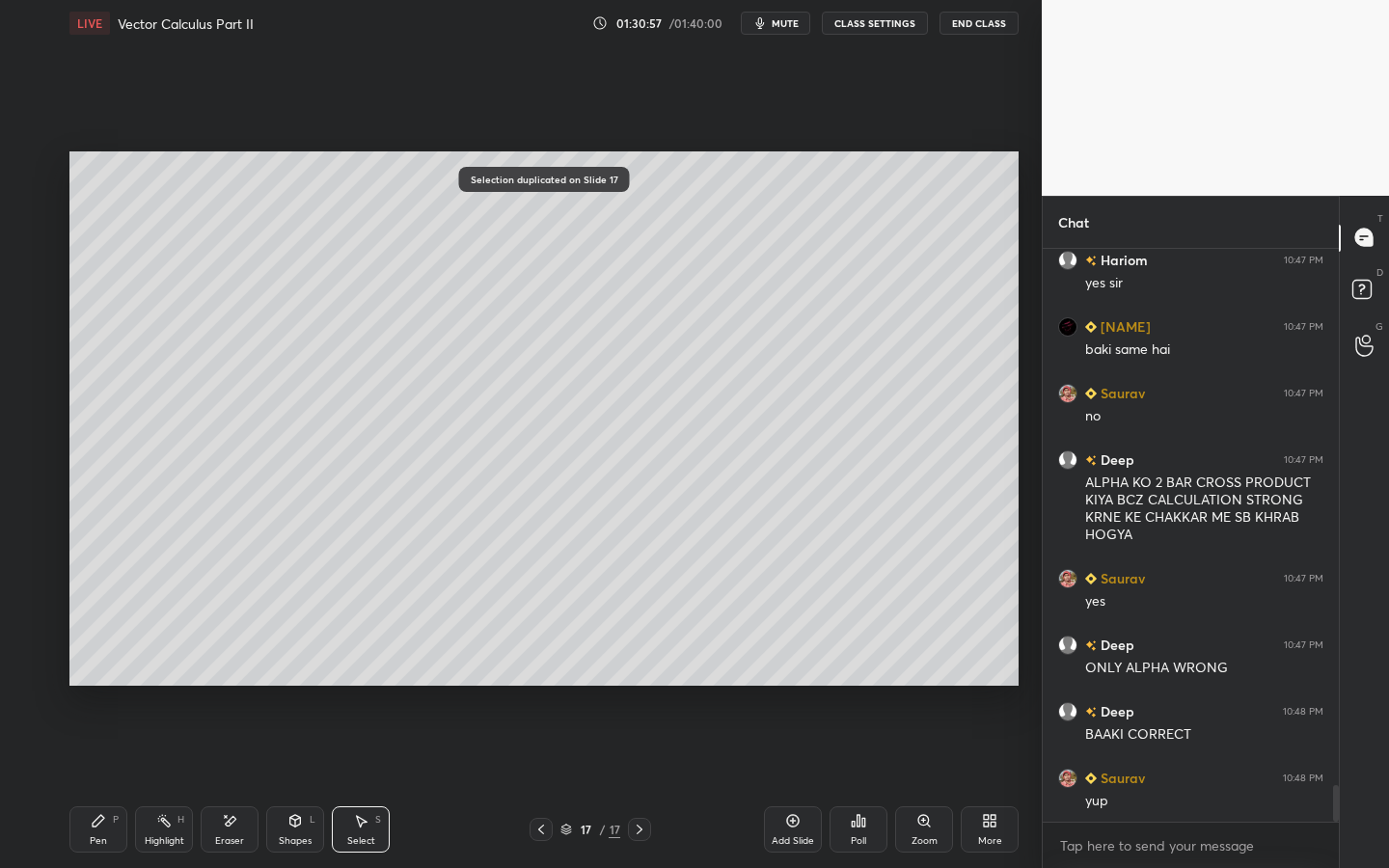 click on "Pen P" at bounding box center (98, 829) 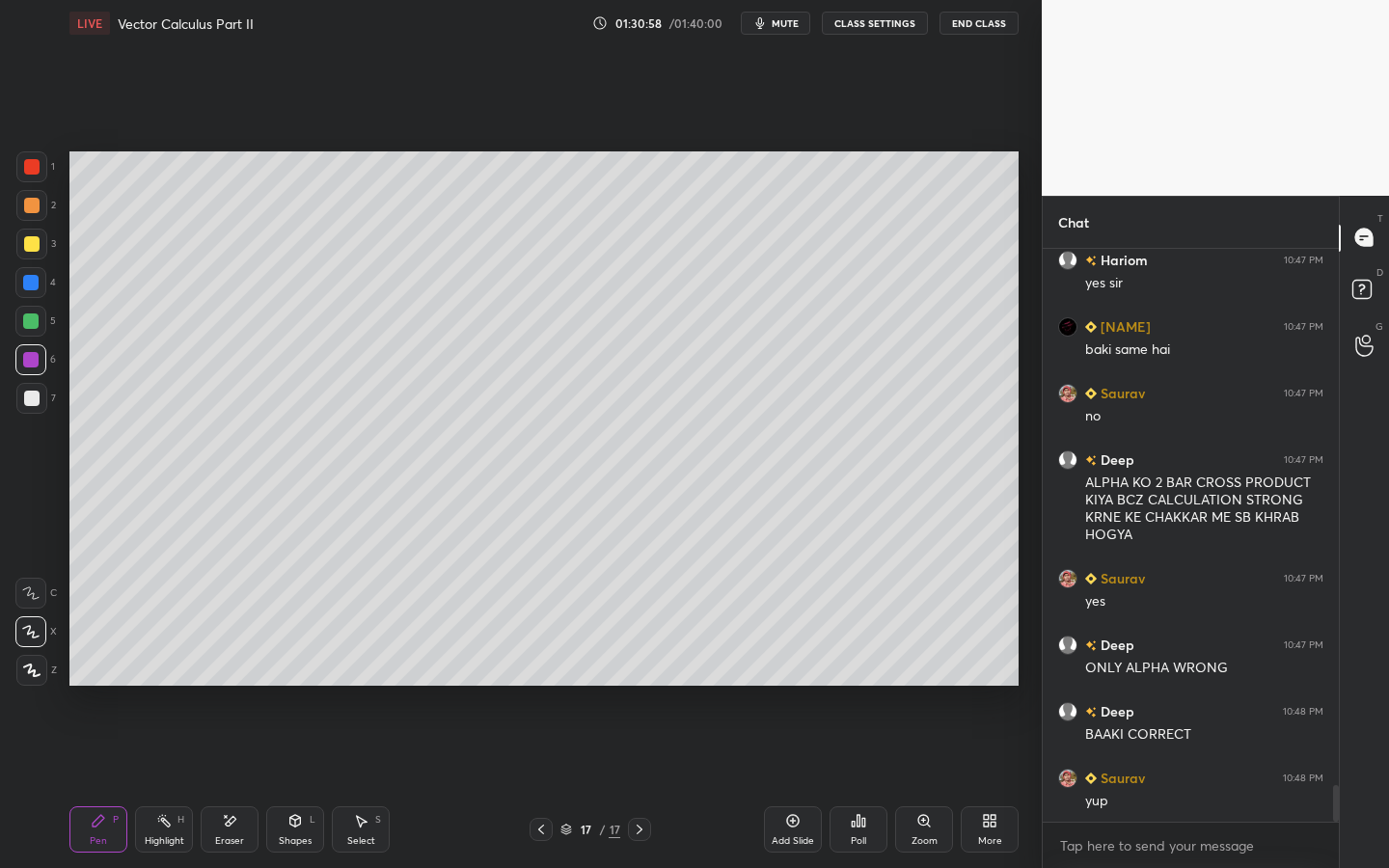 drag, startPoint x: 34, startPoint y: 320, endPoint x: 54, endPoint y: 321, distance: 20.024984 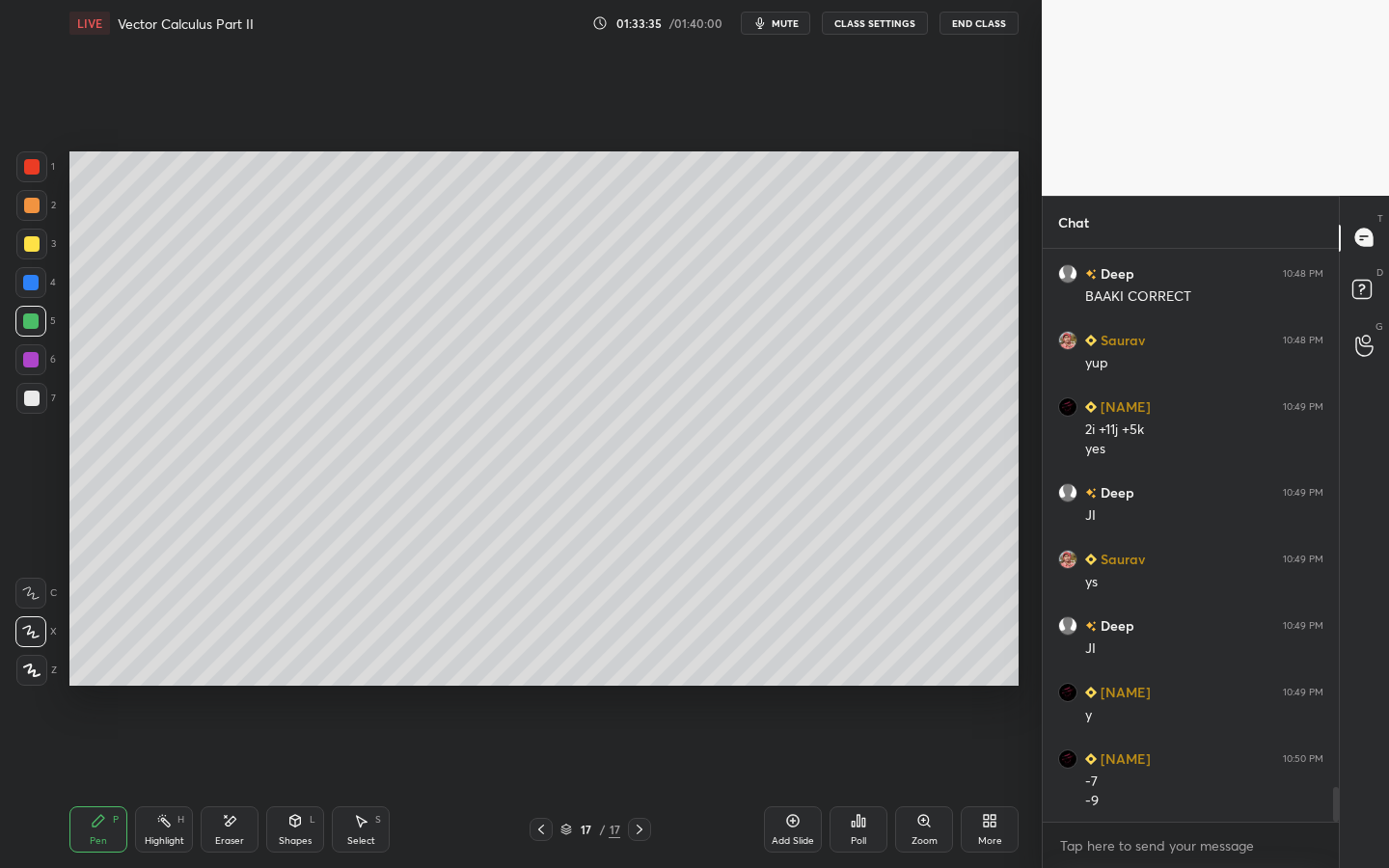 scroll, scrollTop: 8829, scrollLeft: 0, axis: vertical 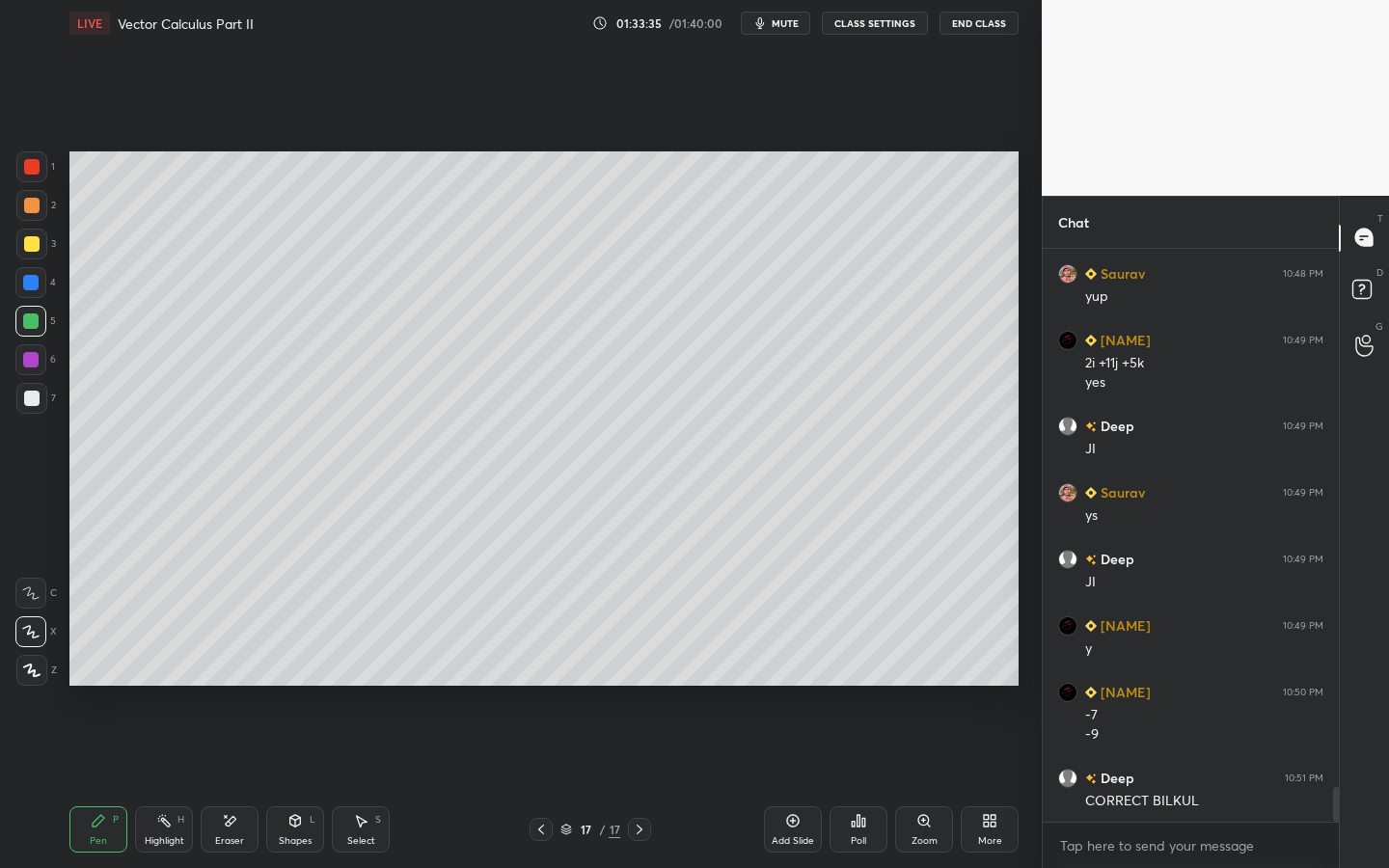 click at bounding box center (32, 244) 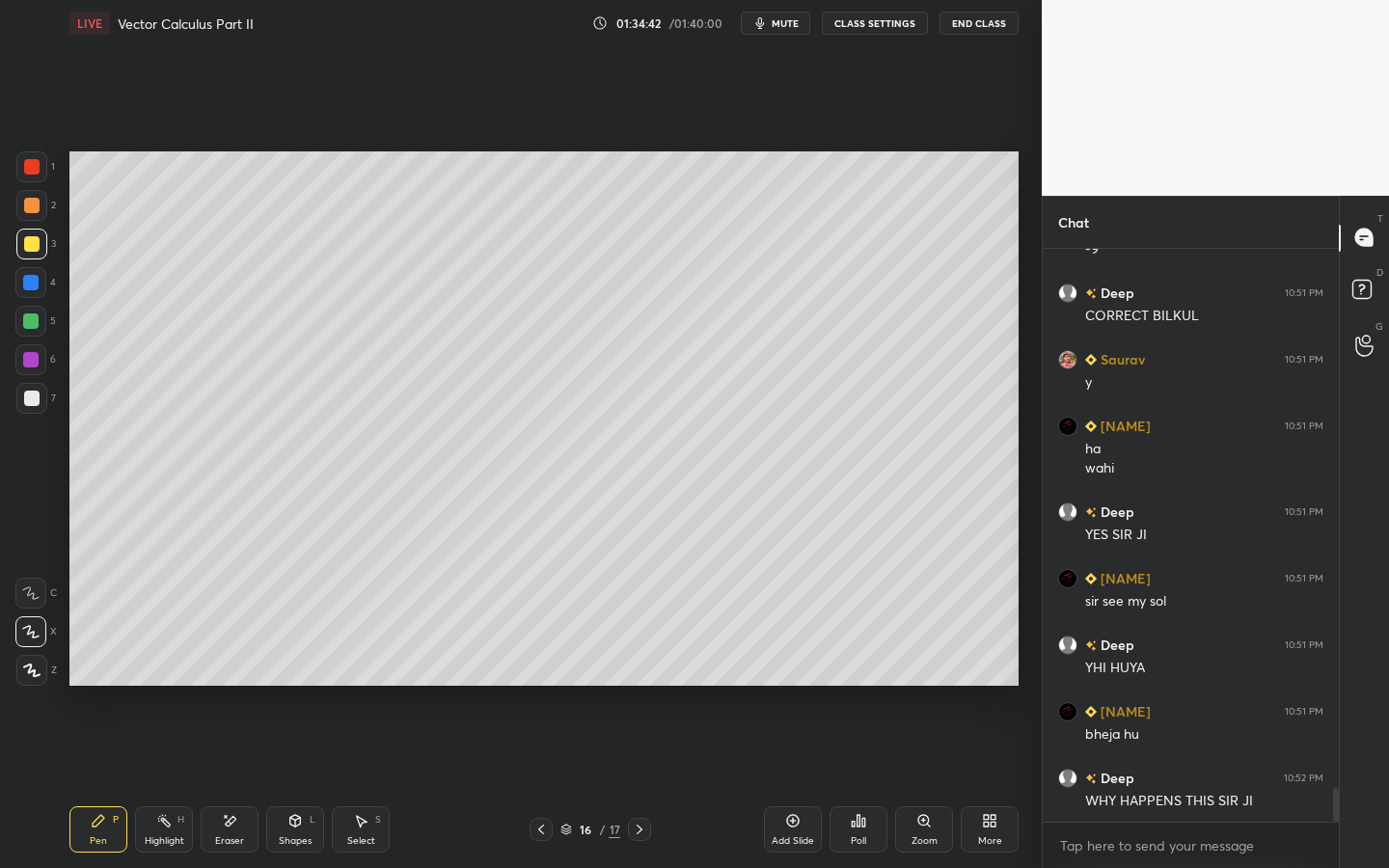 scroll, scrollTop: 9381, scrollLeft: 0, axis: vertical 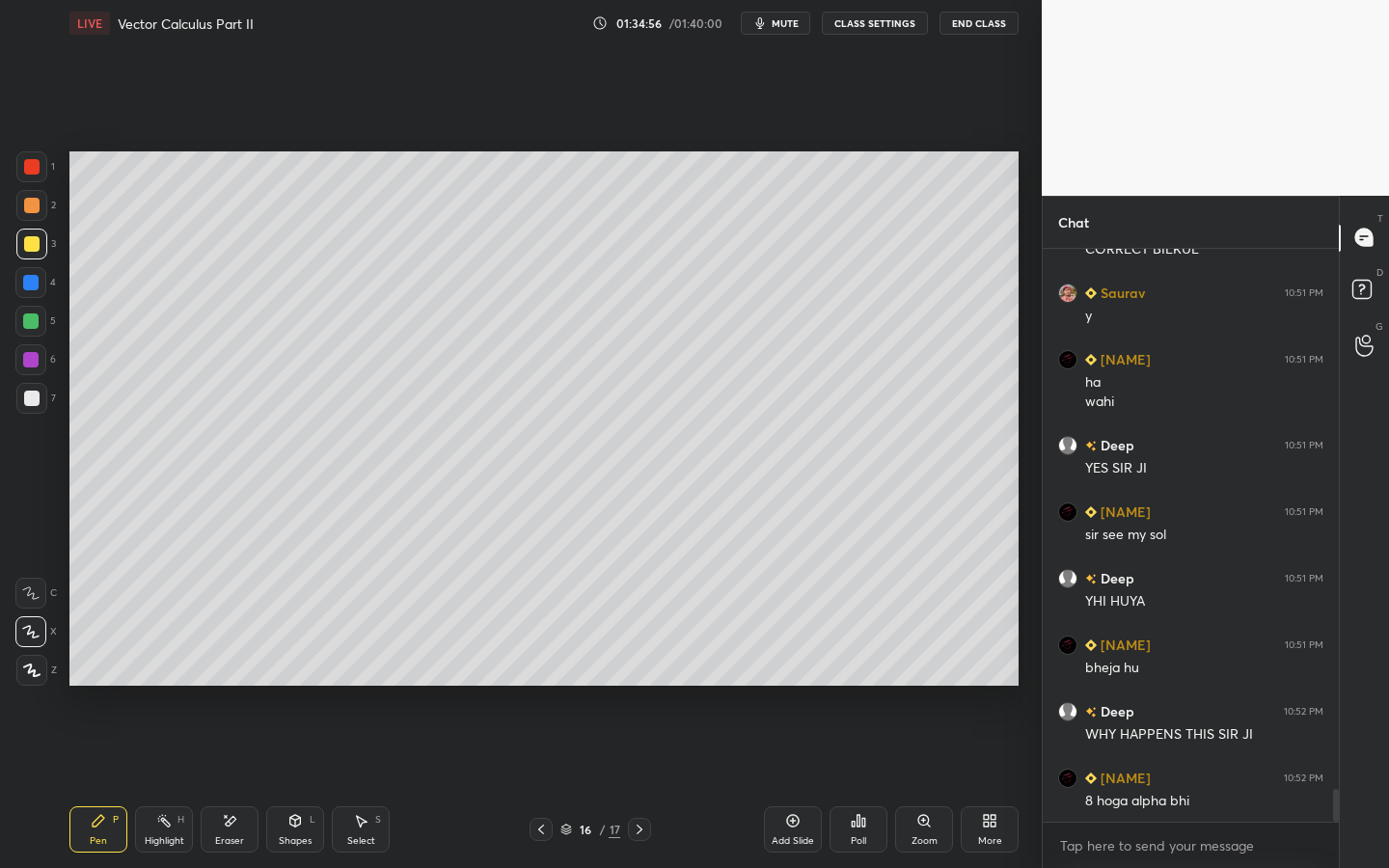 click at bounding box center (32, 244) 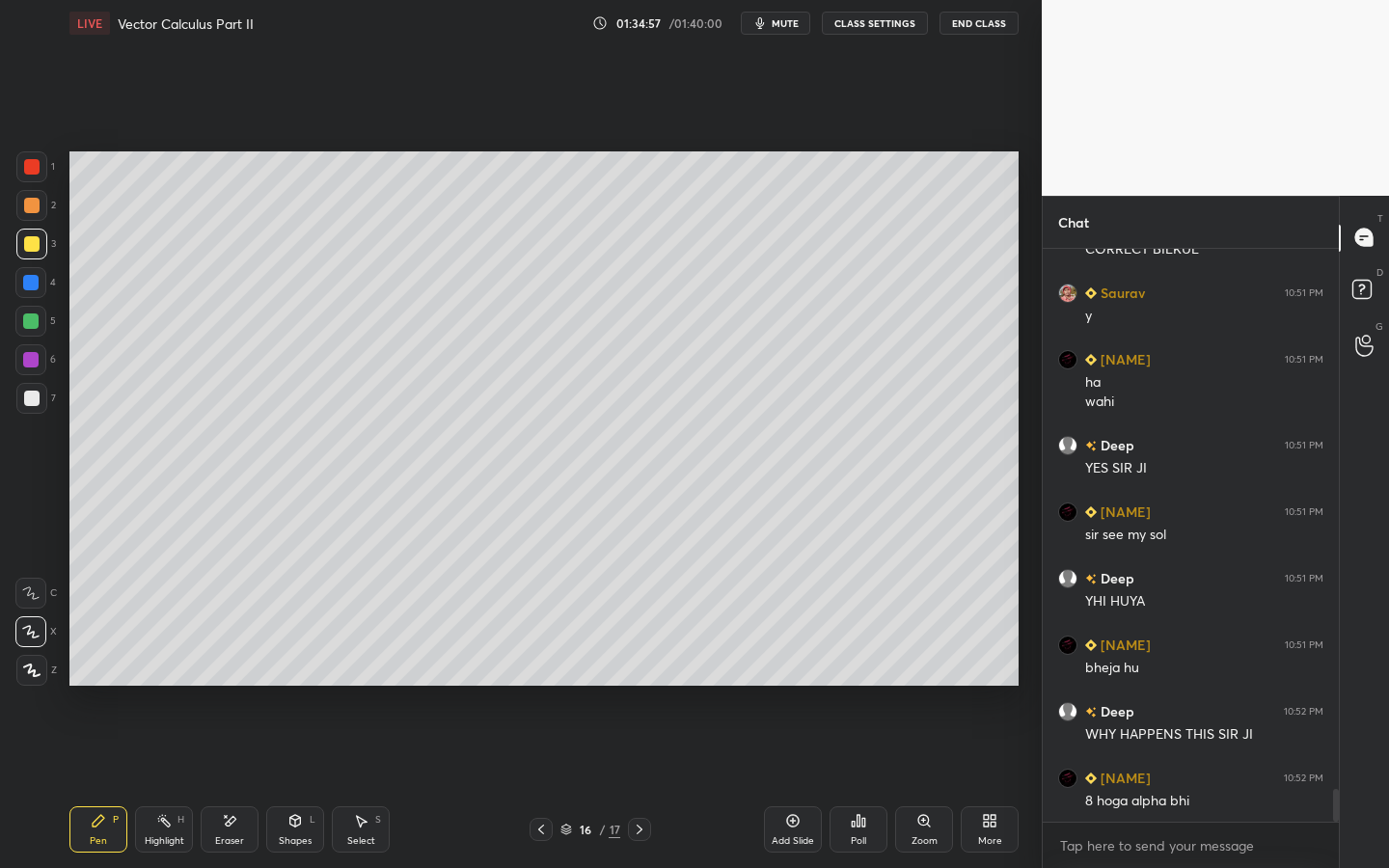 click at bounding box center [31, 321] 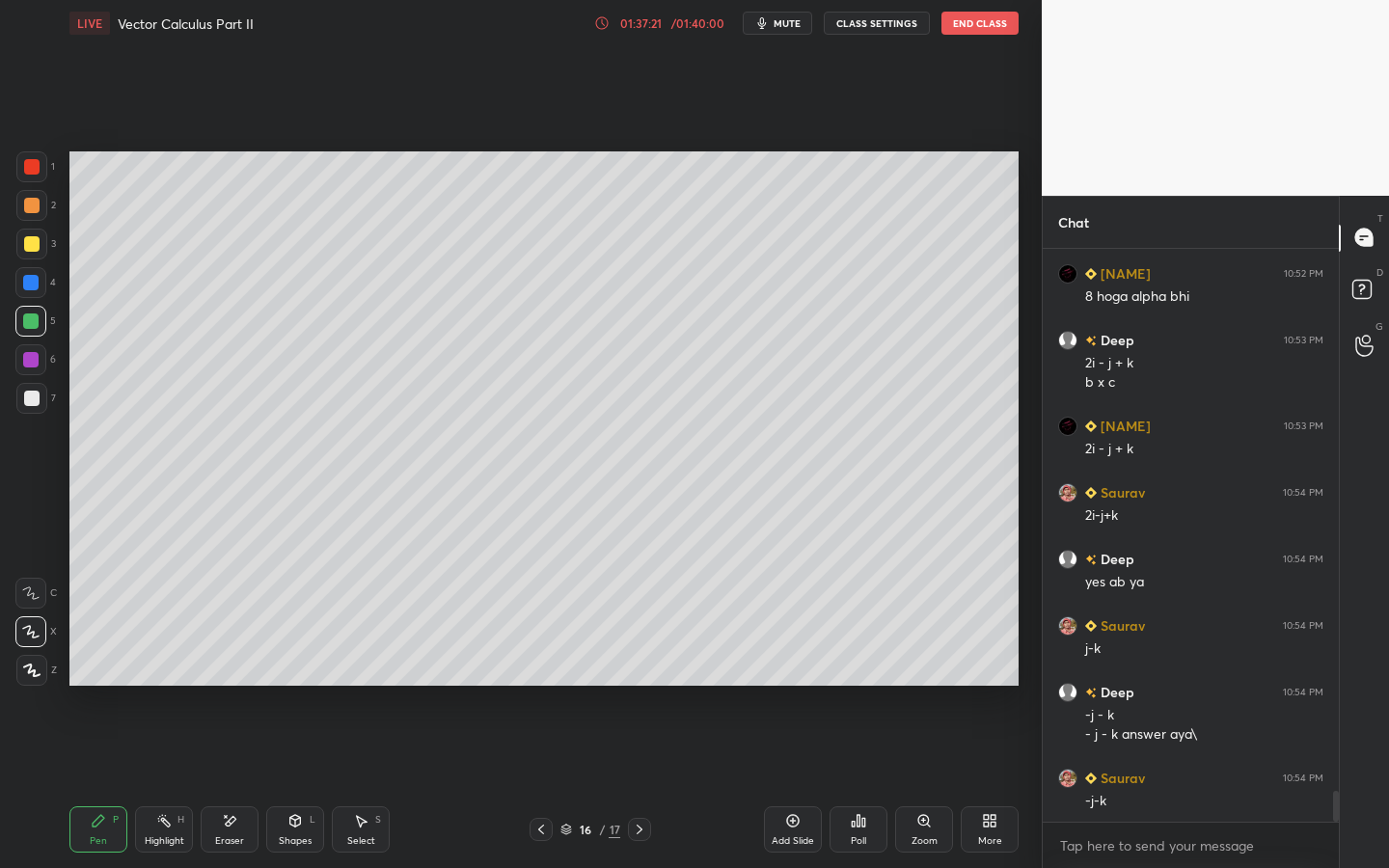 scroll, scrollTop: 9952, scrollLeft: 0, axis: vertical 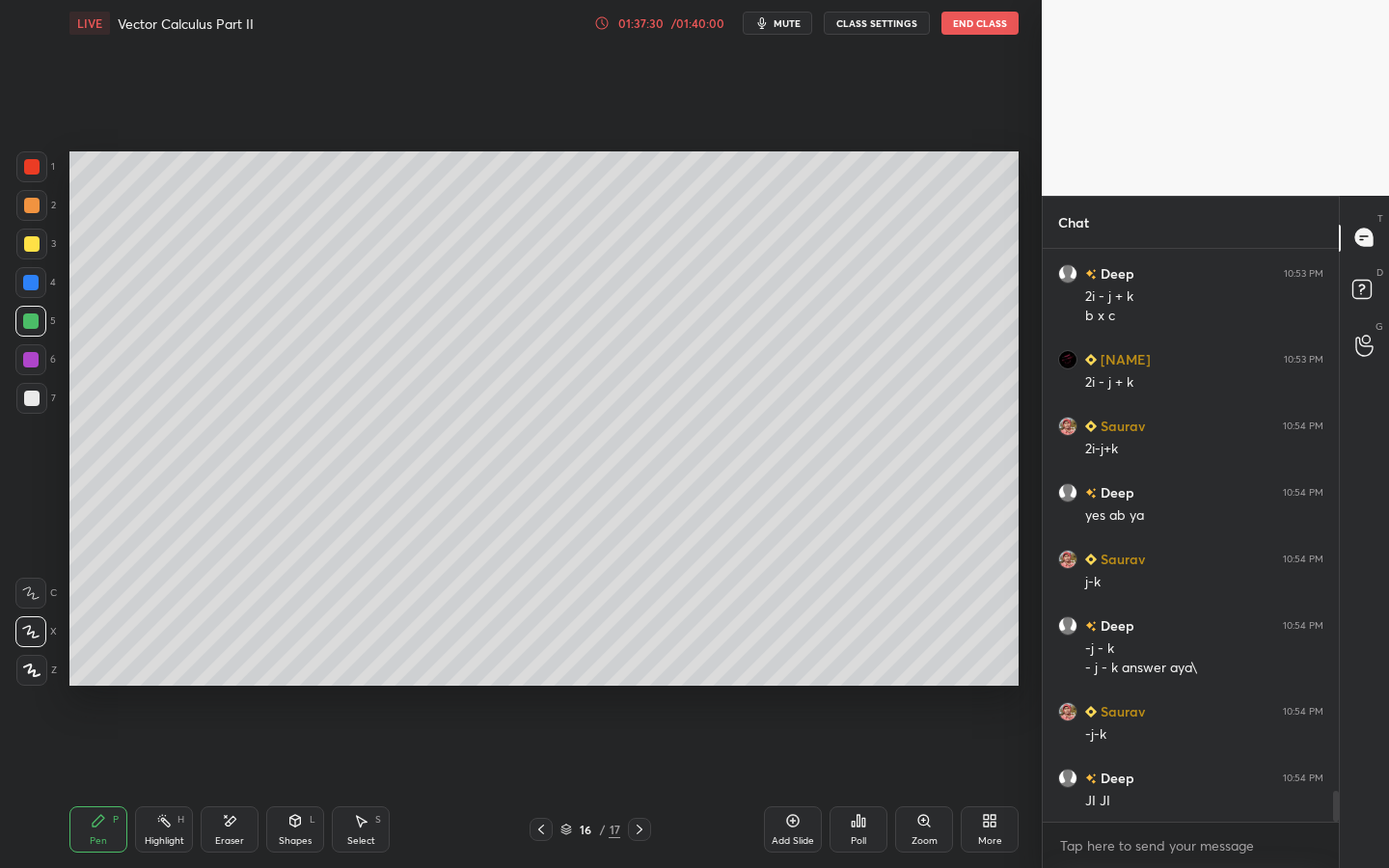 click on "Eraser" at bounding box center (230, 829) 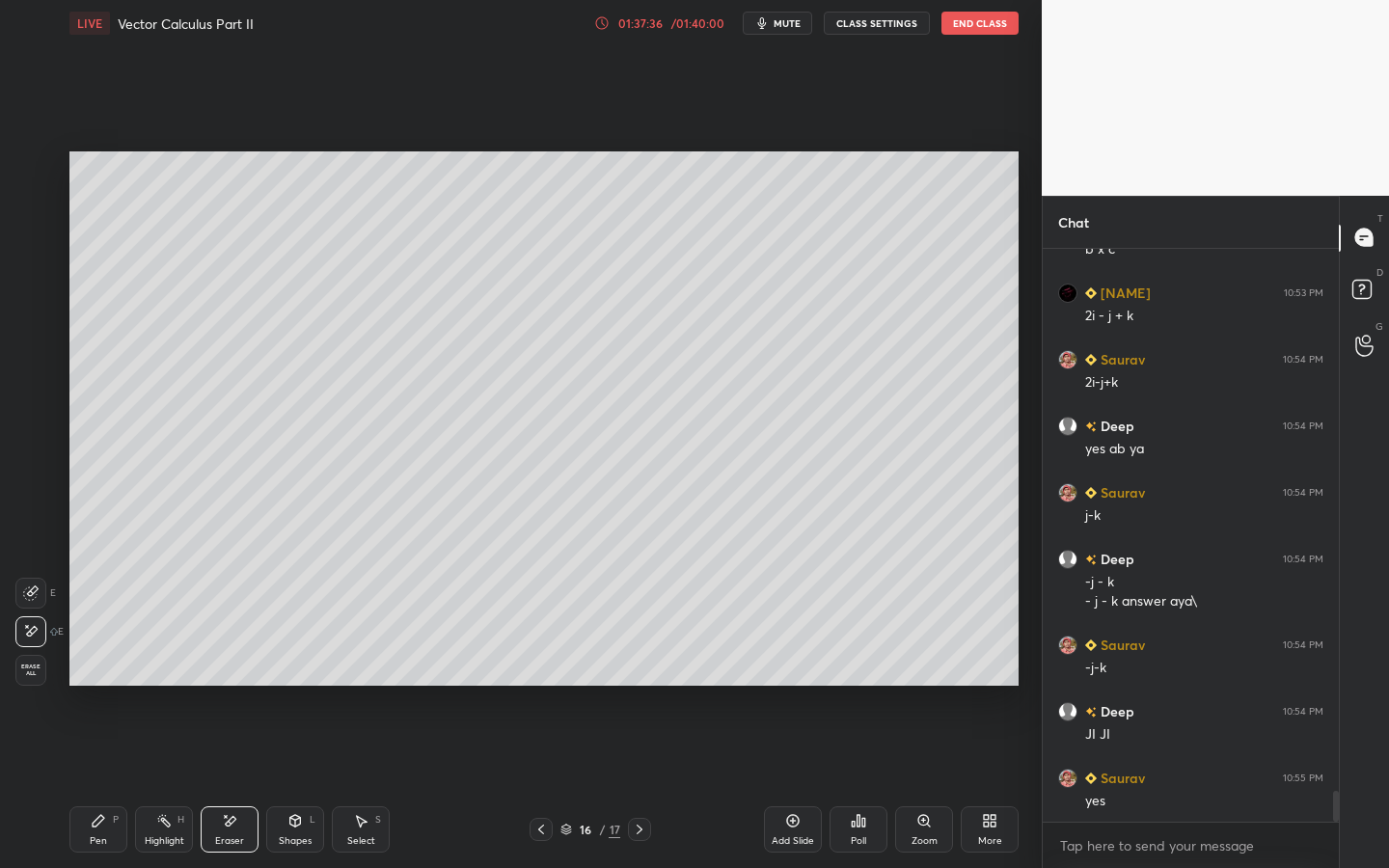 scroll, scrollTop: 10085, scrollLeft: 0, axis: vertical 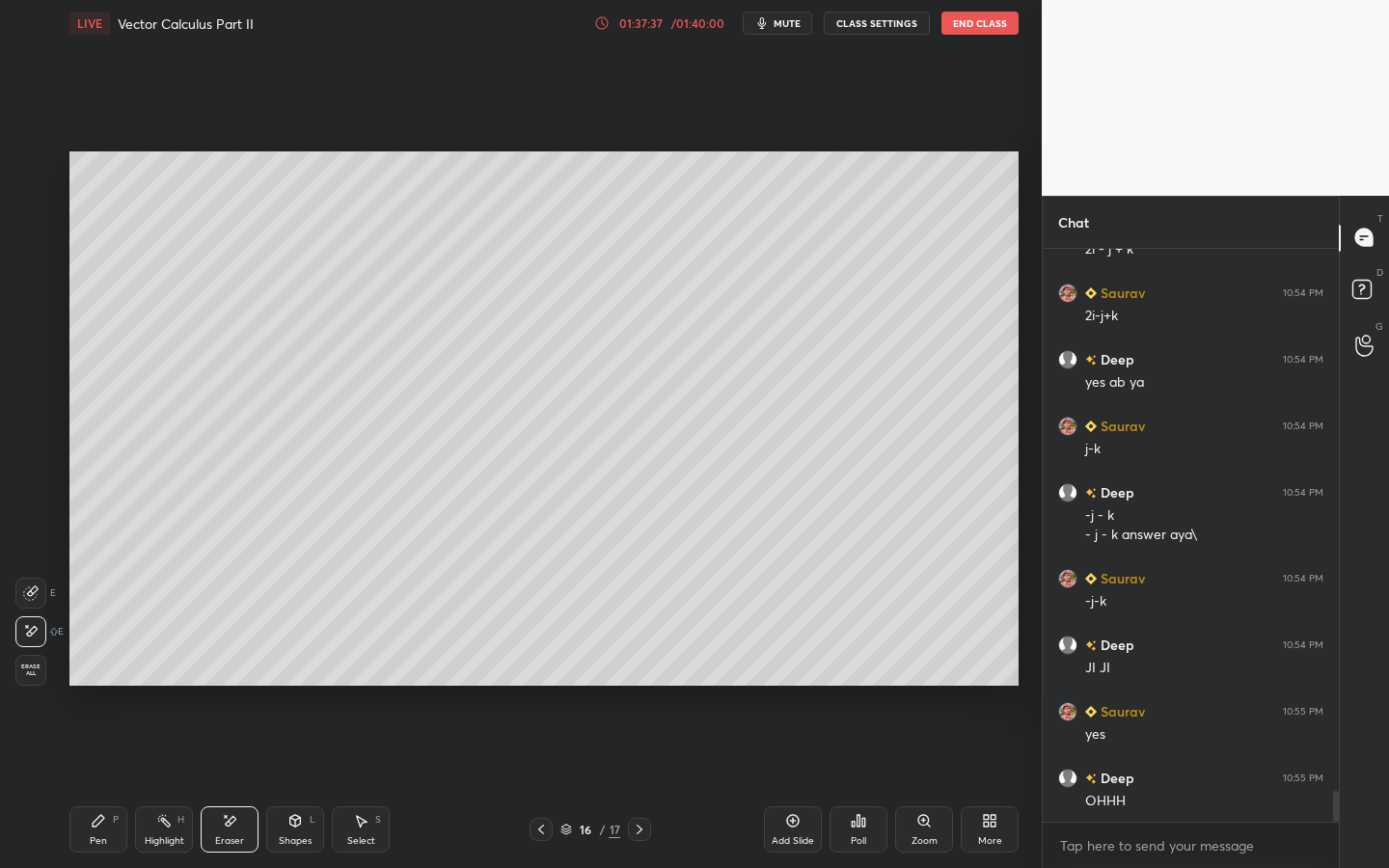 click on "Pen P" at bounding box center (98, 829) 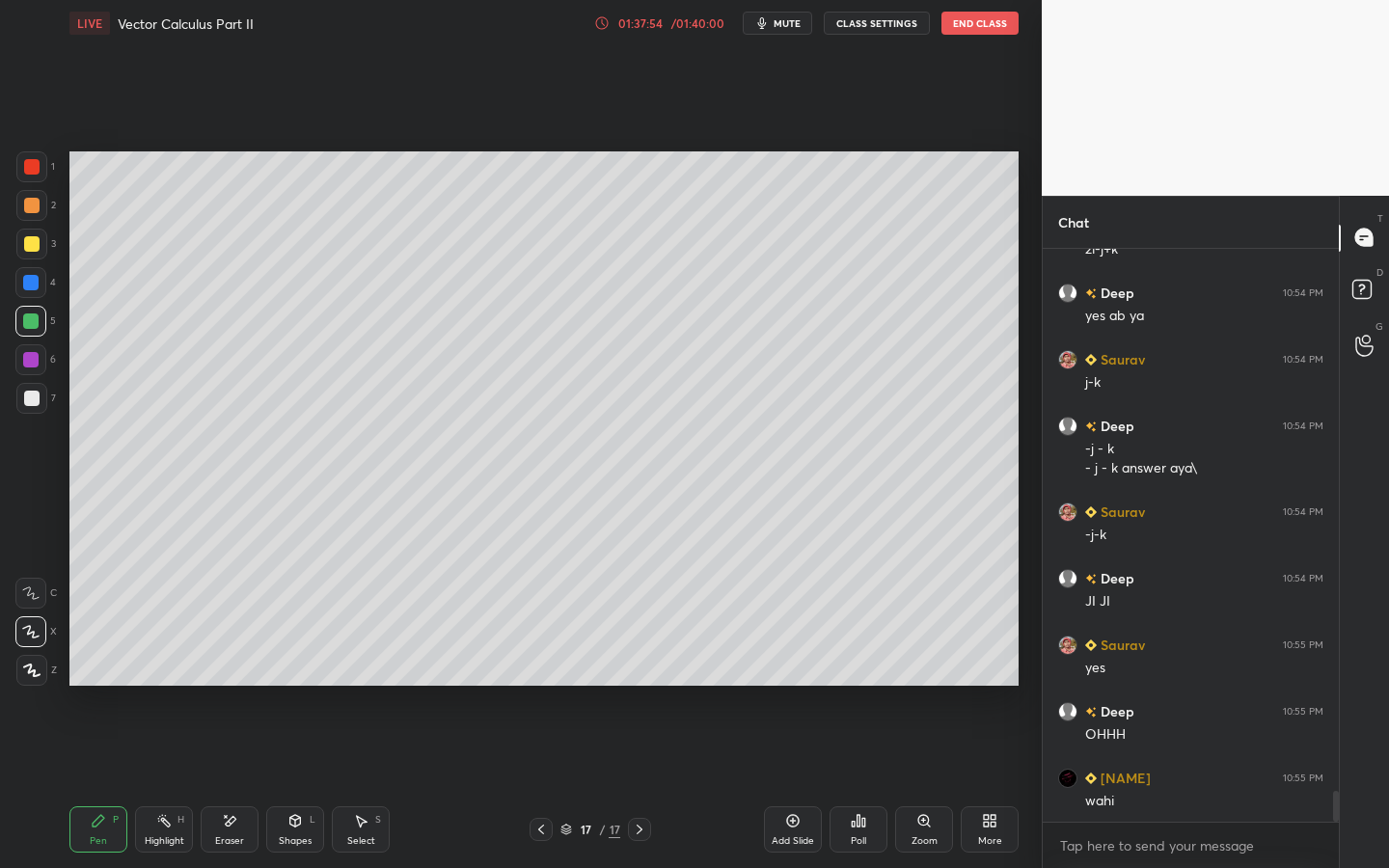 scroll, scrollTop: 10218, scrollLeft: 0, axis: vertical 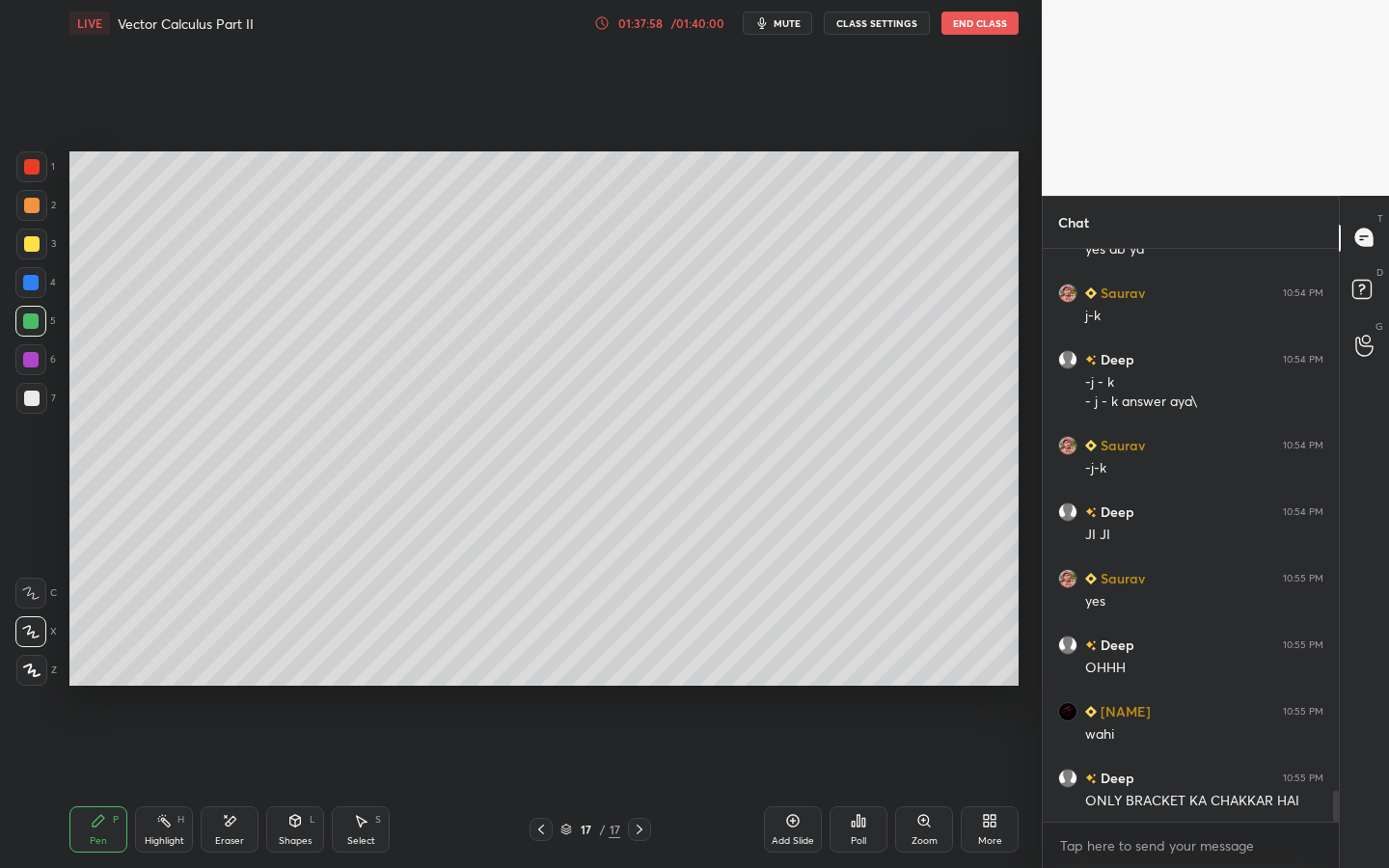 click at bounding box center (32, 398) 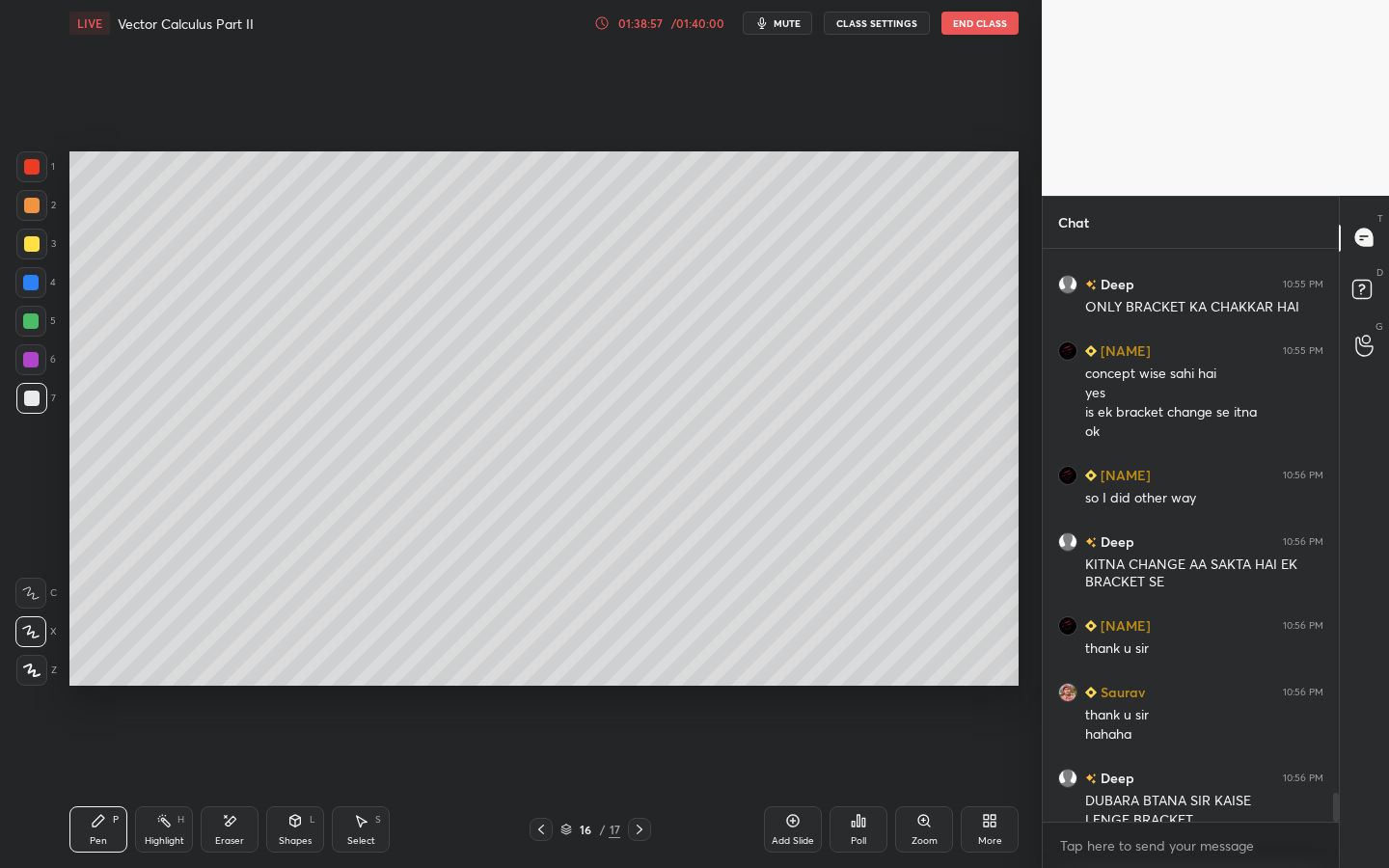 scroll, scrollTop: 10731, scrollLeft: 0, axis: vertical 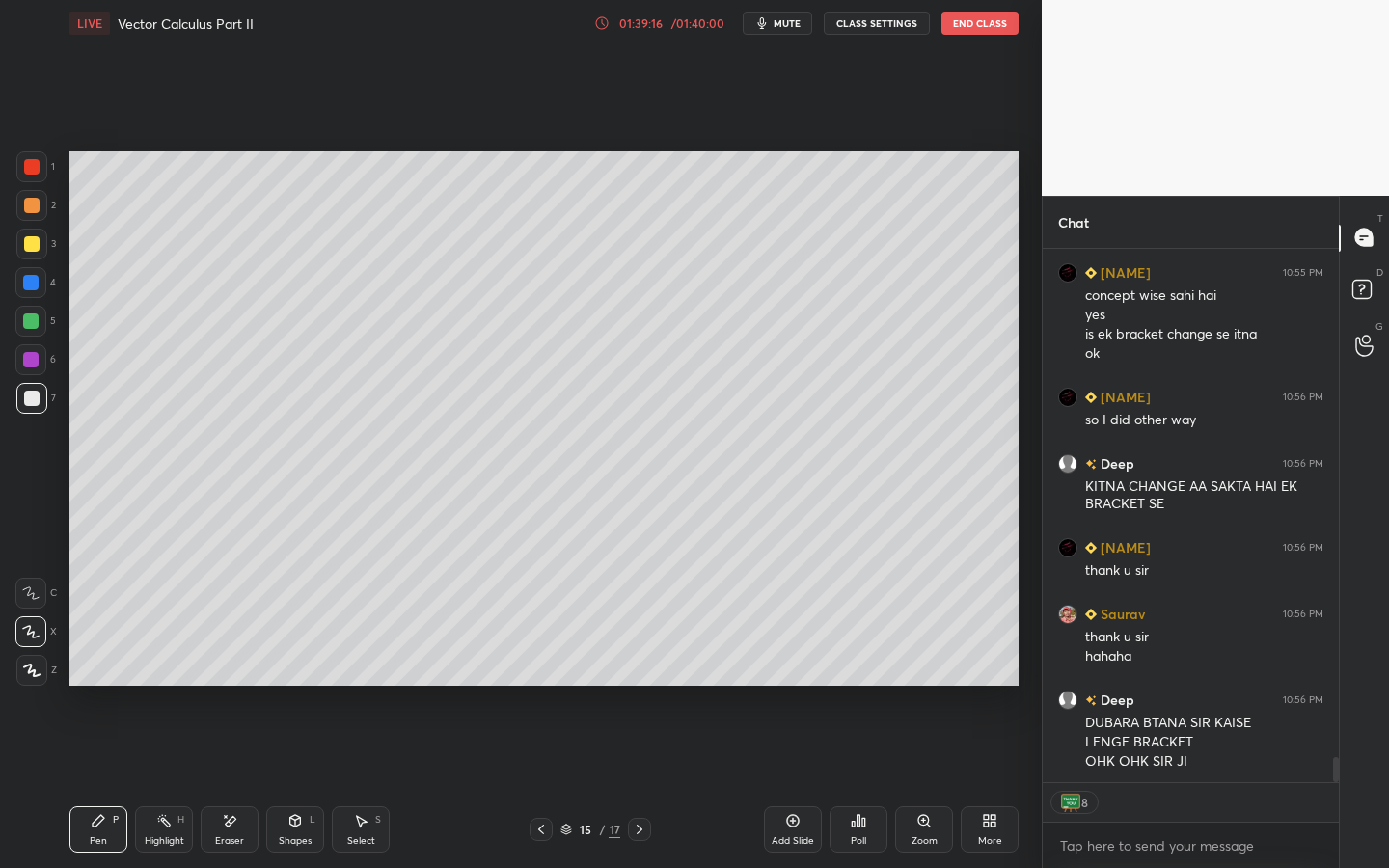 click at bounding box center [31, 283] 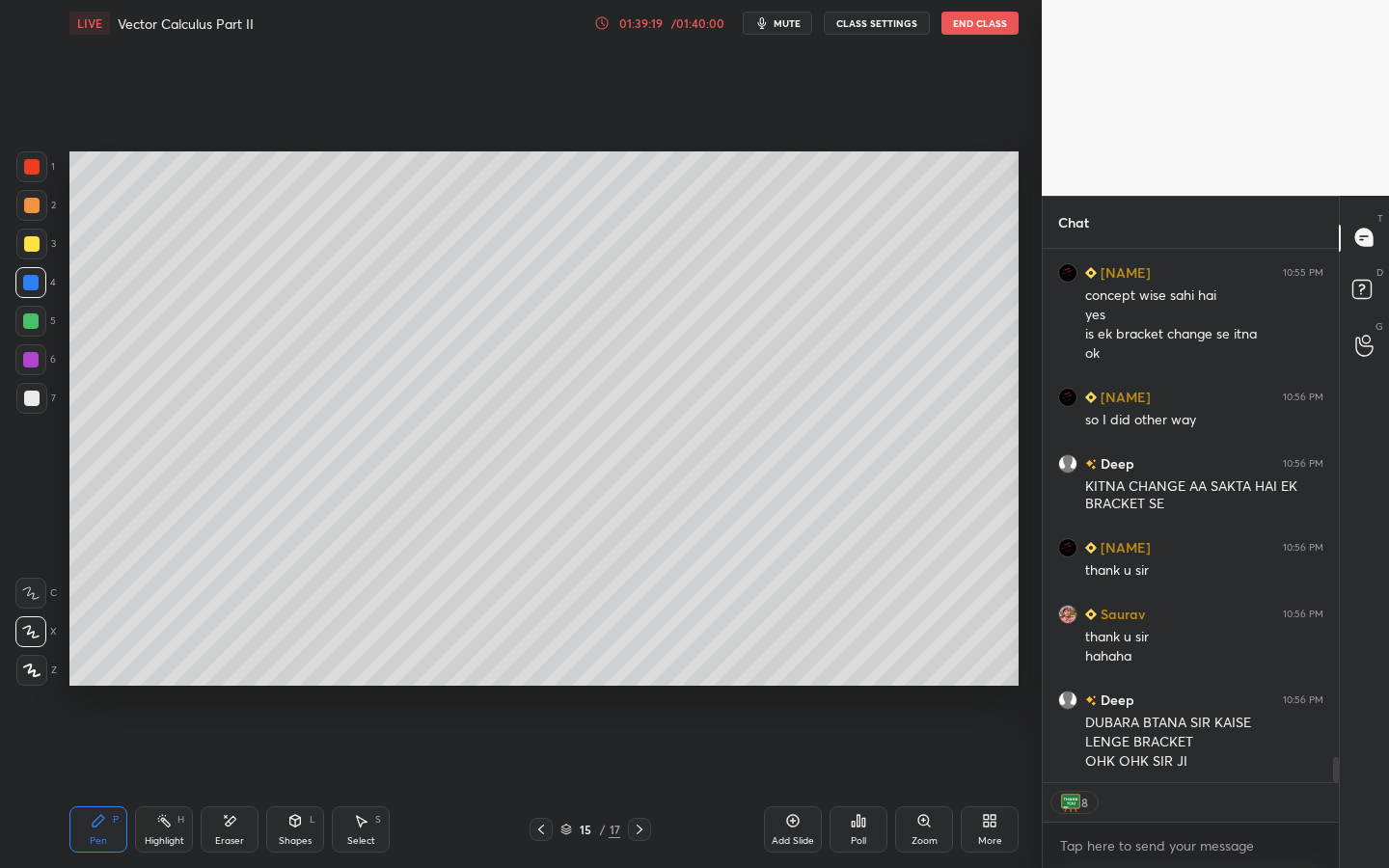 scroll, scrollTop: 7, scrollLeft: 7, axis: both 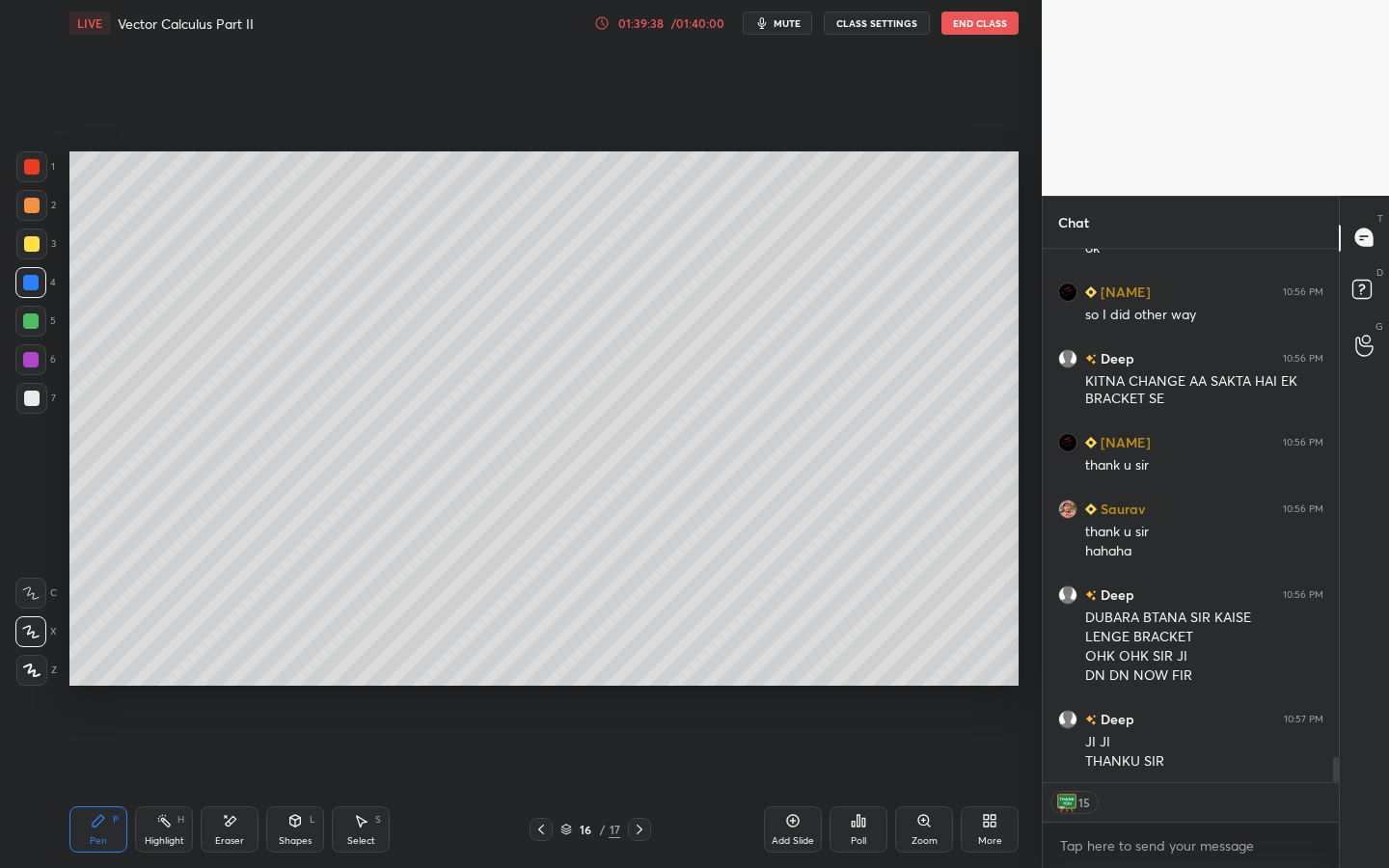 click on "End Class" at bounding box center (980, 23) 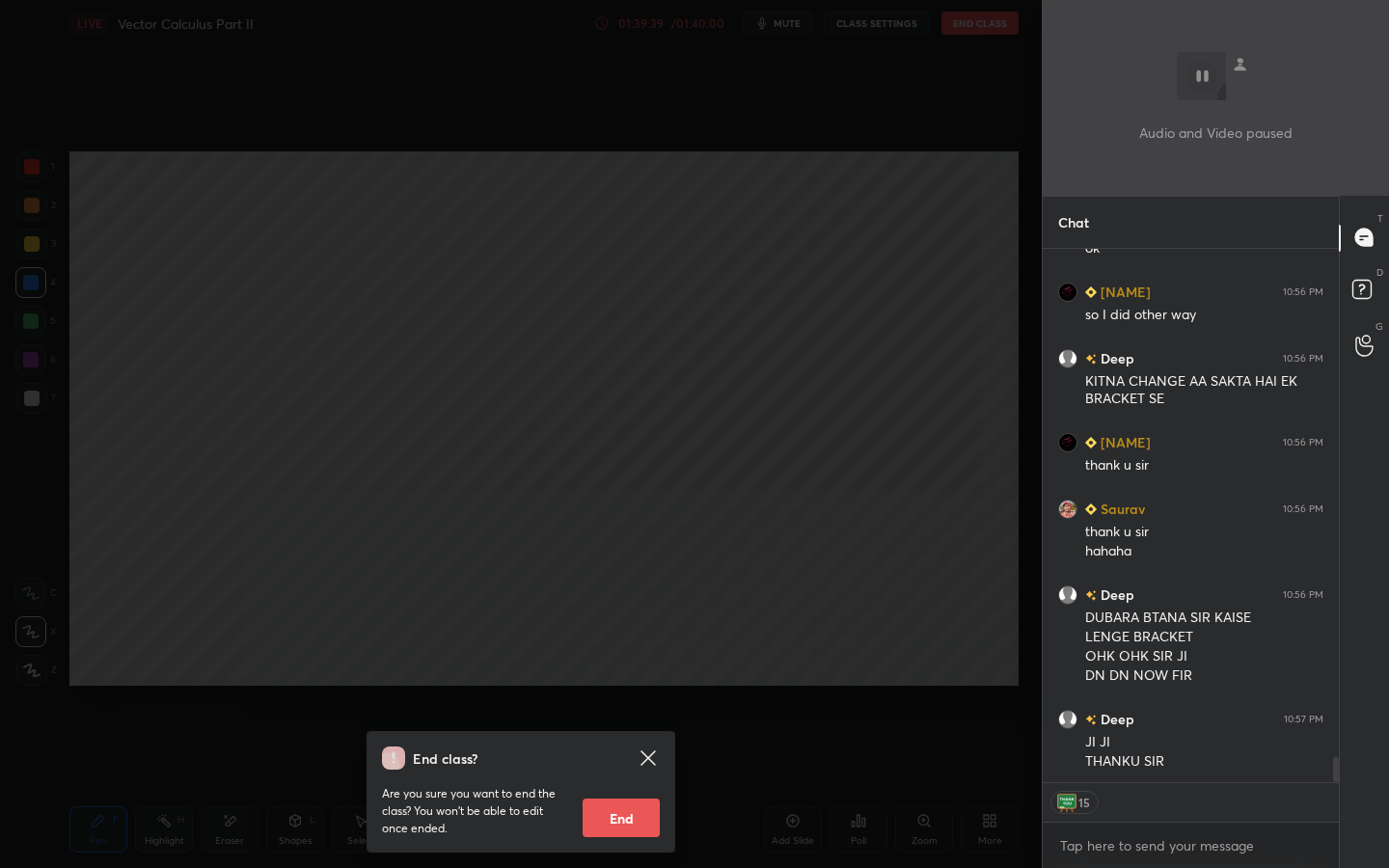 click on "End class? Are you sure you want to end the class? You won’t be able to edit once ended. End" at bounding box center (521, 434) 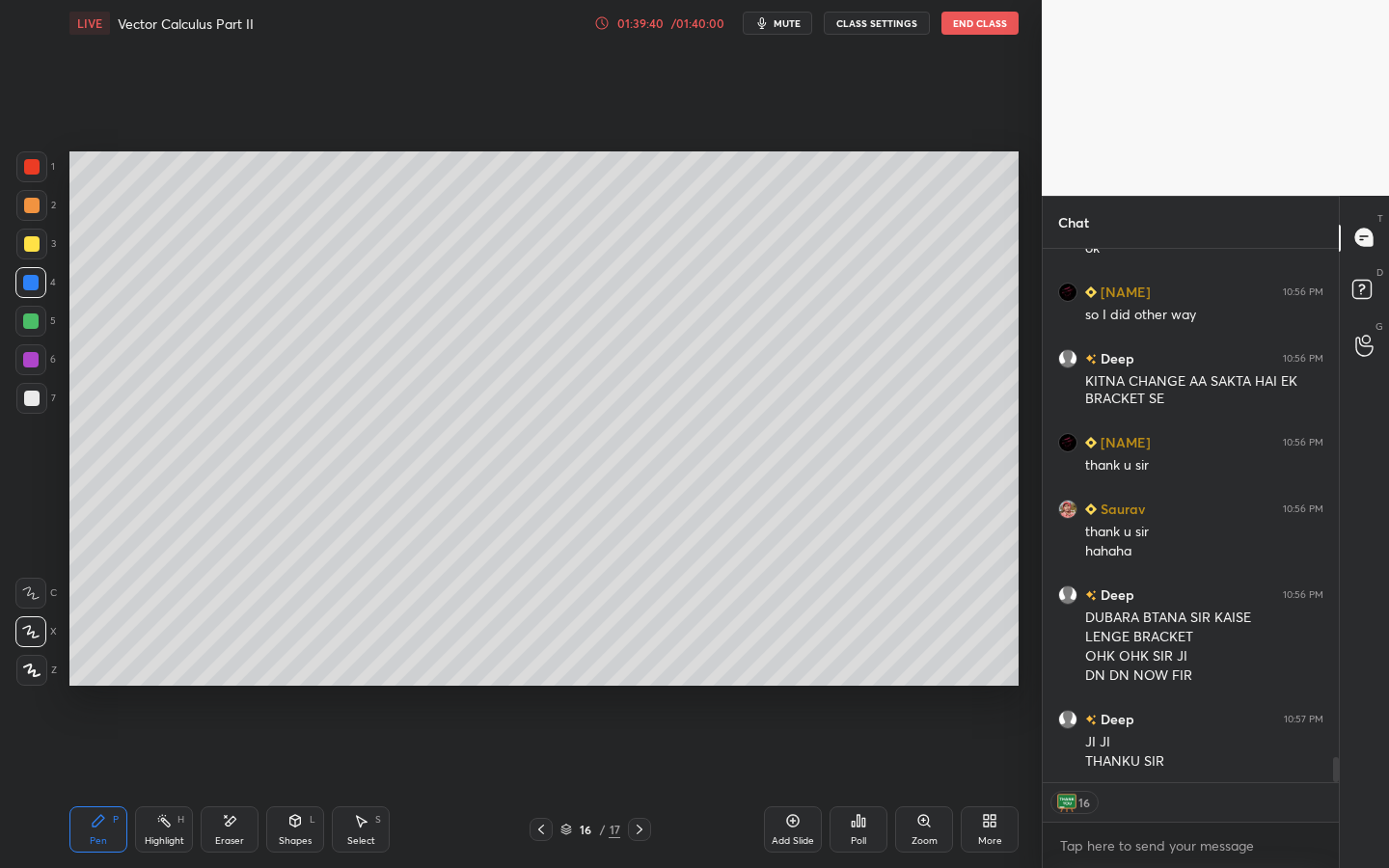 click on "End Class" at bounding box center [980, 23] 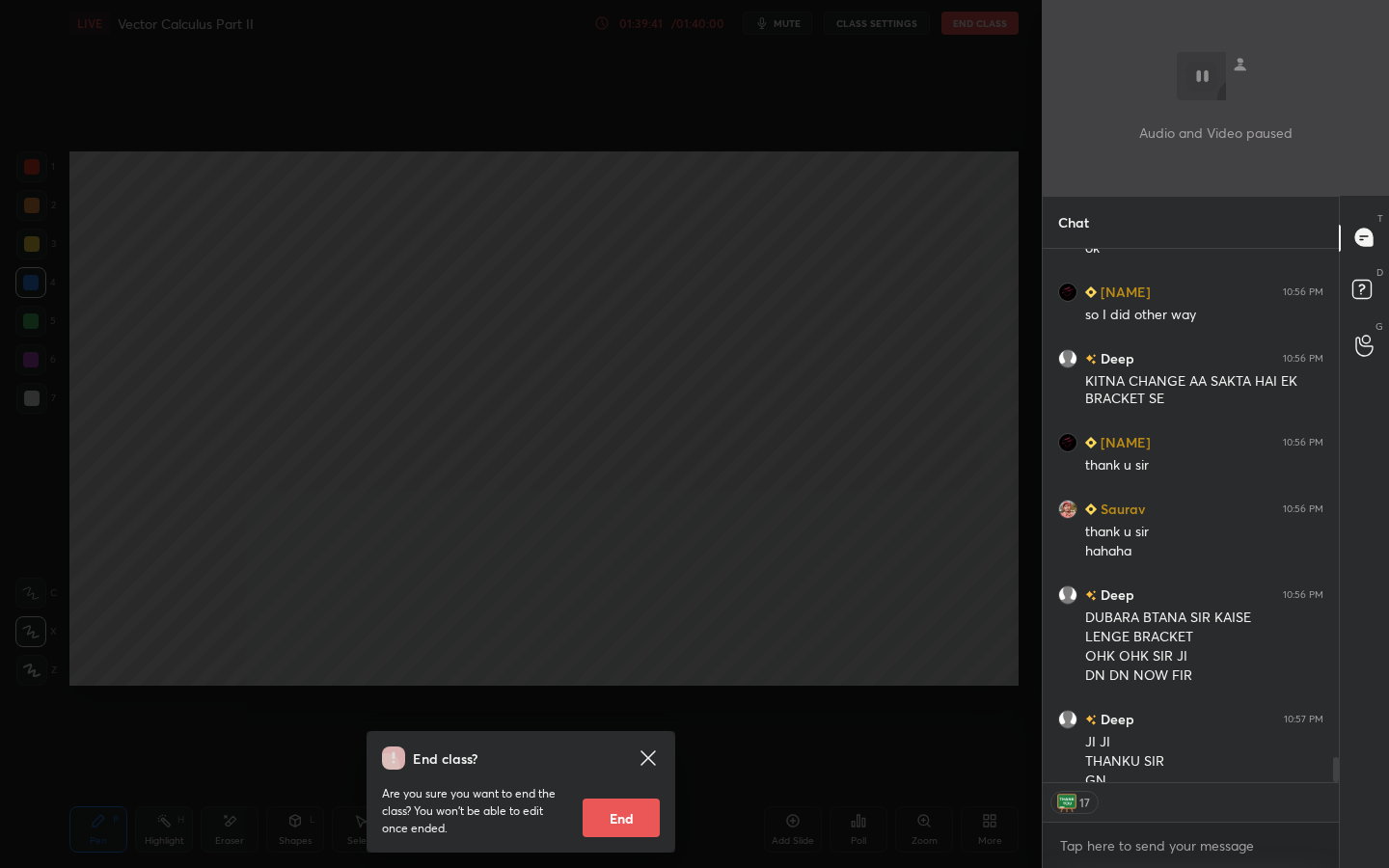 scroll, scrollTop: 10915, scrollLeft: 0, axis: vertical 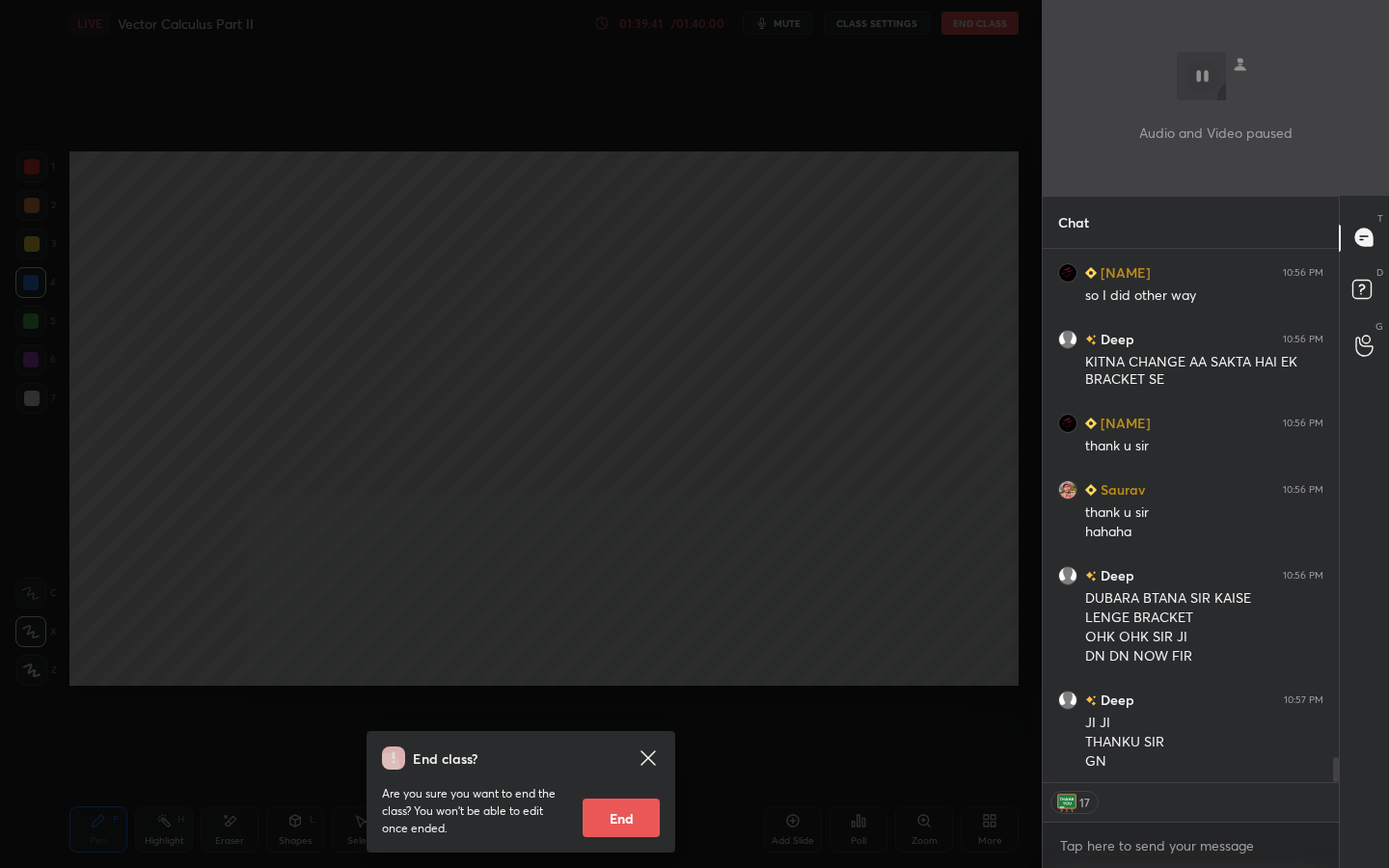drag, startPoint x: 637, startPoint y: 809, endPoint x: 340, endPoint y: 610, distance: 357.50524 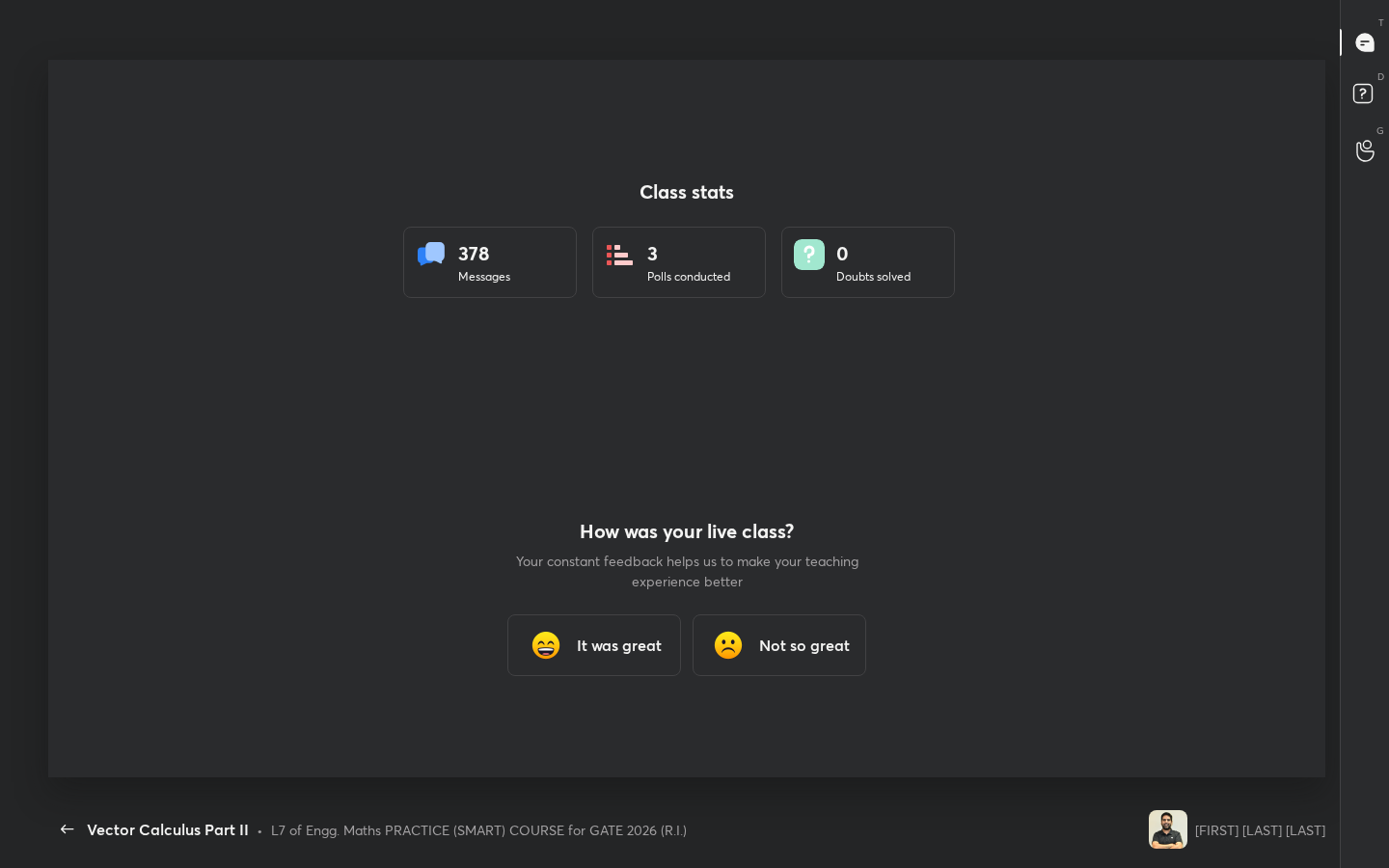 scroll, scrollTop: 95700, scrollLeft: 95166, axis: both 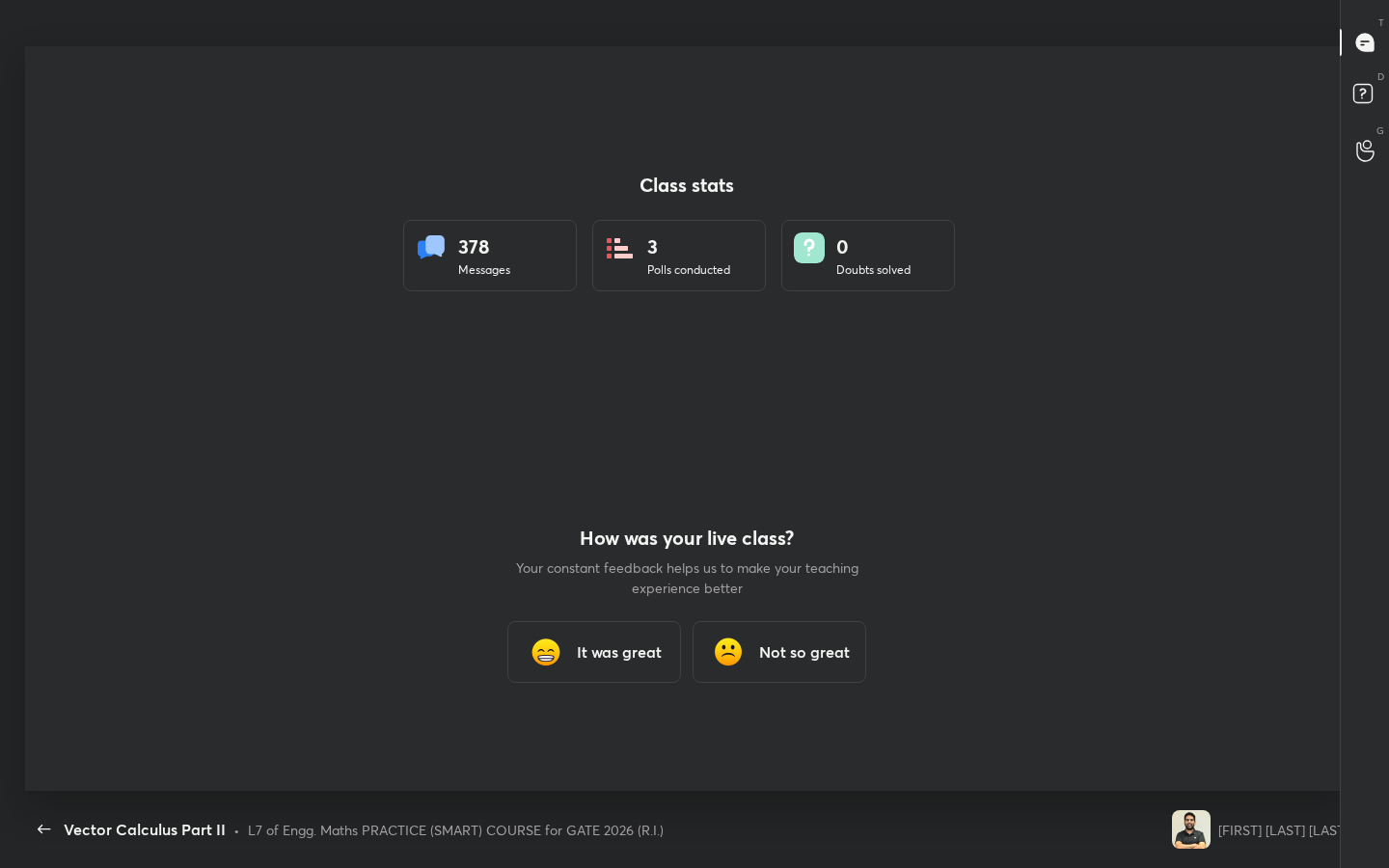 click on "It was great" at bounding box center [594, 652] 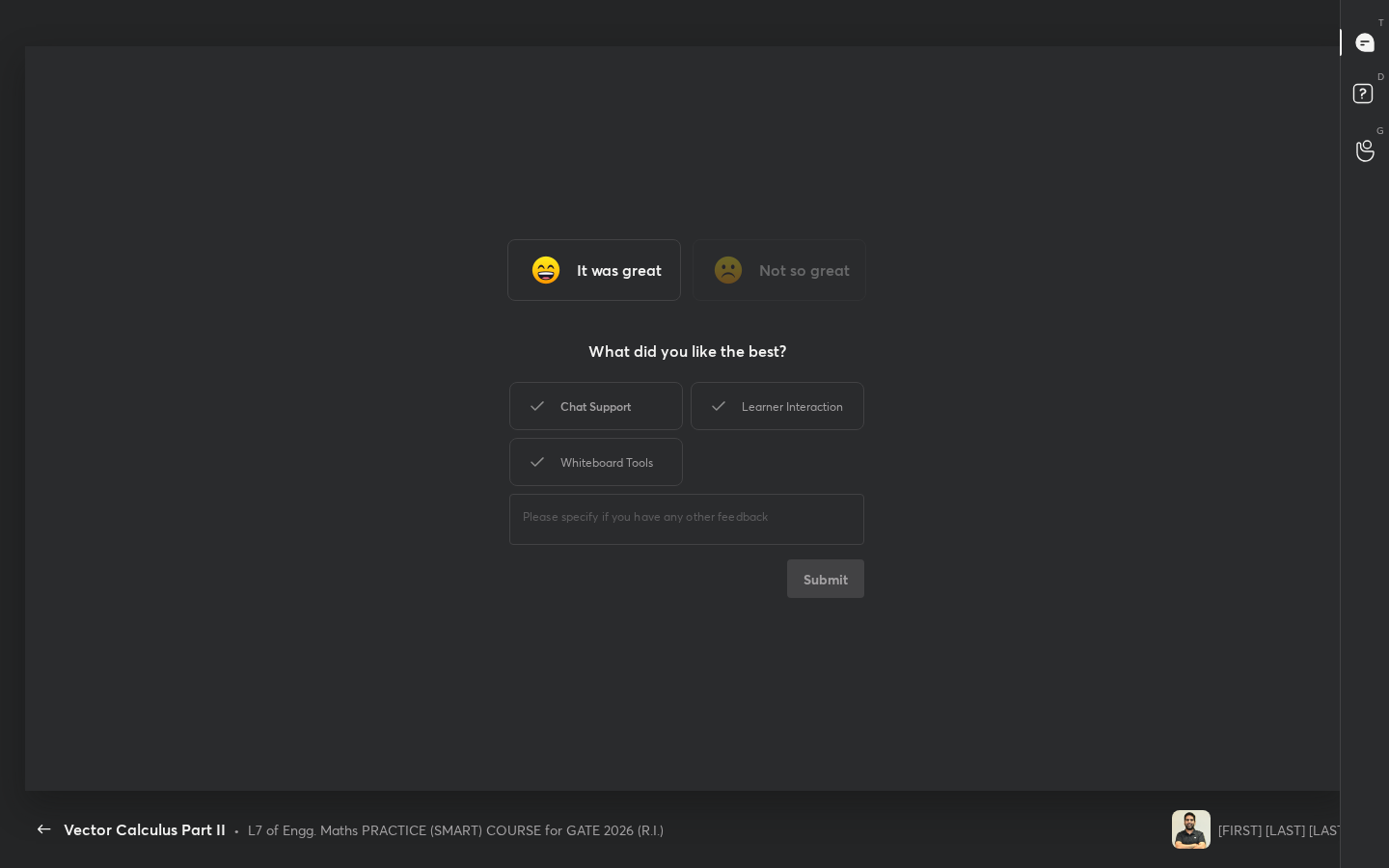 click on "Chat Support" at bounding box center [596, 406] 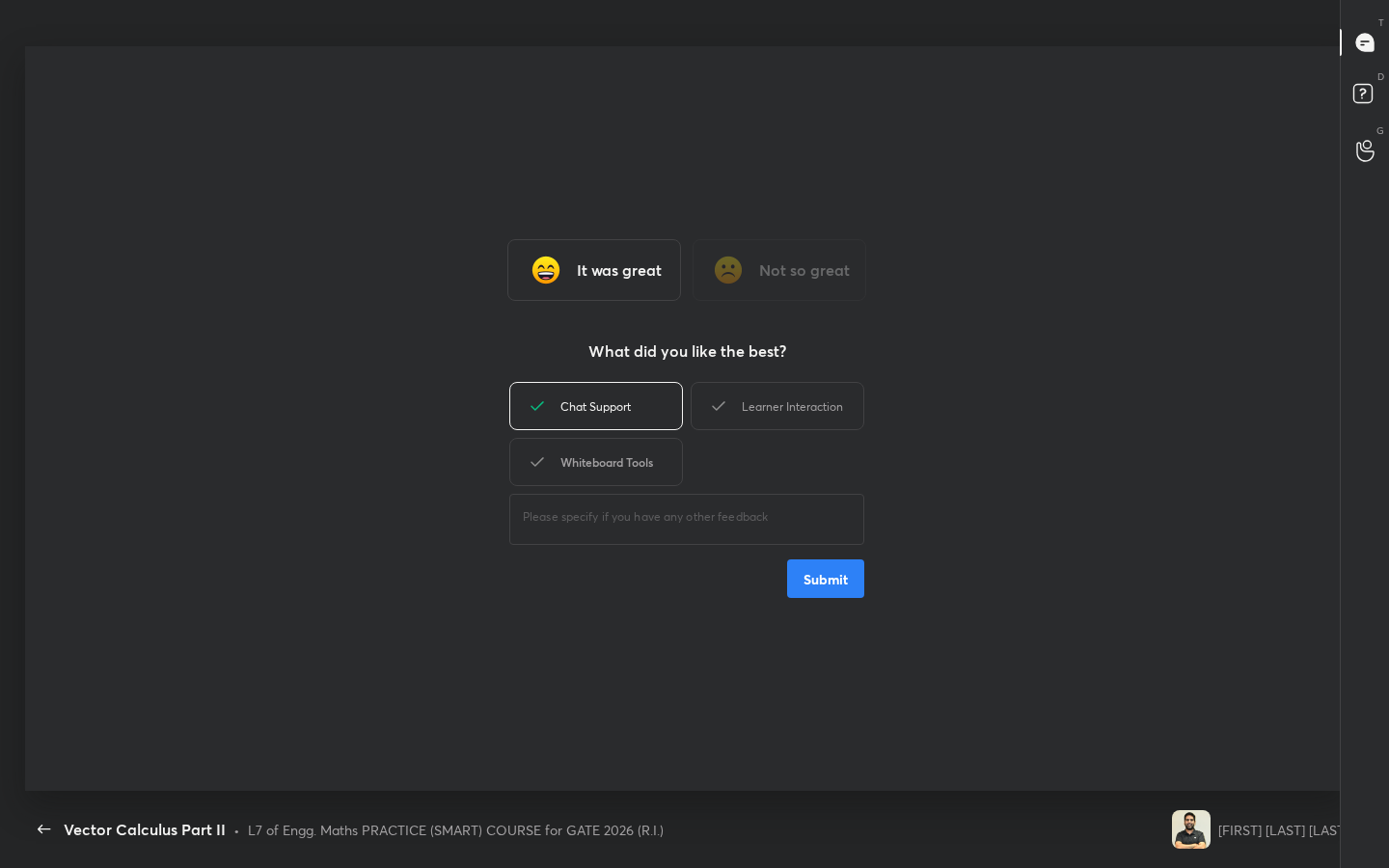 click on "Whiteboard Tools" at bounding box center (596, 462) 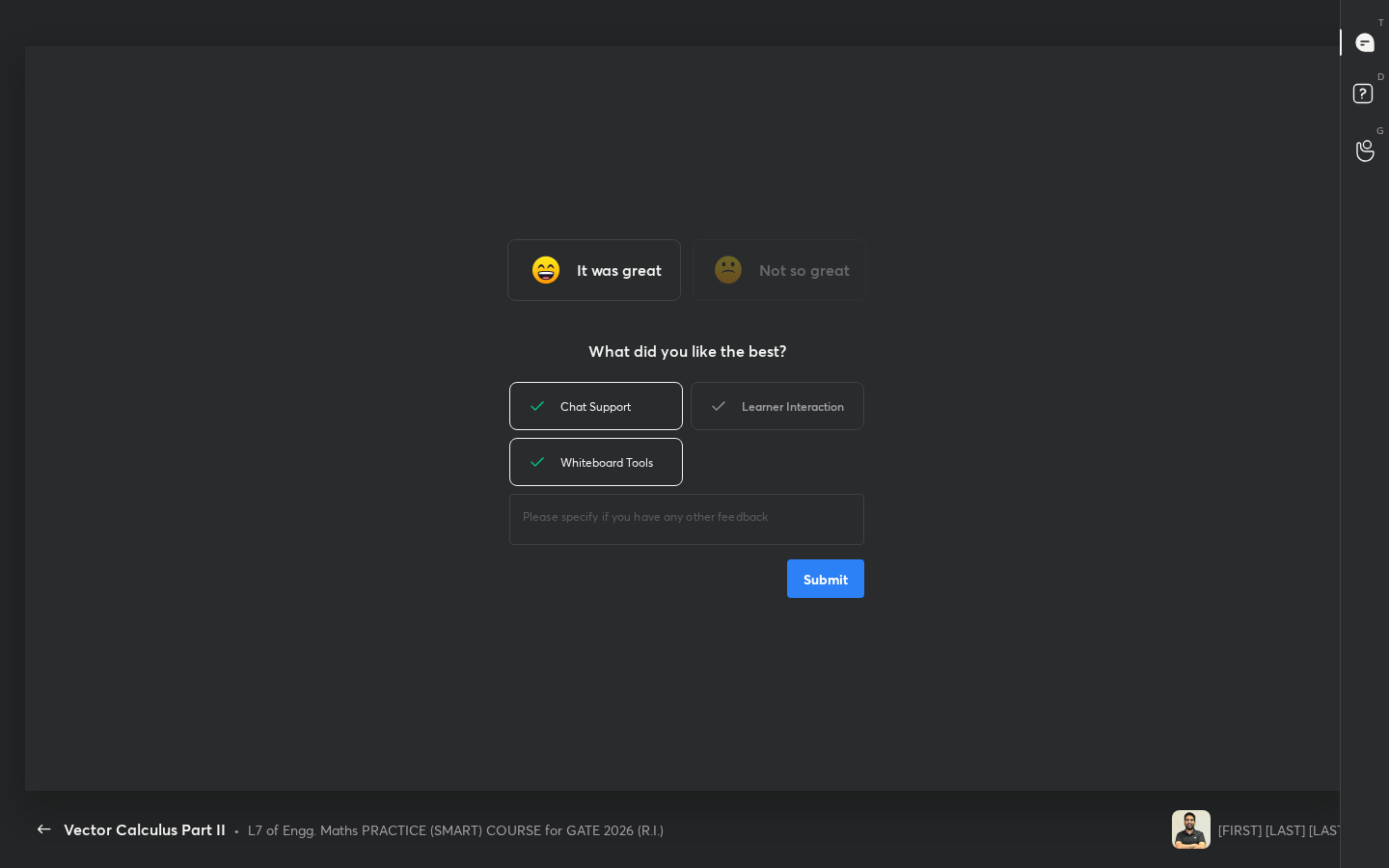 click on "Learner Interaction" at bounding box center [777, 406] 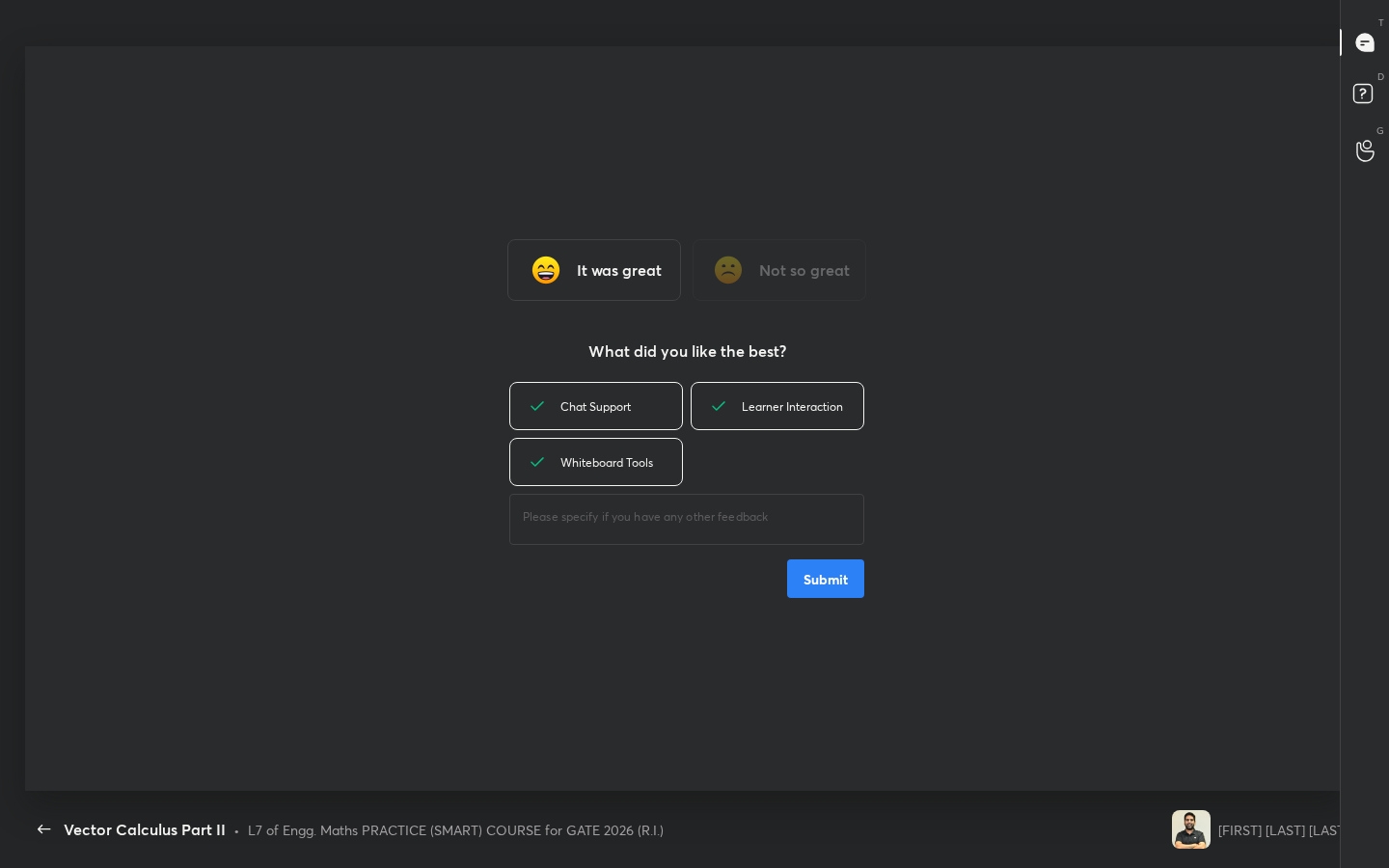 click on "Submit" at bounding box center (826, 579) 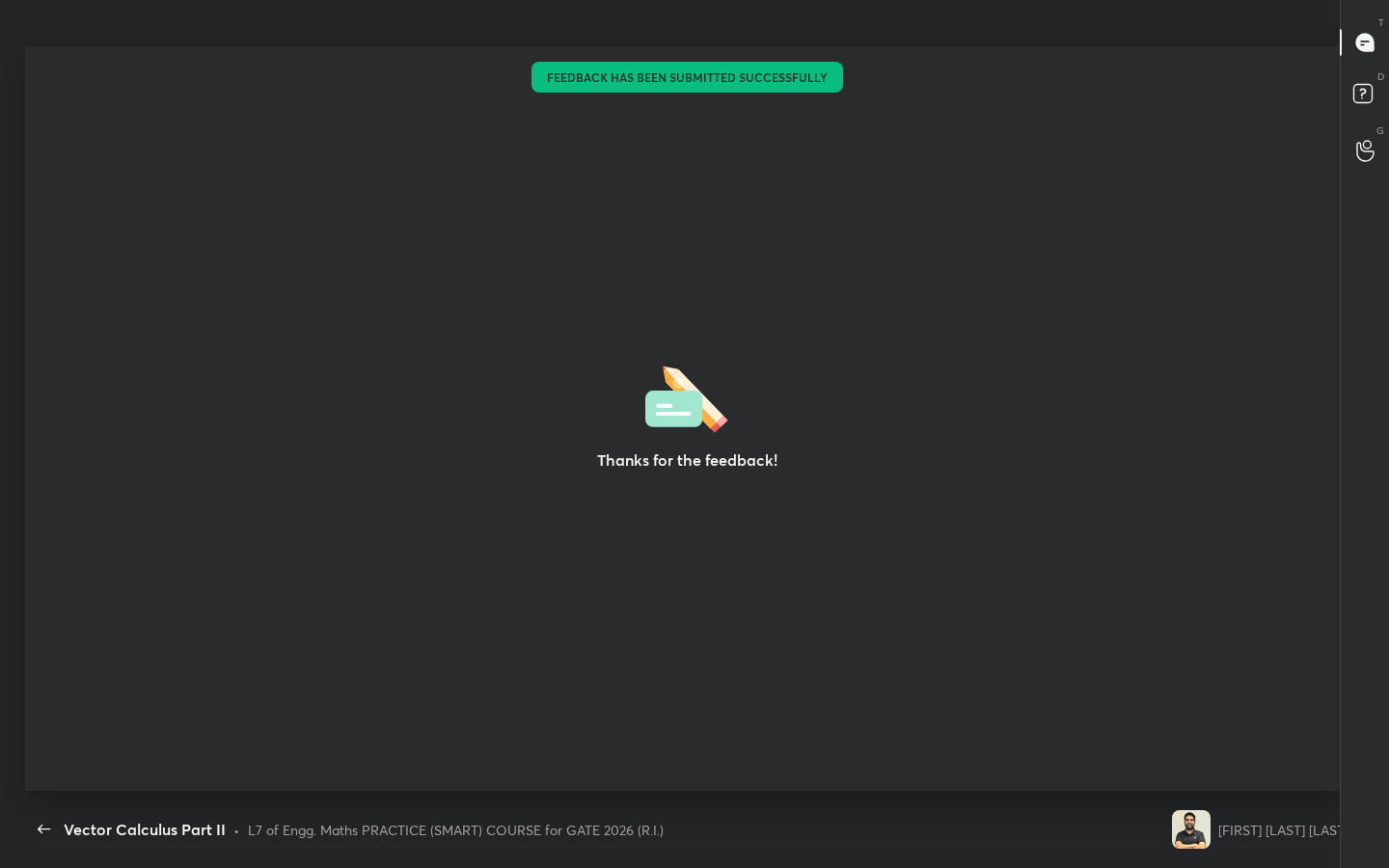 scroll, scrollTop: 7, scrollLeft: 1, axis: both 